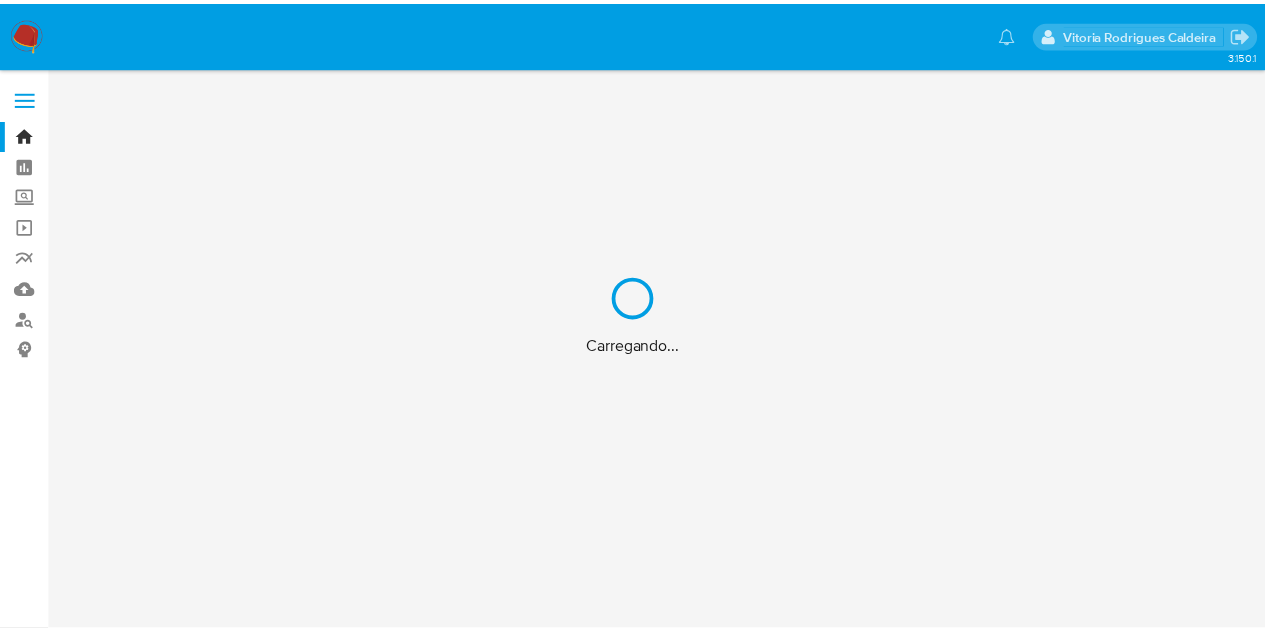 scroll, scrollTop: 0, scrollLeft: 0, axis: both 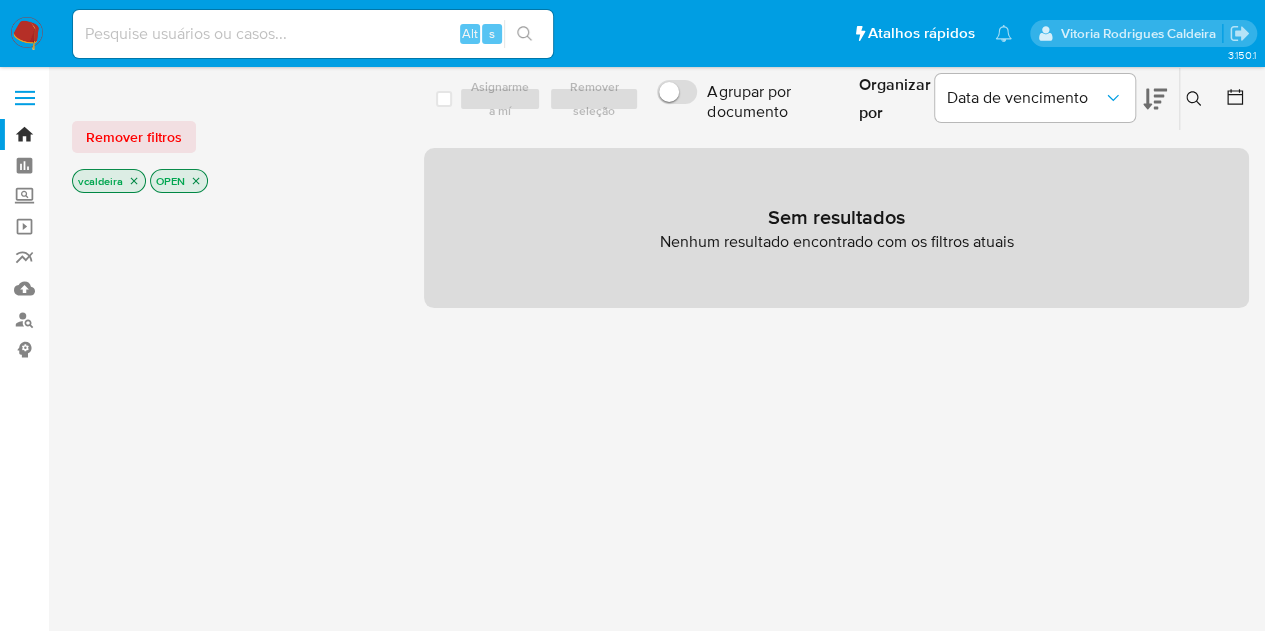 click at bounding box center [27, 34] 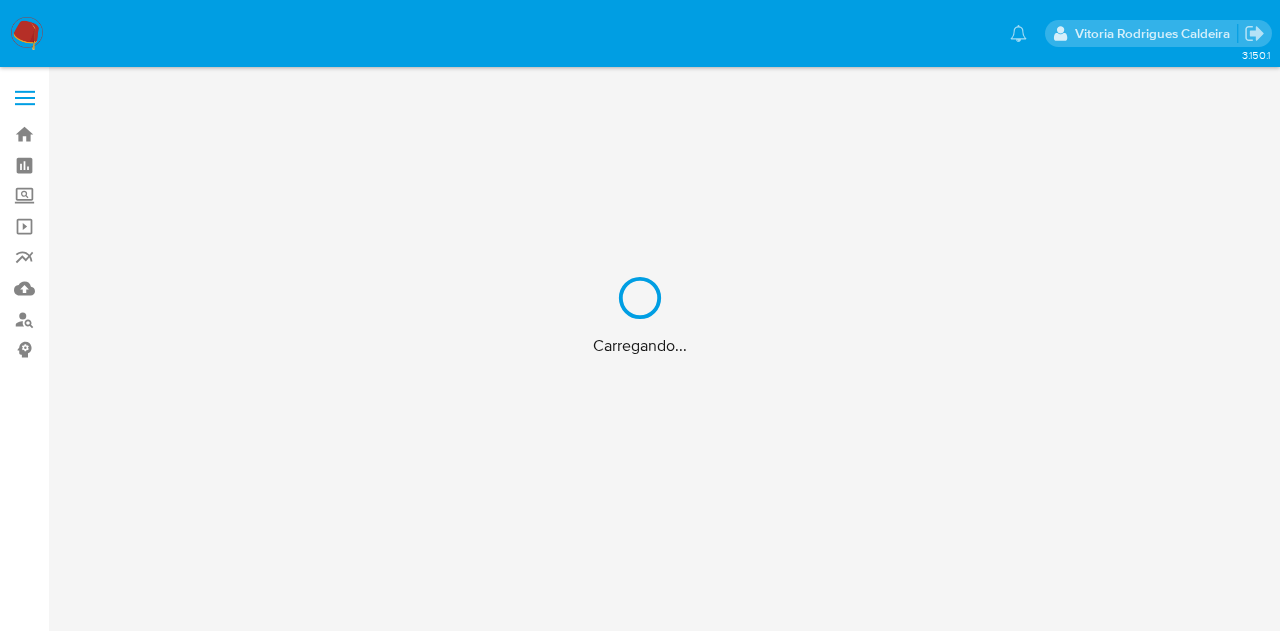 scroll, scrollTop: 0, scrollLeft: 0, axis: both 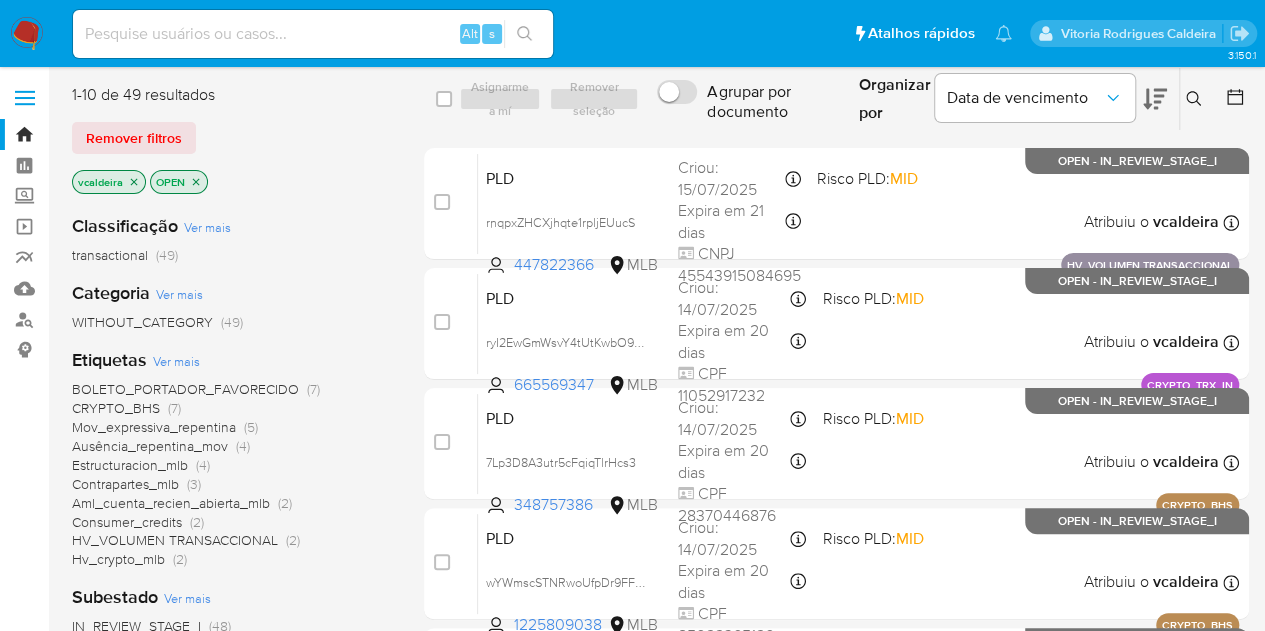 click on "Consumer_credits" at bounding box center [127, 522] 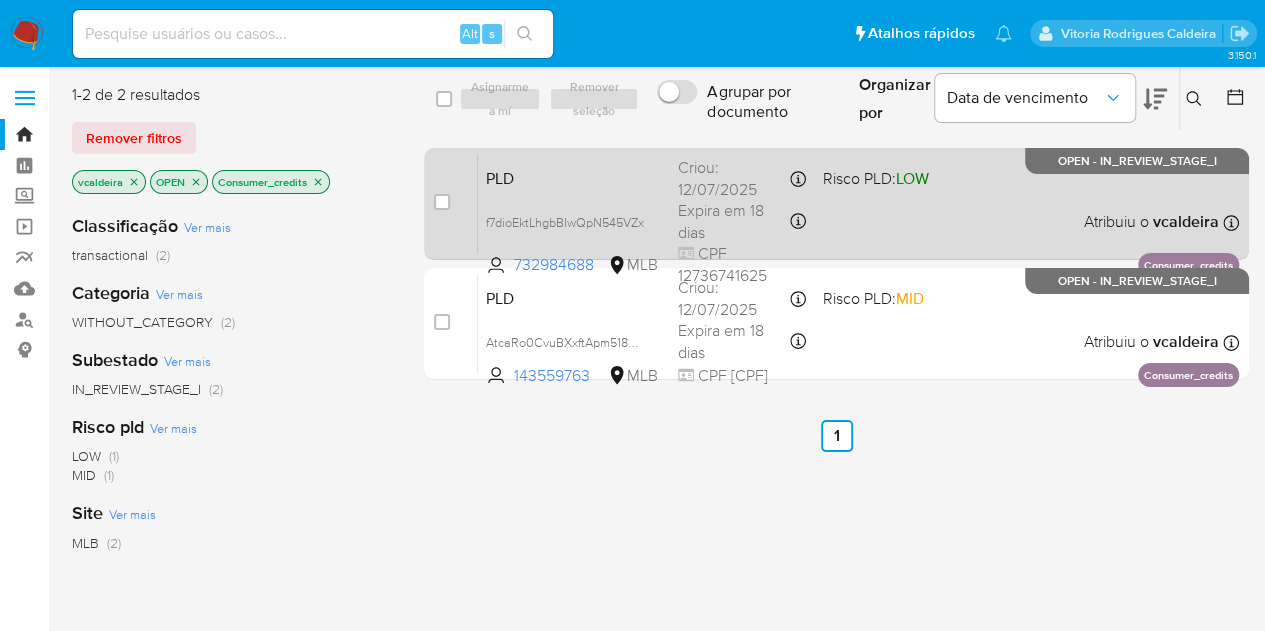 click on "PLD f7dioEktLhgbBIwQpN545VZx 732984688 MLB Risco PLD:  LOW Criou: 12/07/2025   Criou: 12/07/2025 00:59:38 Expira em 18 dias   Expira em 26/08/2025 00:59:39 CPF   12736741625 Atribuiu o   vcaldeira   Asignado el: 16/07/2025 16:50:15 Consumer_credits OPEN - IN_REVIEW_STAGE_I" at bounding box center (858, 203) 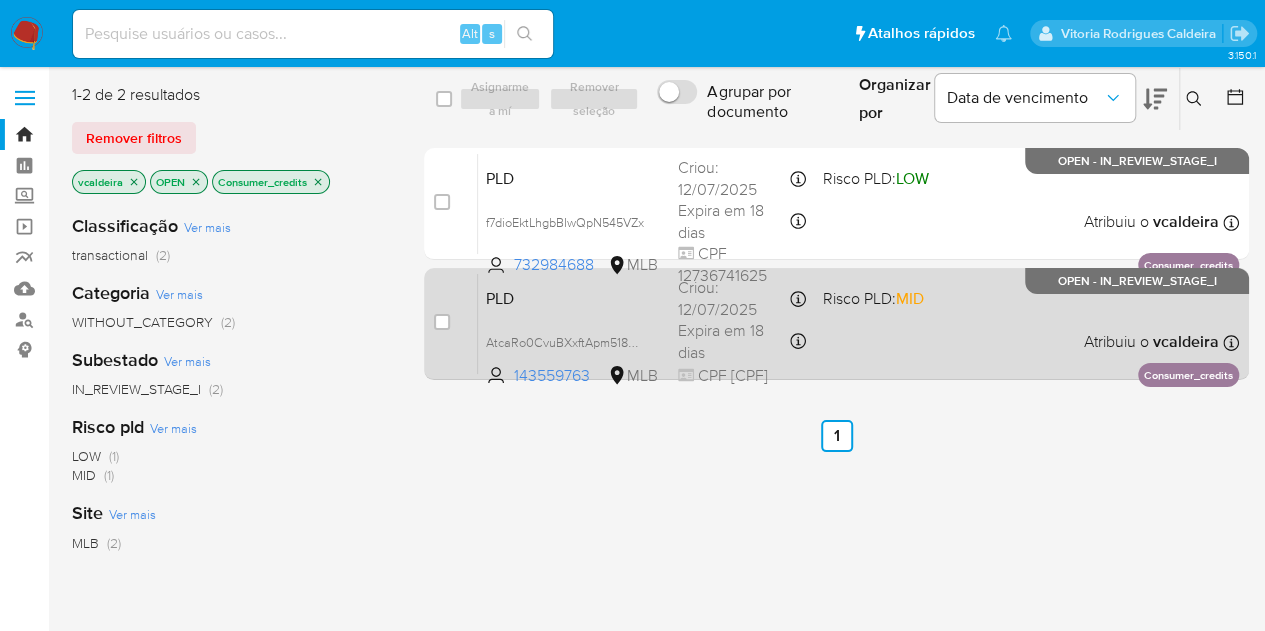 click on "PLD AtcaRo0CvuBXxftApm518CVn 143559763 MLB Risco PLD:  MID Criou: 12/07/2025   Criou: 12/07/2025 00:51:50 Expira em 18 dias   Expira em 26/08/2025 00:51:50 CPF   26436497889 Atribuiu o   vcaldeira   Asignado el: 24/07/2025 16:21:30 Consumer_credits OPEN - IN_REVIEW_STAGE_I" at bounding box center [858, 323] 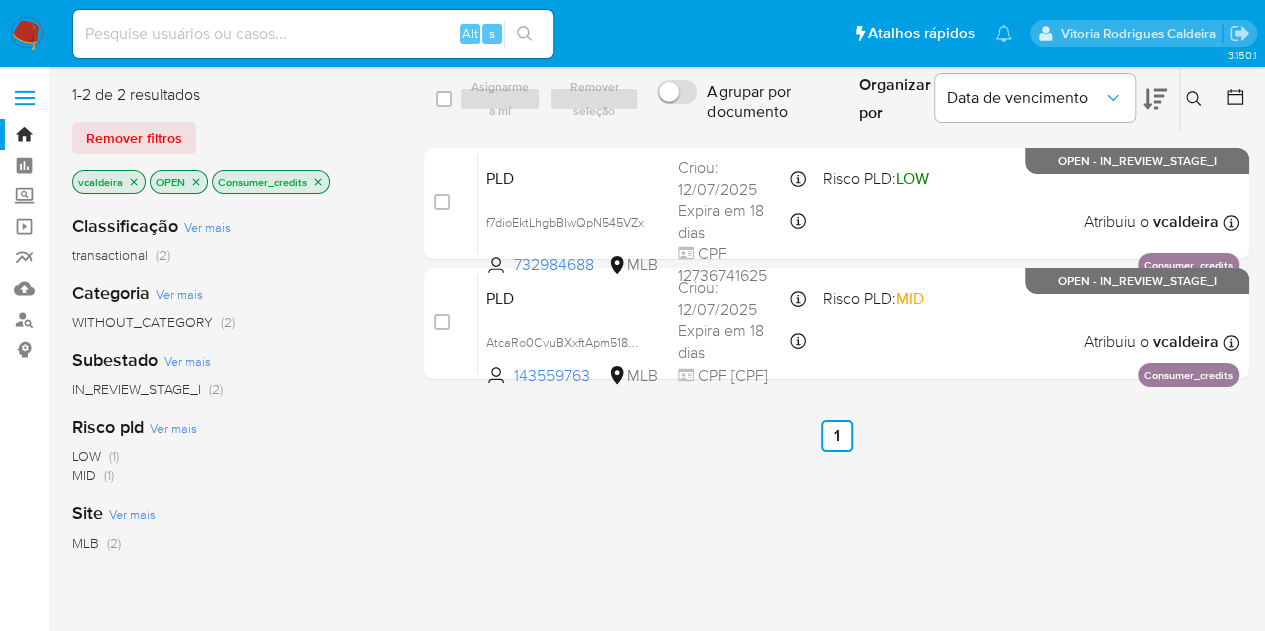click 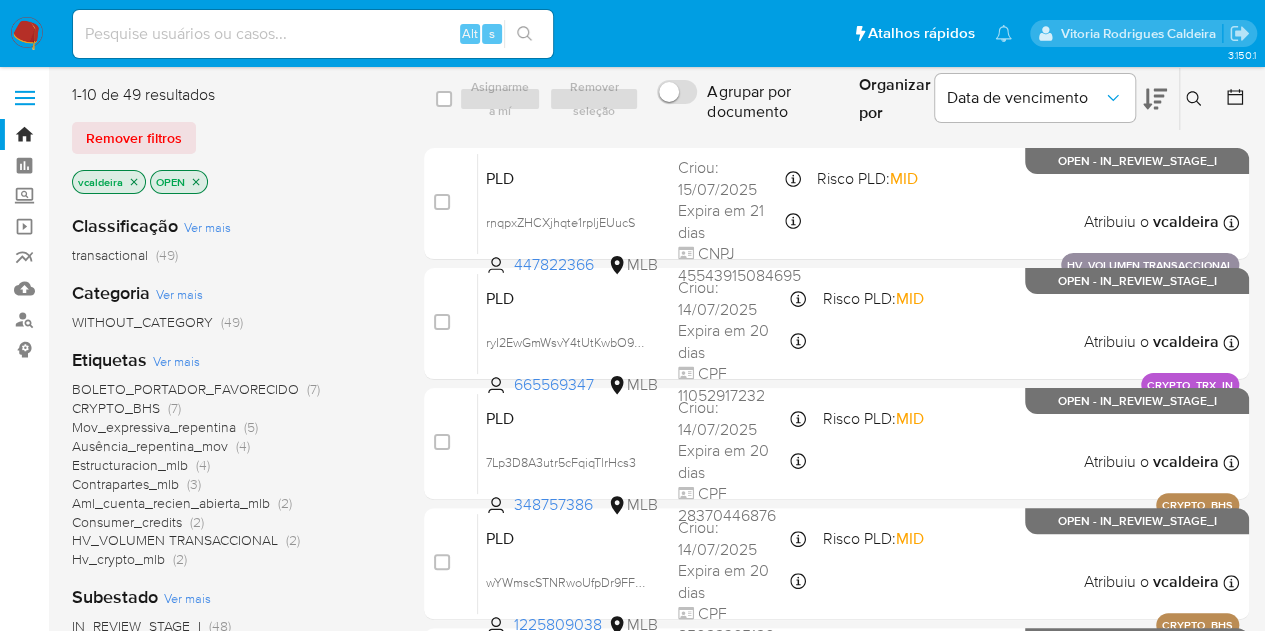 click on "Hv_crypto_mlb" at bounding box center [118, 559] 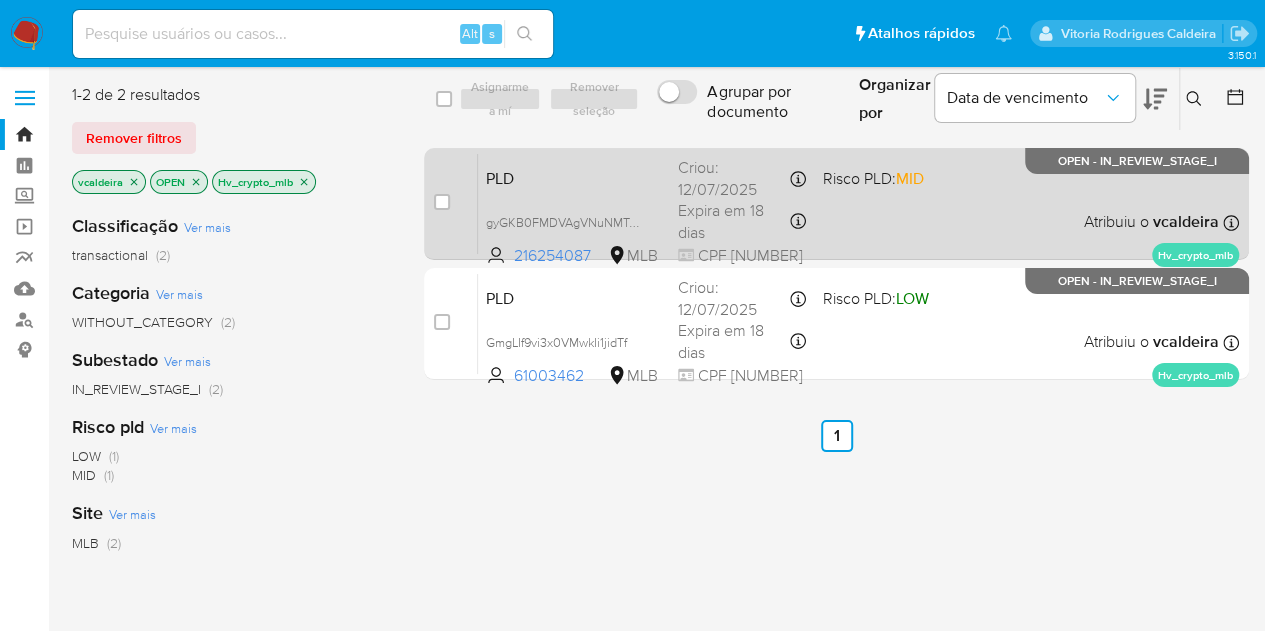 click on "PLD gyGKB0FMDVAgVNuNMTwa0EKL 216254087 MLB Risco PLD:  MID Criou: 12/07/2025   Criou: 12/07/2025 01:11:05 Expira em 18 dias   Expira em 26/08/2025 01:11:05 CPF   05491237680 Atribuiu o   vcaldeira   Asignado el: 24/07/2025 16:23:50 Hv_crypto_mlb OPEN - IN_REVIEW_STAGE_I" at bounding box center (858, 203) 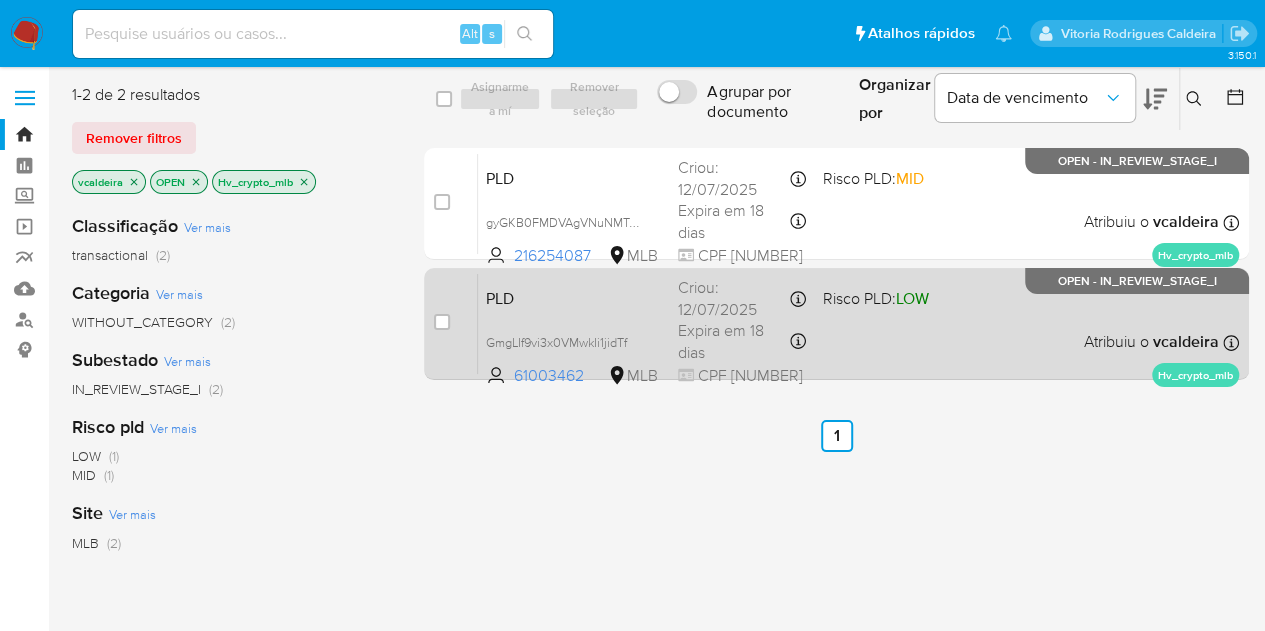 click on "PLD GmgLIf9vi3x0VMwkIi1jidTf 61003462 MLB Risco PLD:  LOW Criou: 12/07/2025   Criou: 12/07/2025 01:00:26 Expira em 18 dias   Expira em 26/08/2025 01:00:27 CPF   00840776039 Atribuiu o   vcaldeira   Asignado el: 24/07/2025 16:23:49 Hv_crypto_mlb OPEN - IN_REVIEW_STAGE_I" at bounding box center [858, 323] 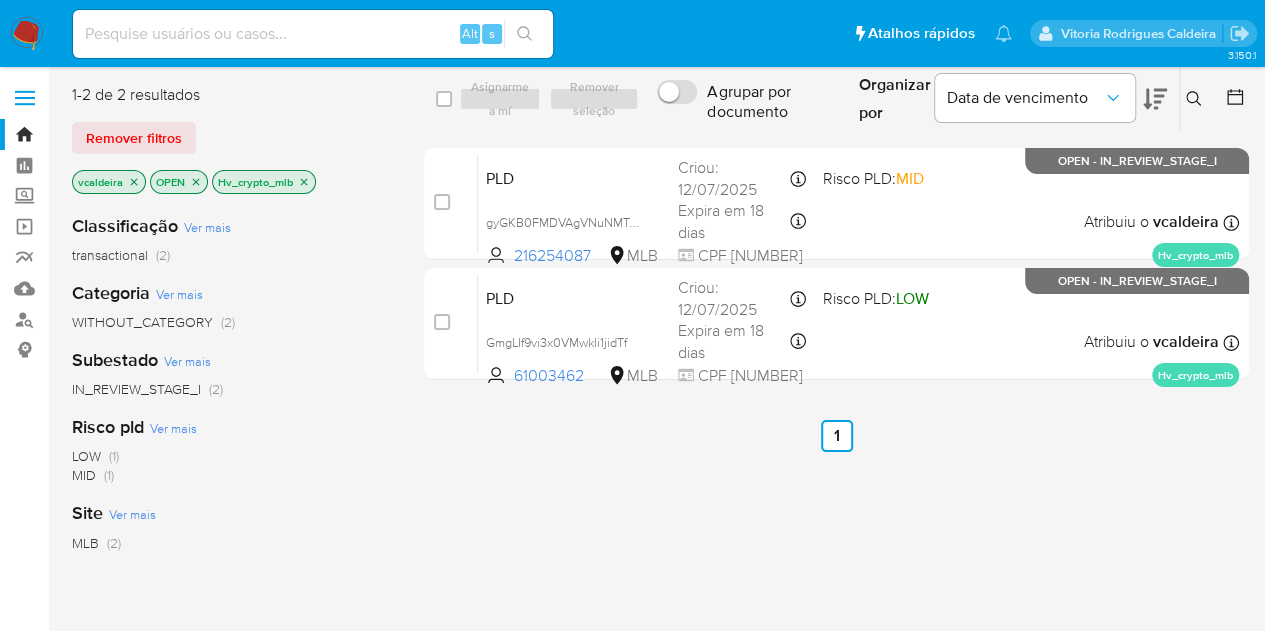 click 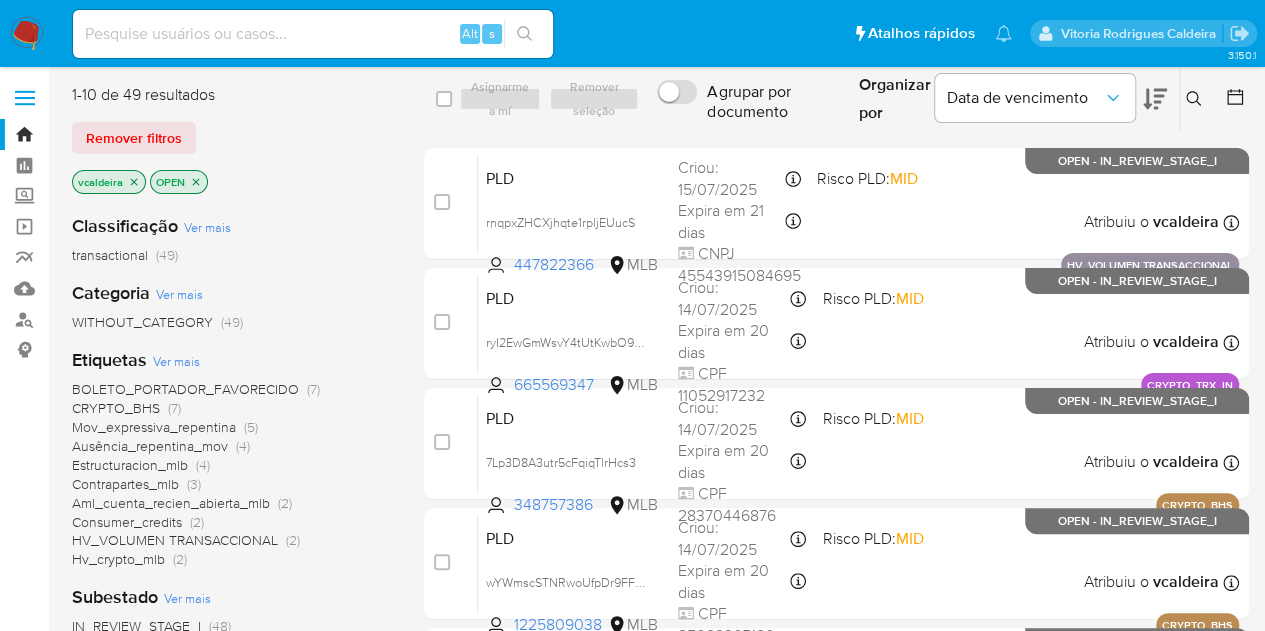 click on "Ver mais" at bounding box center (176, 361) 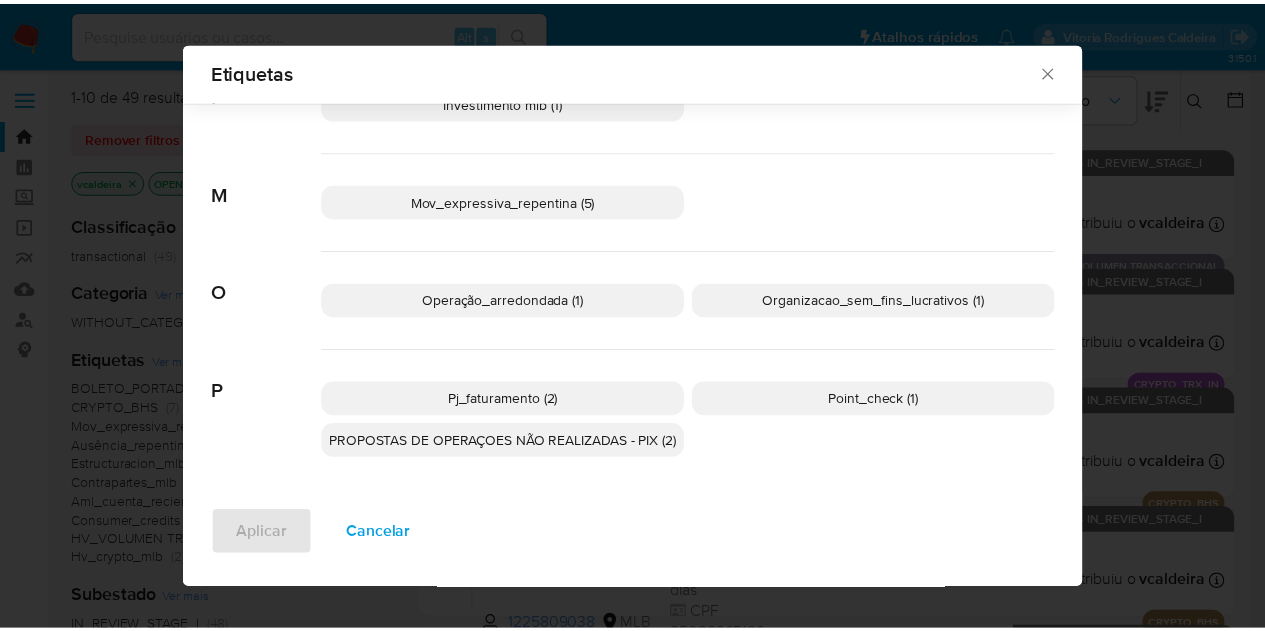 scroll, scrollTop: 906, scrollLeft: 0, axis: vertical 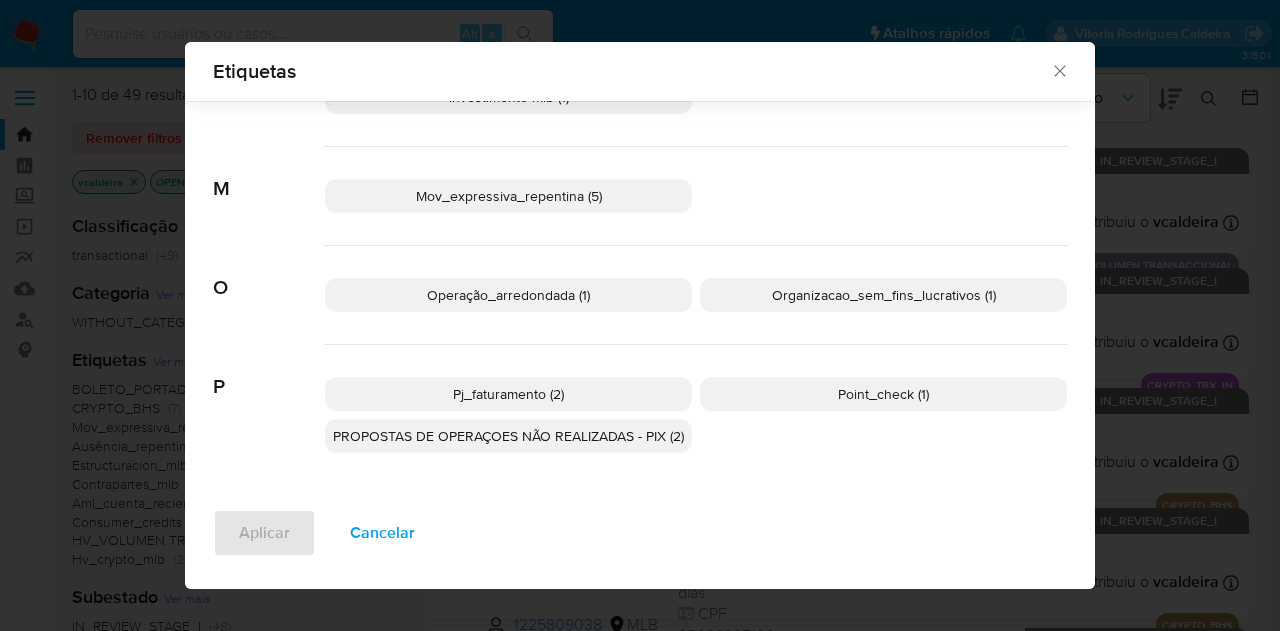 click on "Operação_arredondada (1)" at bounding box center (508, 295) 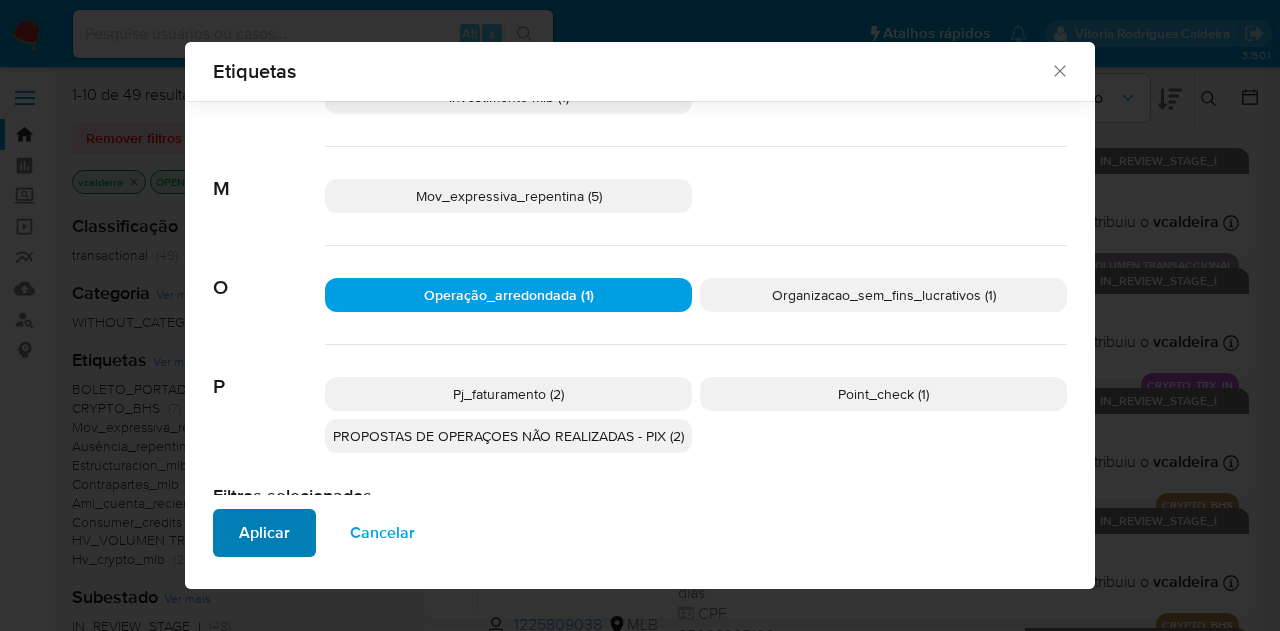 click on "Aplicar Cancelar" at bounding box center (640, 542) 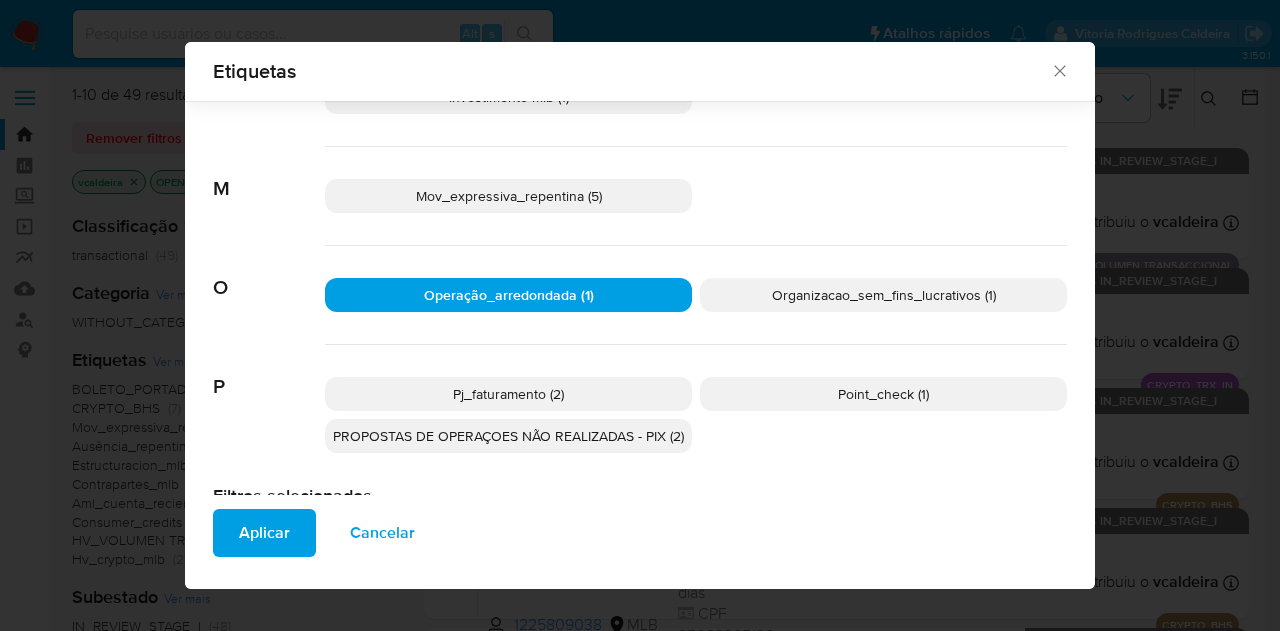 click on "Aplicar" at bounding box center [264, 533] 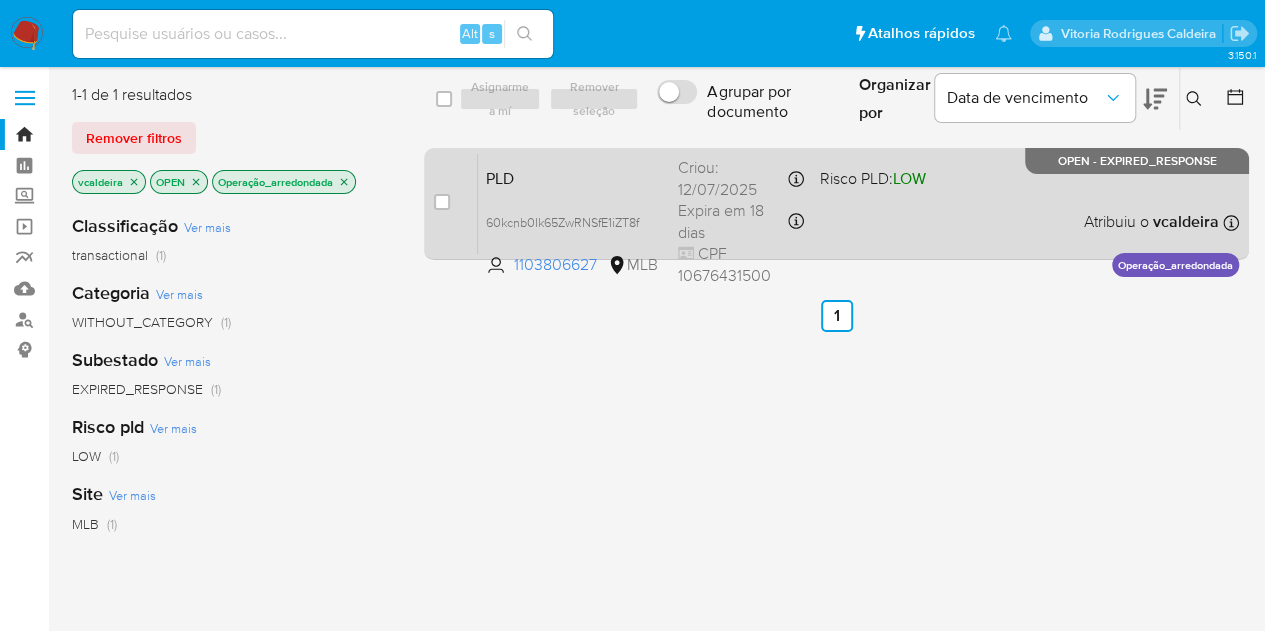 click on "60kcnb0Ik65ZwRNSfE1iZT8f" at bounding box center (574, 222) 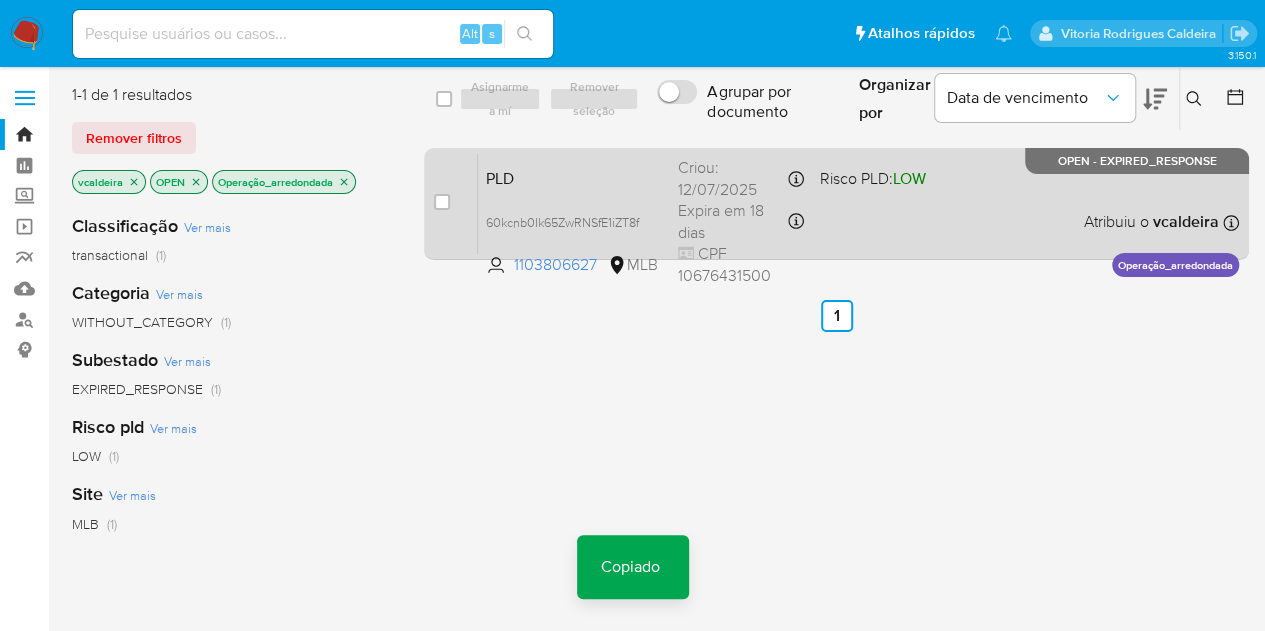 click on "OPEN - EXPIRED_RESPONSE" at bounding box center (1137, 161) 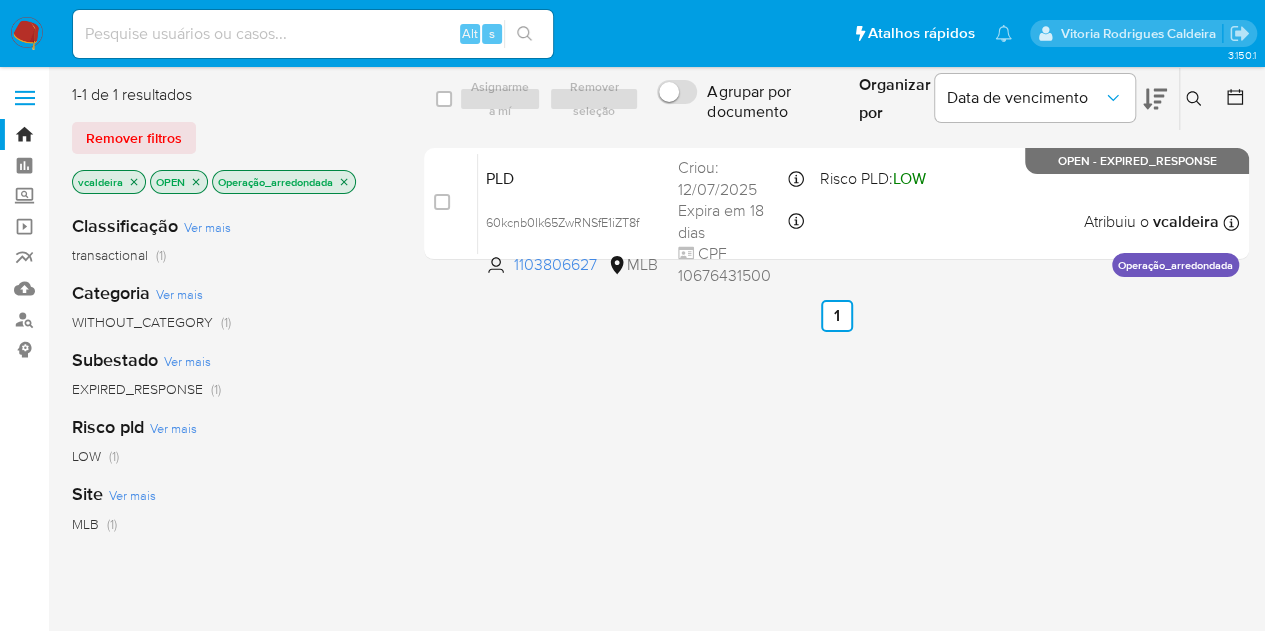 click 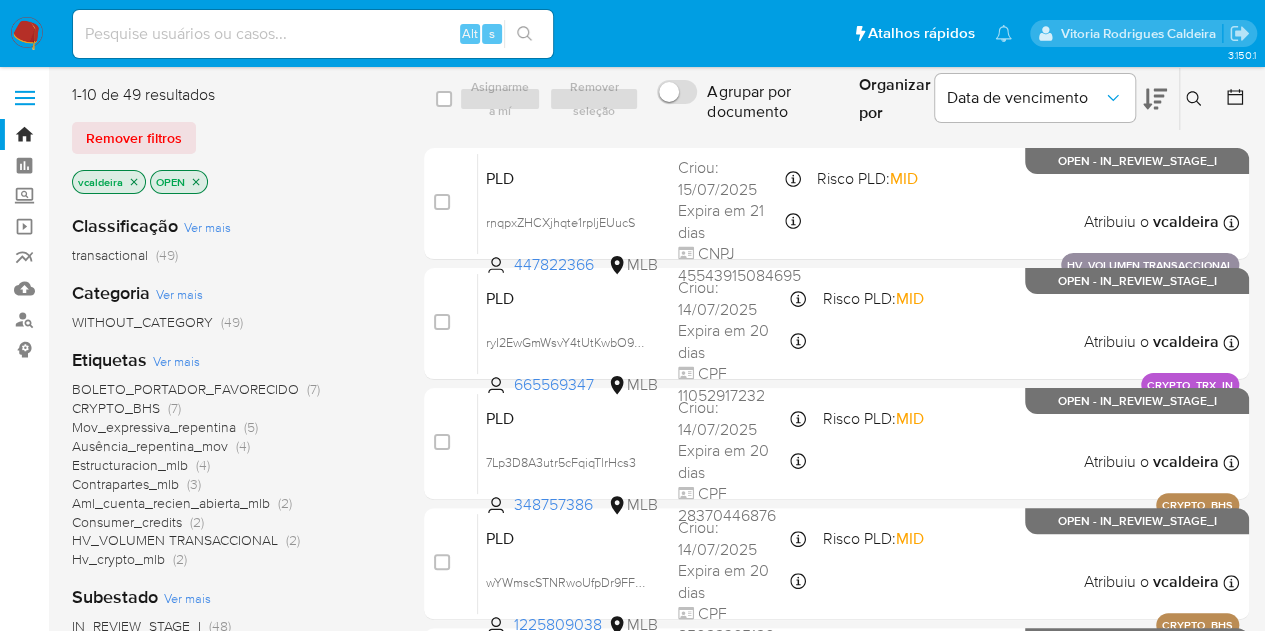 click on "Aml_cuenta_recien_abierta_mlb" at bounding box center [171, 503] 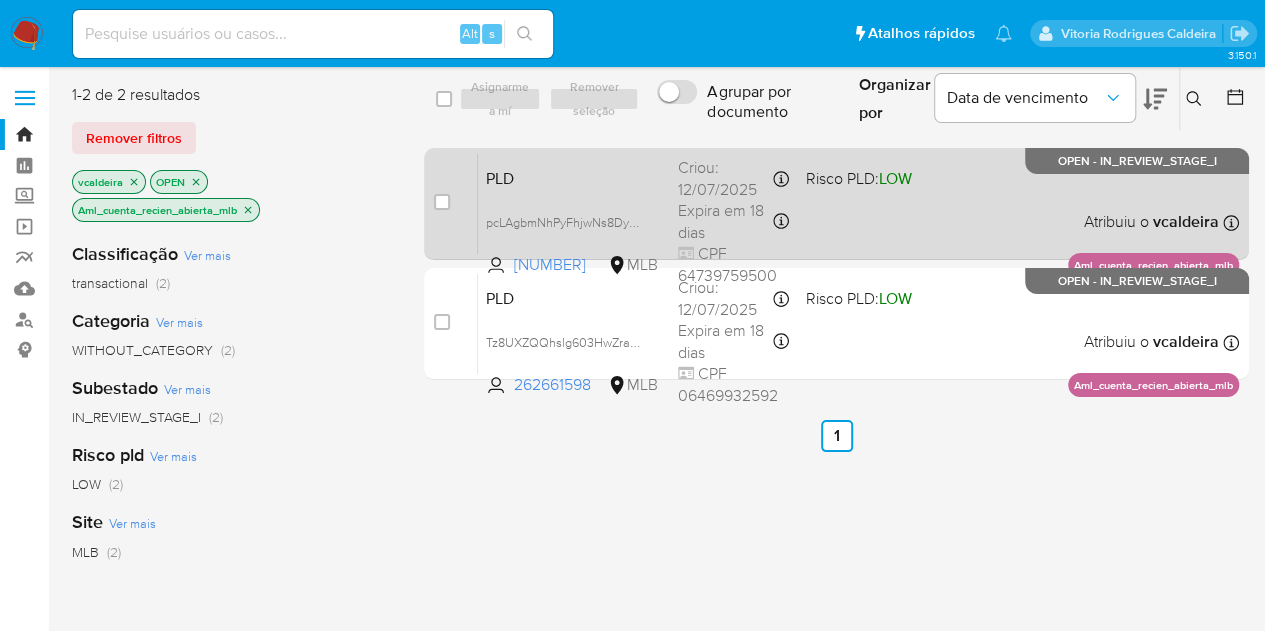 click on "OPEN - IN_REVIEW_STAGE_I" at bounding box center [1137, 161] 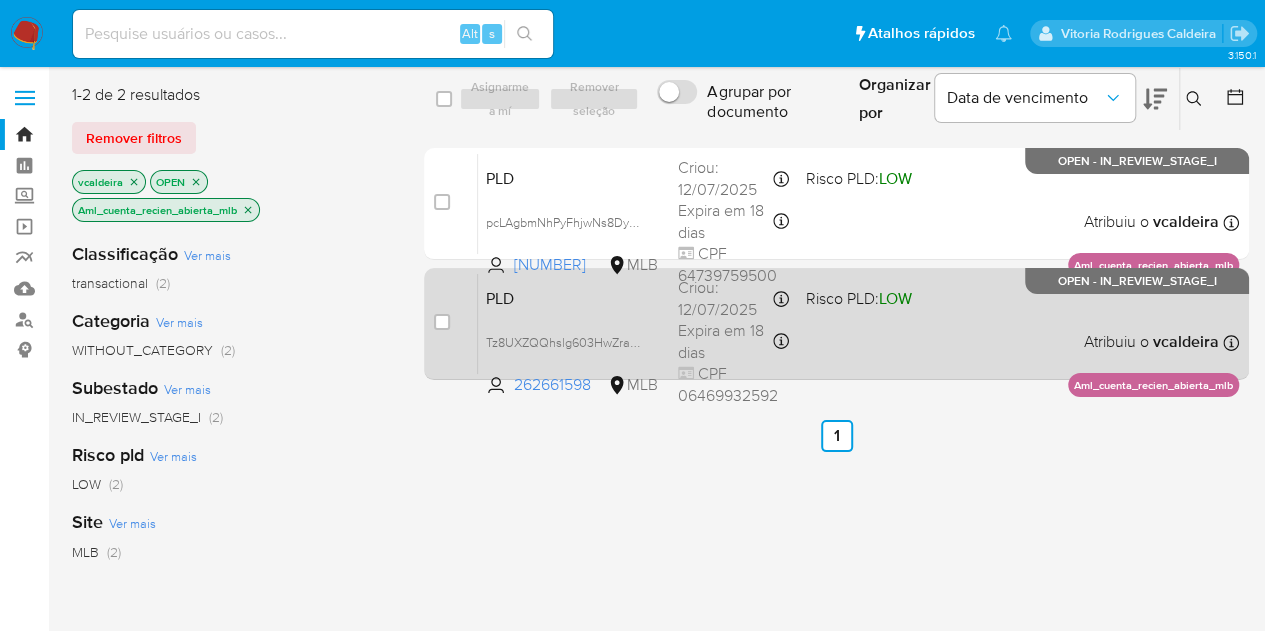 click on "PLD Tz8UXZQQhslg603HwZrap6YU 262661598 MLB Risco PLD:  LOW Criou: 12/07/2025   Criou: 12/07/2025 01:01:58 Expira em 18 dias   Expira em 26/08/2025 01:01:58 CPF   06469932592 Atribuiu o   vcaldeira   Asignado el: 24/07/2025 16:20:33 Aml_cuenta_recien_abierta_mlb OPEN - IN_REVIEW_STAGE_I" at bounding box center [858, 323] 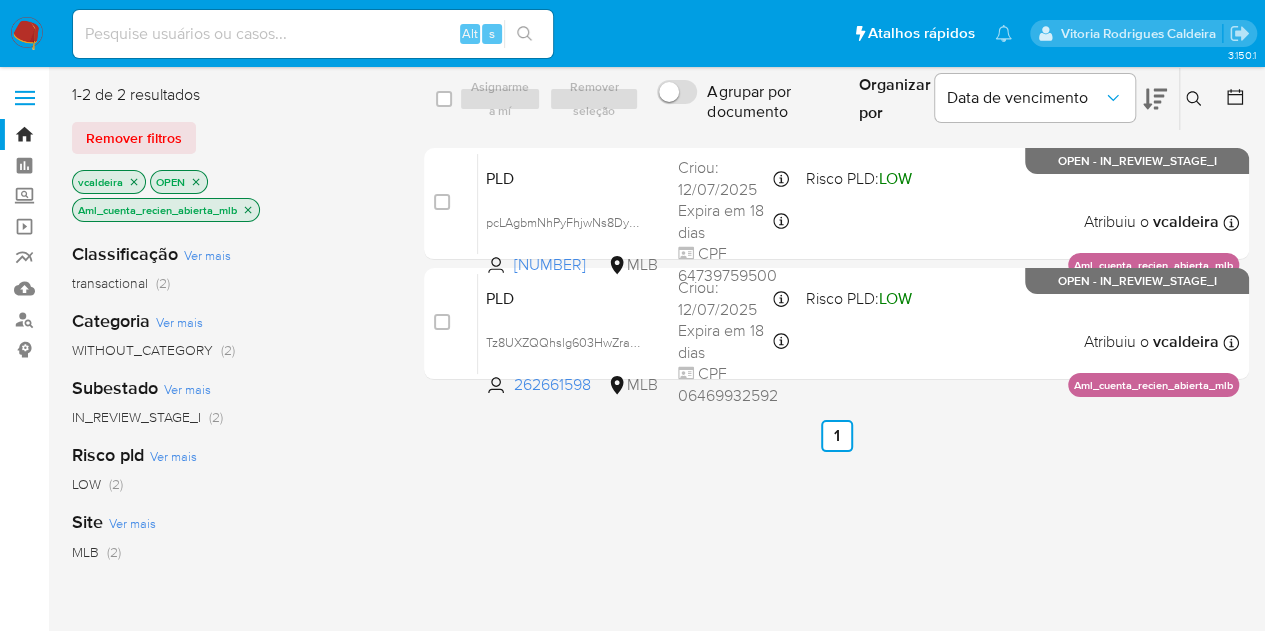 click 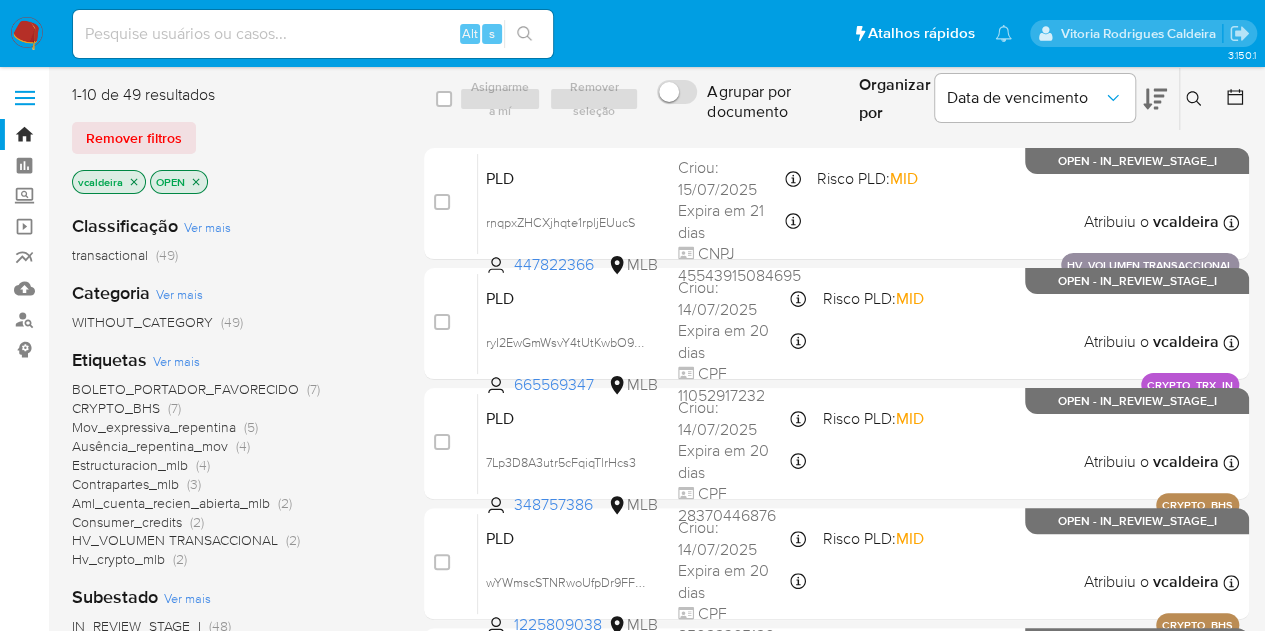 click on "Estructuracion_mlb" at bounding box center [130, 465] 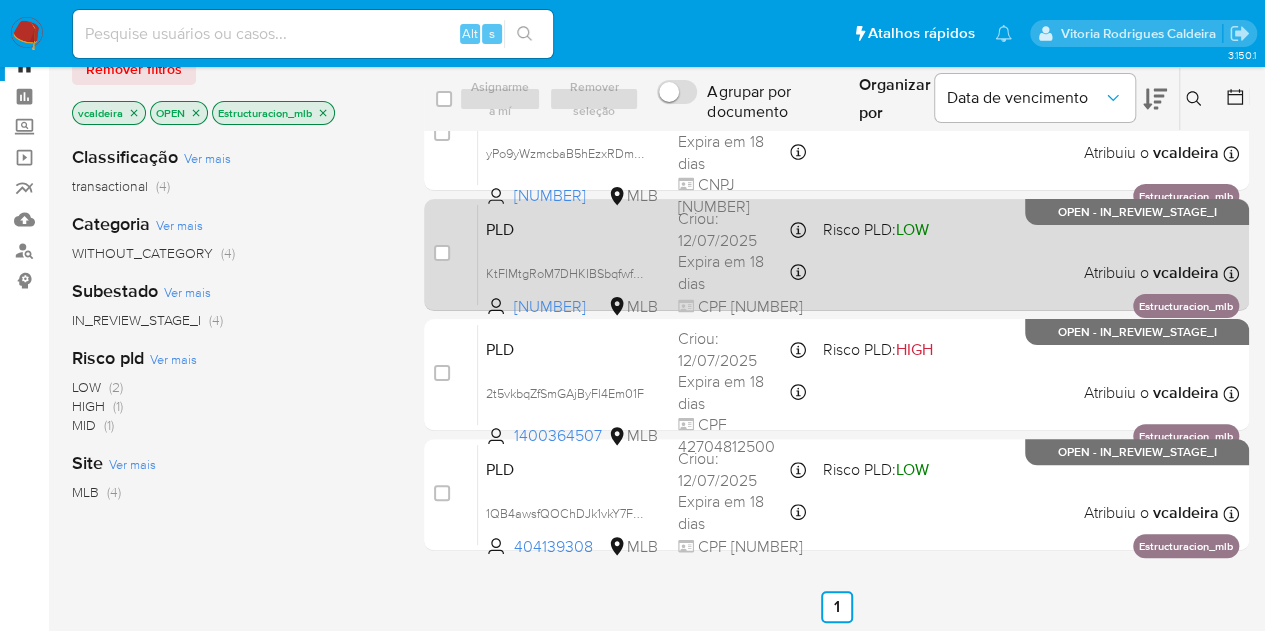scroll, scrollTop: 100, scrollLeft: 0, axis: vertical 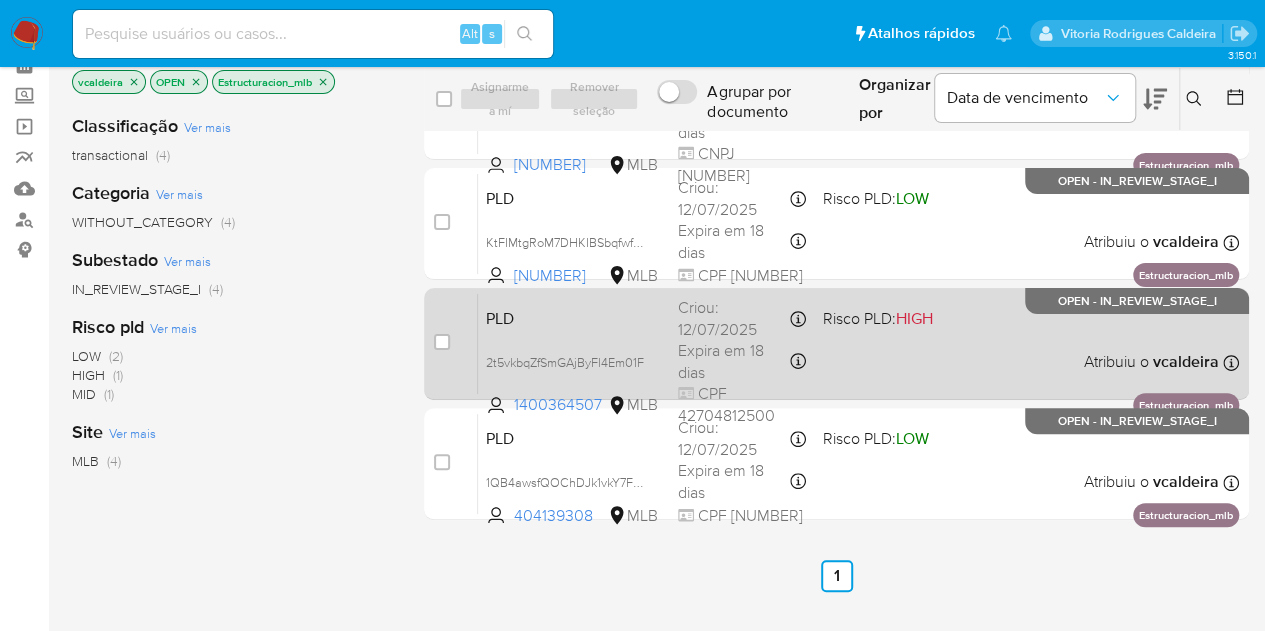 click on "OPEN - IN_REVIEW_STAGE_I" at bounding box center (1137, 301) 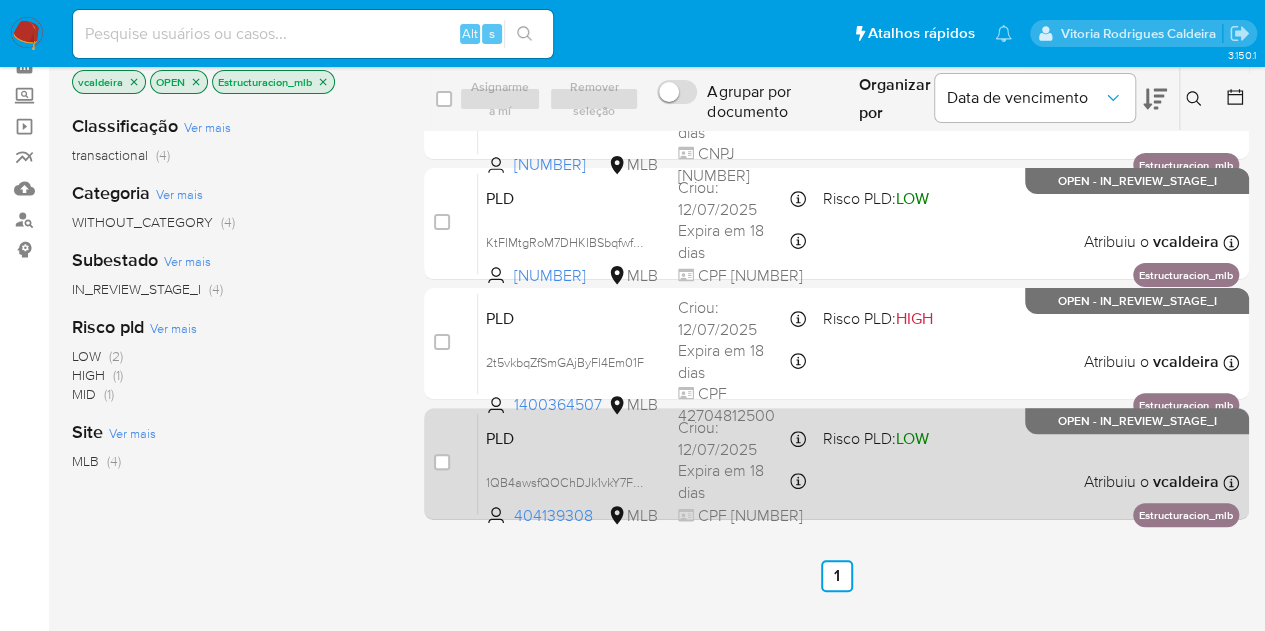 click on "OPEN - IN_REVIEW_STAGE_I" at bounding box center [1137, 421] 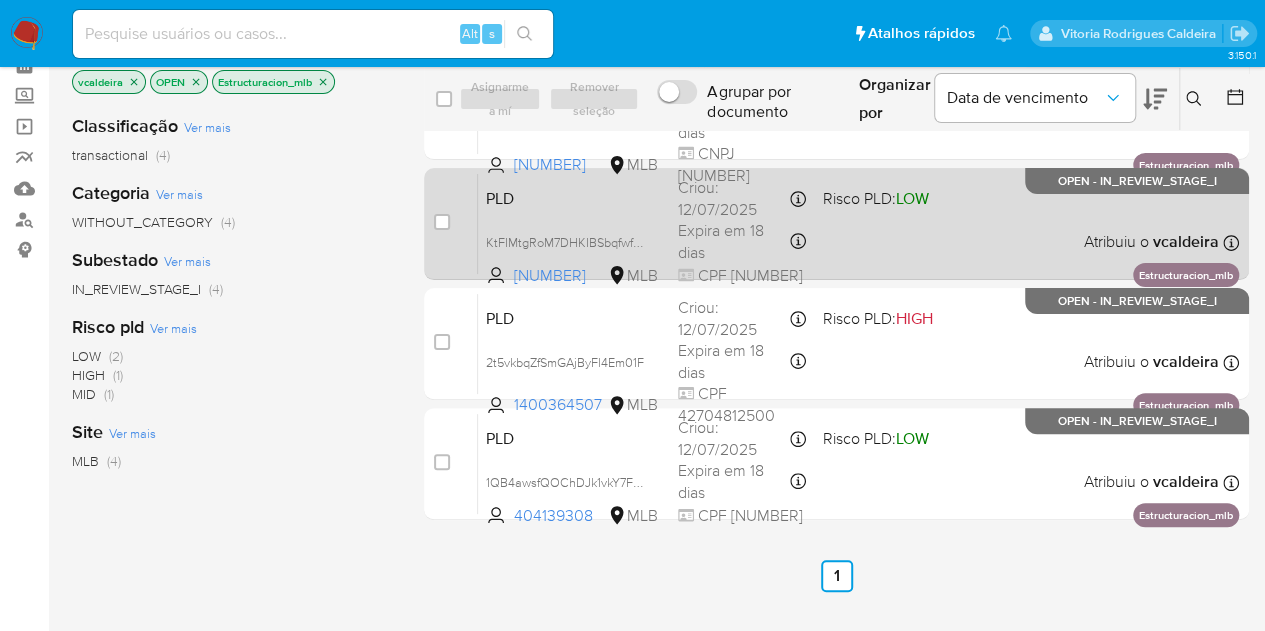 click on "PLD KtFIMtgRoM7DHKIBSbqfwf52 1906896981 MLB Risco PLD:  LOW Criou: 12/07/2025   Criou: 12/07/2025 00:56:09 Expira em 18 dias   Expira em 26/08/2025 00:56:10 CPF   00066620481 Atribuiu o   vcaldeira   Asignado el: 24/07/2025 16:20:37 Estructuracion_mlb OPEN - IN_REVIEW_STAGE_I" at bounding box center [858, 223] 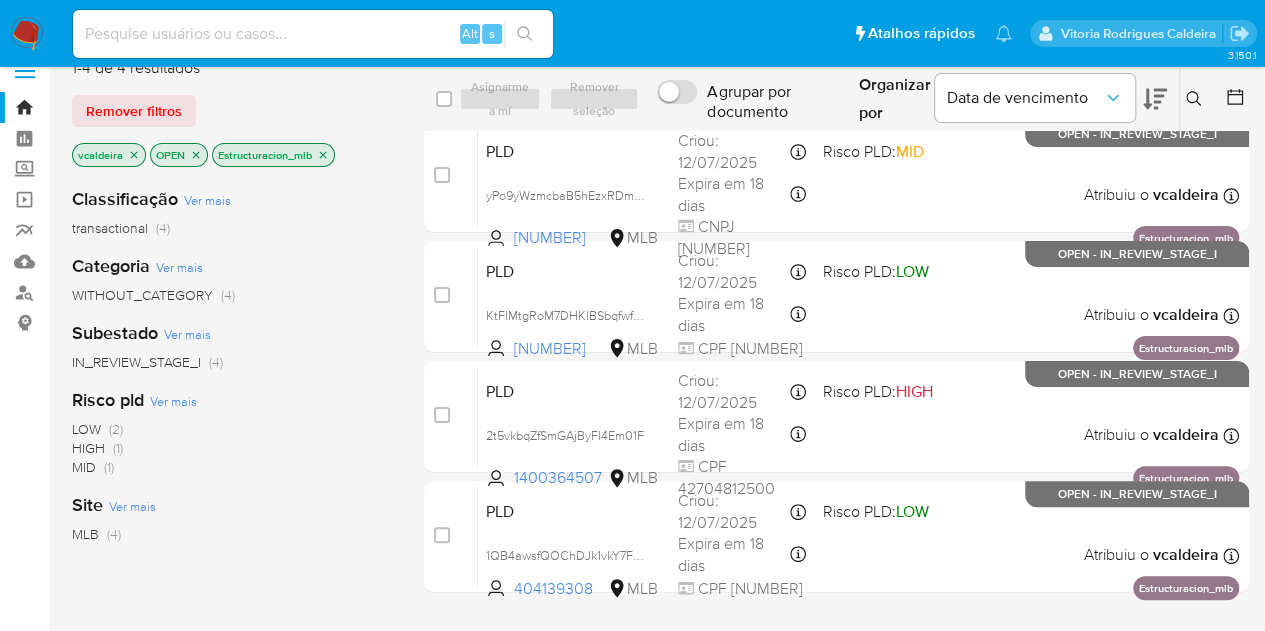 scroll, scrollTop: 0, scrollLeft: 0, axis: both 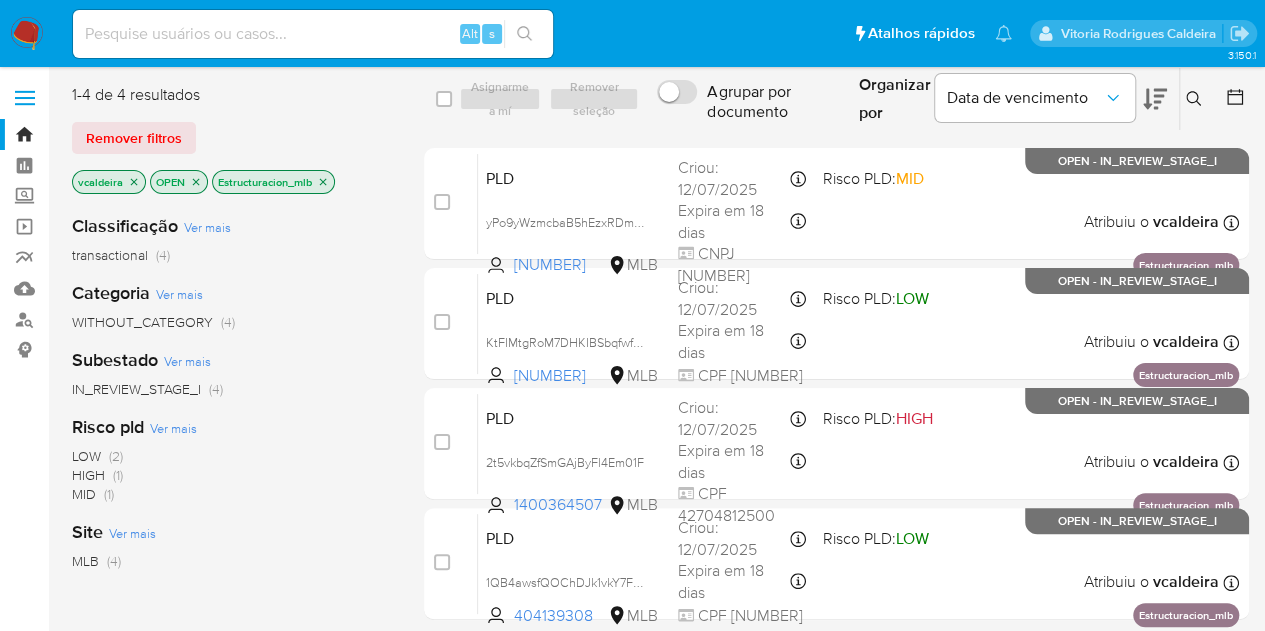 click 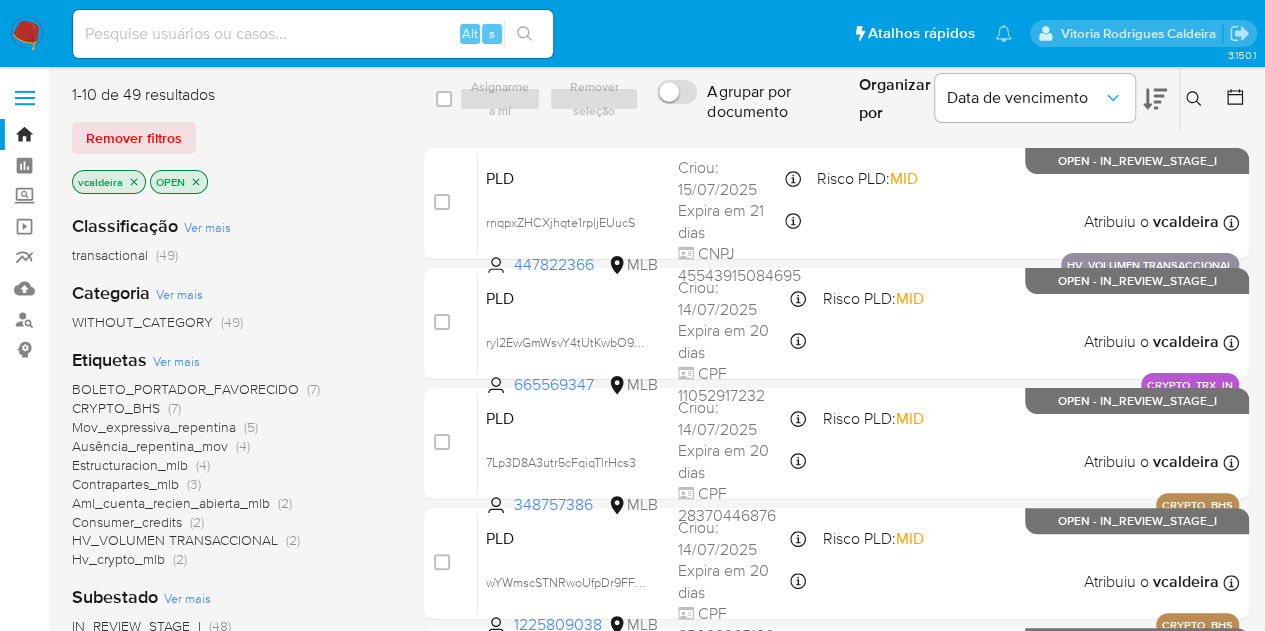 click on "HV_VOLUMEN TRANSACCIONAL" at bounding box center (175, 540) 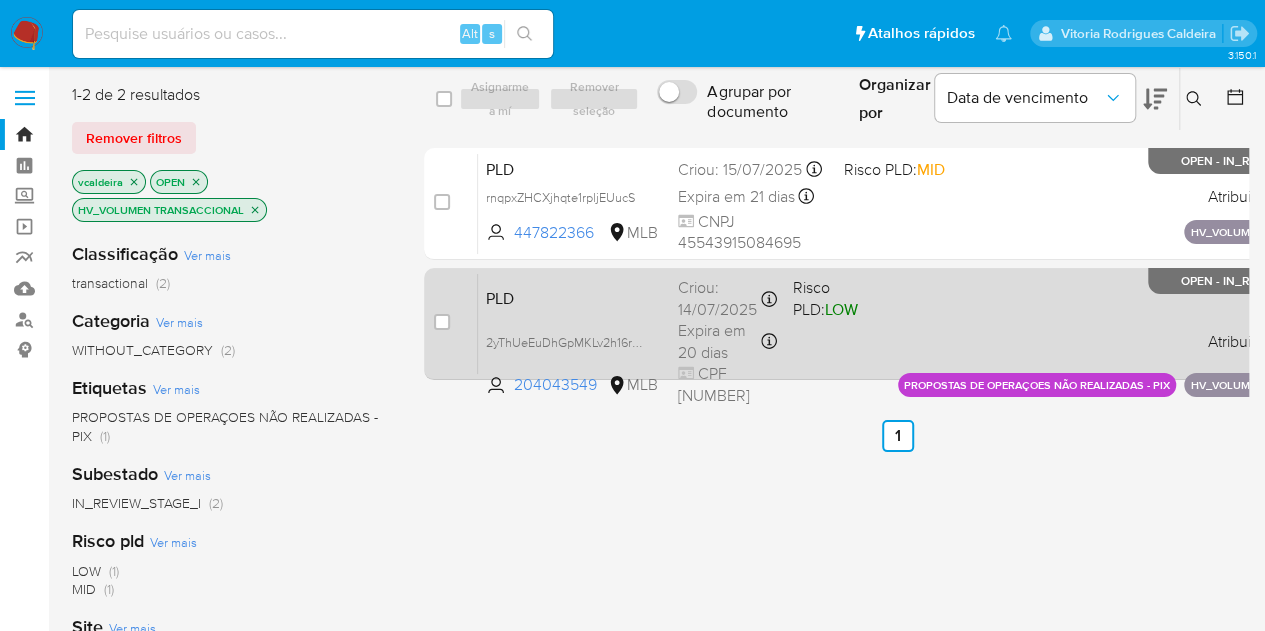click on "OPEN - IN_REVIEW_STAGE_I" at bounding box center [1260, 281] 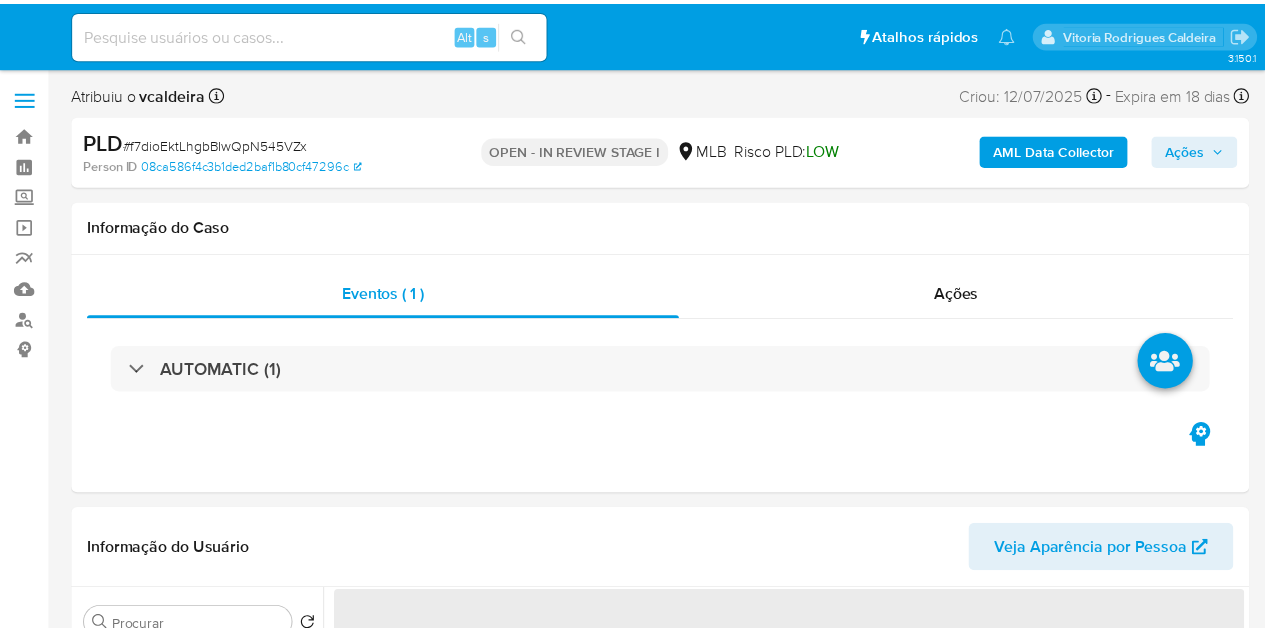 scroll, scrollTop: 0, scrollLeft: 0, axis: both 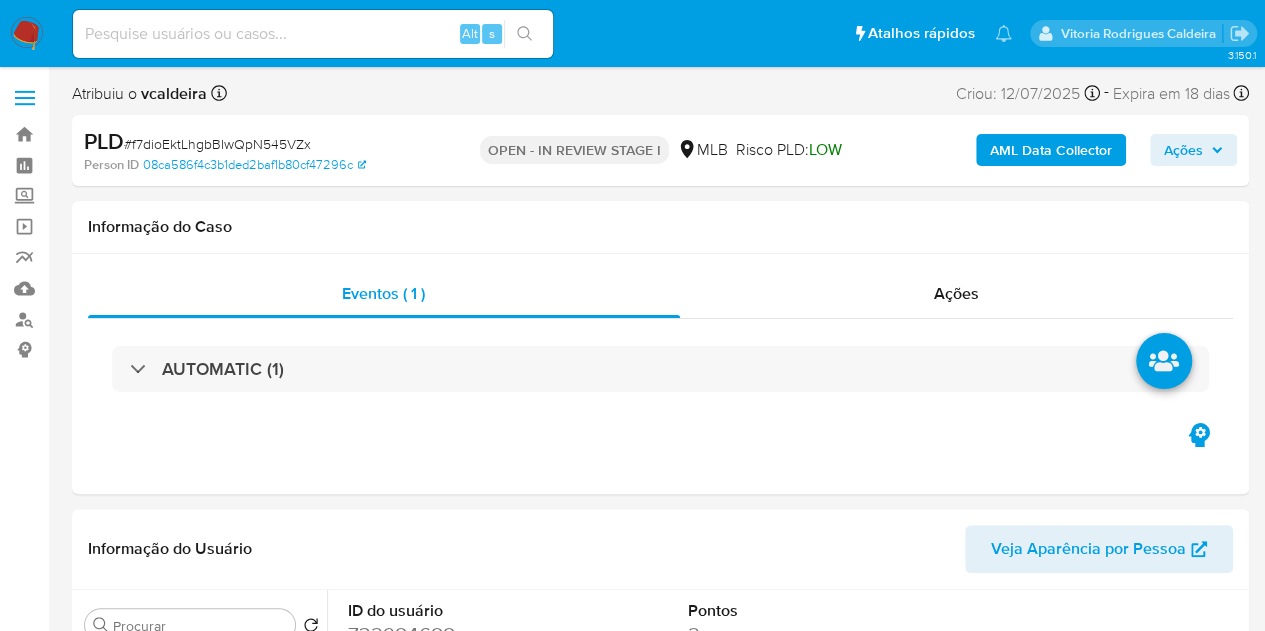 select on "10" 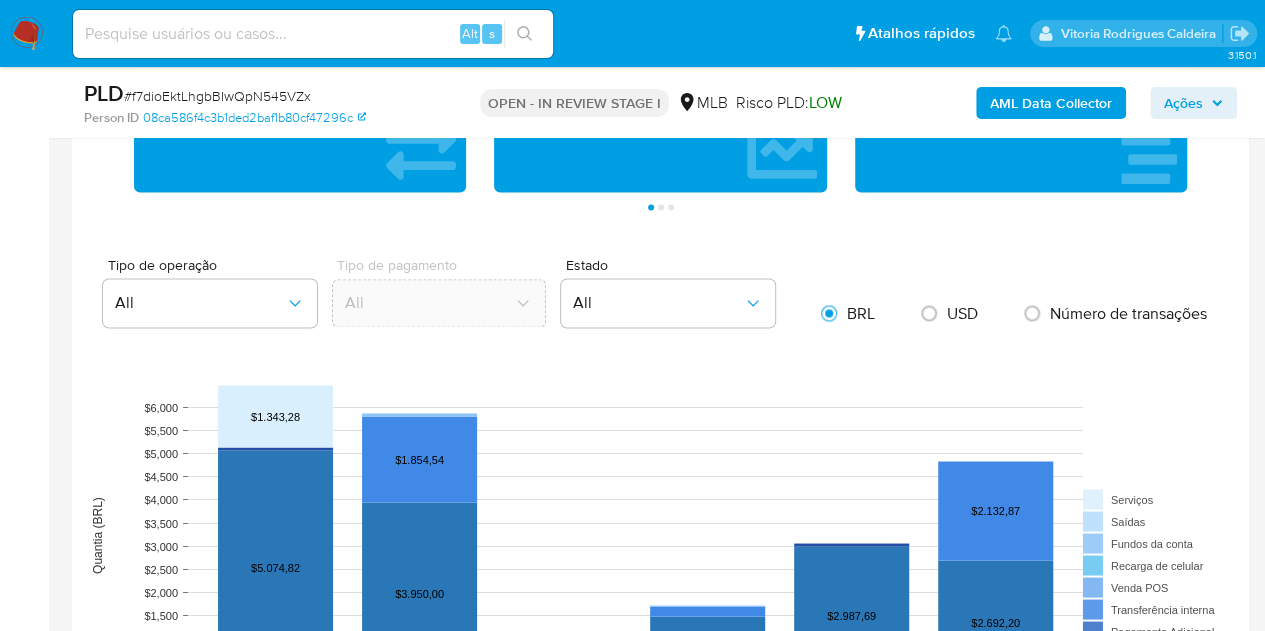 scroll, scrollTop: 1800, scrollLeft: 0, axis: vertical 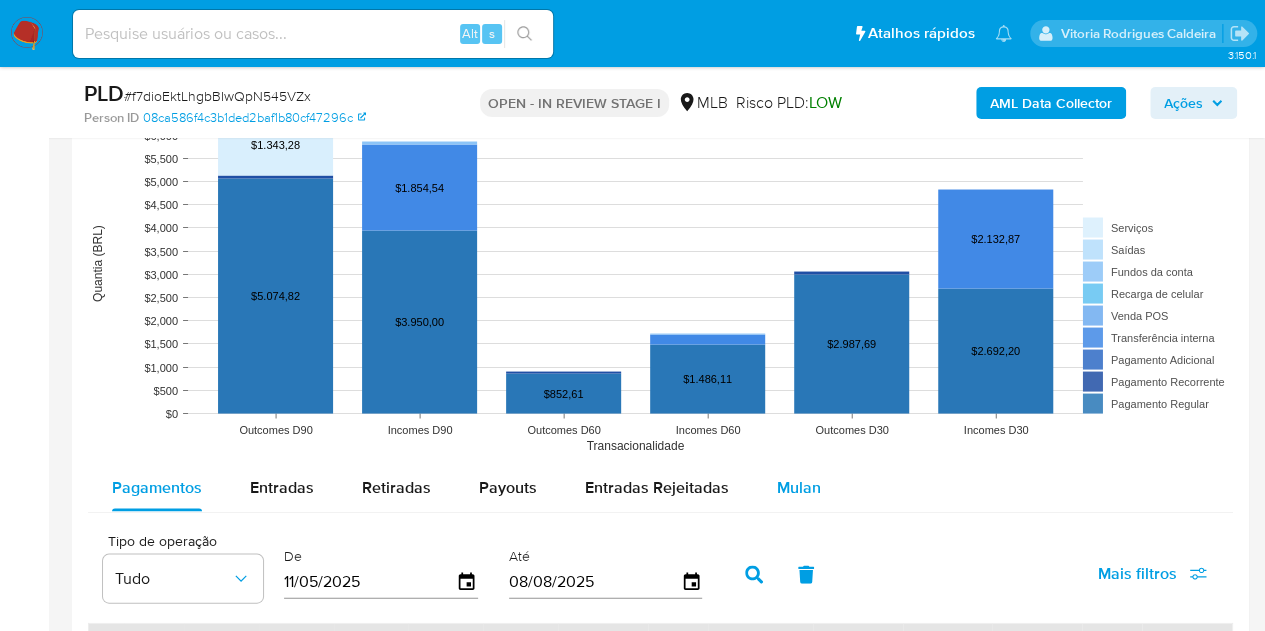 click on "Mulan" at bounding box center [799, 486] 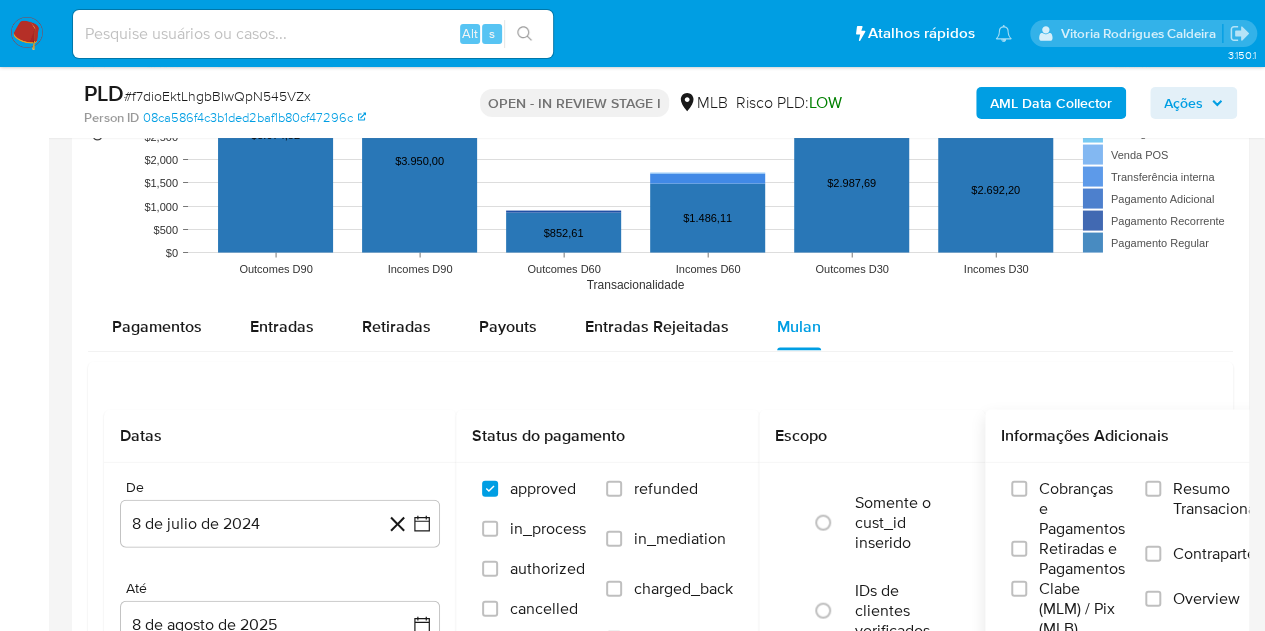 scroll, scrollTop: 2100, scrollLeft: 0, axis: vertical 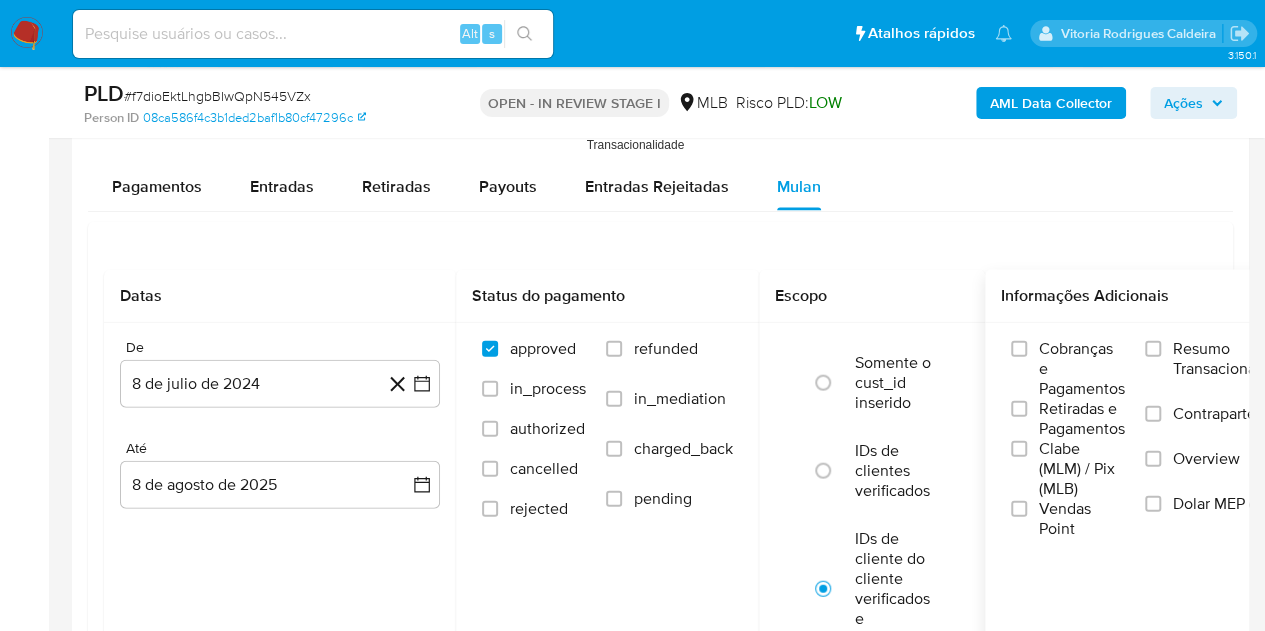 click on "Resumo Transacionalidade" at bounding box center (1236, 359) 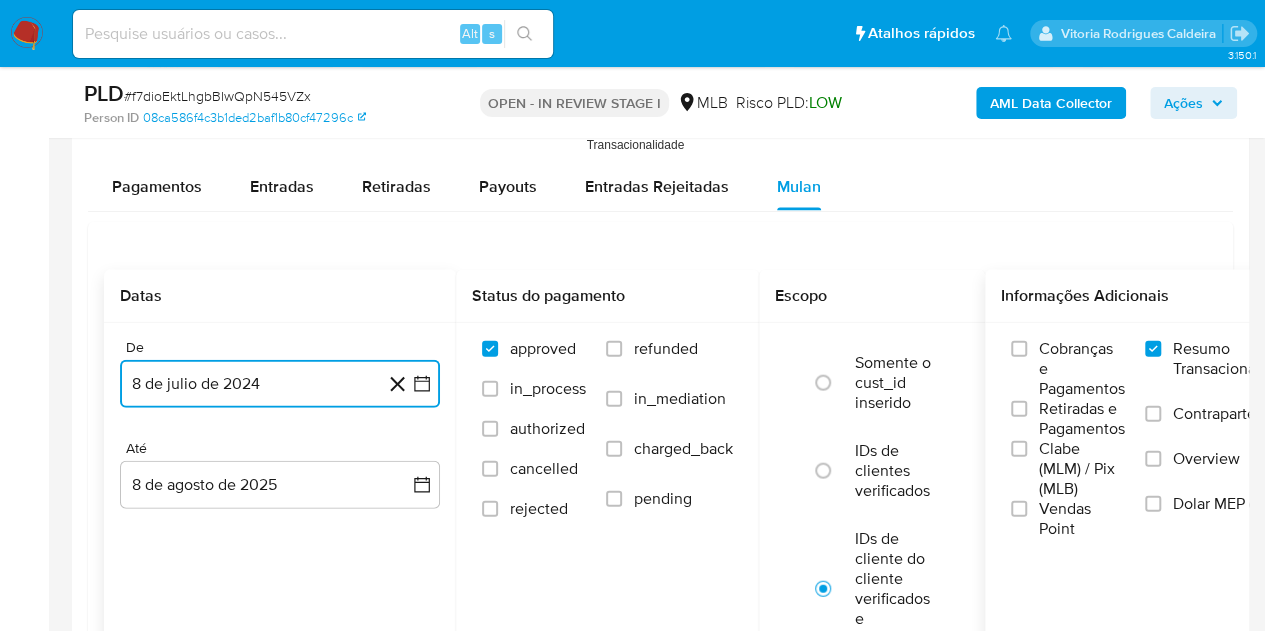 click on "8 de julio de 2024" at bounding box center [280, 384] 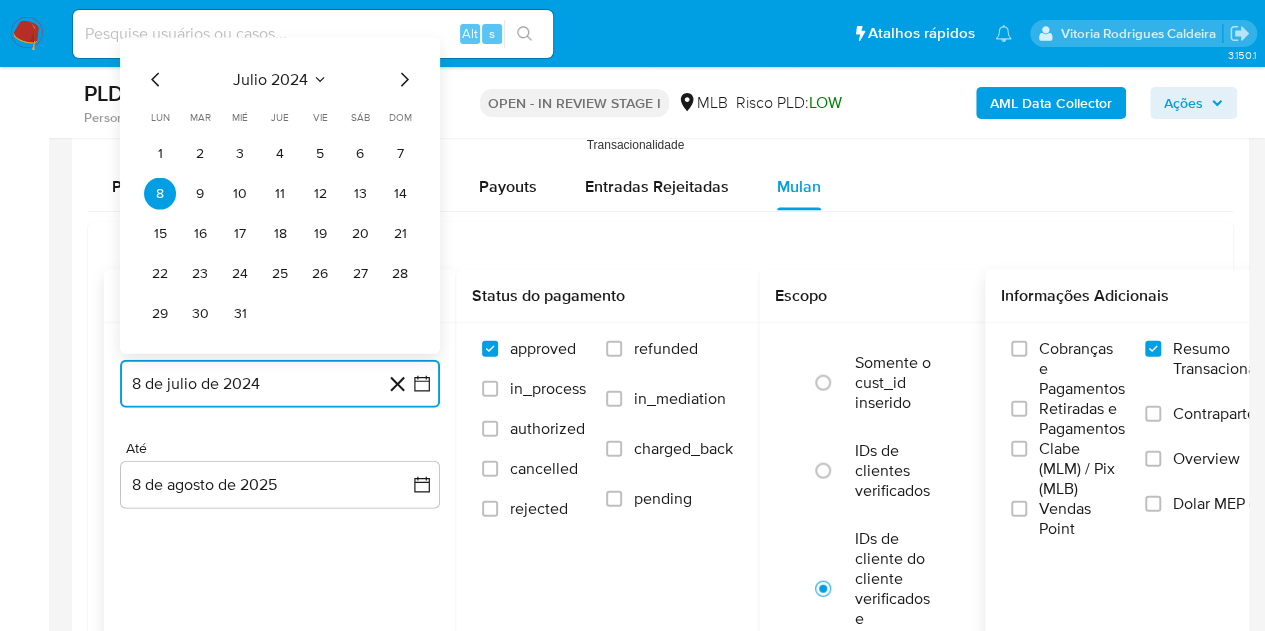 click on "julio 2024" at bounding box center (270, 80) 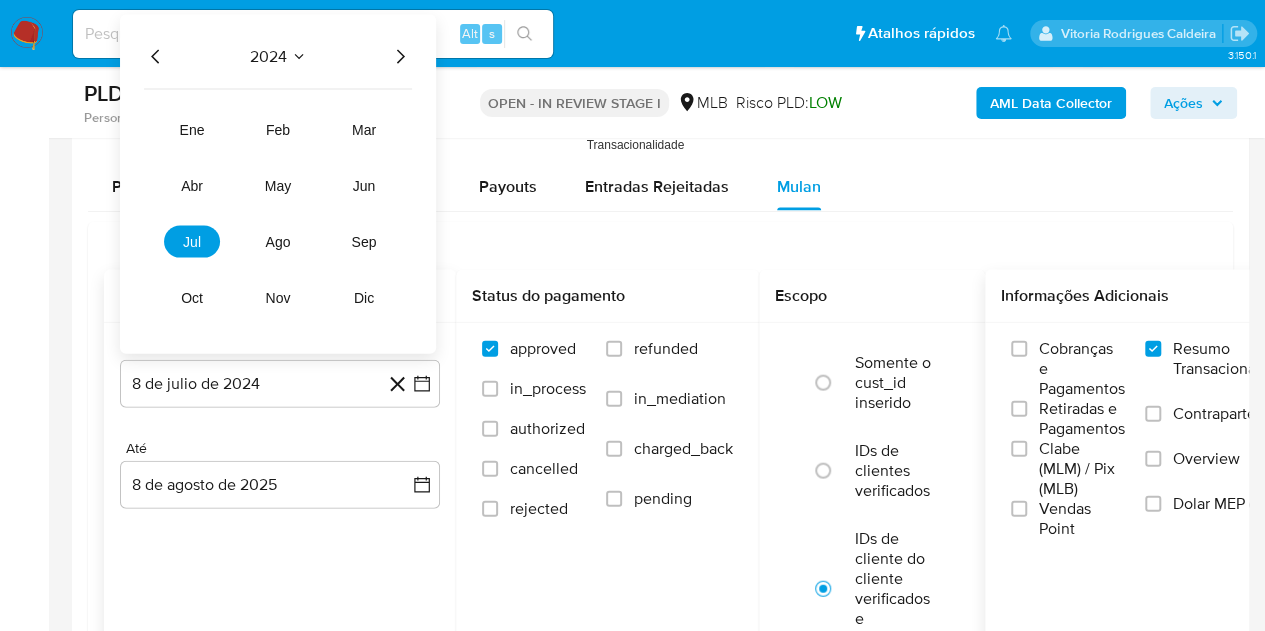 click 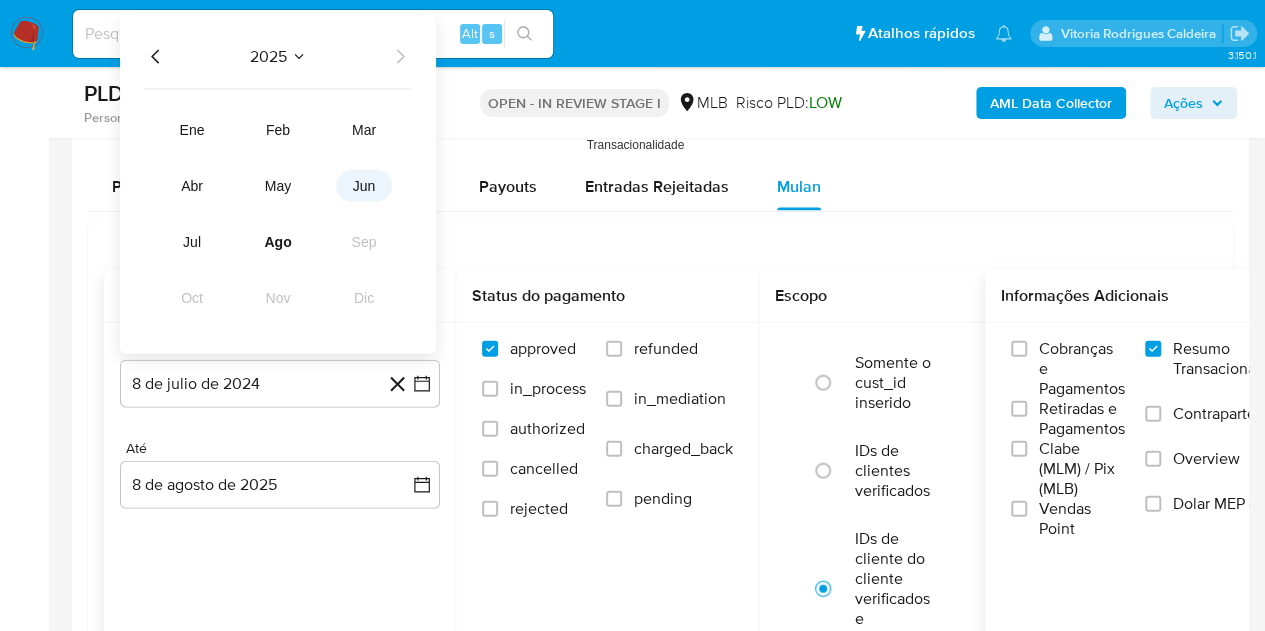 click on "jun" at bounding box center [364, 186] 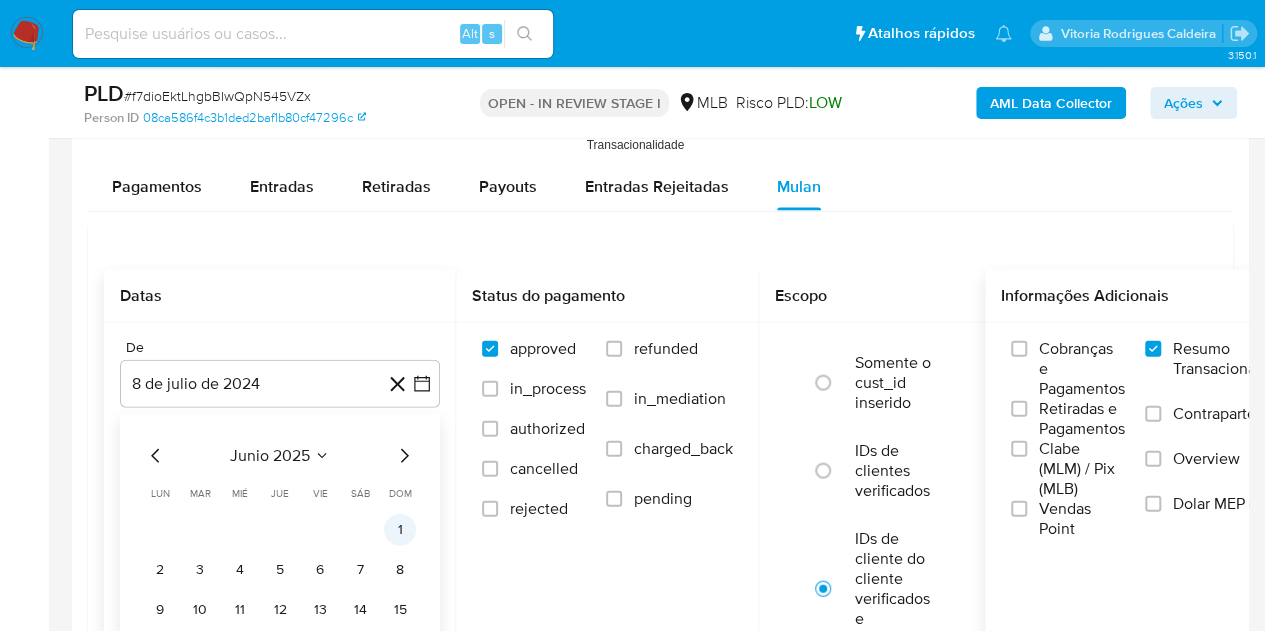 click on "1" at bounding box center [400, 530] 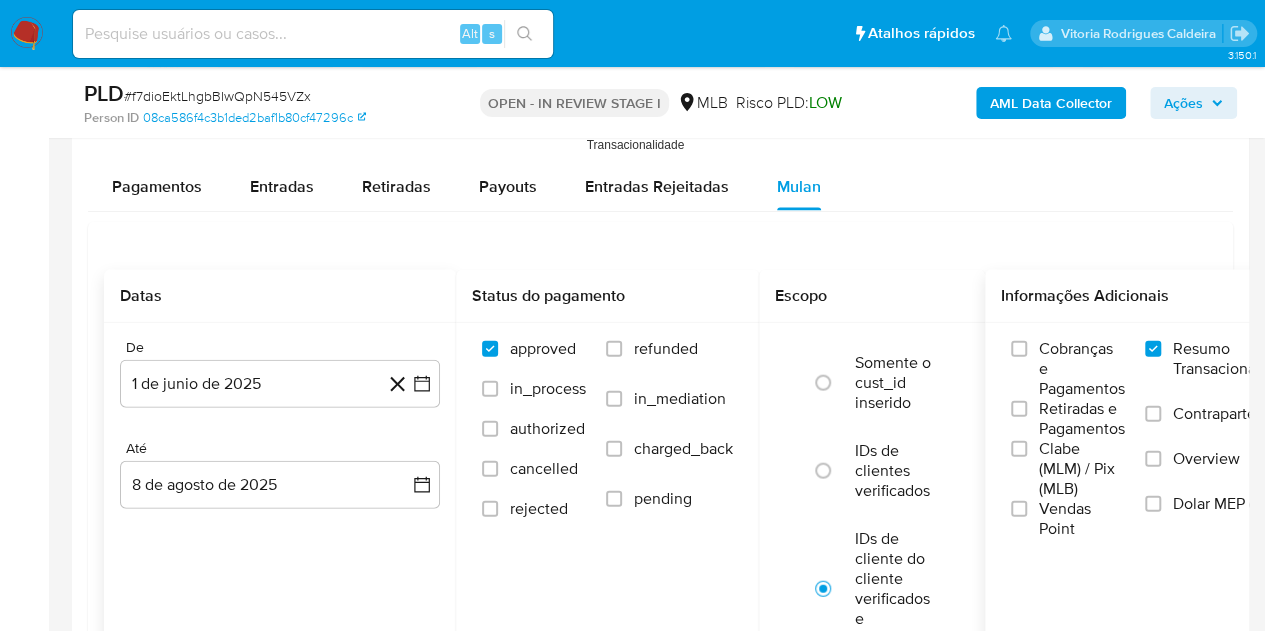 click on "Até" at bounding box center [280, 449] 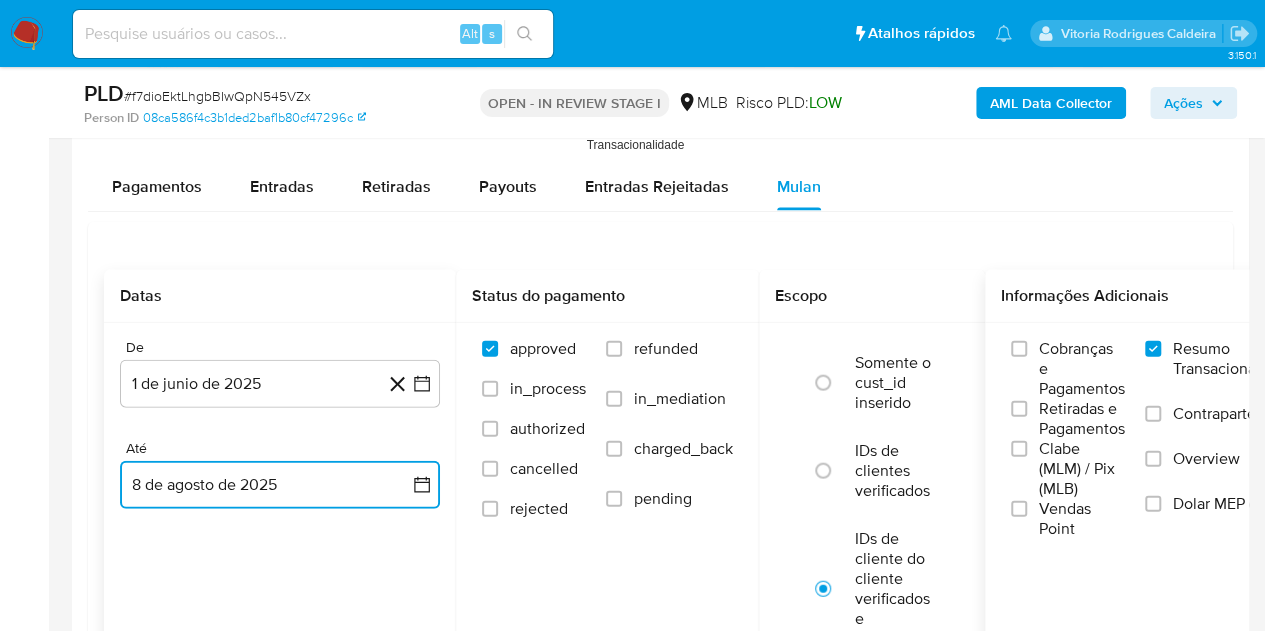 click on "8 de agosto de 2025" at bounding box center [280, 485] 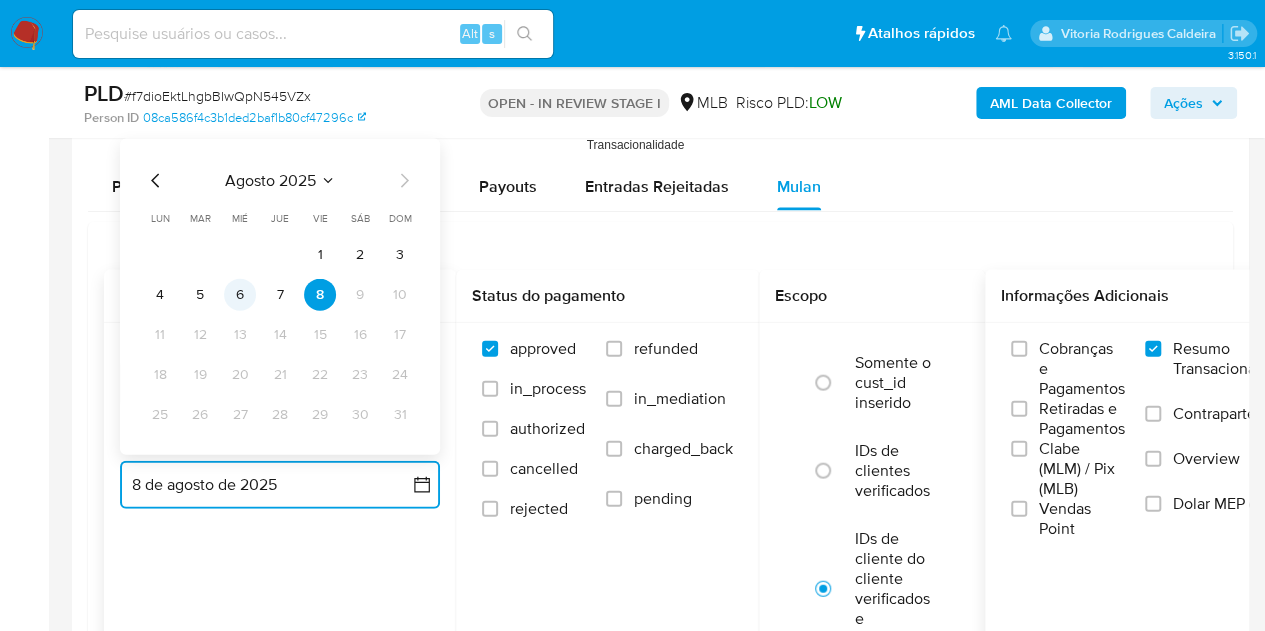 click on "6" at bounding box center (240, 295) 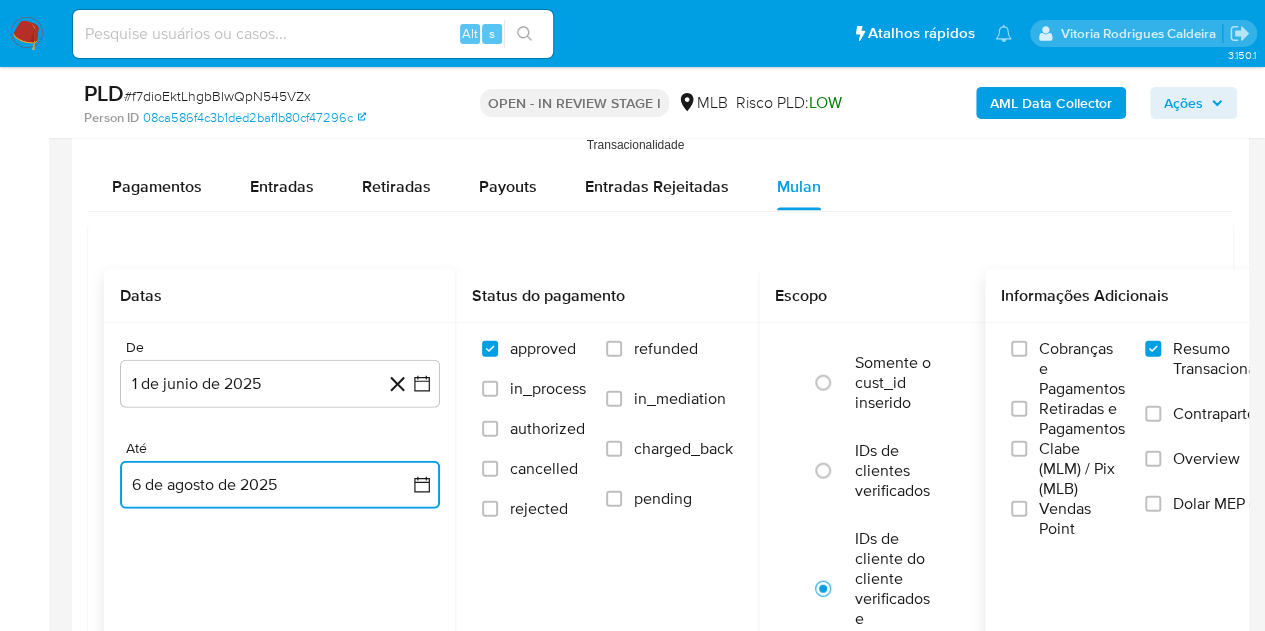 scroll, scrollTop: 2300, scrollLeft: 0, axis: vertical 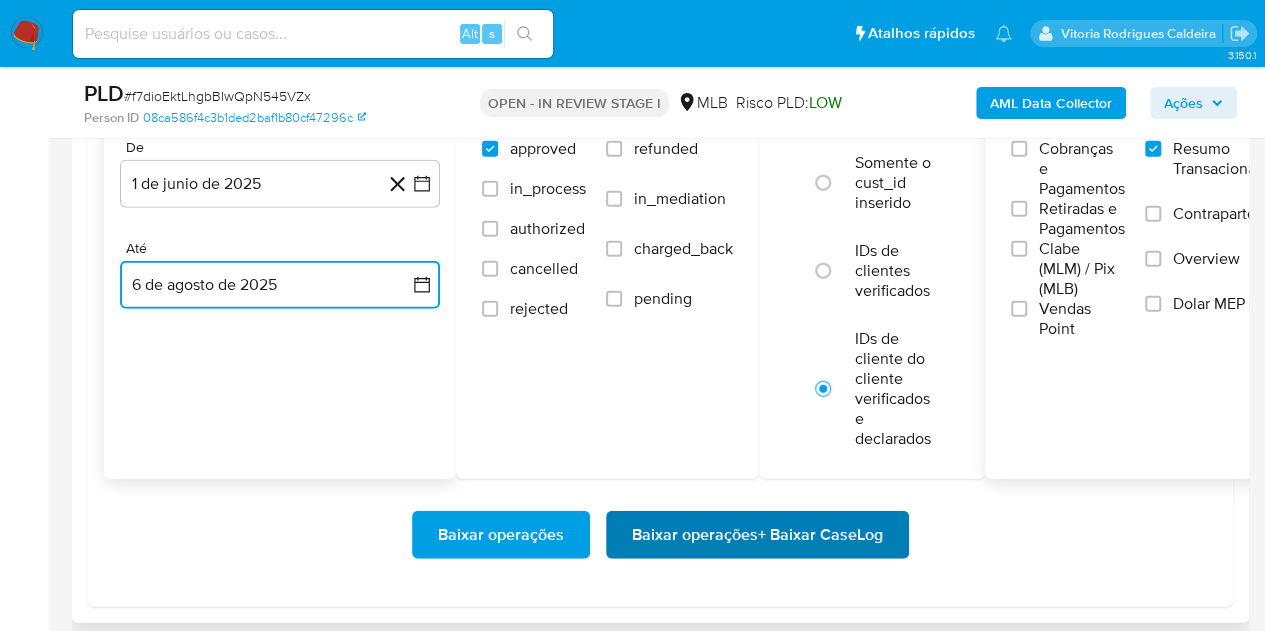 click on "Baixar operações  +   Baixar CaseLog" at bounding box center (757, 535) 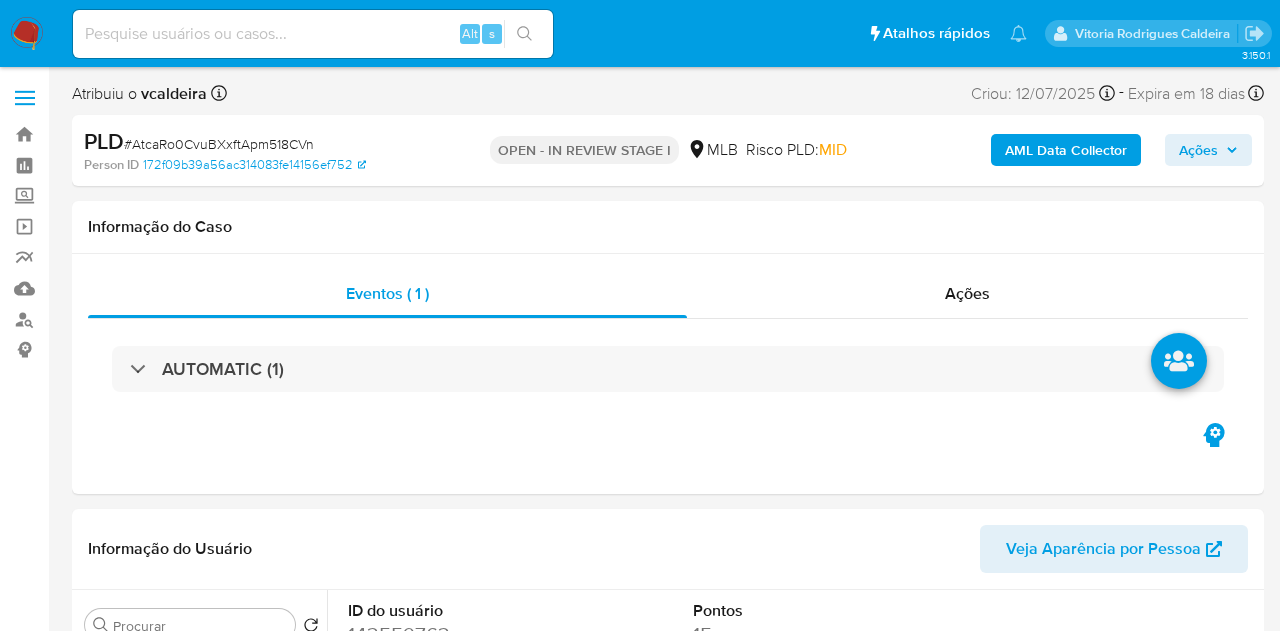 select on "10" 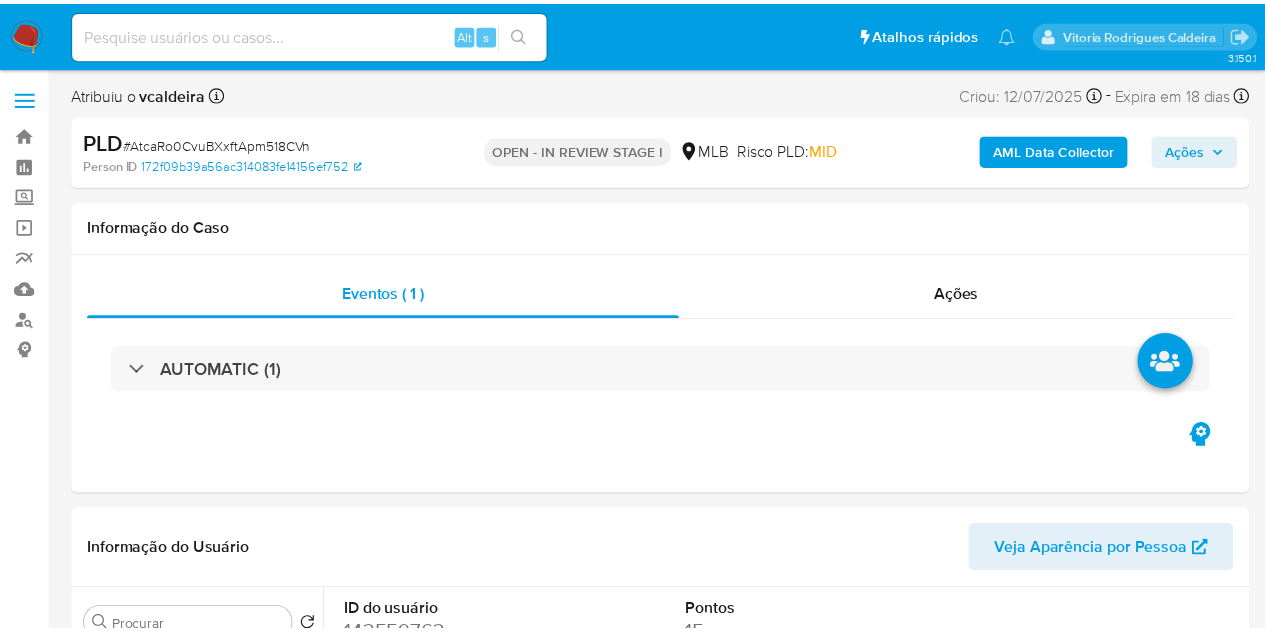 scroll, scrollTop: 0, scrollLeft: 0, axis: both 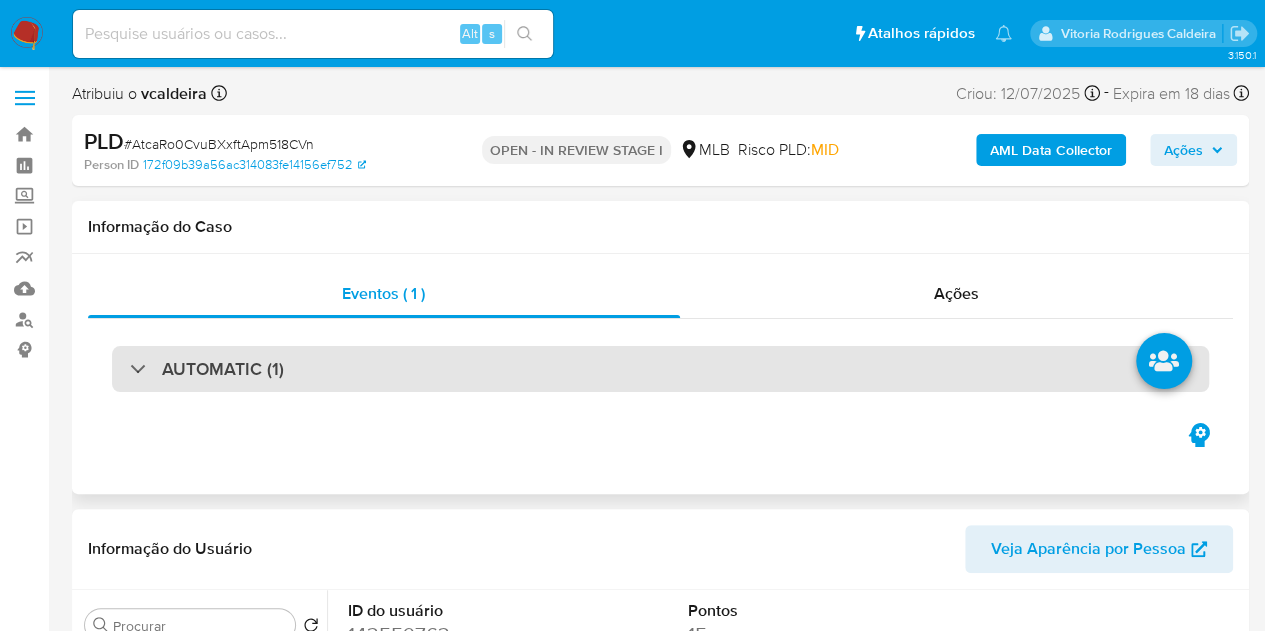 click on "AUTOMATIC (1)" at bounding box center (660, 369) 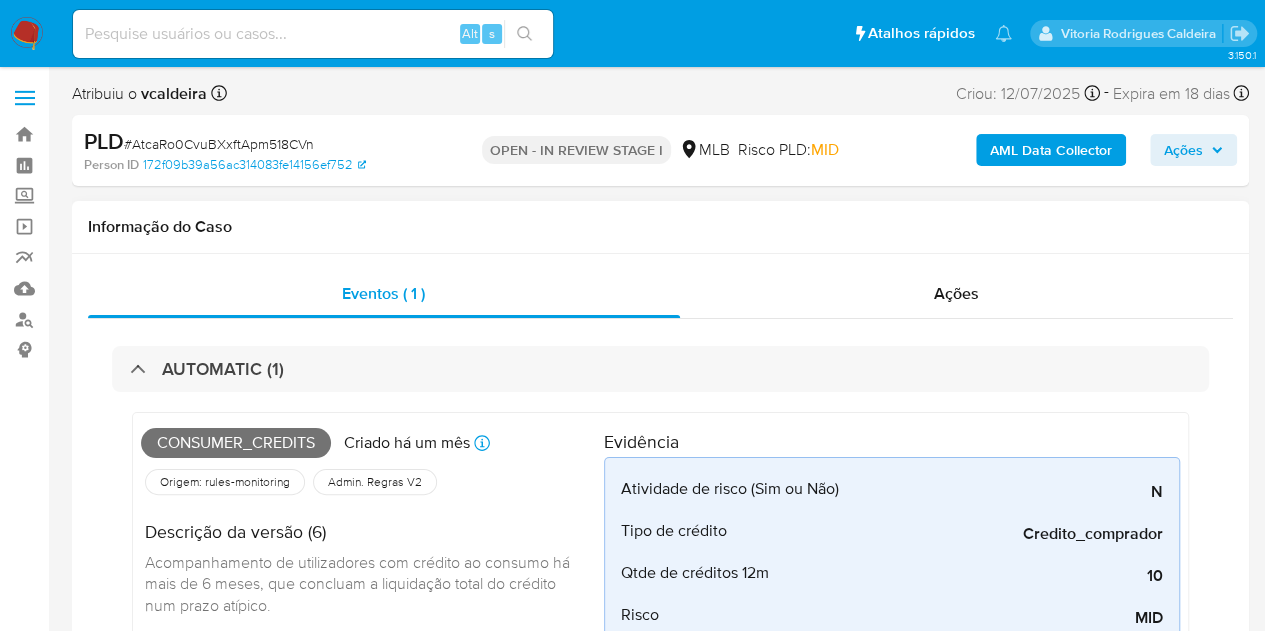 click on "Consumer_credits" at bounding box center (236, 443) 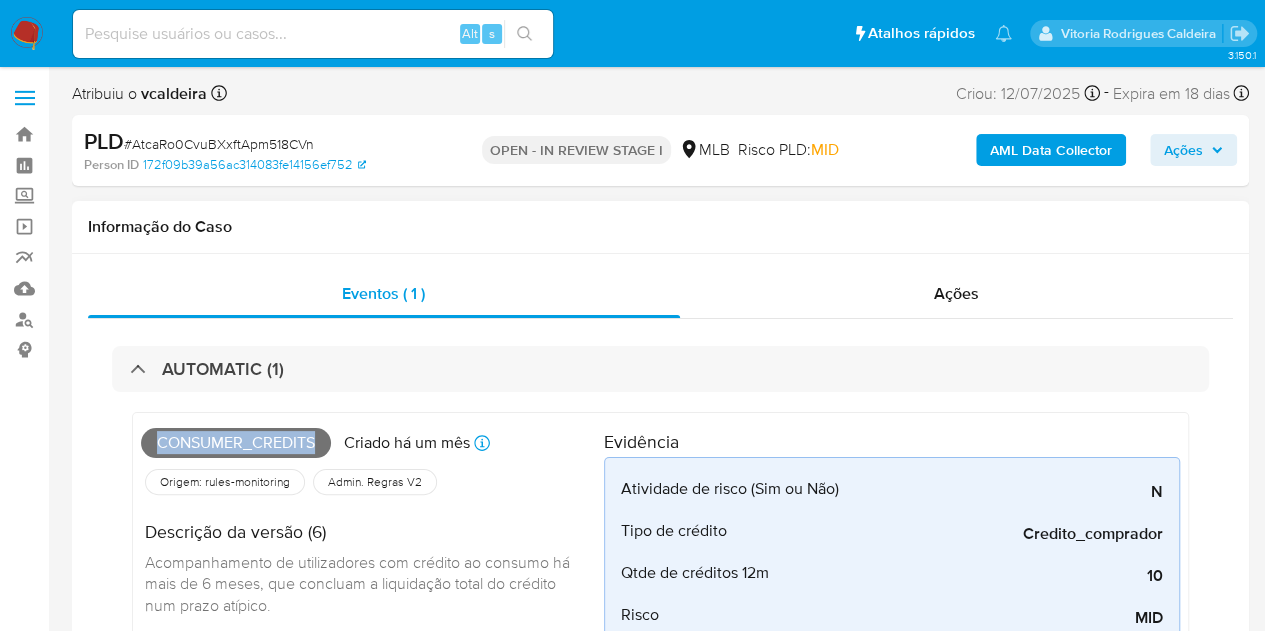 click on "Consumer_credits" at bounding box center [236, 443] 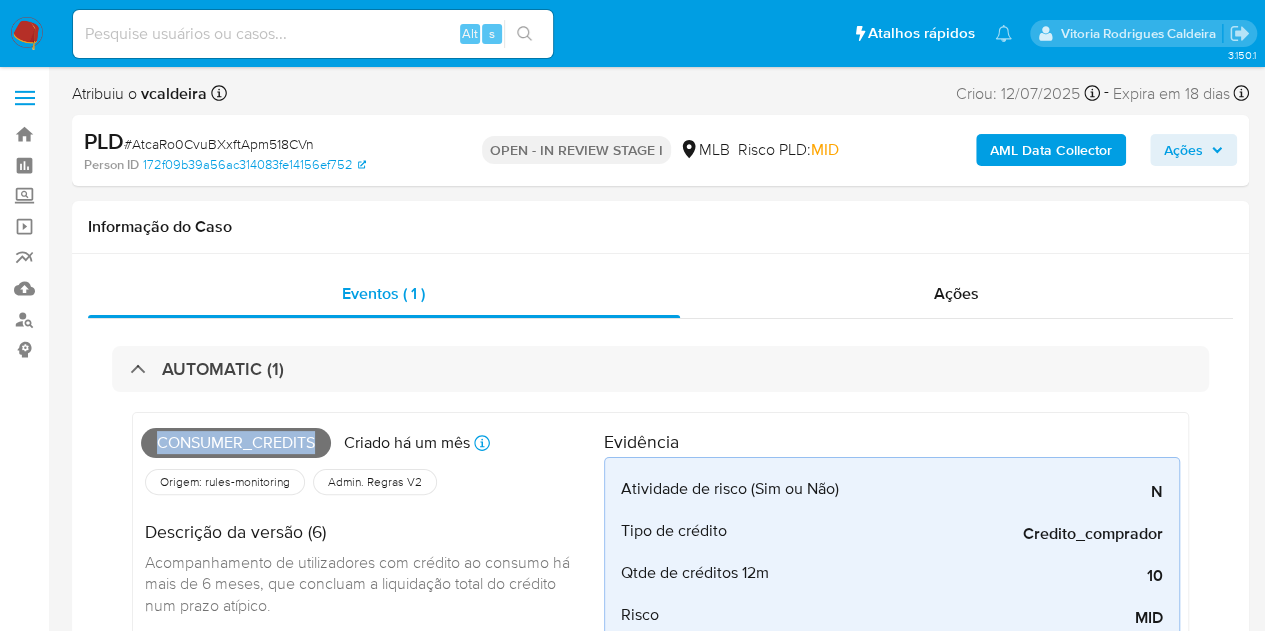 copy on "Consumer_credits" 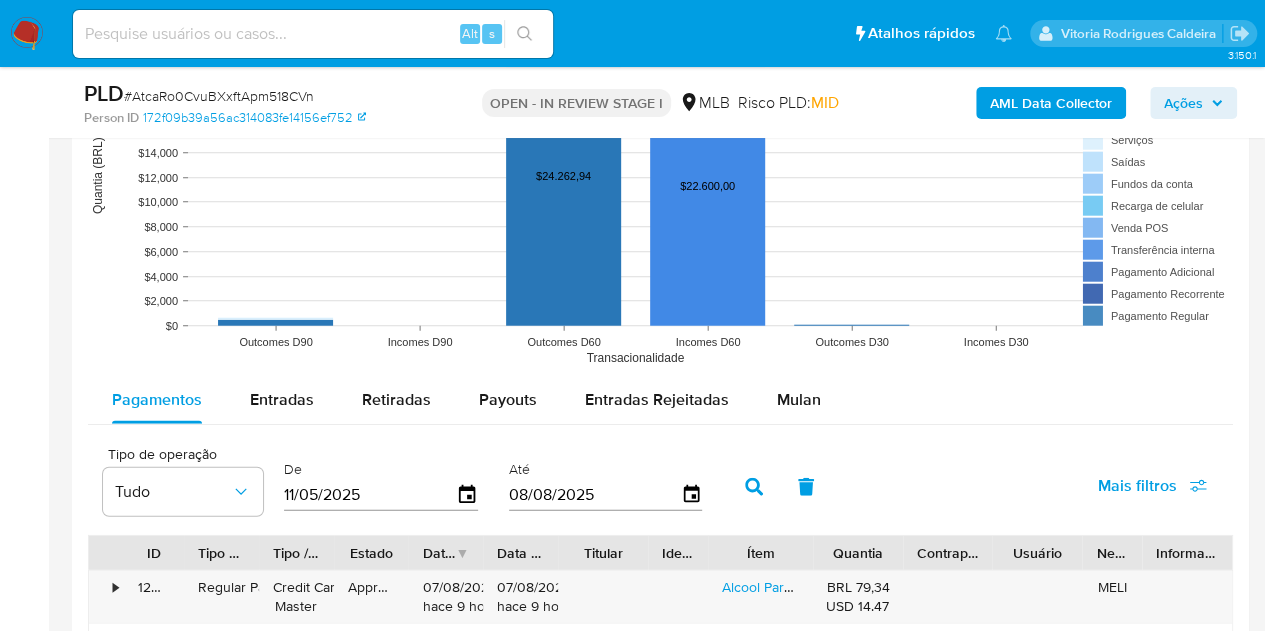 scroll, scrollTop: 2600, scrollLeft: 0, axis: vertical 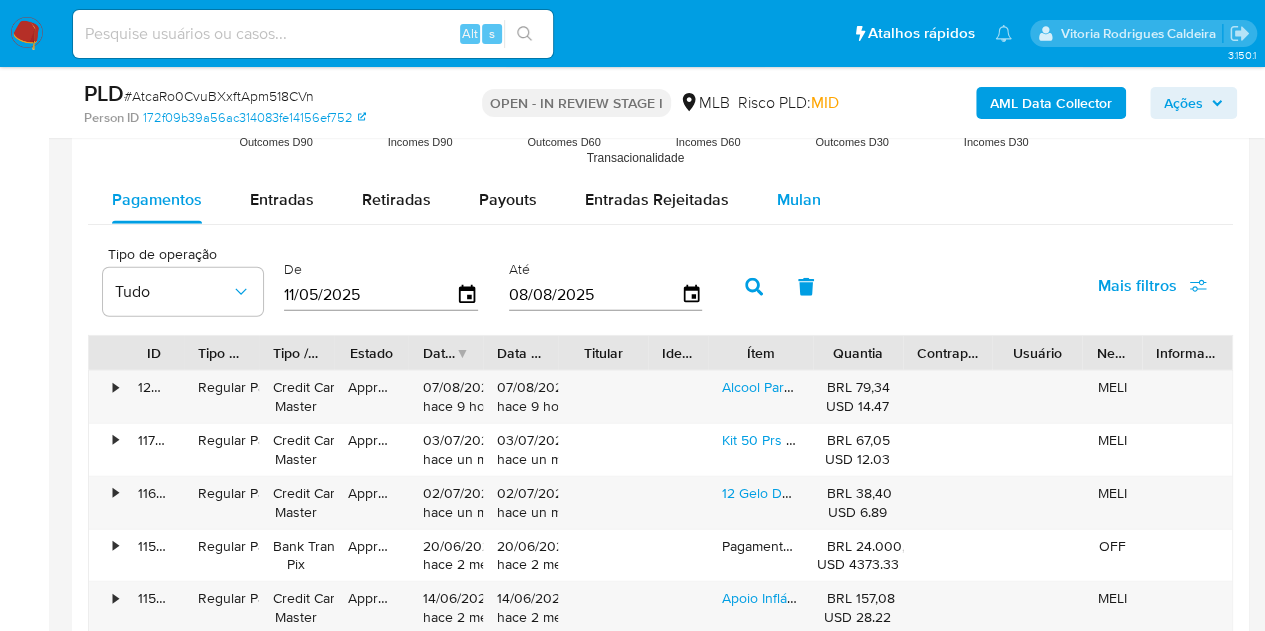 drag, startPoint x: 764, startPoint y: 191, endPoint x: 802, endPoint y: 213, distance: 43.908997 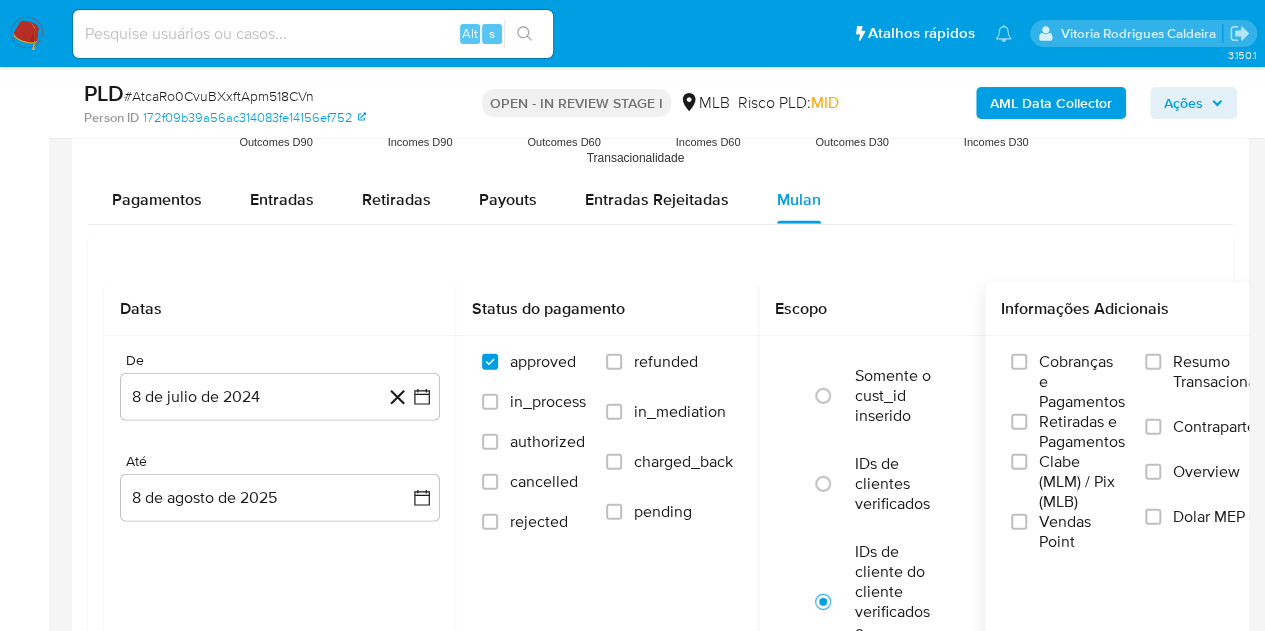 click on "Resumo Transacionalidade" at bounding box center [1236, 372] 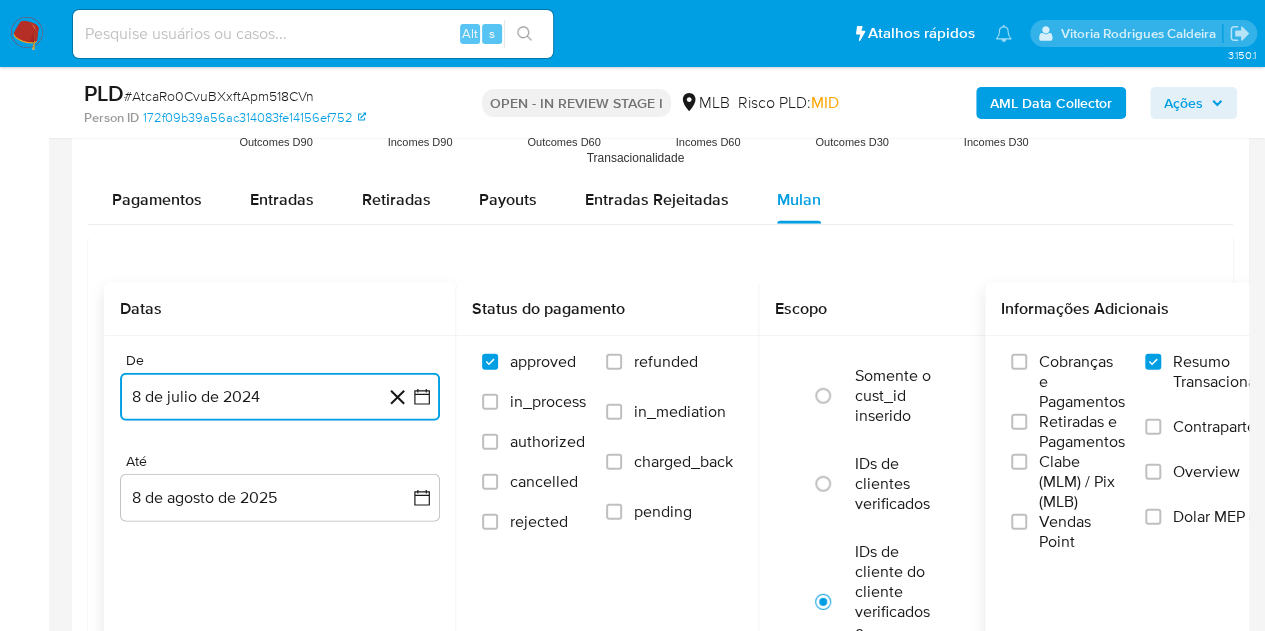 click on "8 de julio de 2024" at bounding box center (280, 397) 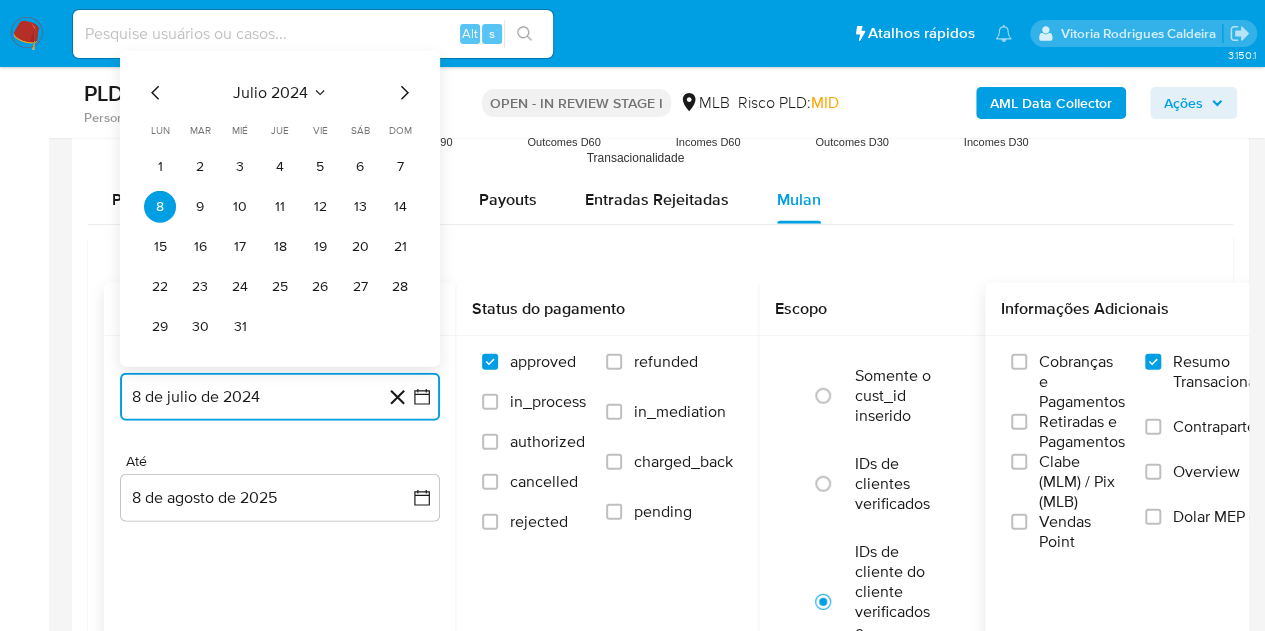click 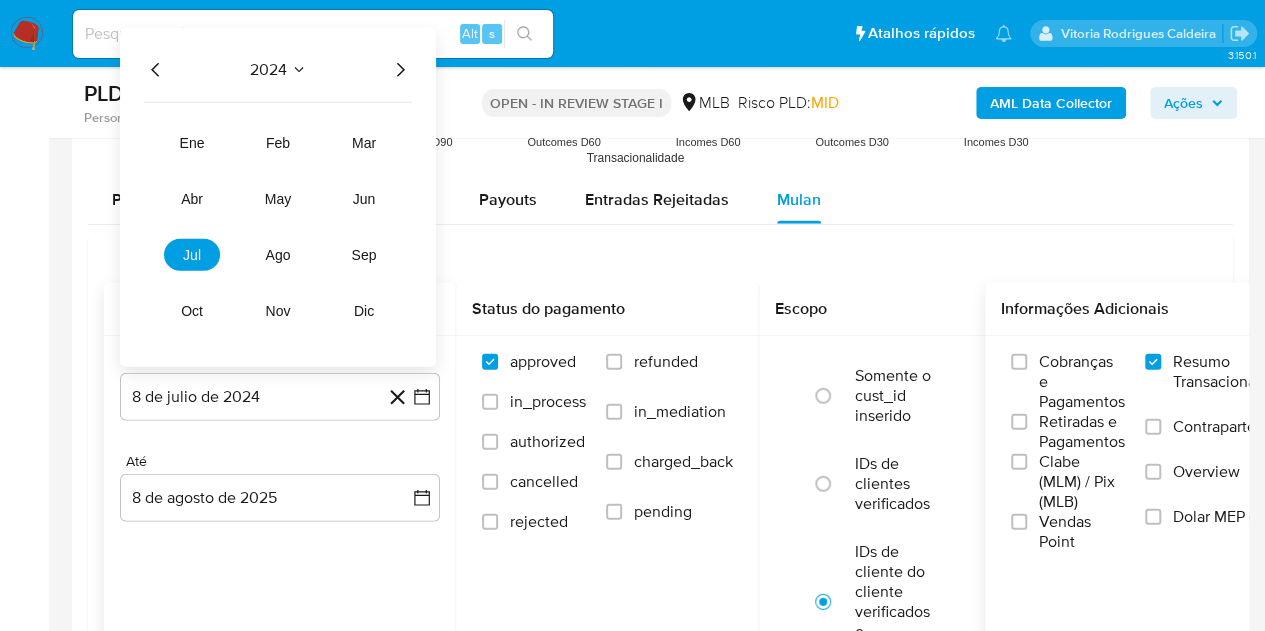 click 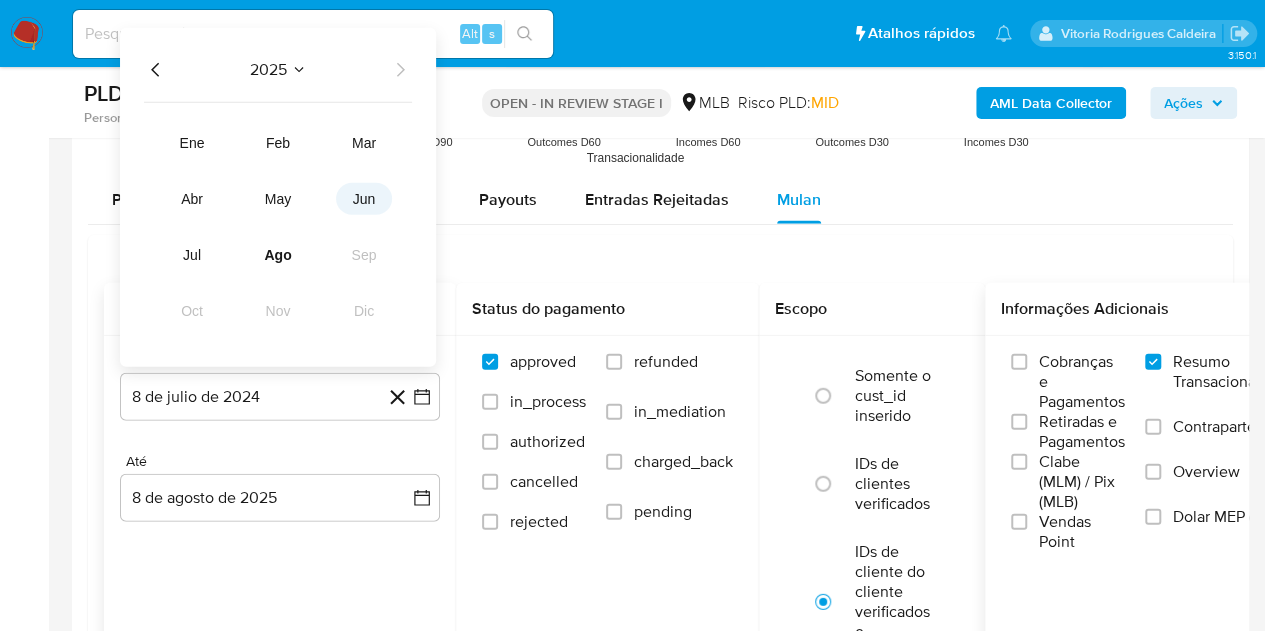click on "jun" at bounding box center (364, 199) 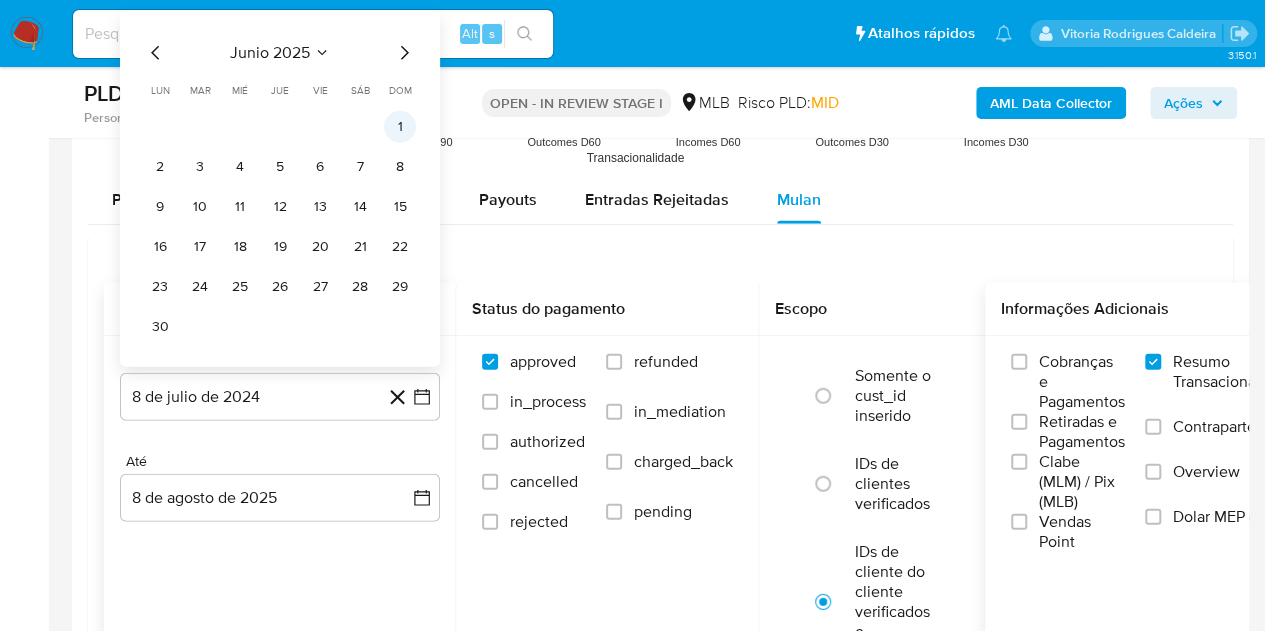 click on "1" at bounding box center [400, 127] 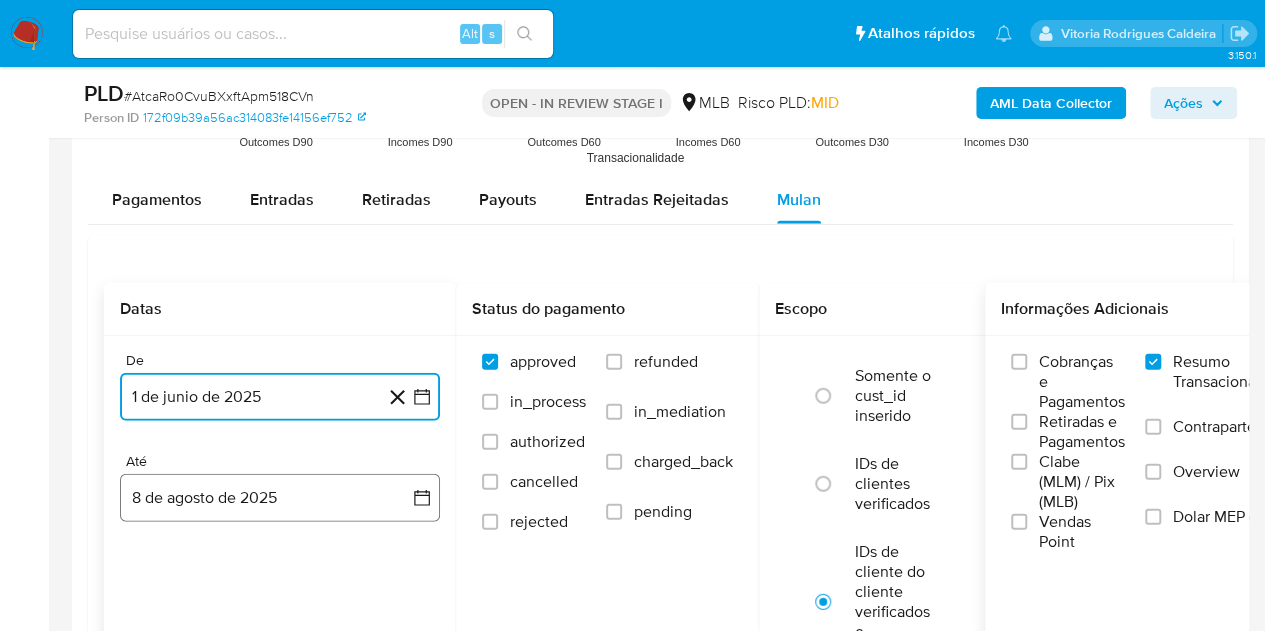 click on "8 de agosto de 2025" at bounding box center [280, 498] 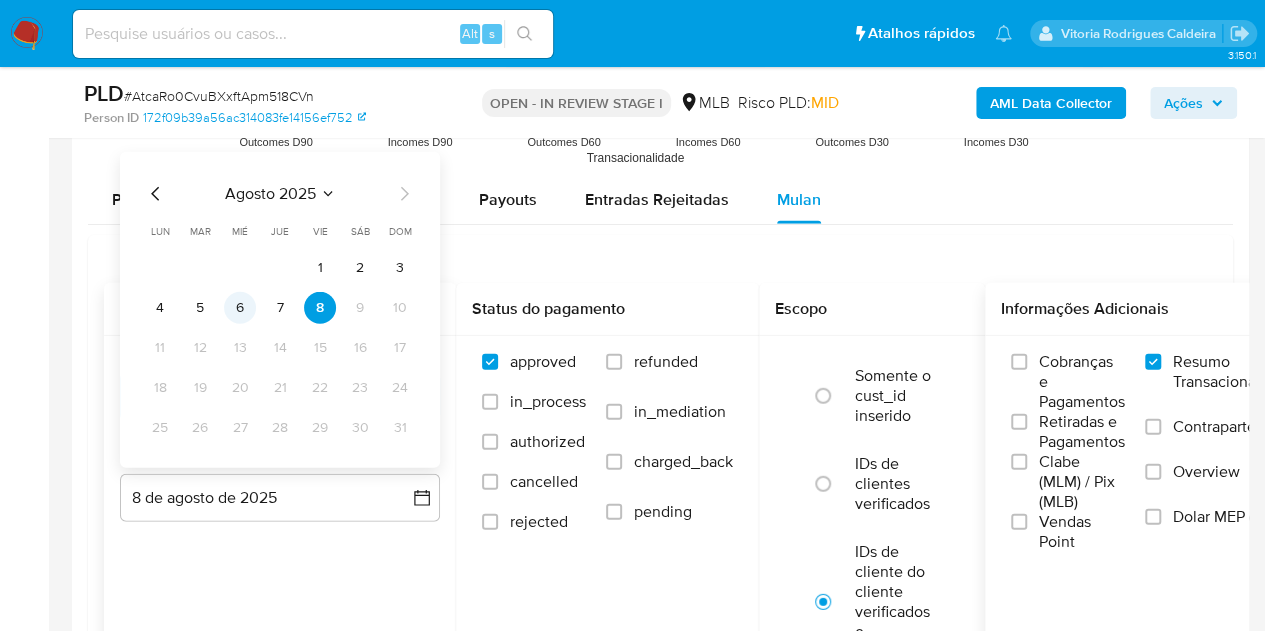 click on "6" at bounding box center (240, 308) 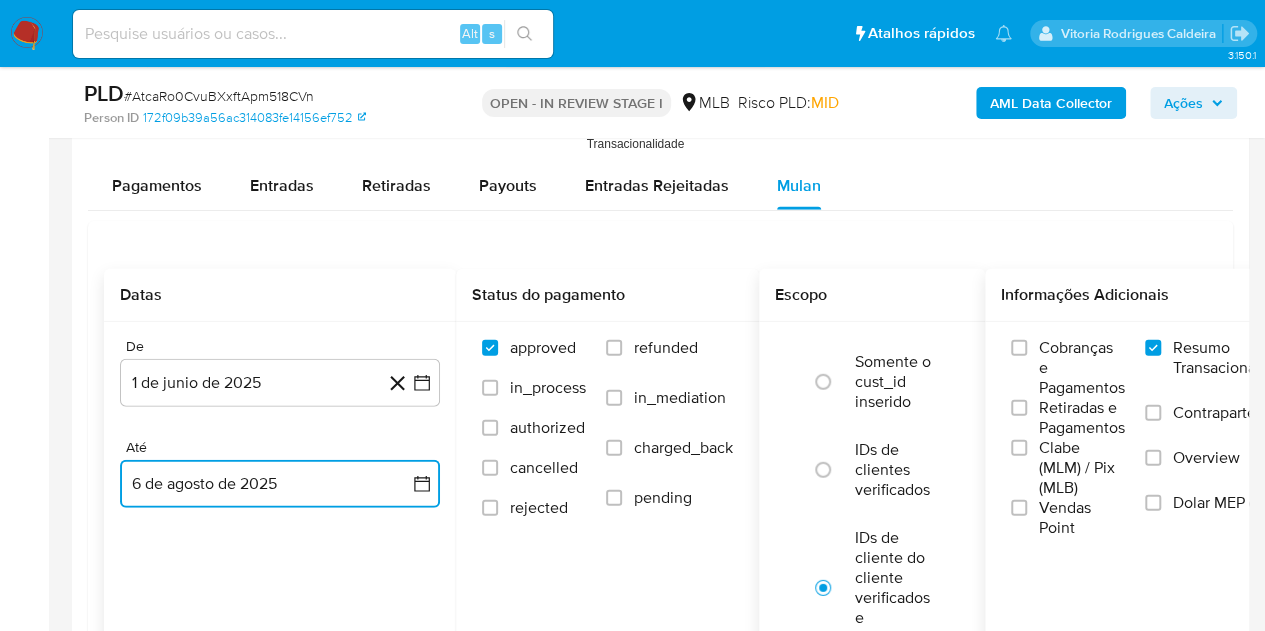scroll, scrollTop: 2800, scrollLeft: 0, axis: vertical 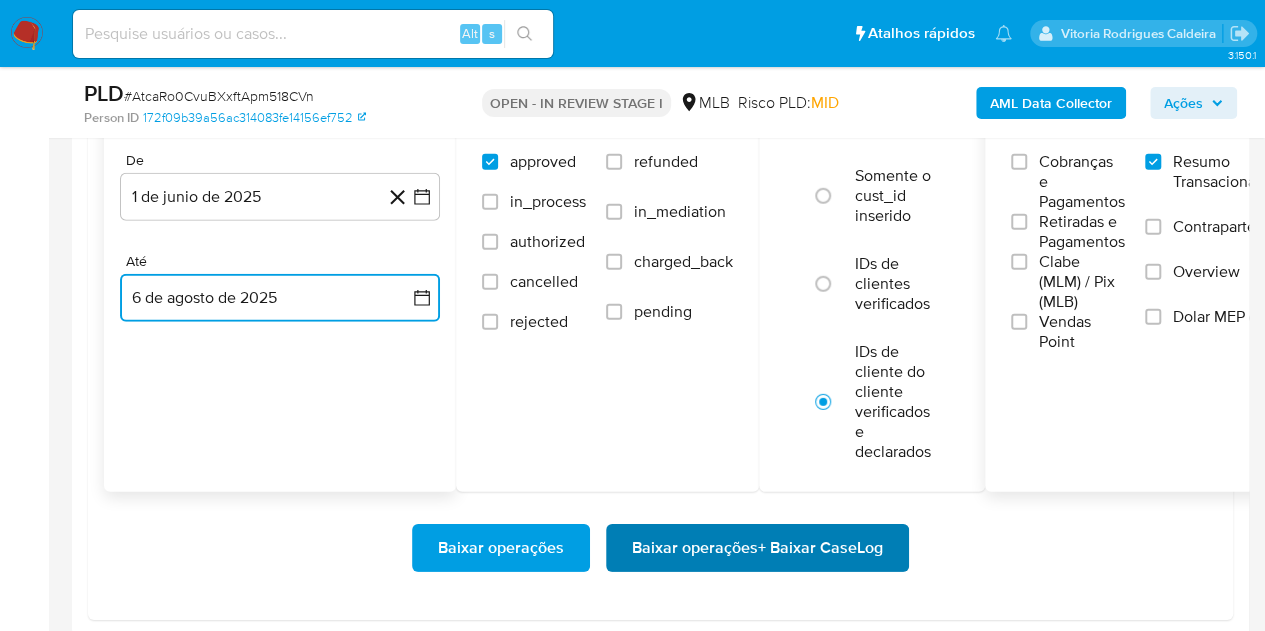 click on "Baixar operações  +   Baixar CaseLog" at bounding box center [757, 548] 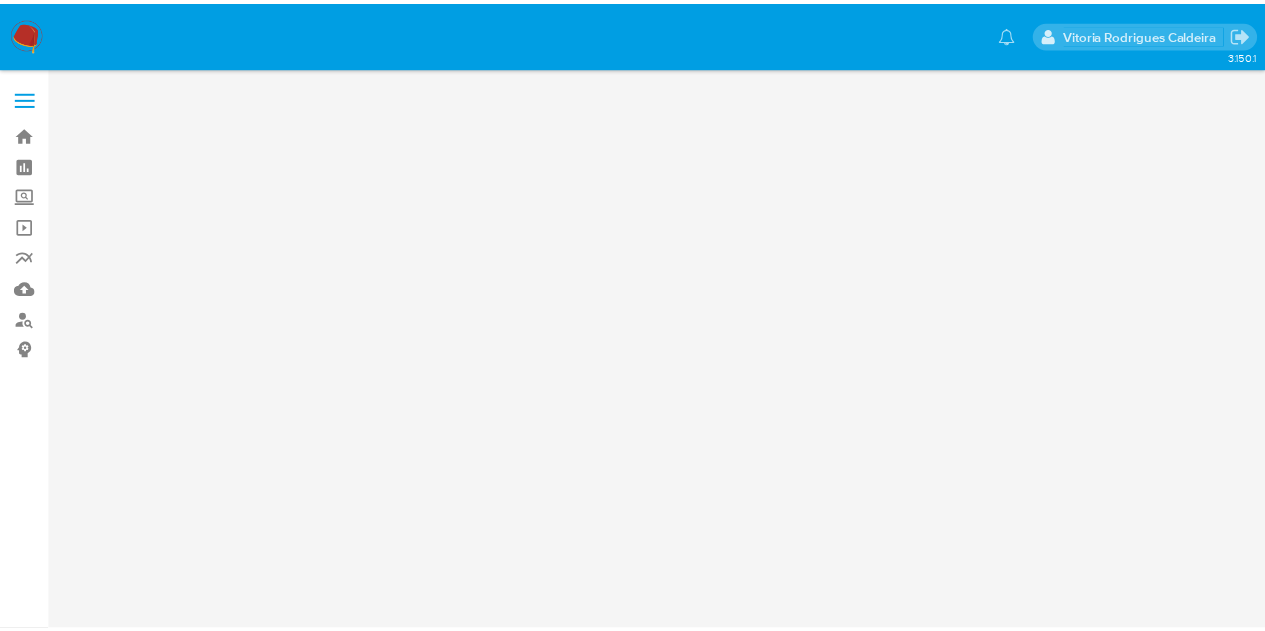 scroll, scrollTop: 0, scrollLeft: 0, axis: both 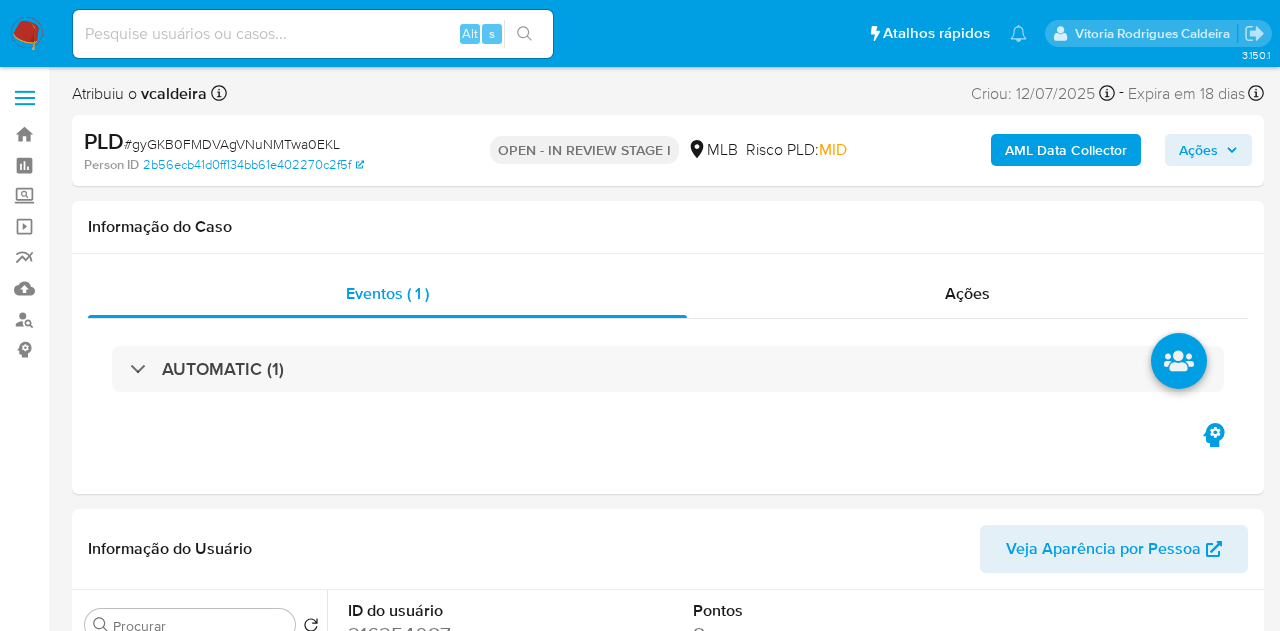 select on "10" 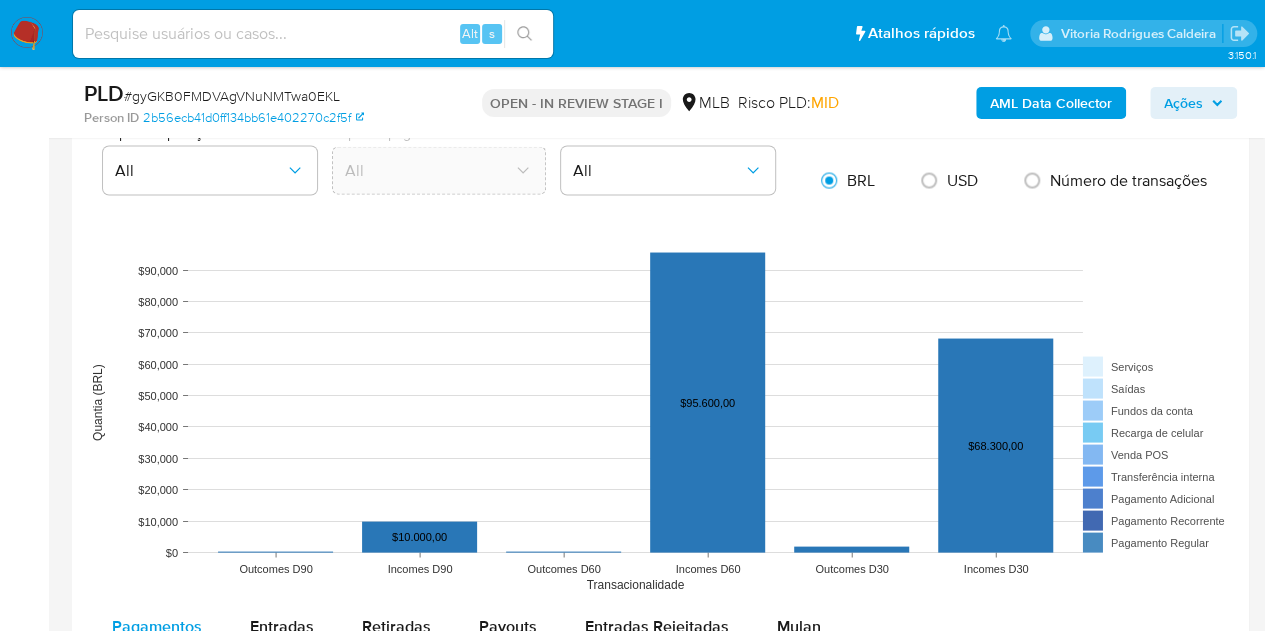 scroll, scrollTop: 2100, scrollLeft: 0, axis: vertical 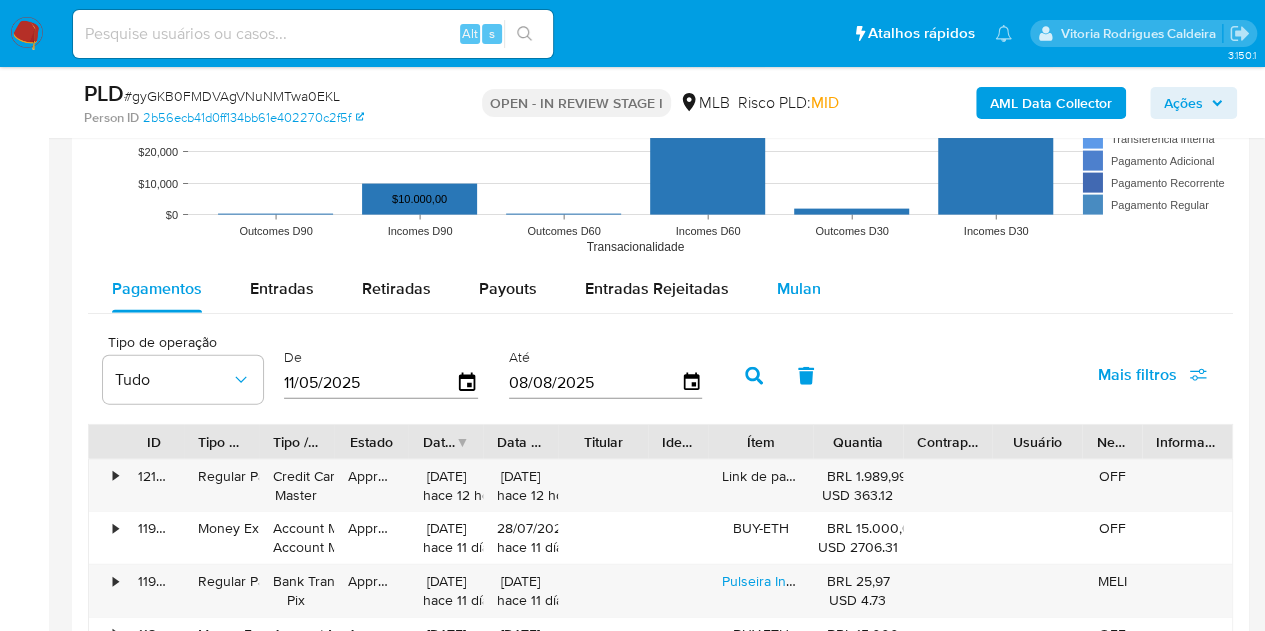 click on "Mulan" at bounding box center [799, 288] 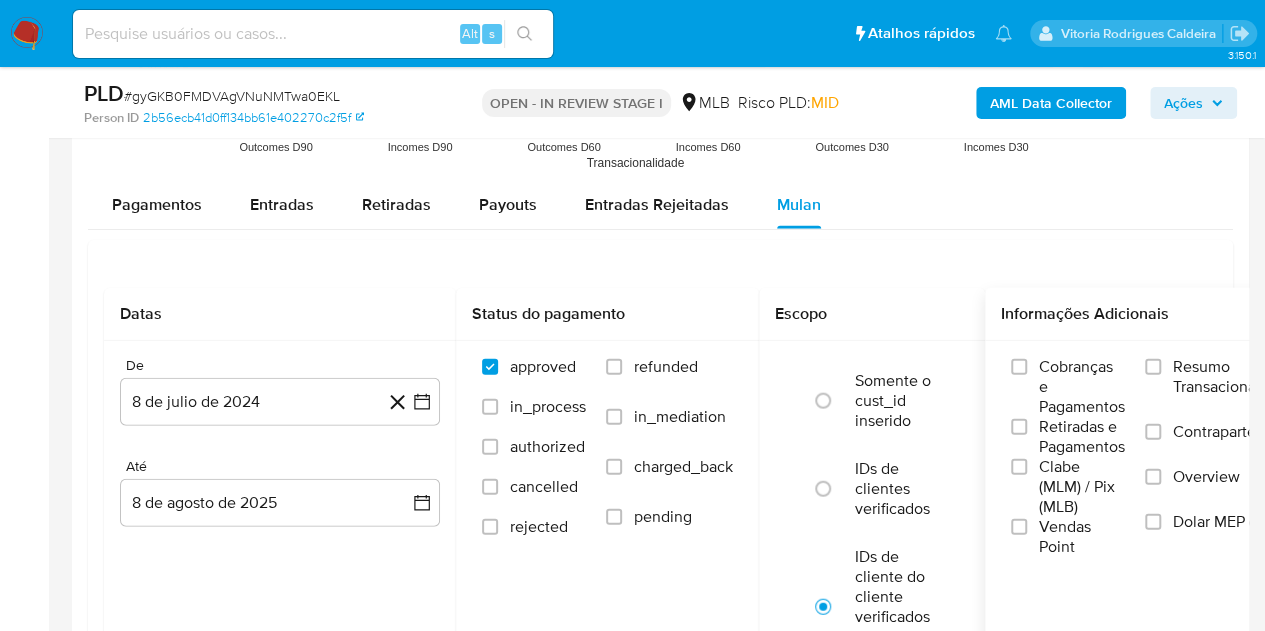 scroll, scrollTop: 2300, scrollLeft: 0, axis: vertical 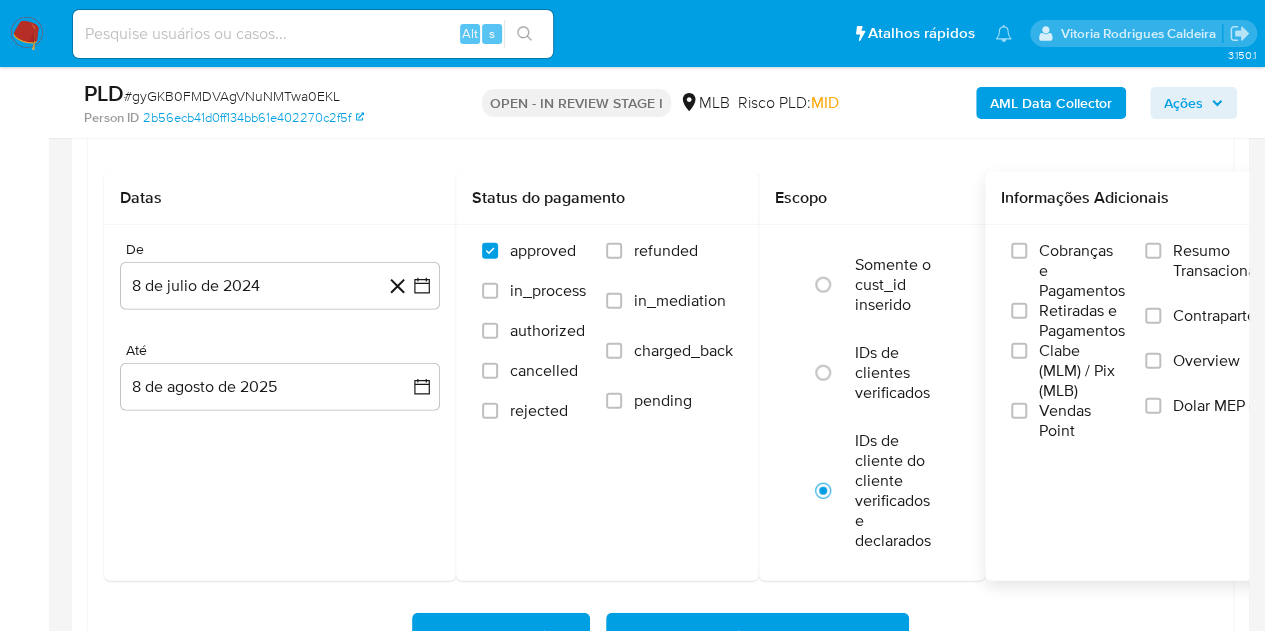 click on "Resumo Transacionalidade" at bounding box center [1236, 261] 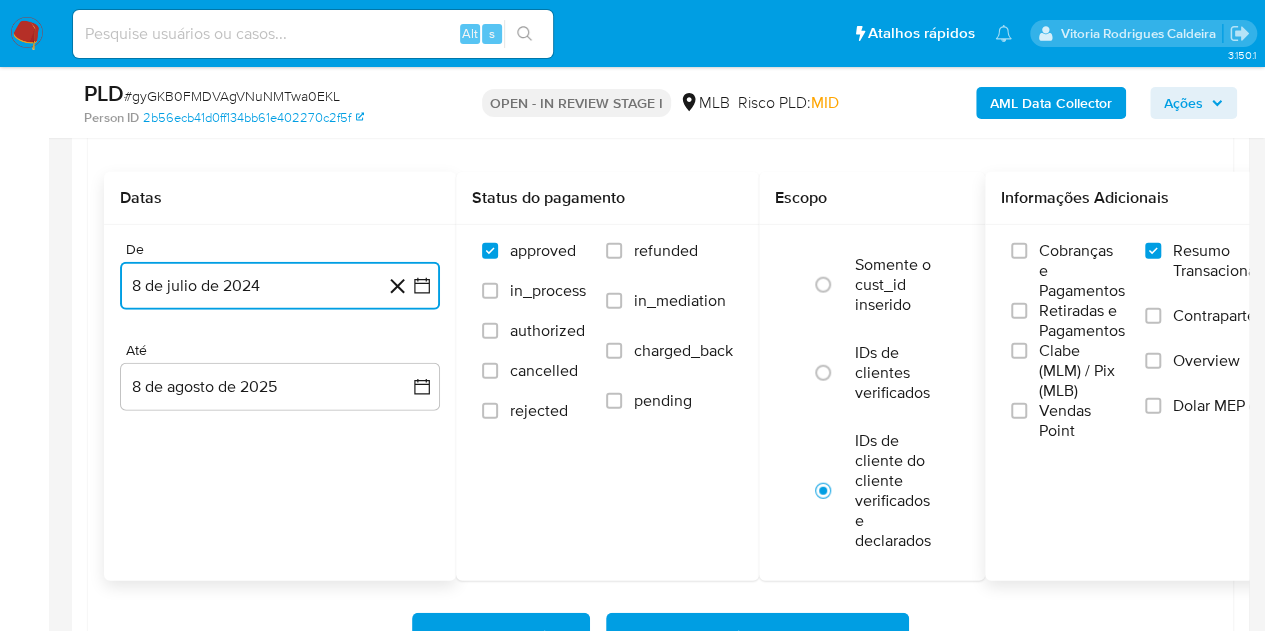 click on "8 de julio de 2024" at bounding box center [280, 286] 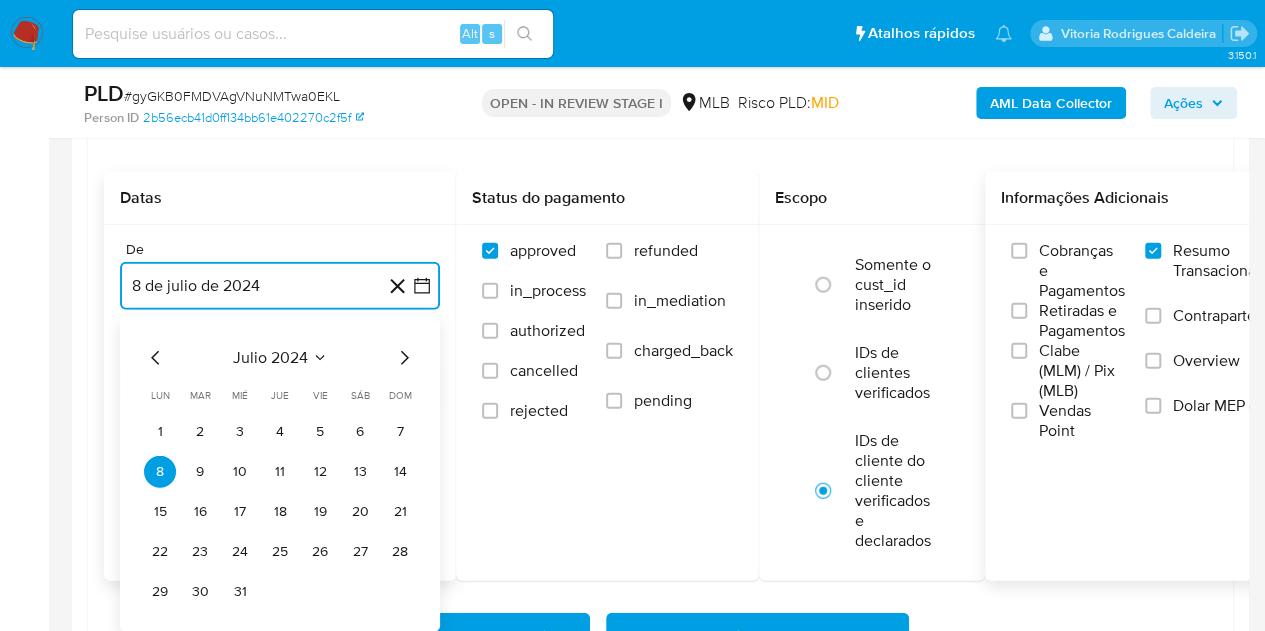 click 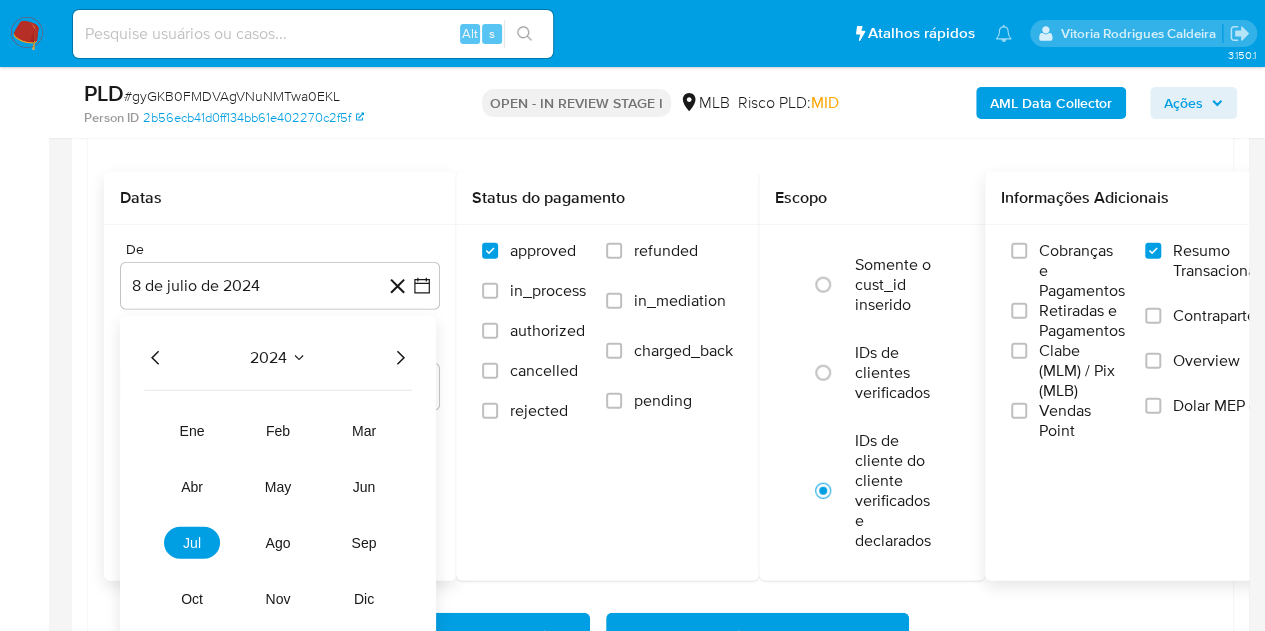 click 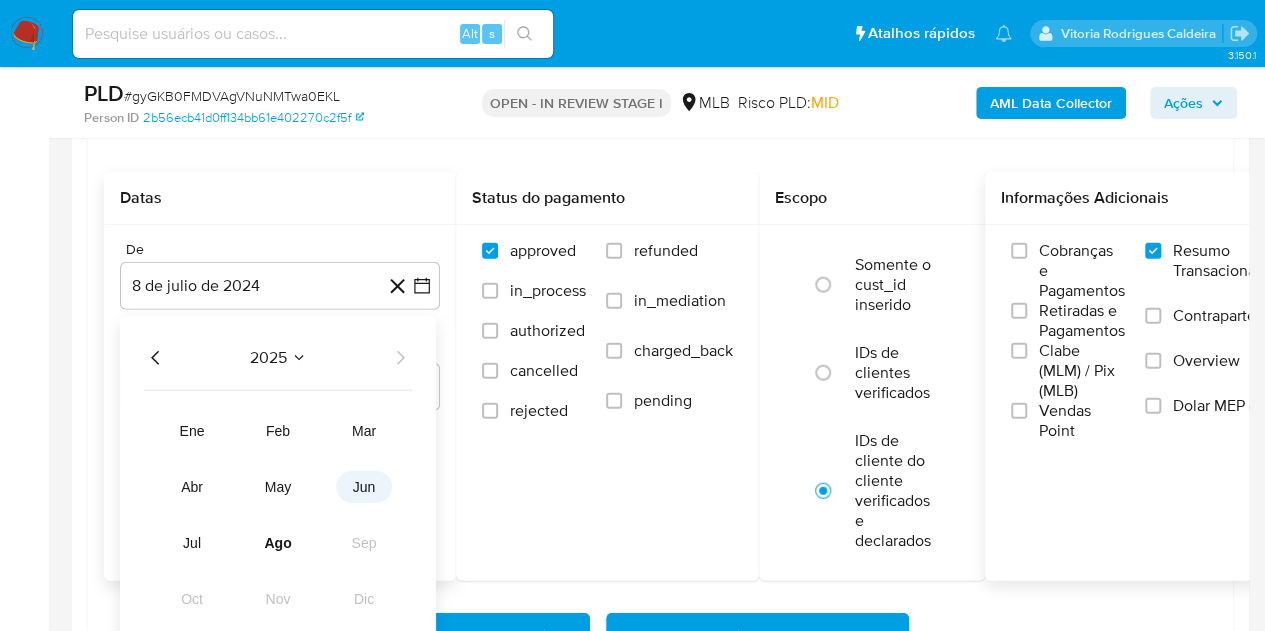 click on "jun" at bounding box center [364, 487] 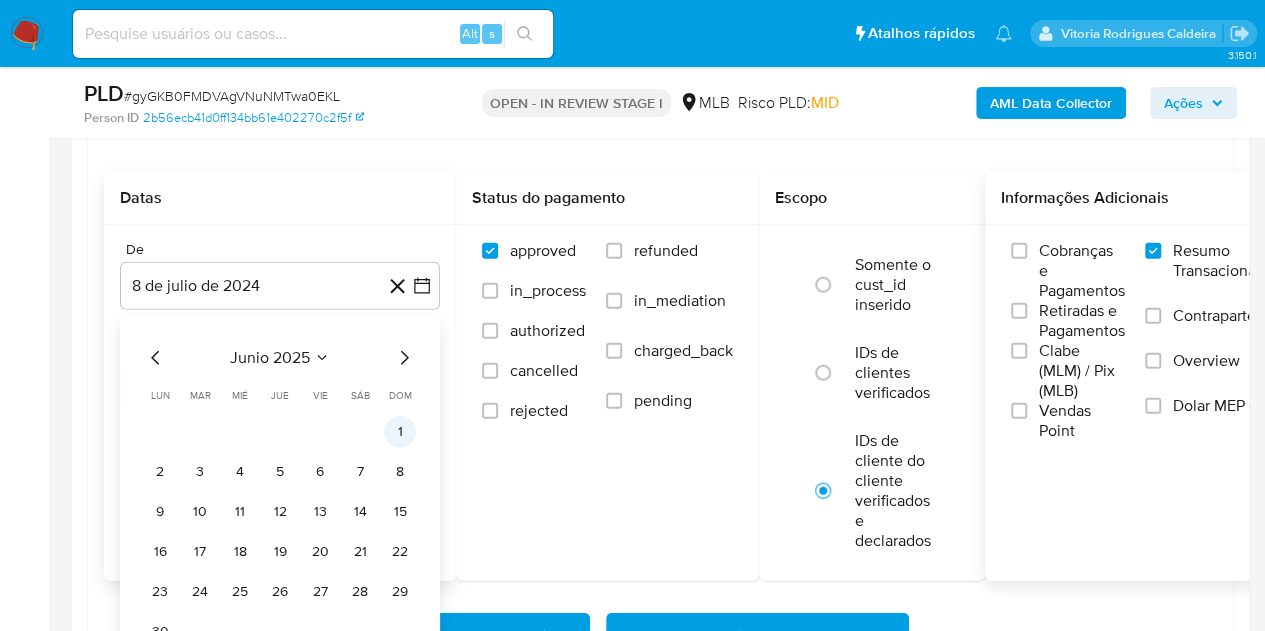 click on "1" at bounding box center (400, 432) 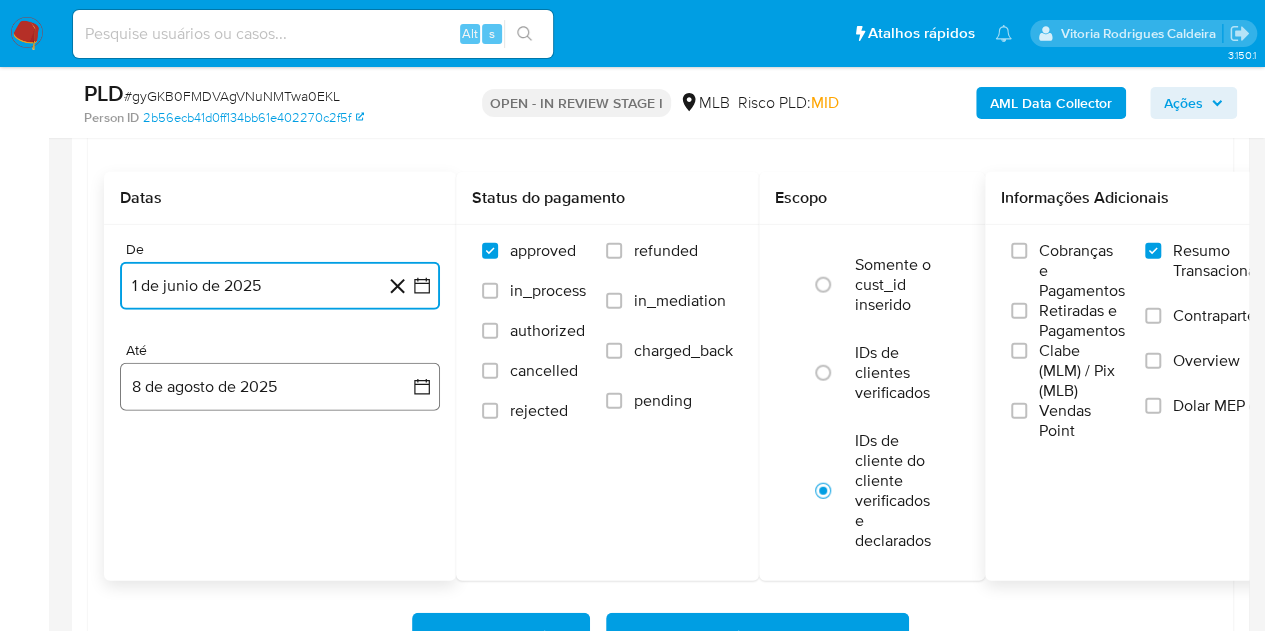 click on "8 de agosto de 2025" at bounding box center (280, 387) 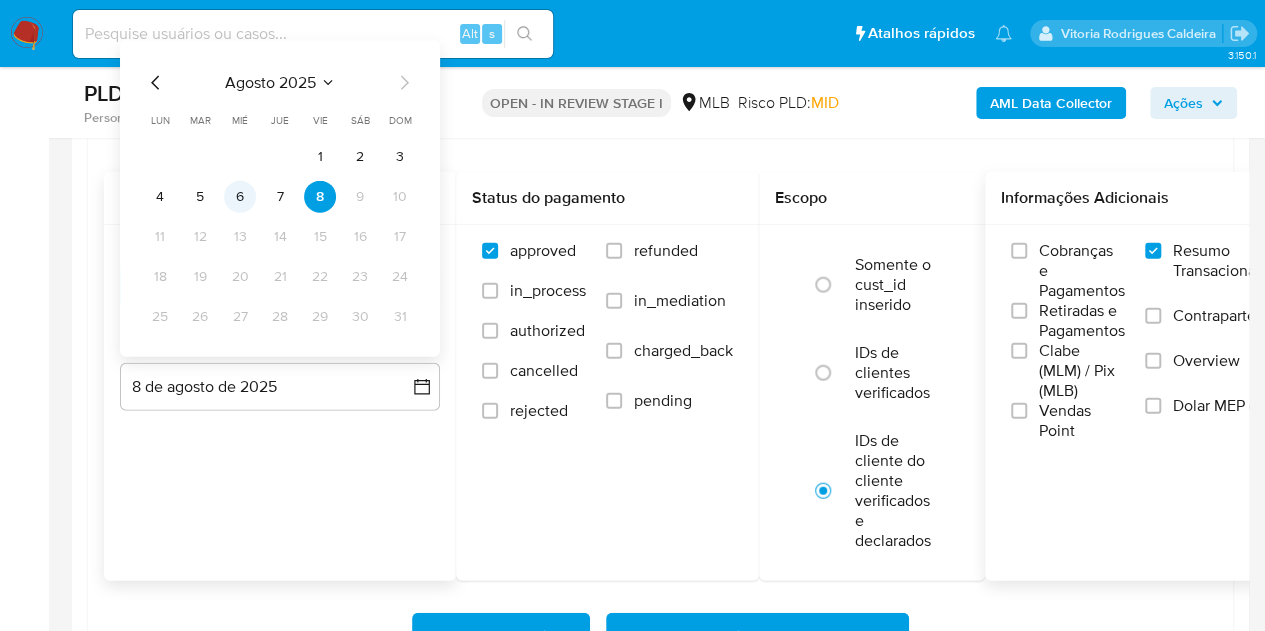 click on "6" at bounding box center [240, 197] 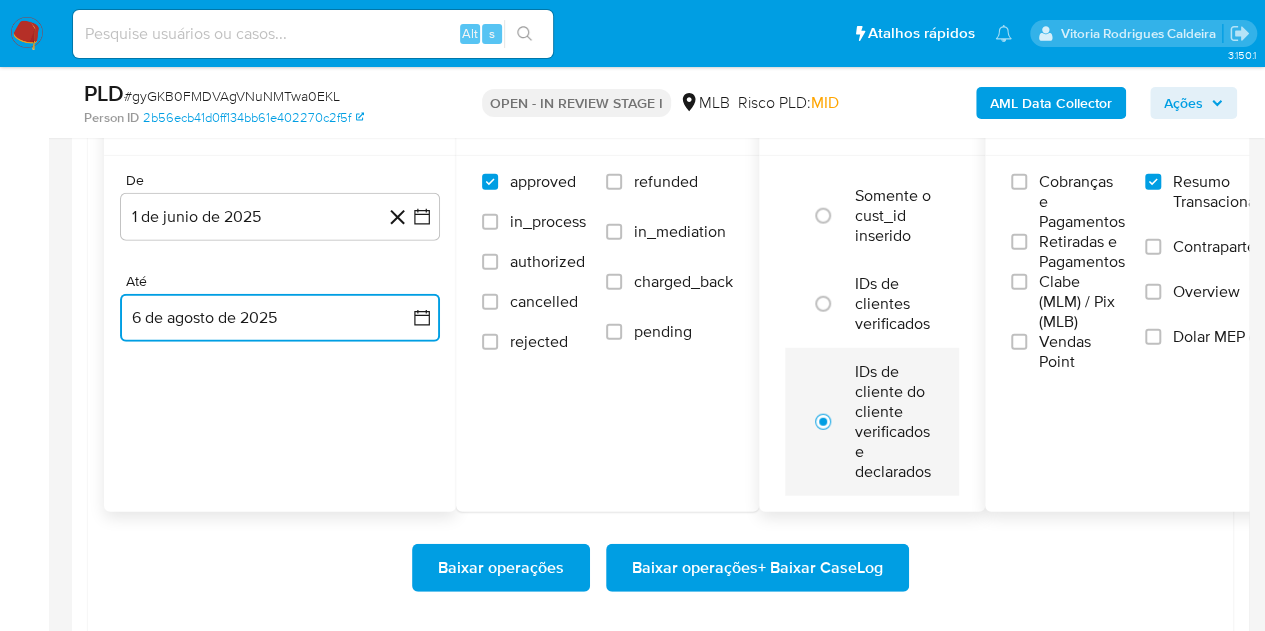 scroll, scrollTop: 2400, scrollLeft: 0, axis: vertical 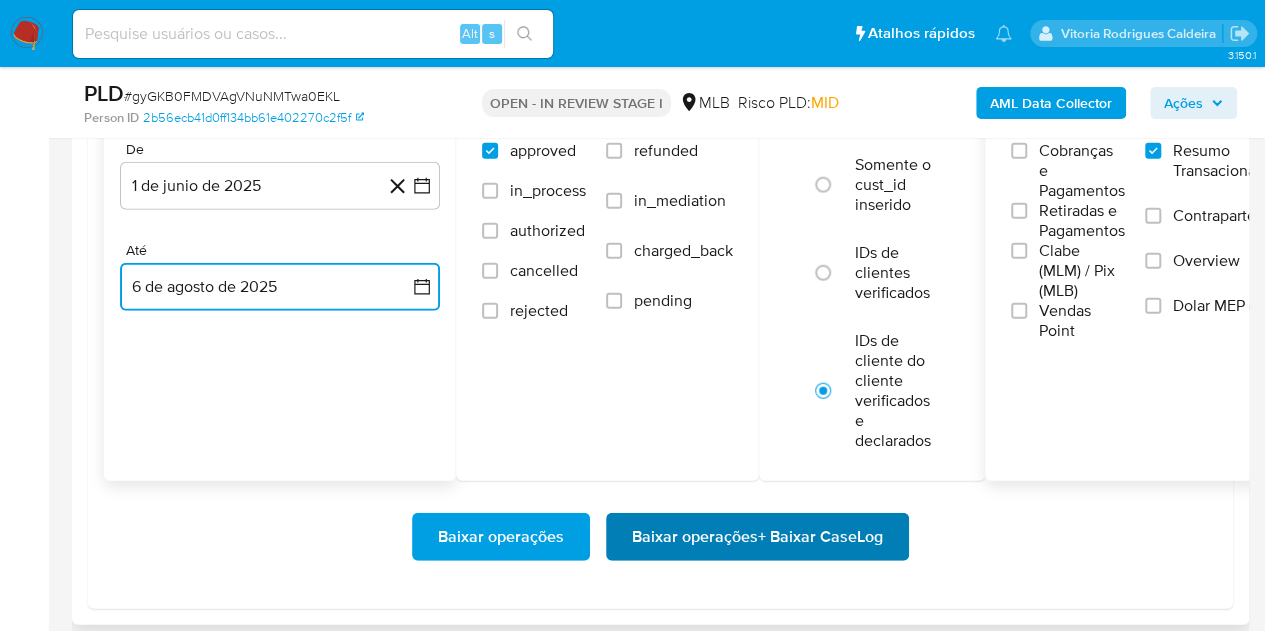 click on "Baixar operações  +   Baixar CaseLog" at bounding box center (757, 537) 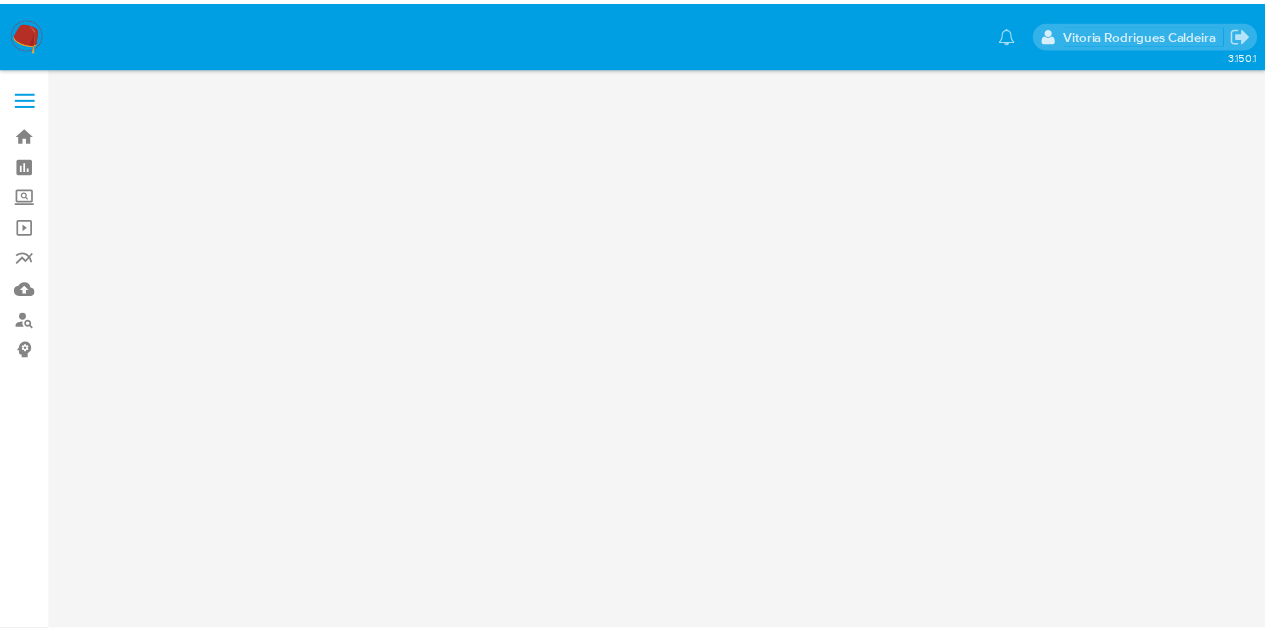 scroll, scrollTop: 0, scrollLeft: 0, axis: both 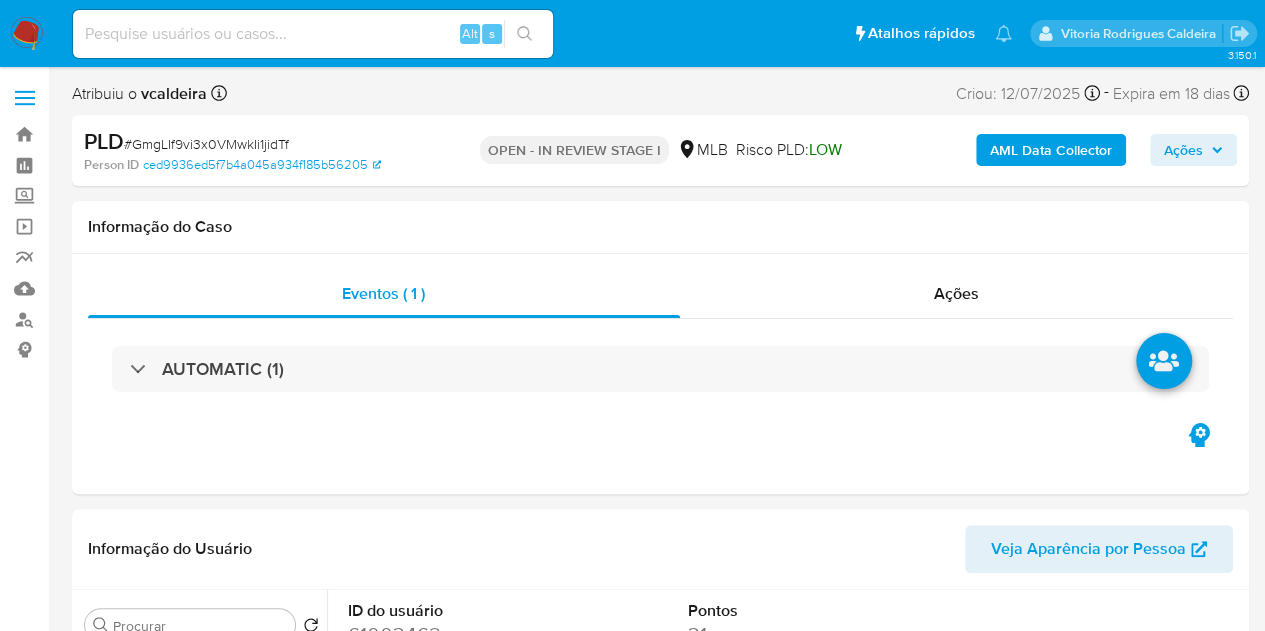 select on "10" 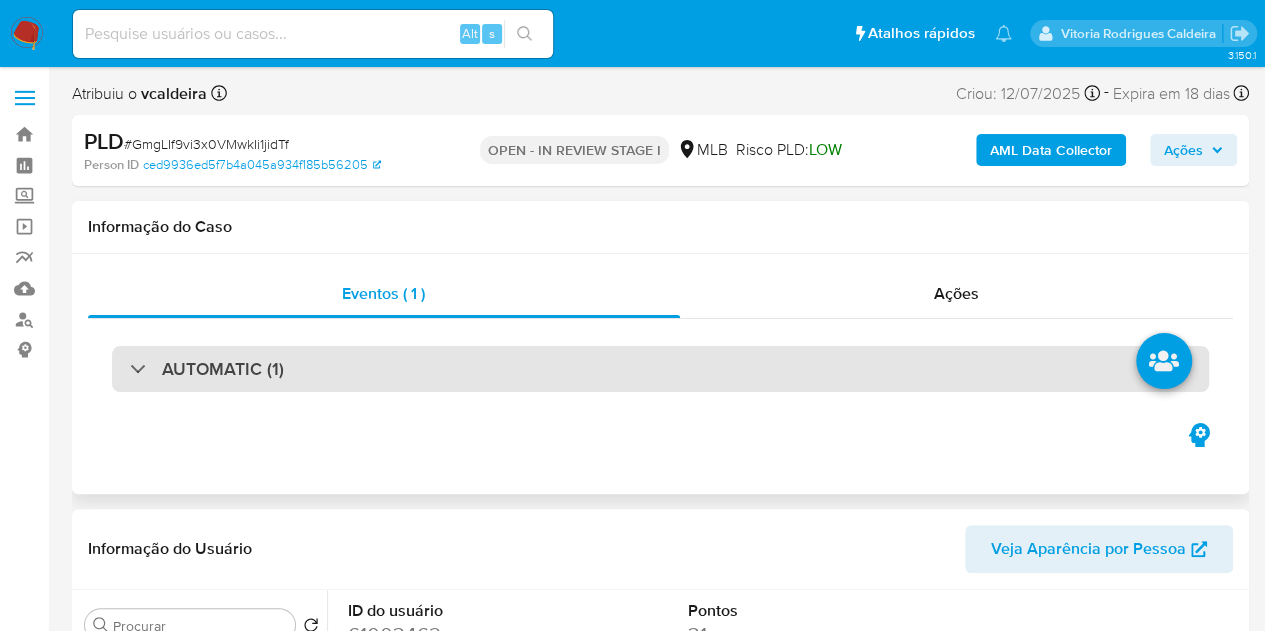 click on "AUTOMATIC (1)" at bounding box center [660, 369] 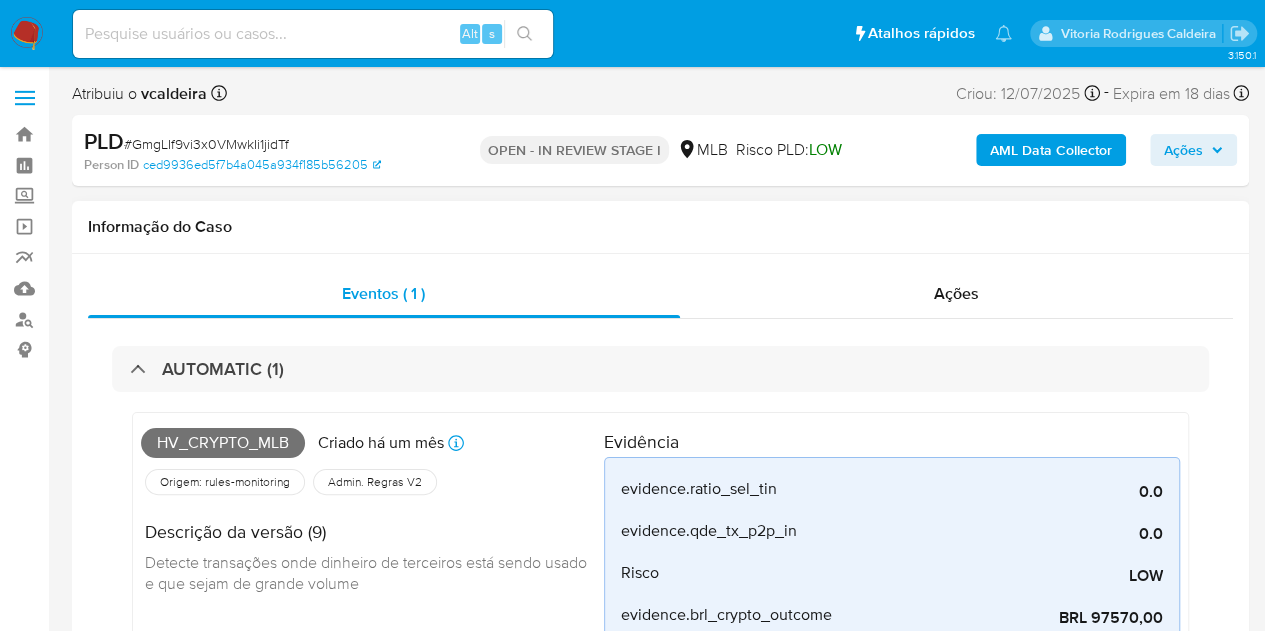 click on "Hv_crypto_mlb" at bounding box center (223, 443) 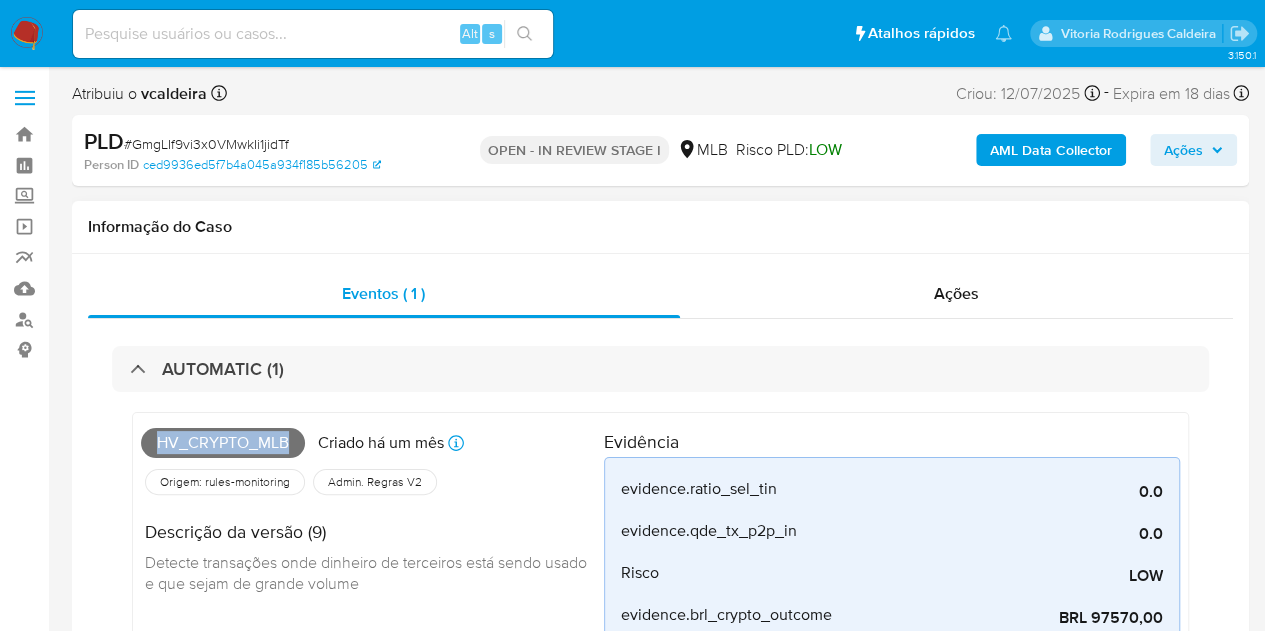 click on "Hv_crypto_mlb" at bounding box center [223, 443] 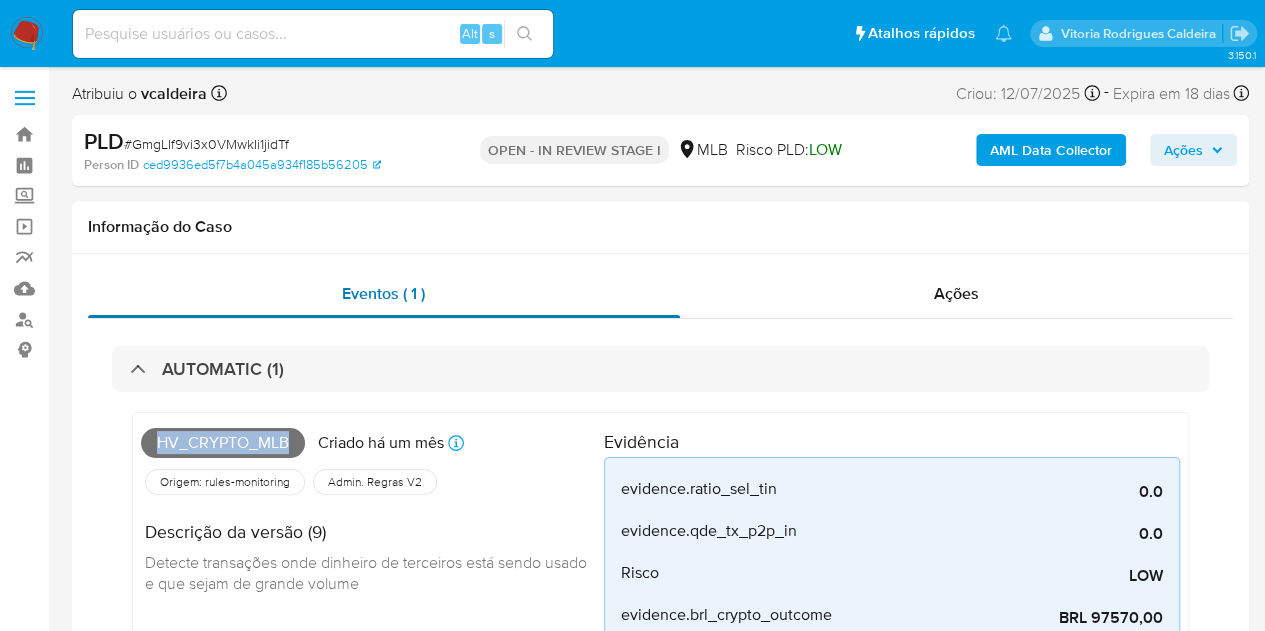 copy on "Hv_crypto_mlb" 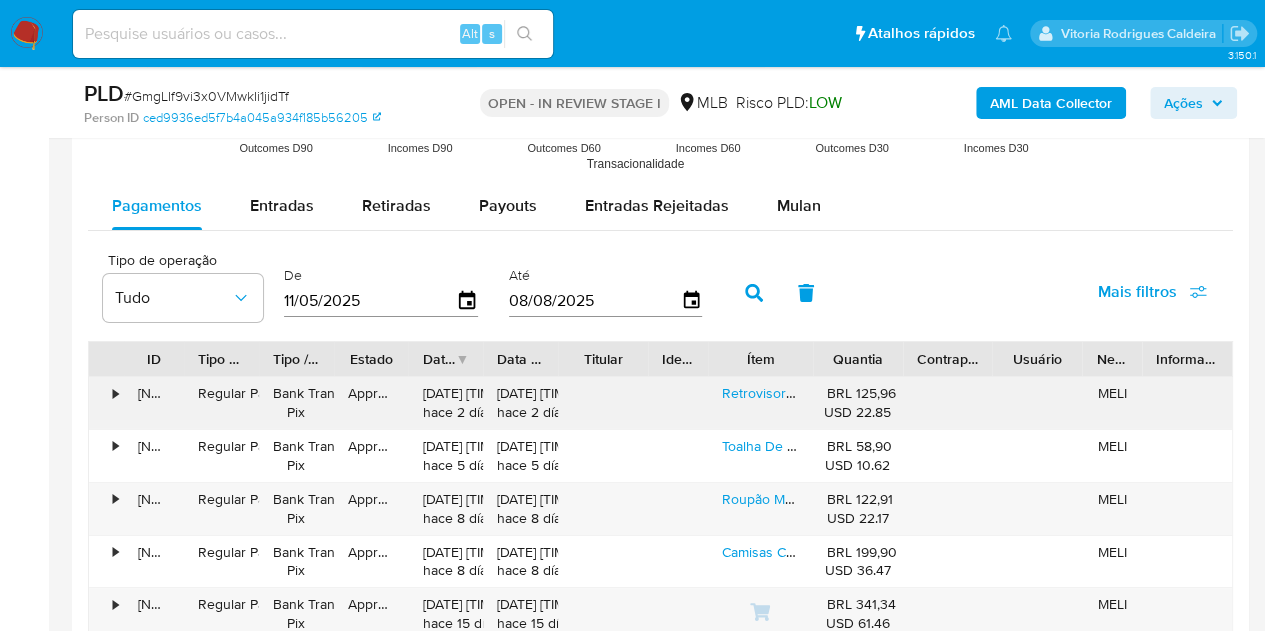 scroll, scrollTop: 3200, scrollLeft: 0, axis: vertical 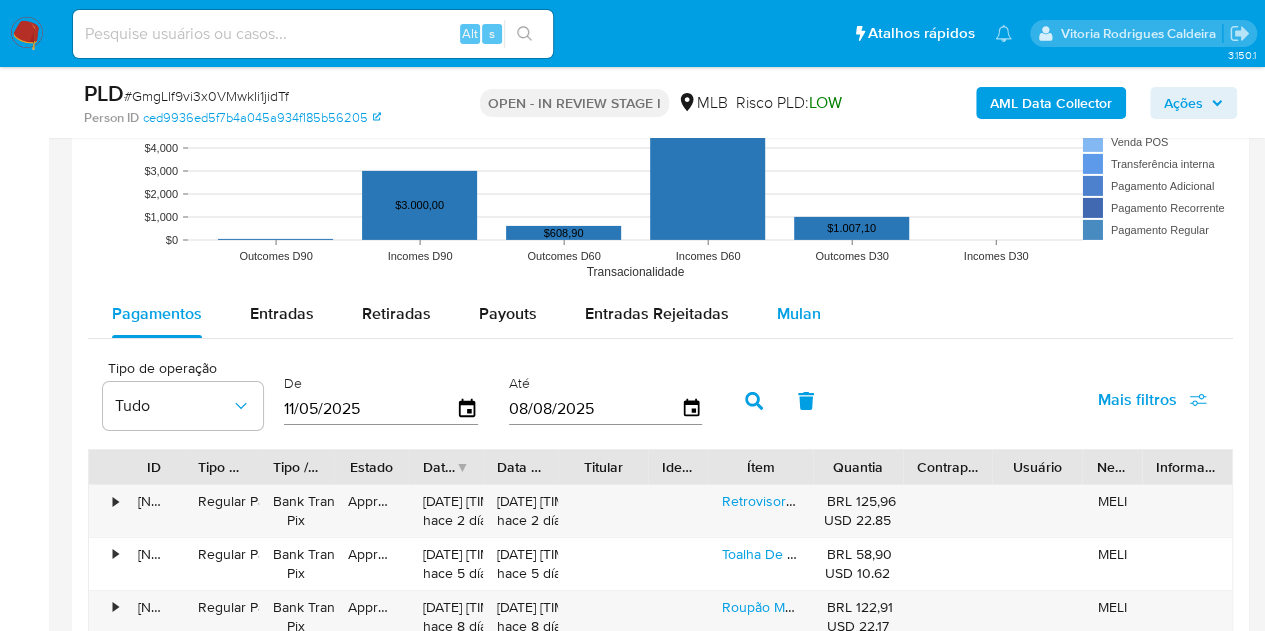 click on "Mulan" at bounding box center [799, 313] 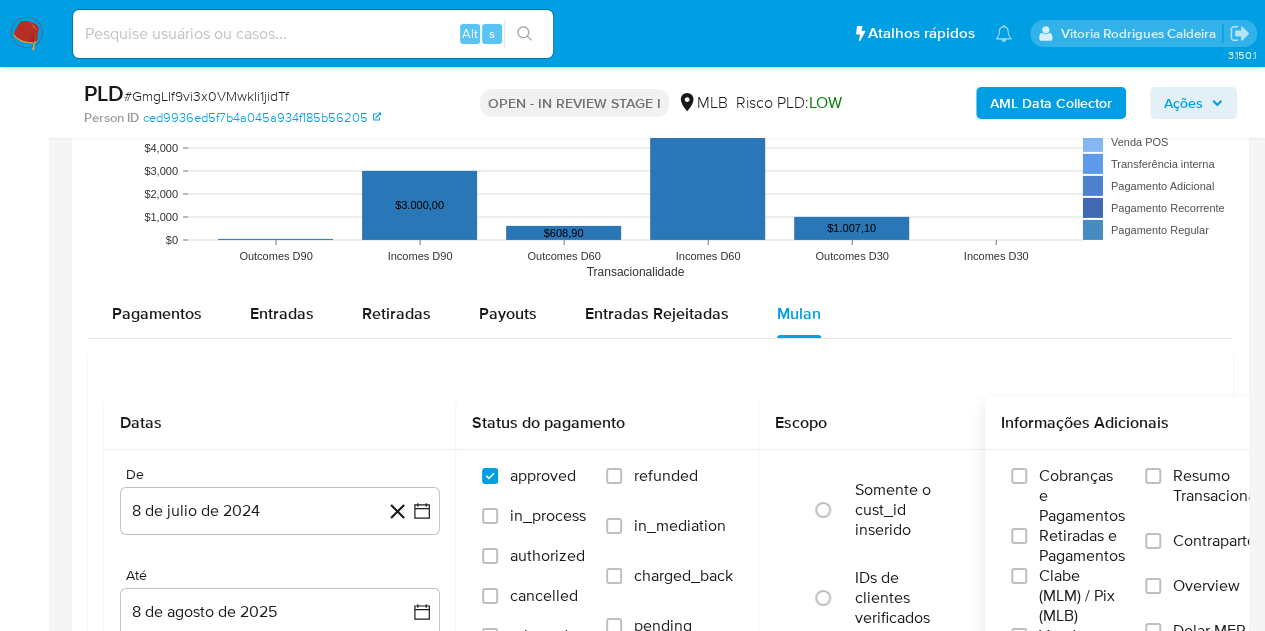 click on "Resumo Transacionalidade" at bounding box center (1236, 486) 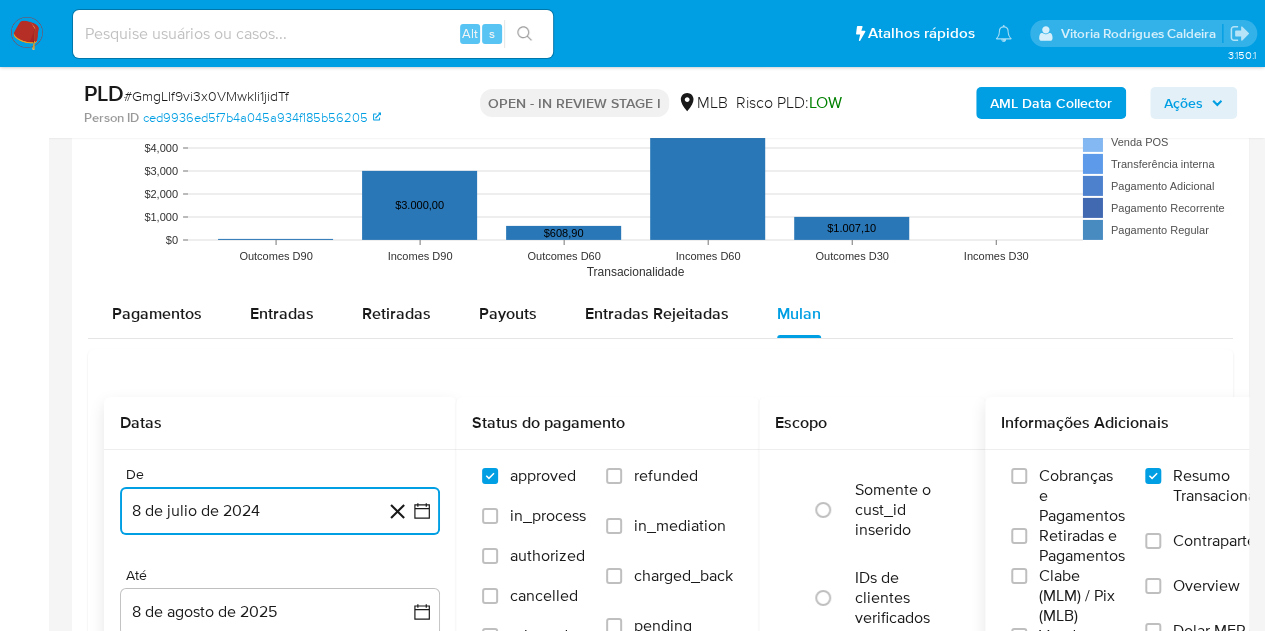 click on "8 de julio de 2024" at bounding box center [280, 511] 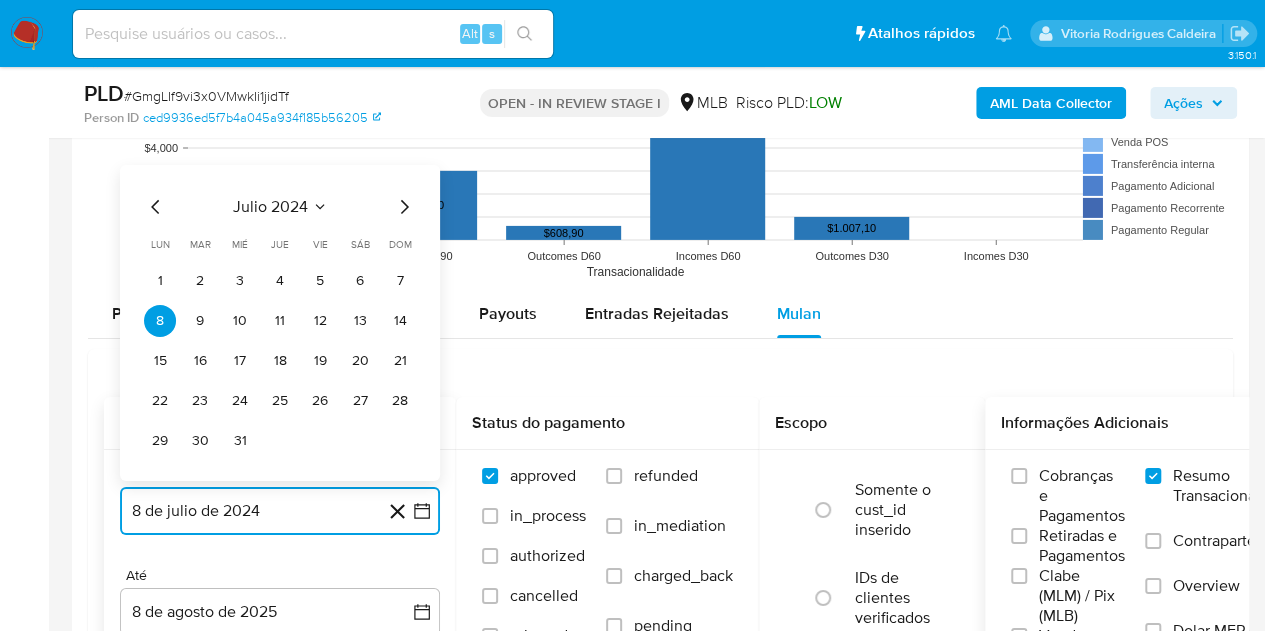 click on "julio 2024" at bounding box center (270, 207) 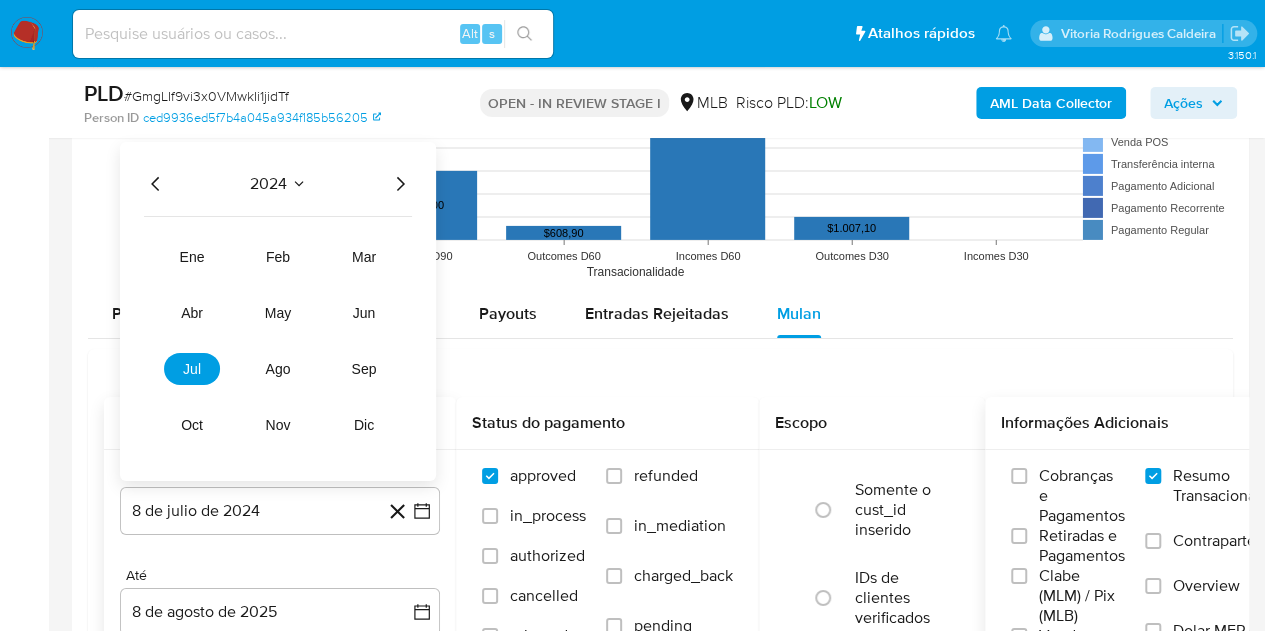 click 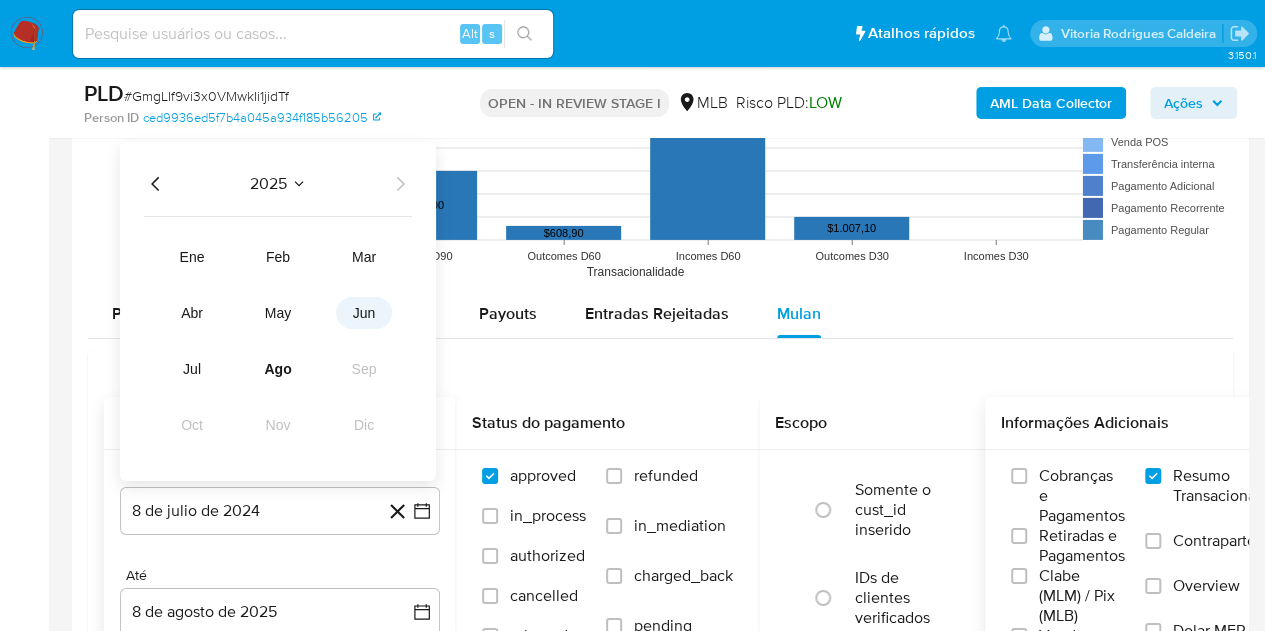 click on "jun" at bounding box center (364, 313) 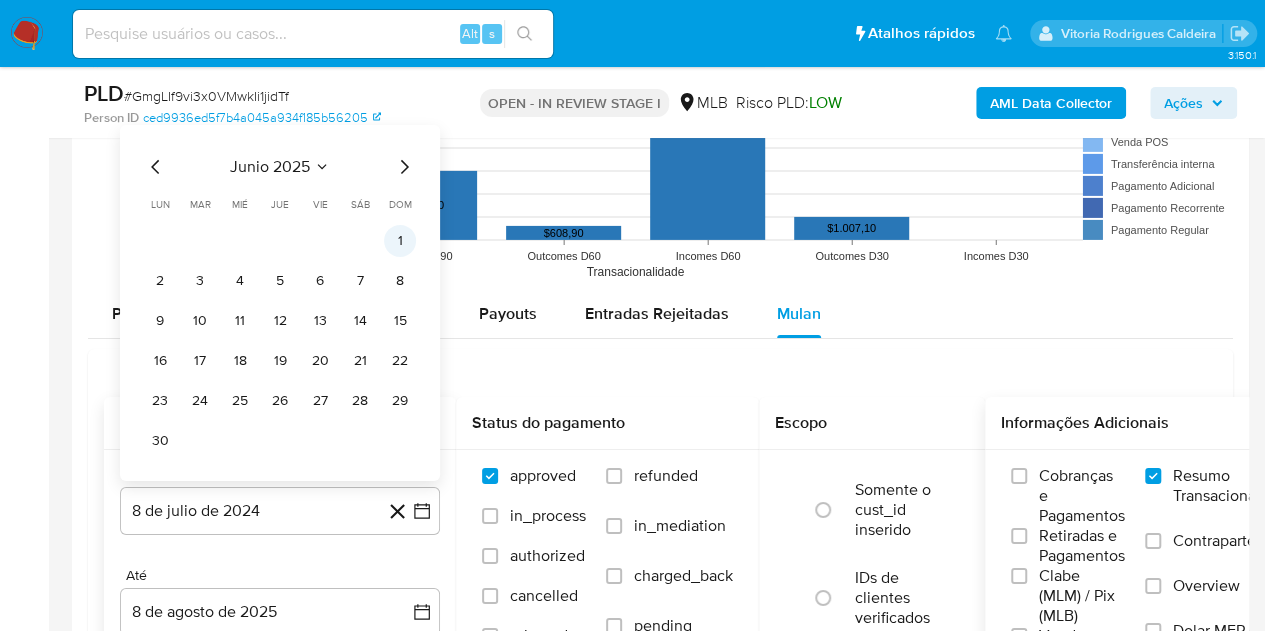 click on "1" at bounding box center [400, 241] 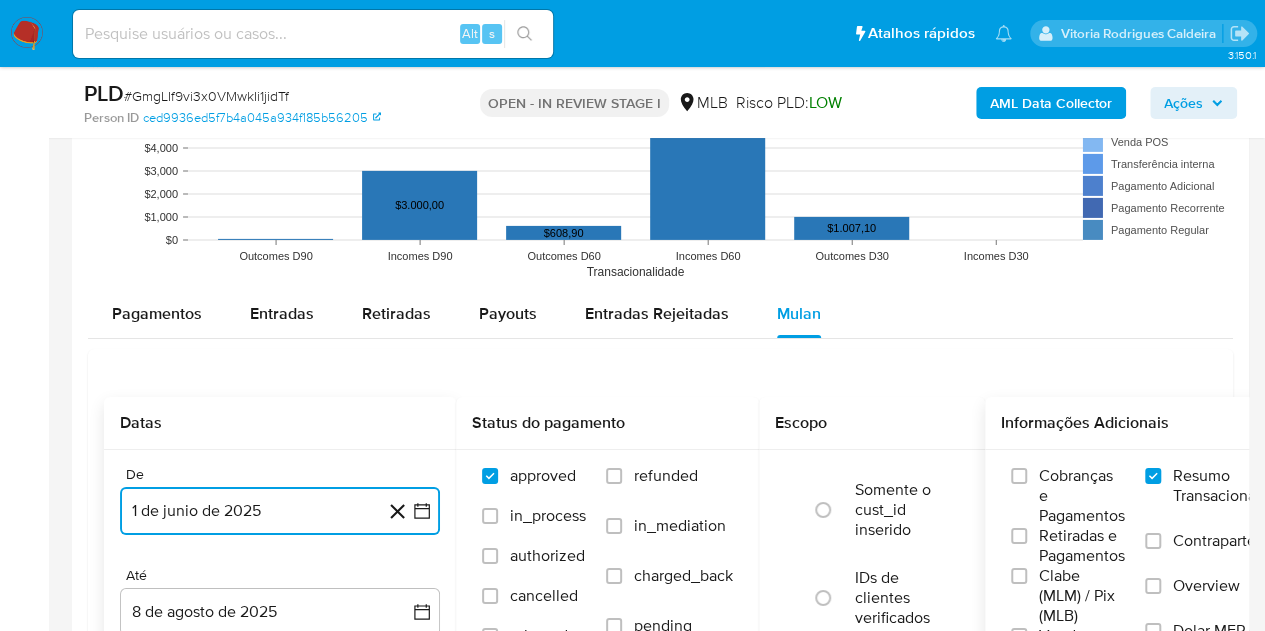 scroll, scrollTop: 3400, scrollLeft: 0, axis: vertical 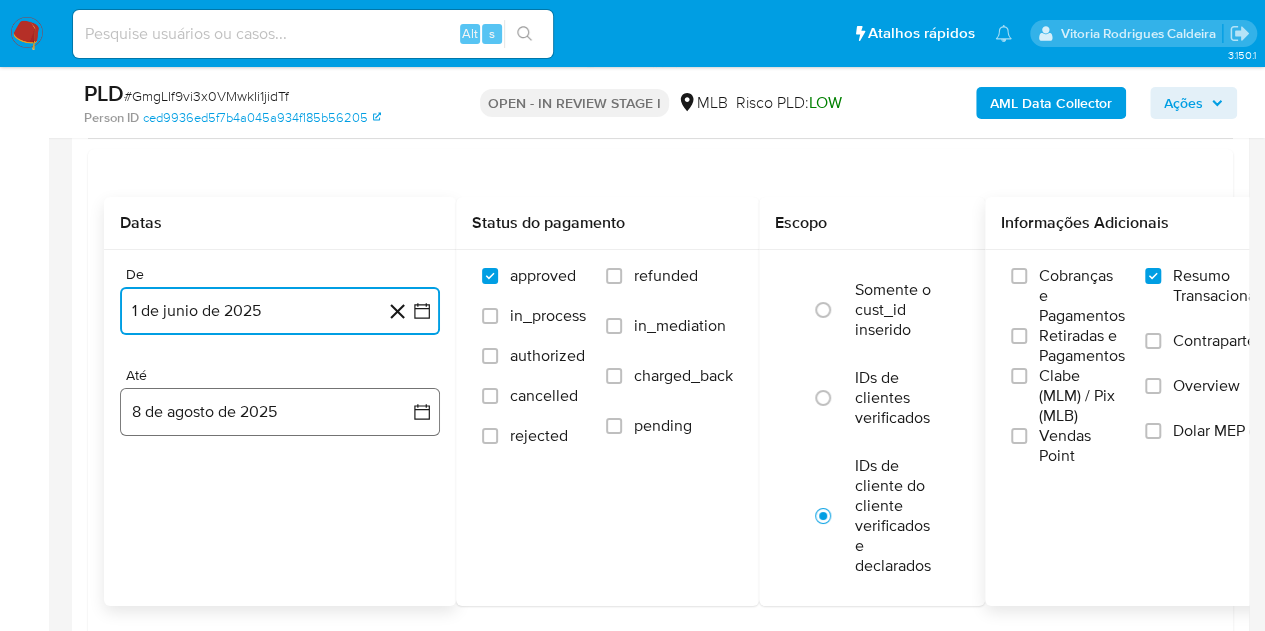 click on "8 de agosto de 2025" at bounding box center [280, 412] 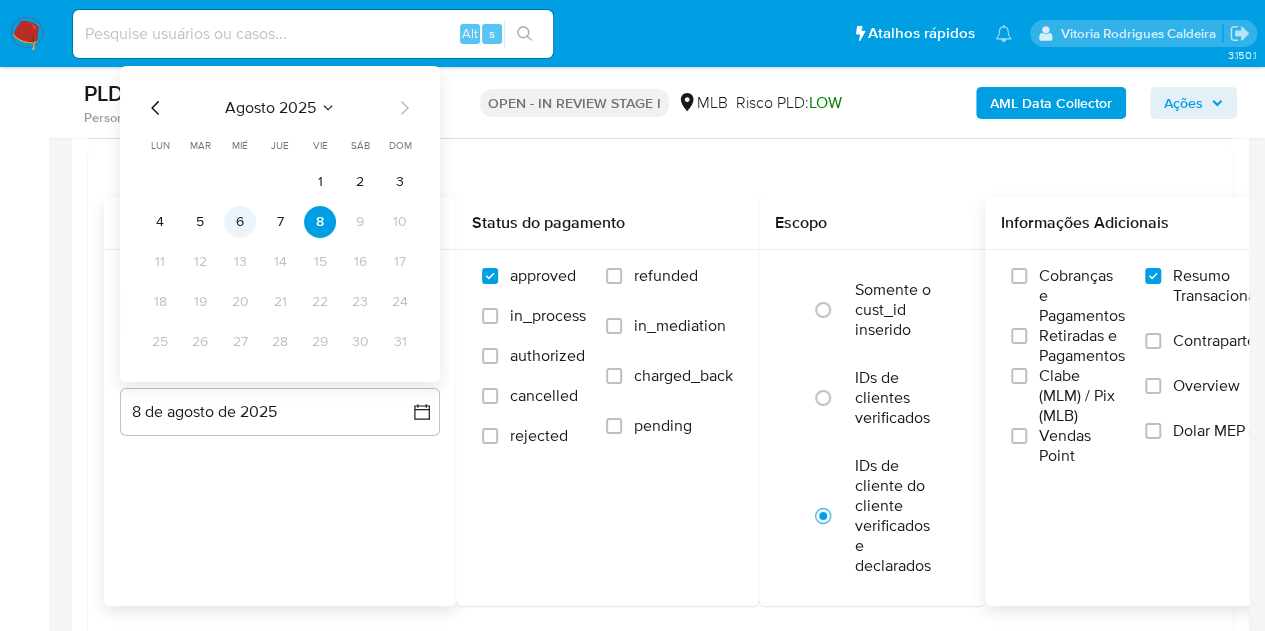 click on "6" at bounding box center [240, 222] 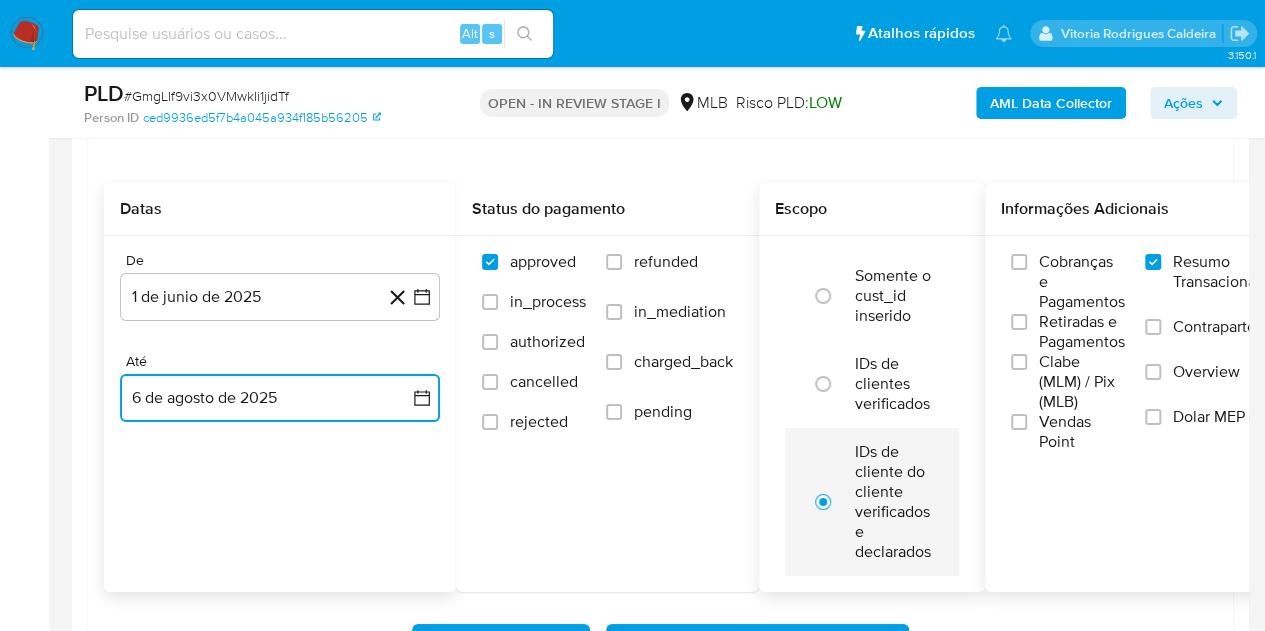 scroll, scrollTop: 3500, scrollLeft: 0, axis: vertical 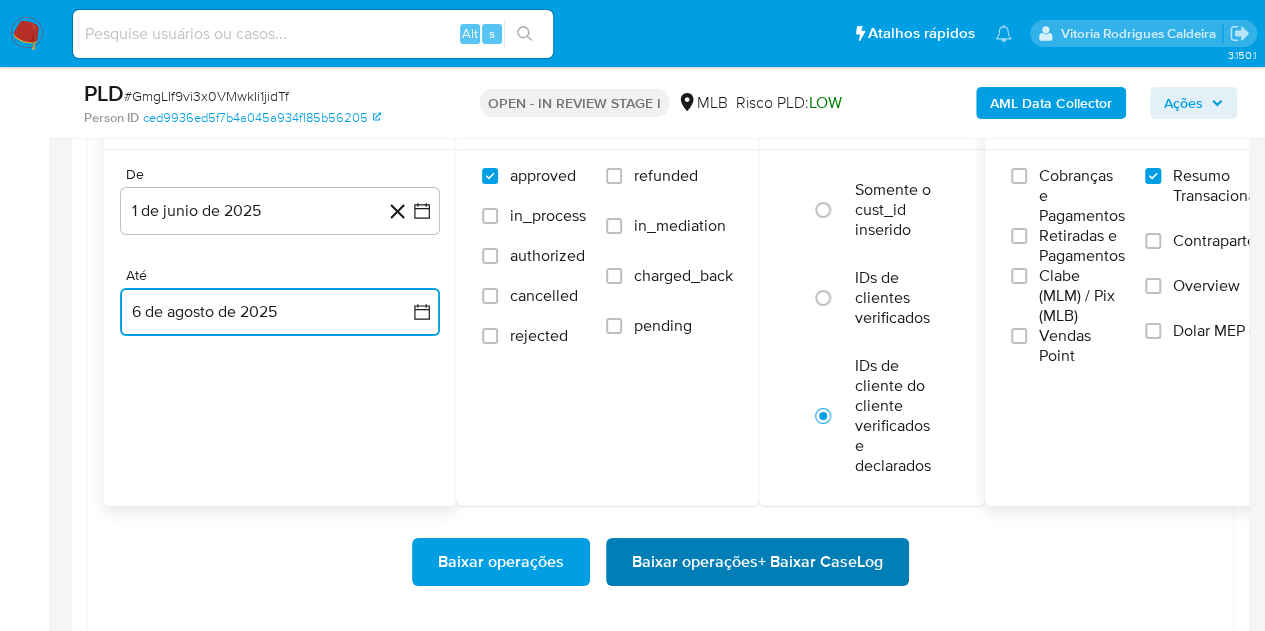 click on "Baixar operações  +   Baixar CaseLog" at bounding box center (757, 562) 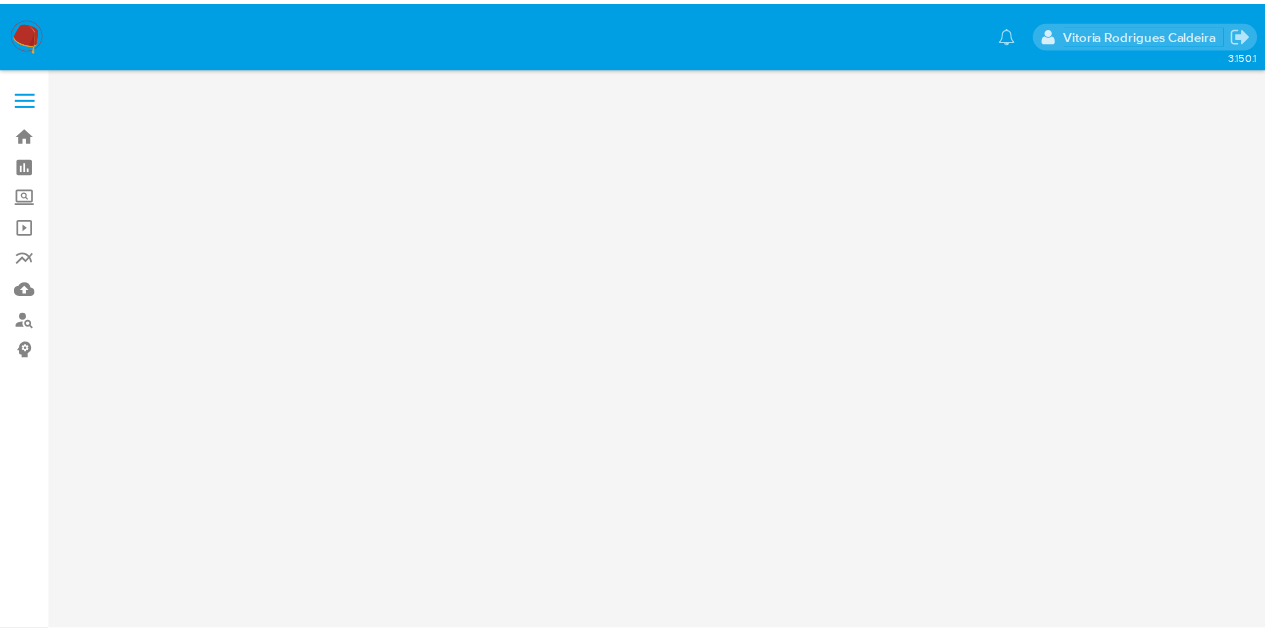 scroll, scrollTop: 0, scrollLeft: 0, axis: both 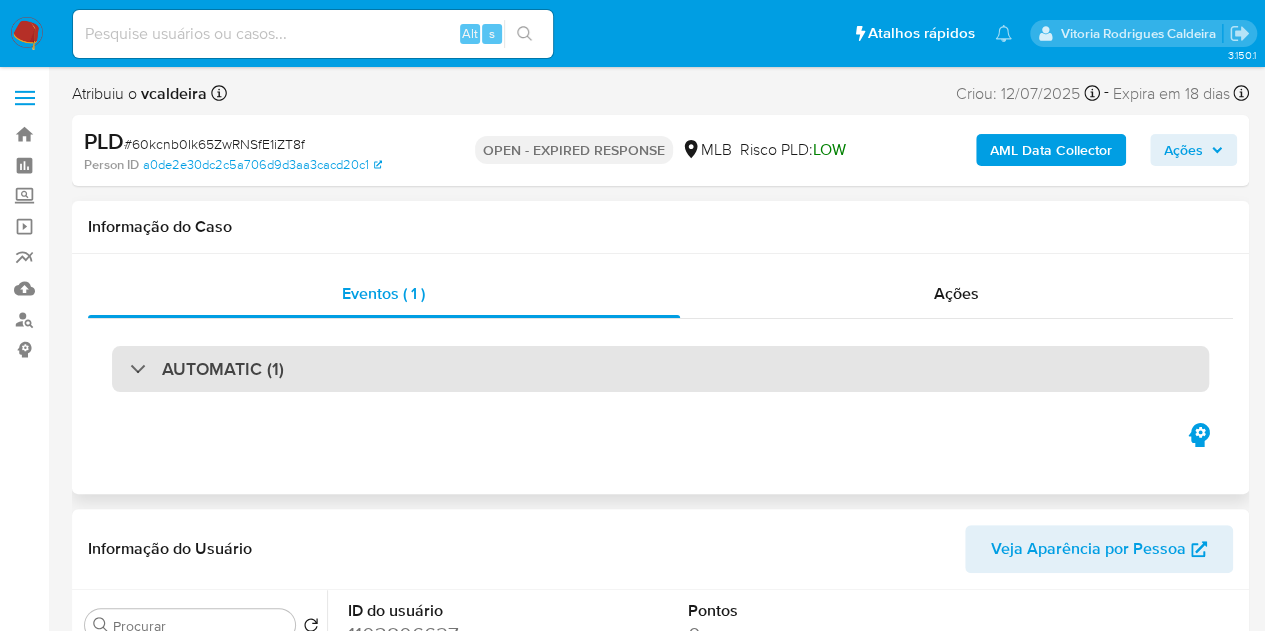 select on "10" 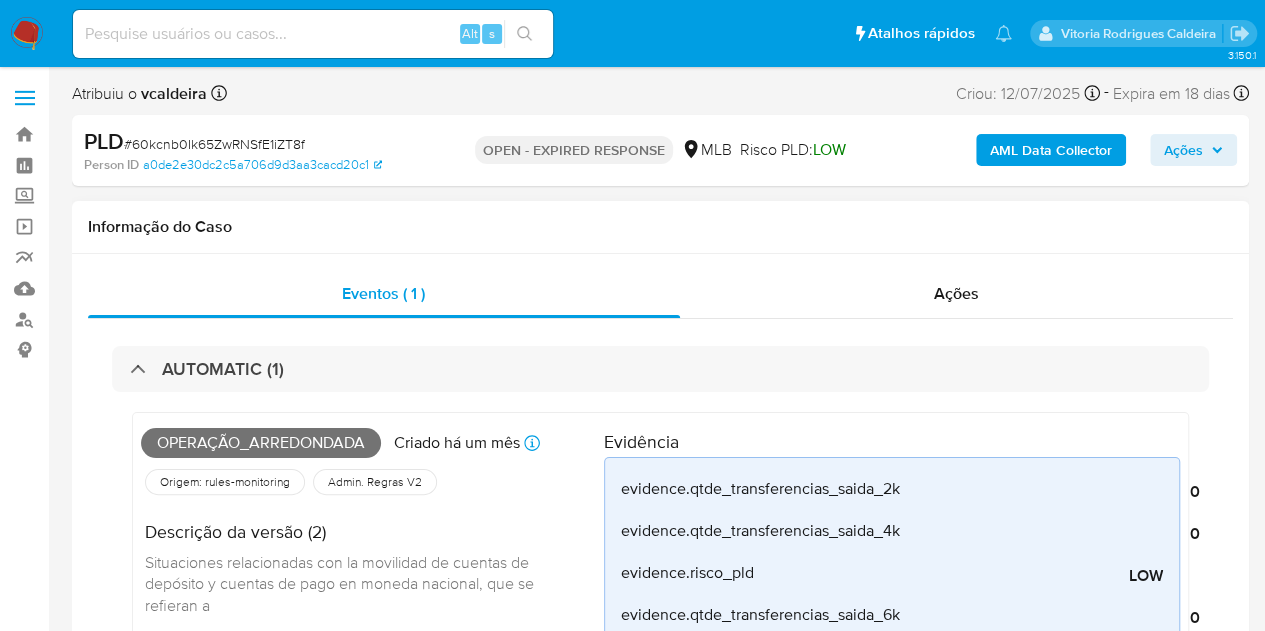 click on "Operação_arredondada" at bounding box center [261, 443] 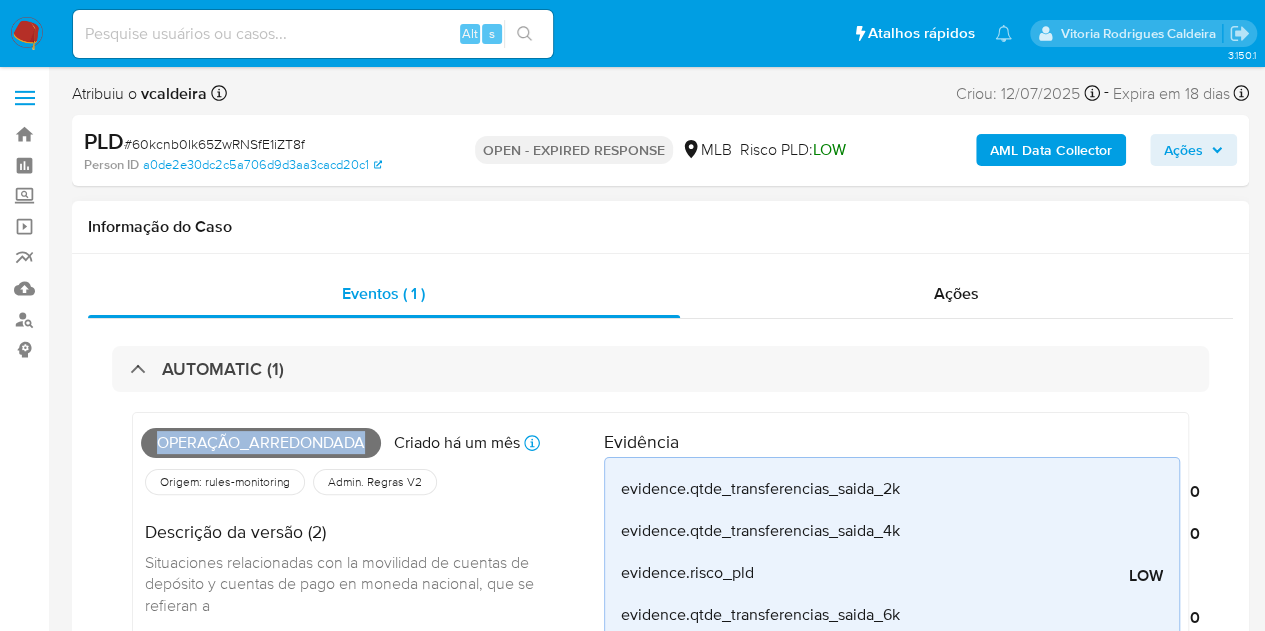 click on "Operação_arredondada" at bounding box center [261, 443] 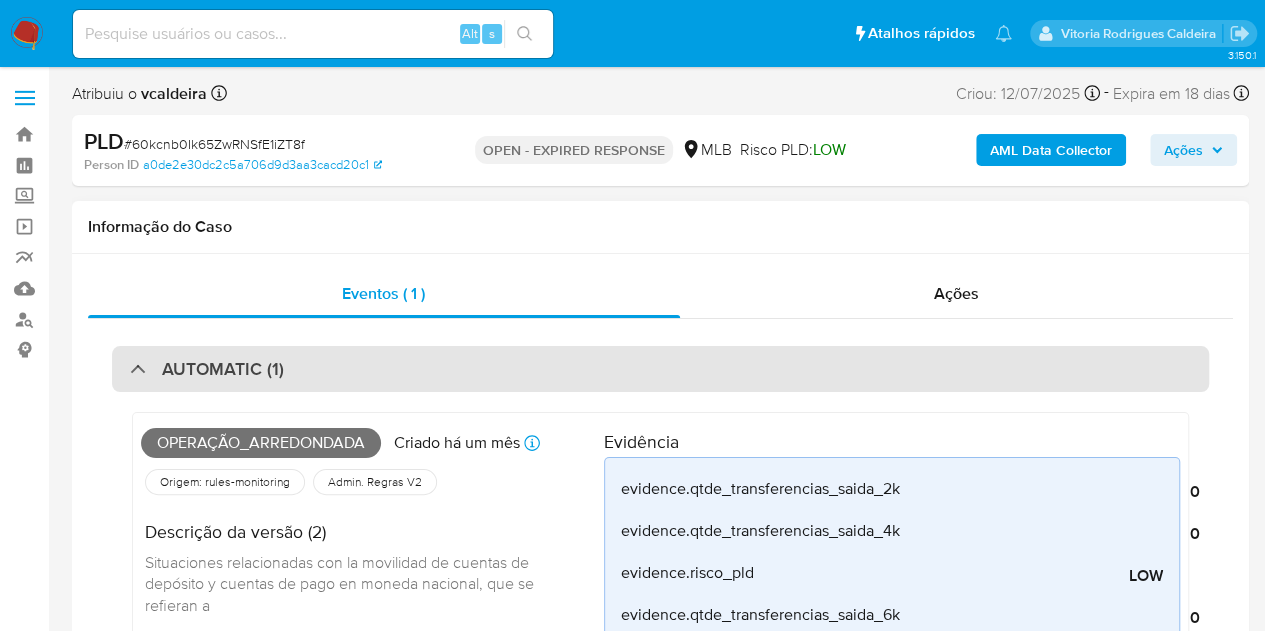 click on "AUTOMATIC (1)" at bounding box center (223, 369) 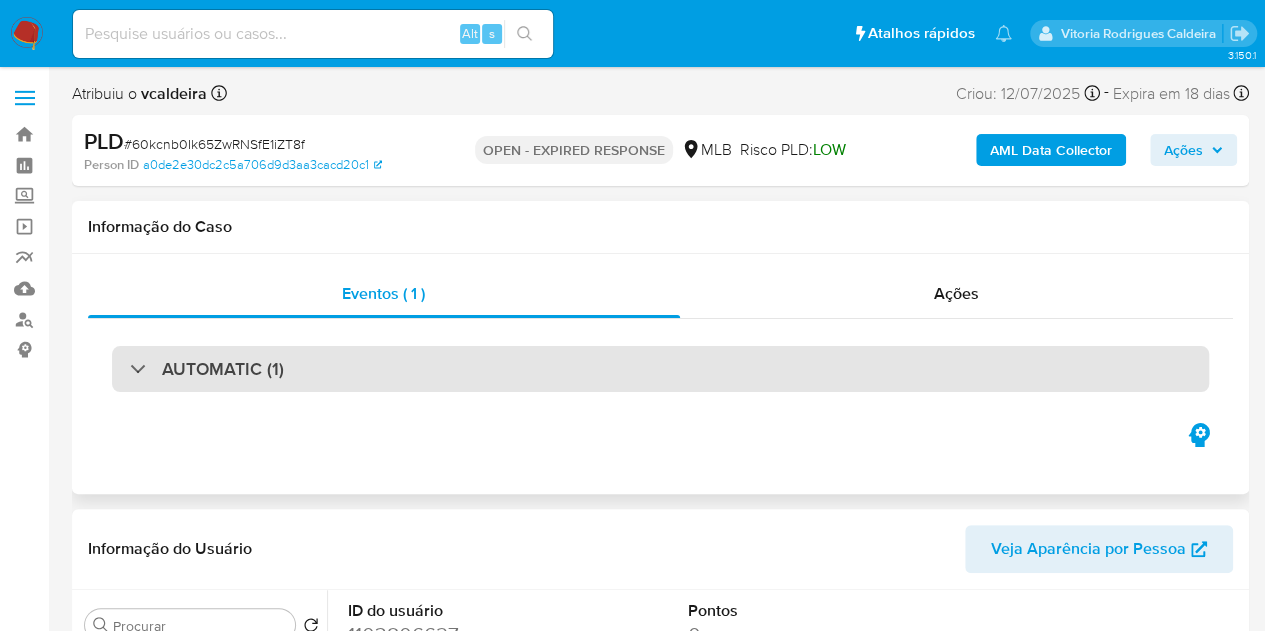 click on "AUTOMATIC (1)" at bounding box center [223, 369] 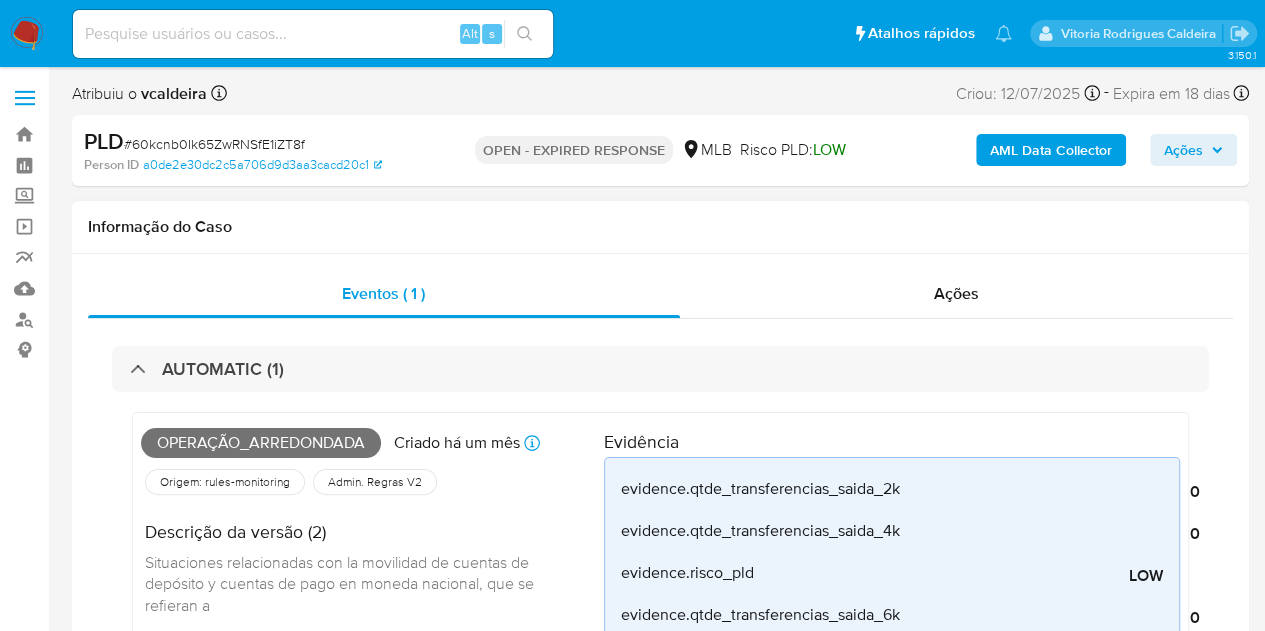 click on "Operação_arredondada" at bounding box center (261, 443) 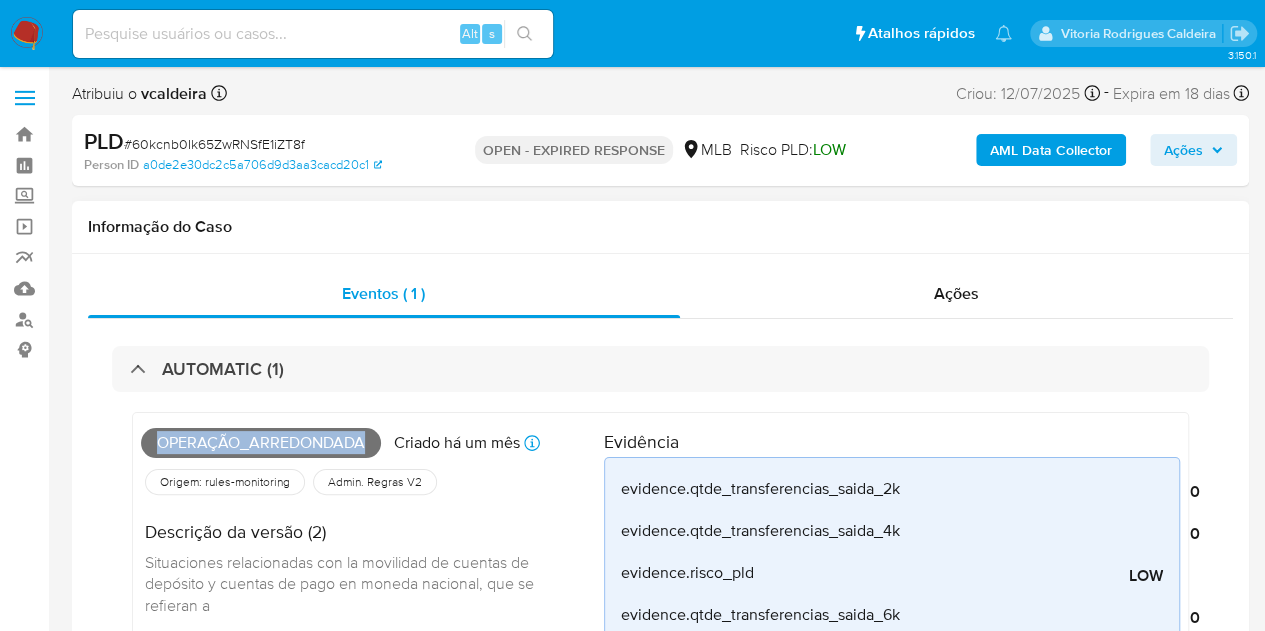 click on "Operação_arredondada" at bounding box center (261, 443) 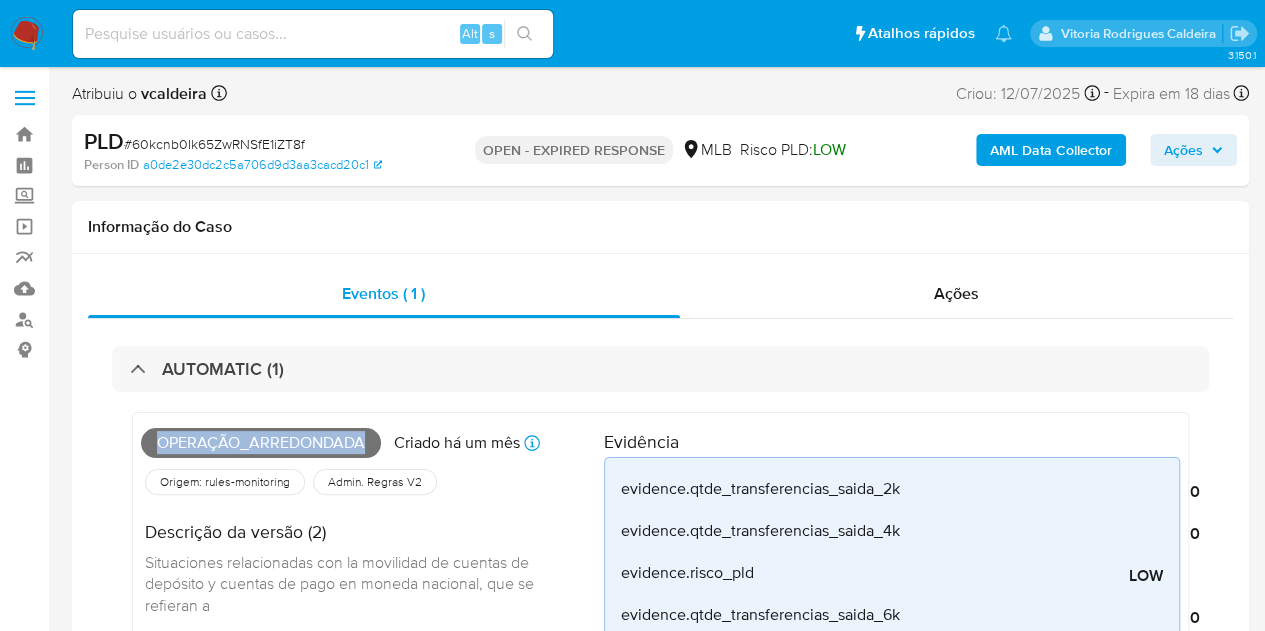 copy on "Operação_arredondada" 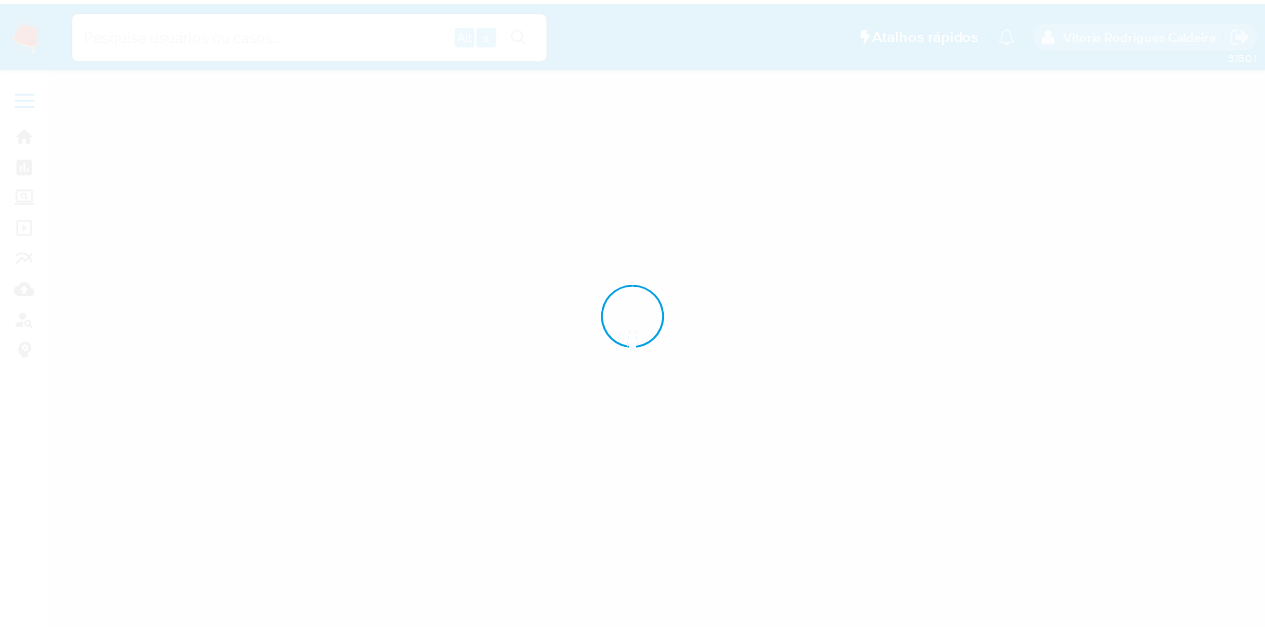 scroll, scrollTop: 0, scrollLeft: 0, axis: both 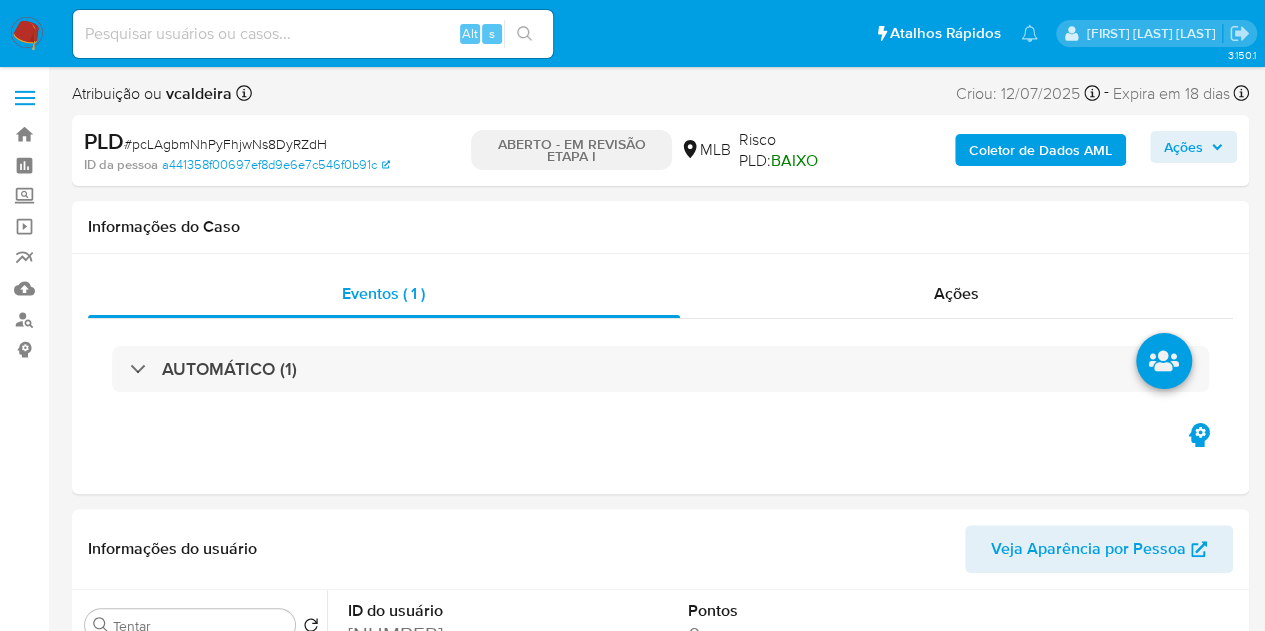 select on "10" 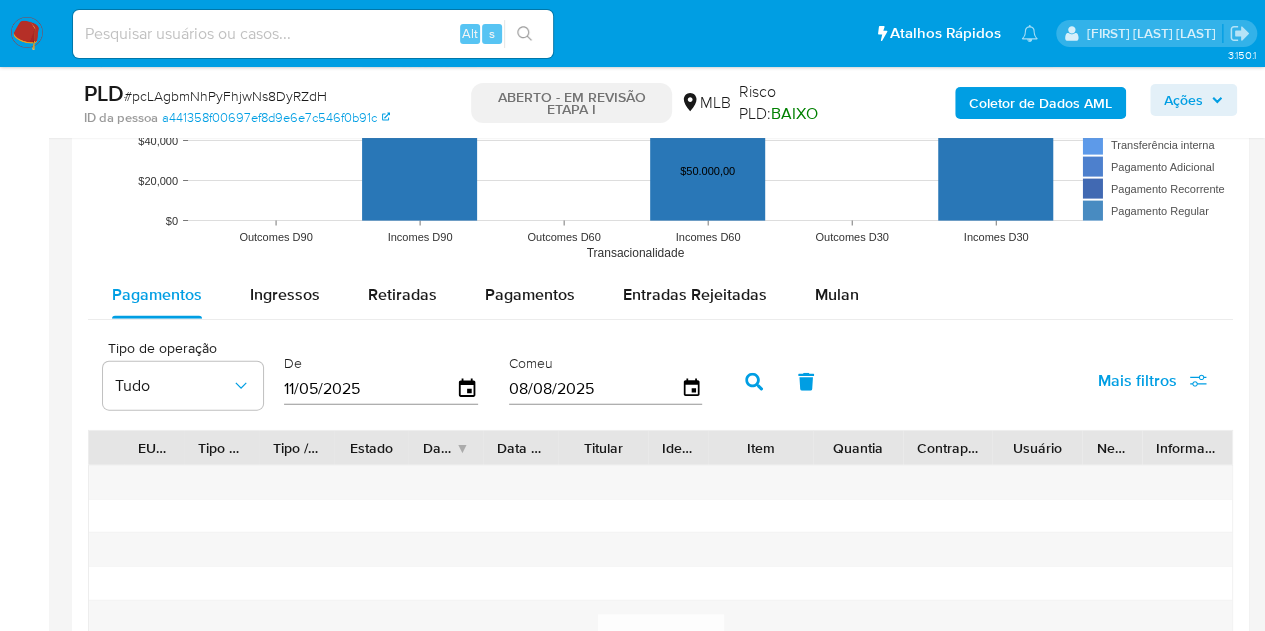 scroll, scrollTop: 2100, scrollLeft: 0, axis: vertical 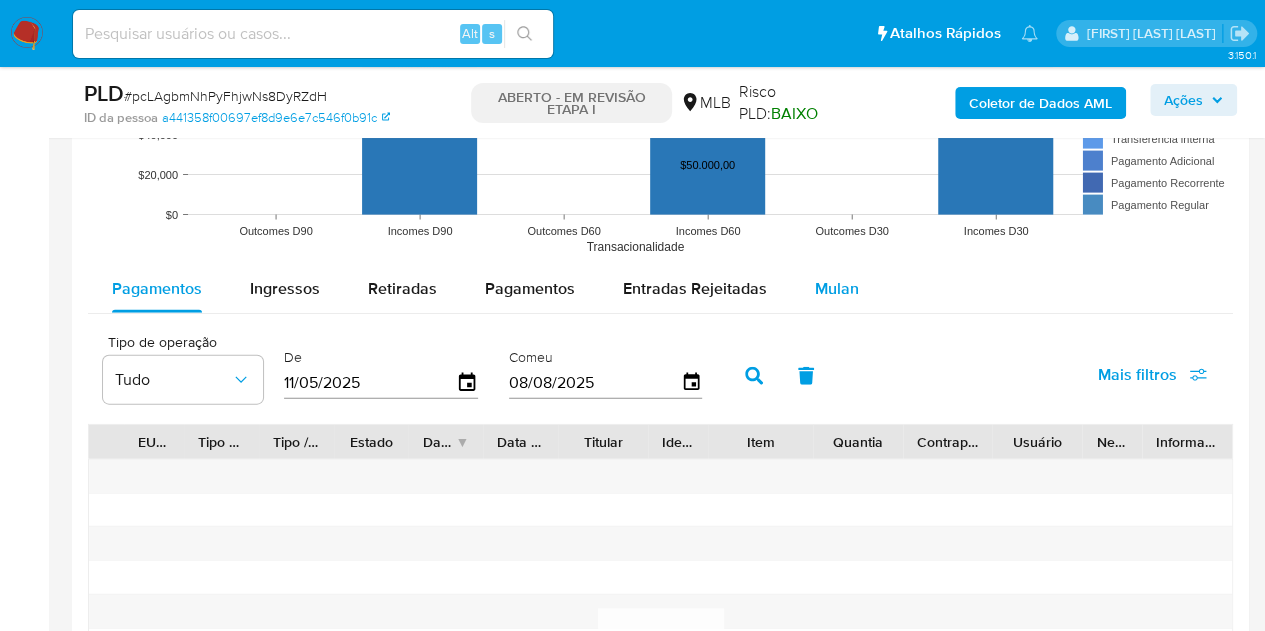 click on "Mulan" at bounding box center (837, 288) 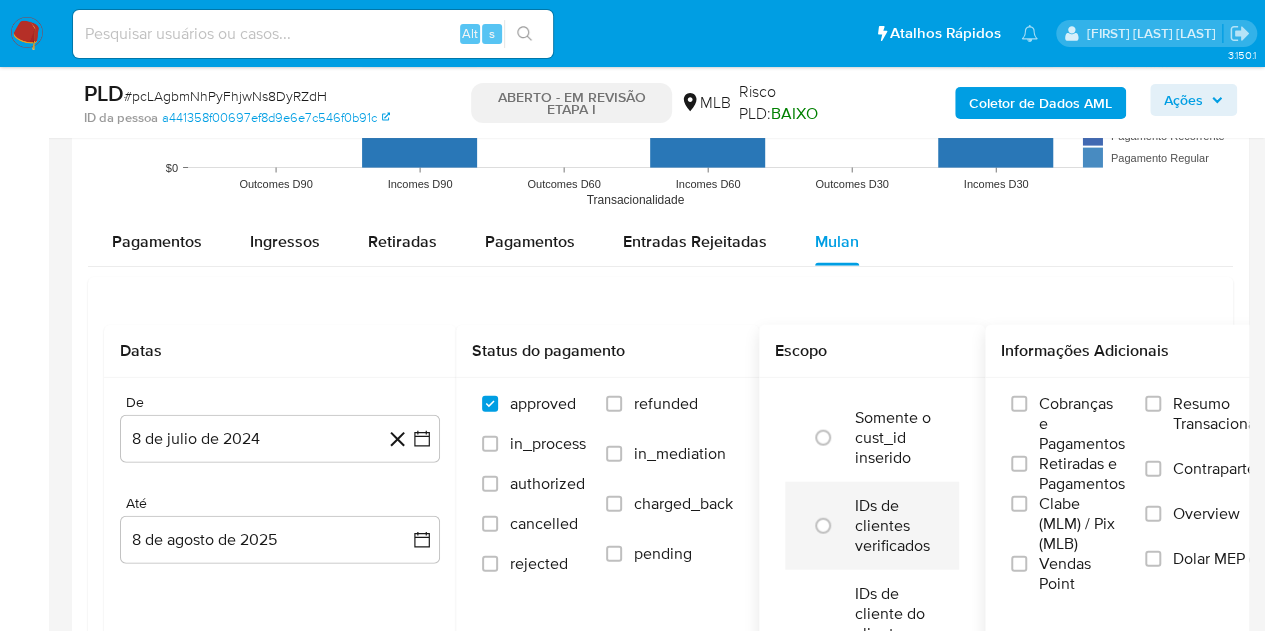 scroll, scrollTop: 2300, scrollLeft: 0, axis: vertical 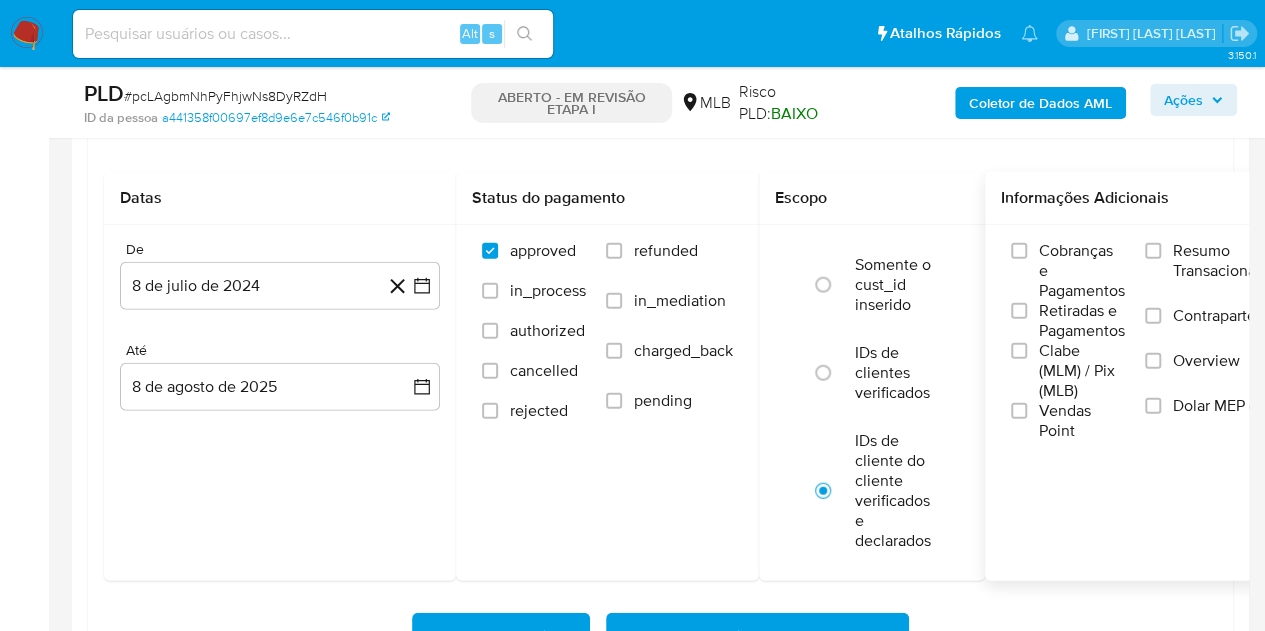click on "Resumo Transacionalidade" at bounding box center (1236, 261) 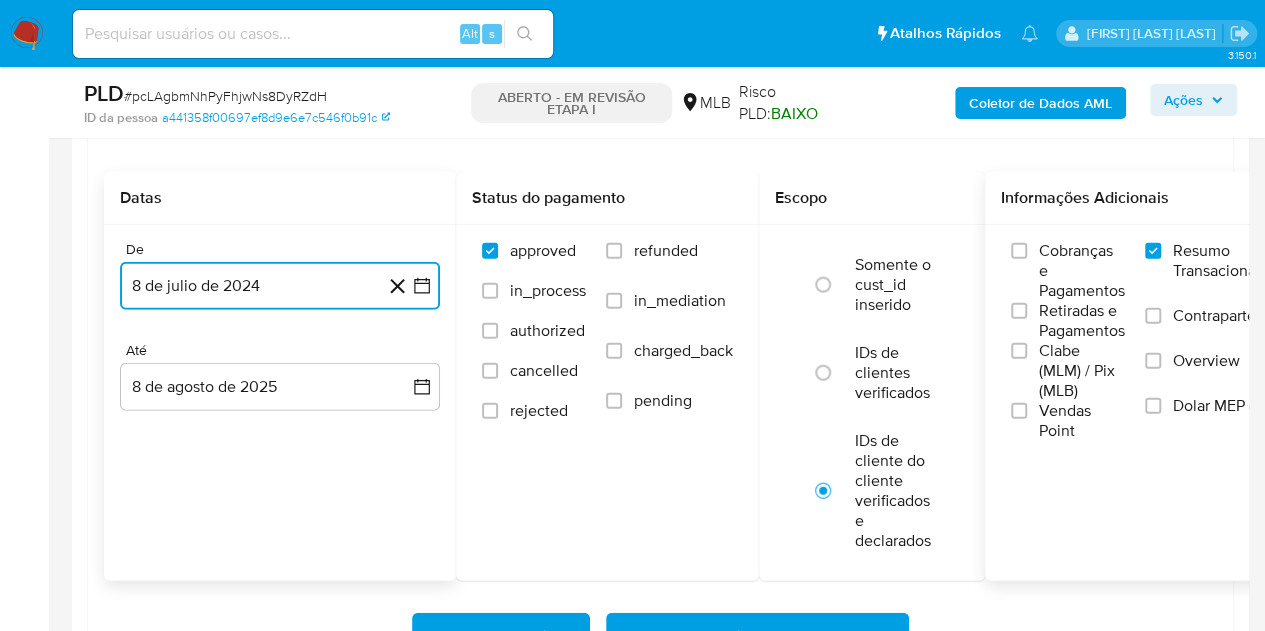 click on "8 de julio de 2024" at bounding box center (280, 286) 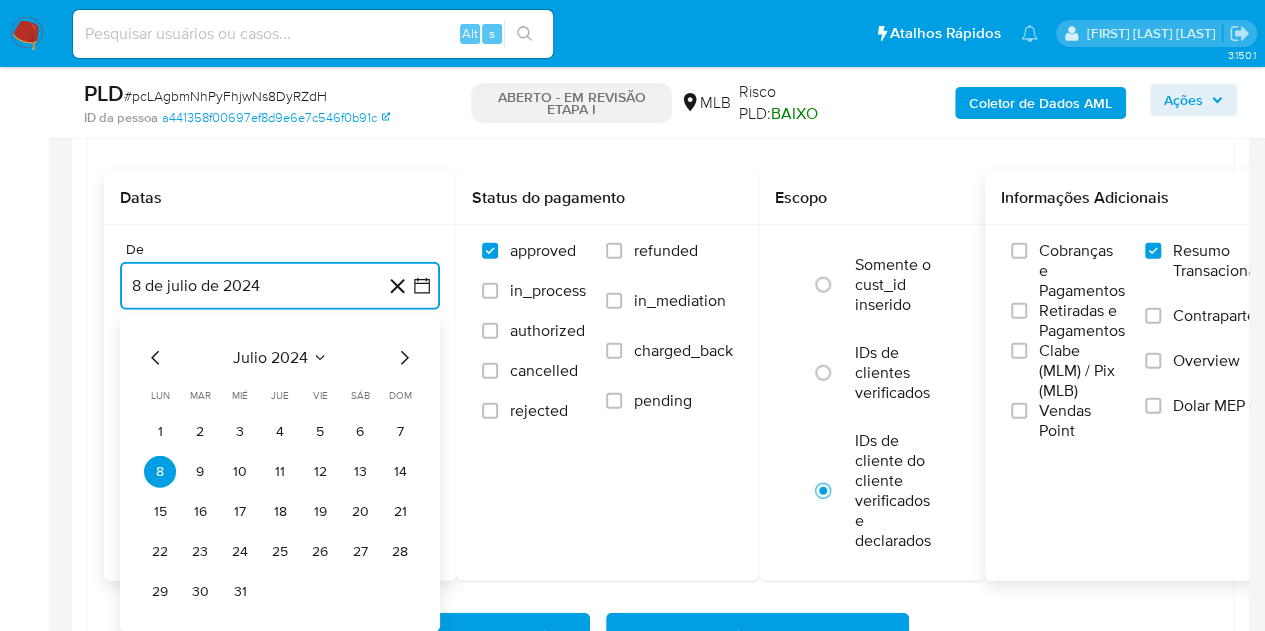 click on "julio 2024" at bounding box center (270, 358) 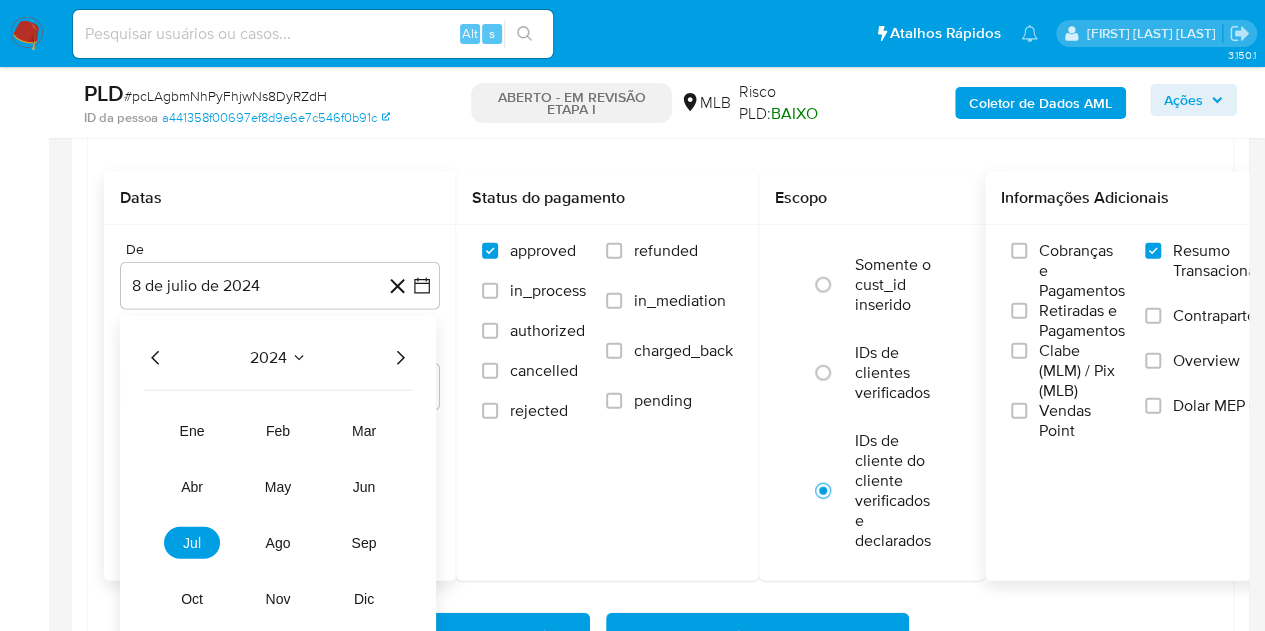 click 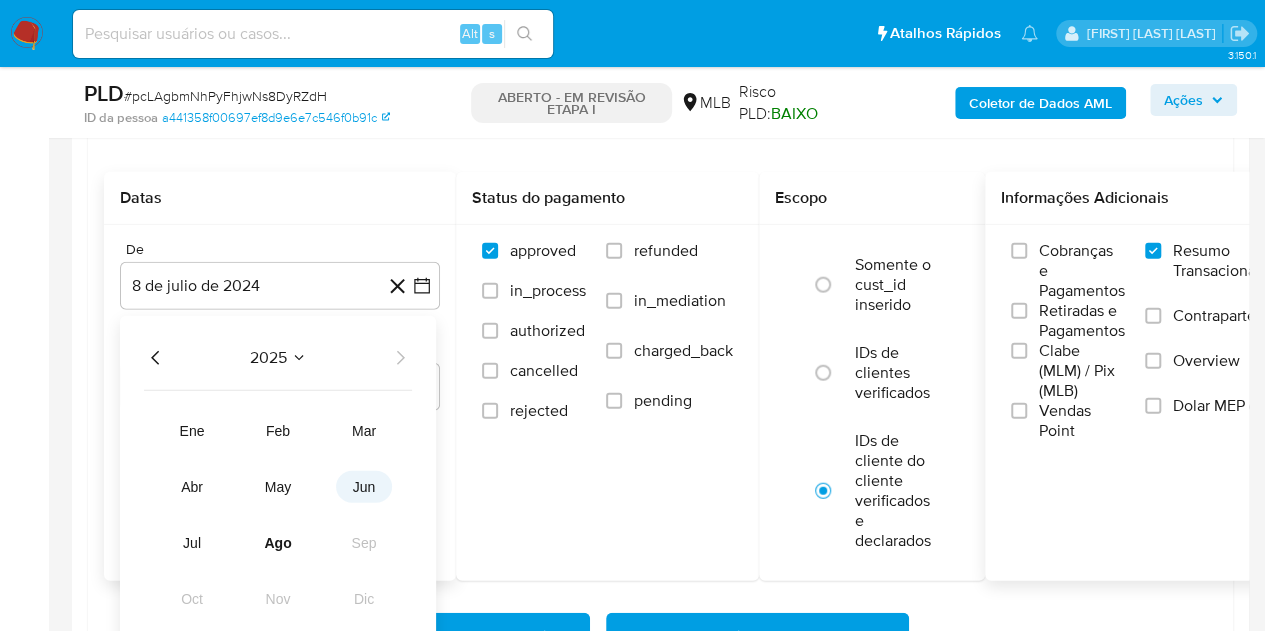 click on "jun" at bounding box center (364, 487) 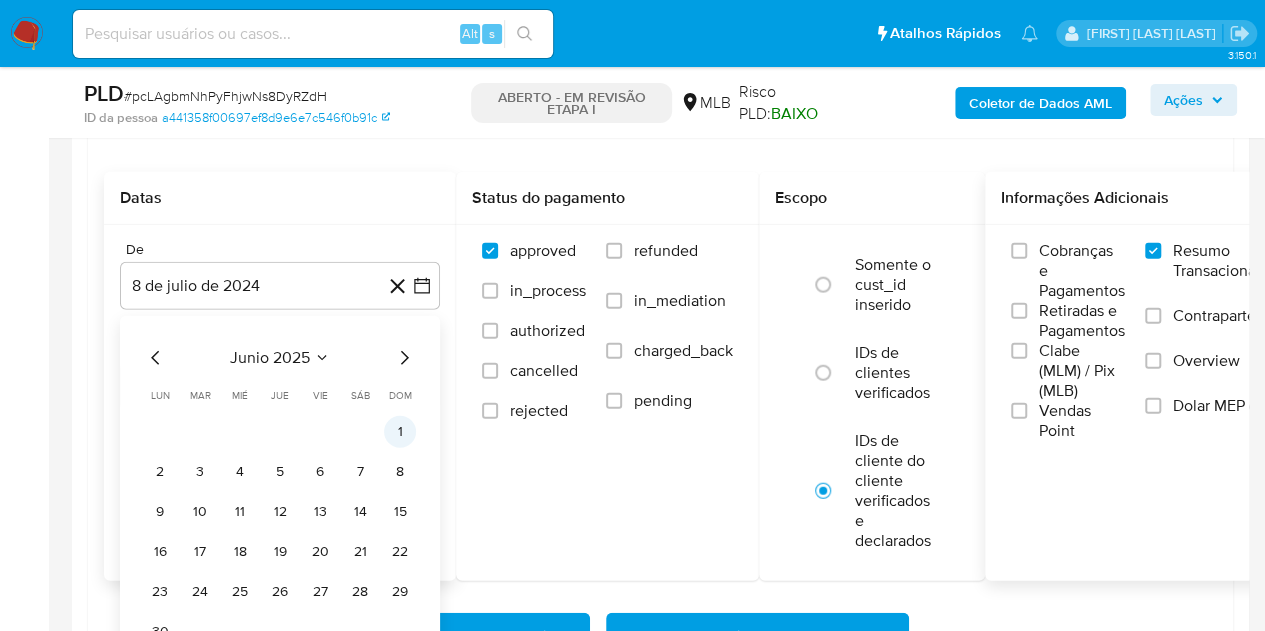 click on "1" at bounding box center (400, 432) 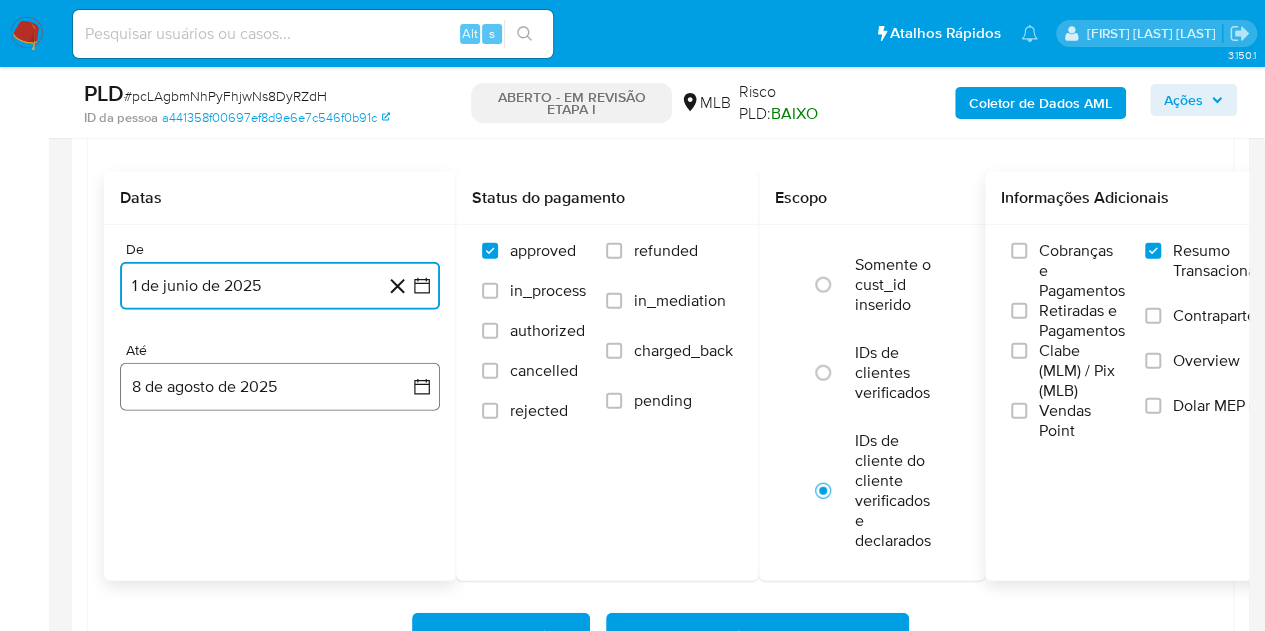 click on "8 de agosto de 2025" at bounding box center (280, 387) 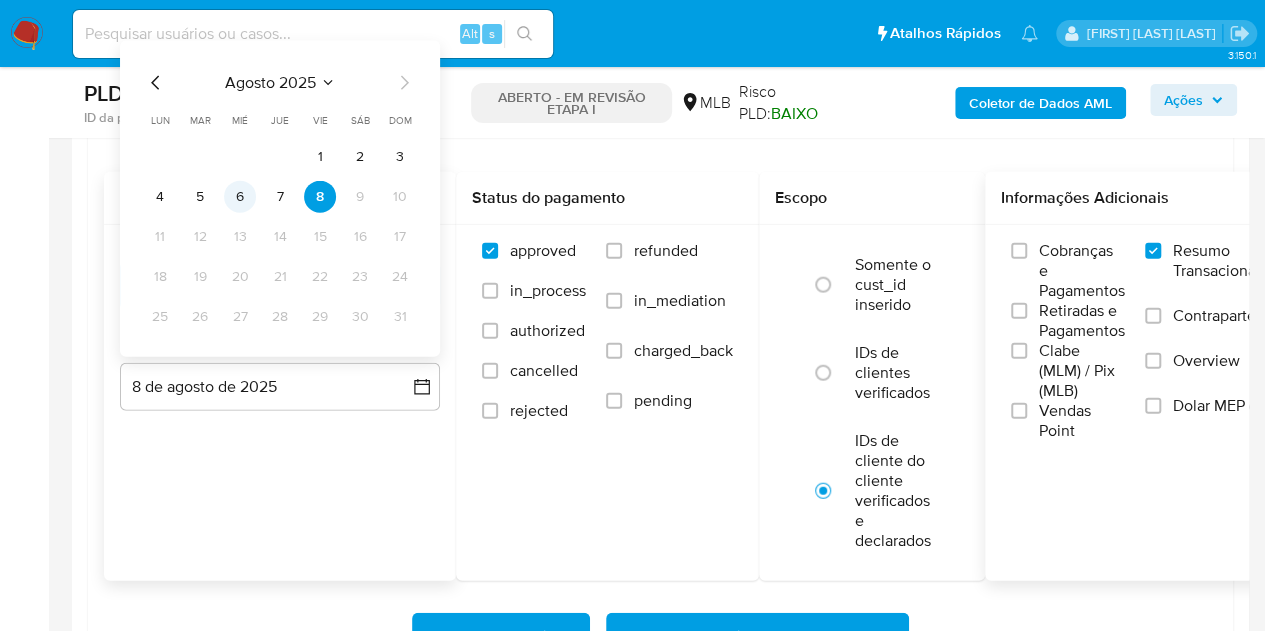 click on "6" at bounding box center [240, 197] 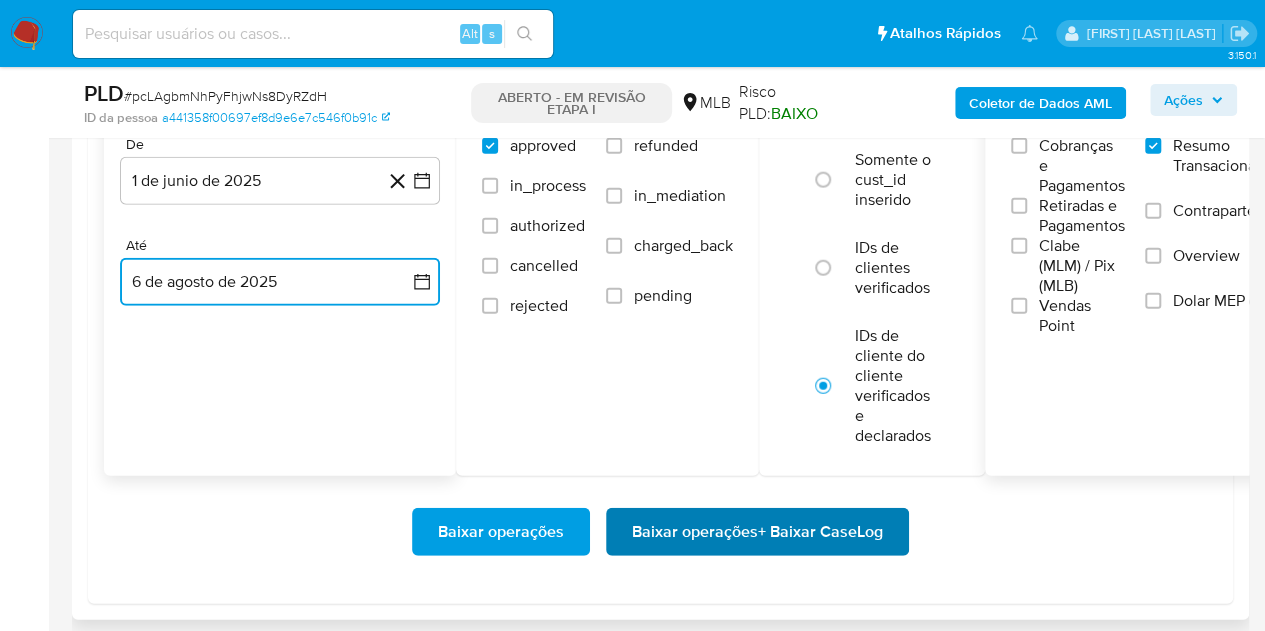 scroll, scrollTop: 2500, scrollLeft: 0, axis: vertical 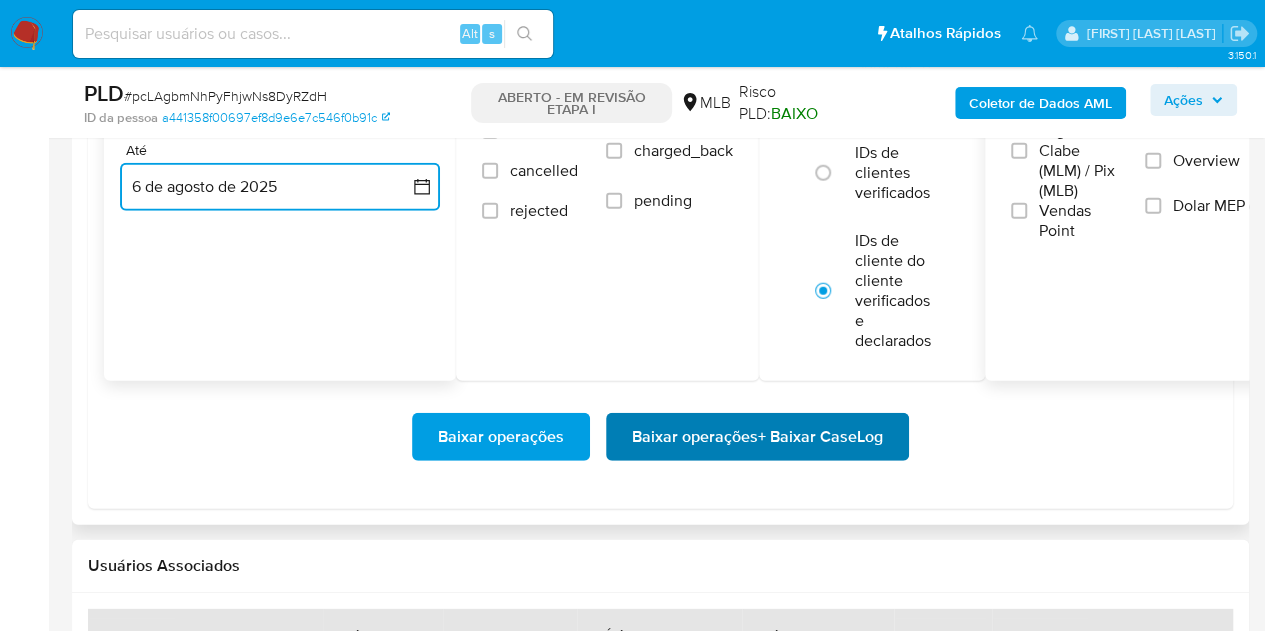 click on "Baixar operações  +   Baixar CaseLog" at bounding box center [757, 437] 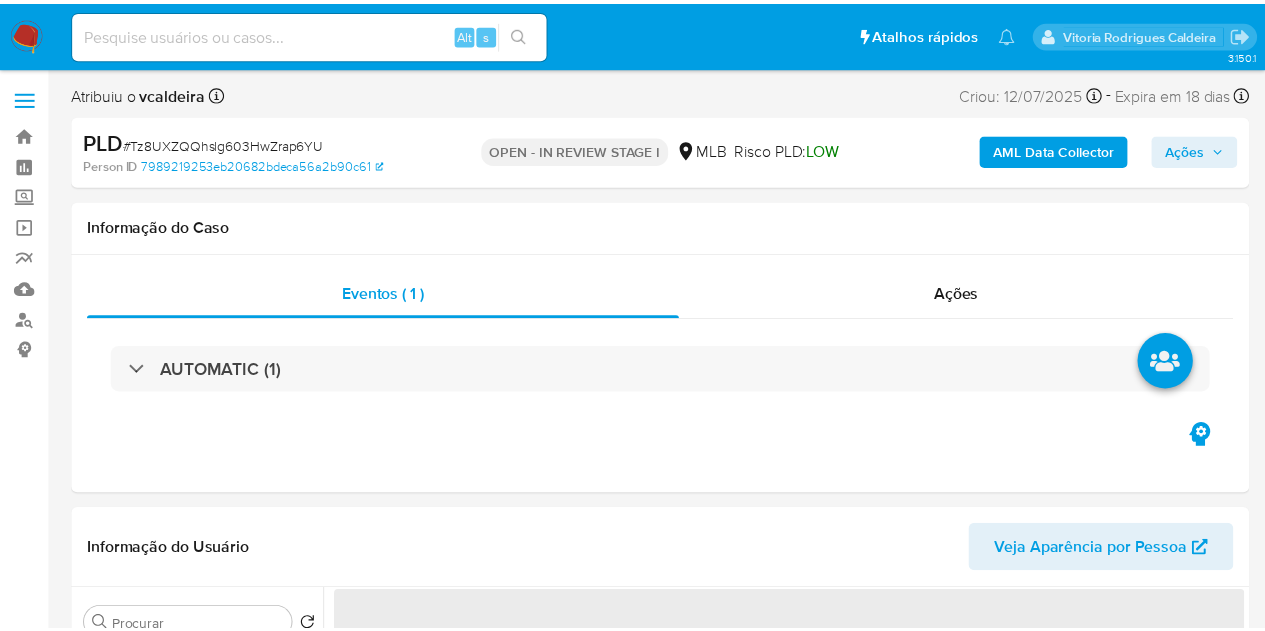 scroll, scrollTop: 0, scrollLeft: 0, axis: both 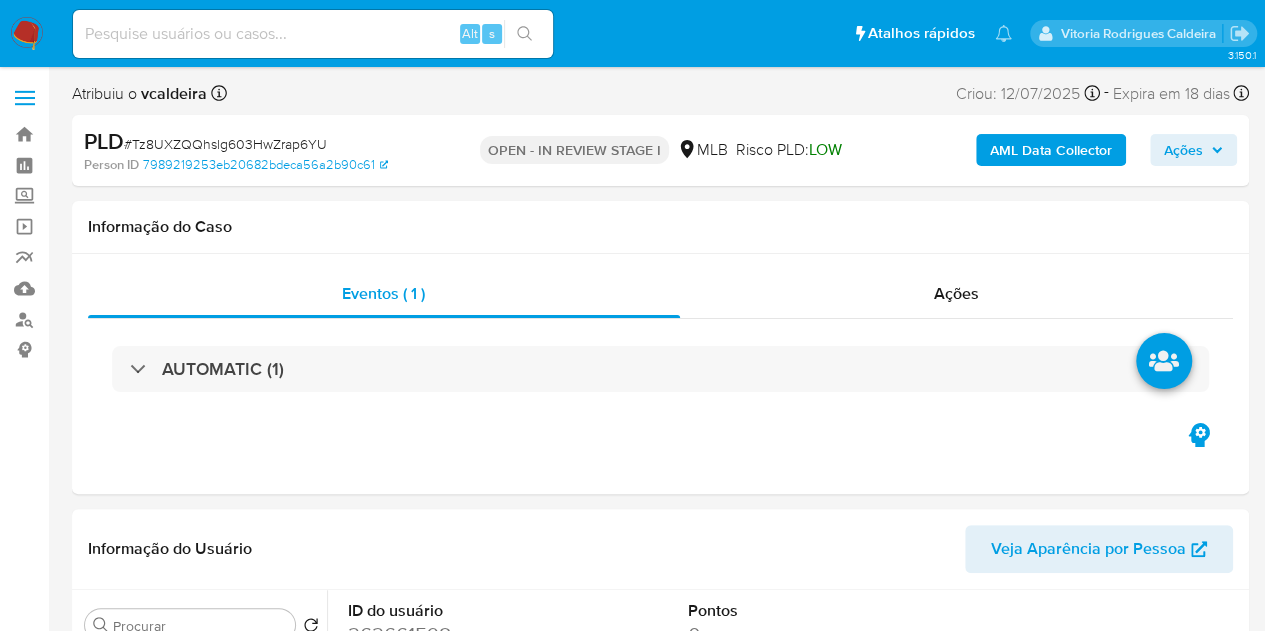 select on "10" 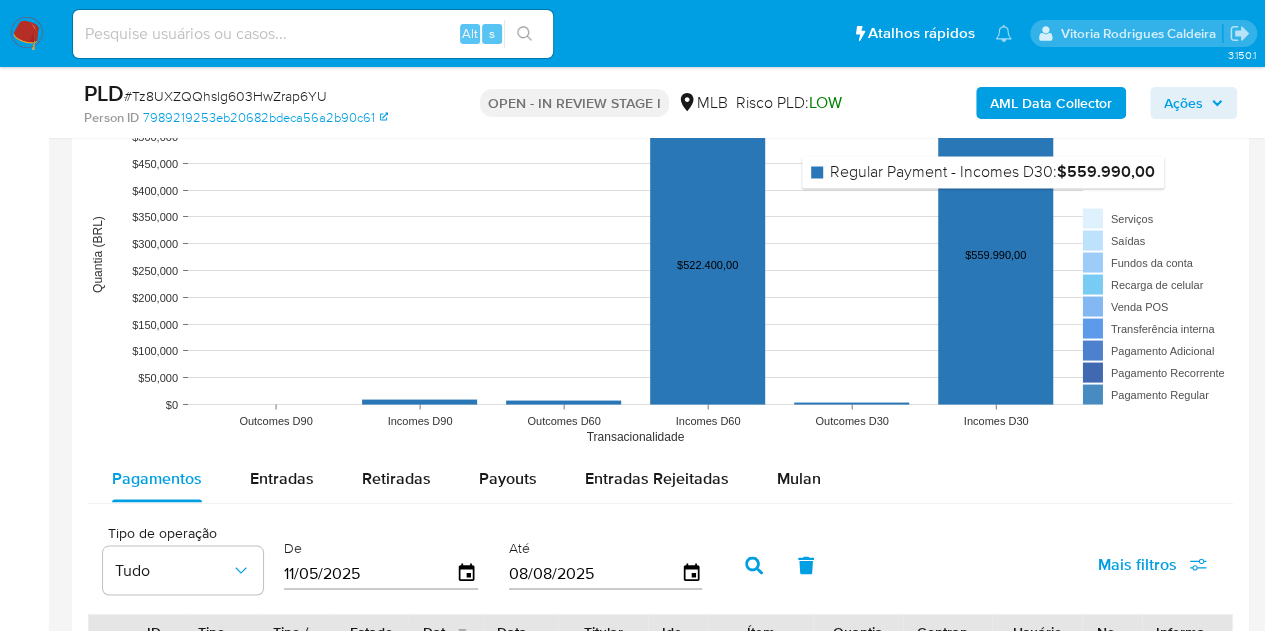 scroll, scrollTop: 2000, scrollLeft: 0, axis: vertical 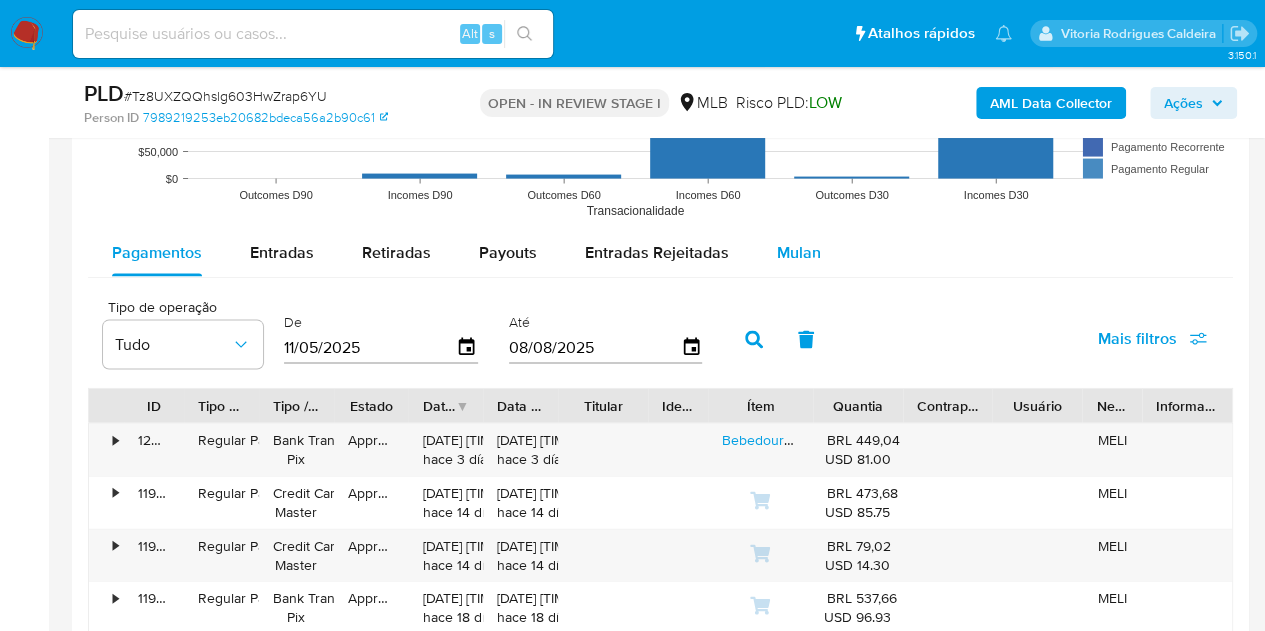 click on "Mulan" at bounding box center (799, 252) 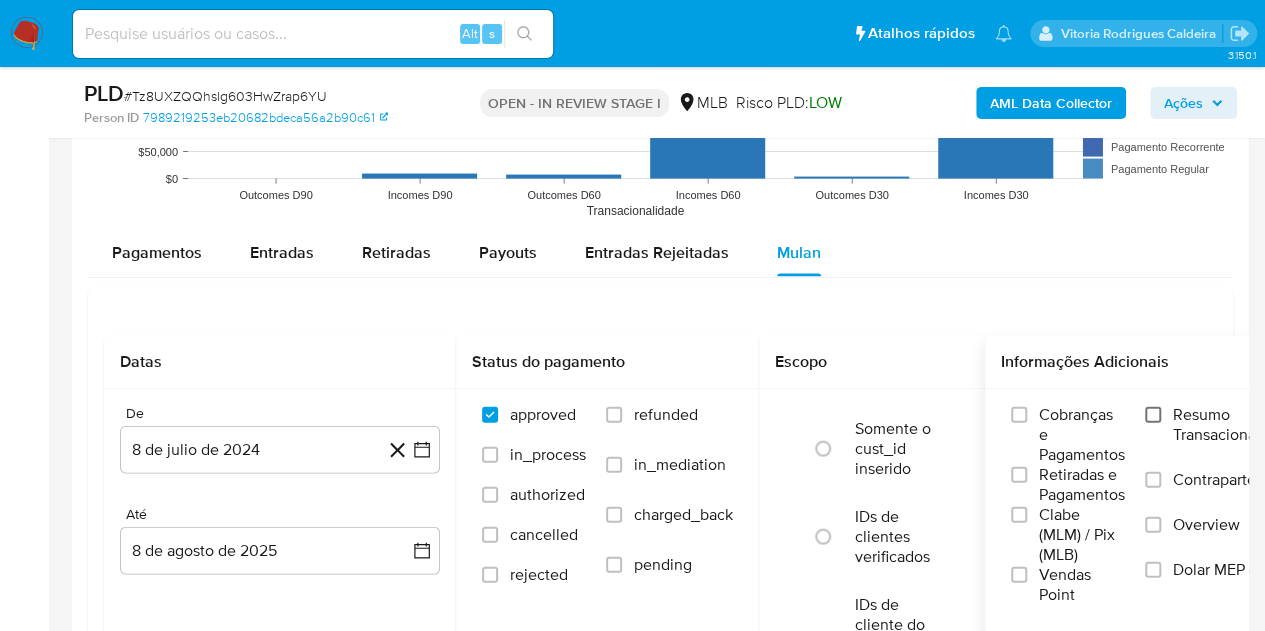 click on "Resumo Transacionalidade" at bounding box center [1153, 415] 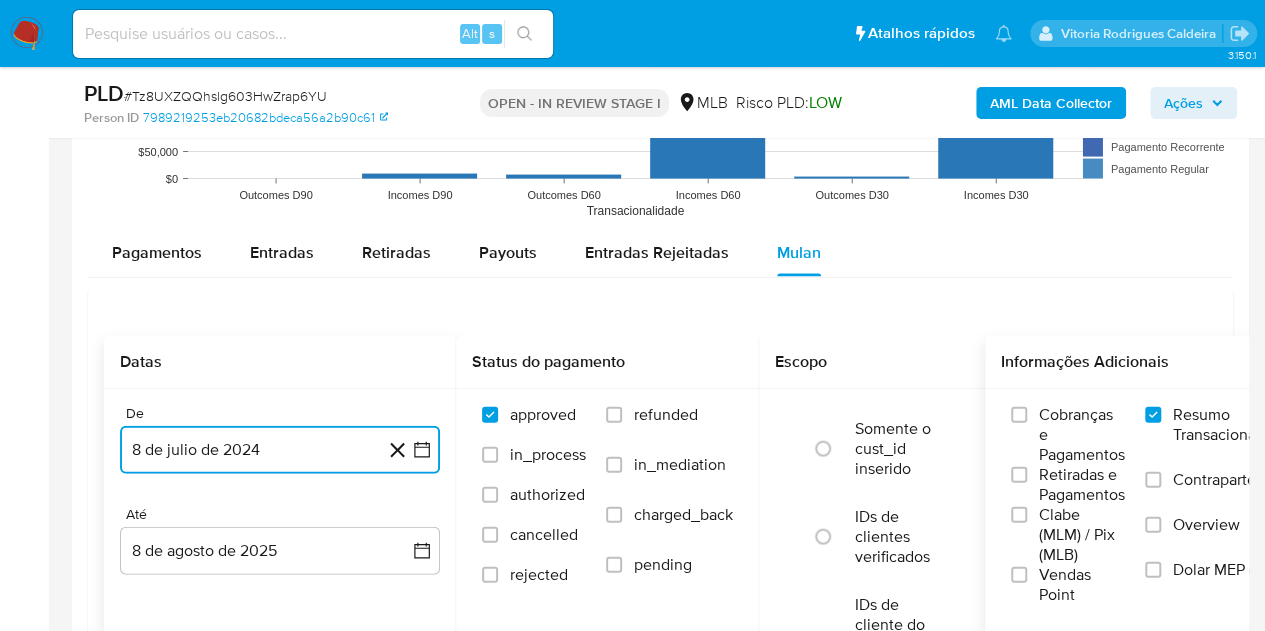 click on "8 de julio de 2024" at bounding box center [280, 450] 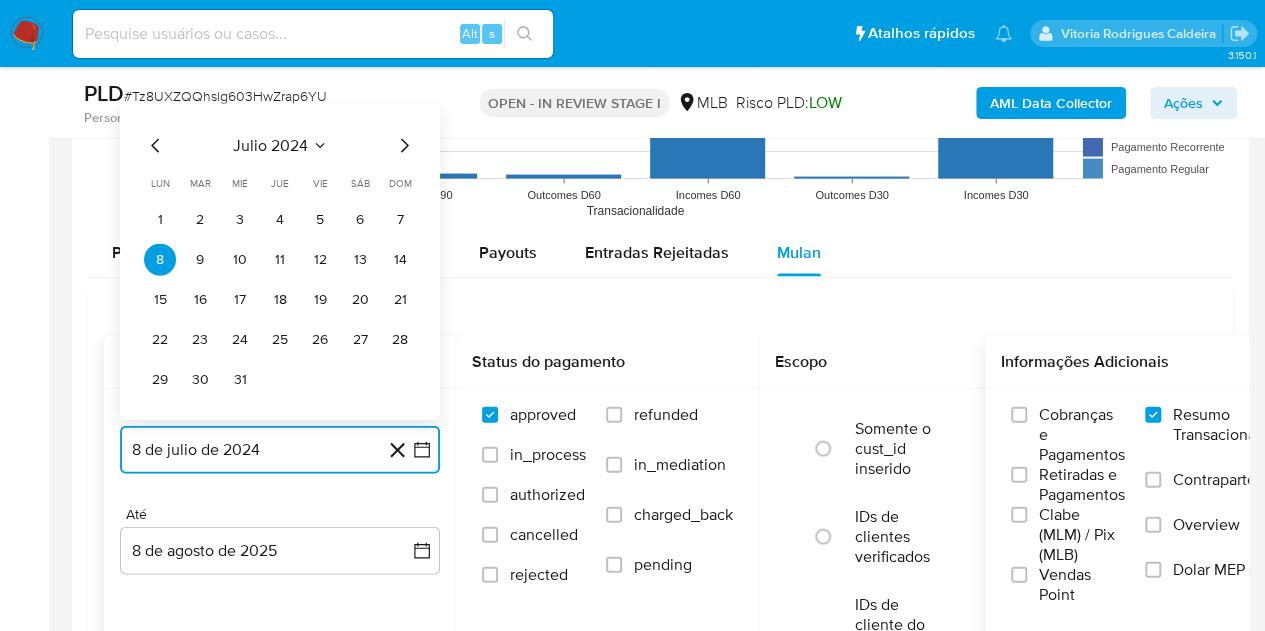 click 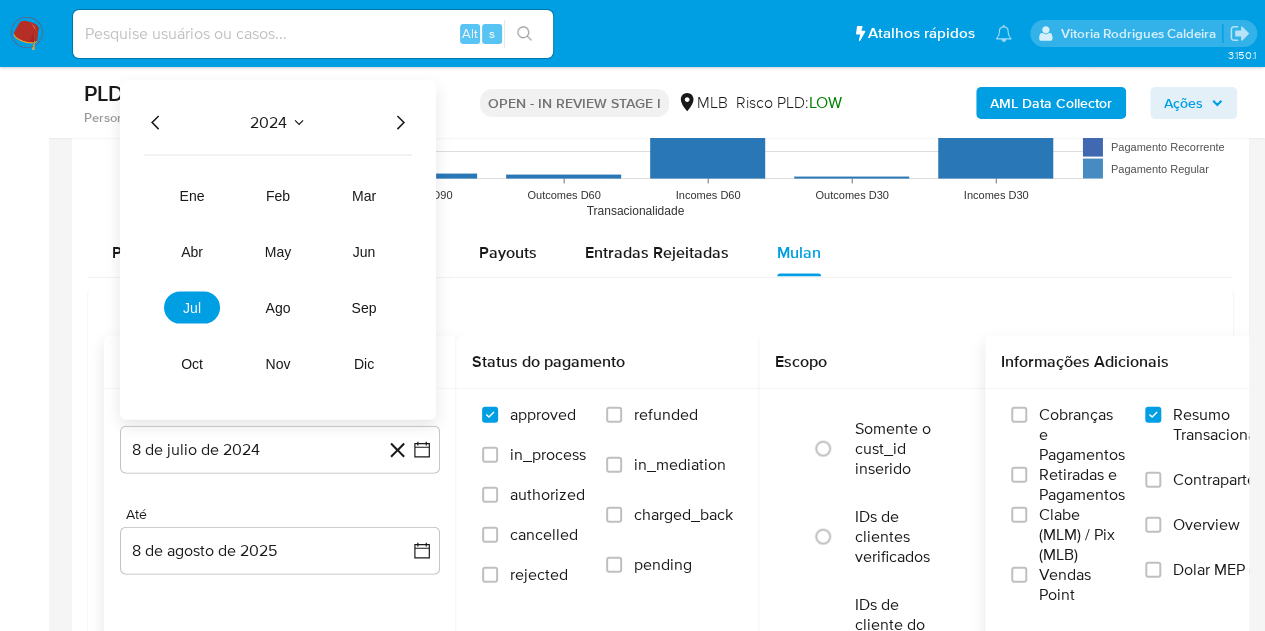 click 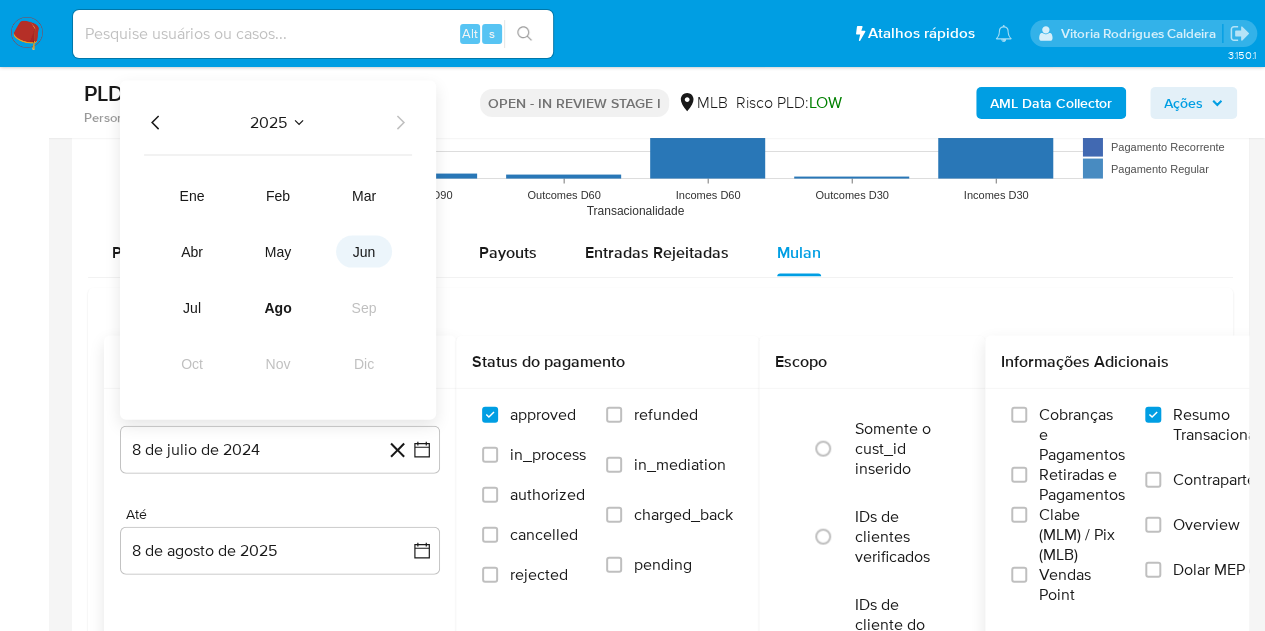 click on "jun" at bounding box center [364, 252] 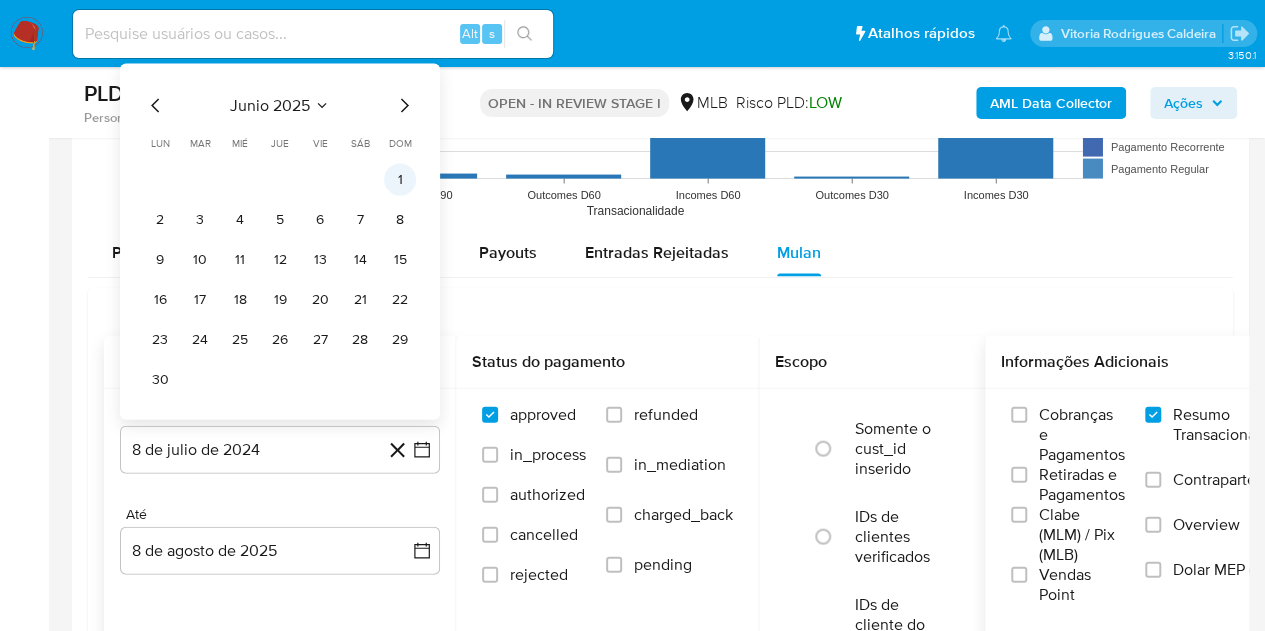 click on "1" at bounding box center [400, 180] 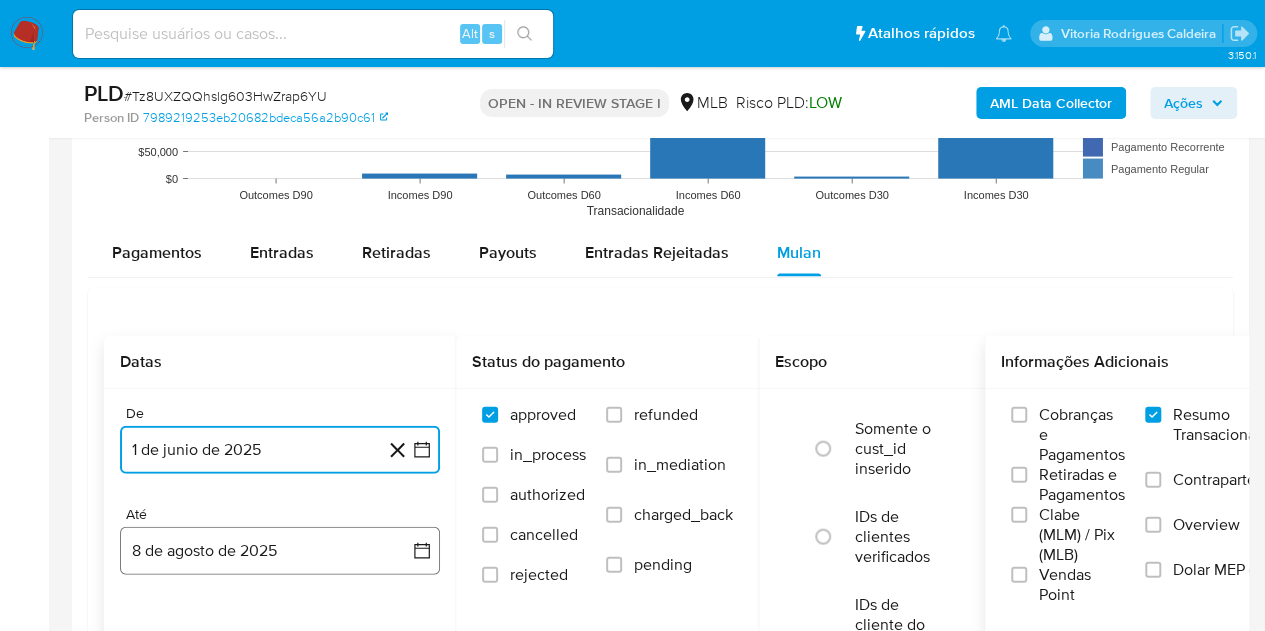 click on "8 de agosto de 2025" at bounding box center (280, 551) 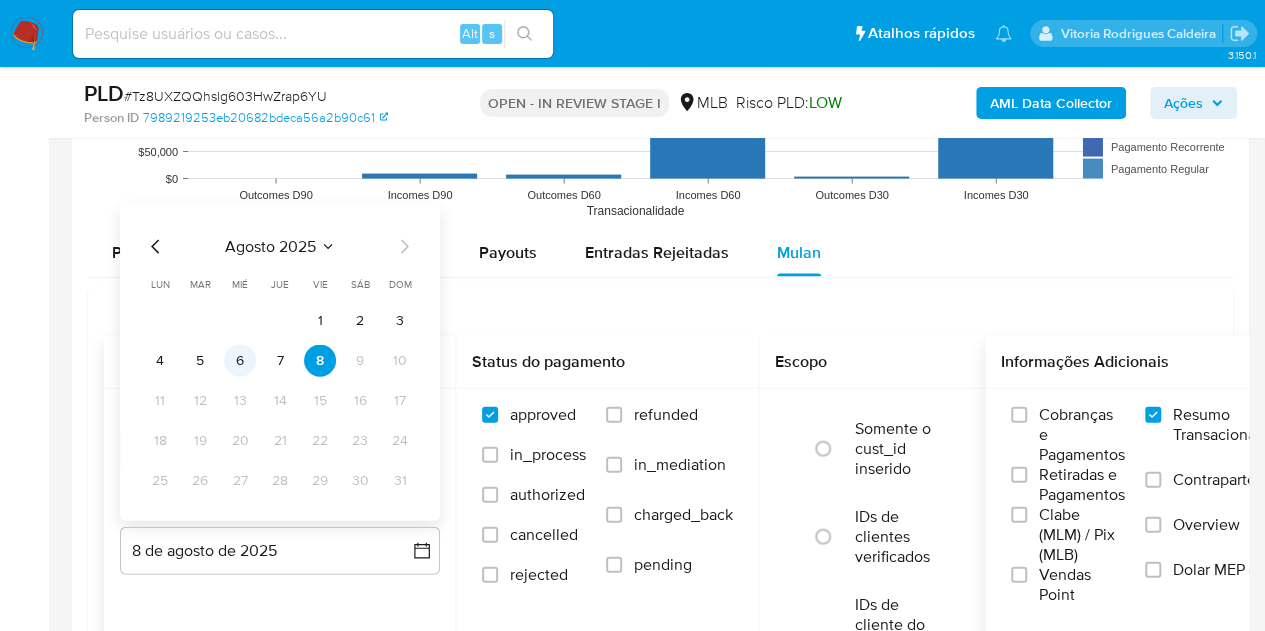 click on "6" at bounding box center (240, 361) 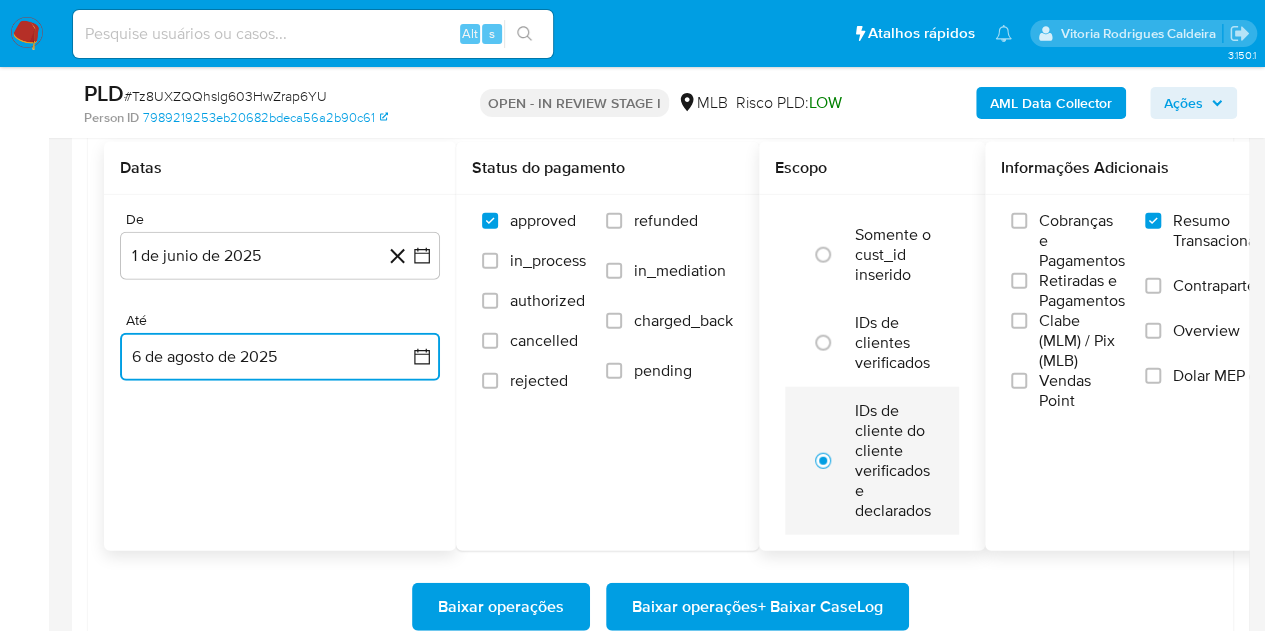 scroll, scrollTop: 2200, scrollLeft: 0, axis: vertical 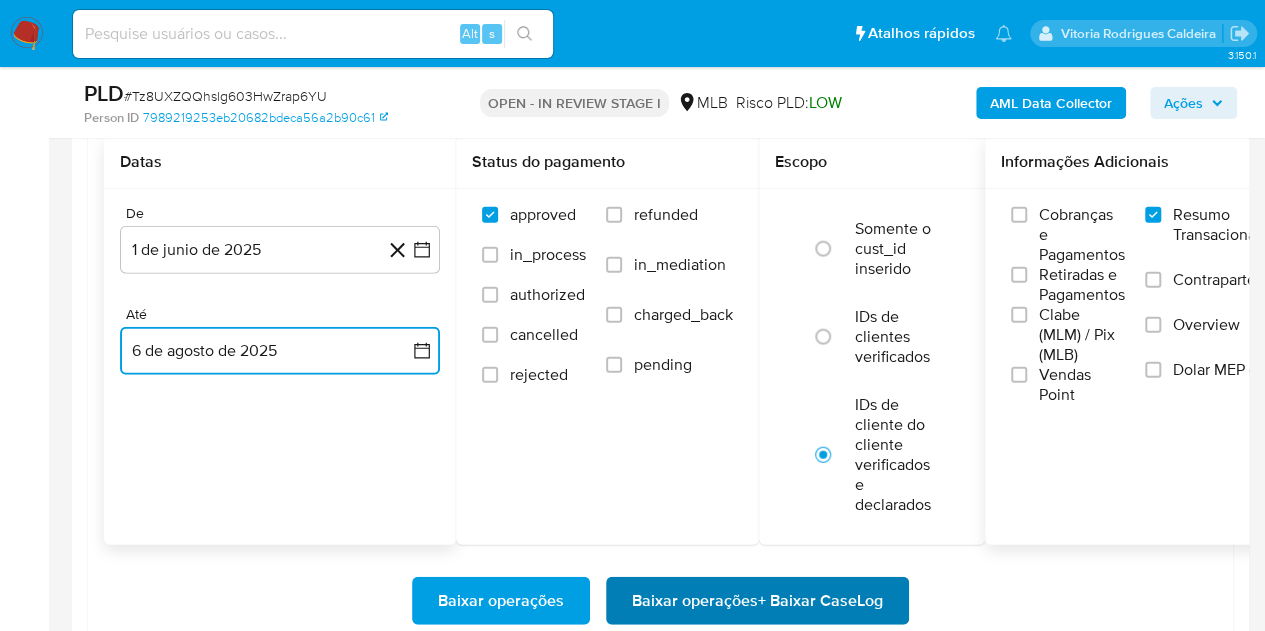 click on "Baixar operações  +   Baixar CaseLog" at bounding box center (757, 601) 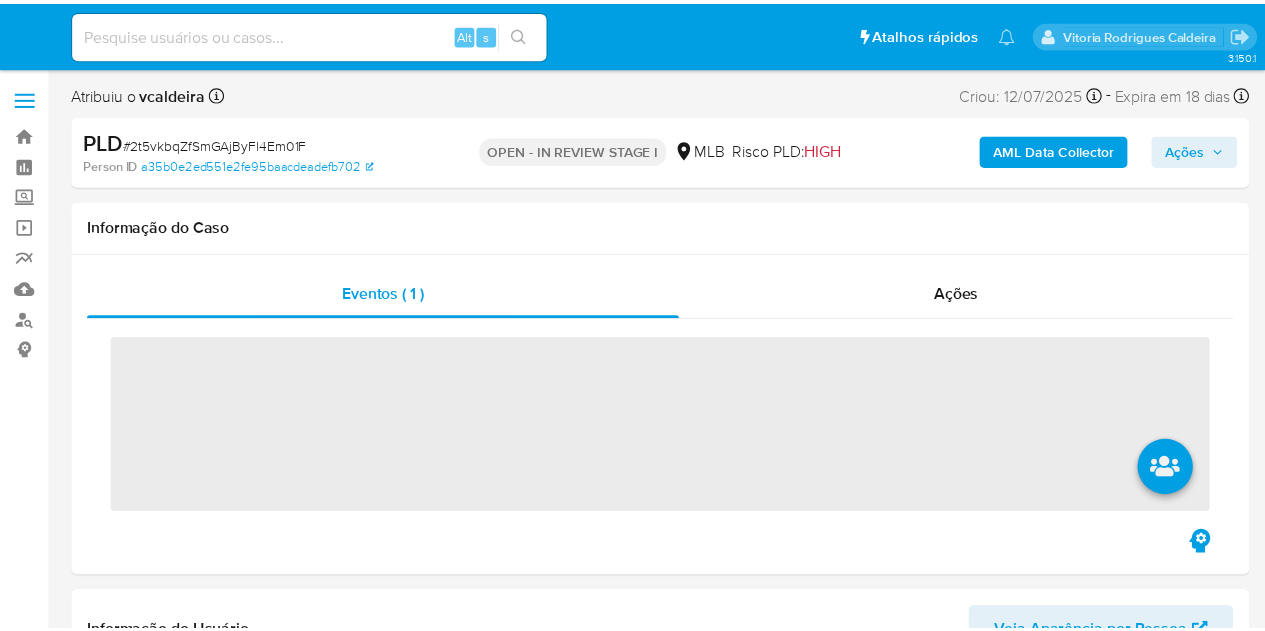 scroll, scrollTop: 0, scrollLeft: 0, axis: both 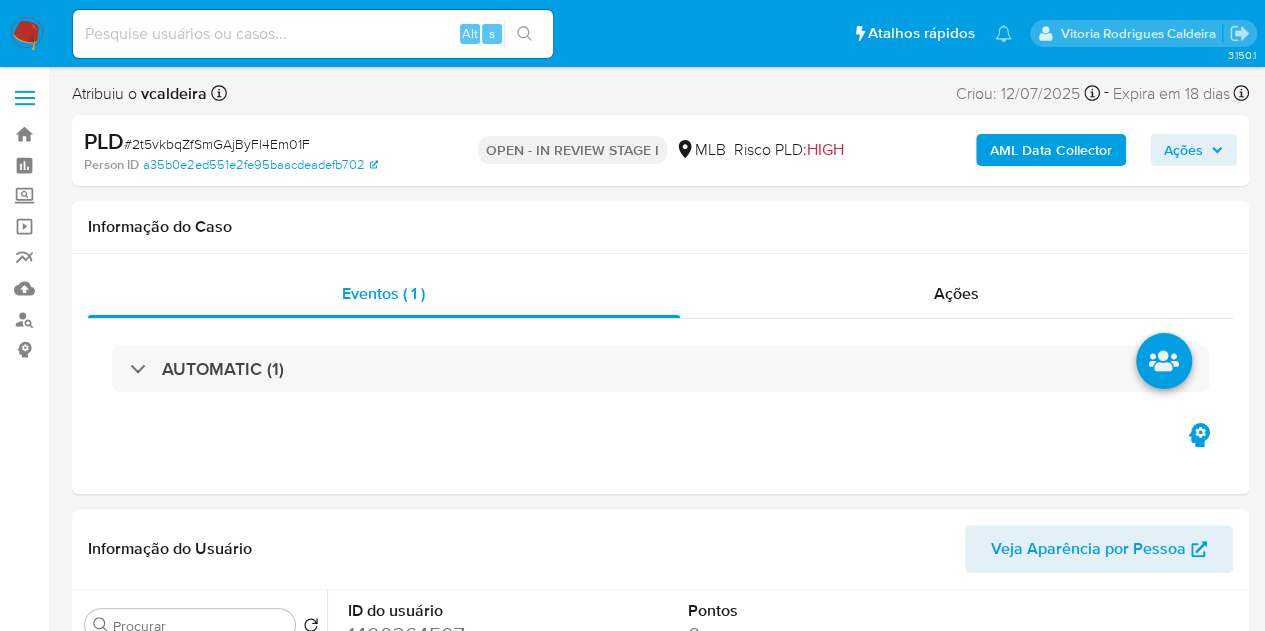 select on "10" 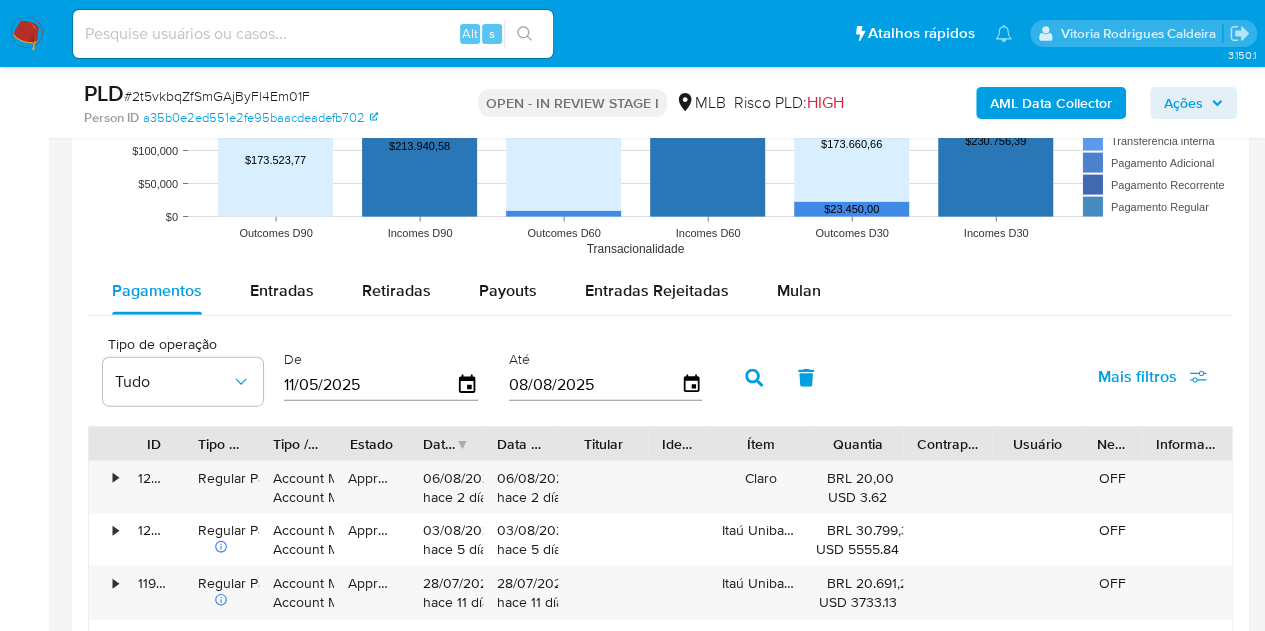 scroll, scrollTop: 2100, scrollLeft: 0, axis: vertical 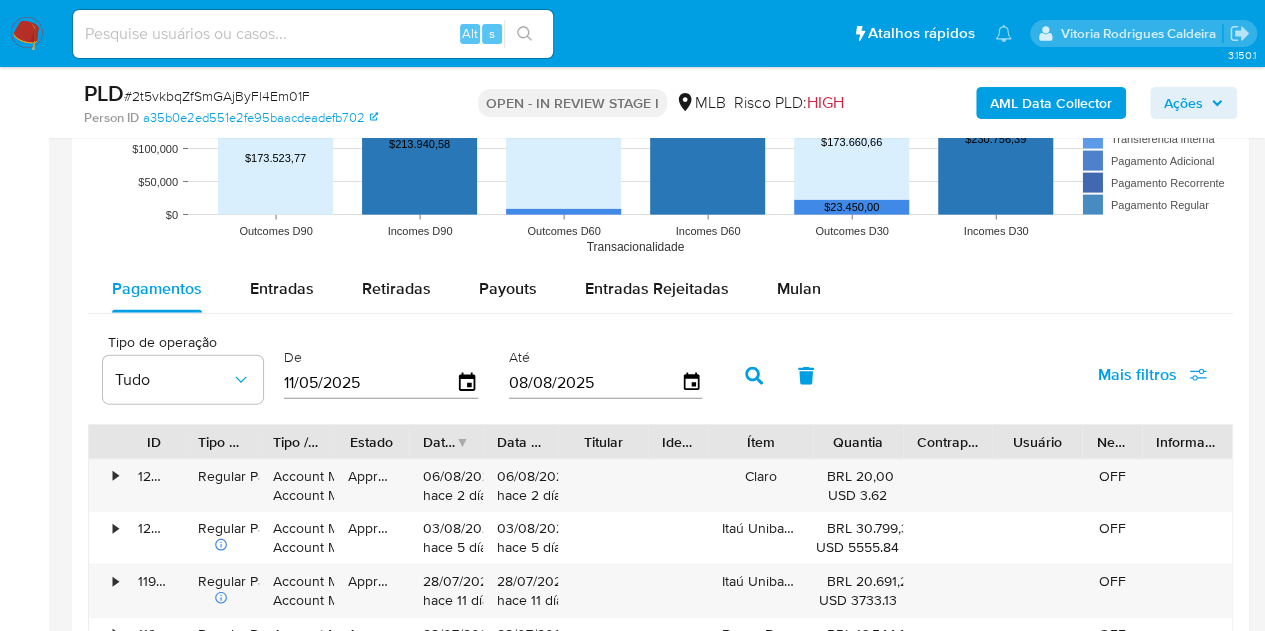 click on "Mulan" at bounding box center (799, 288) 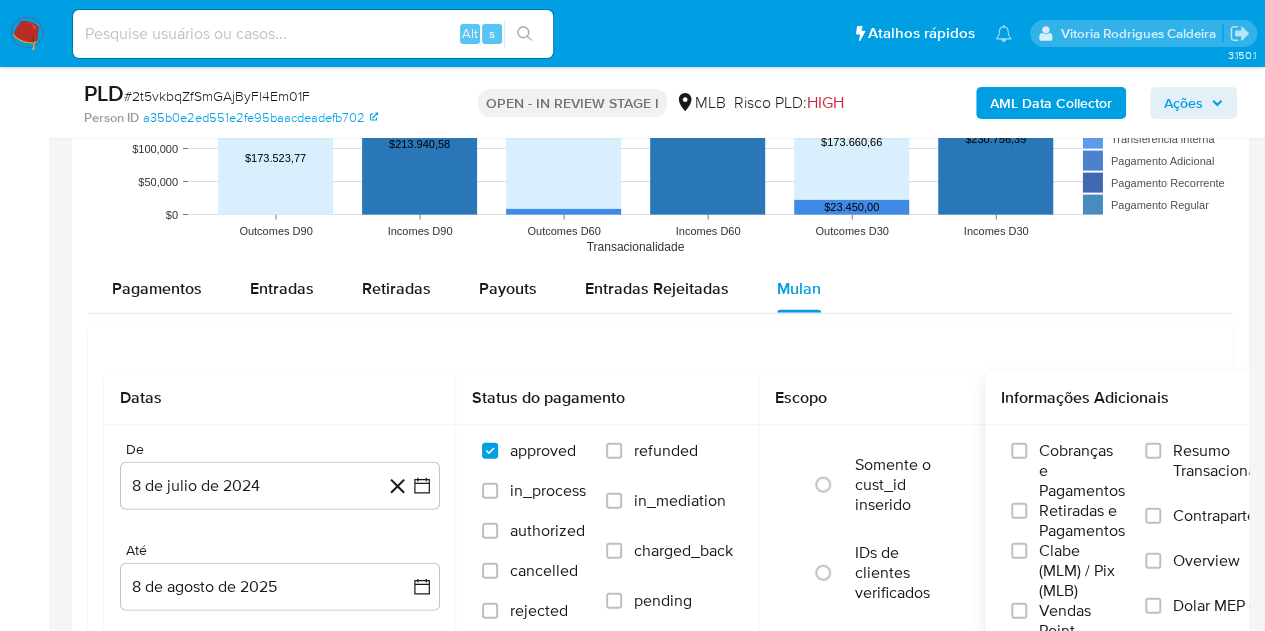 click on "Resumo Transacionalidade" at bounding box center (1236, 461) 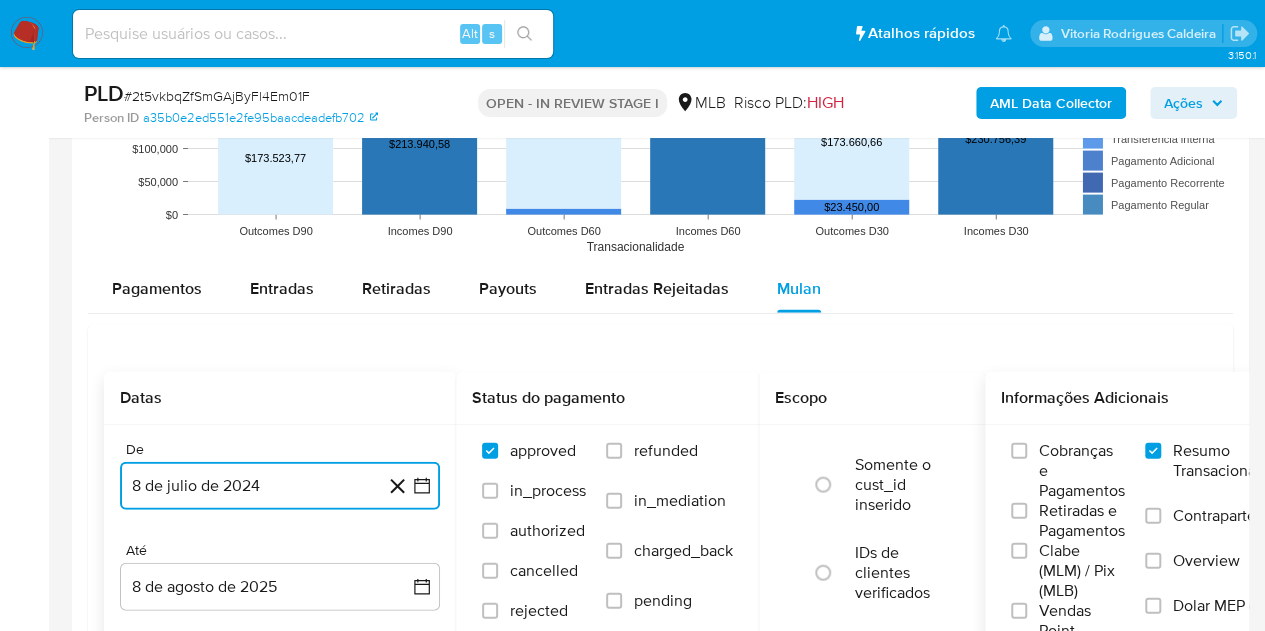 click on "8 de julio de 2024" at bounding box center [280, 486] 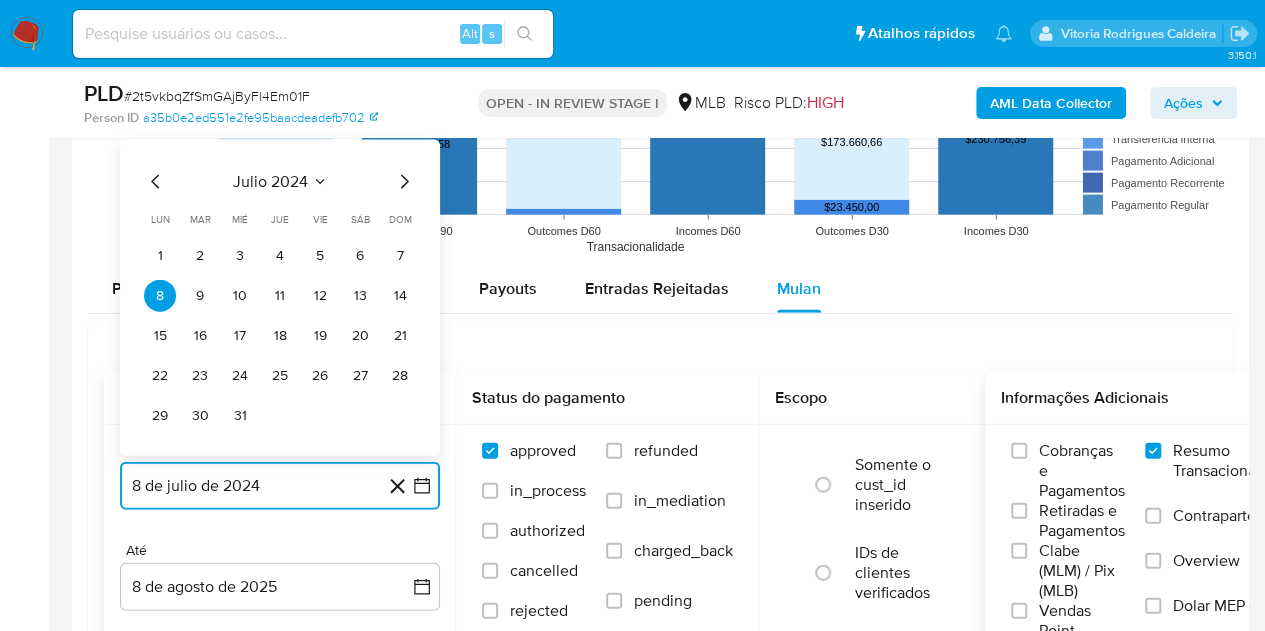 click on "julio 2024" at bounding box center (270, 182) 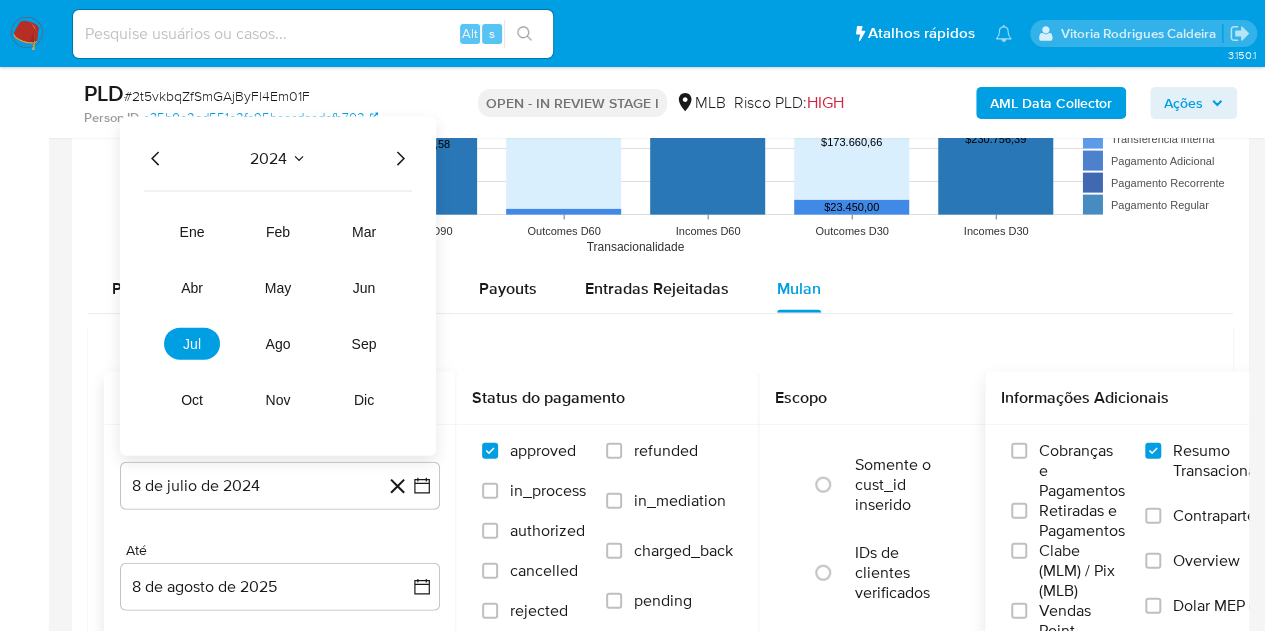 click 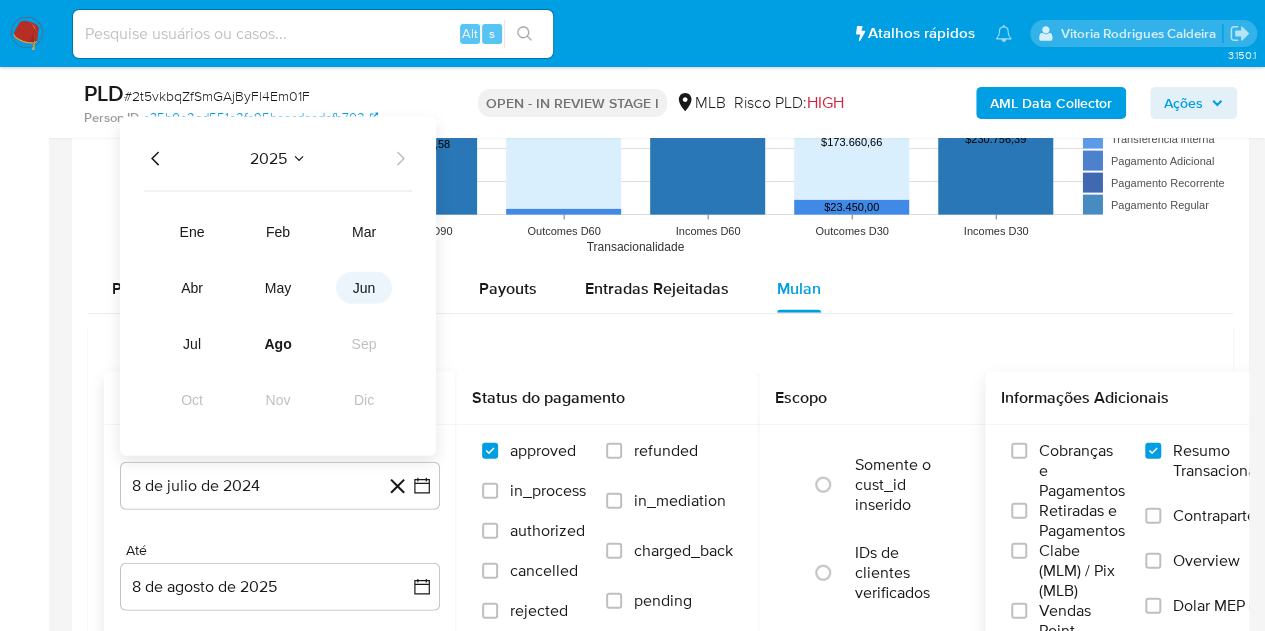 click on "jun" at bounding box center (364, 288) 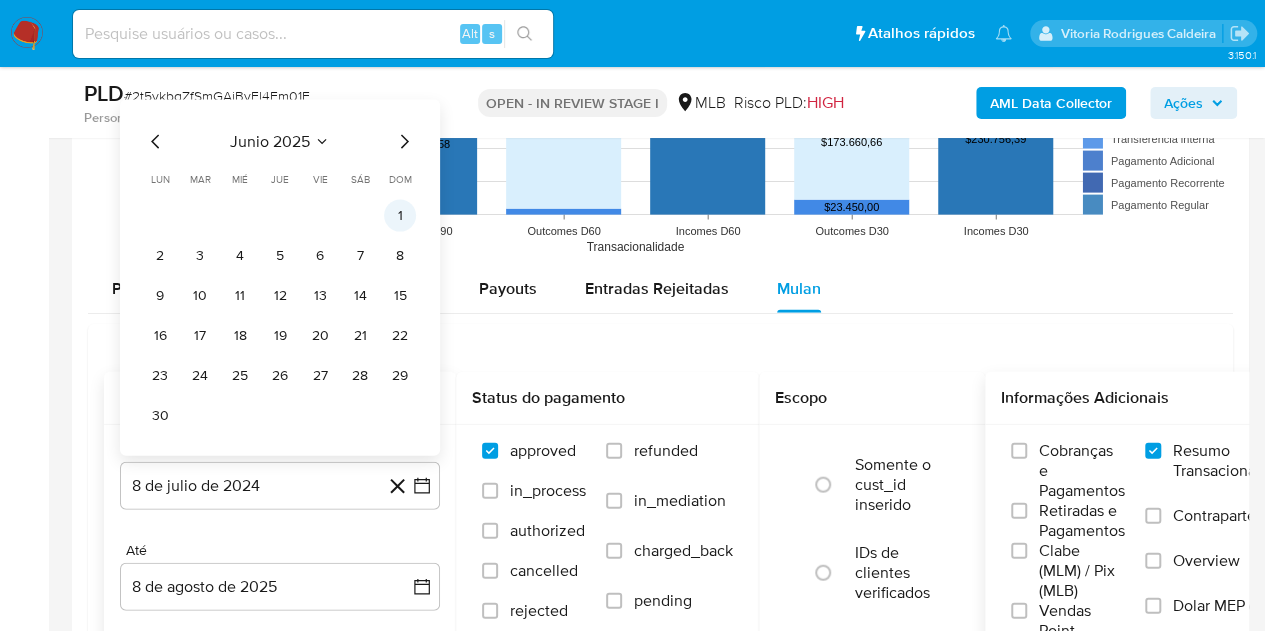 click on "1" at bounding box center (400, 216) 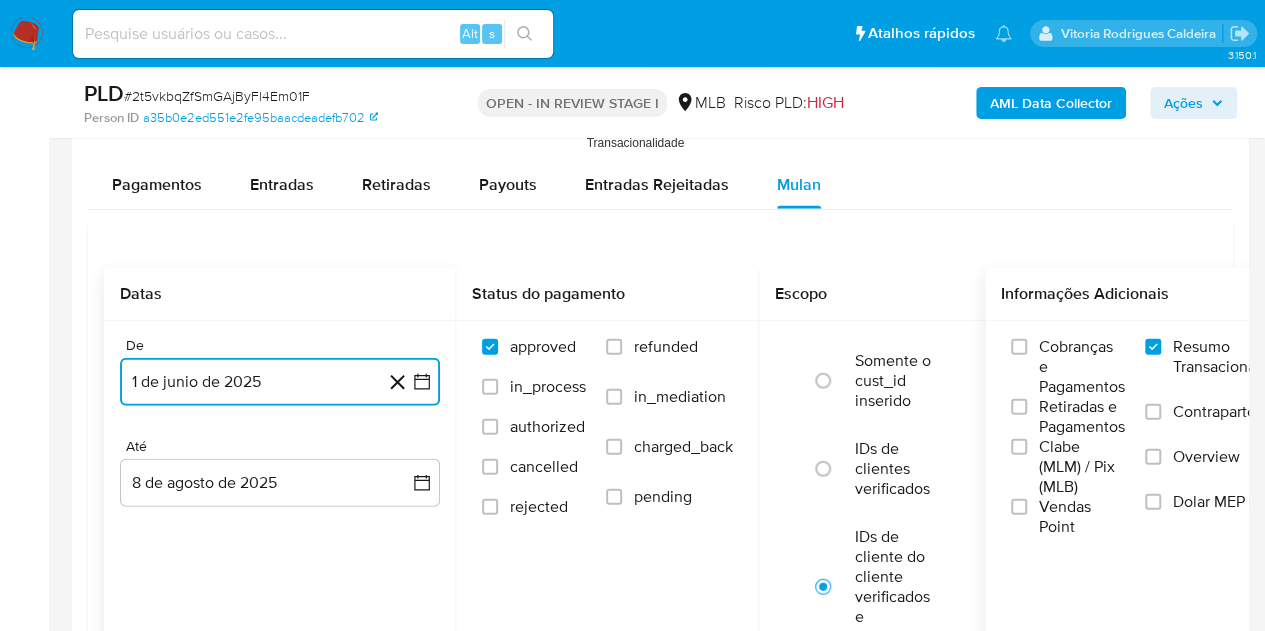 scroll, scrollTop: 2300, scrollLeft: 0, axis: vertical 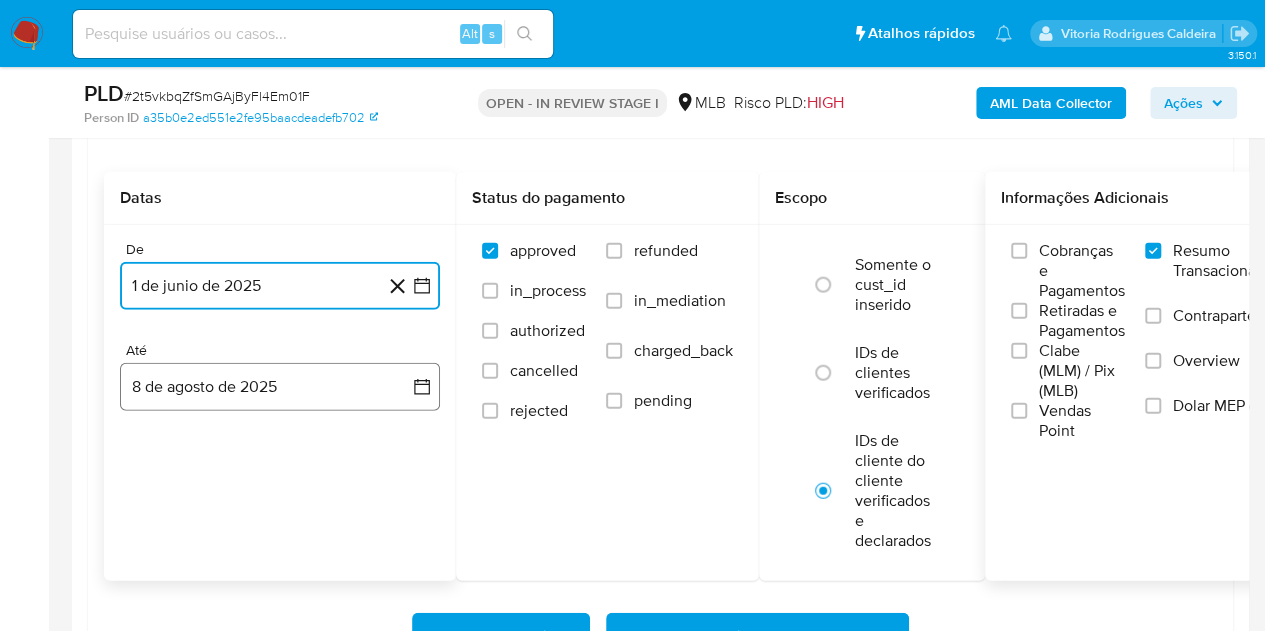 click on "8 de agosto de 2025" at bounding box center [280, 387] 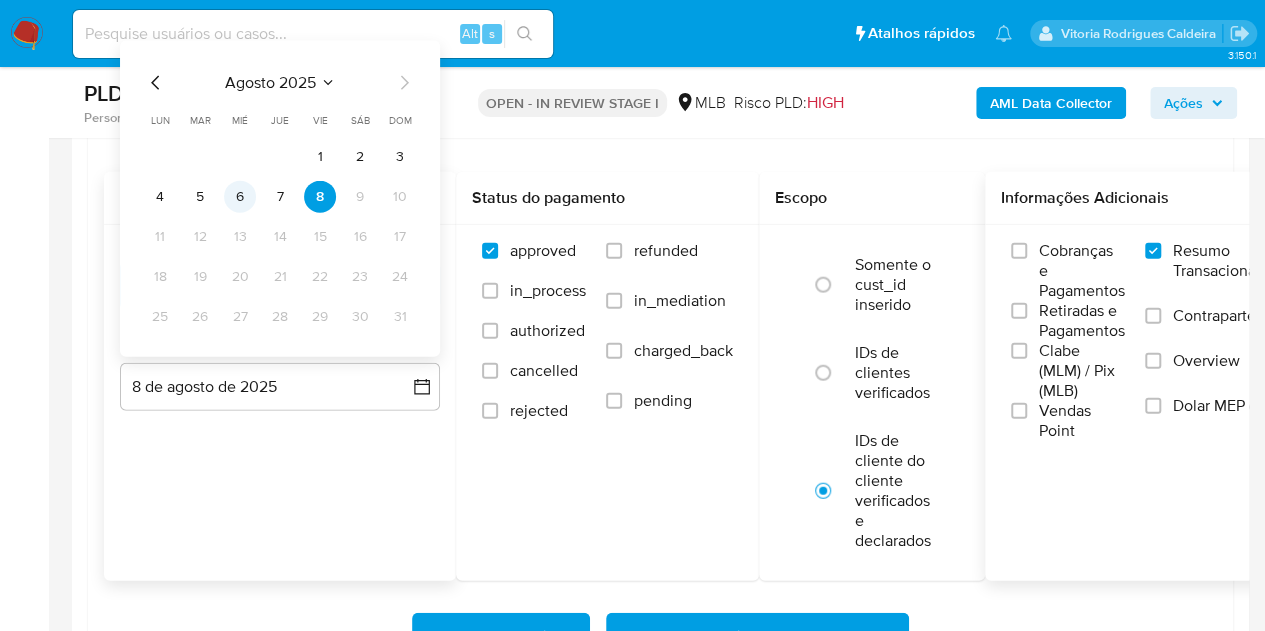 click on "6" at bounding box center [240, 197] 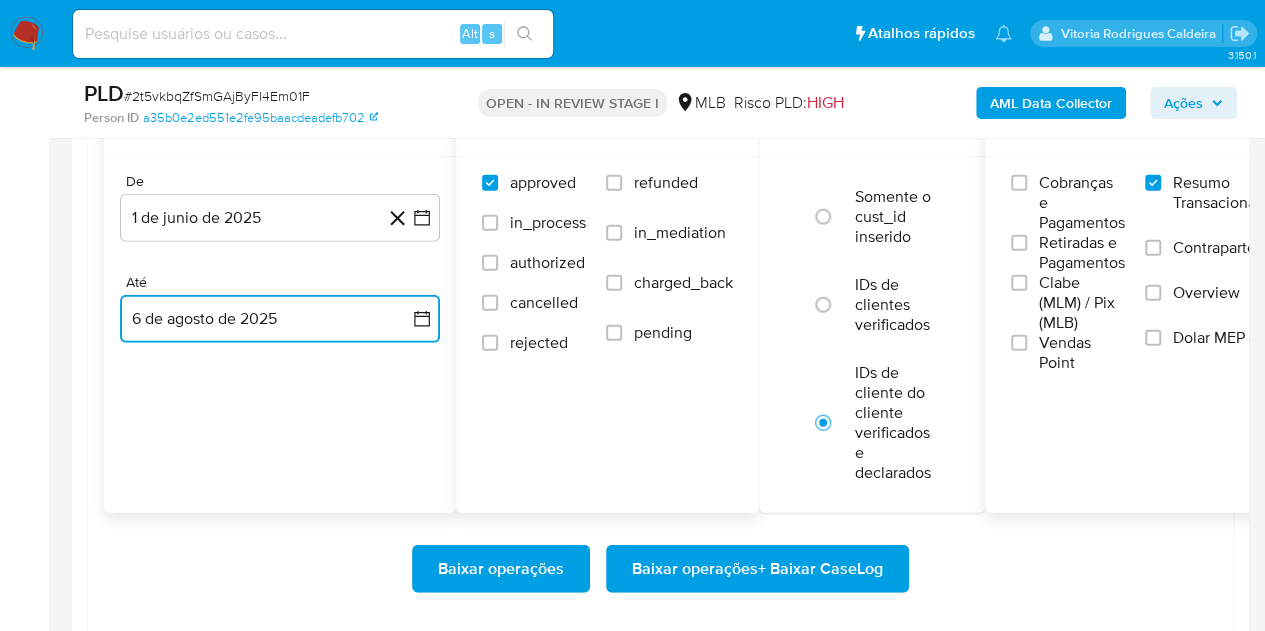 scroll, scrollTop: 2400, scrollLeft: 0, axis: vertical 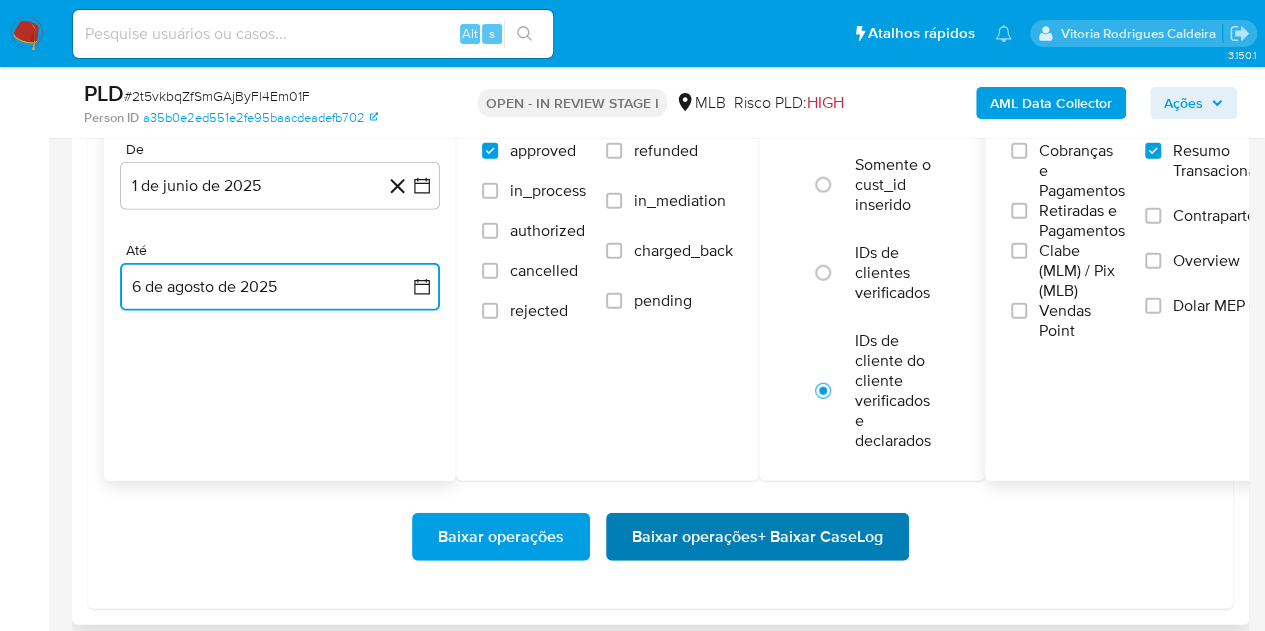 click on "Baixar operações  +   Baixar CaseLog" at bounding box center [757, 537] 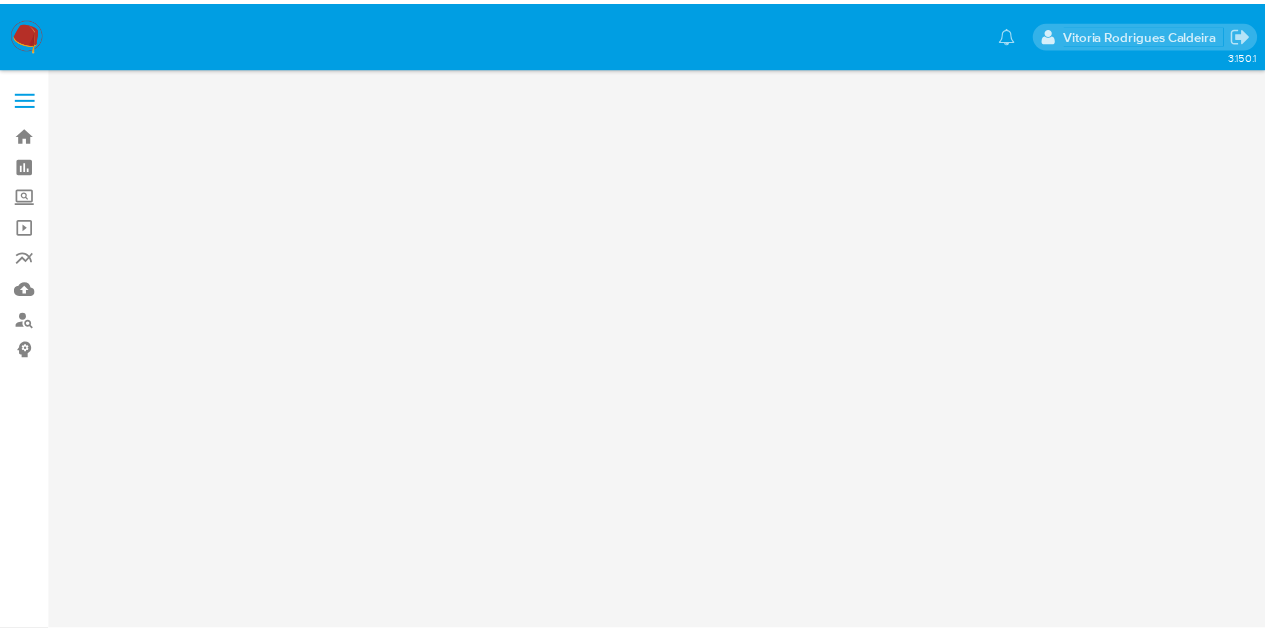 scroll, scrollTop: 0, scrollLeft: 0, axis: both 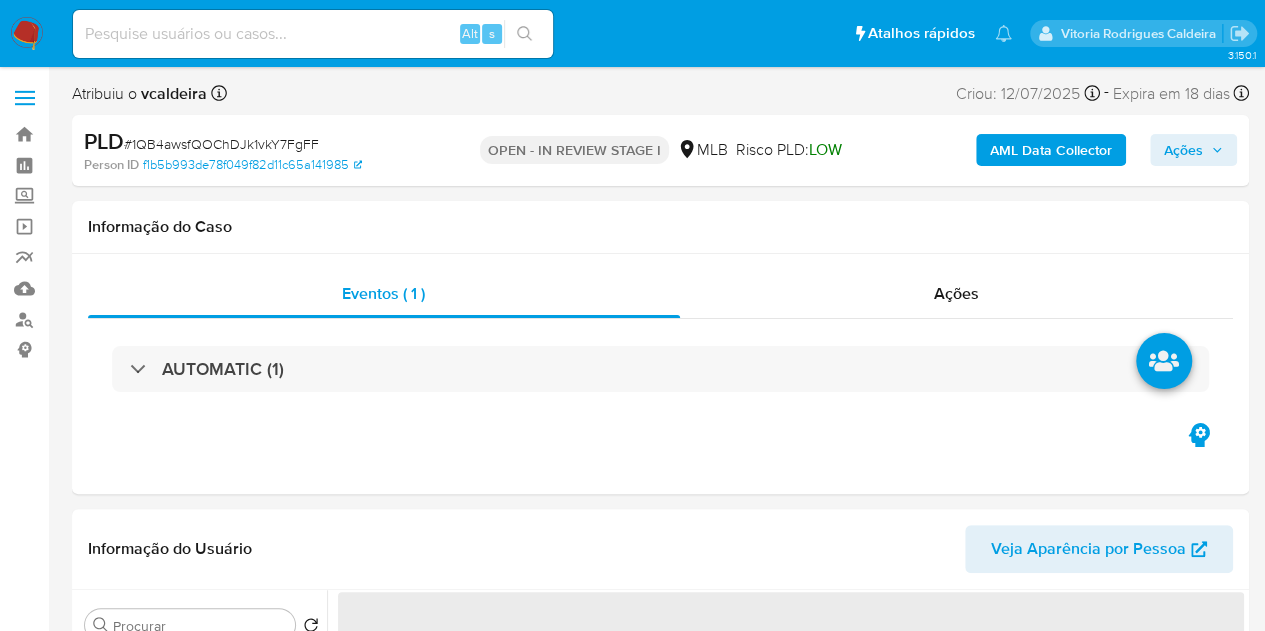 select on "10" 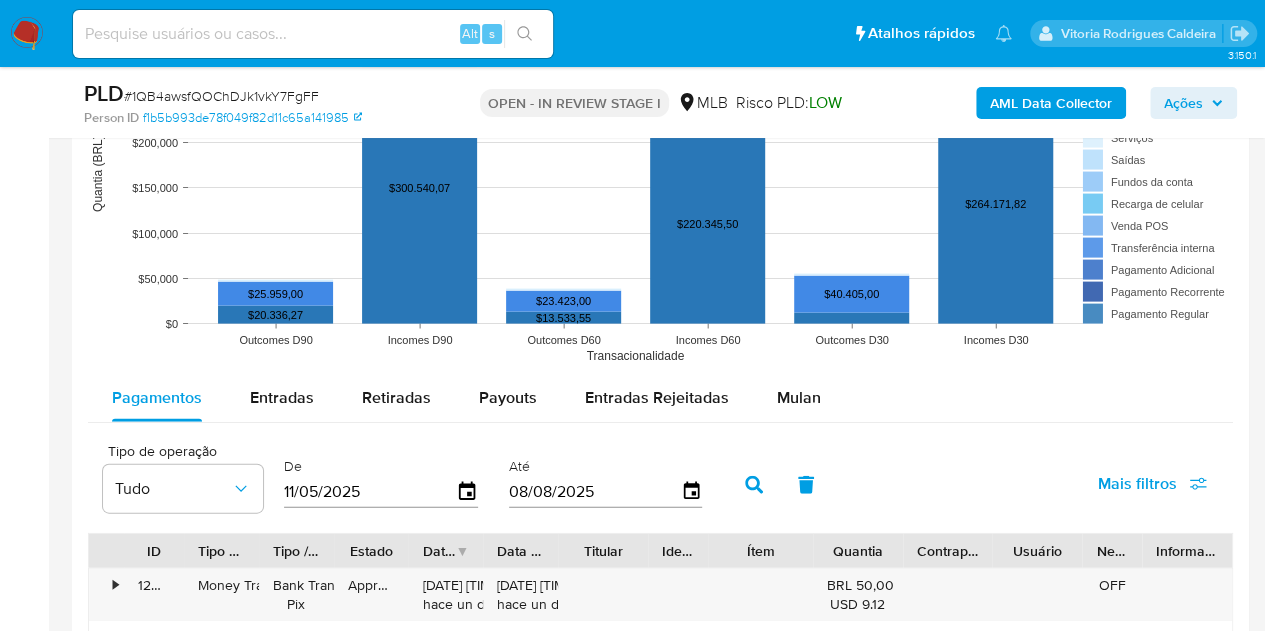 scroll, scrollTop: 2000, scrollLeft: 0, axis: vertical 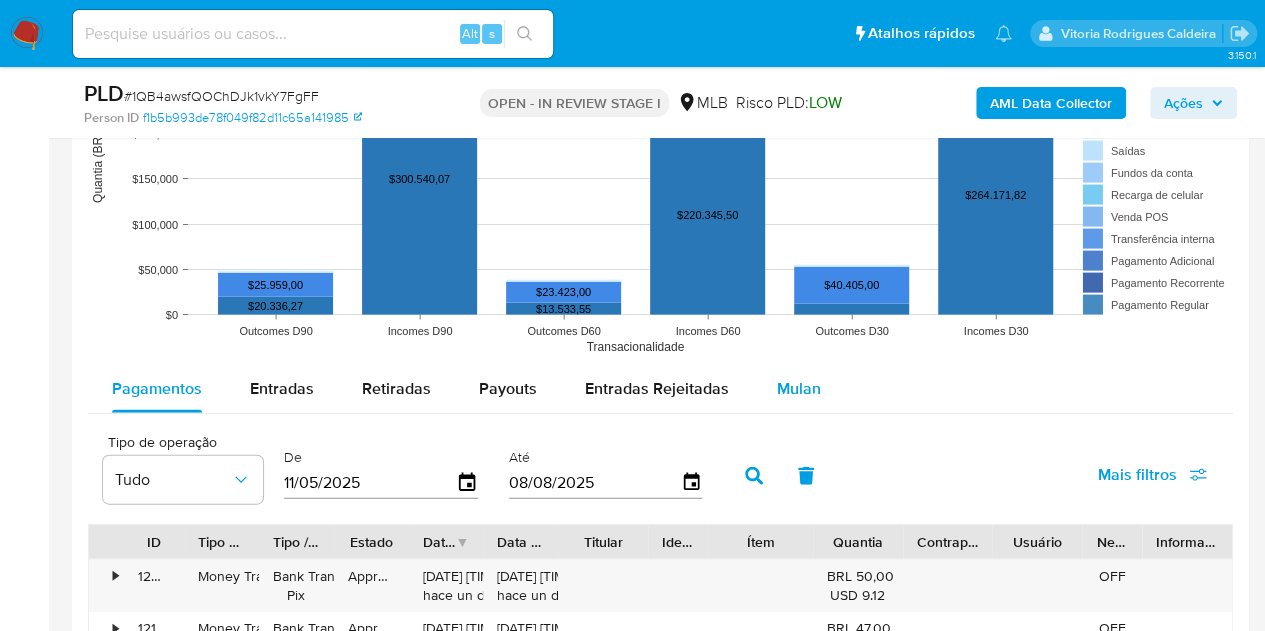 click on "Mulan" at bounding box center [799, 388] 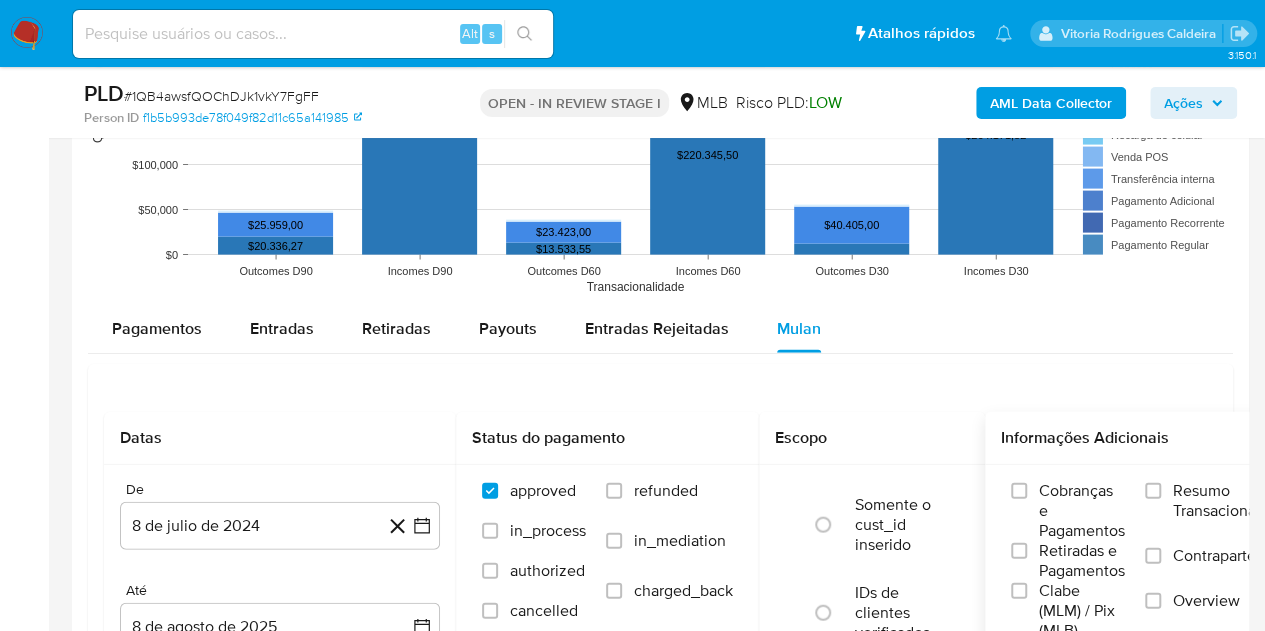 scroll, scrollTop: 2100, scrollLeft: 0, axis: vertical 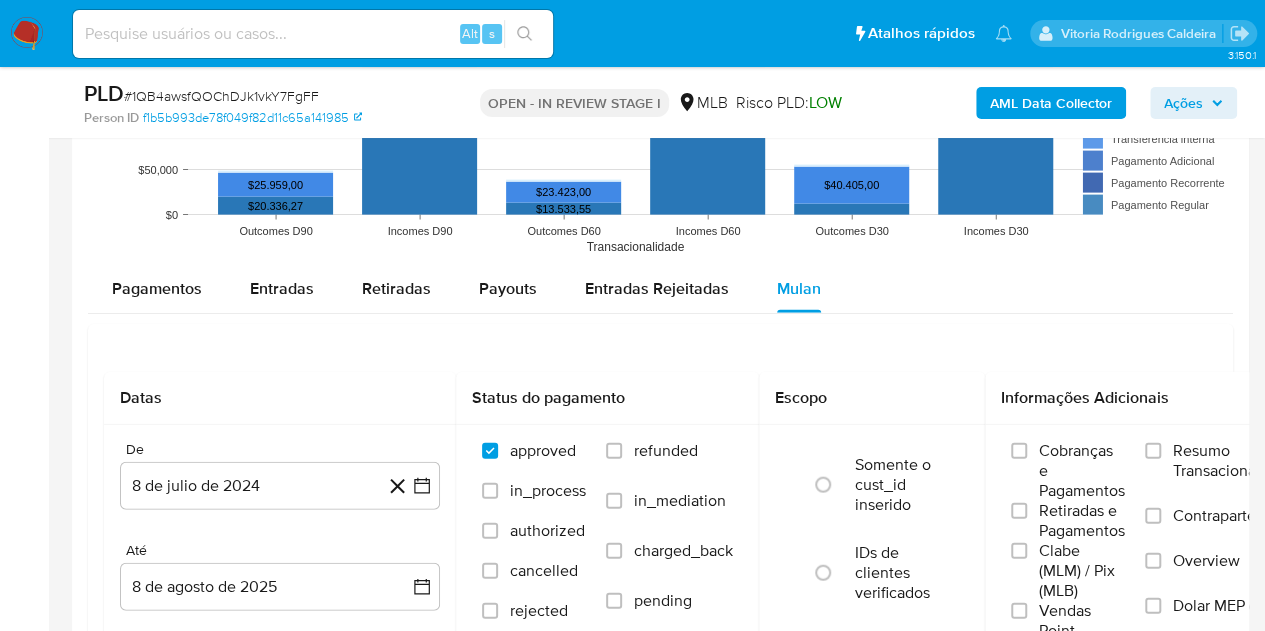 click on "Resumo Transacionalidade" at bounding box center [1236, 461] 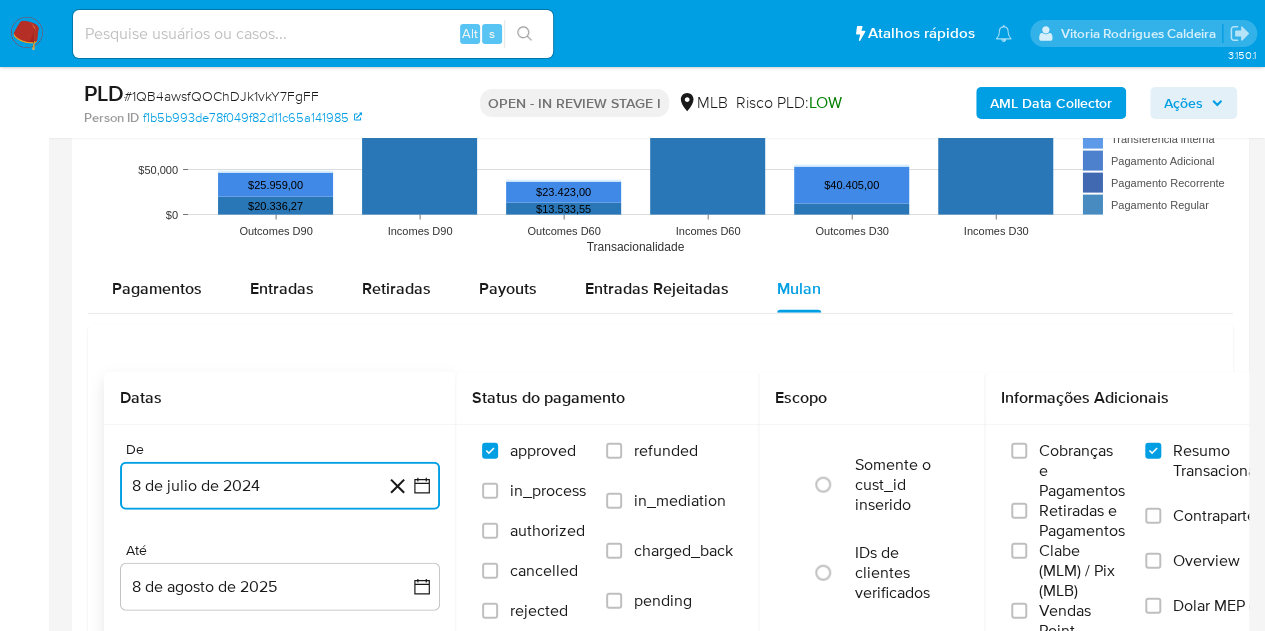 click on "8 de julio de 2024" at bounding box center (280, 486) 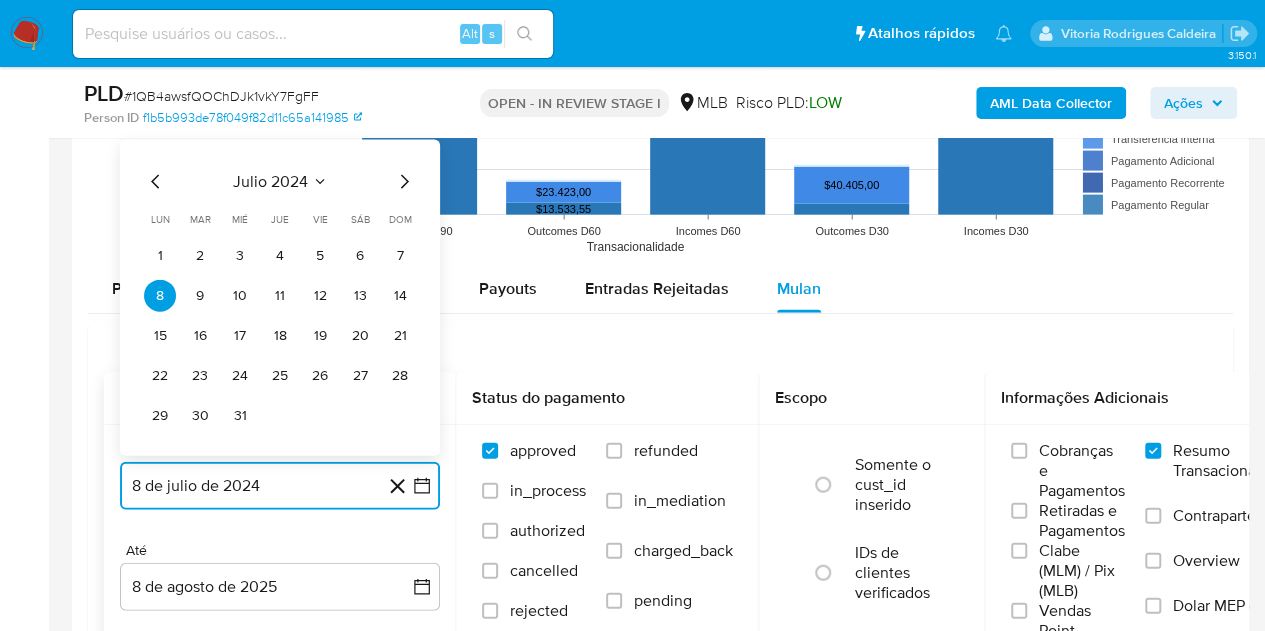 click 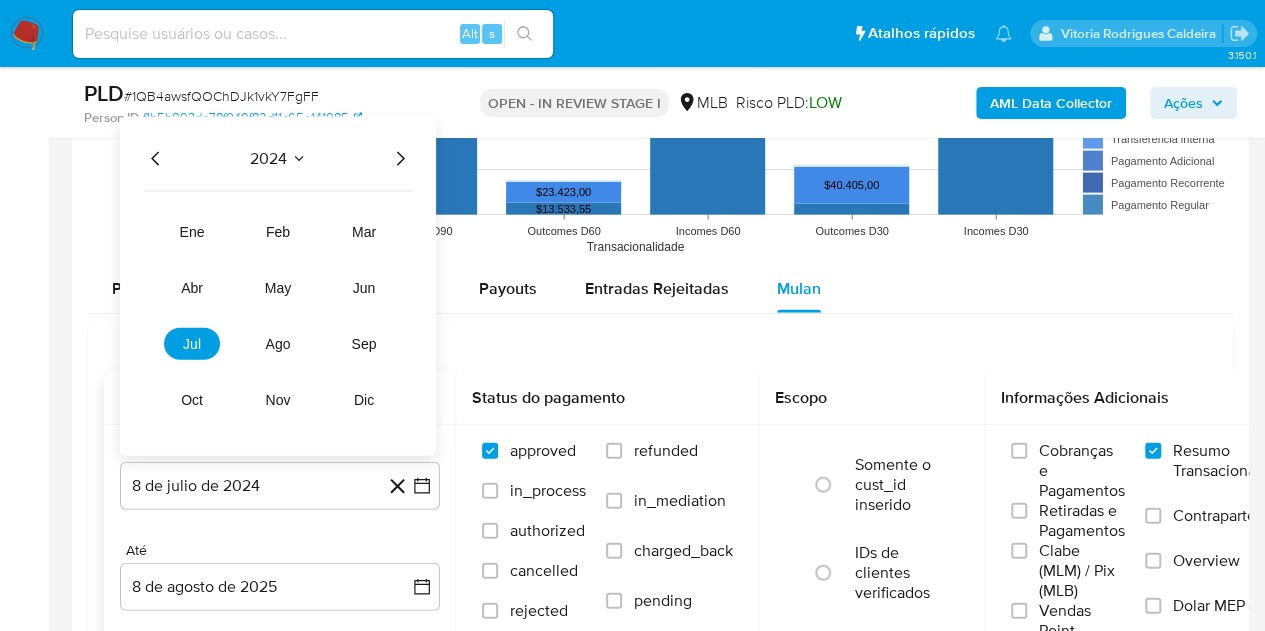 click 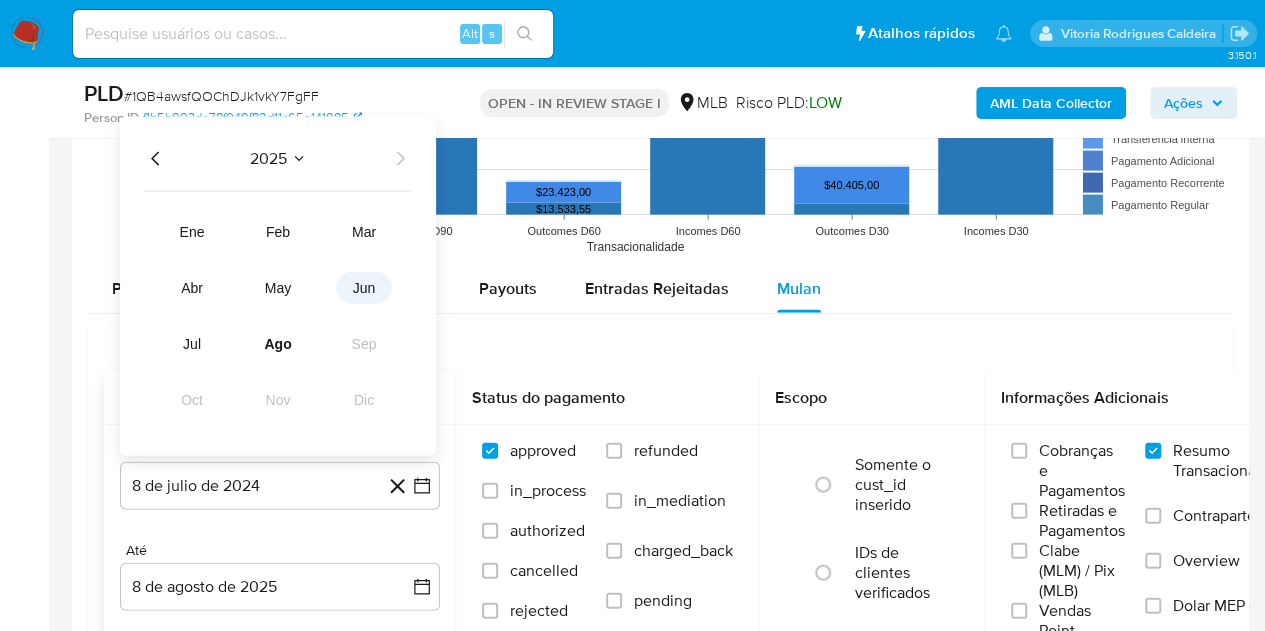 click on "jun" at bounding box center [364, 288] 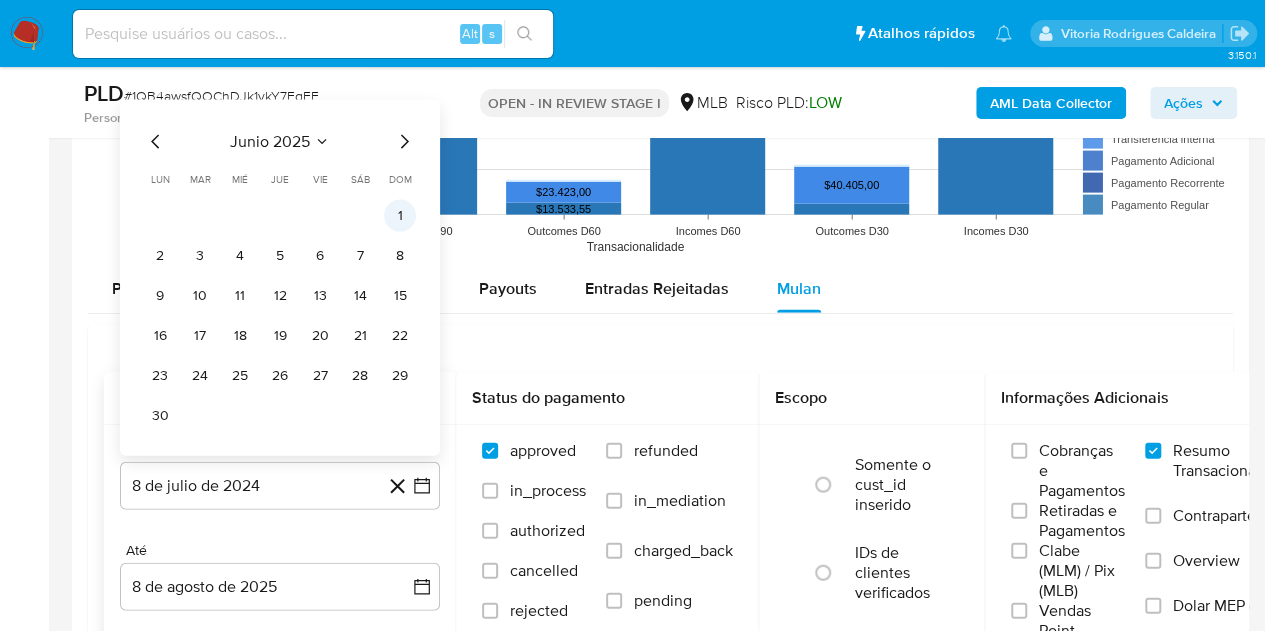 click on "1" at bounding box center [400, 216] 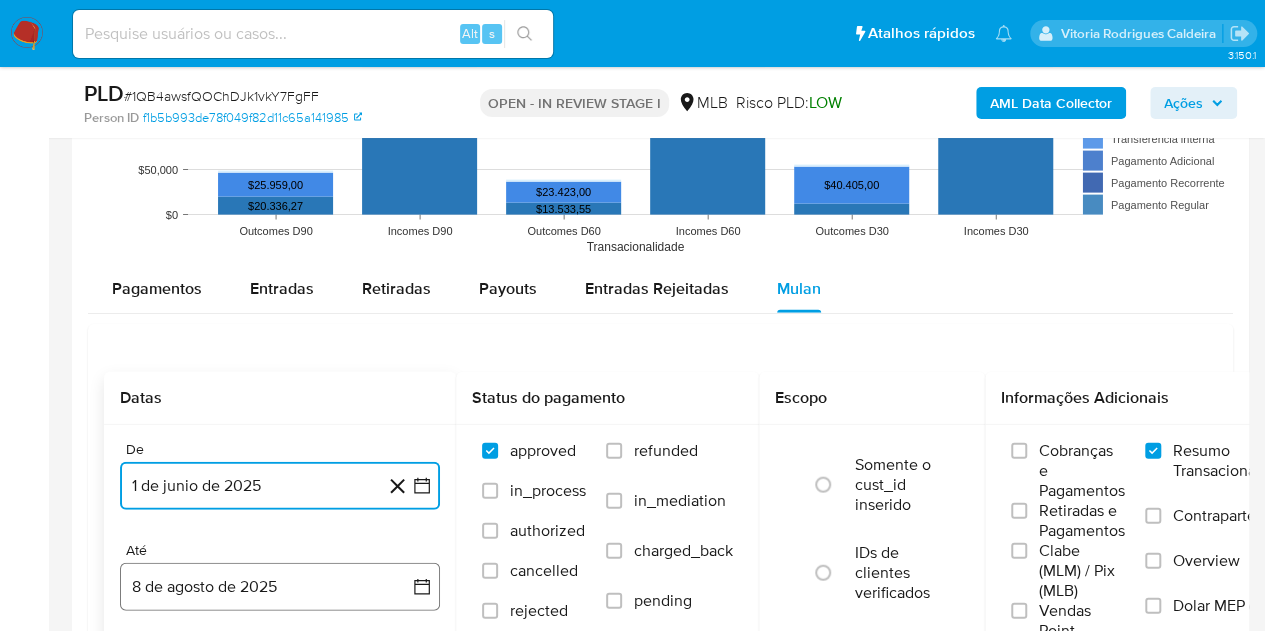 click on "8 de agosto de 2025" at bounding box center (280, 587) 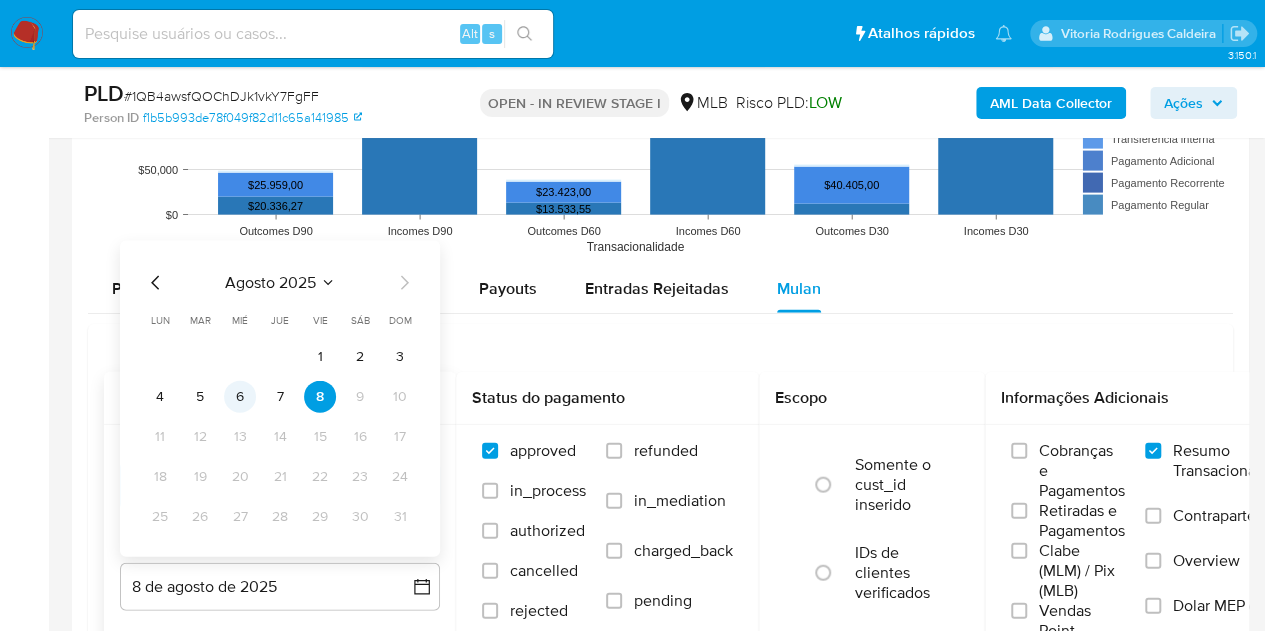 click on "6" at bounding box center (240, 397) 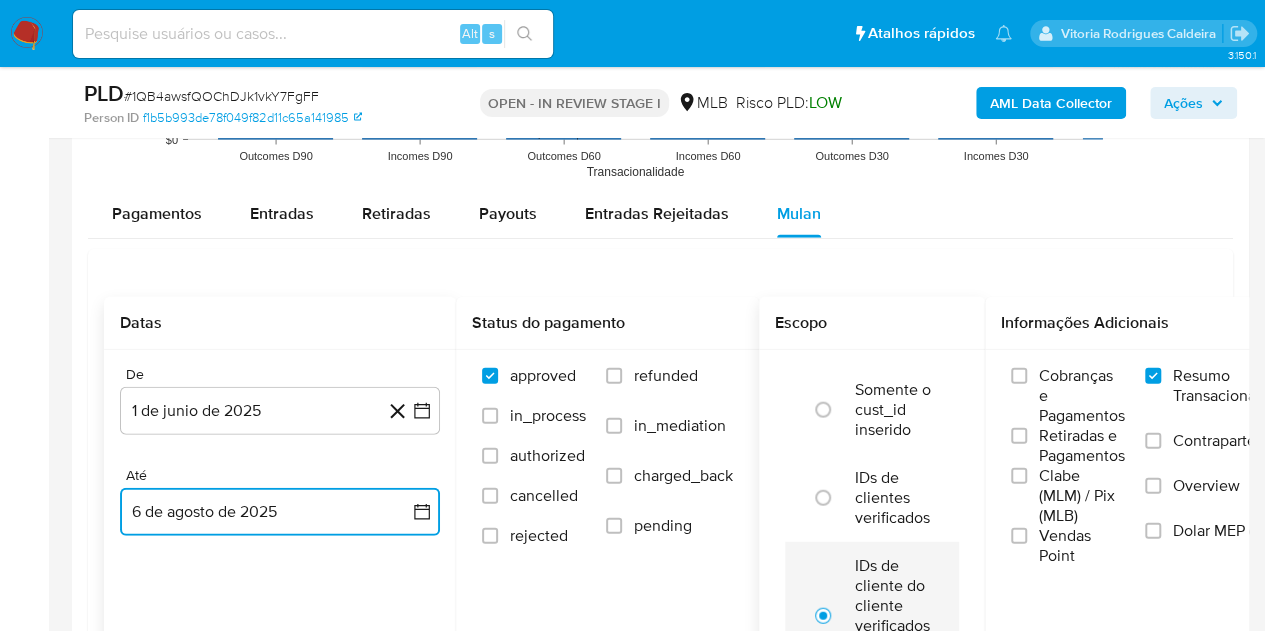 scroll, scrollTop: 2300, scrollLeft: 0, axis: vertical 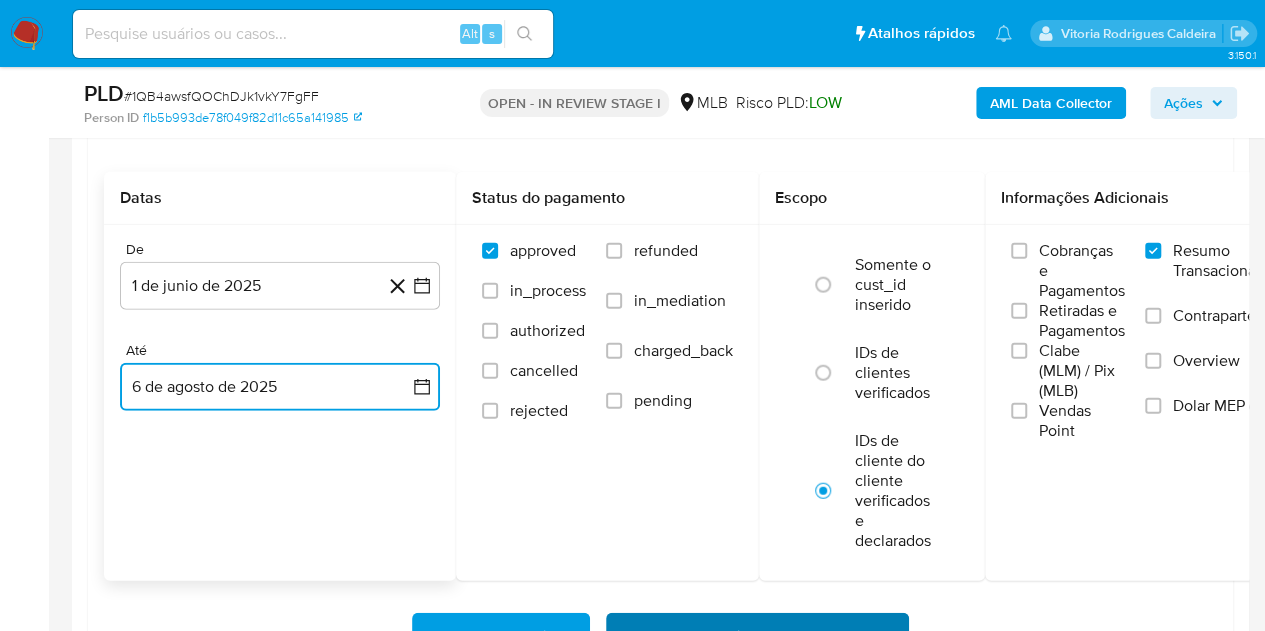 click on "Baixar operações  +   Baixar CaseLog" at bounding box center [757, 637] 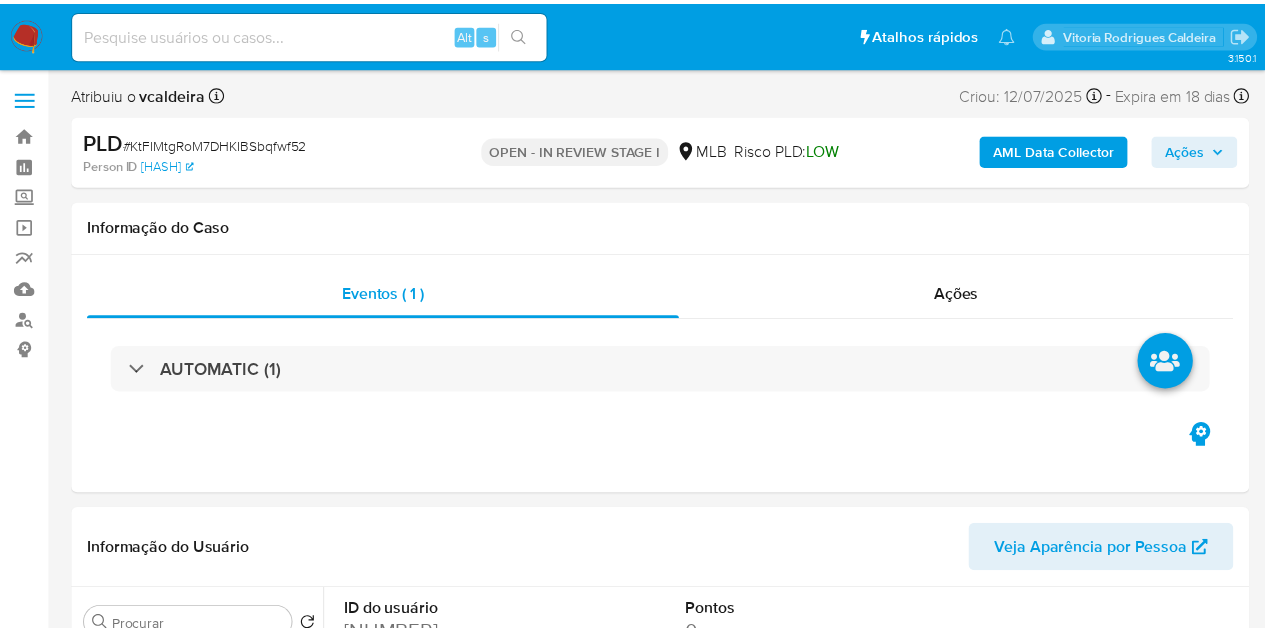 scroll, scrollTop: 0, scrollLeft: 0, axis: both 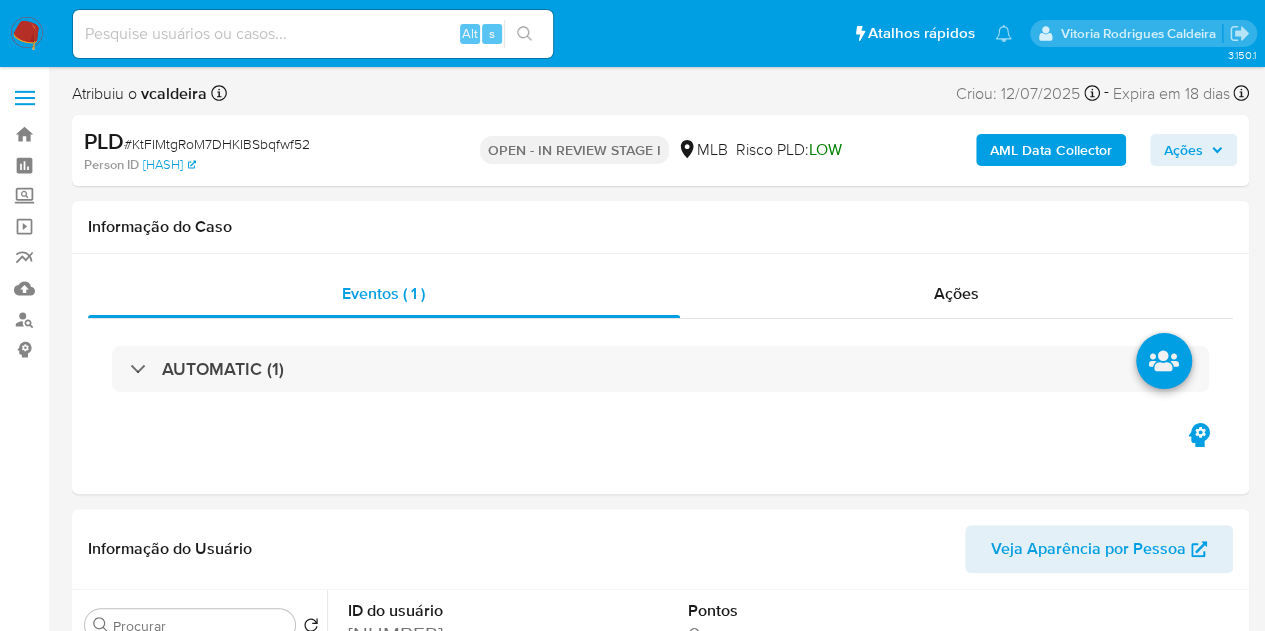 select on "10" 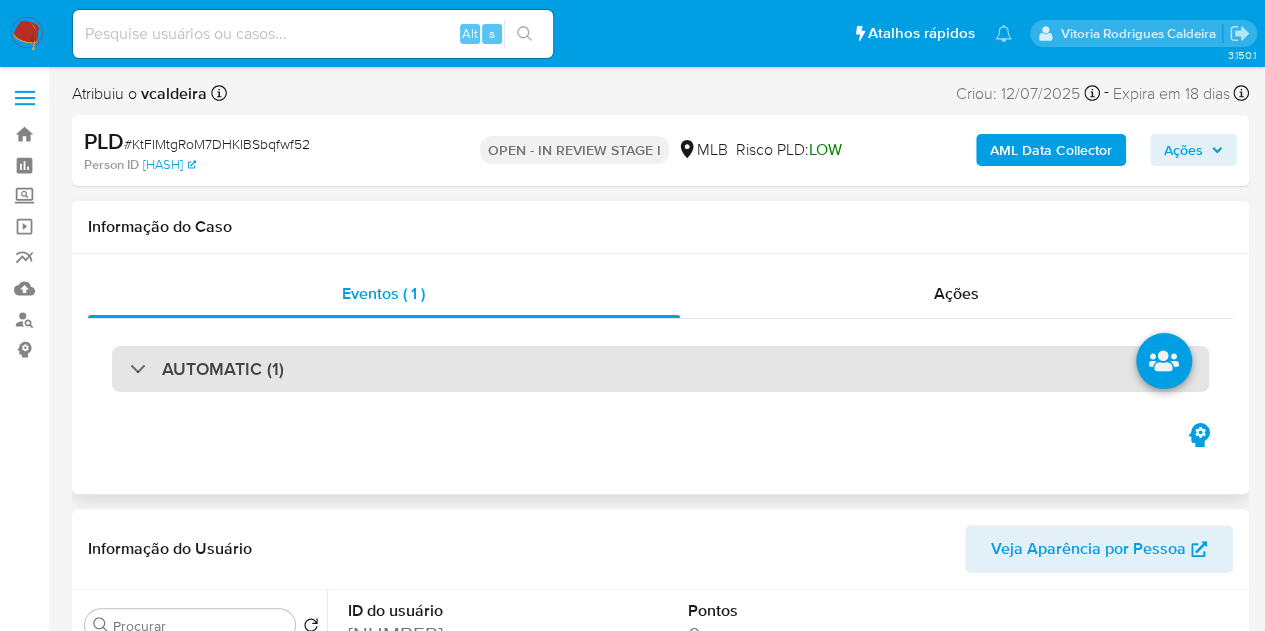 click on "AUTOMATIC (1)" at bounding box center (223, 369) 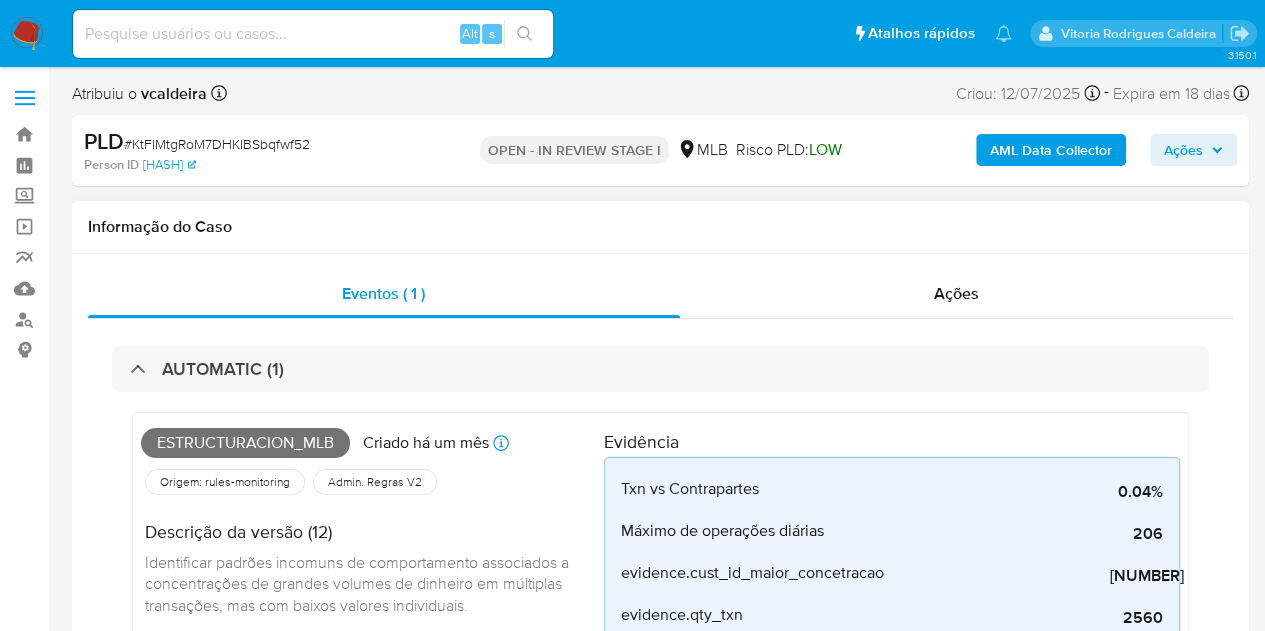 click on "Estructuracion_mlb" at bounding box center (245, 443) 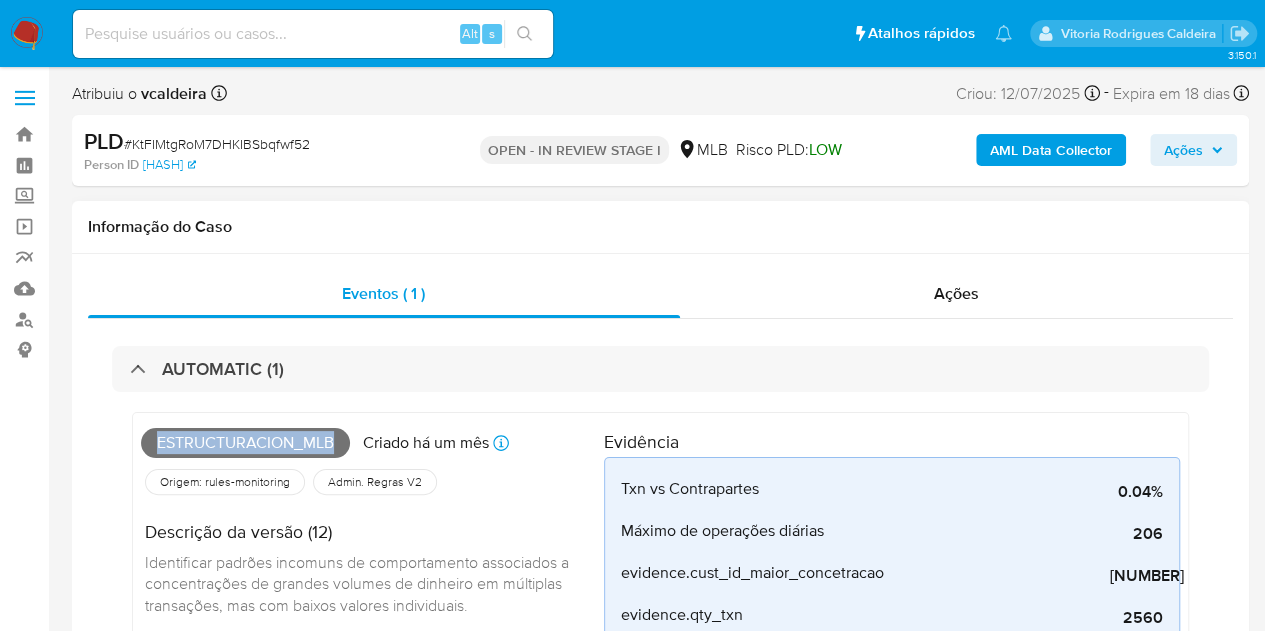 click on "Estructuracion_mlb" at bounding box center (245, 443) 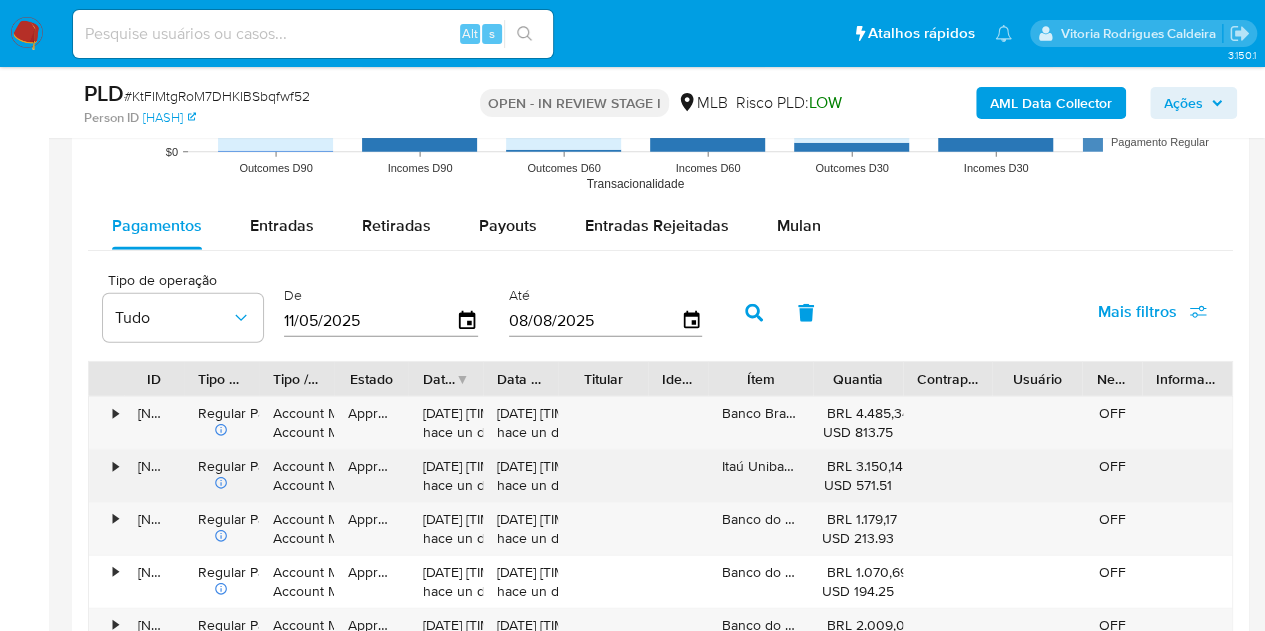 scroll, scrollTop: 2700, scrollLeft: 0, axis: vertical 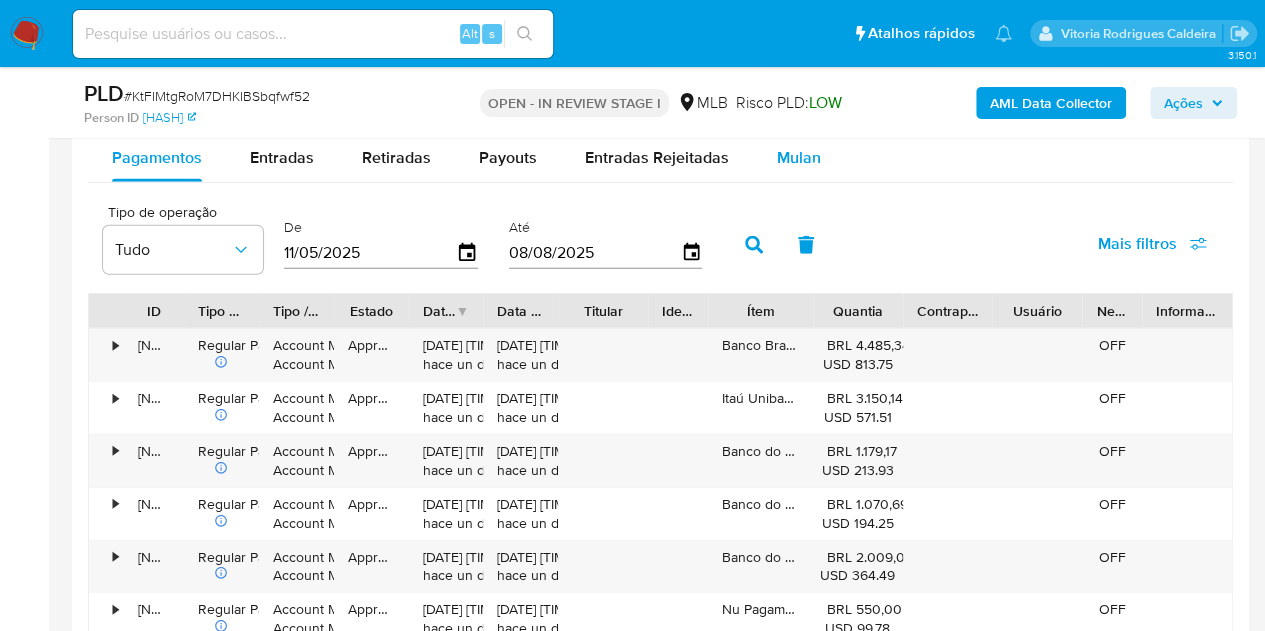 click on "Mulan" at bounding box center (799, 157) 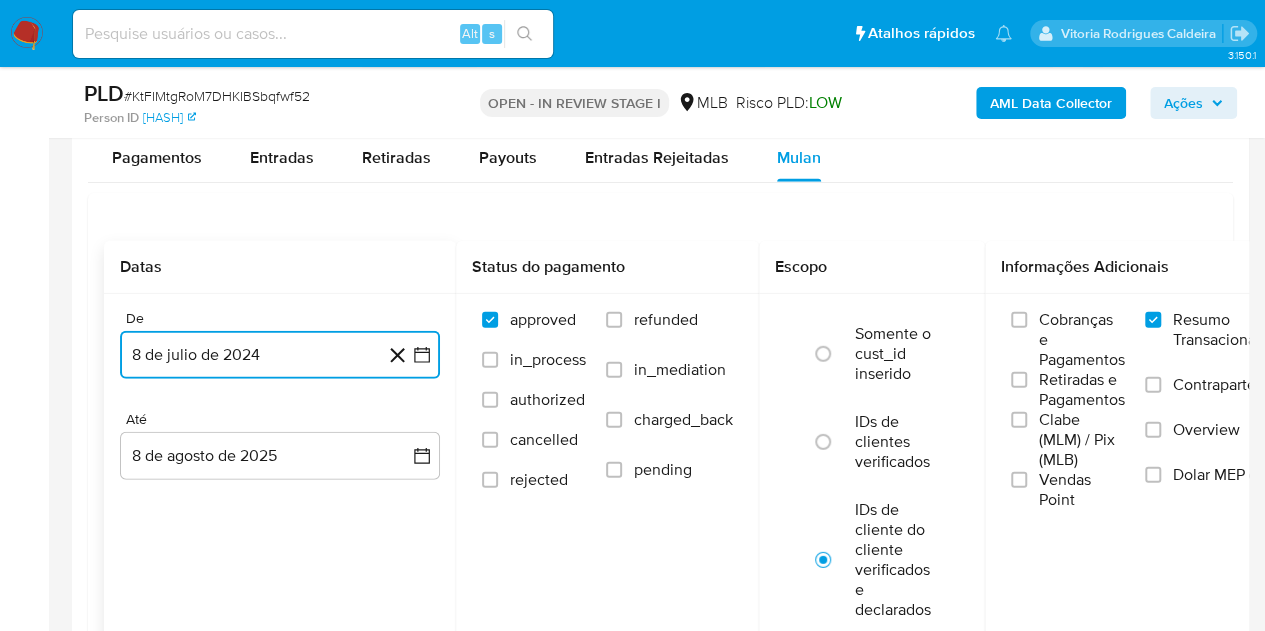 click on "8 de julio de 2024" at bounding box center (280, 355) 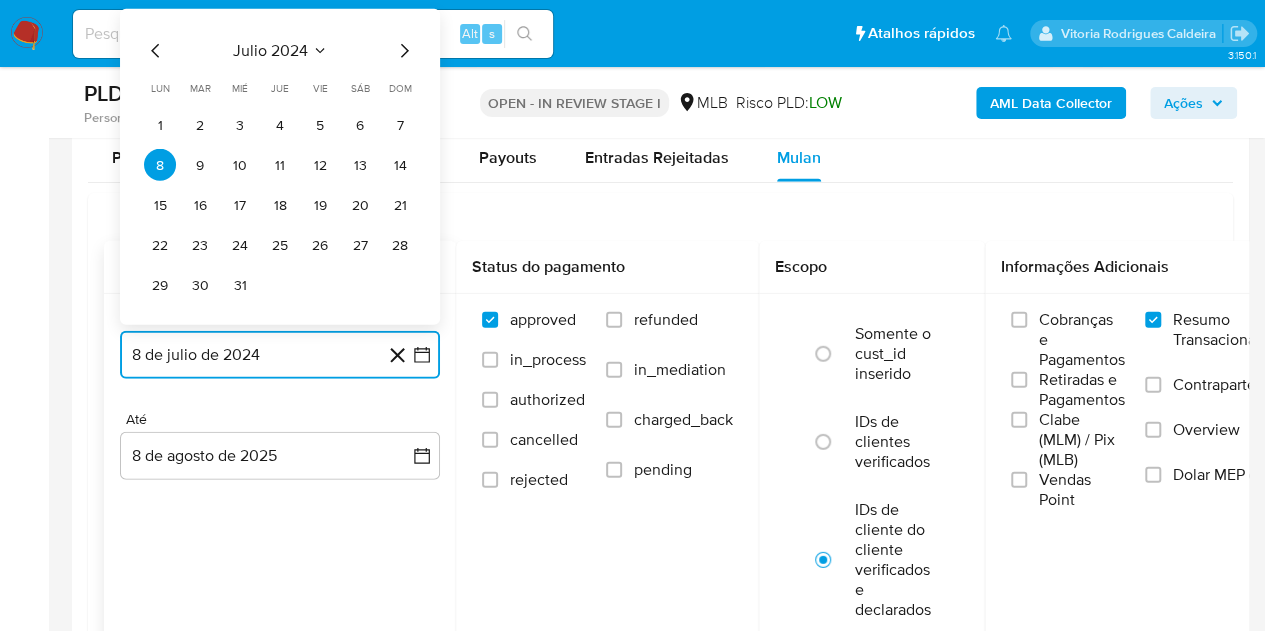 click on "julio 2024" at bounding box center [270, 51] 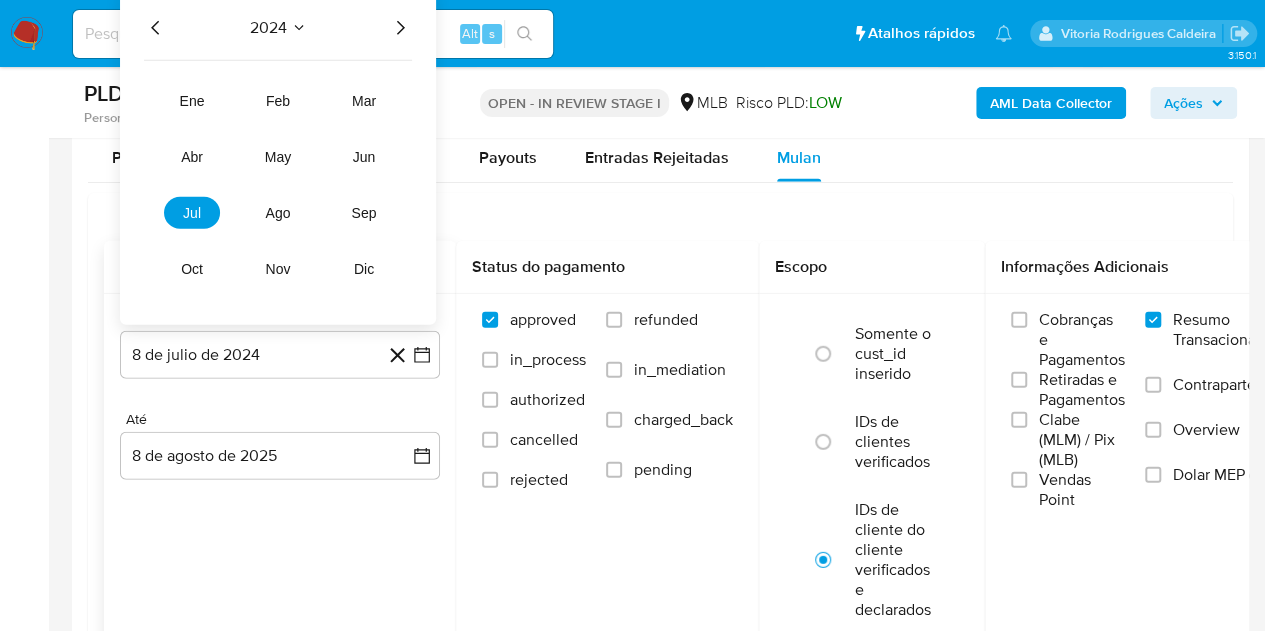 click 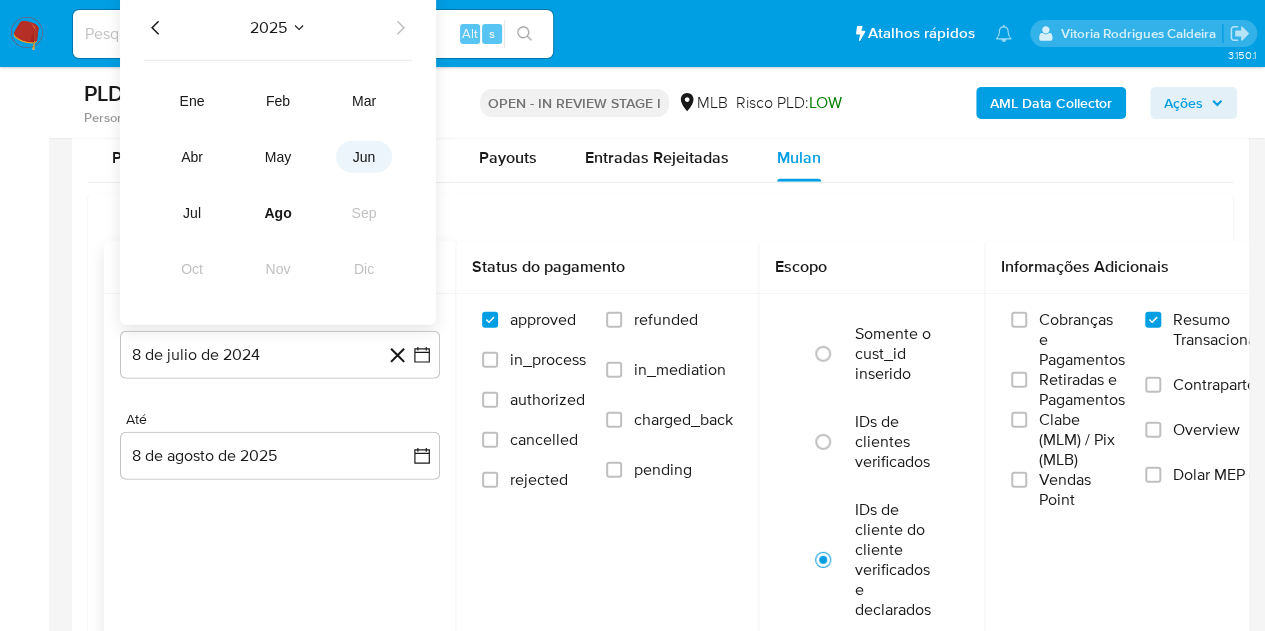 click on "jun" at bounding box center [364, 157] 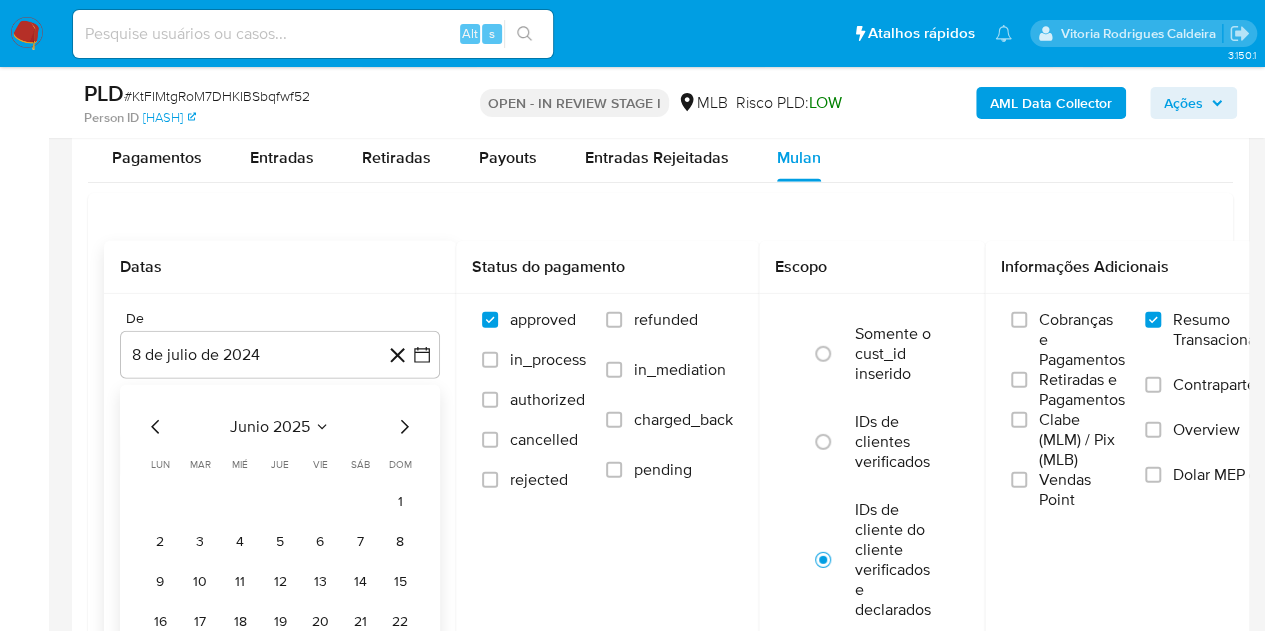 scroll, scrollTop: 2697, scrollLeft: 0, axis: vertical 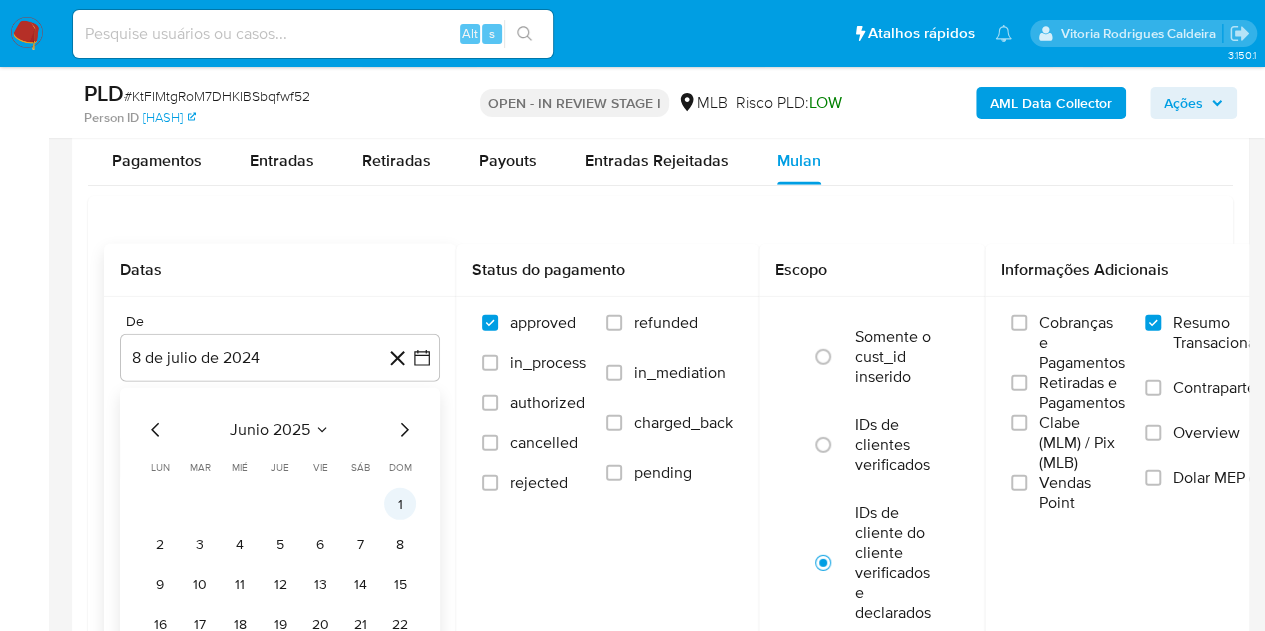 click on "1" at bounding box center (400, 504) 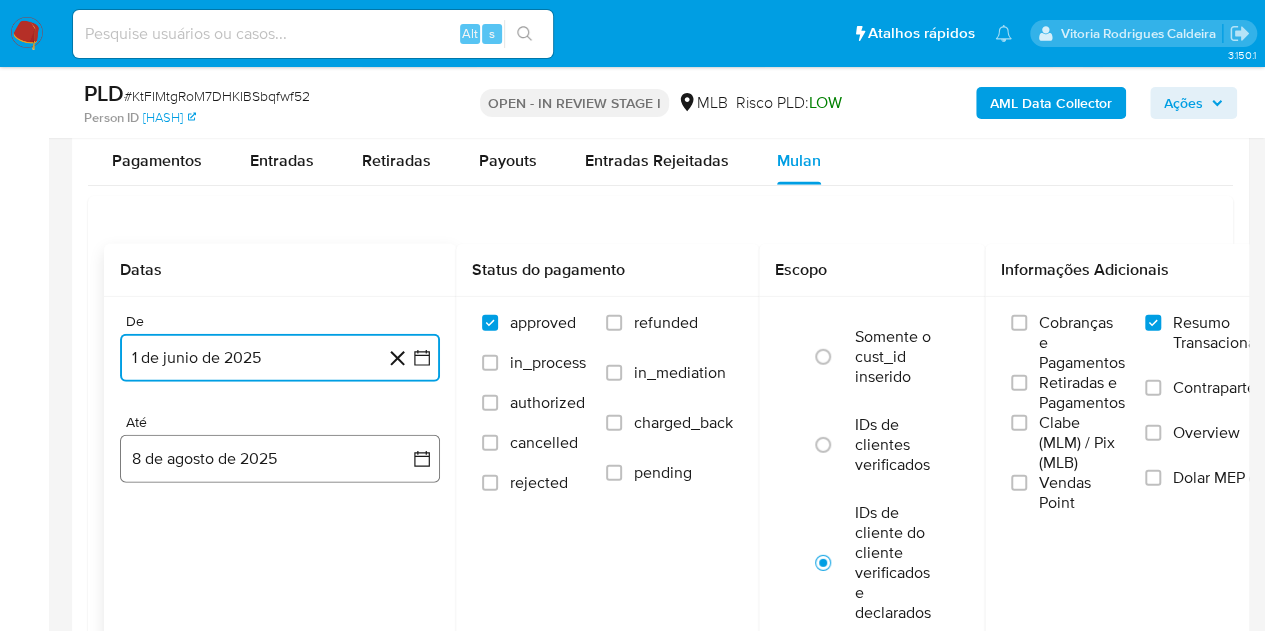 click on "8 de agosto de 2025" at bounding box center [280, 459] 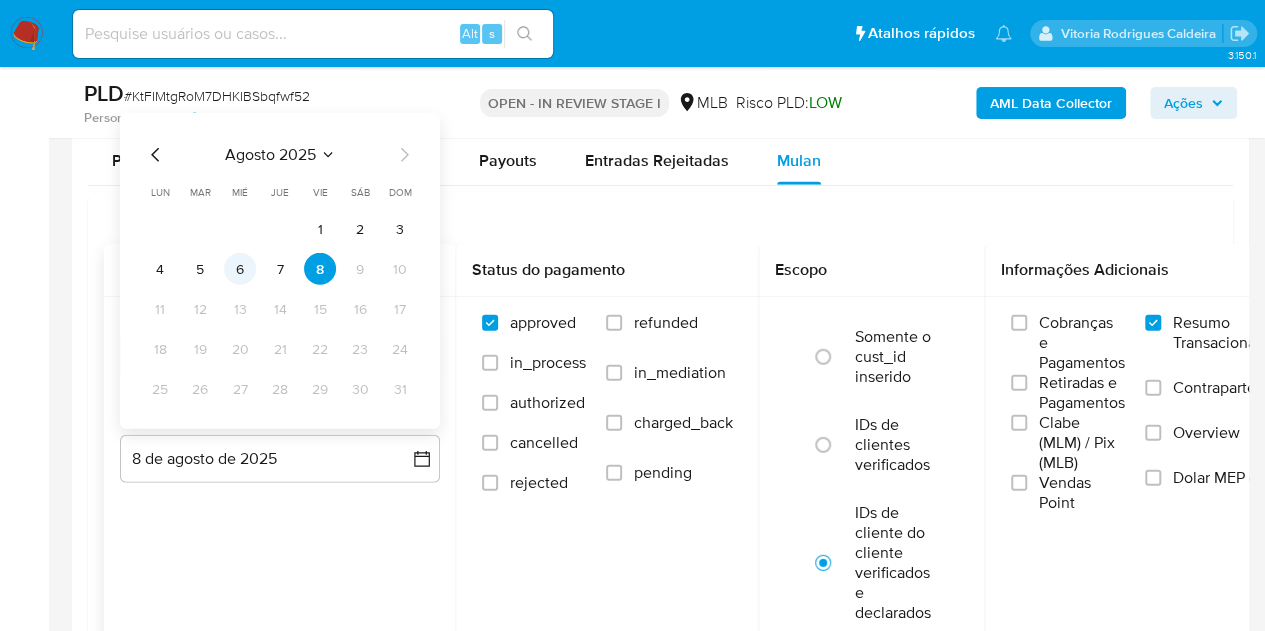 click on "6" at bounding box center [240, 269] 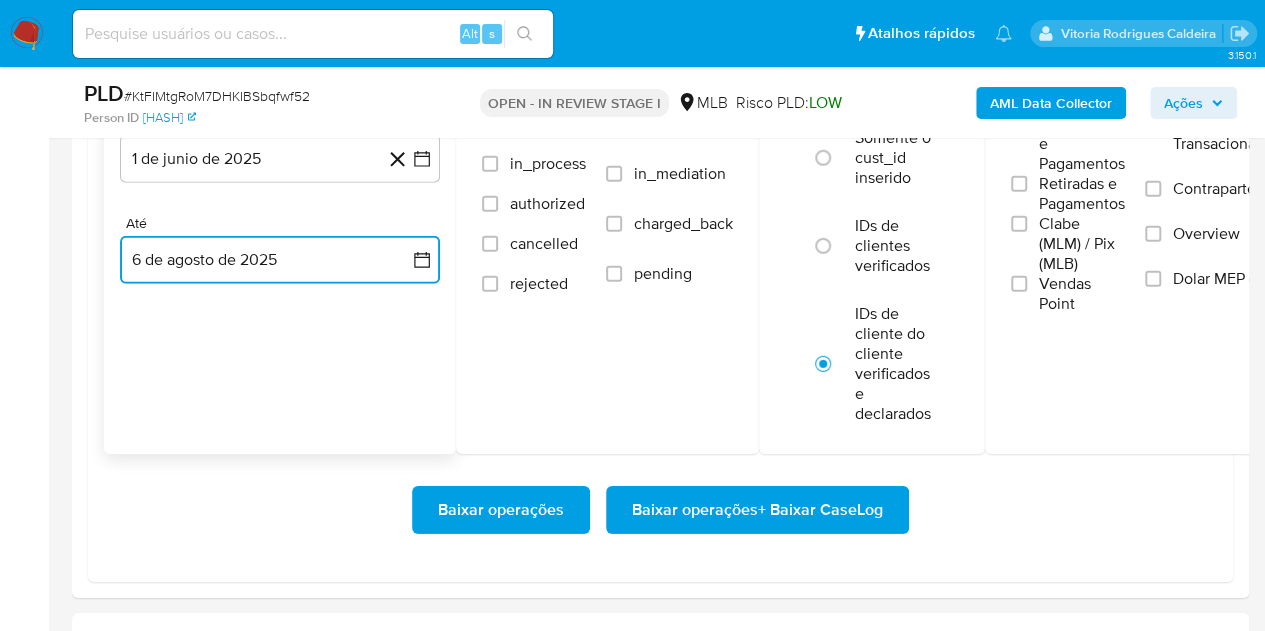 scroll, scrollTop: 2897, scrollLeft: 0, axis: vertical 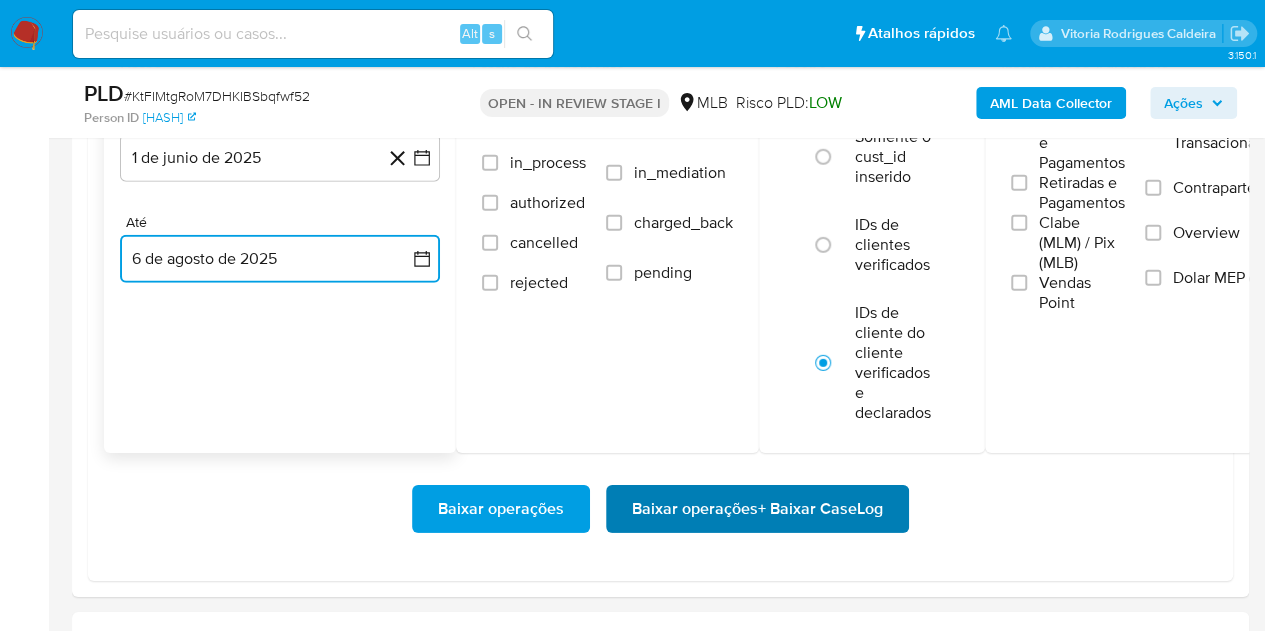 click on "Baixar operações  +   Baixar CaseLog" at bounding box center [757, 509] 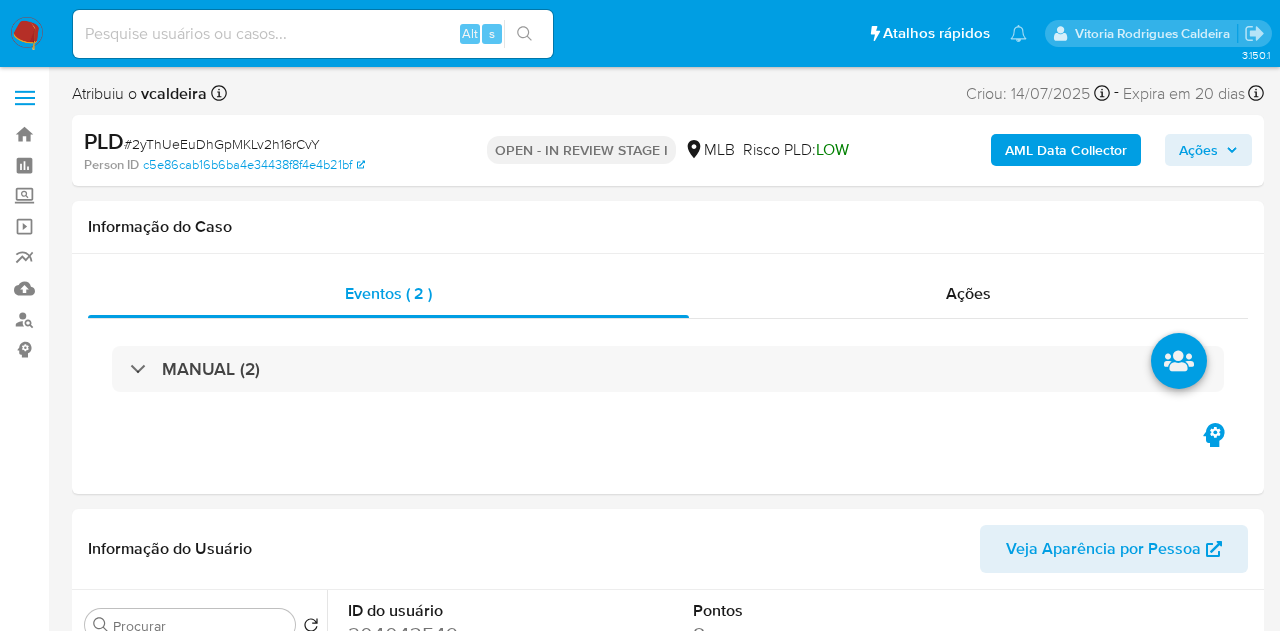 select on "10" 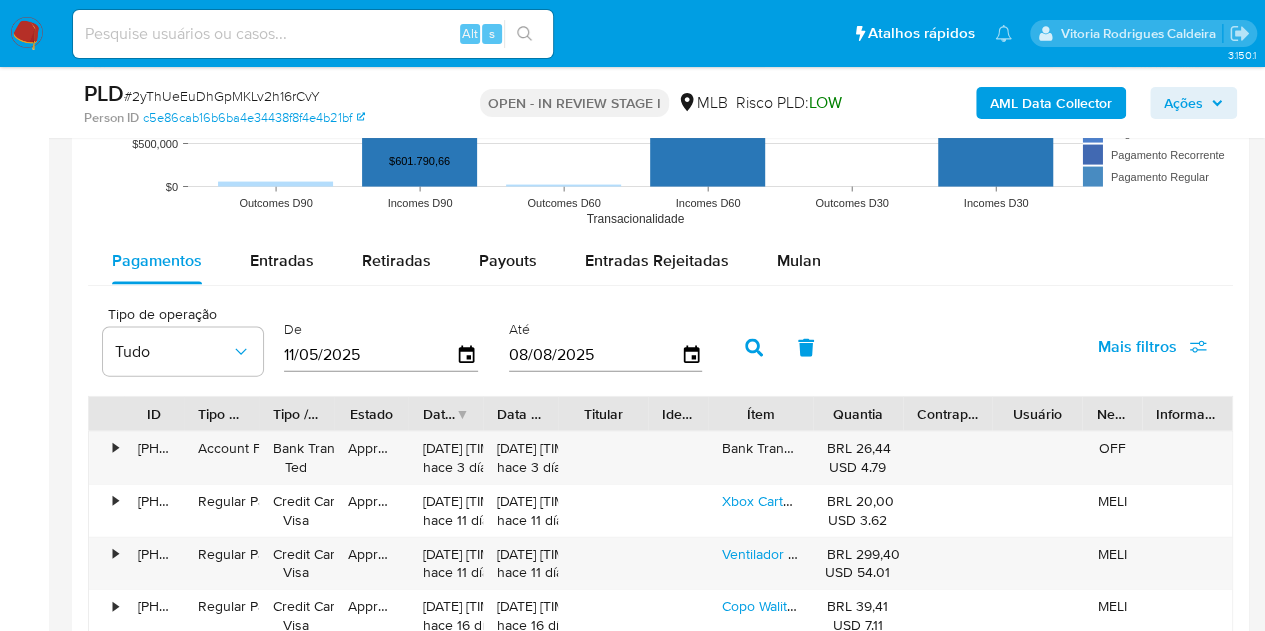scroll, scrollTop: 2000, scrollLeft: 0, axis: vertical 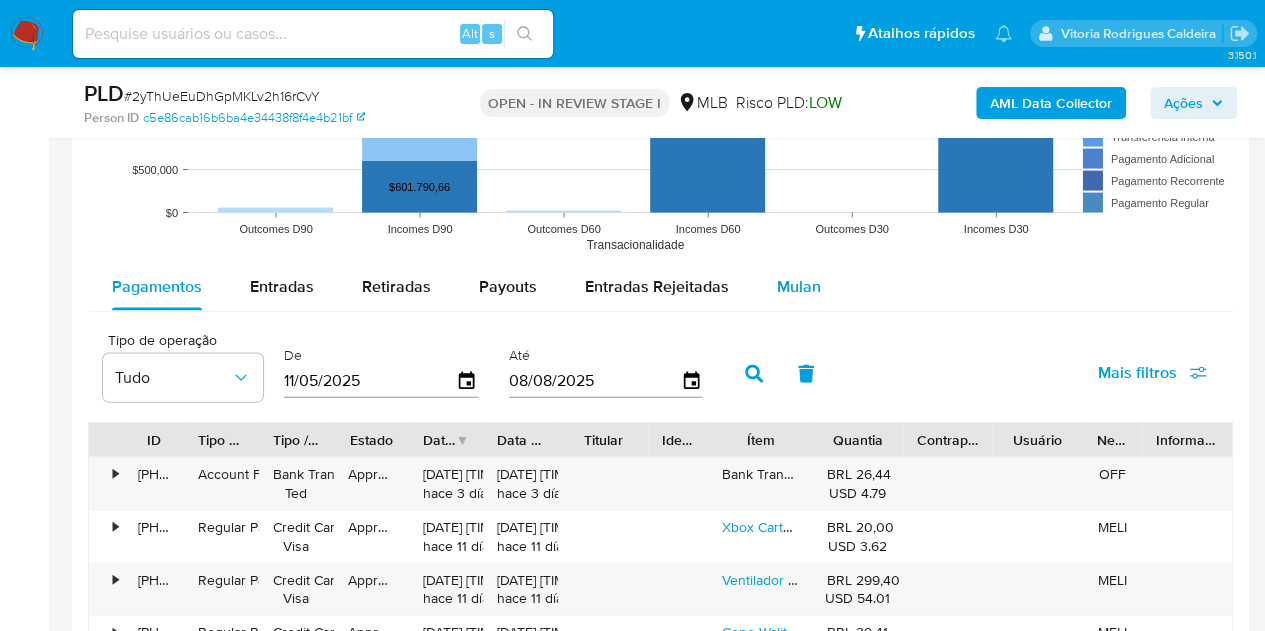 click on "Mulan" at bounding box center [799, 286] 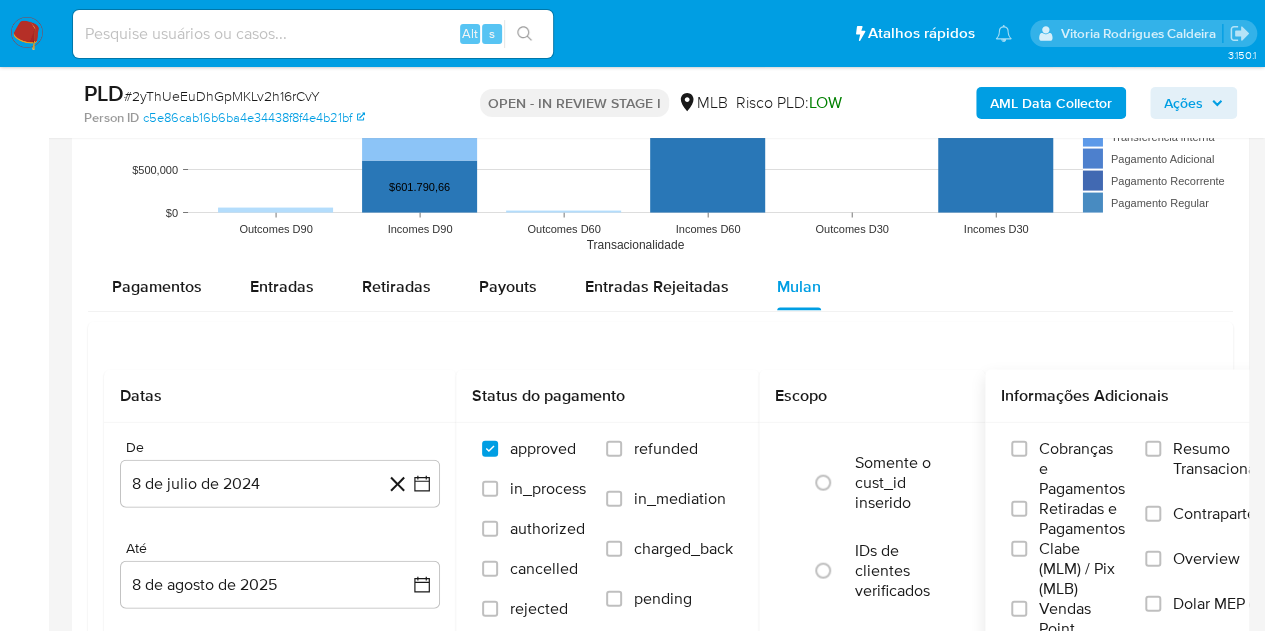 click on "Cobranças e Pagamentos Retiradas e Pagamentos Clabe (MLM) / Pix (MLB) Vendas Point Resumo Transacionalidade Contrapartes Overview Dolar MEP (MLA)" at bounding box center [1155, 539] 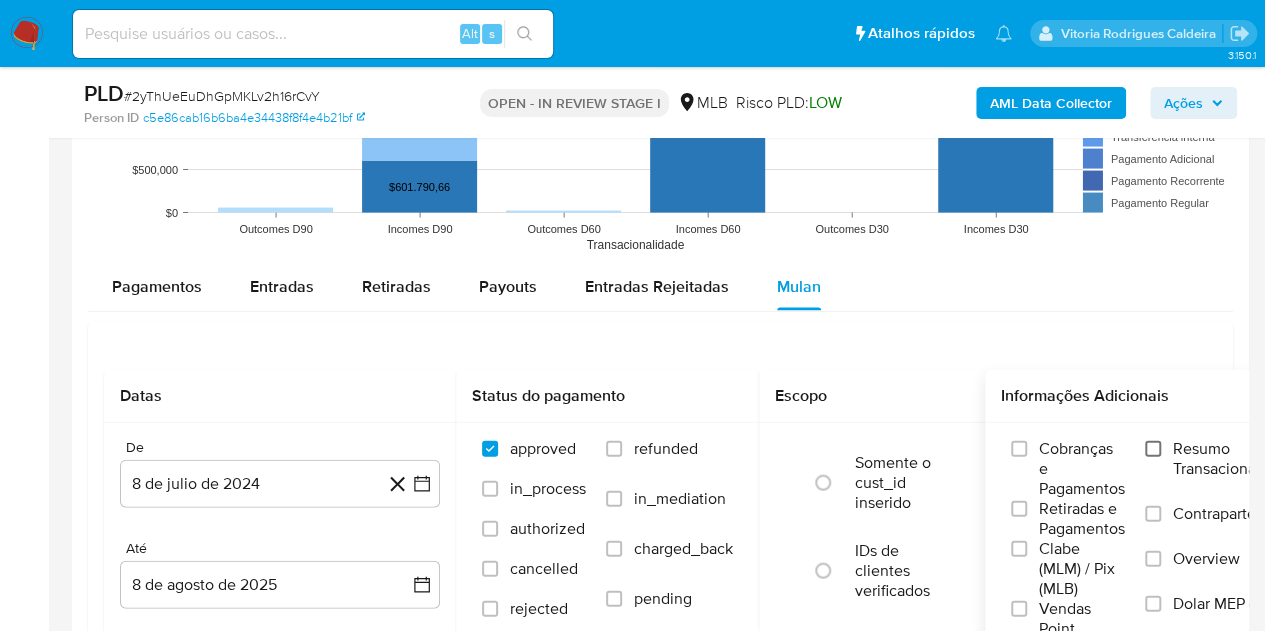 click on "Resumo Transacionalidade" at bounding box center [1153, 449] 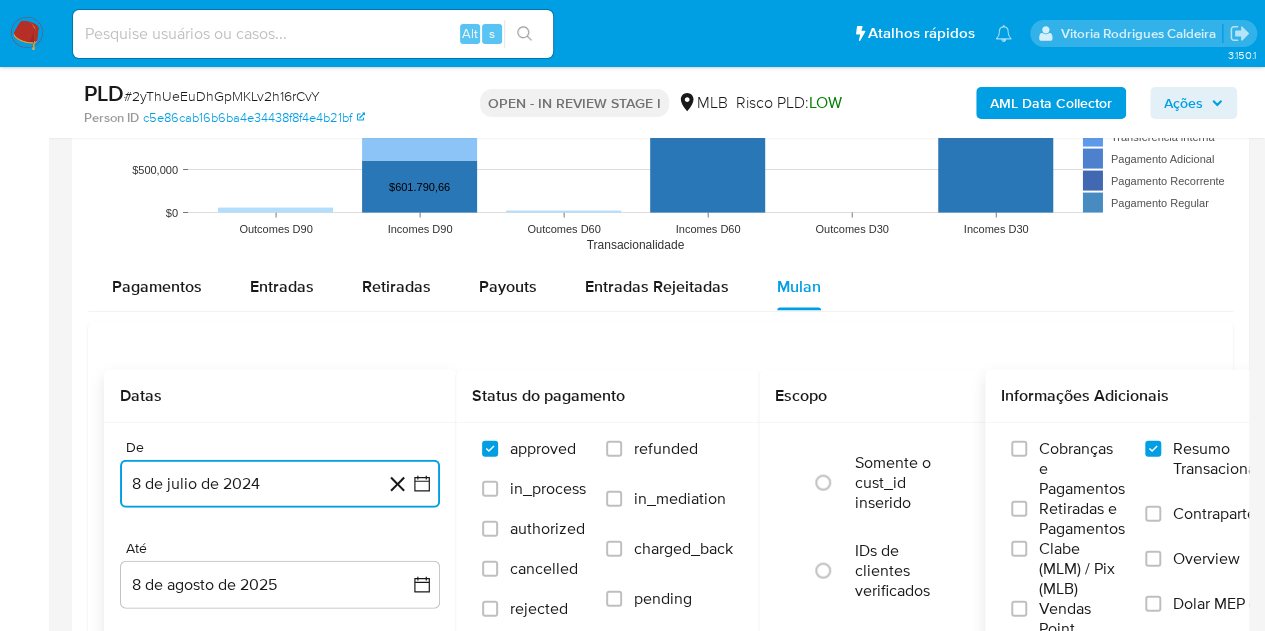 click on "8 de julio de 2024" at bounding box center (280, 484) 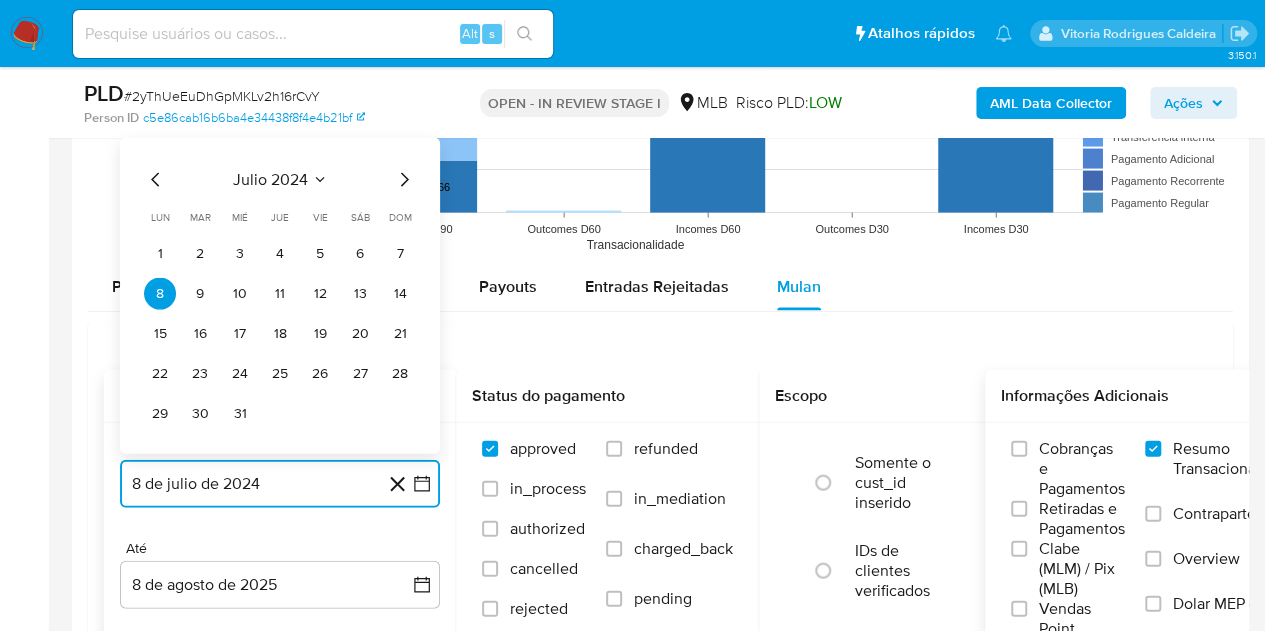 click on "julio 2024" at bounding box center [270, 180] 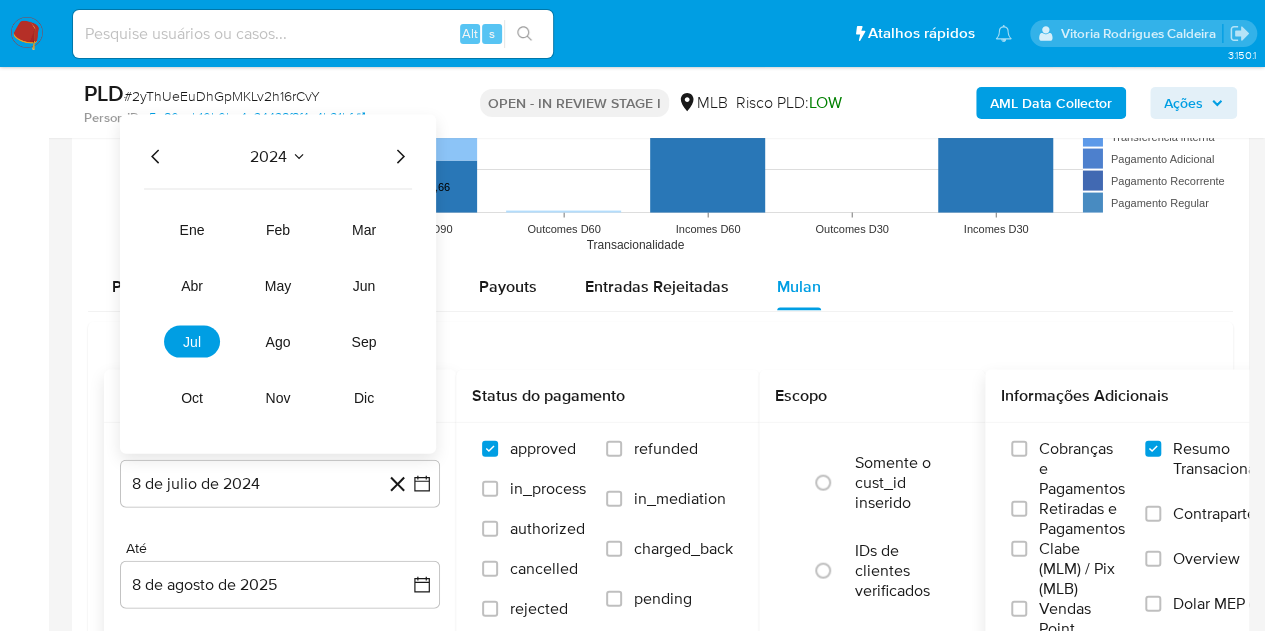 click 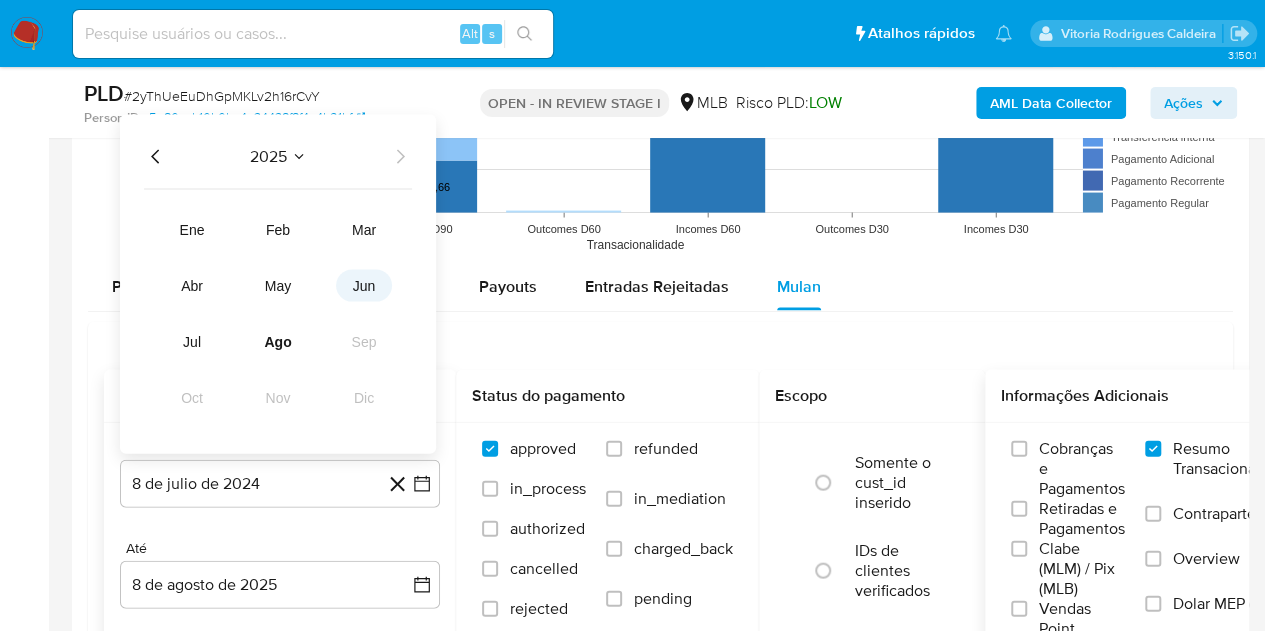 click on "jun" at bounding box center (364, 286) 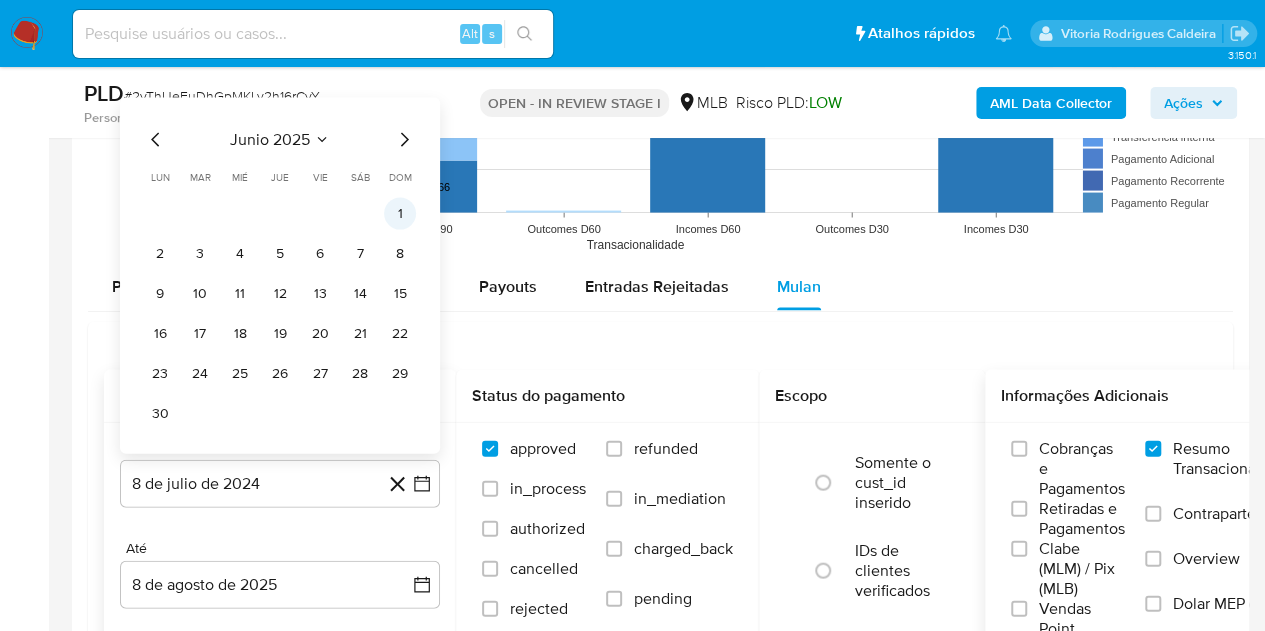 click on "1" at bounding box center (400, 214) 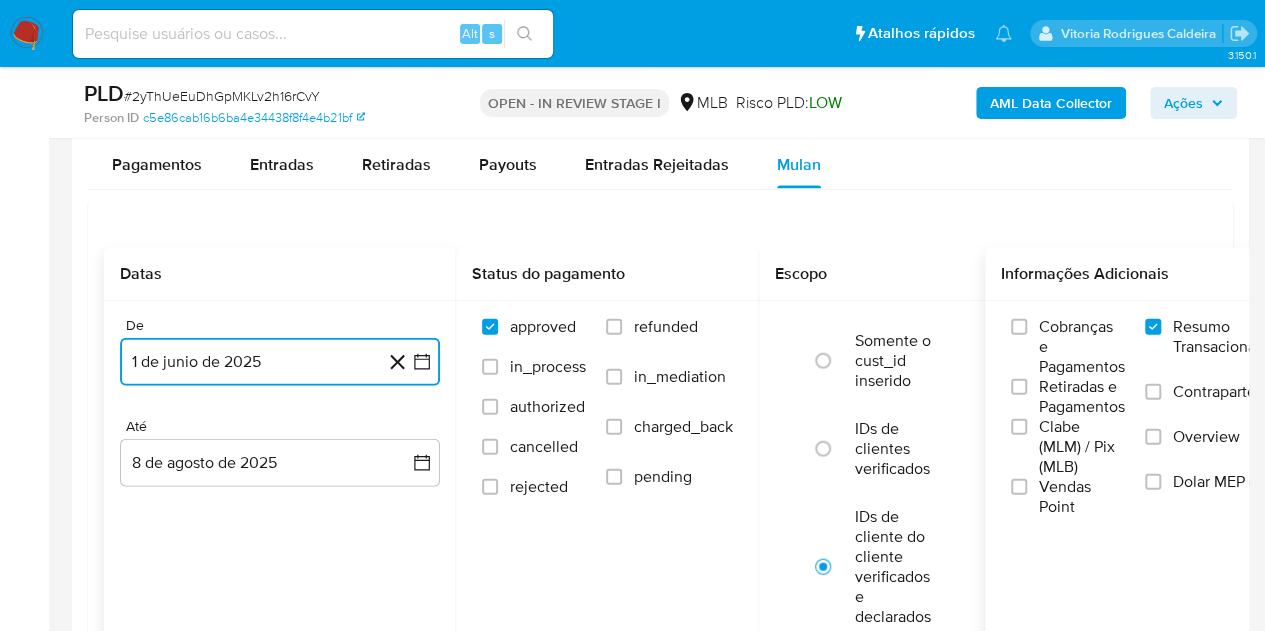 scroll, scrollTop: 2200, scrollLeft: 0, axis: vertical 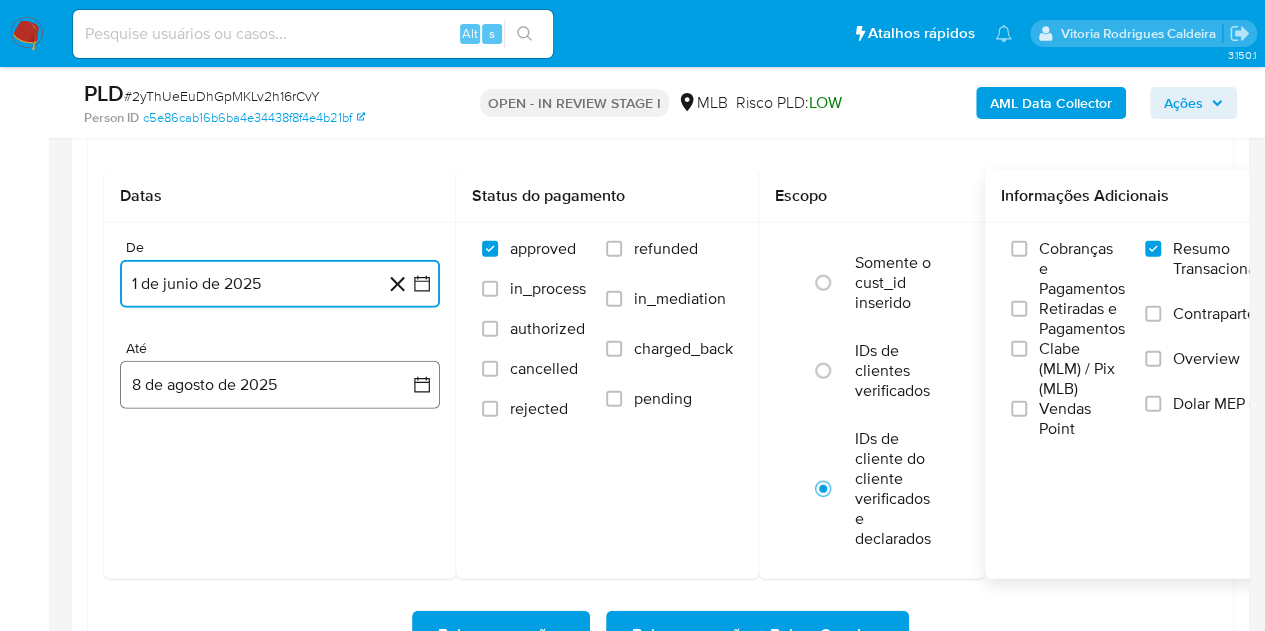 click on "8 de agosto de 2025" at bounding box center (280, 385) 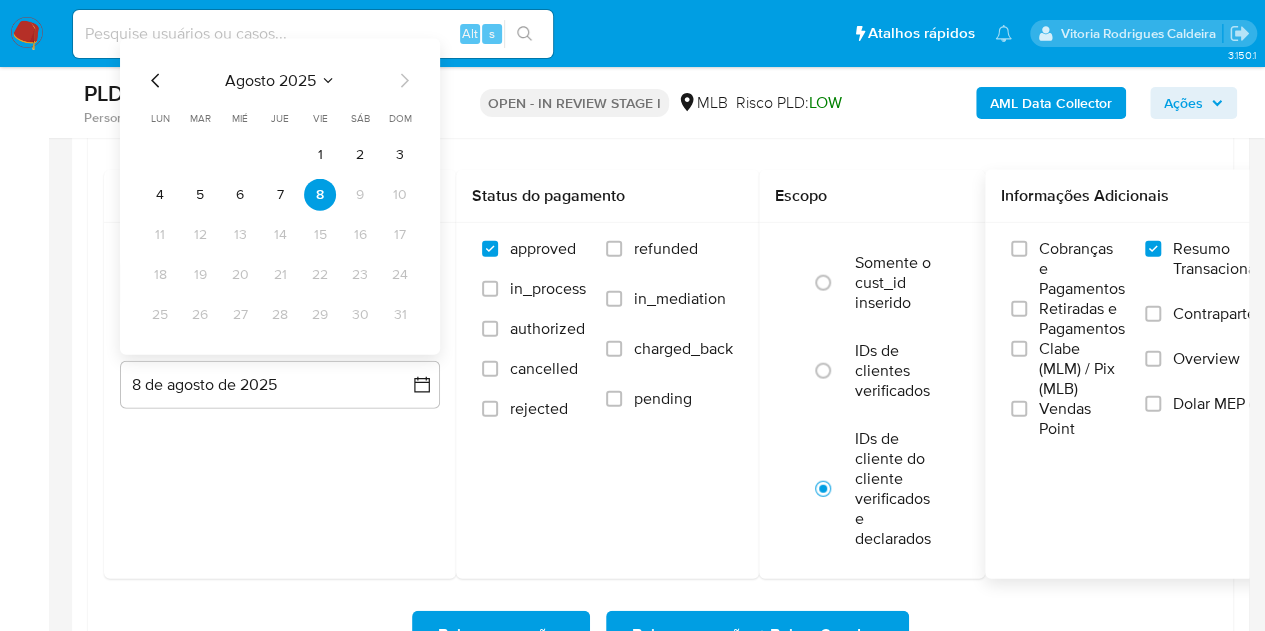 click on "4 5 6 7 8 9 10" at bounding box center [280, 195] 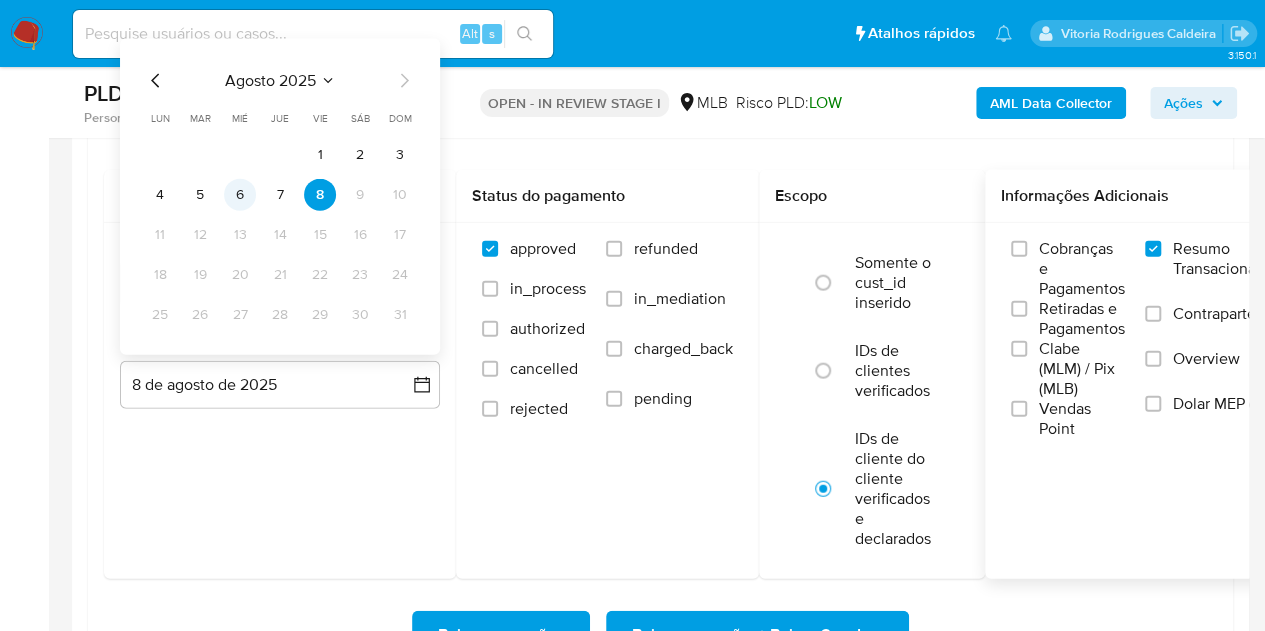 click on "6" at bounding box center [240, 195] 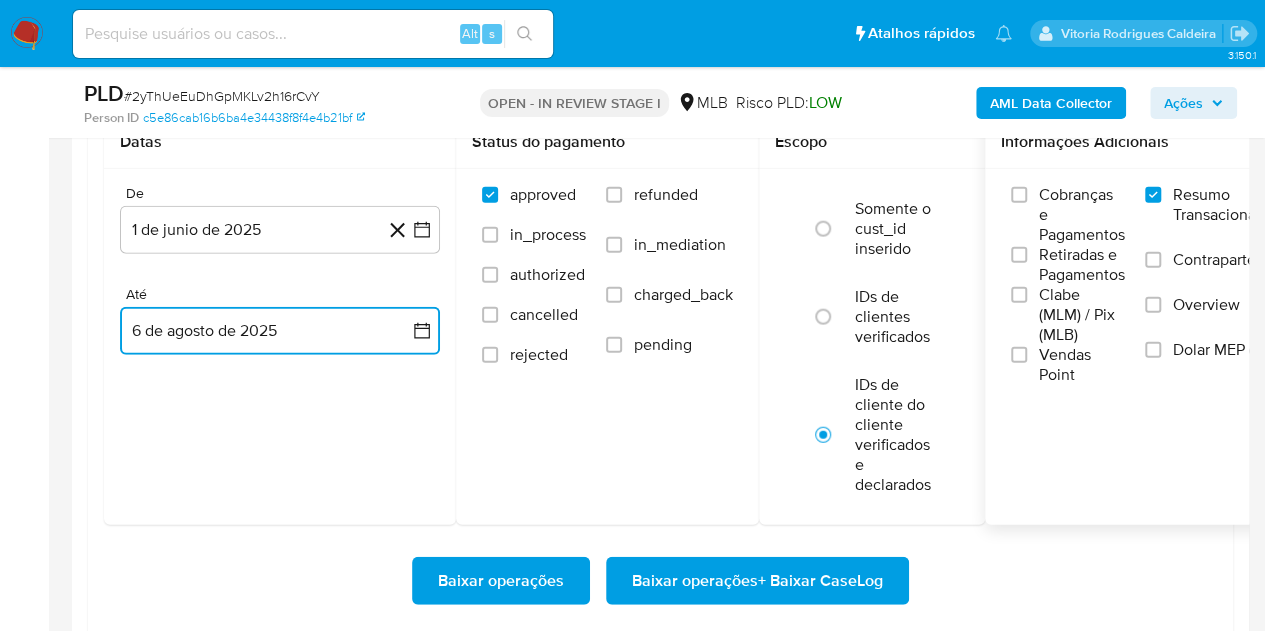 scroll, scrollTop: 2300, scrollLeft: 0, axis: vertical 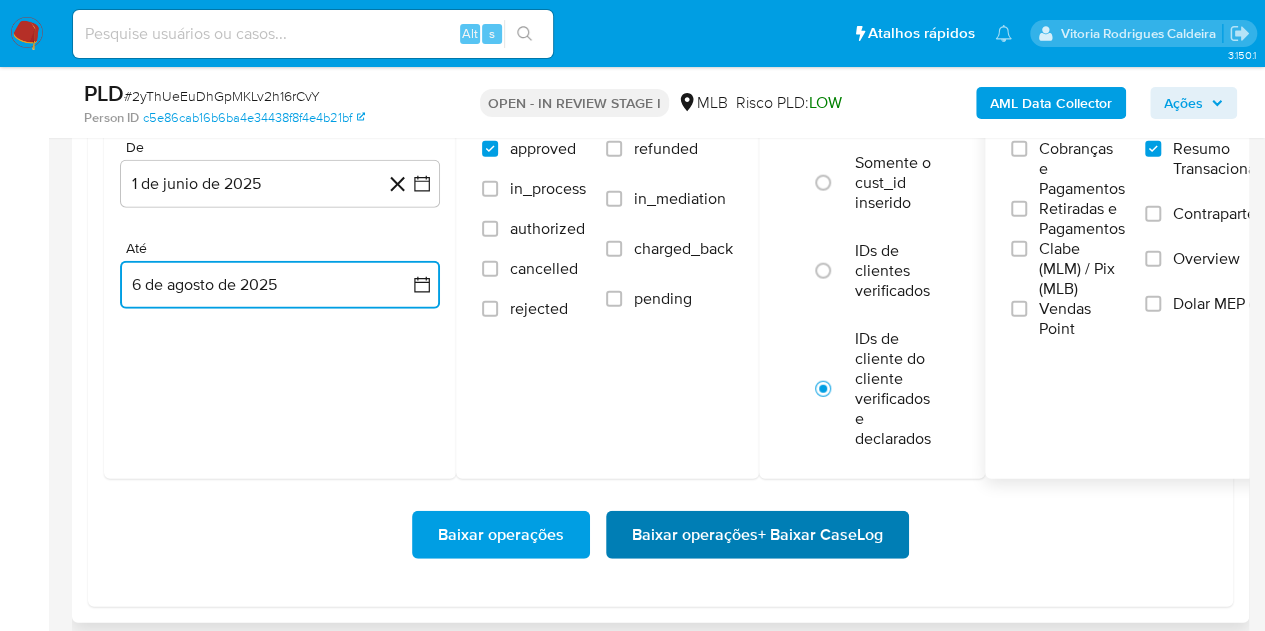 click on "Baixar operações  +   Baixar CaseLog" at bounding box center (757, 535) 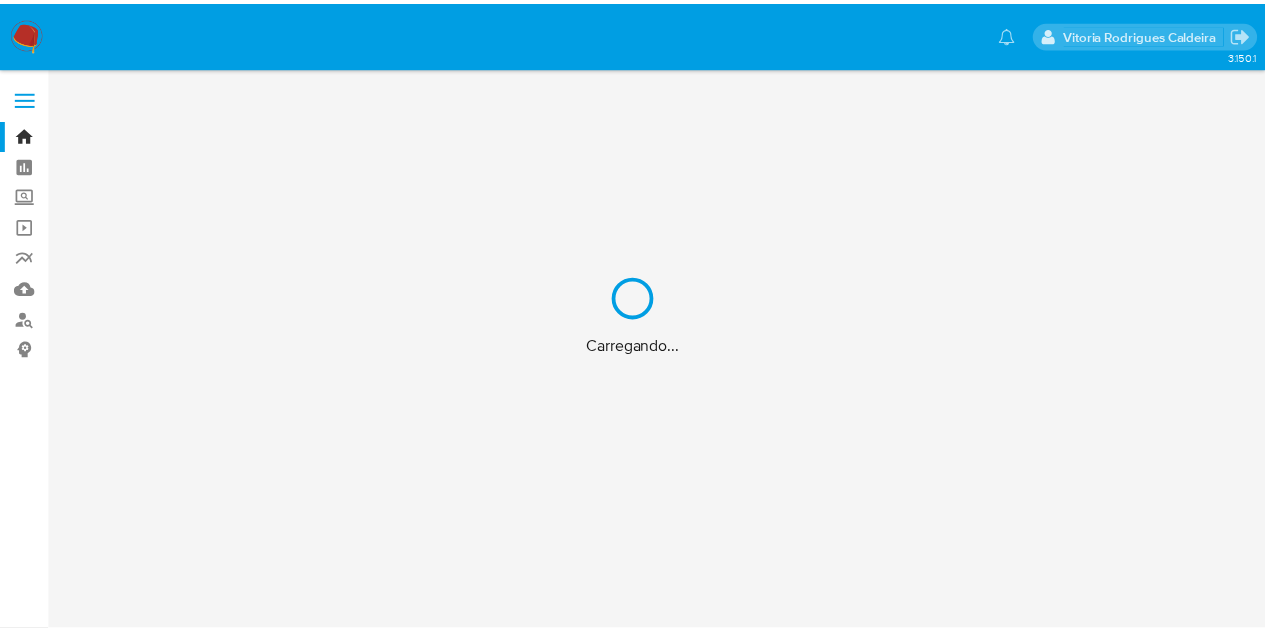 scroll, scrollTop: 0, scrollLeft: 0, axis: both 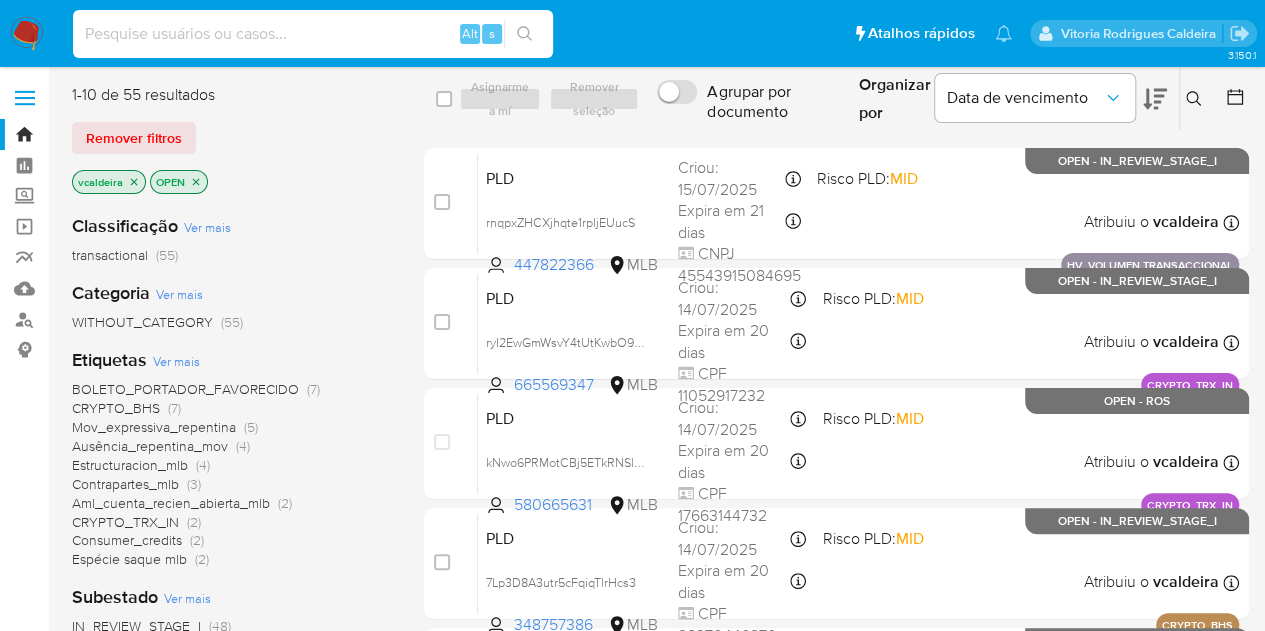 click at bounding box center (313, 34) 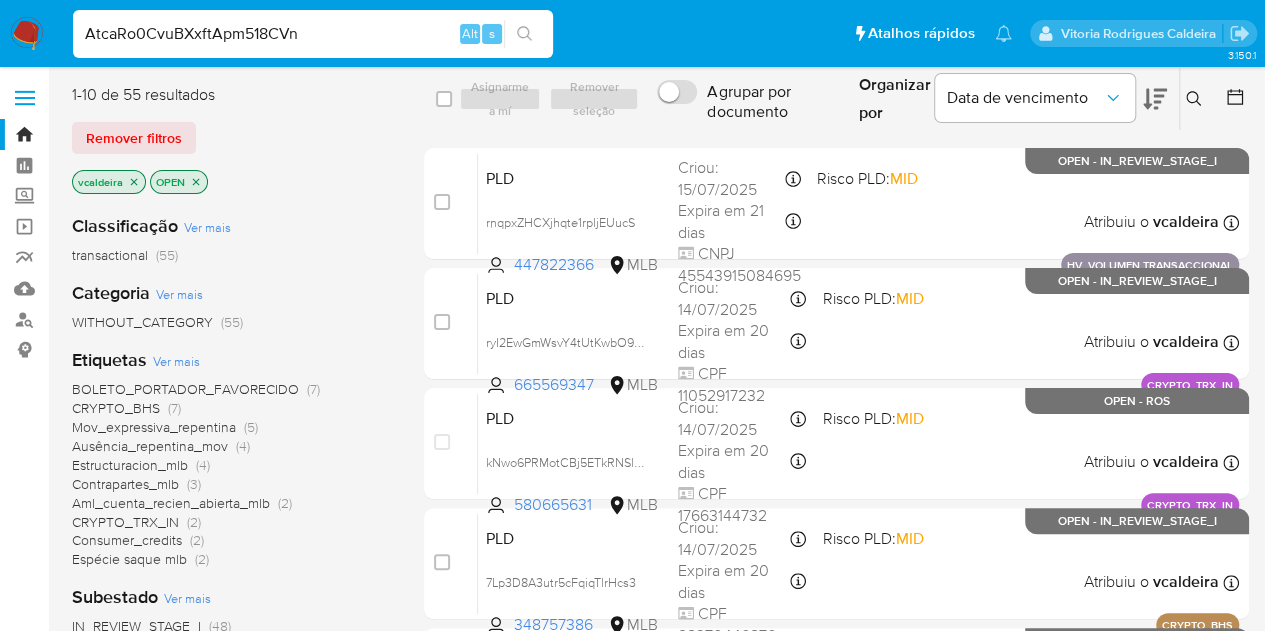 type on "AtcaRo0CvuBXxftApm518CVn" 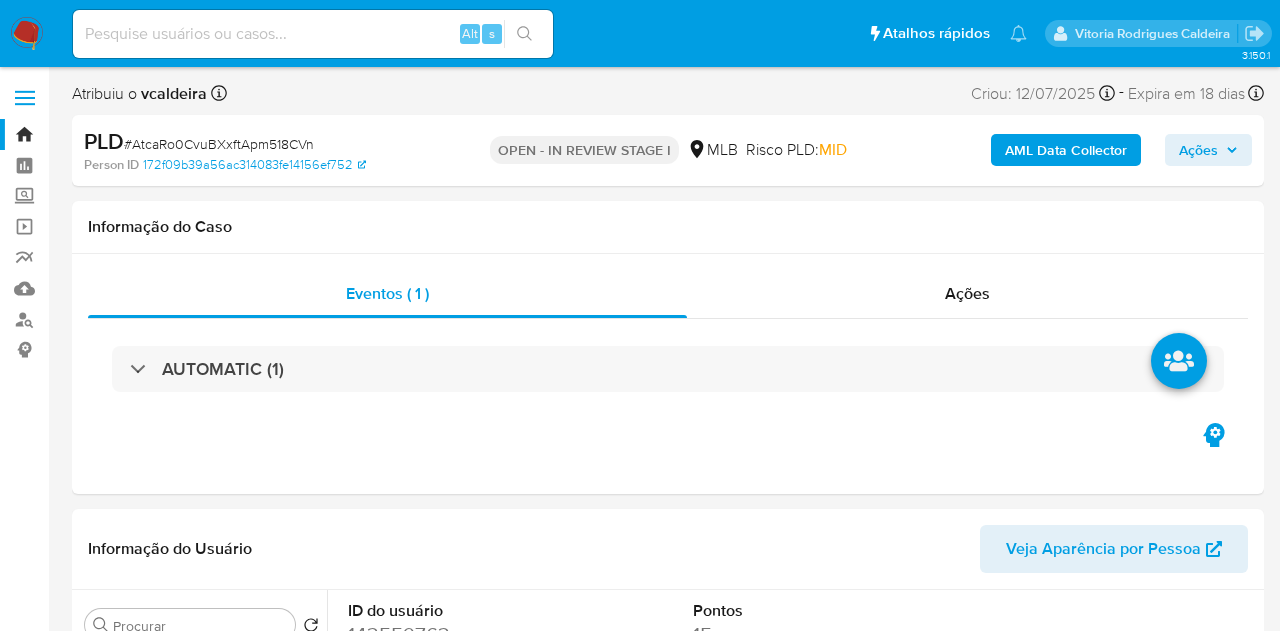 select on "10" 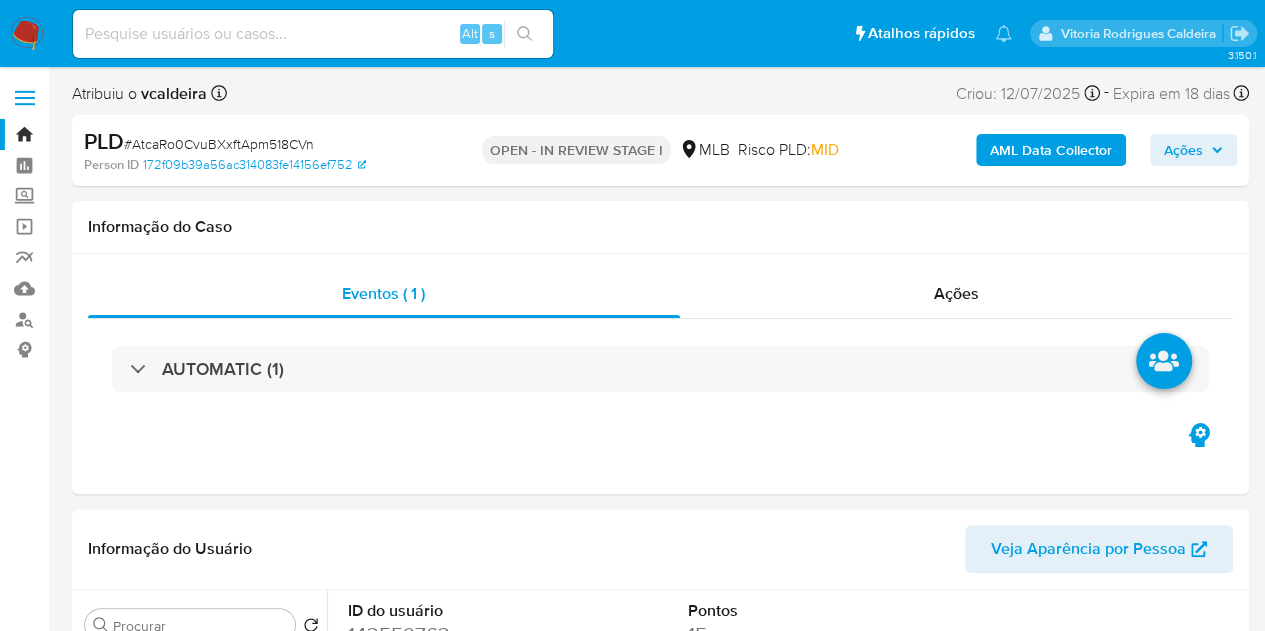 click at bounding box center [313, 34] 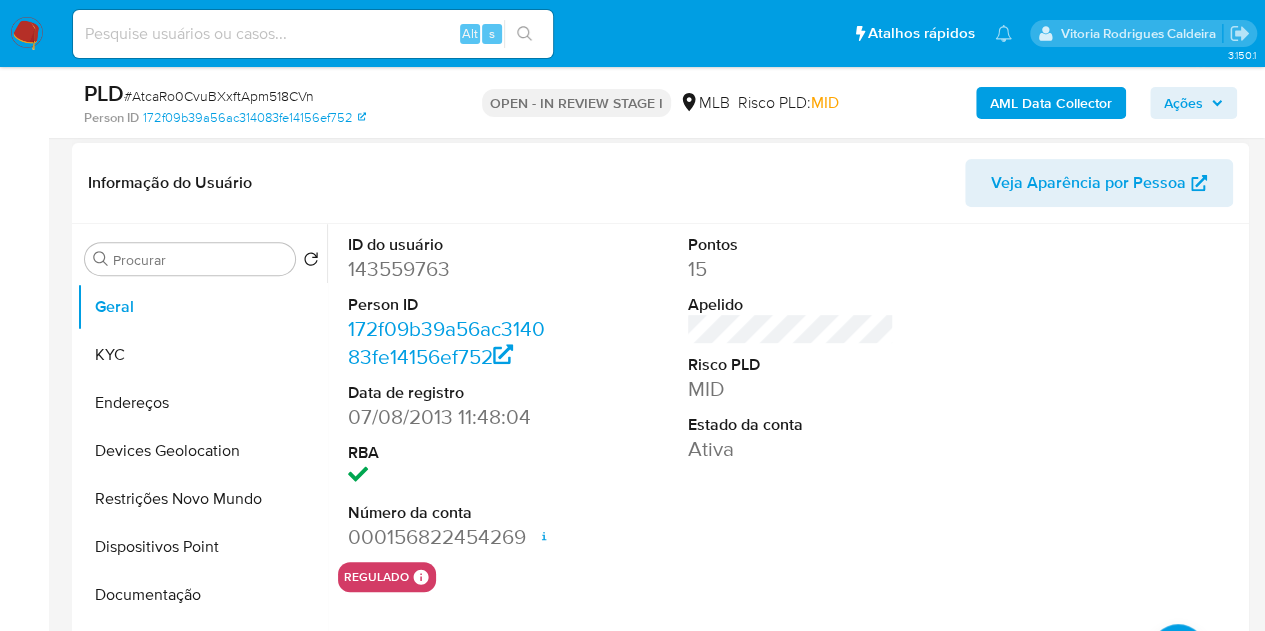 scroll, scrollTop: 300, scrollLeft: 0, axis: vertical 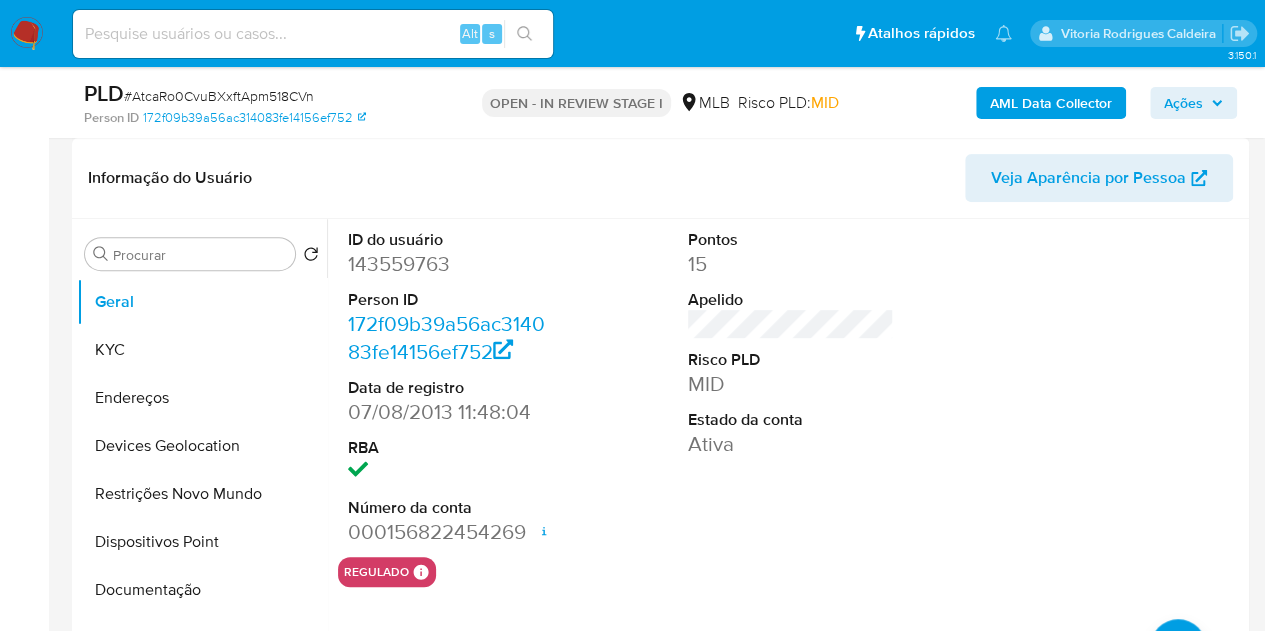 click on "143559763" at bounding box center (451, 264) 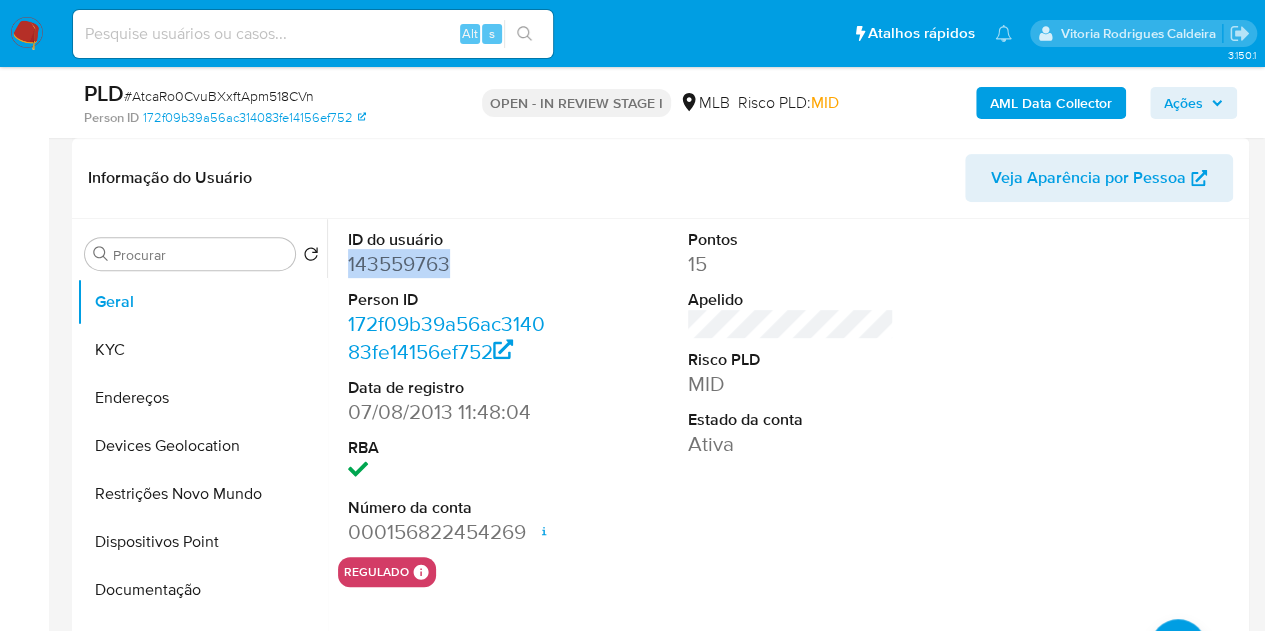 click on "143559763" at bounding box center [451, 264] 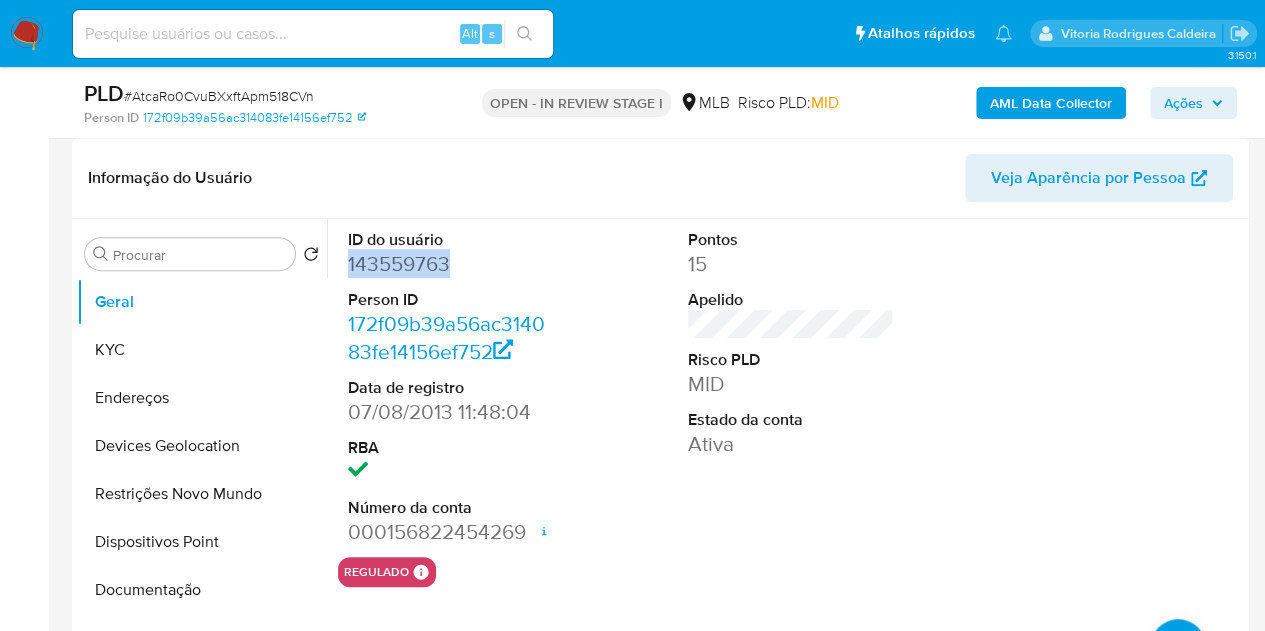 copy on "143559763" 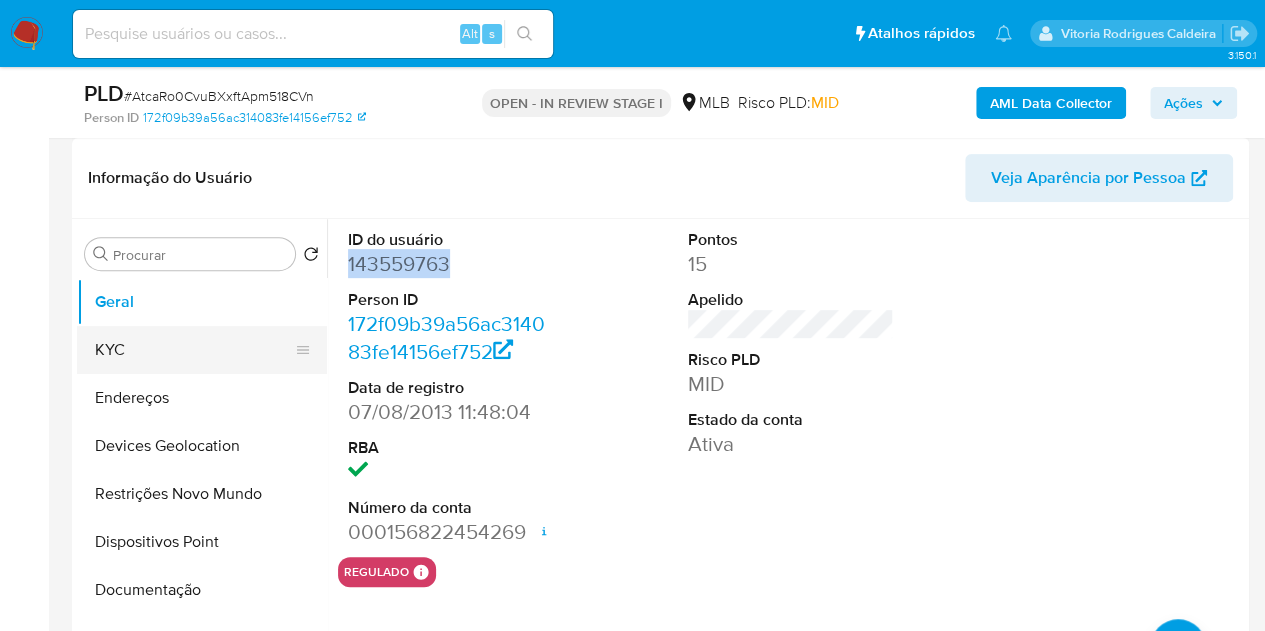 click on "KYC" at bounding box center [194, 350] 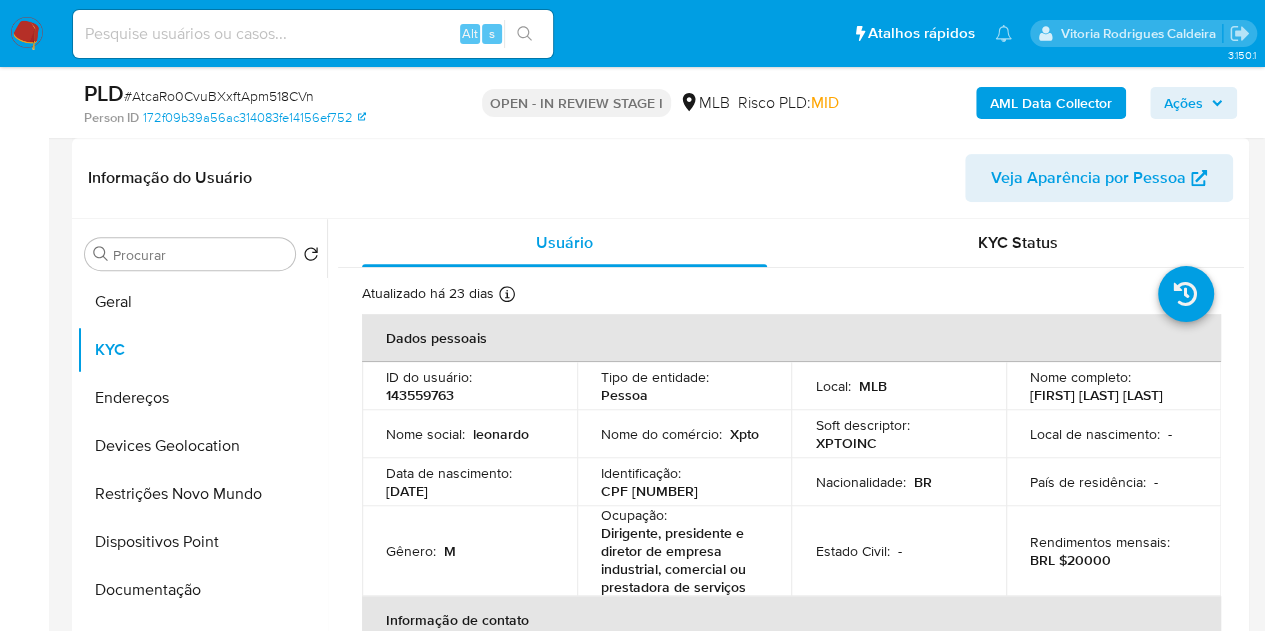 click on "CPF 26436497889" at bounding box center [649, 491] 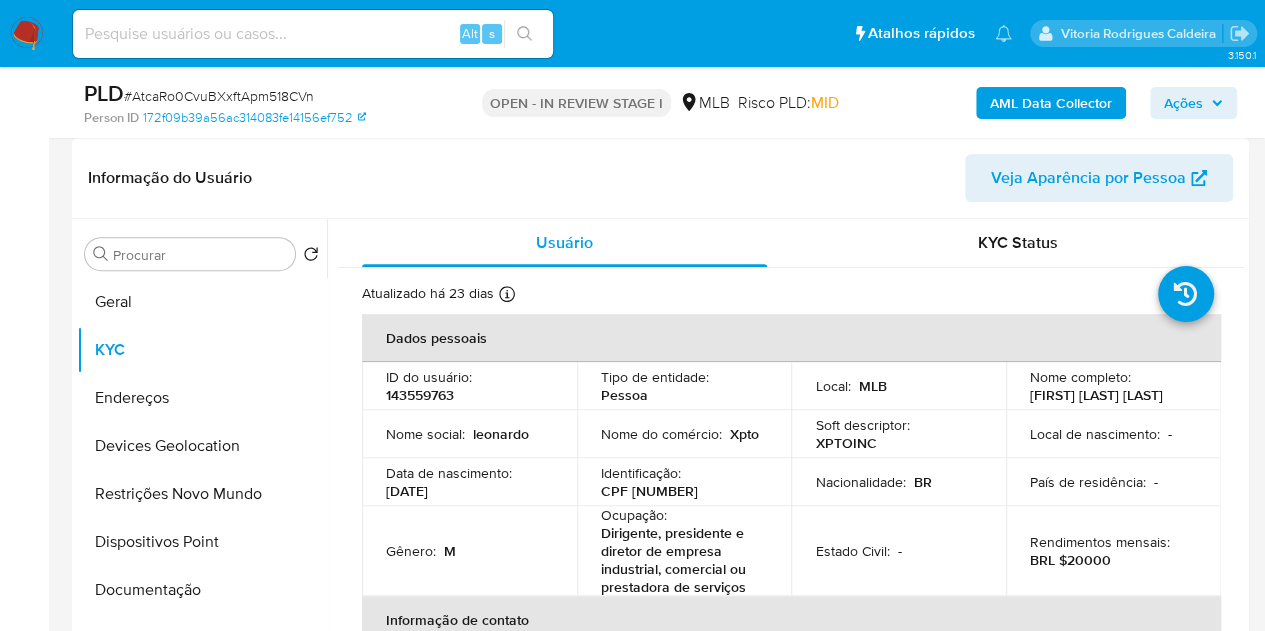 drag, startPoint x: 1111, startPoint y: 407, endPoint x: 1017, endPoint y: 393, distance: 95.036835 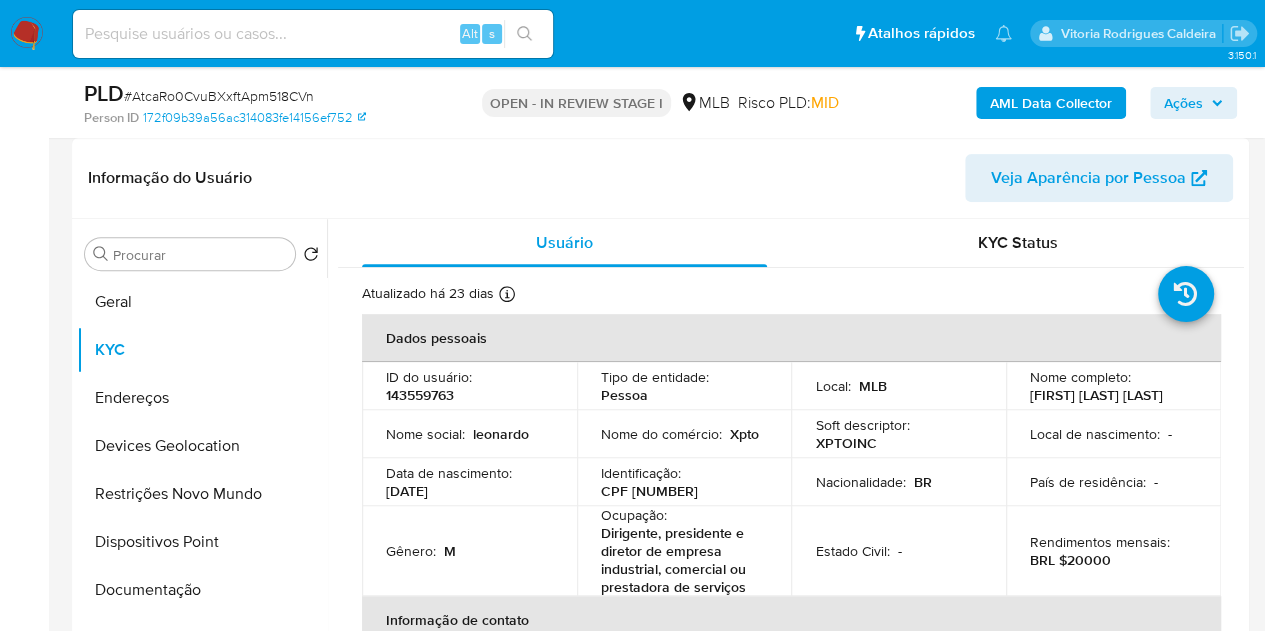 copy on "Leonardo Assuncao Bortoloto" 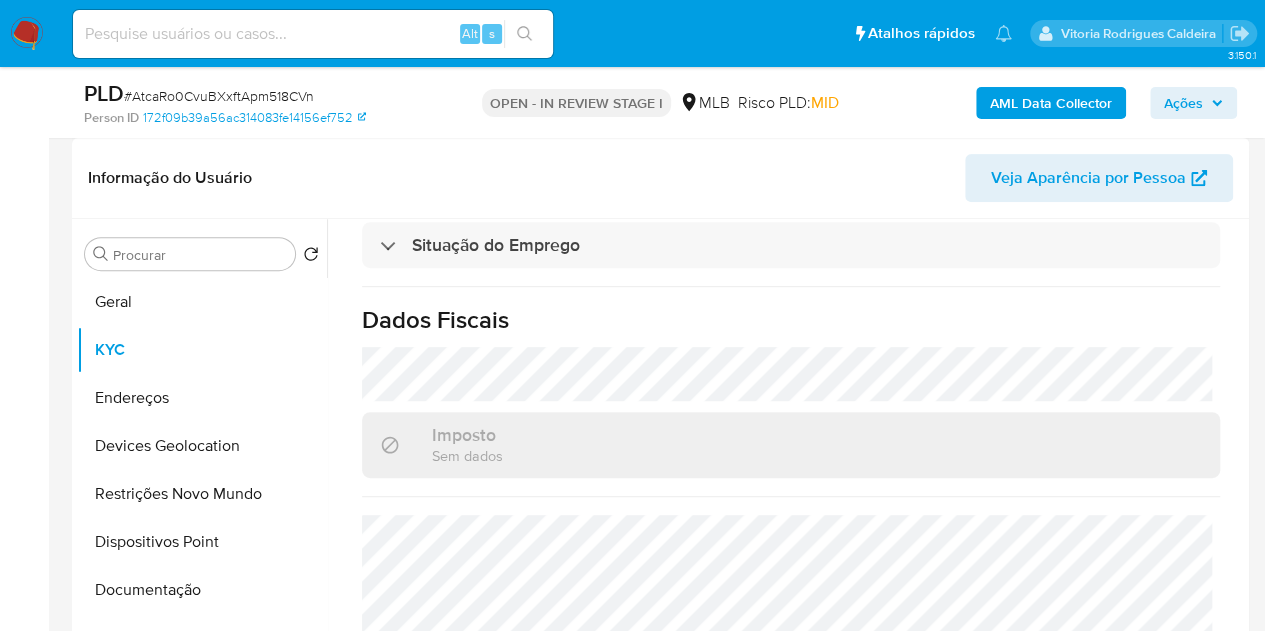 scroll, scrollTop: 968, scrollLeft: 0, axis: vertical 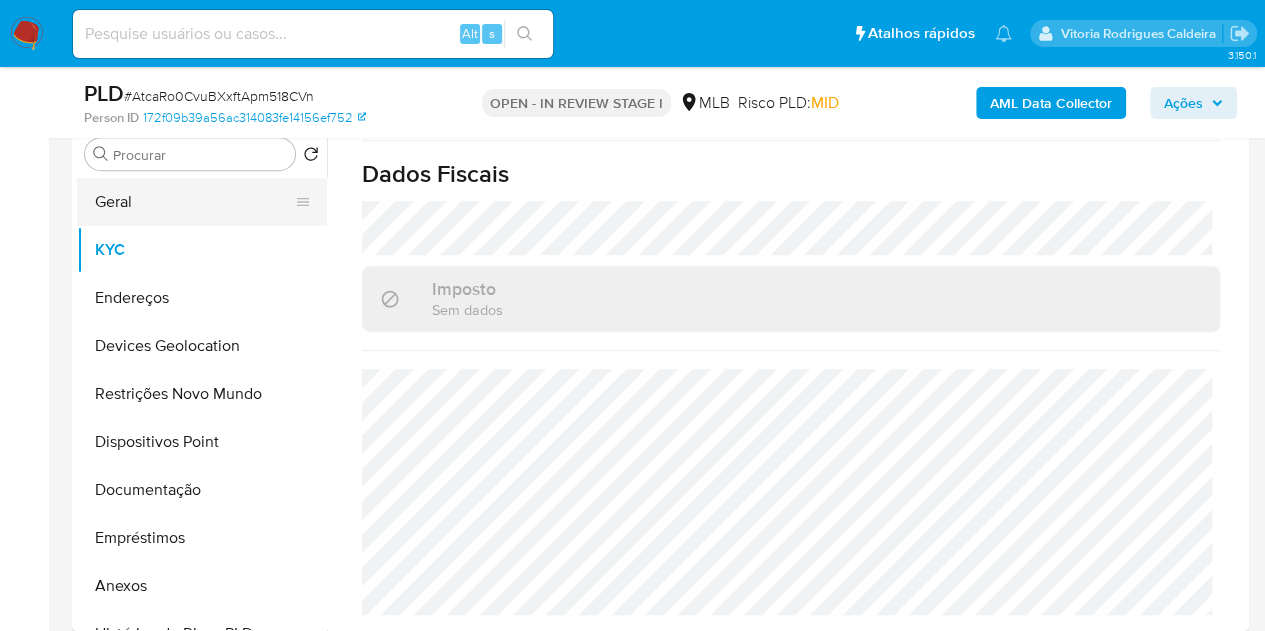 click on "Geral" at bounding box center (194, 202) 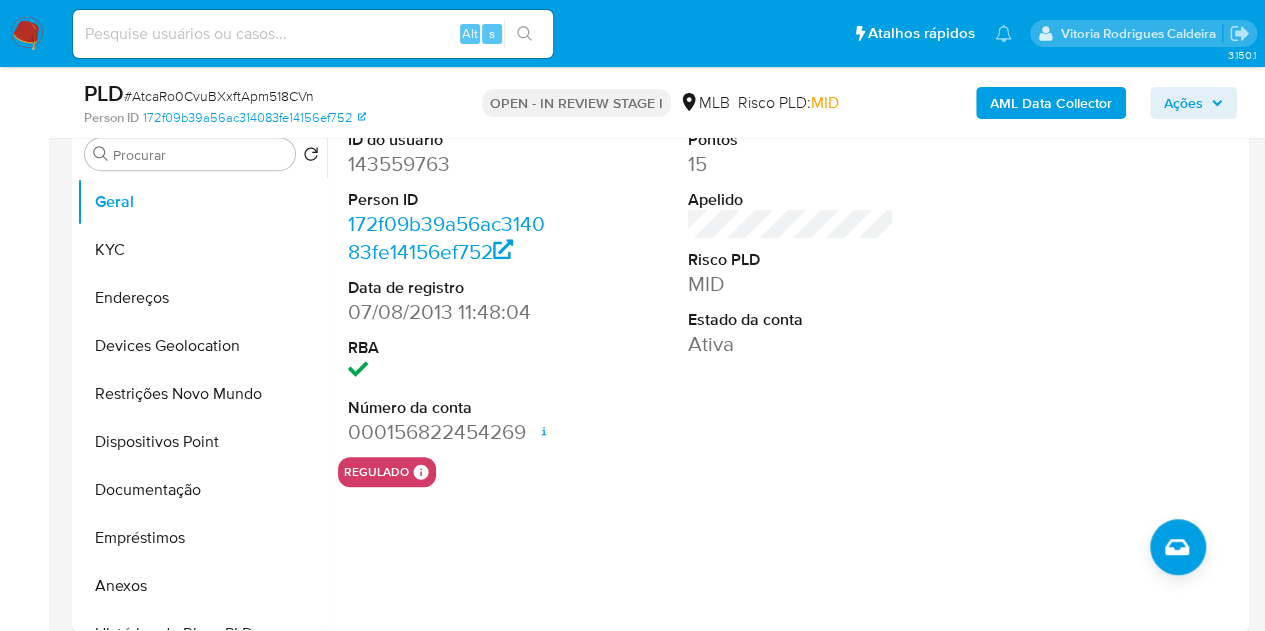 type 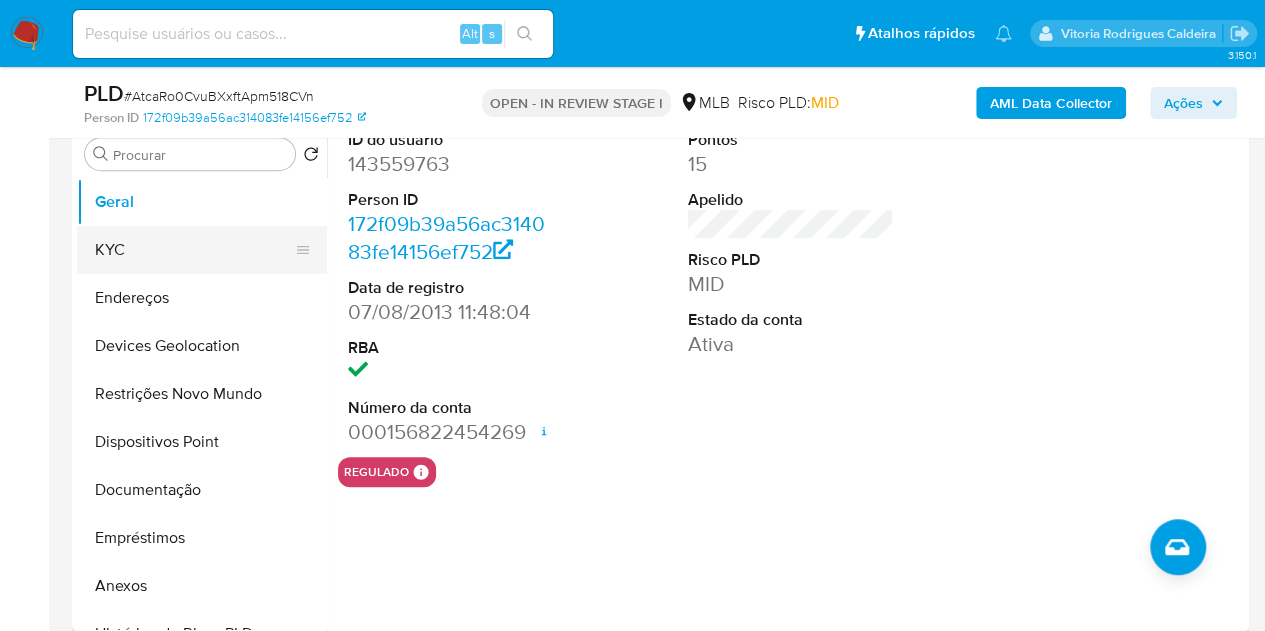 click on "KYC" at bounding box center [194, 250] 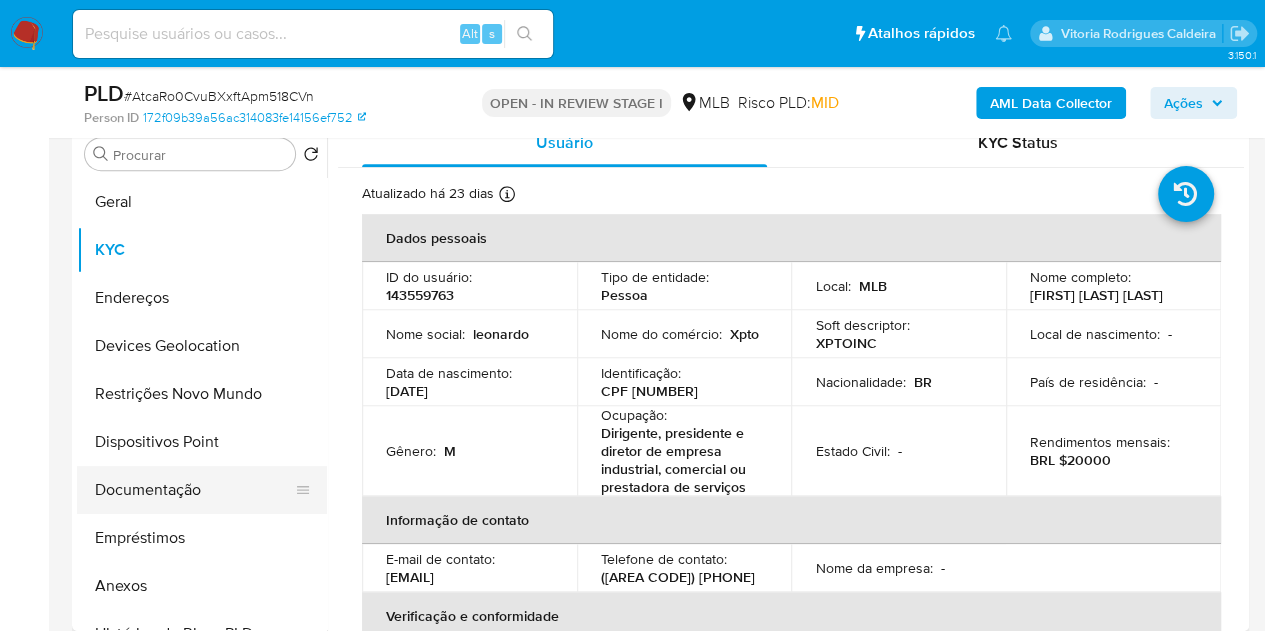 click on "Documentação" at bounding box center (194, 490) 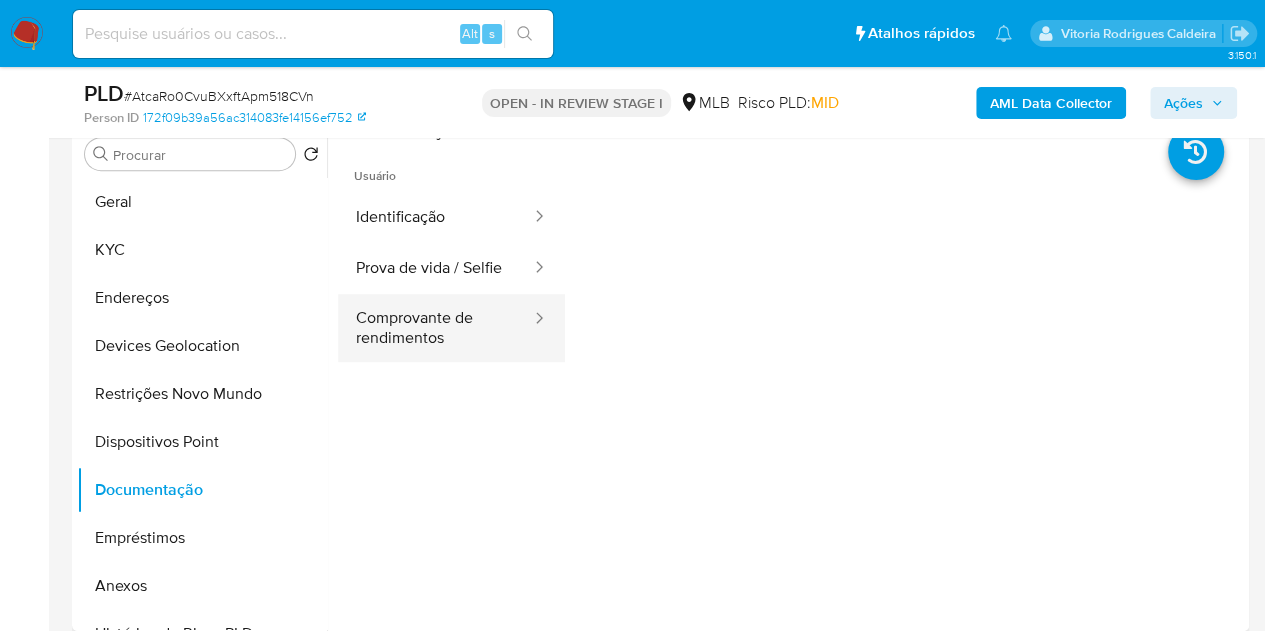 click on "Comprovante de rendimentos" at bounding box center [435, 328] 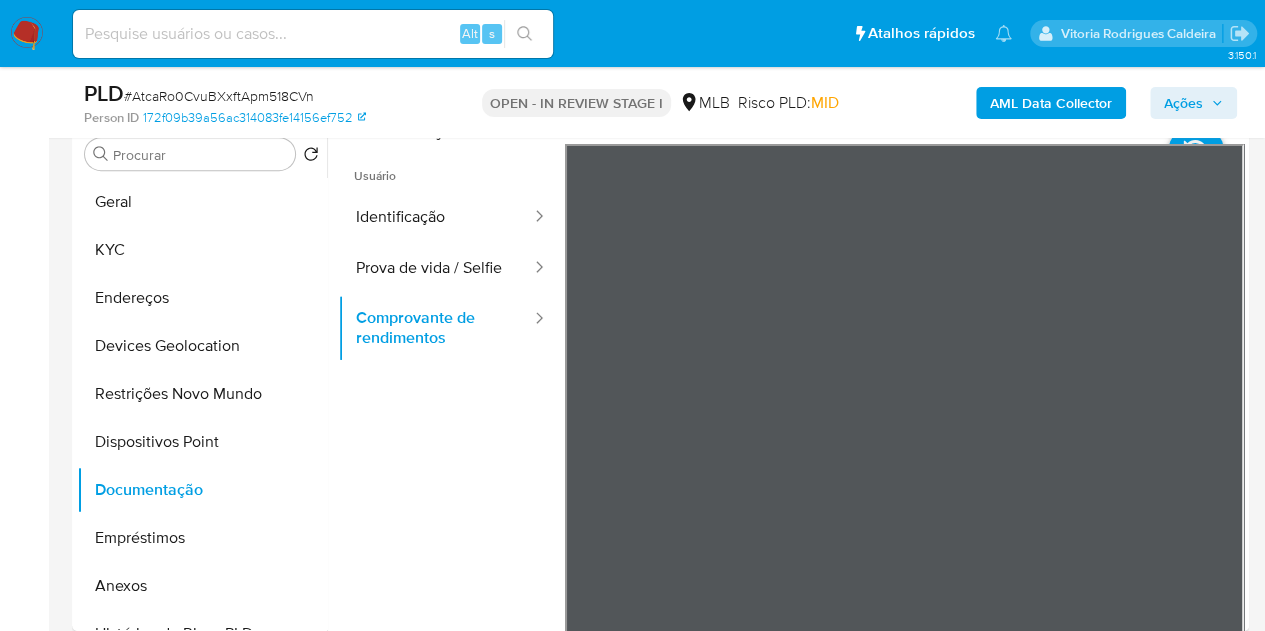 click on "Pausado Ver notificaciones Alt s Atalhos rápidos   Presiona las siguientes teclas para acceder a algunas de las funciones Pesquisar caso ou usuário Alt s Voltar para casa Alt h Adicione um comentário Alt c Ir para a resolução de um caso Alt r Adicionar um anexo Alt a Solicitar desafio KYC Alt 3 Adicionar restrição Alt 4 Remover restrição Alt 5 Vitoria Rodrigues Caldeira Bandeja Painel Screening Pesquisa em Listas Watchlist Ferramentas Operações em massa relatórios Mulan Localizador de pessoas Consolidado 3.150.1 Atribuiu o   vcaldeira   Asignado el: 24/07/2025 16:21:30 Criou: 12/07/2025   Criou: 12/07/2025 00:51:50 - Expira em 18 dias   Expira em 26/08/2025 00:51:50 PLD # AtcaRo0CvuBXxftApm518CVn Person ID 172f09b39a56ac314083fe14156ef752 OPEN - IN REVIEW STAGE I  MLB Risco PLD:  MID AML Data Collector Ações Informação do Caso Eventos ( 1 ) Ações AUTOMATIC (1) Informação do Usuário Veja Aparência por Pessoa Procurar   Retornar ao pedido padrão Geral KYC Endereços Devices Geolocation Id" at bounding box center (632, 1553) 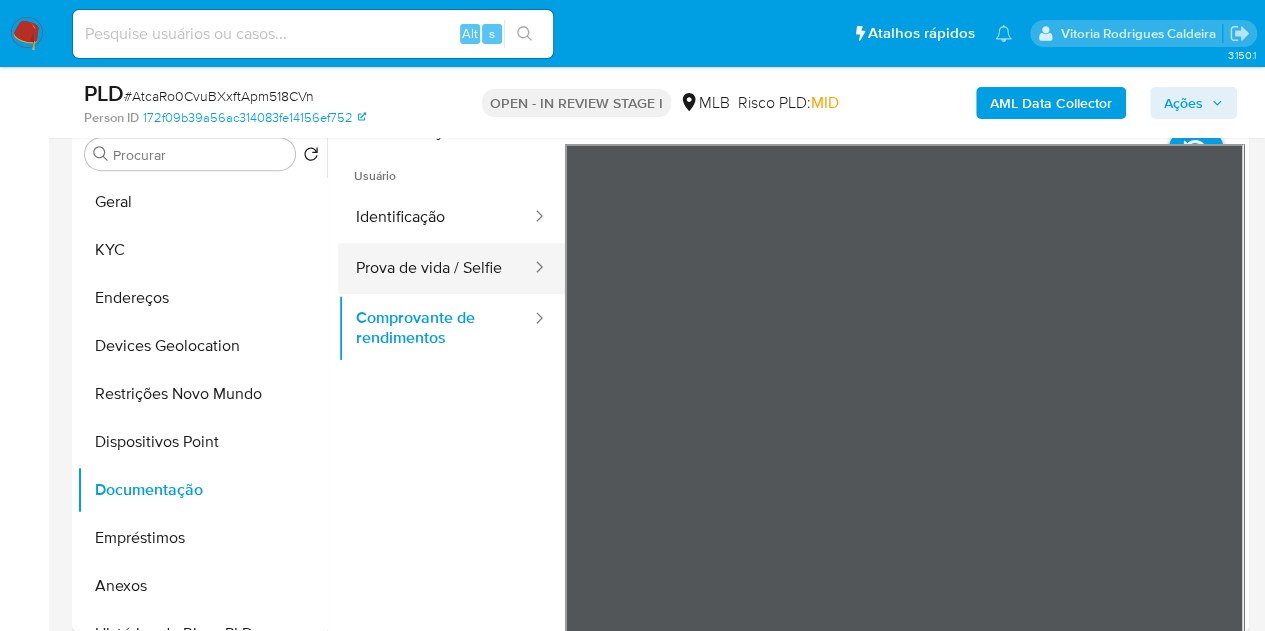 click on "Prova de vida / Selfie" at bounding box center (435, 268) 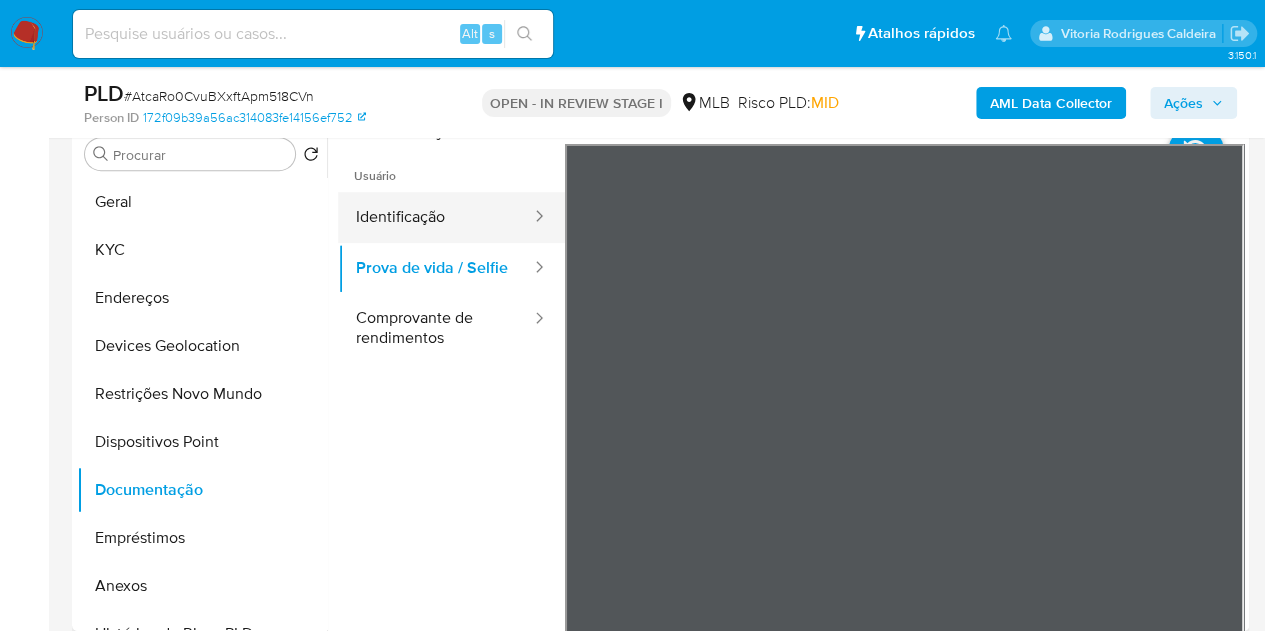 click on "Identificação" at bounding box center (435, 217) 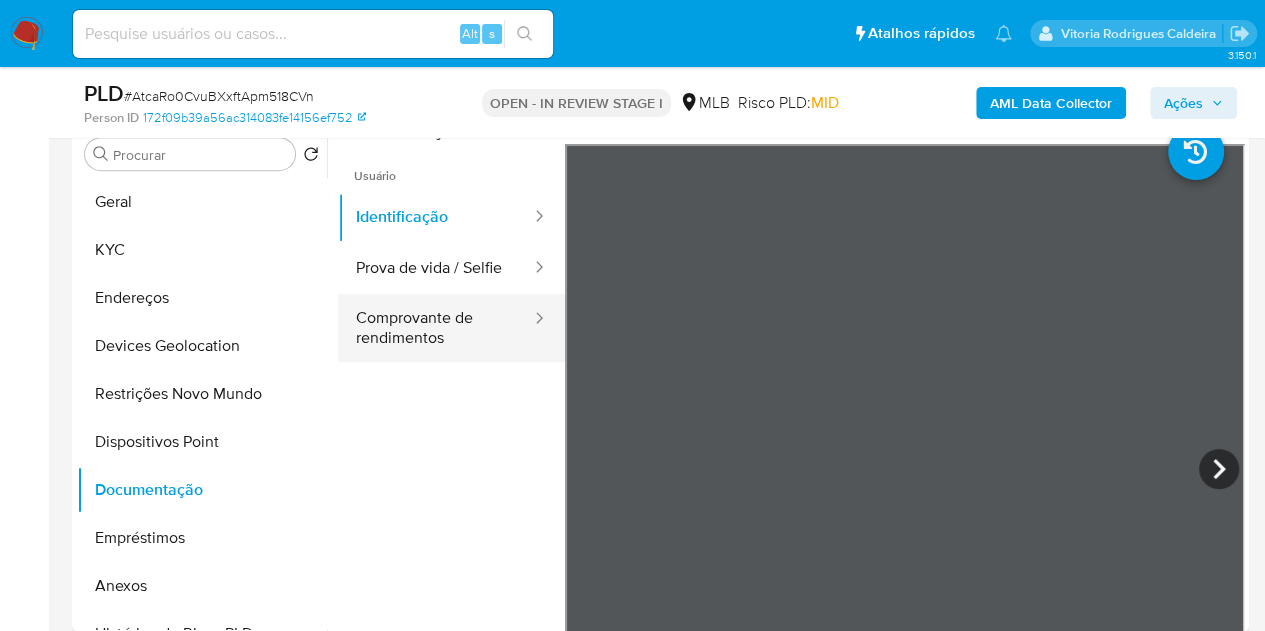 click on "Comprovante de rendimentos" at bounding box center (435, 328) 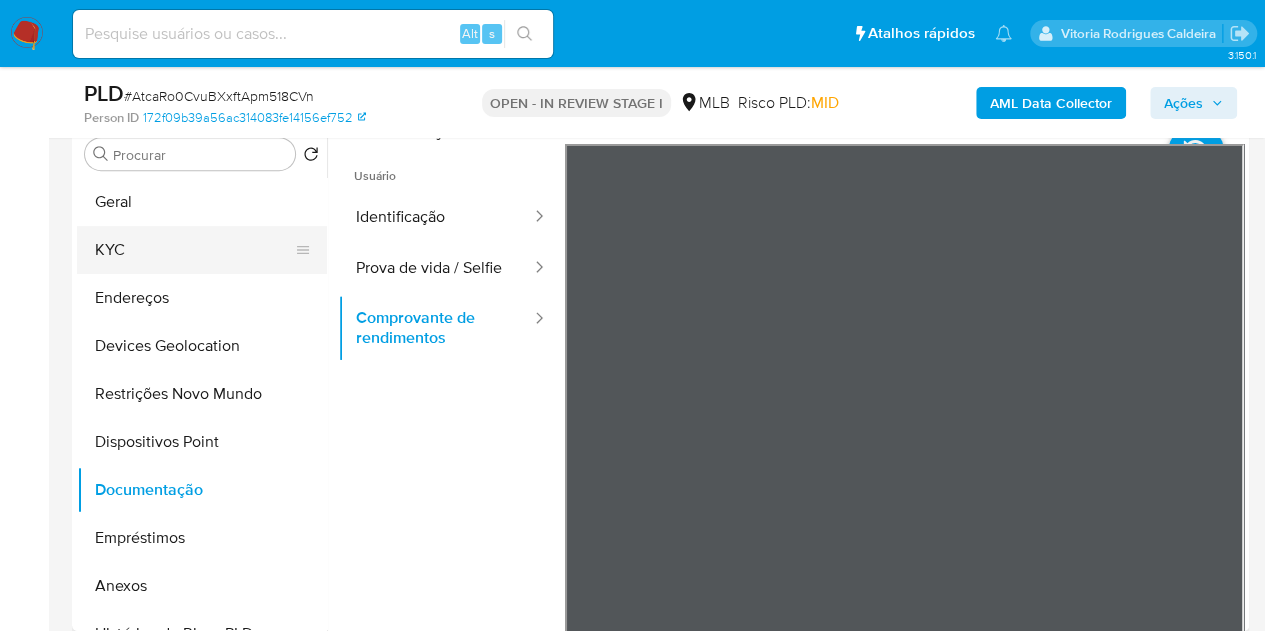 click on "KYC" at bounding box center (194, 250) 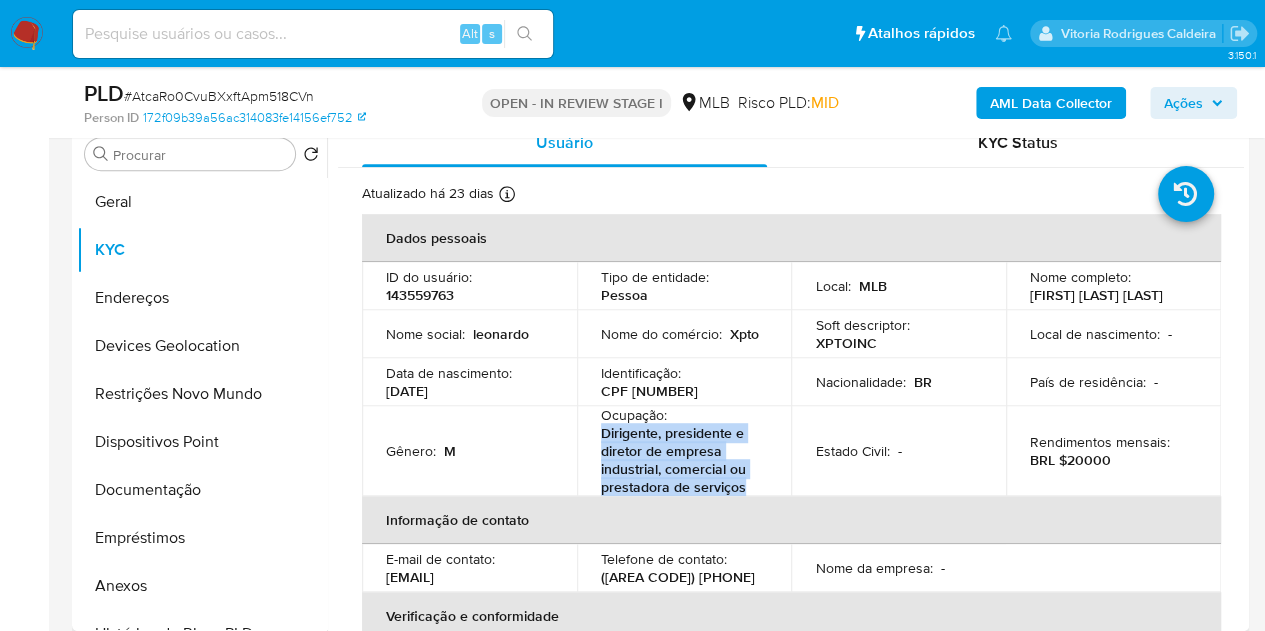 drag, startPoint x: 748, startPoint y: 489, endPoint x: 578, endPoint y: 452, distance: 173.97989 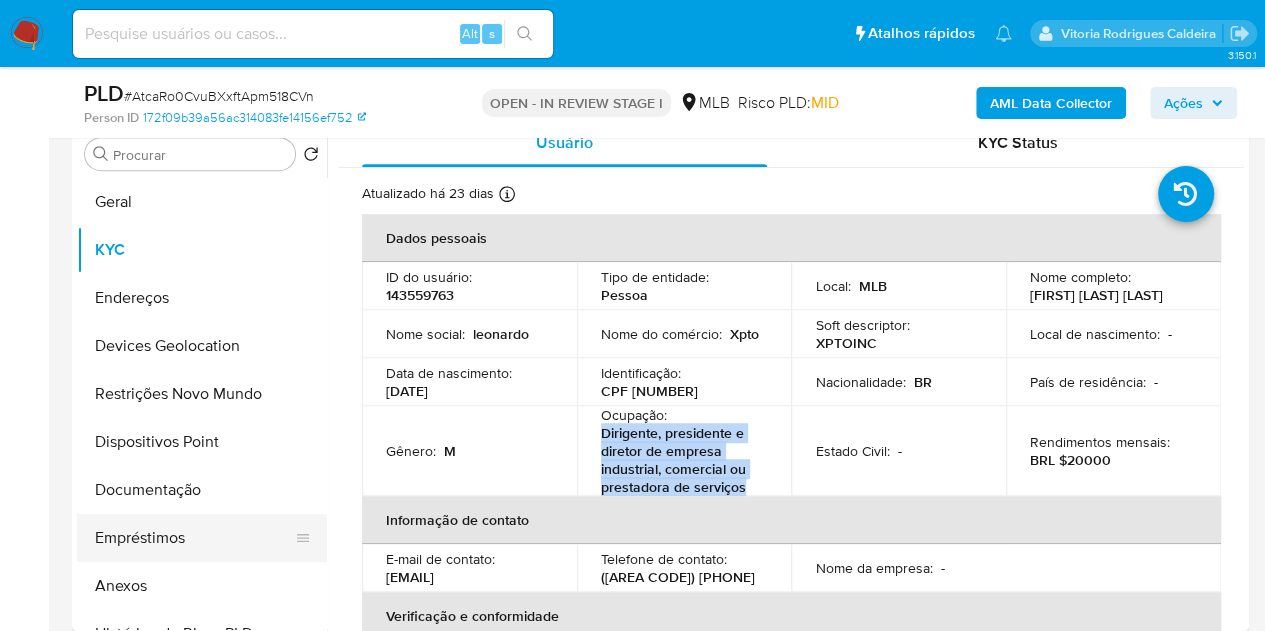 click on "Empréstimos" at bounding box center (194, 538) 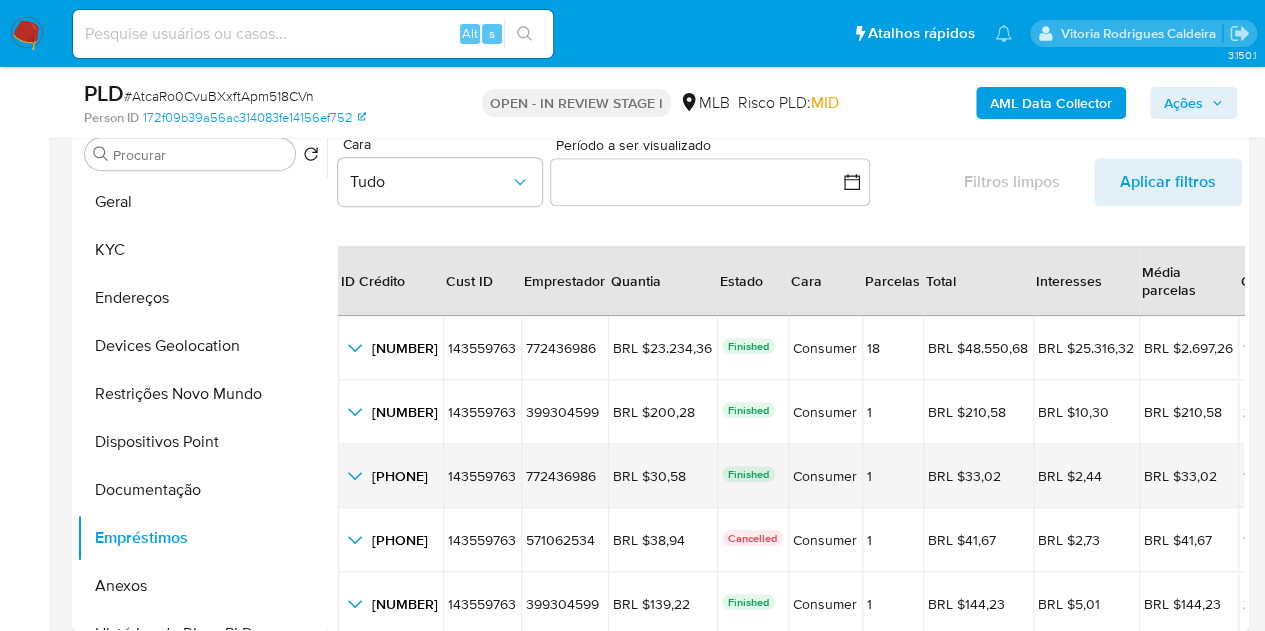type 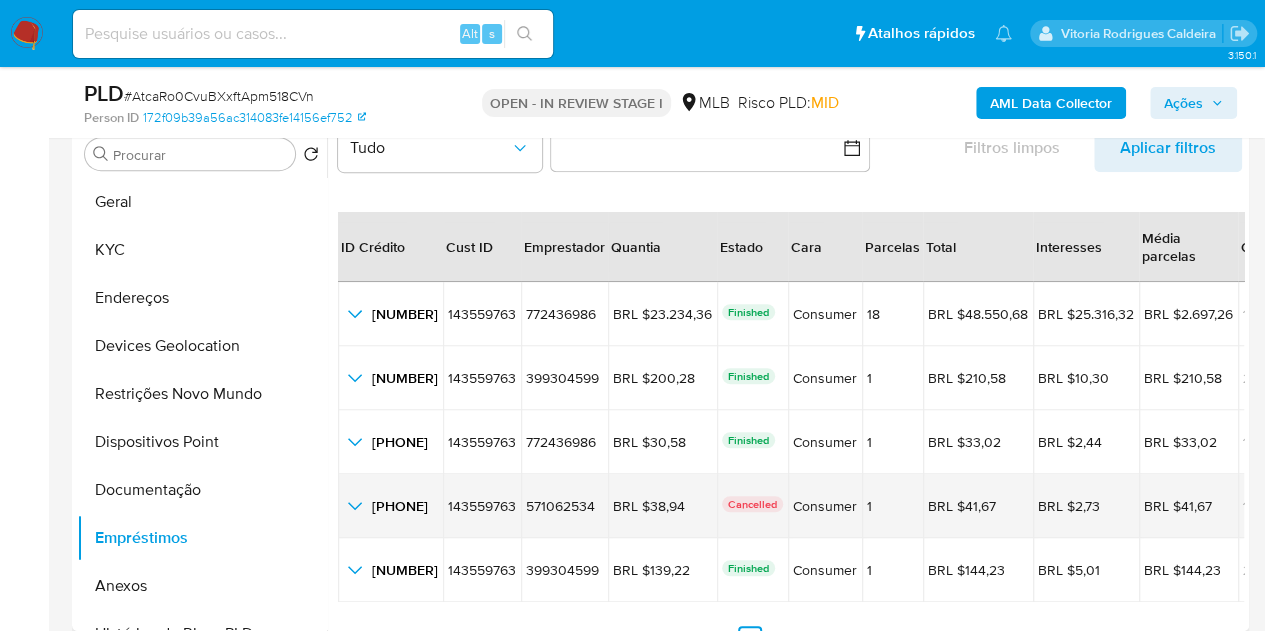 scroll, scrollTop: 62, scrollLeft: 0, axis: vertical 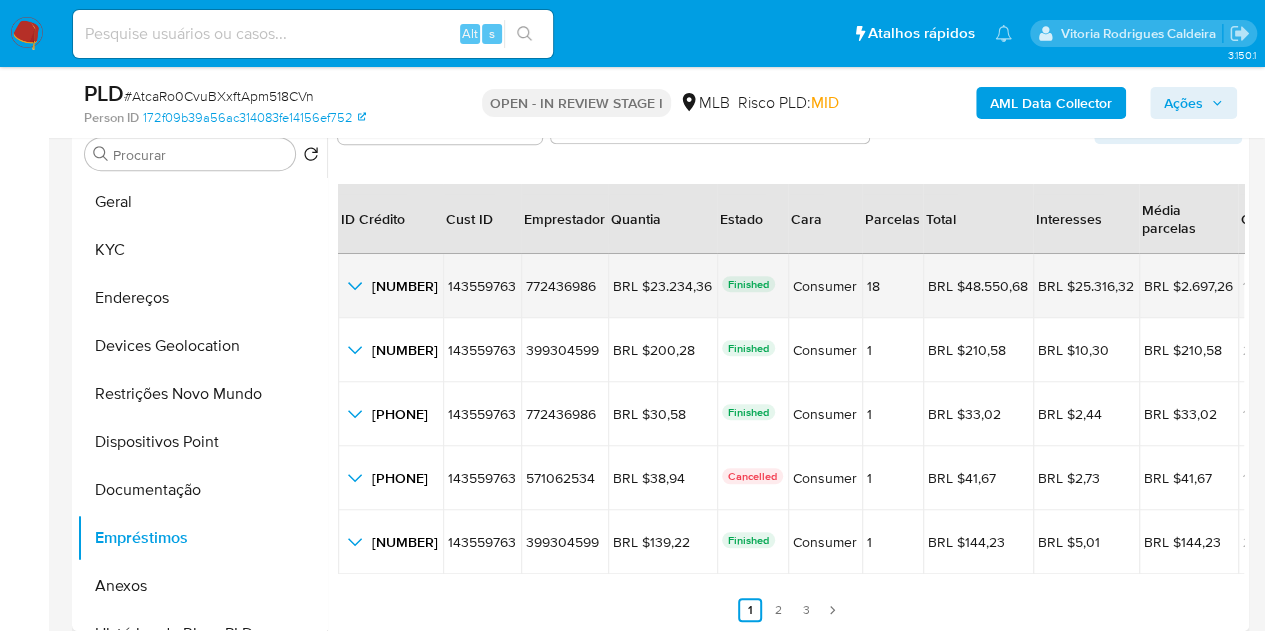 click 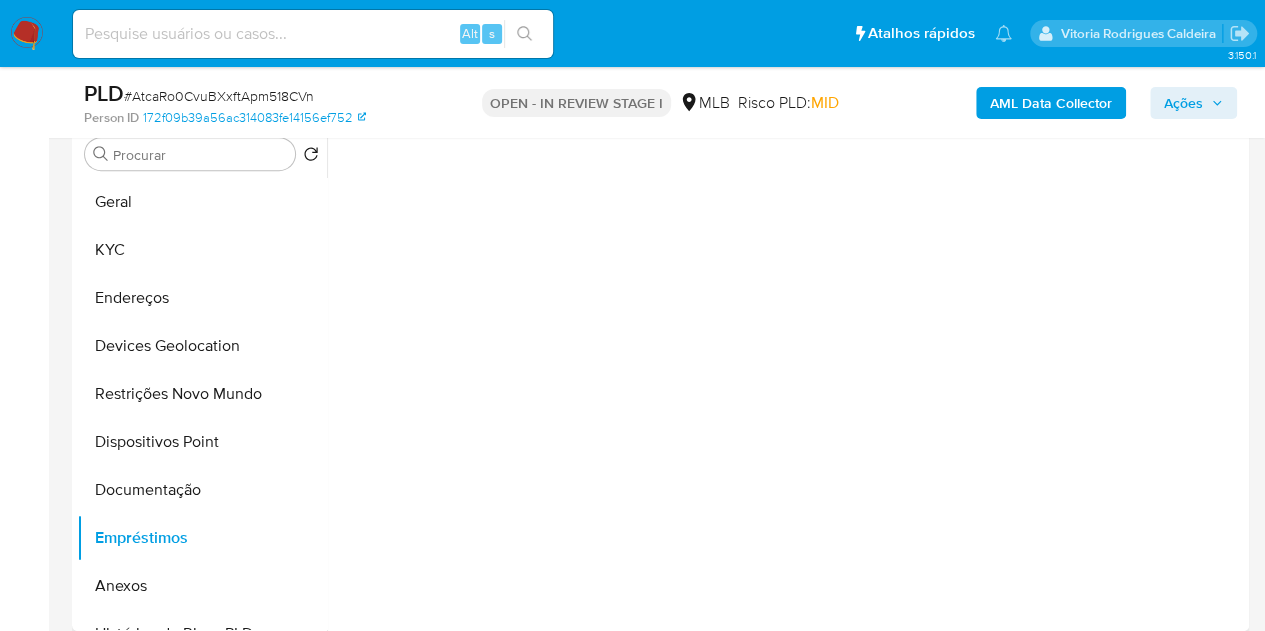 scroll, scrollTop: 0, scrollLeft: 0, axis: both 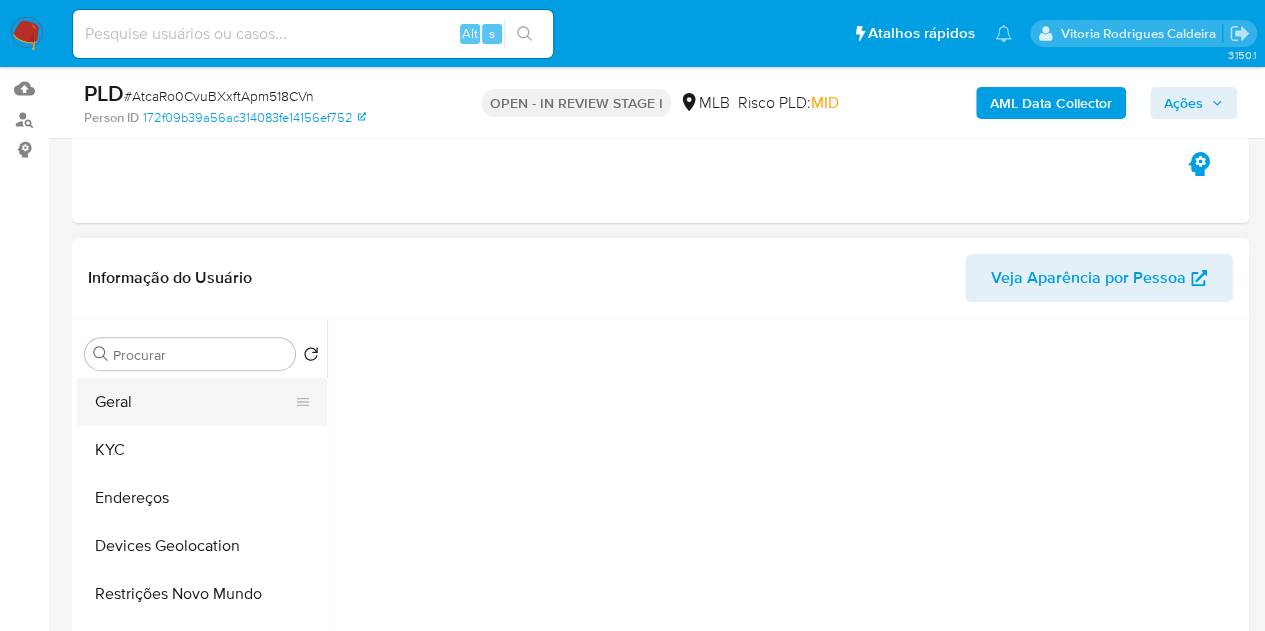 click on "Geral" at bounding box center (194, 402) 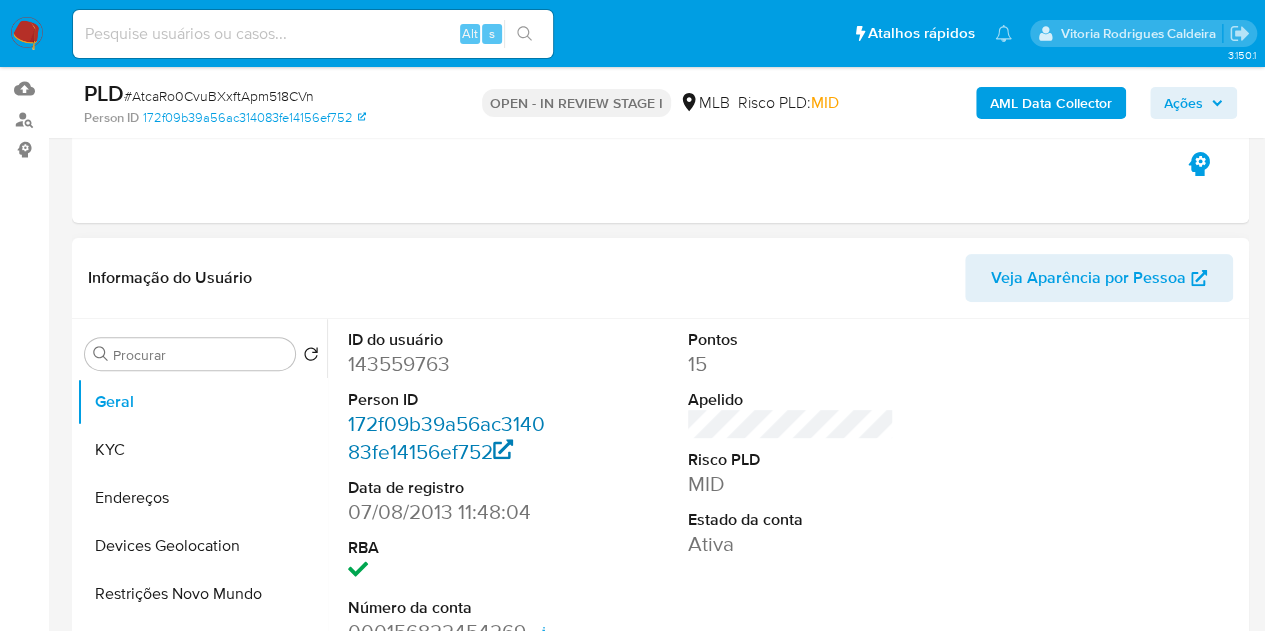 click on "172f09b39a56ac314083fe14156ef752" at bounding box center (446, 437) 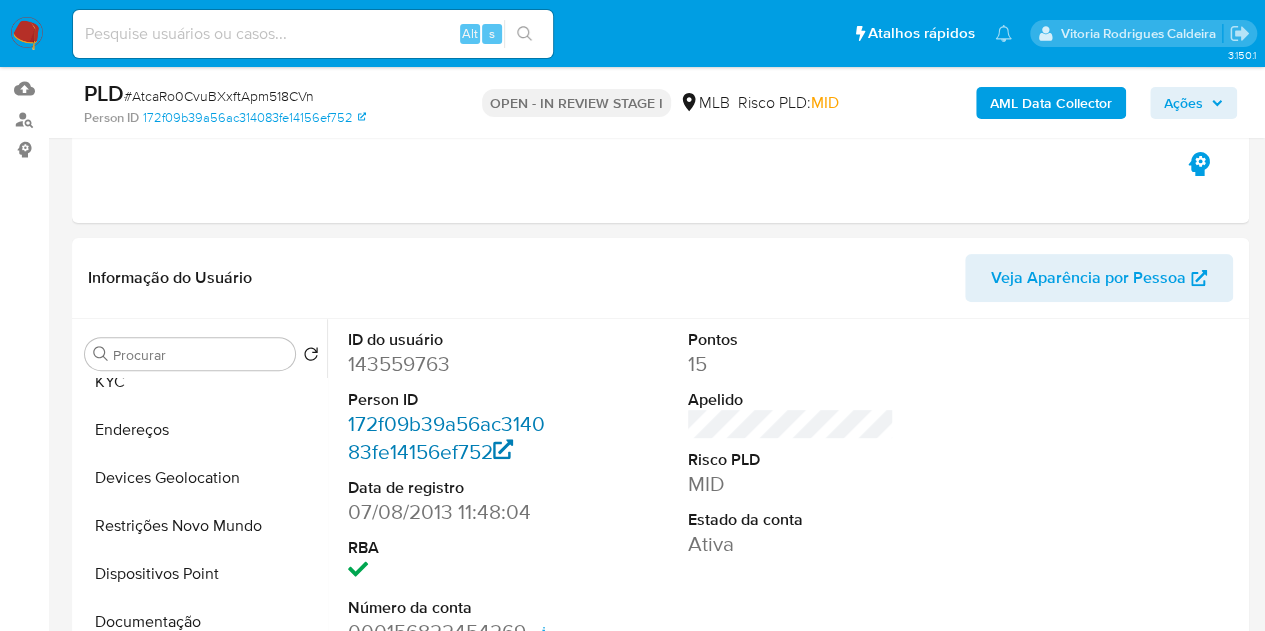 scroll, scrollTop: 100, scrollLeft: 0, axis: vertical 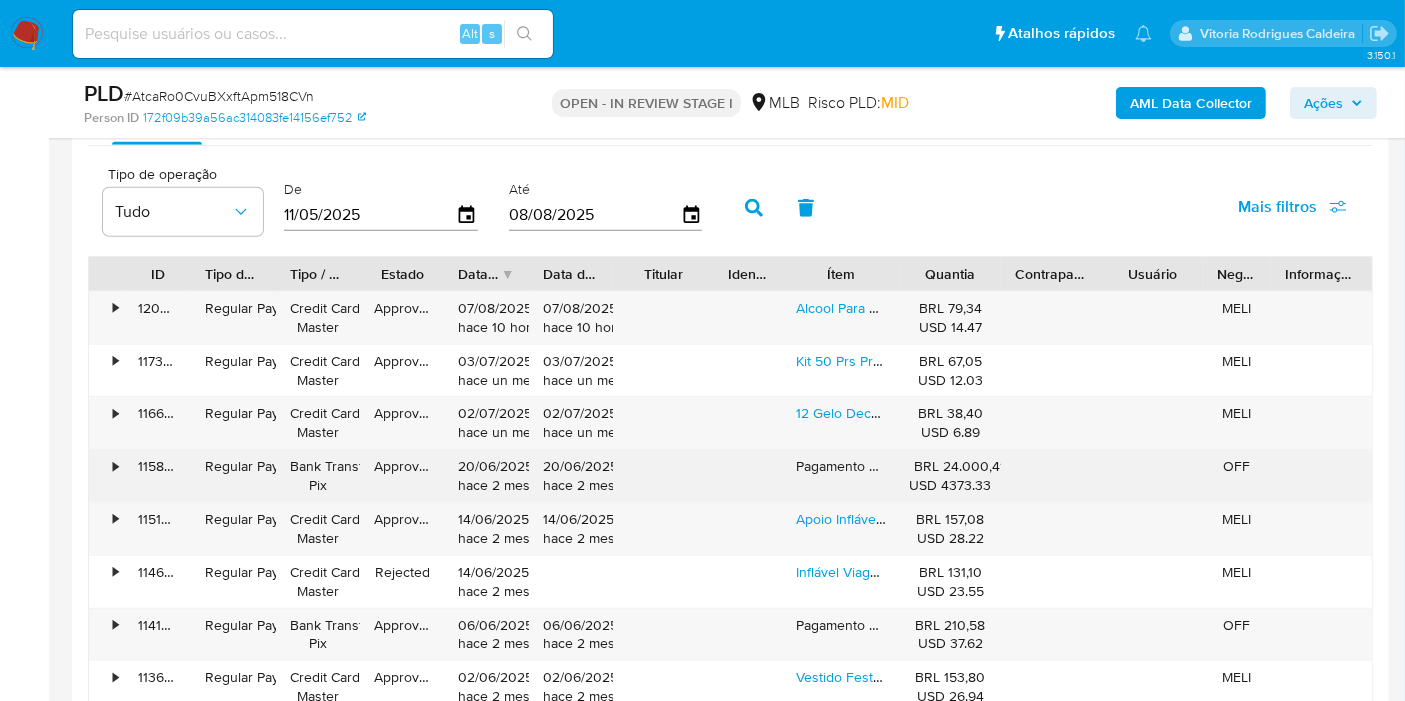 click on "•" at bounding box center (115, 466) 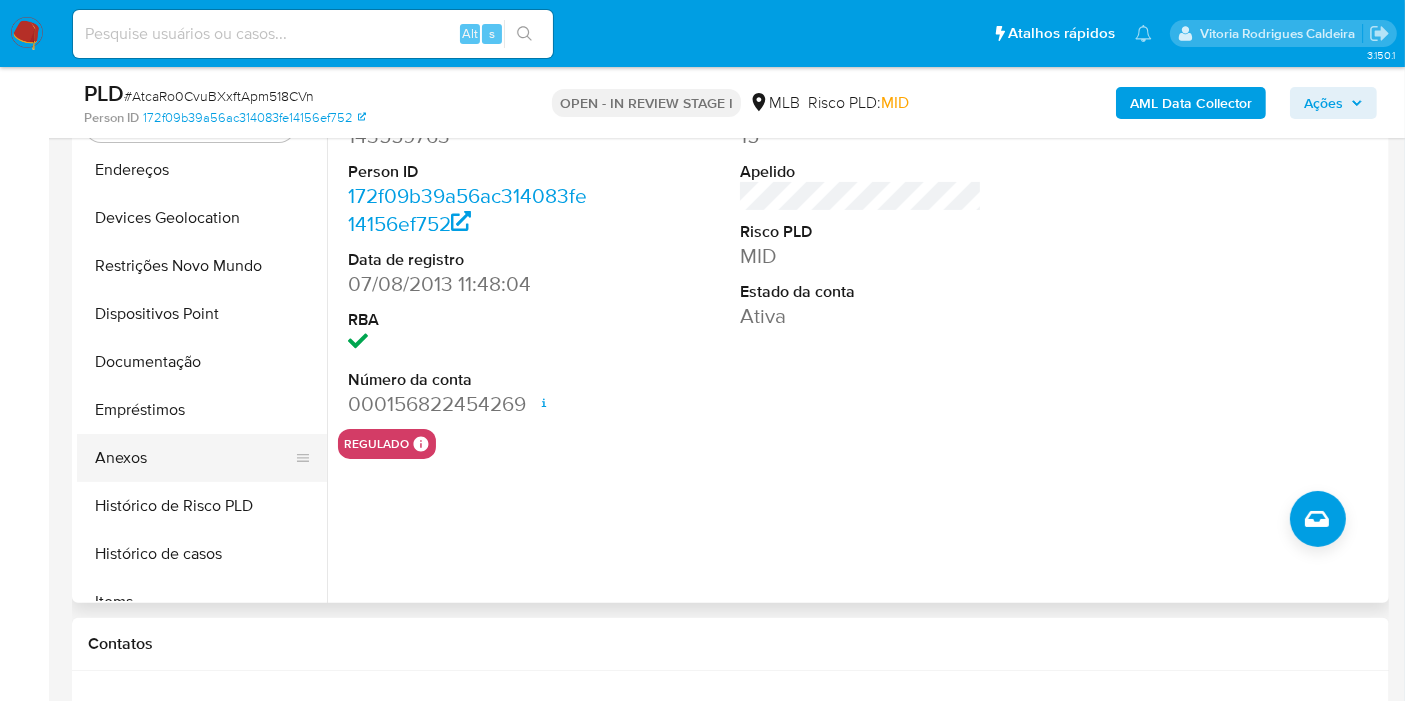 scroll, scrollTop: 422, scrollLeft: 0, axis: vertical 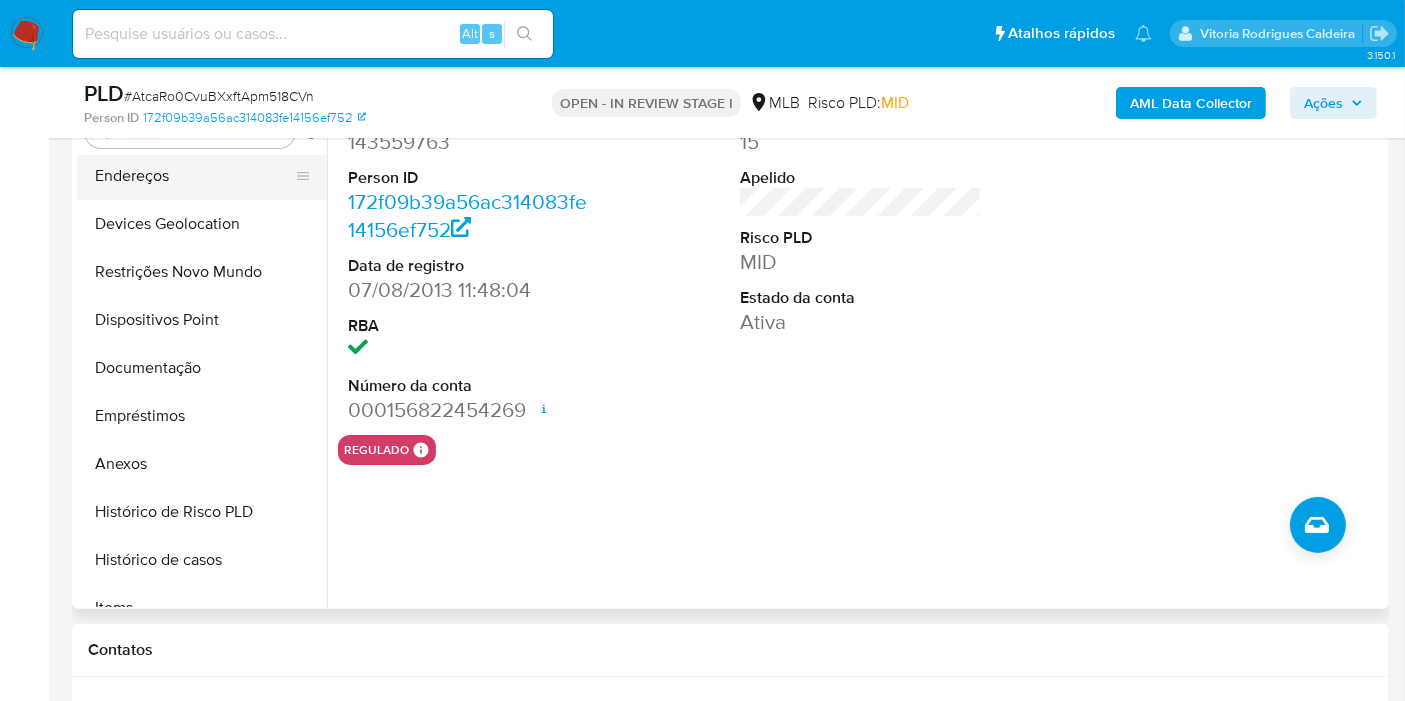 click on "Endereços" at bounding box center [194, 176] 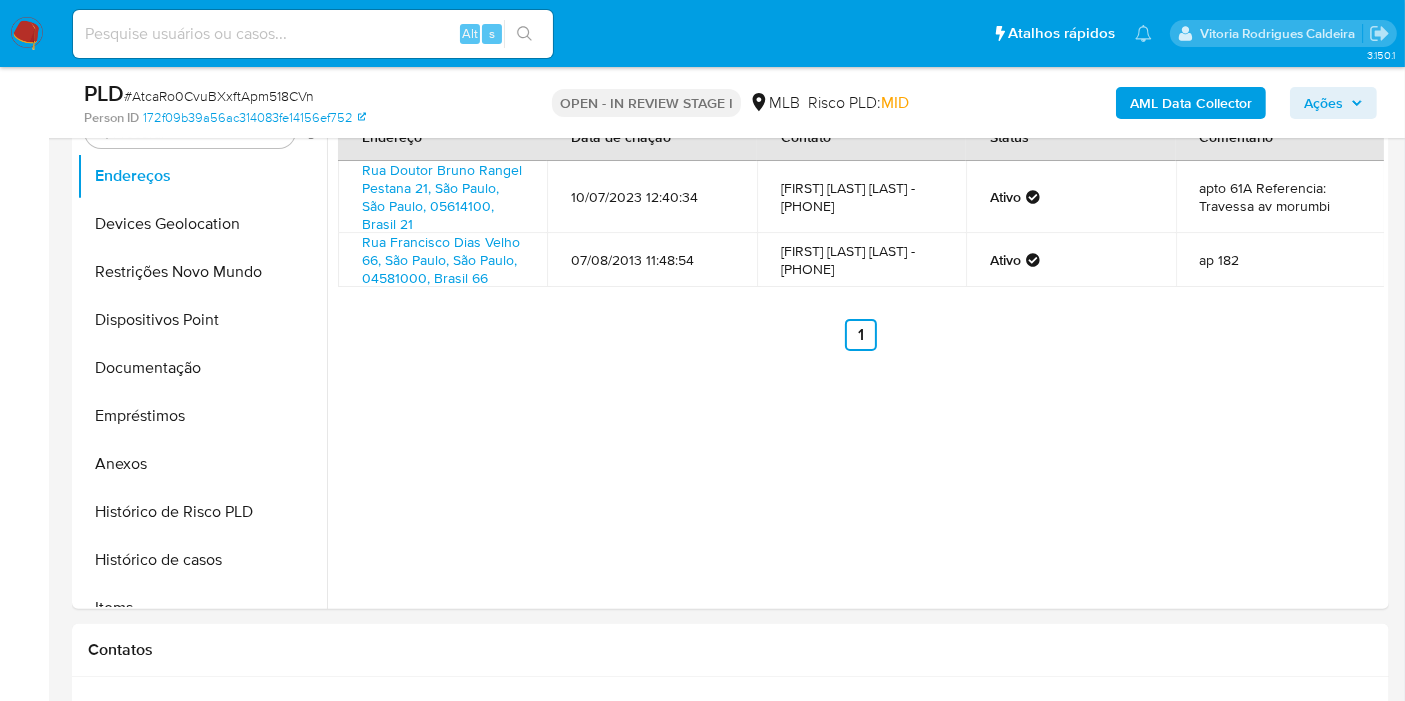 drag, startPoint x: 134, startPoint y: 277, endPoint x: 360, endPoint y: 84, distance: 297.19522 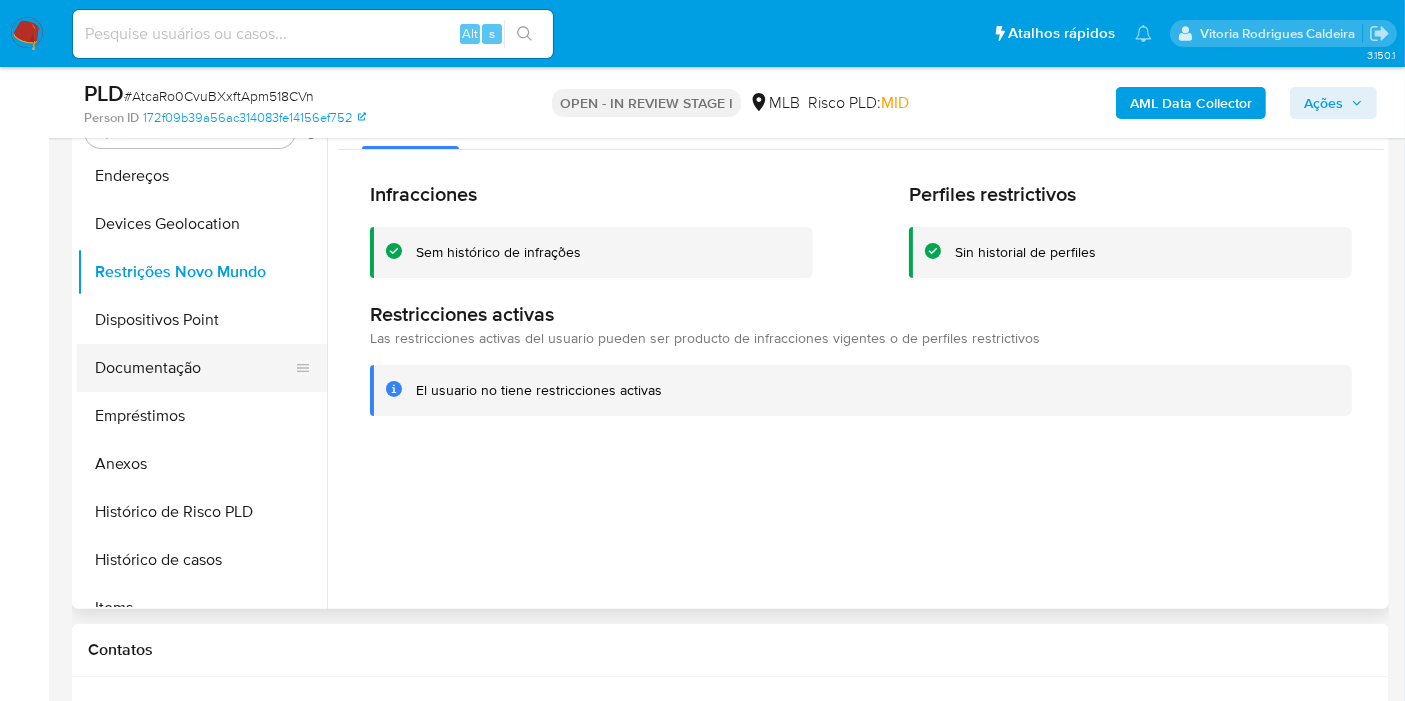click on "Documentação" at bounding box center [194, 368] 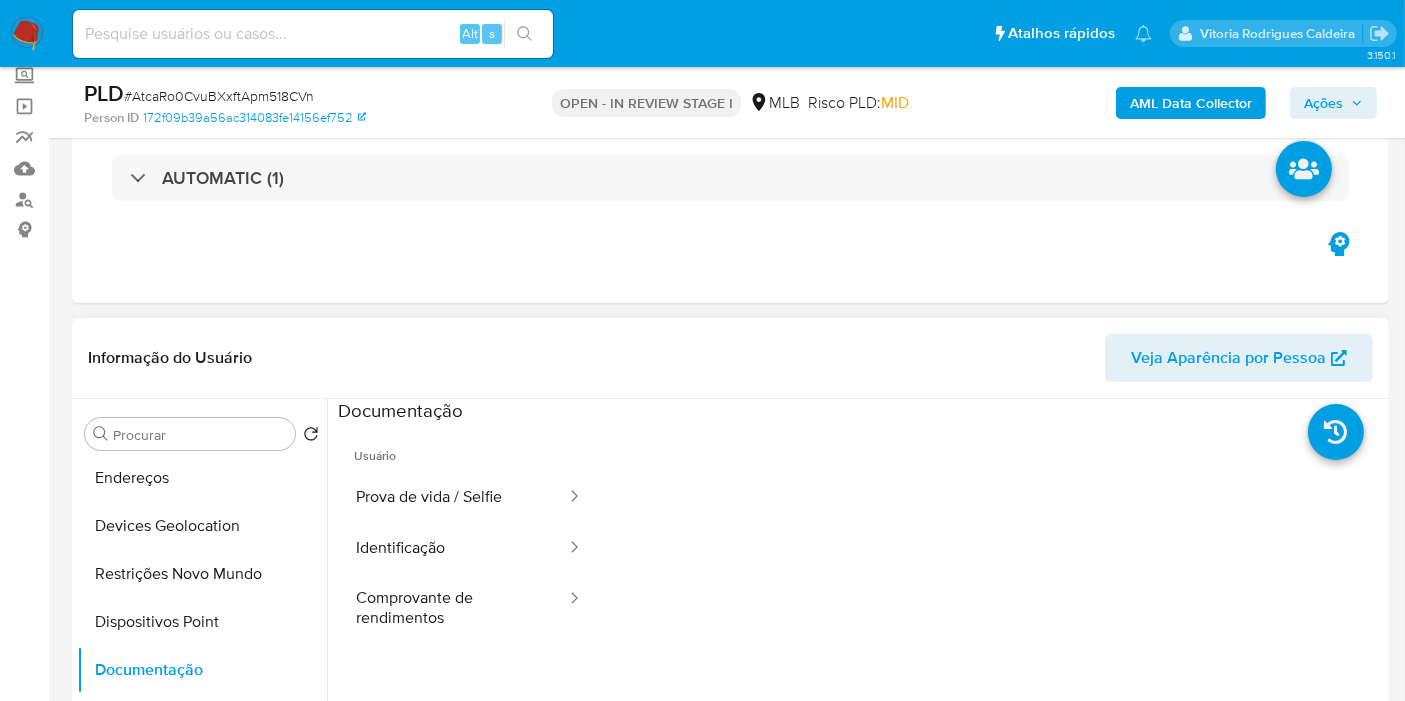 scroll, scrollTop: 88, scrollLeft: 0, axis: vertical 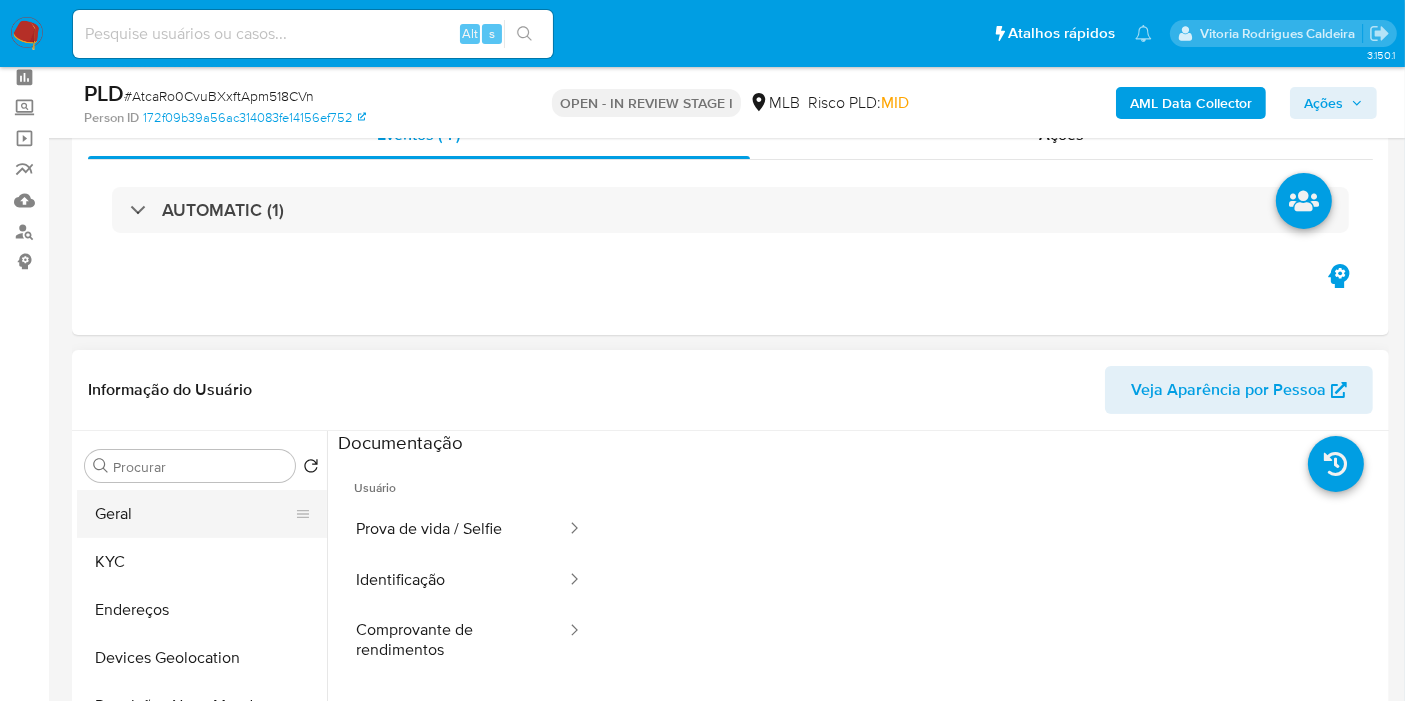 click on "Geral" at bounding box center (194, 514) 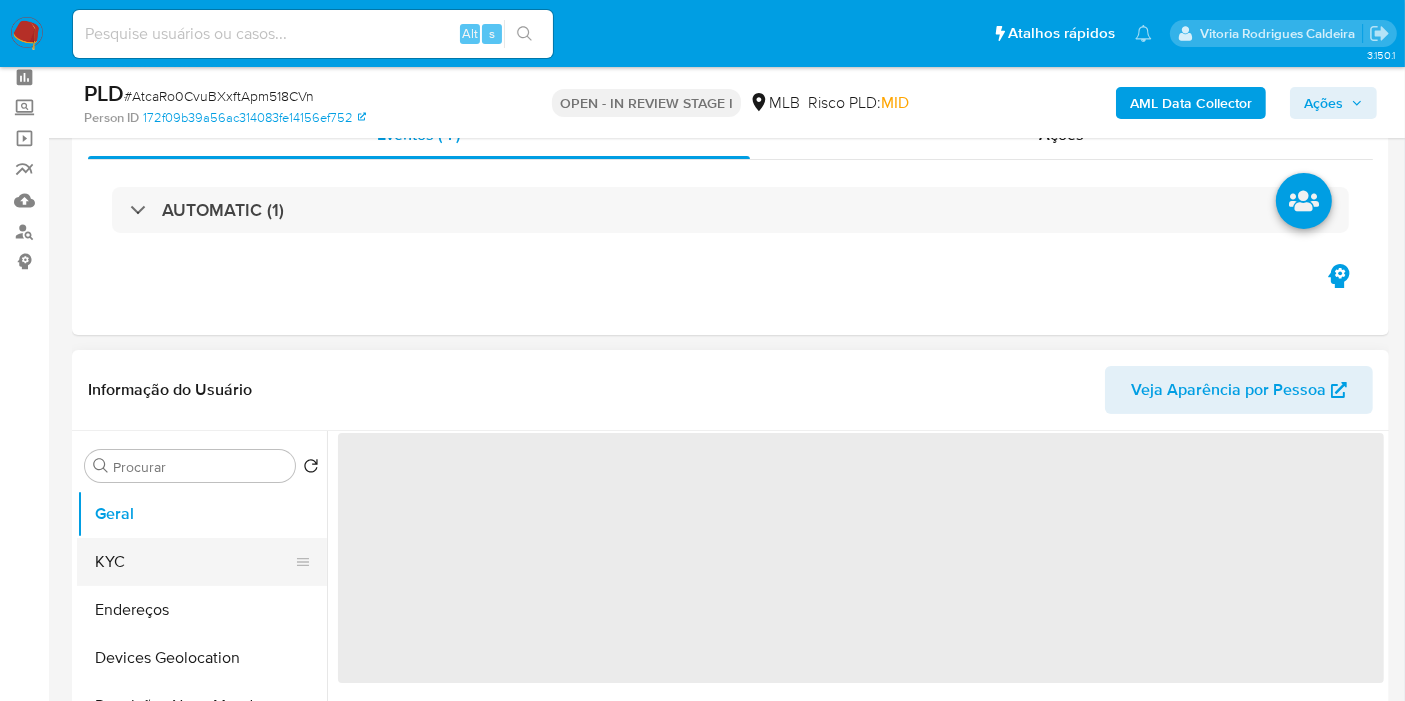 click on "KYC" at bounding box center [194, 562] 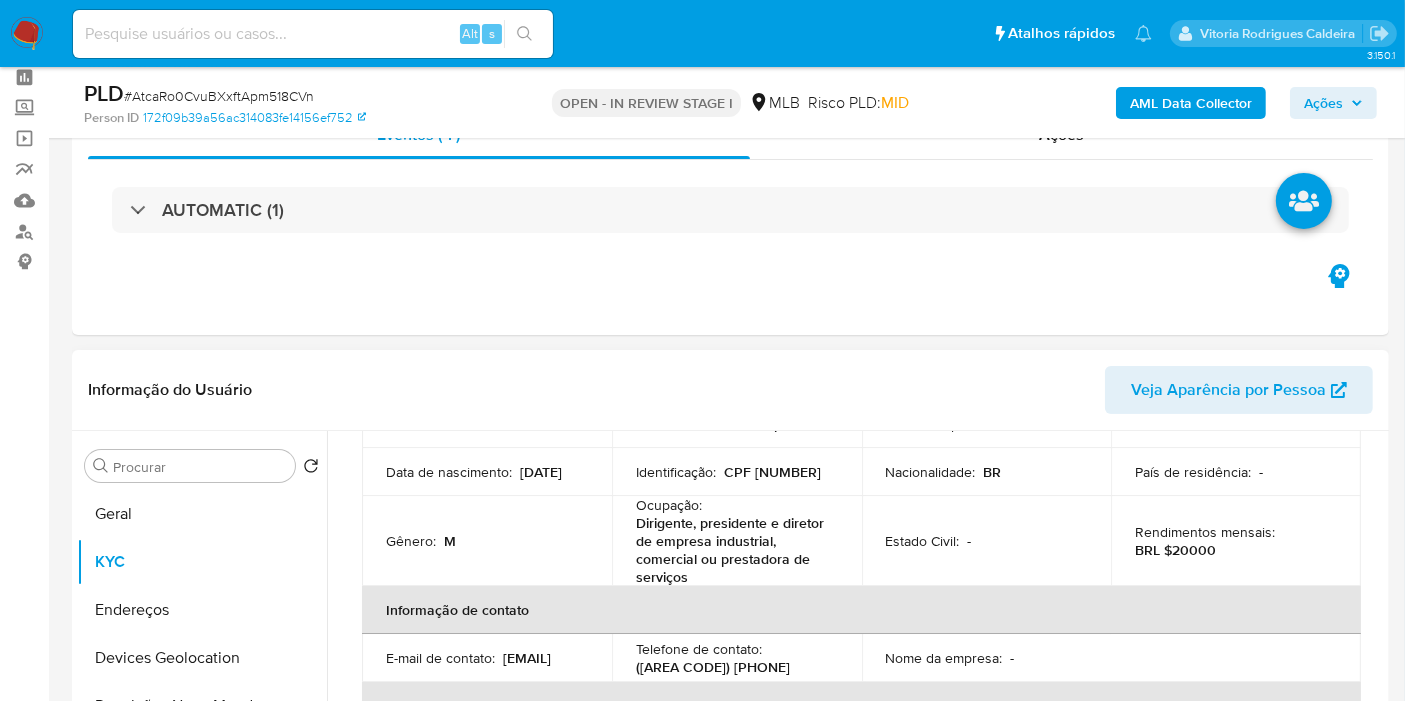 scroll, scrollTop: 0, scrollLeft: 0, axis: both 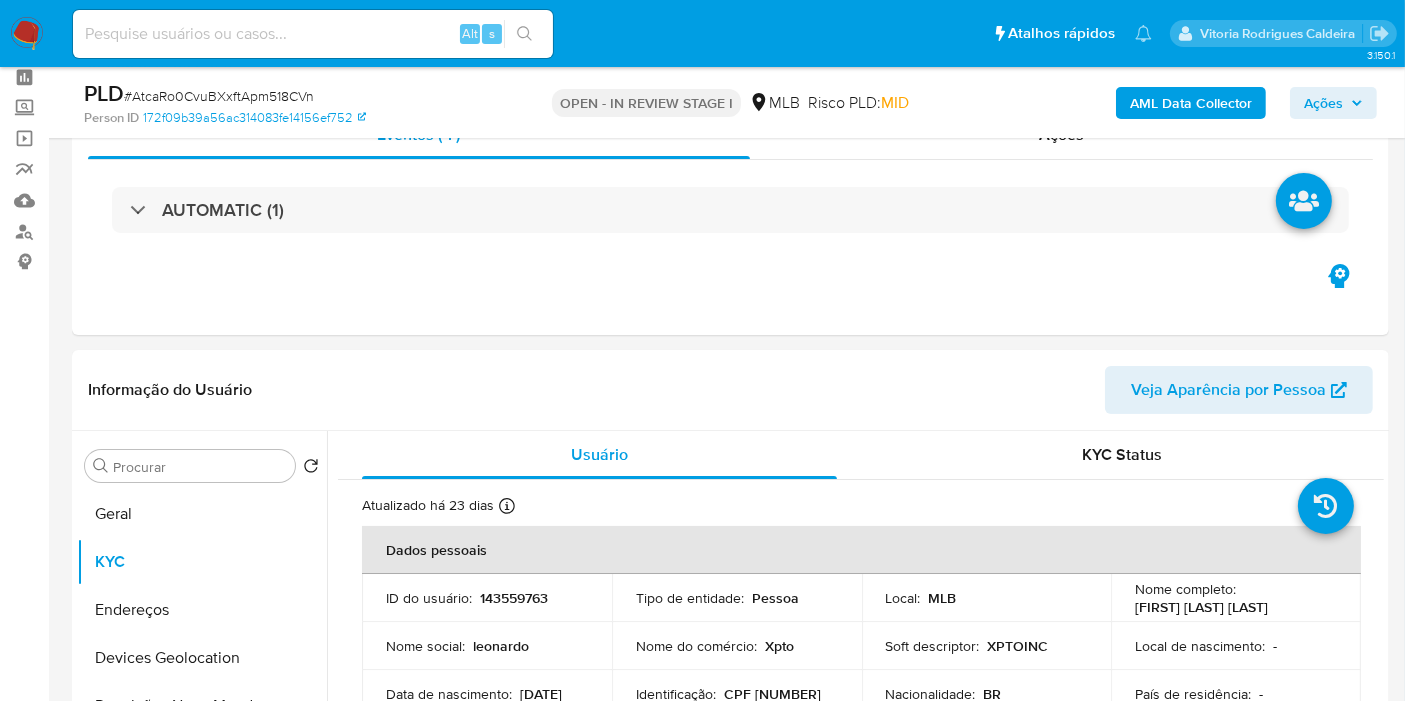 click on "Ações" at bounding box center [1333, 103] 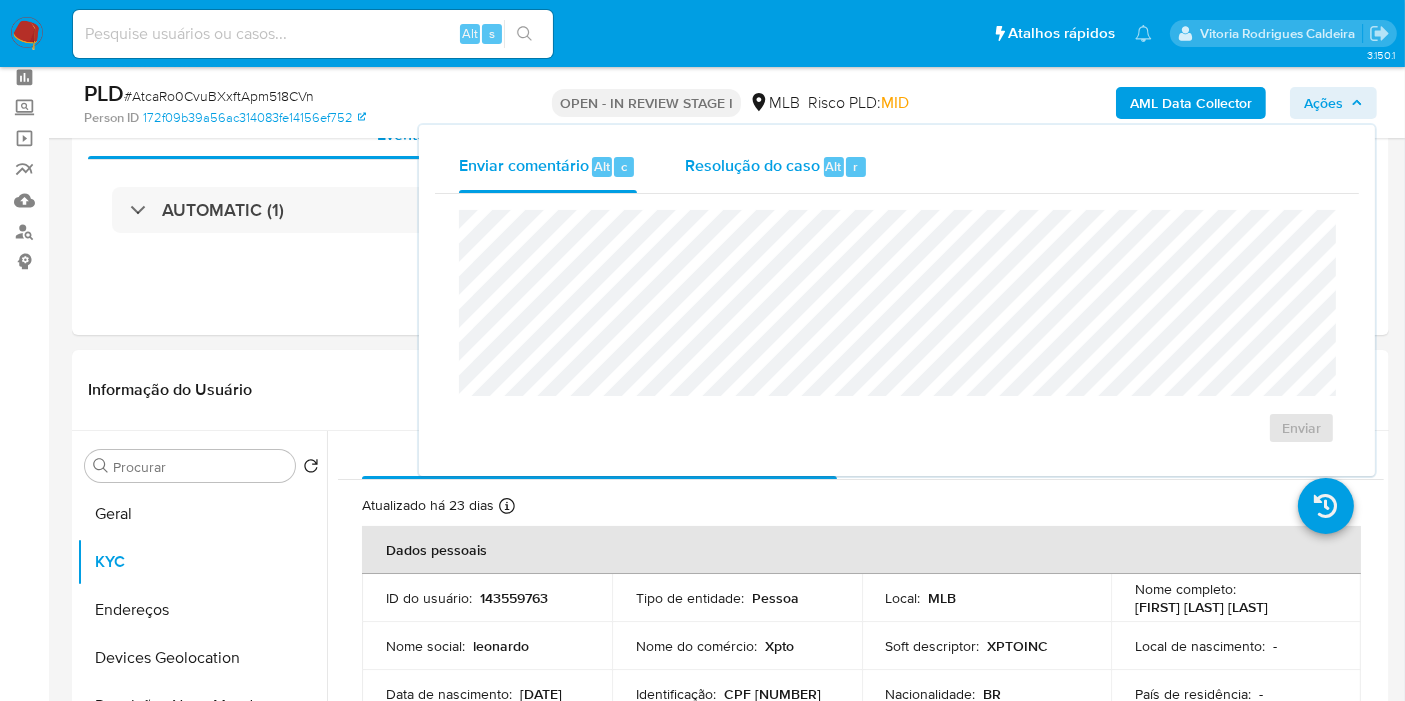 click on "Alt" at bounding box center (834, 166) 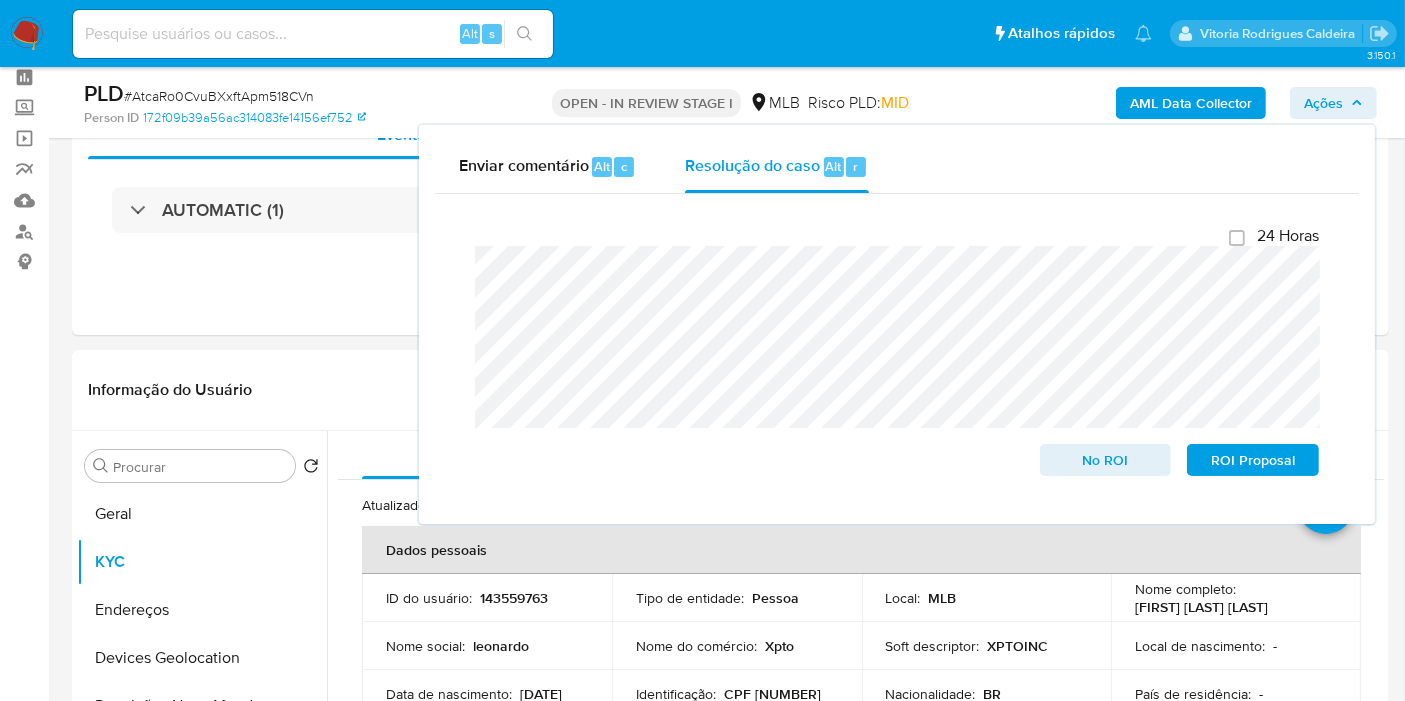 scroll, scrollTop: 0, scrollLeft: 0, axis: both 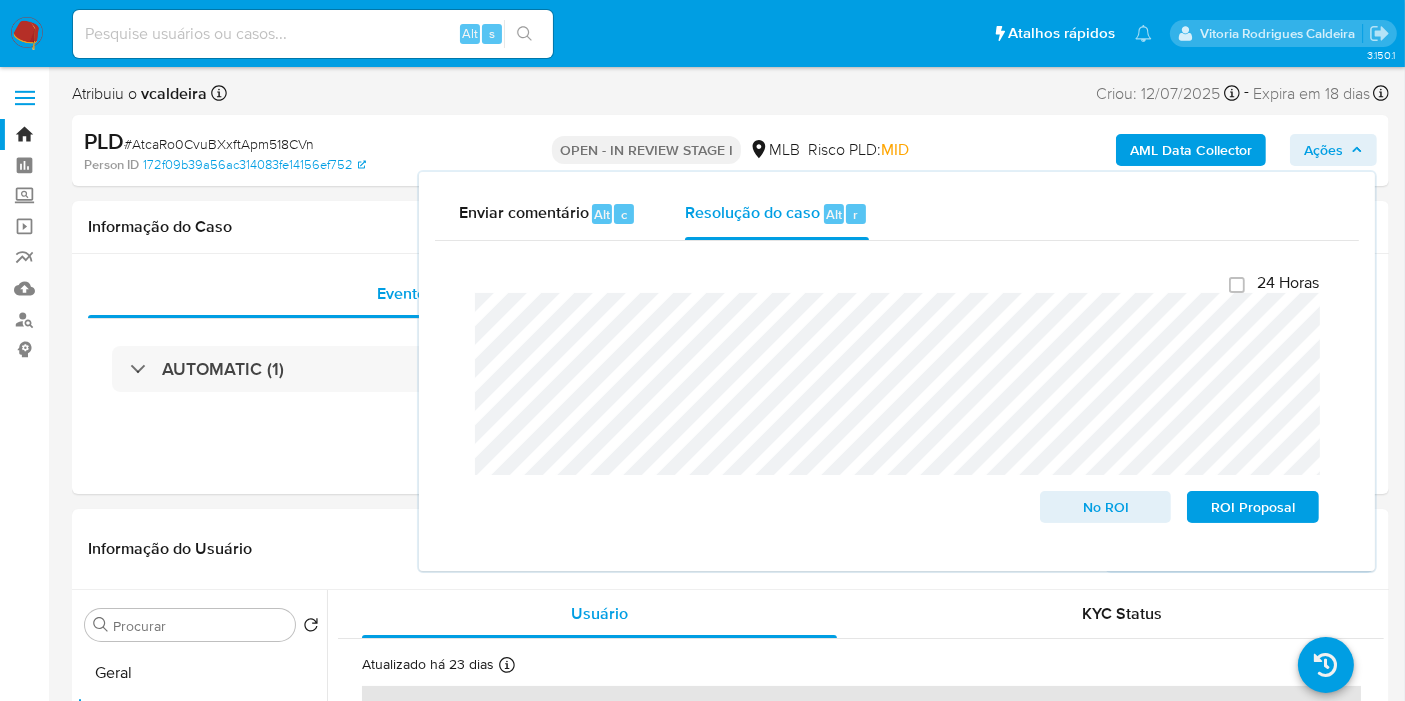 click on "Fechamento do caso 24 Horas No ROI ROI Proposal" at bounding box center [897, 398] 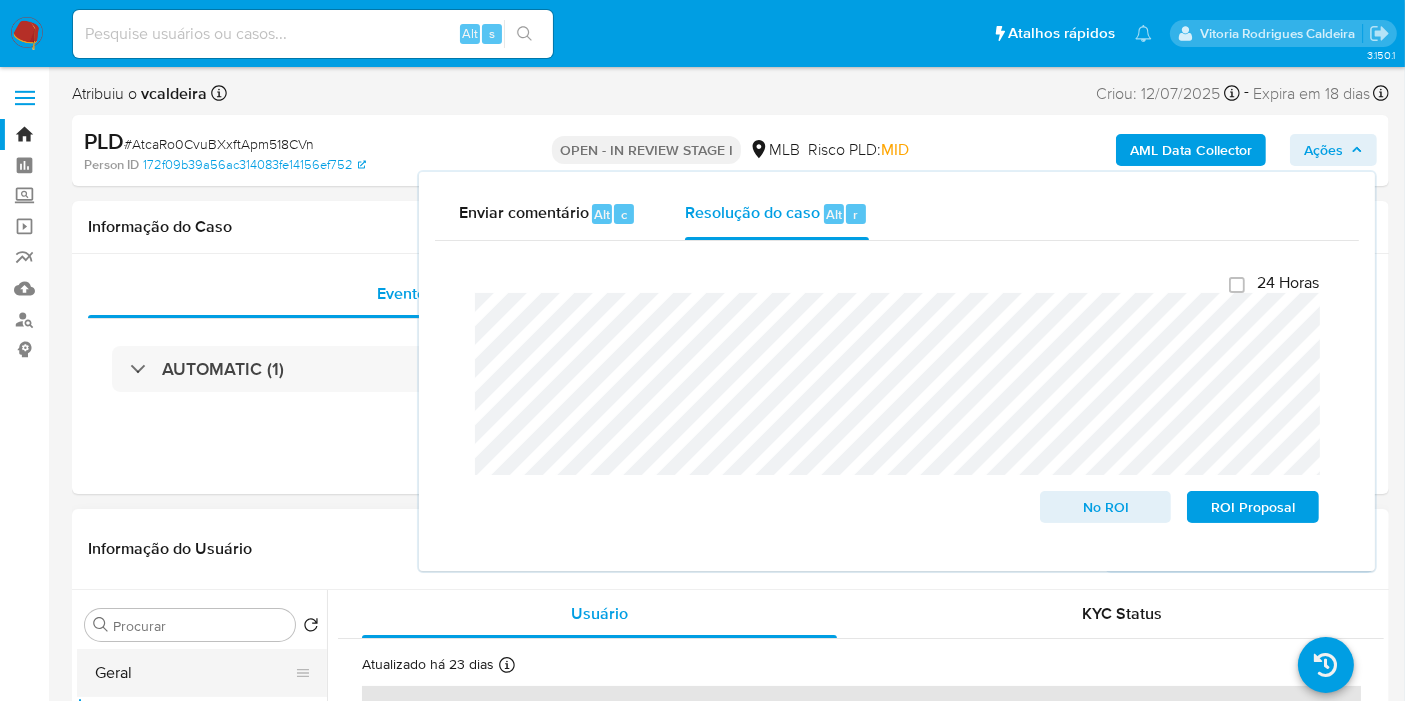 click on "Geral" at bounding box center (194, 673) 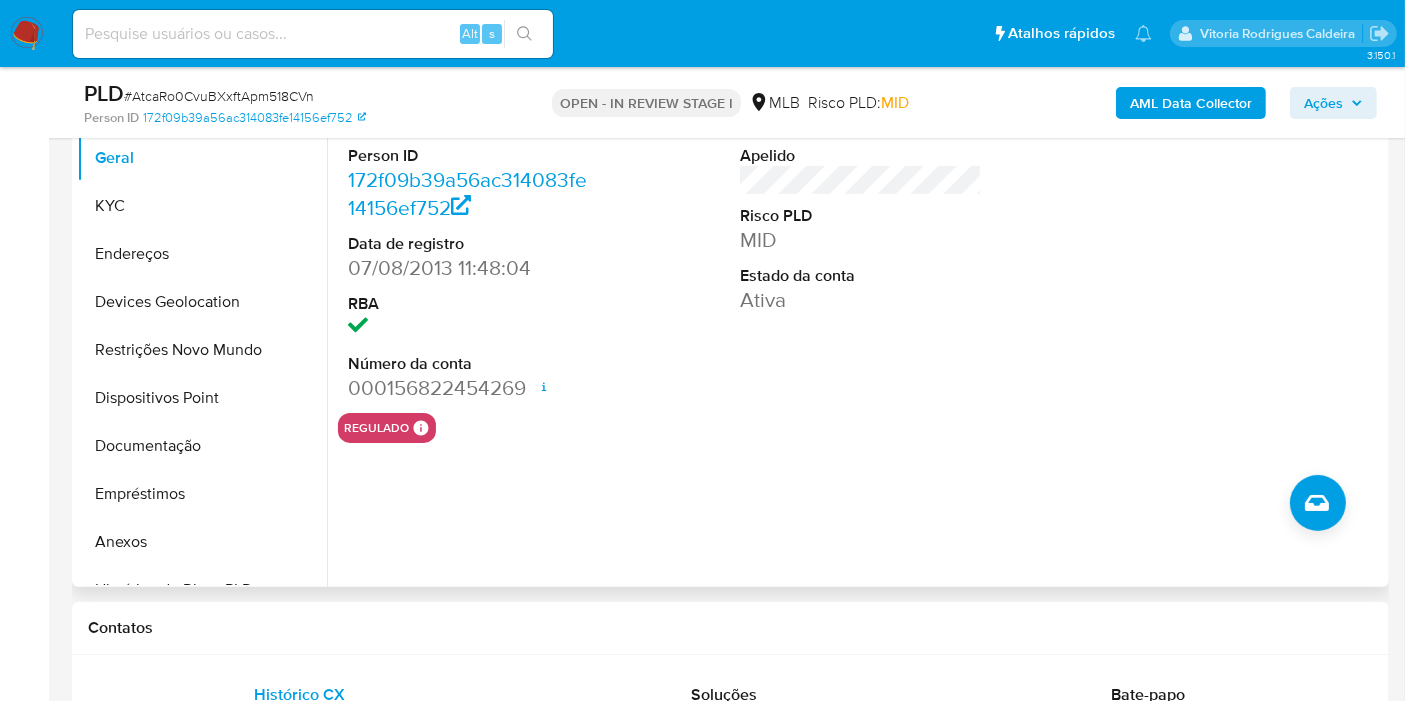scroll, scrollTop: 333, scrollLeft: 0, axis: vertical 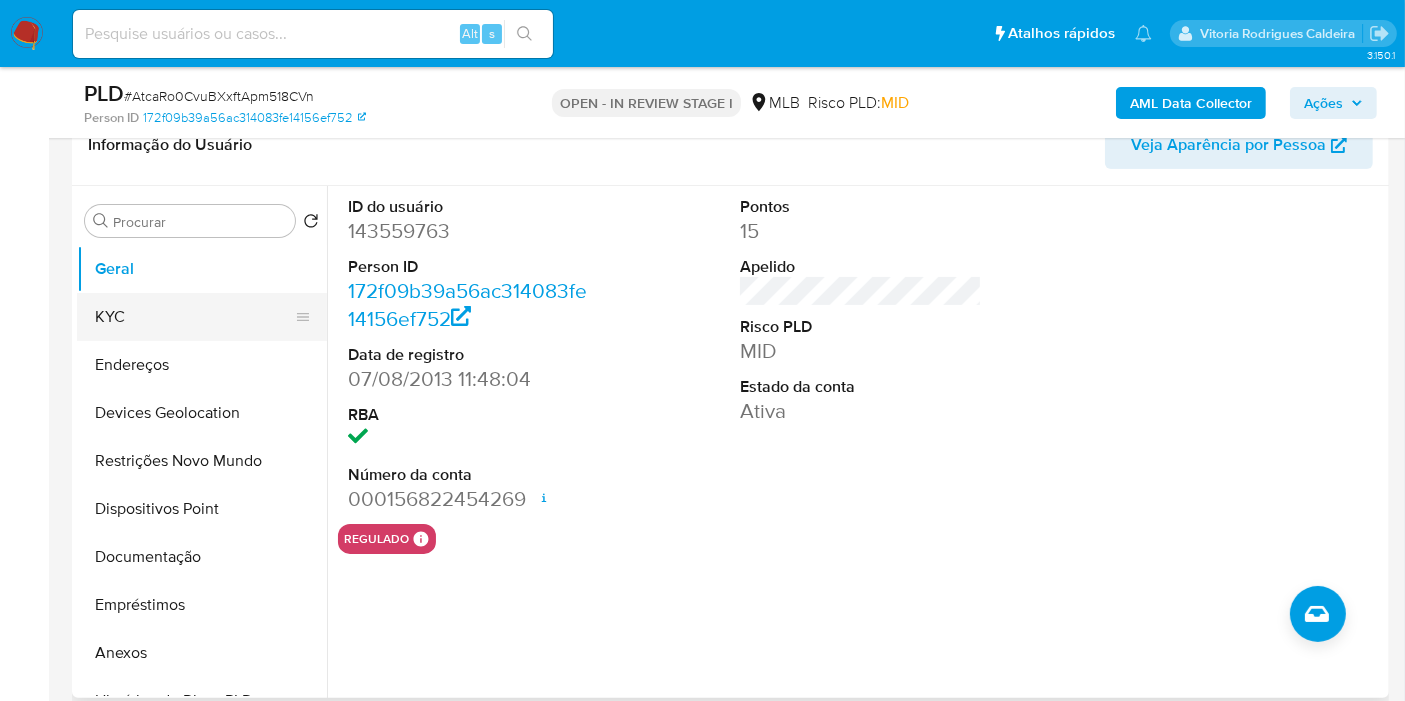 click on "KYC" at bounding box center (194, 317) 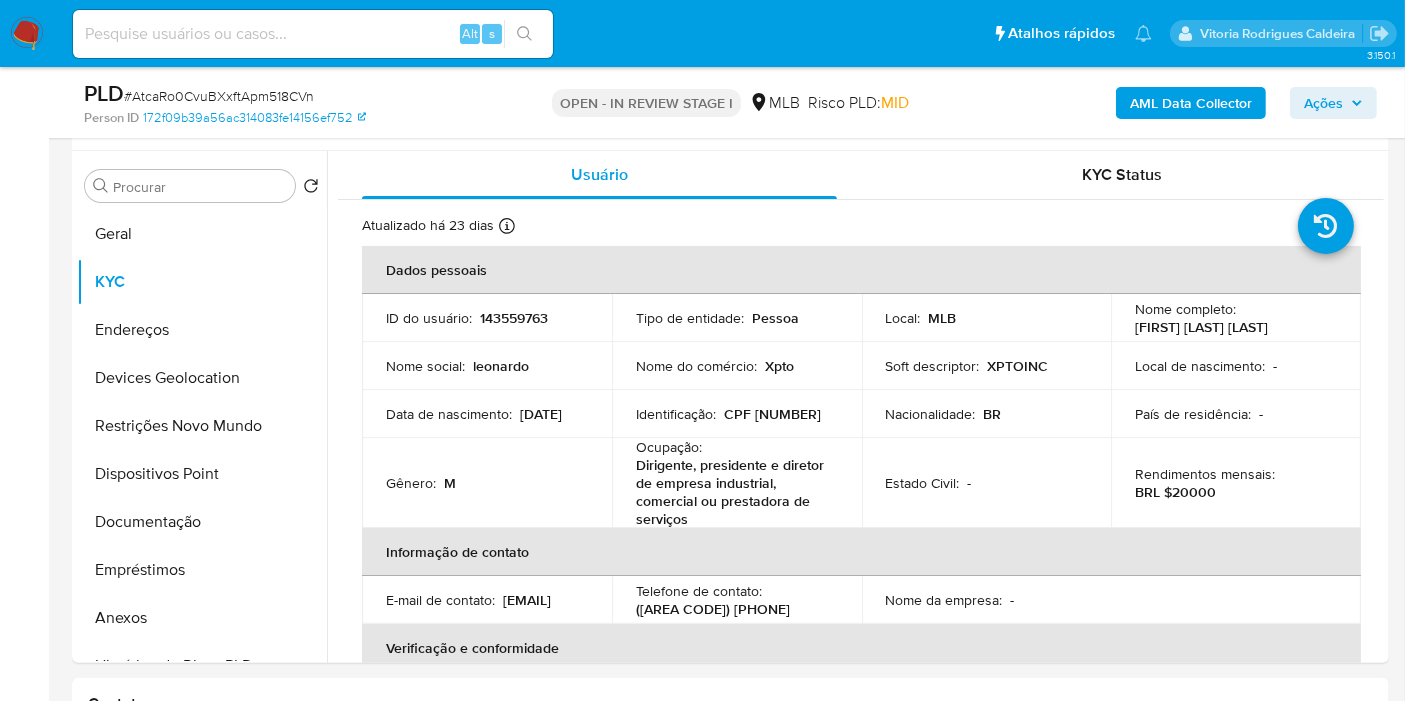 scroll, scrollTop: 383, scrollLeft: 0, axis: vertical 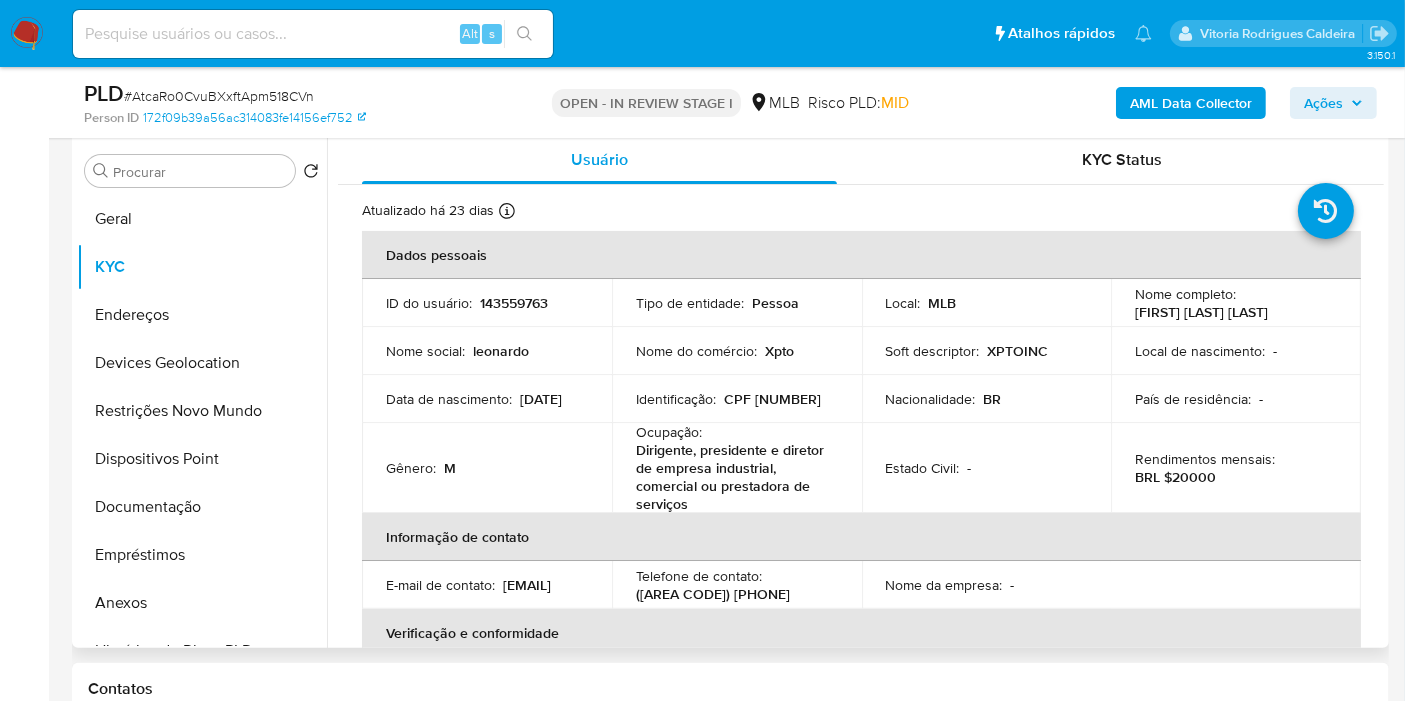 type 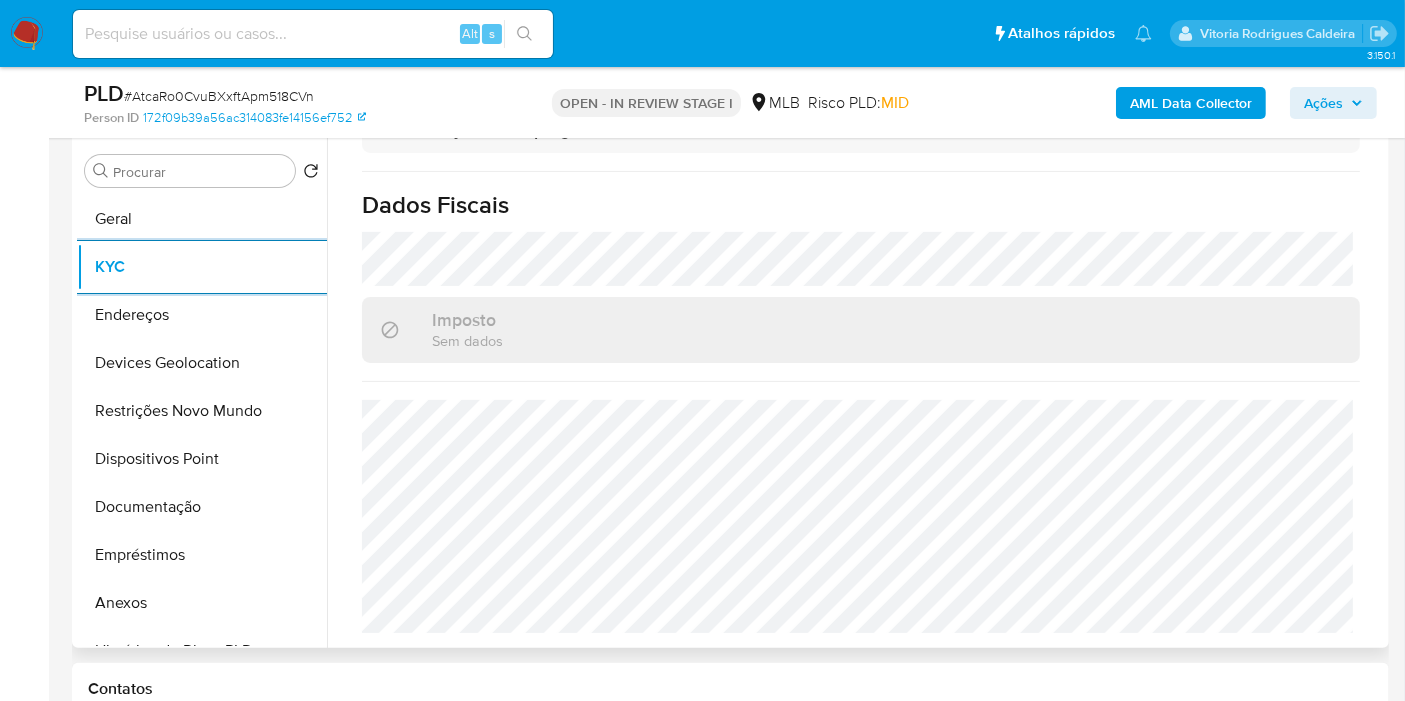 scroll, scrollTop: 950, scrollLeft: 0, axis: vertical 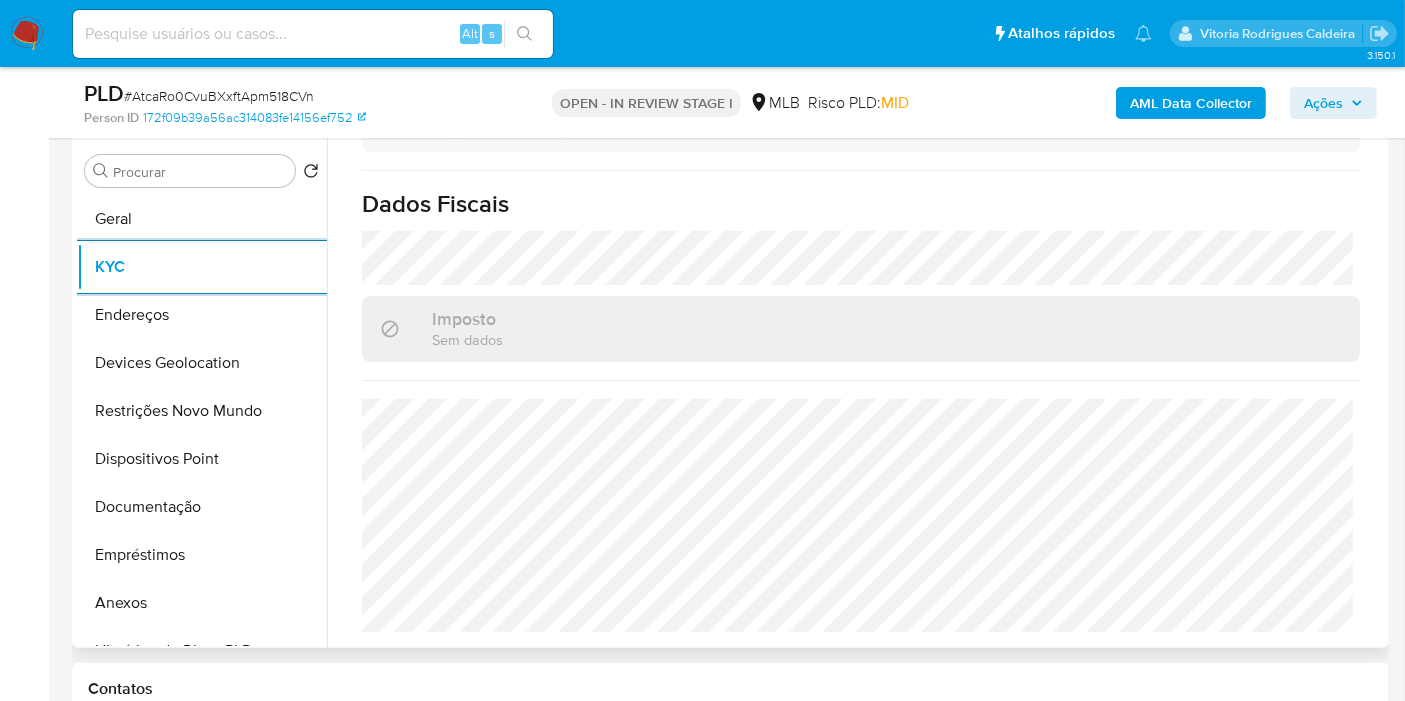 click on "Dados Fiscais" at bounding box center (861, 204) 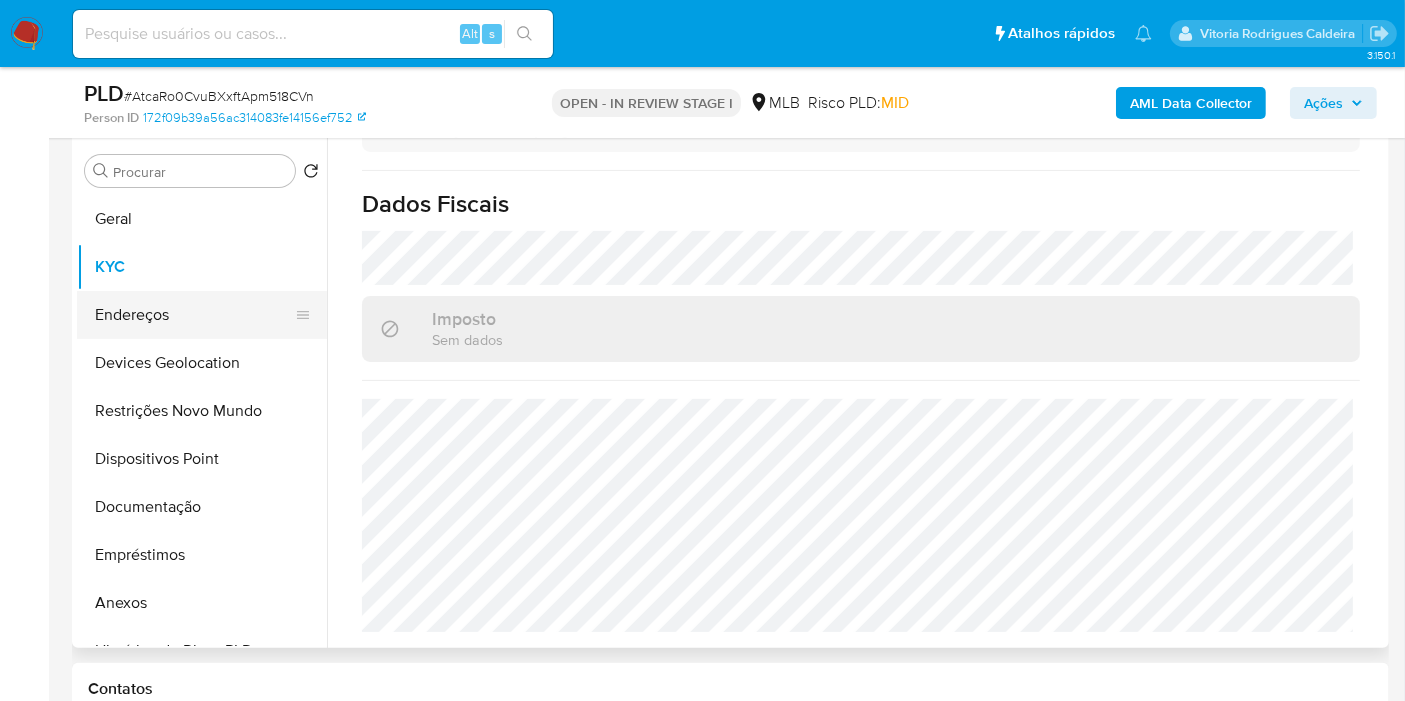 click on "Endereços" at bounding box center [194, 315] 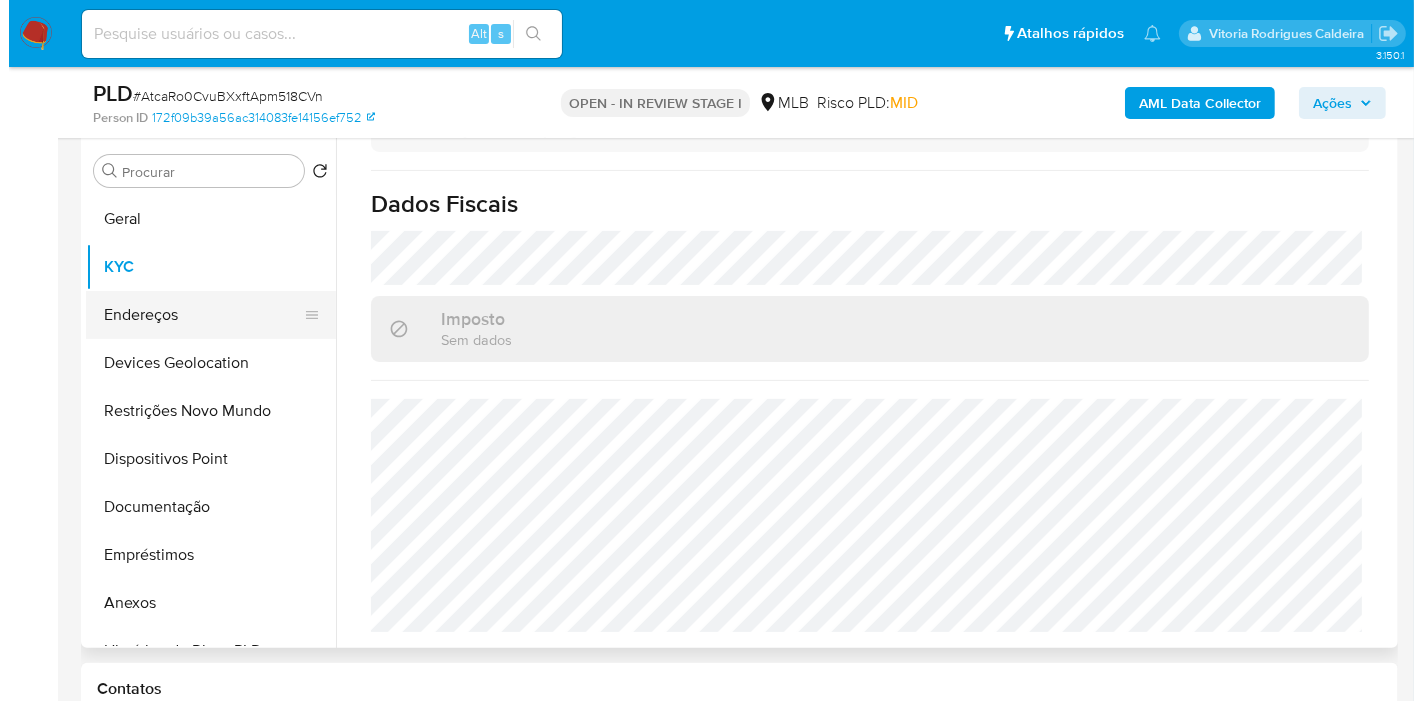 scroll, scrollTop: 0, scrollLeft: 0, axis: both 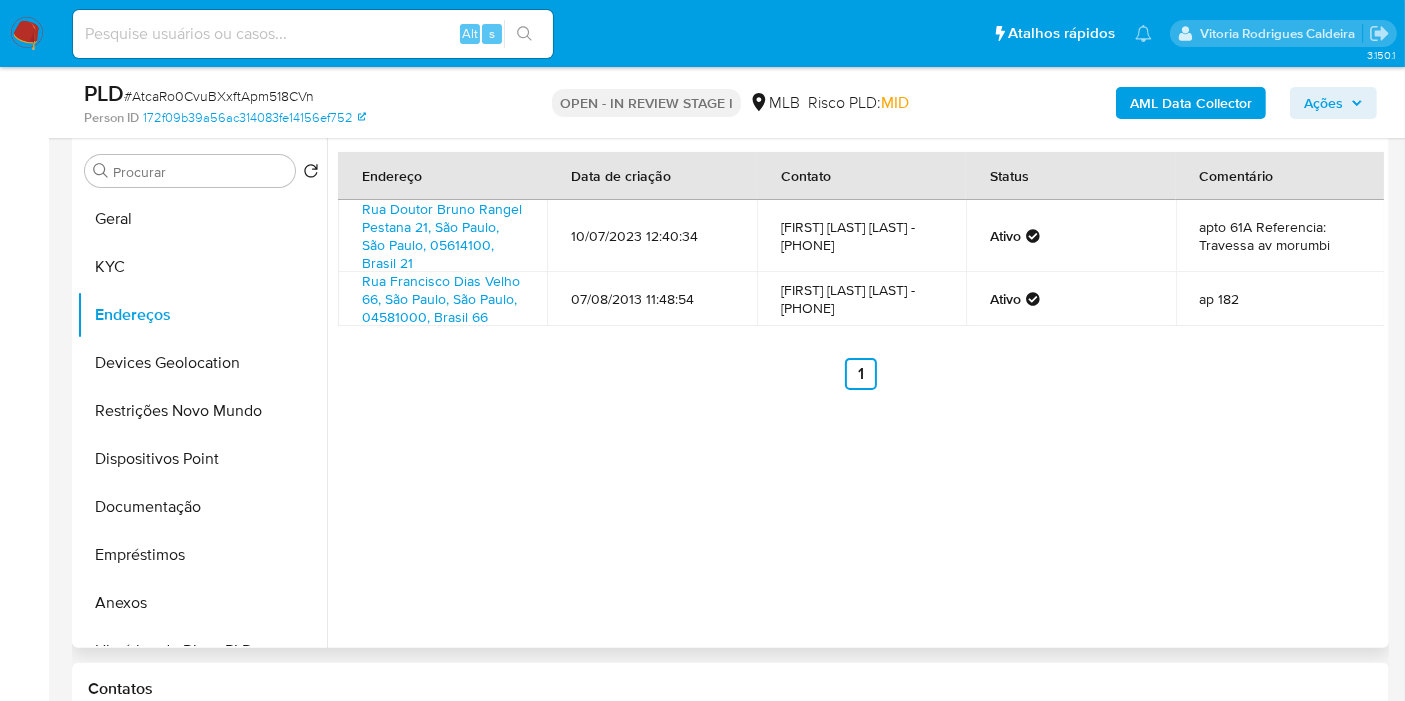 type 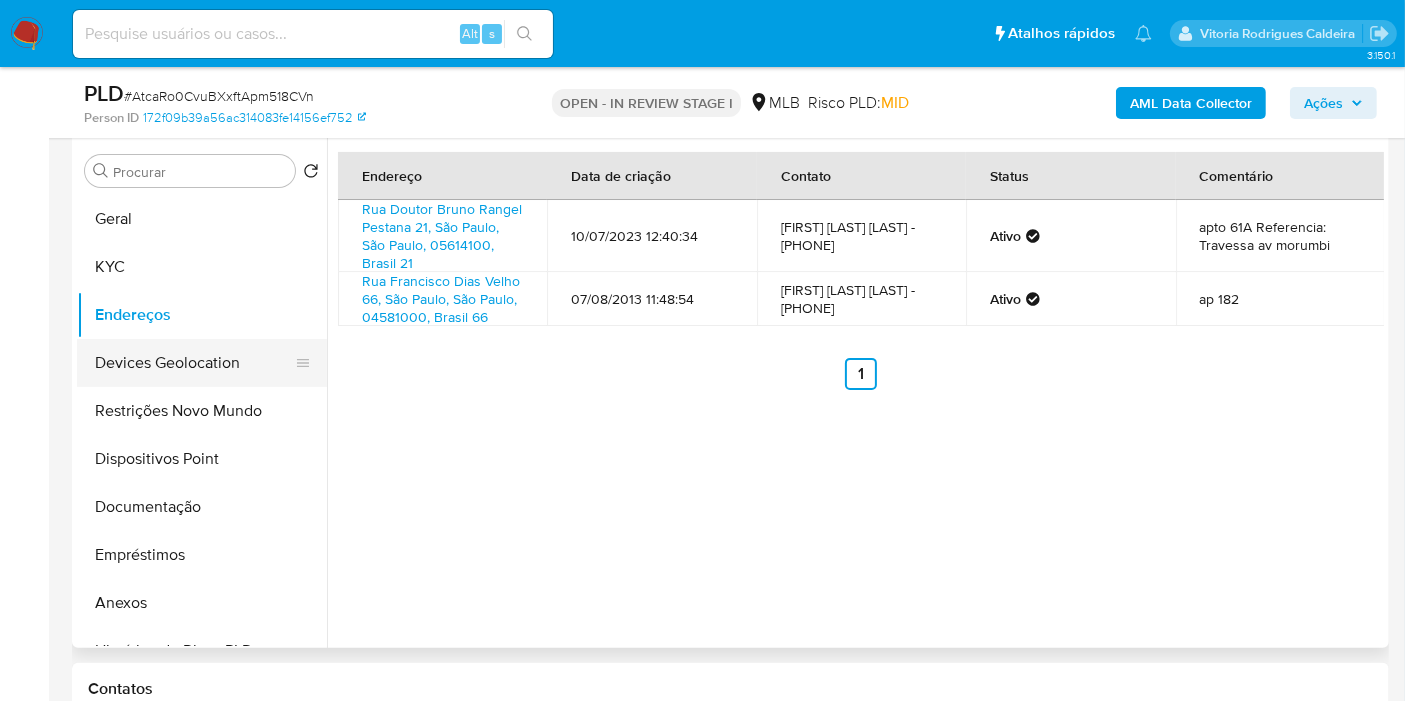 click on "Devices Geolocation" at bounding box center (194, 363) 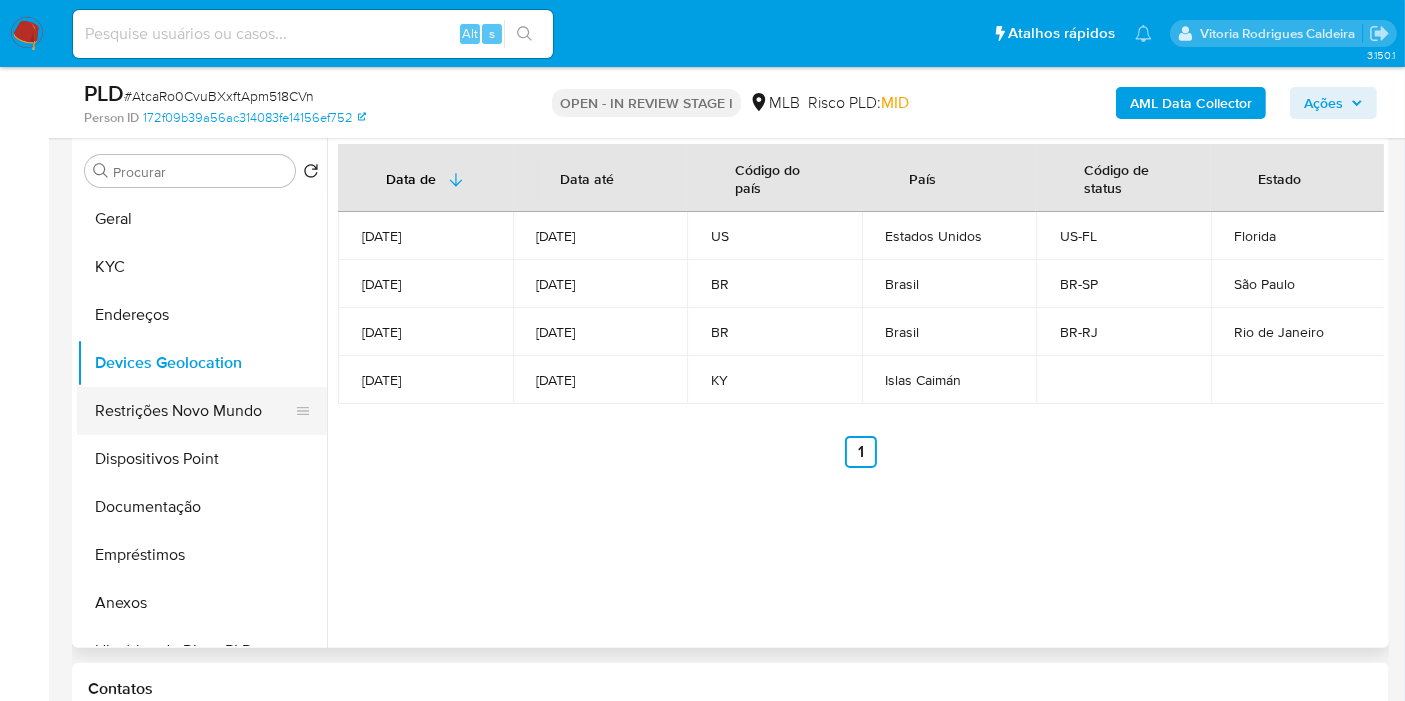 click on "Restrições Novo Mundo" at bounding box center [194, 411] 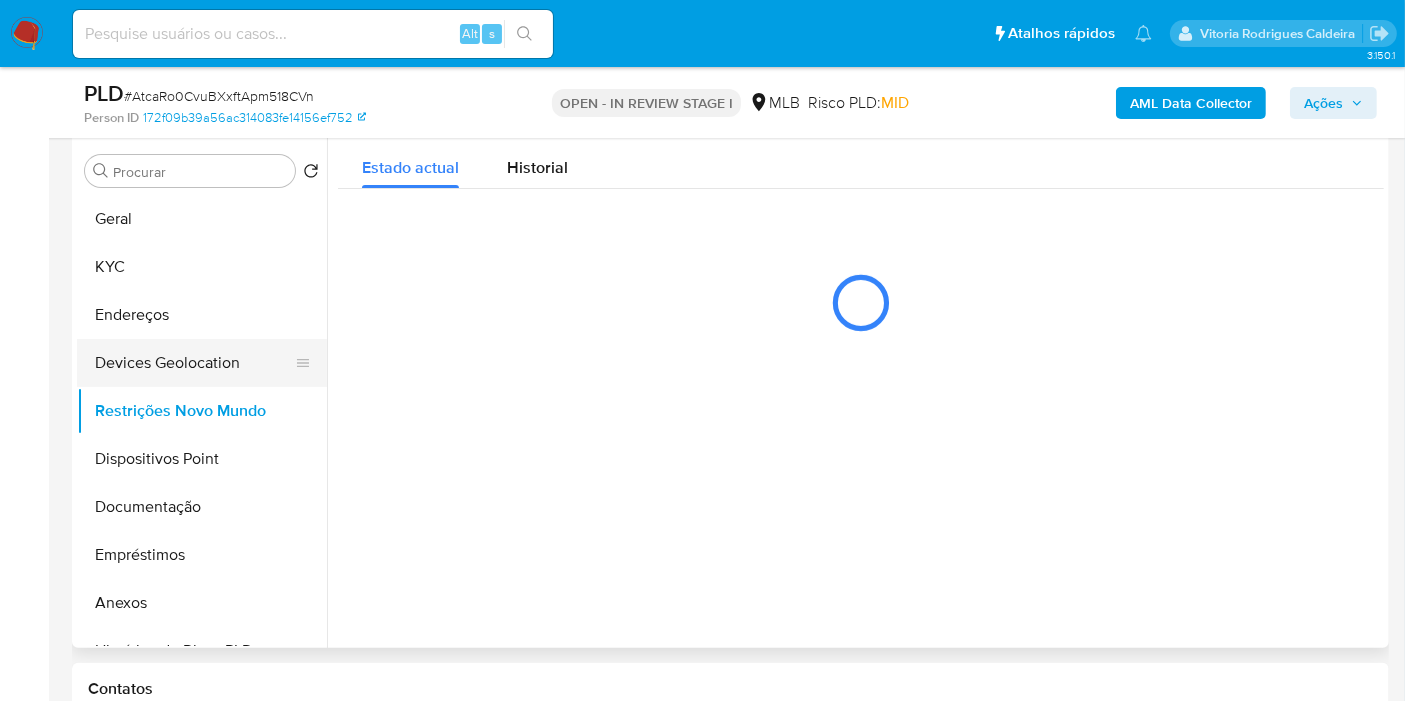 click on "Devices Geolocation" at bounding box center [194, 363] 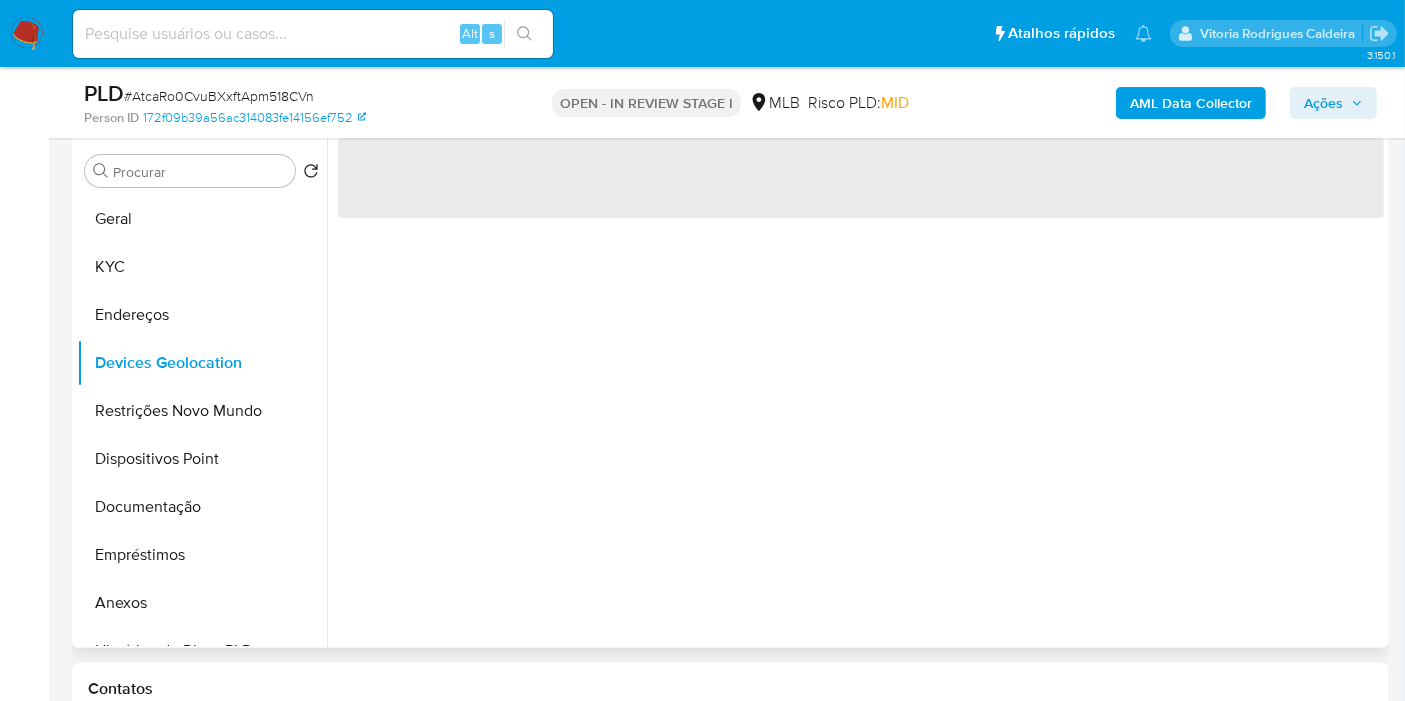 type 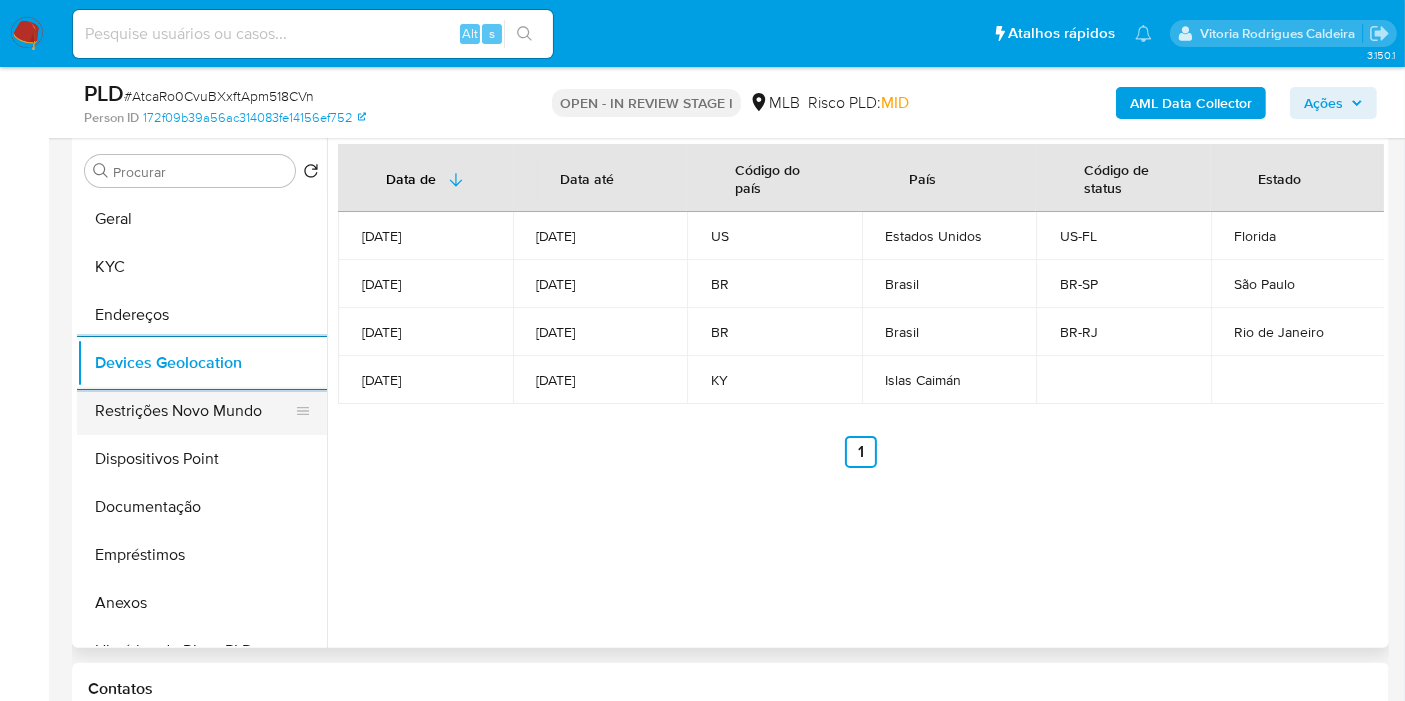 click on "Restrições Novo Mundo" at bounding box center [194, 411] 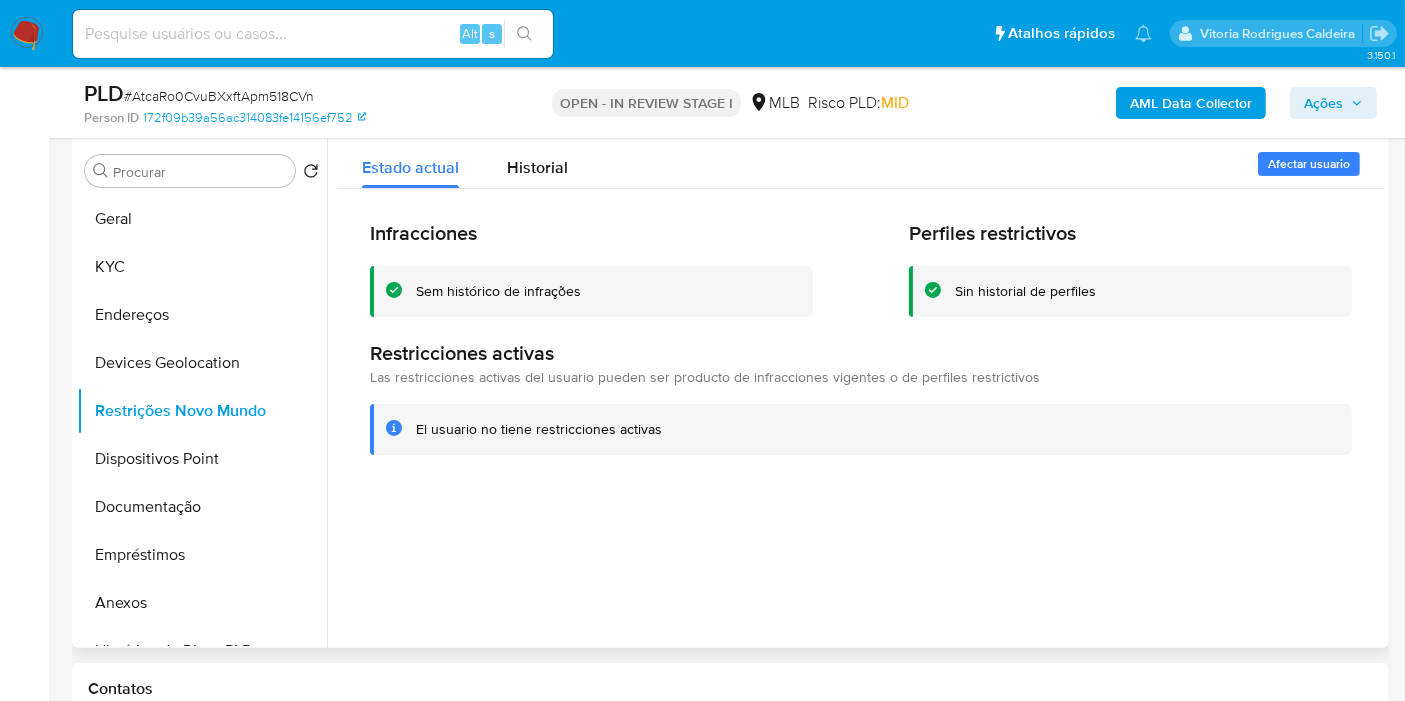 type 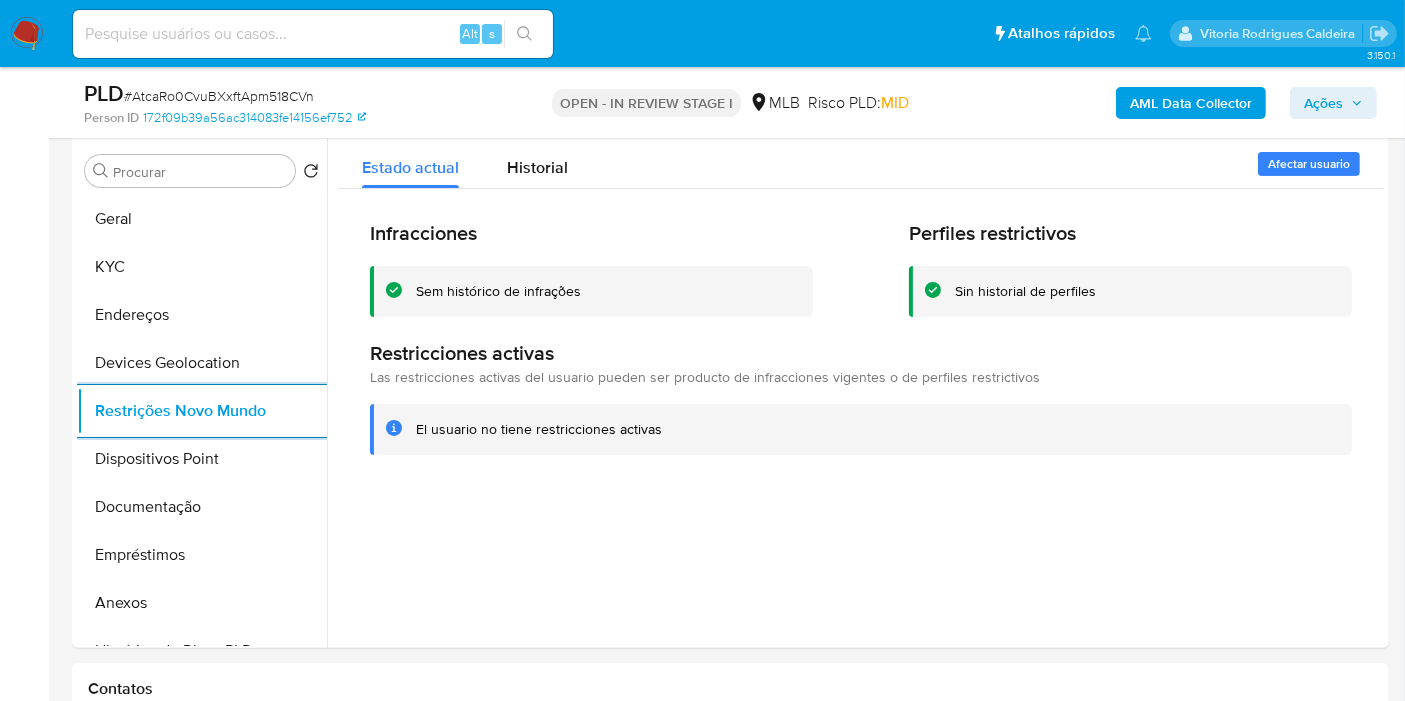 click on "AML Data Collector" at bounding box center (1191, 103) 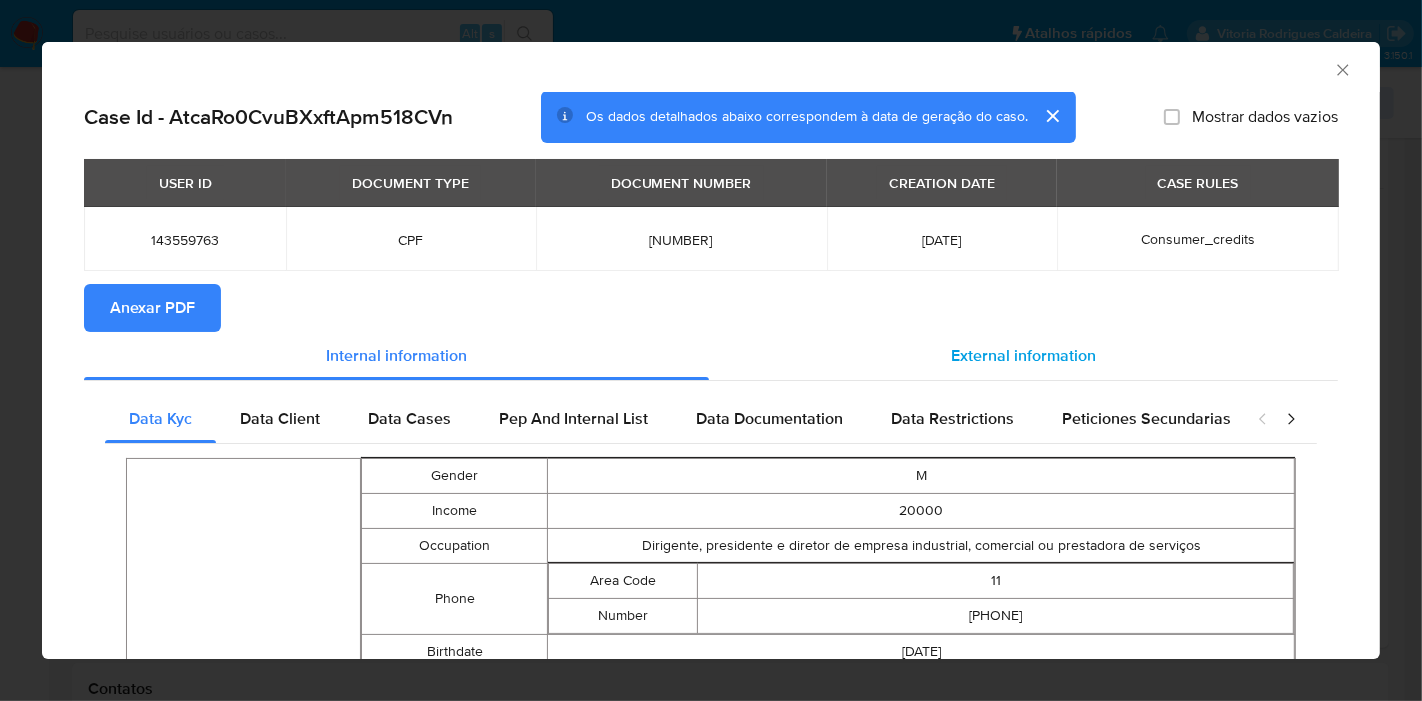 click on "External information" at bounding box center (1023, 355) 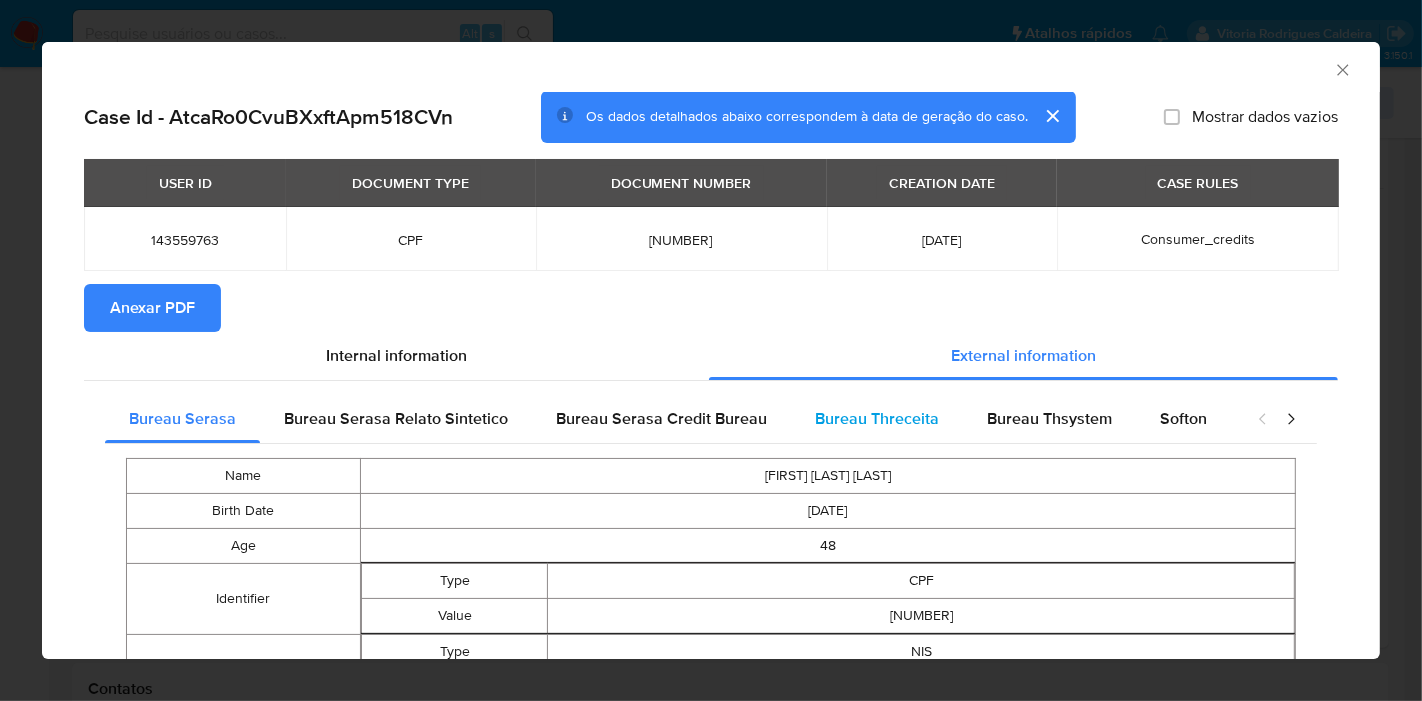 type 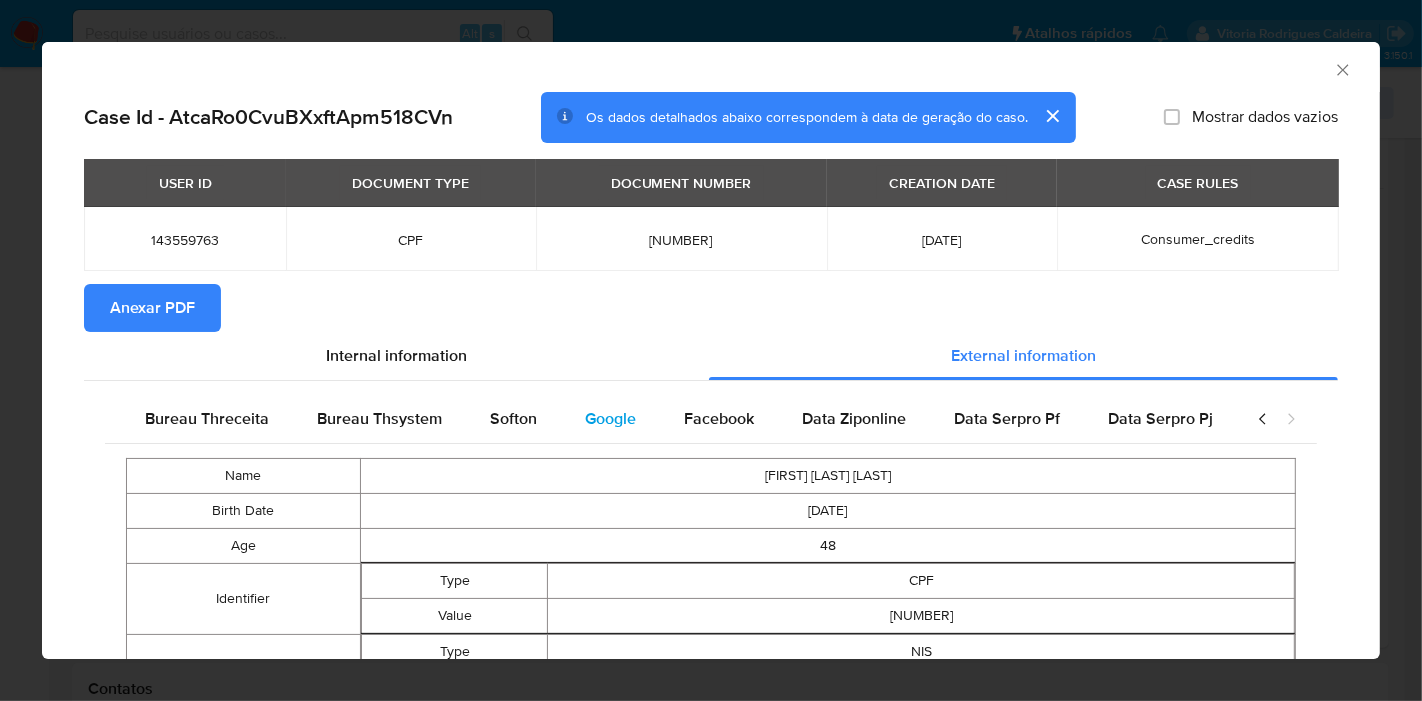click on "Google" at bounding box center [610, 418] 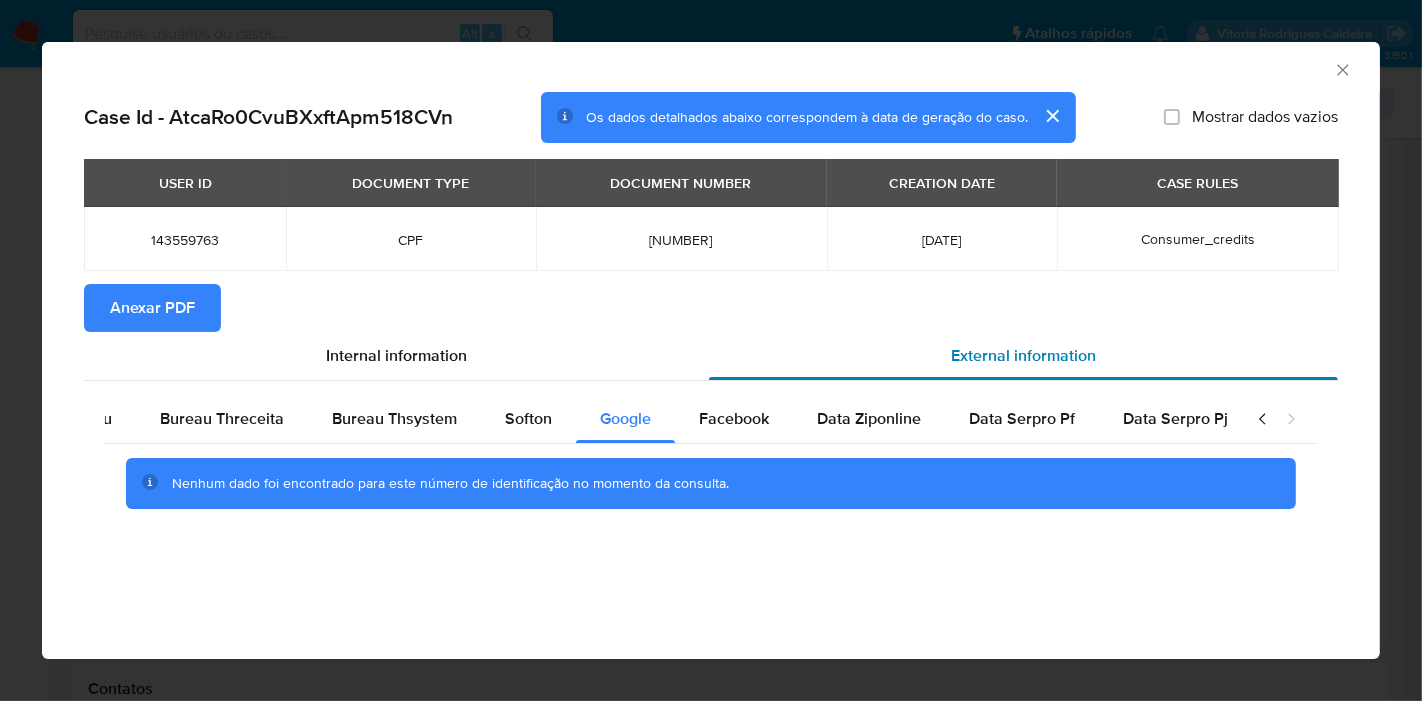 type 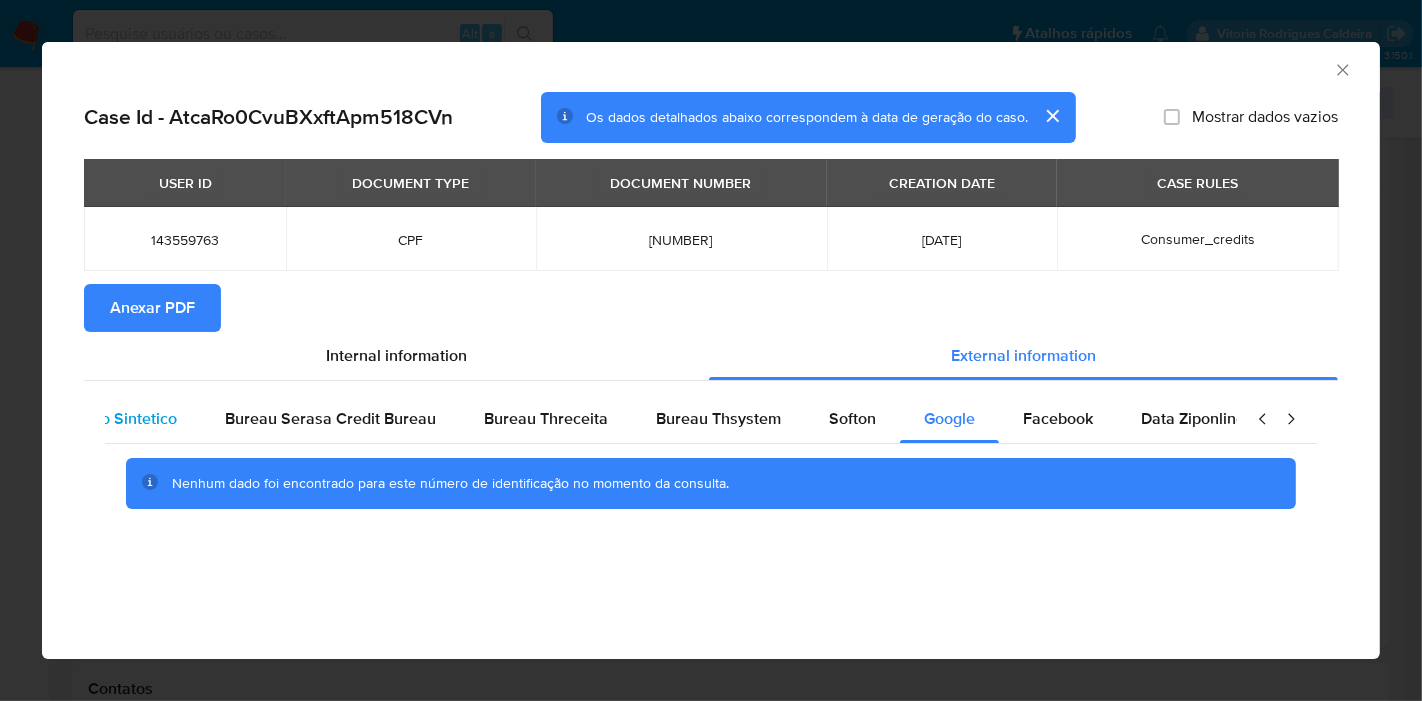 scroll, scrollTop: 0, scrollLeft: 0, axis: both 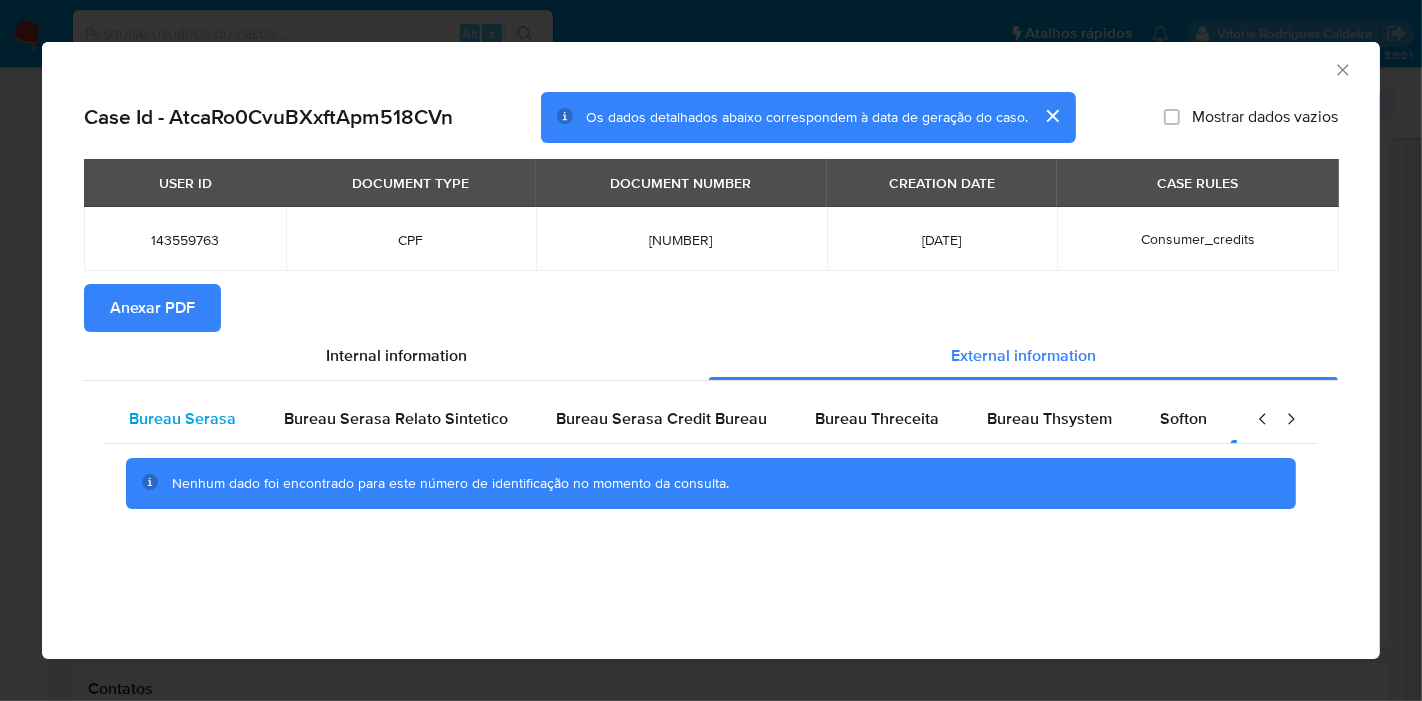 click on "Bureau Serasa" at bounding box center [182, 418] 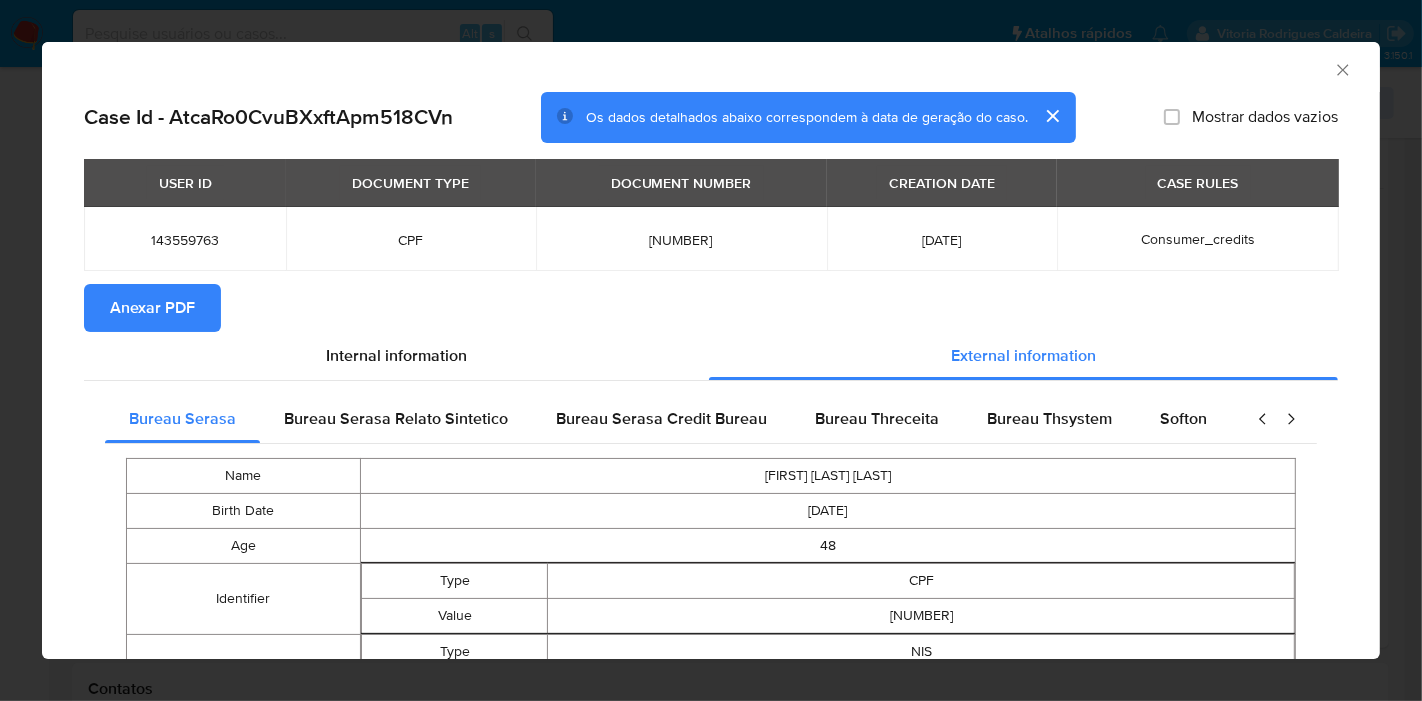 type 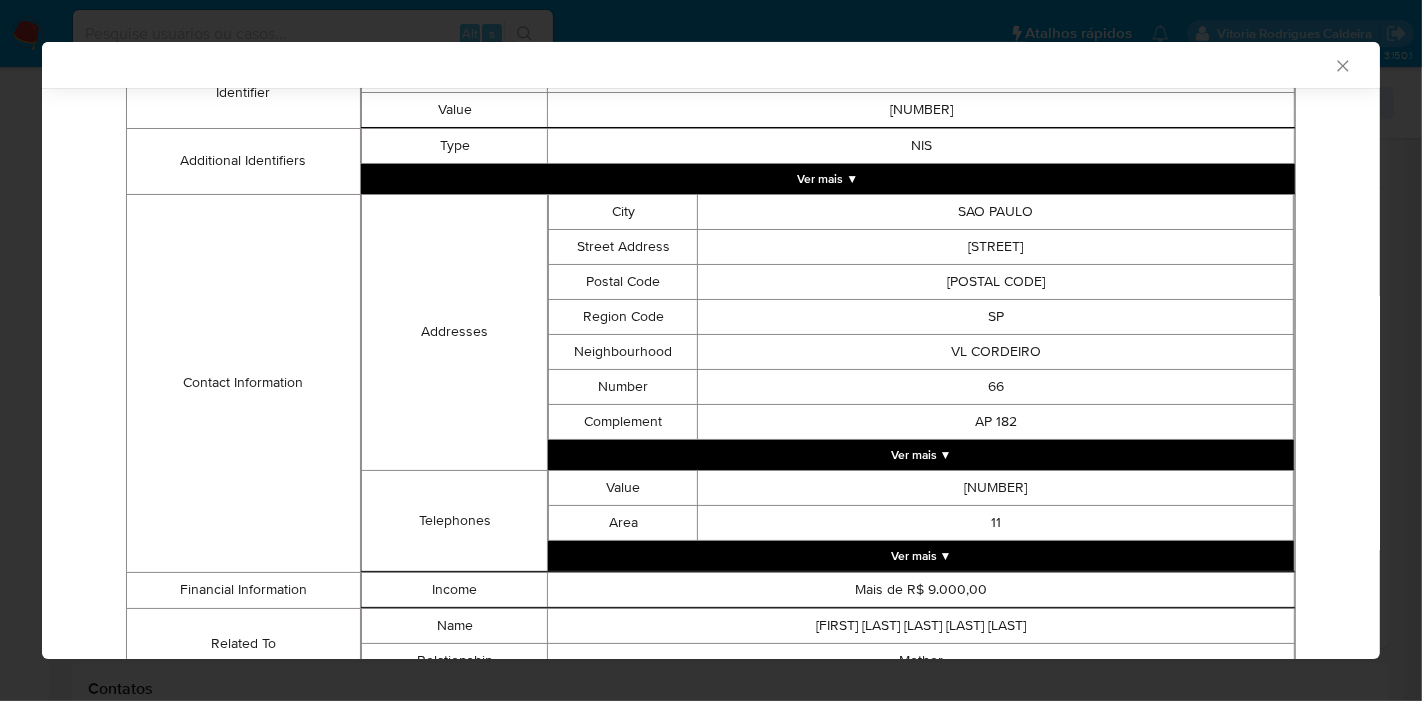 scroll, scrollTop: 594, scrollLeft: 0, axis: vertical 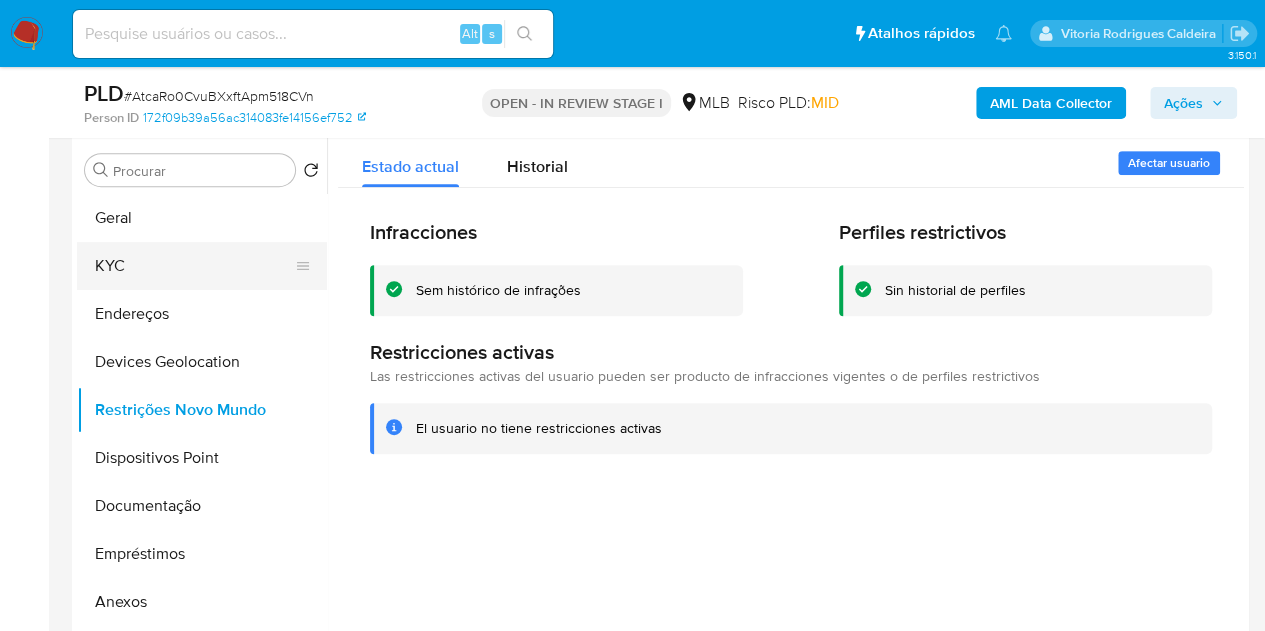 click on "KYC" at bounding box center (194, 266) 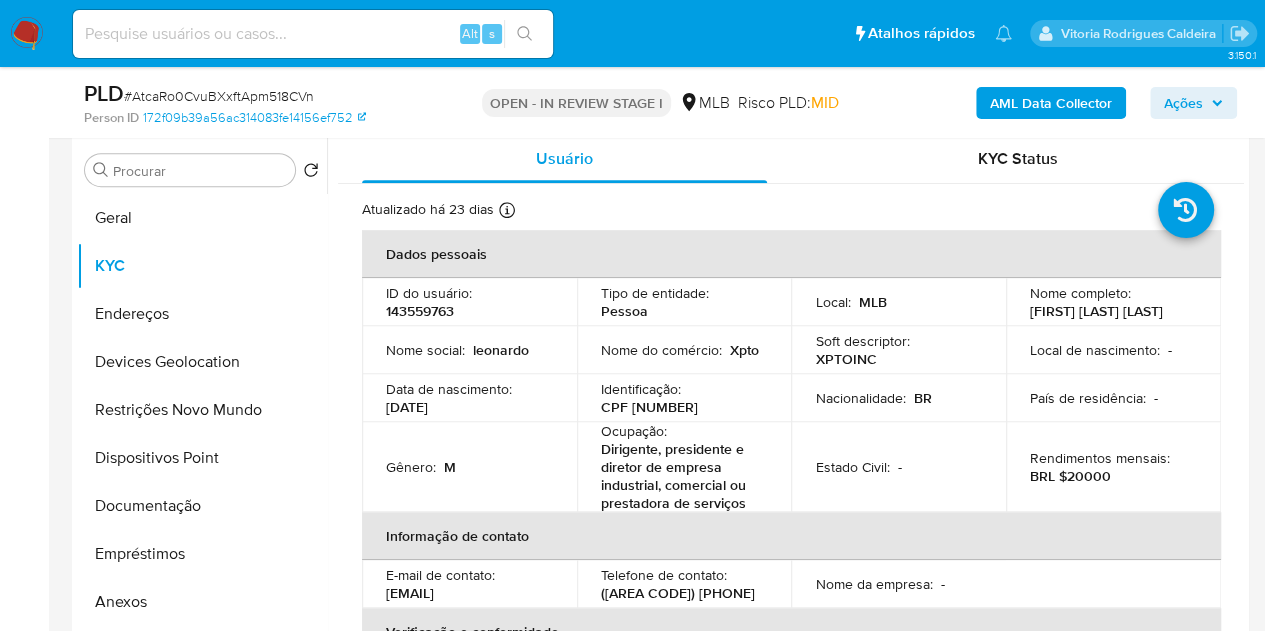 drag, startPoint x: 1093, startPoint y: 329, endPoint x: 1018, endPoint y: 315, distance: 76.29548 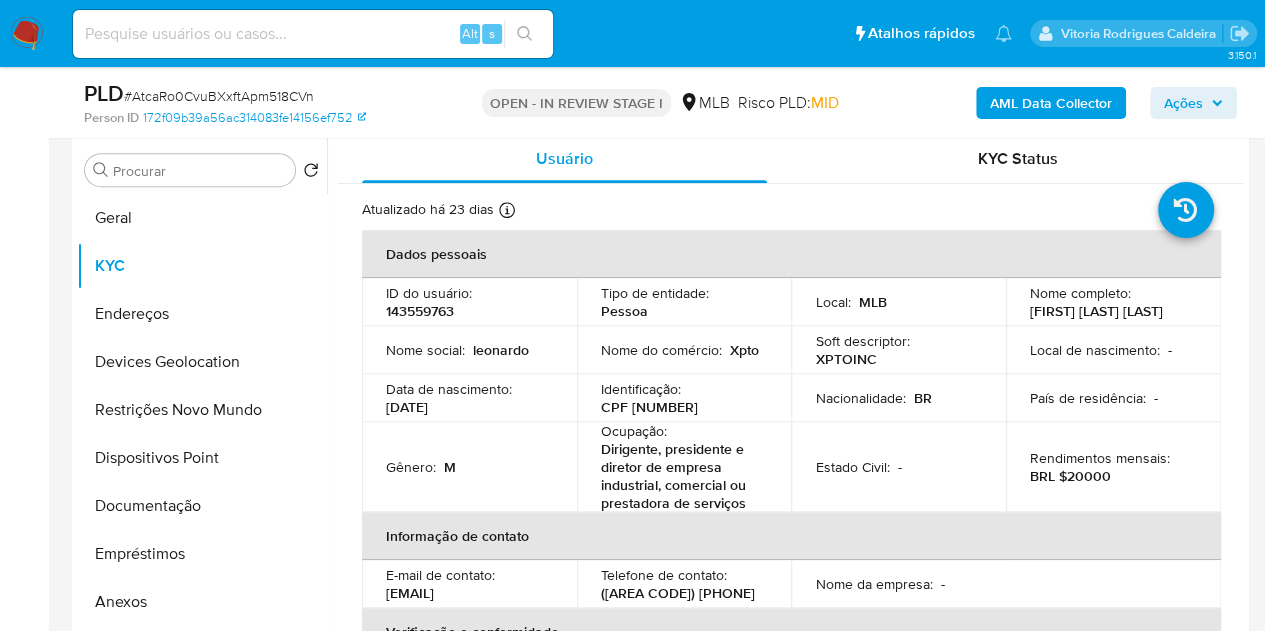 copy on "Leonardo Assuncao Bortoloto" 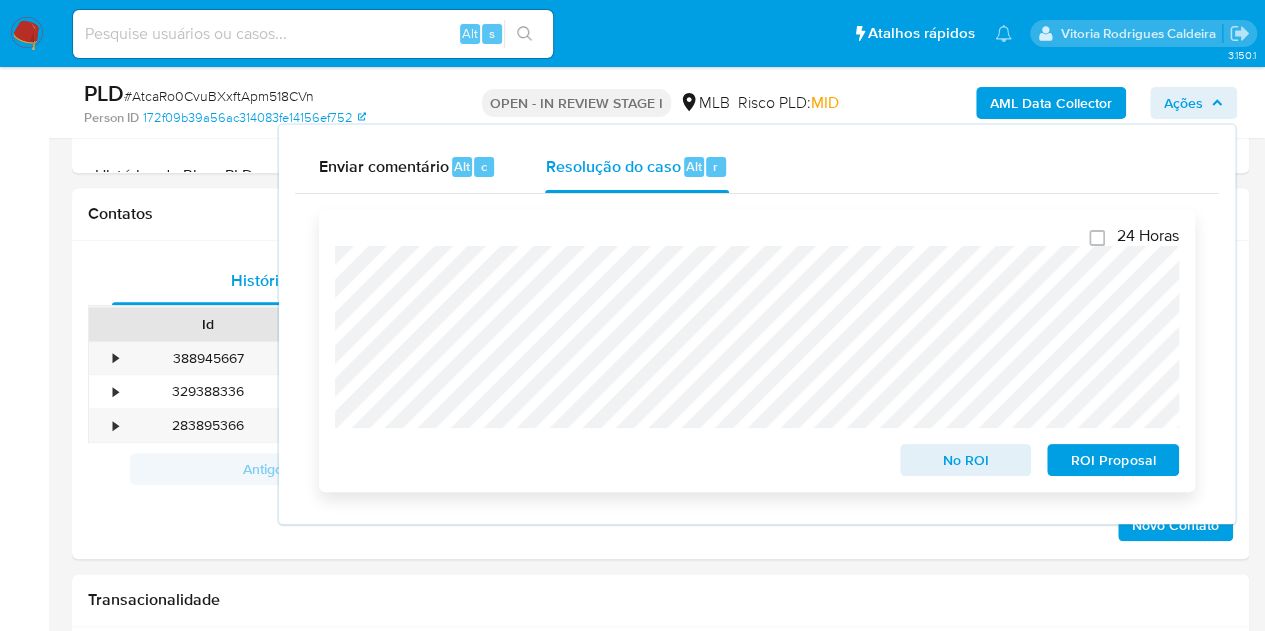 scroll, scrollTop: 984, scrollLeft: 0, axis: vertical 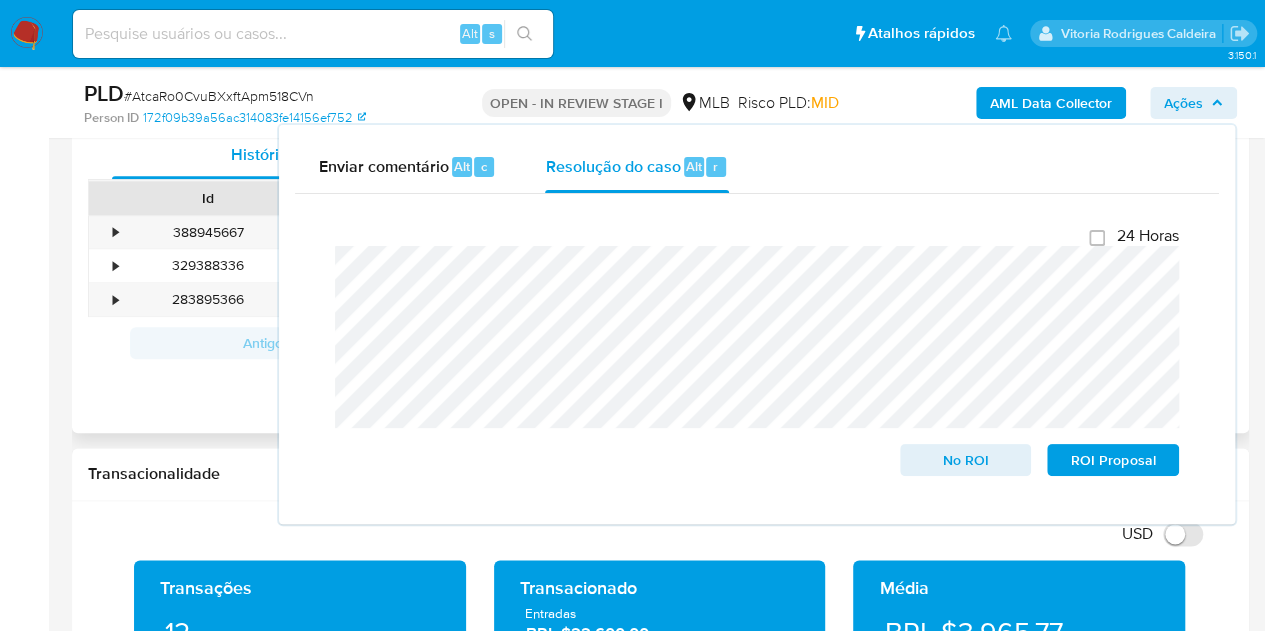 type 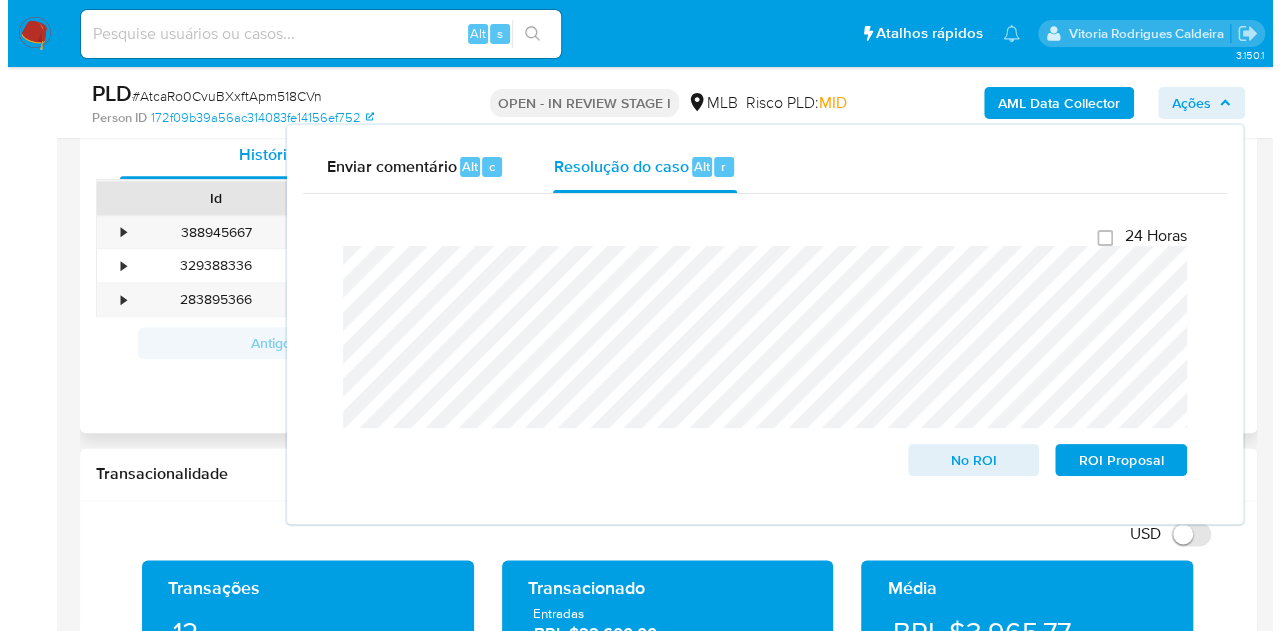 scroll, scrollTop: 418, scrollLeft: 0, axis: vertical 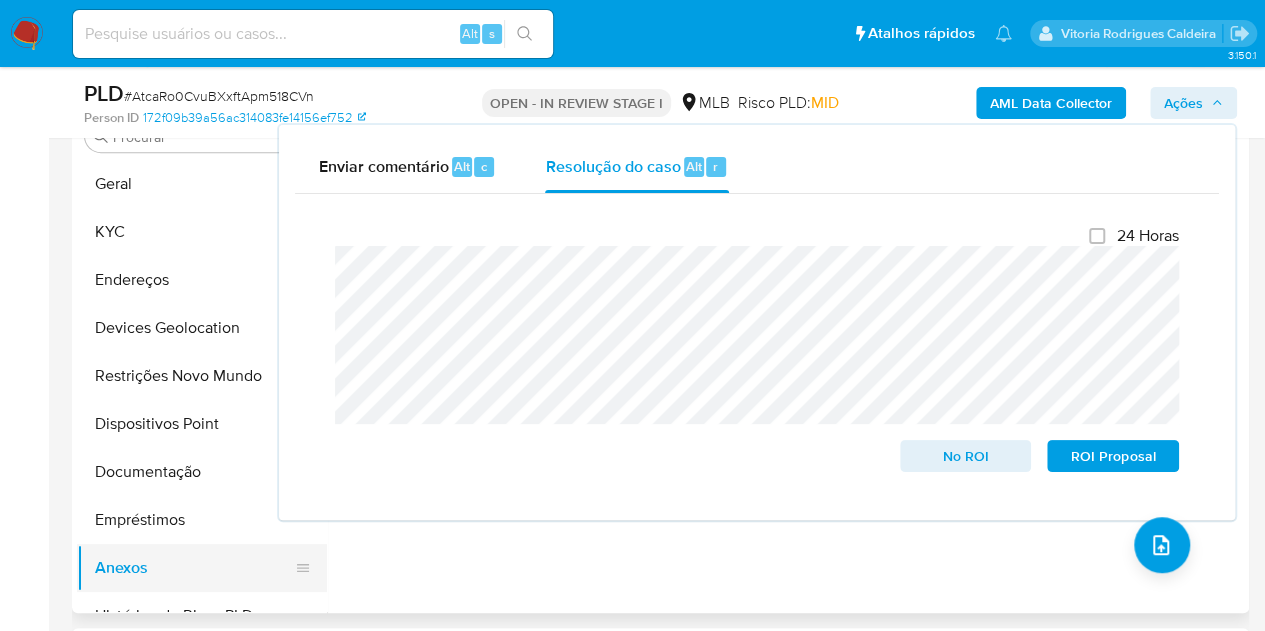 click on "Anexos" at bounding box center [194, 568] 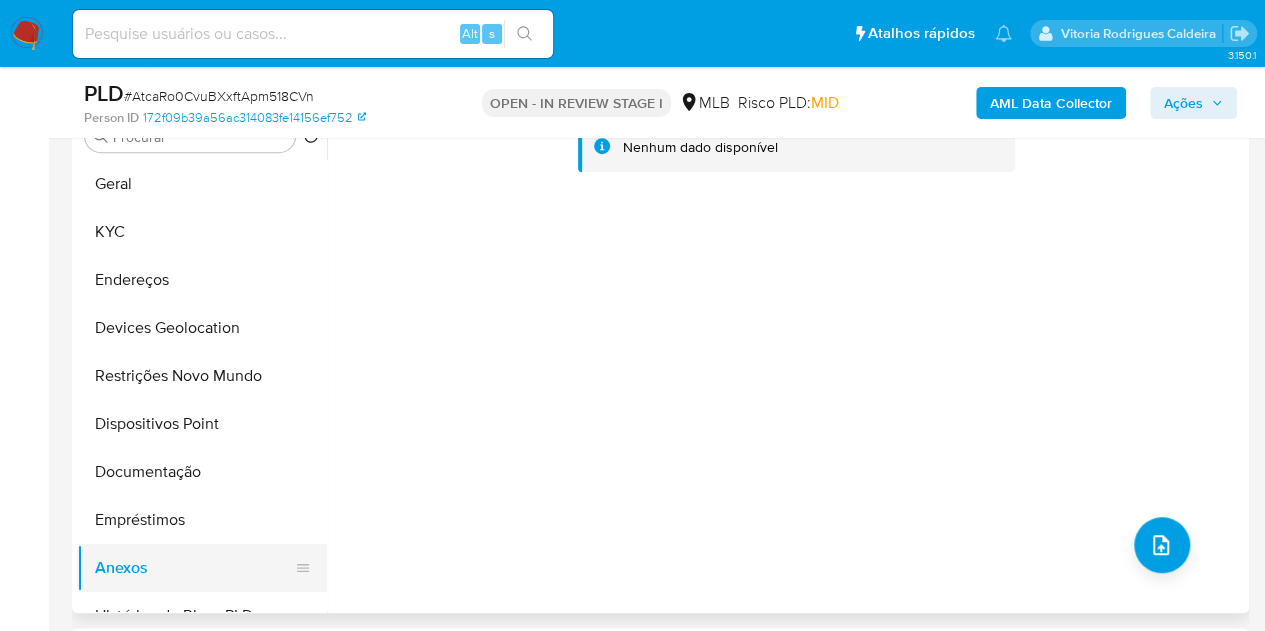 type 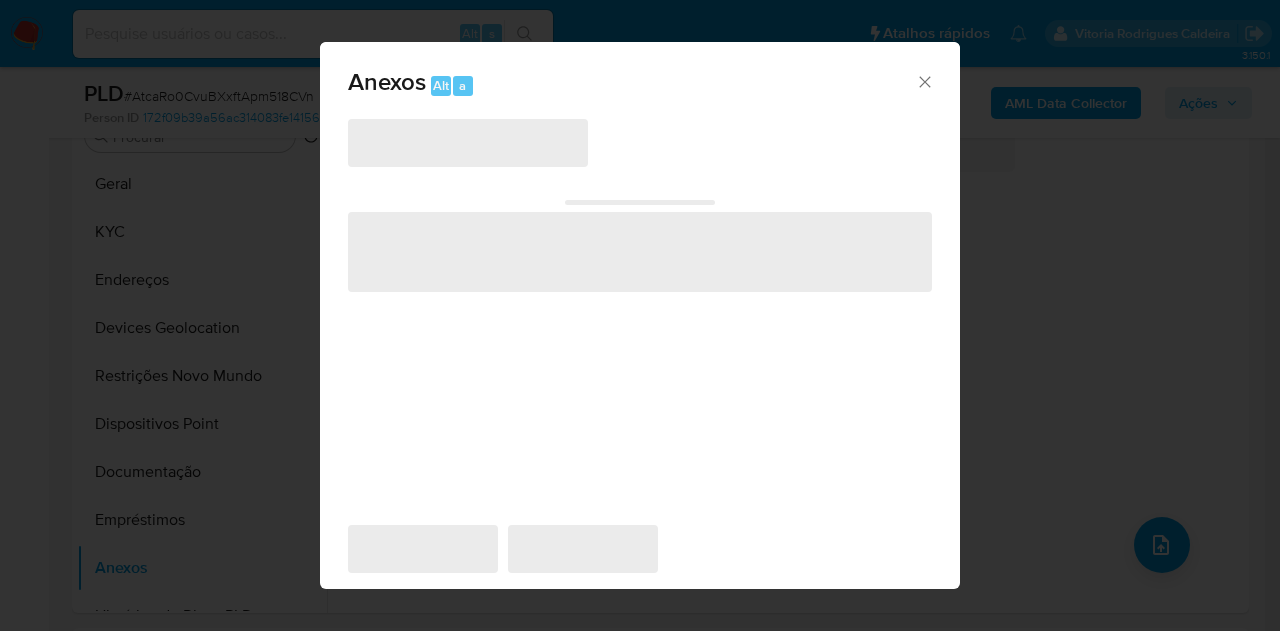 click on "‌" at bounding box center (468, 143) 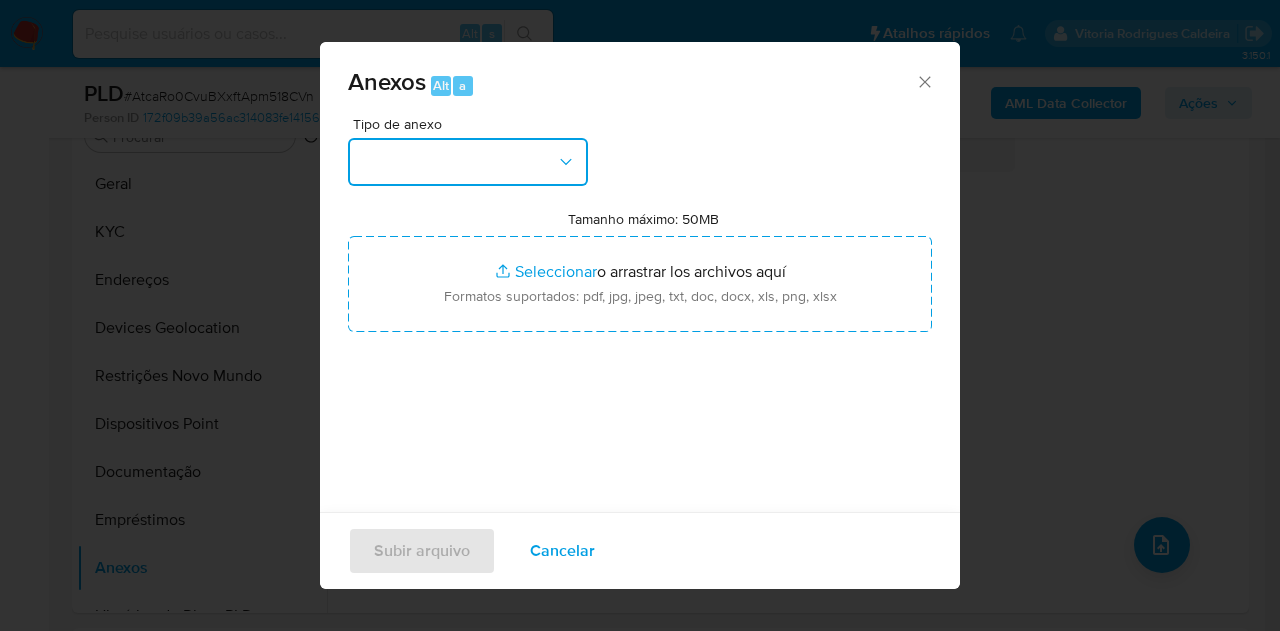 click at bounding box center (468, 162) 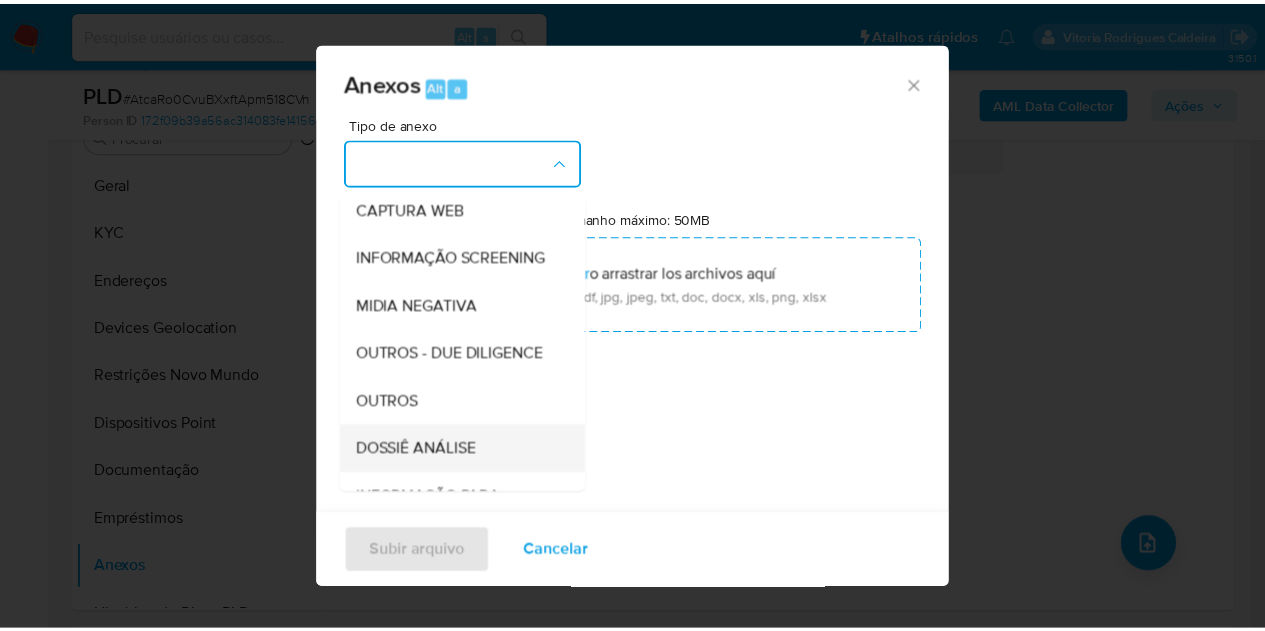scroll, scrollTop: 300, scrollLeft: 0, axis: vertical 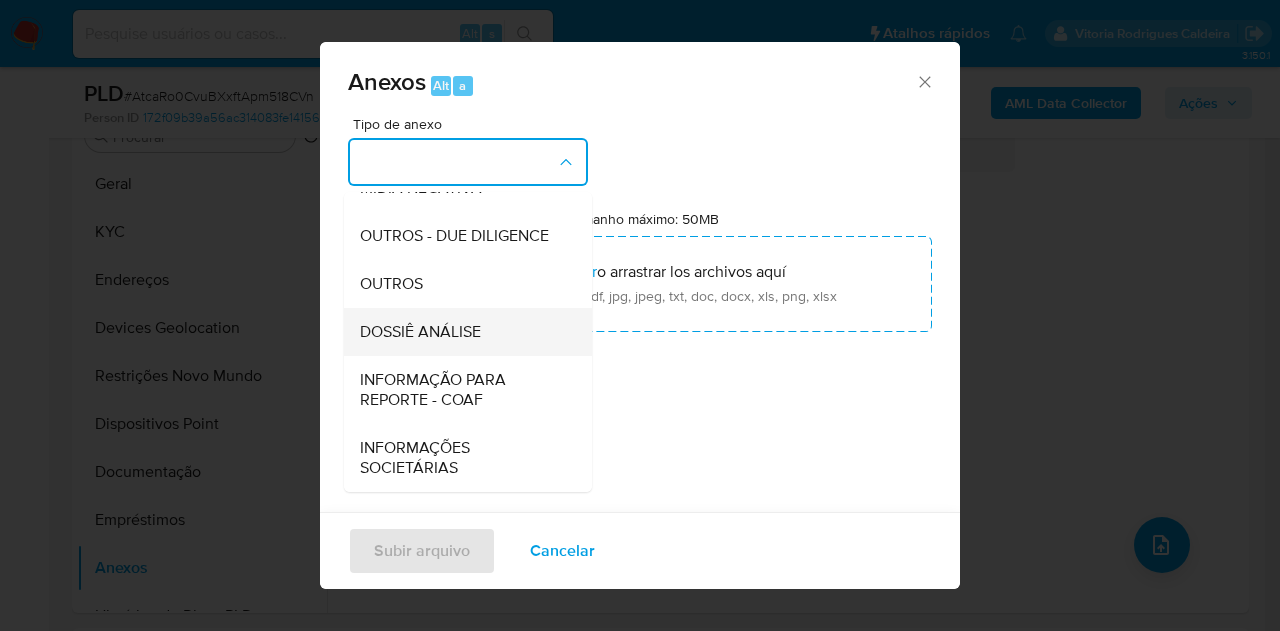 click on "DOSSIÊ ANÁLISE" at bounding box center [420, 332] 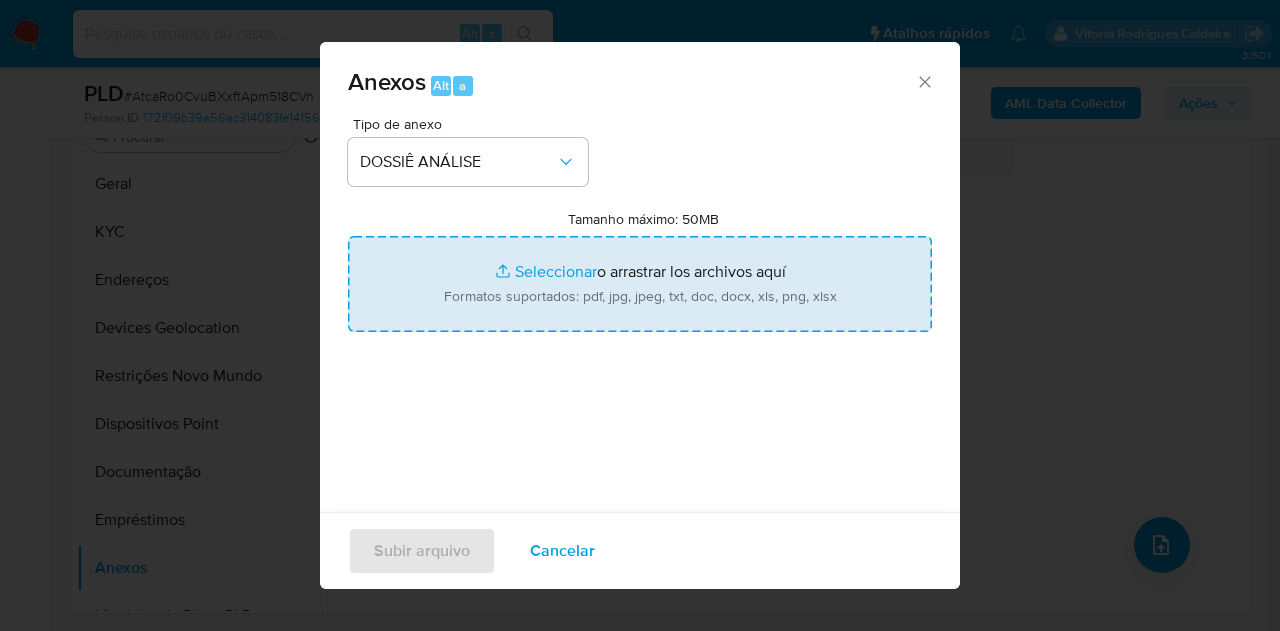 type on "C:\fakepath\Caselog AtcaRo0CvuBXxftApm518CVn_2025_08_08_07_20_01.pdf" 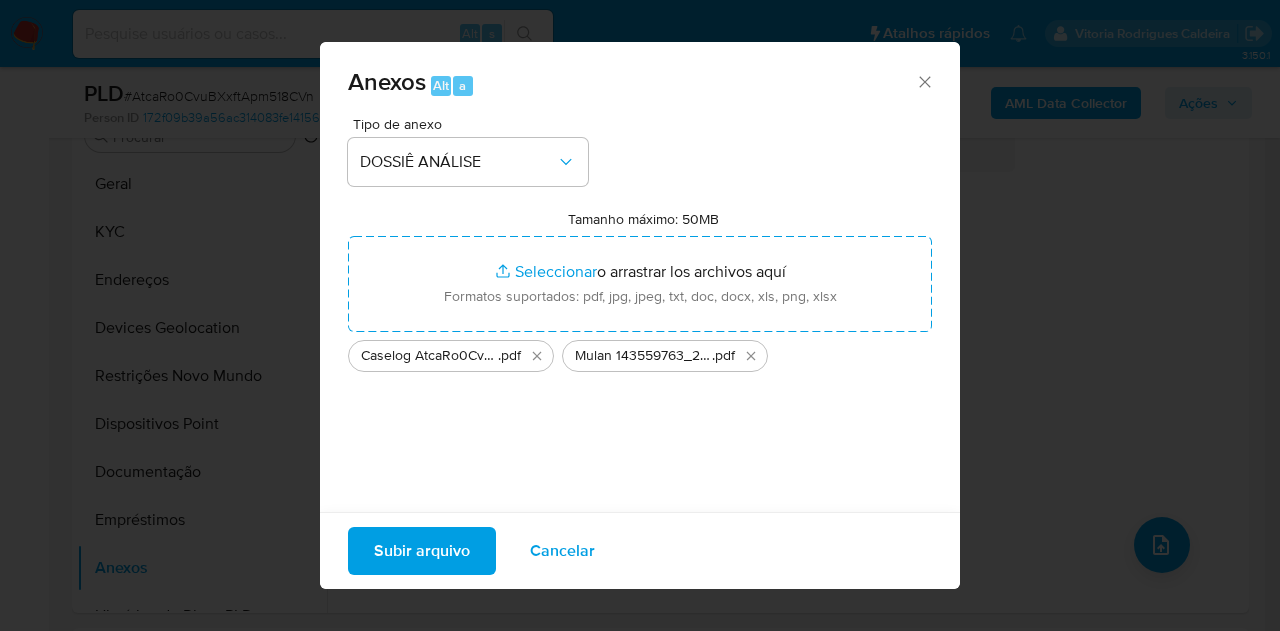 click on "Subir arquivo" at bounding box center [422, 551] 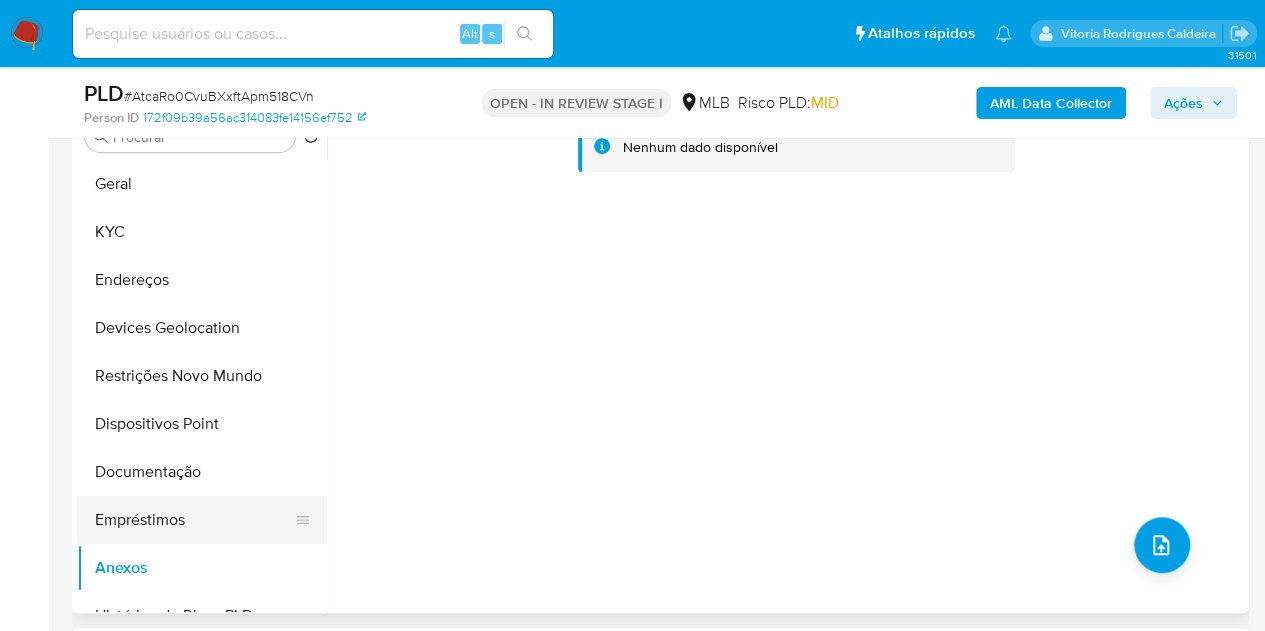 drag, startPoint x: 160, startPoint y: 518, endPoint x: 150, endPoint y: 535, distance: 19.723083 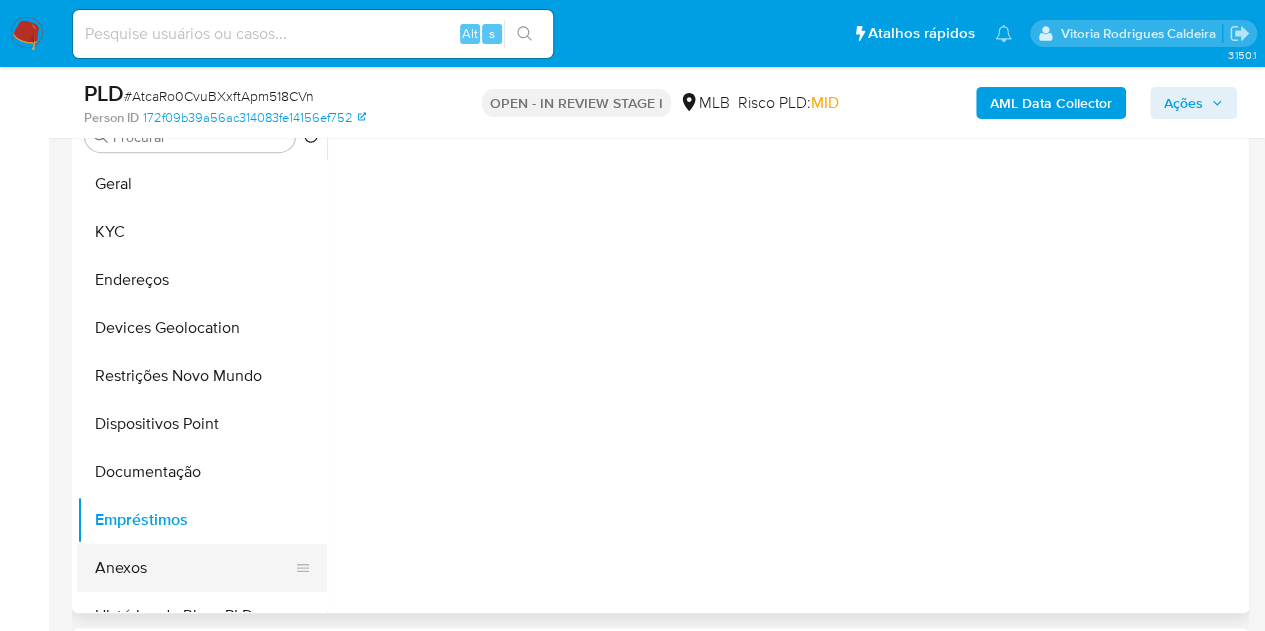 click on "Anexos" at bounding box center (194, 568) 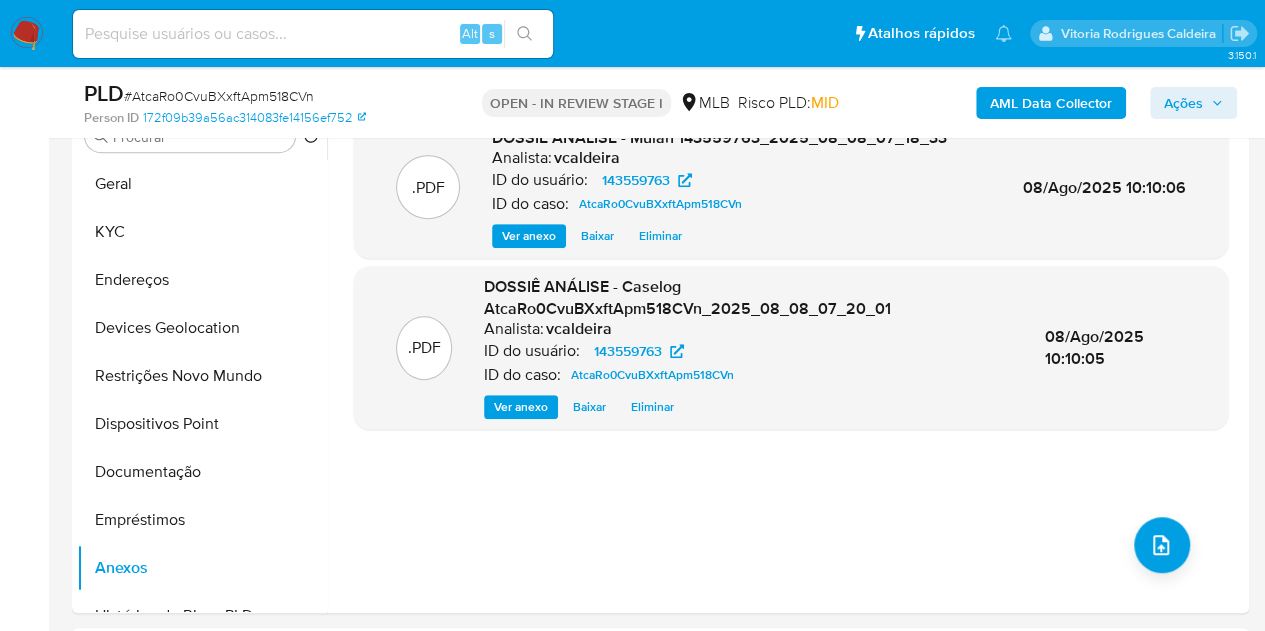 click on "Ações" at bounding box center (1183, 103) 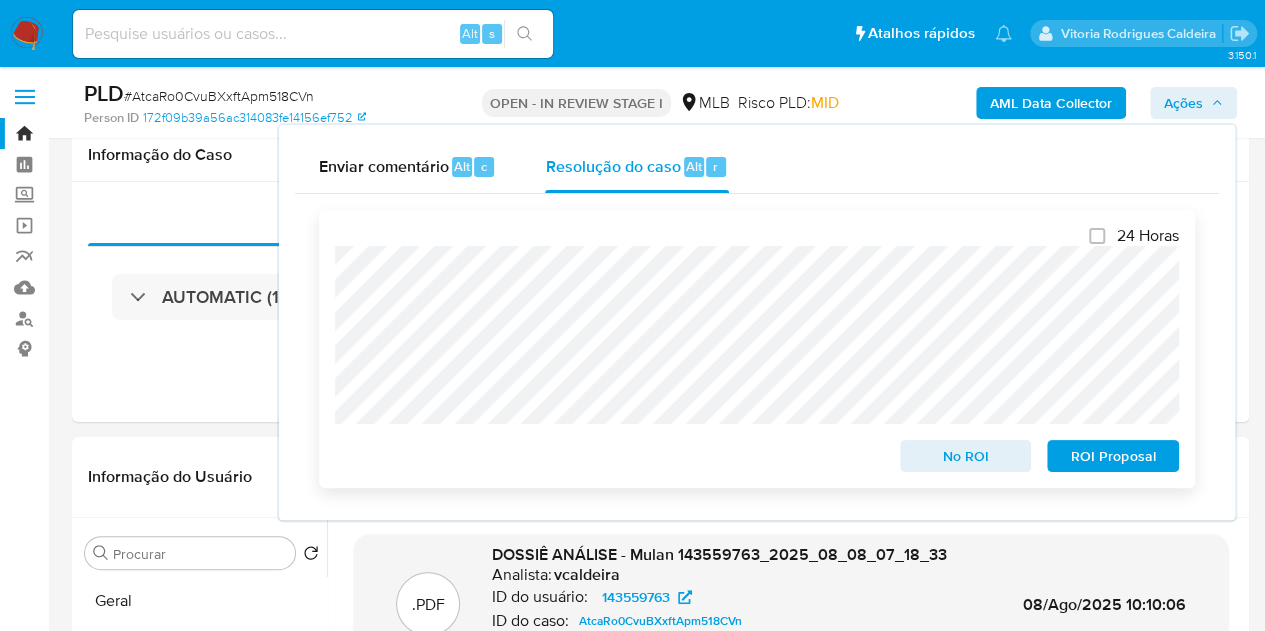 scroll, scrollTop: 0, scrollLeft: 0, axis: both 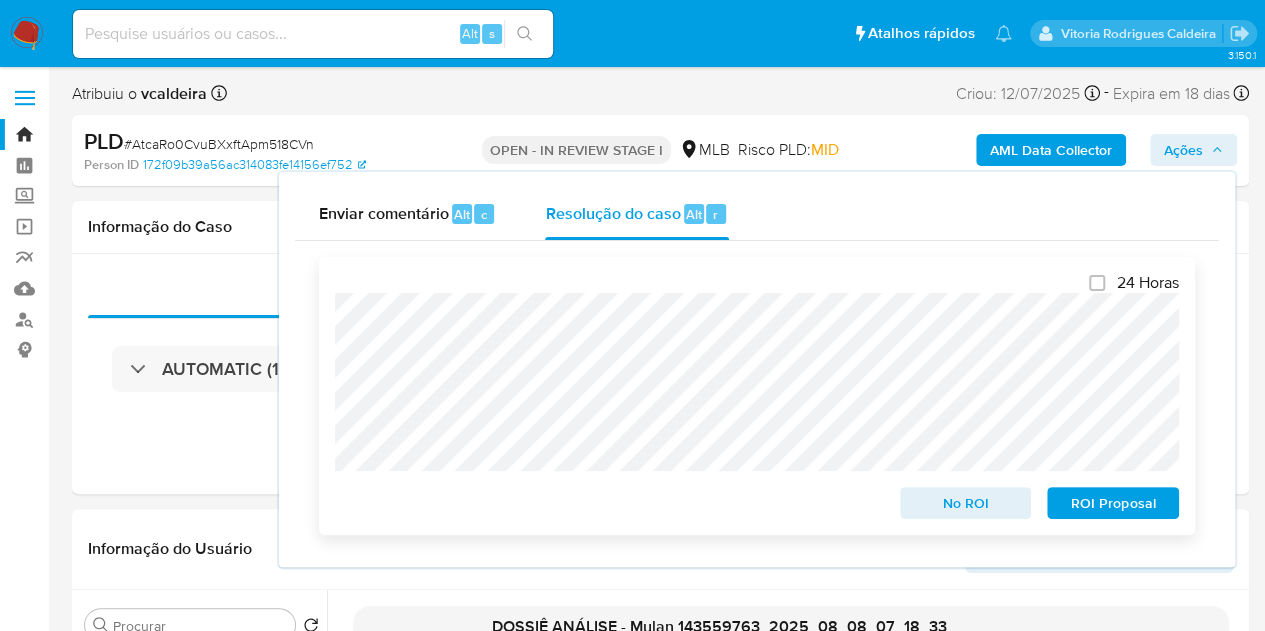 click on "No ROI" at bounding box center (966, 503) 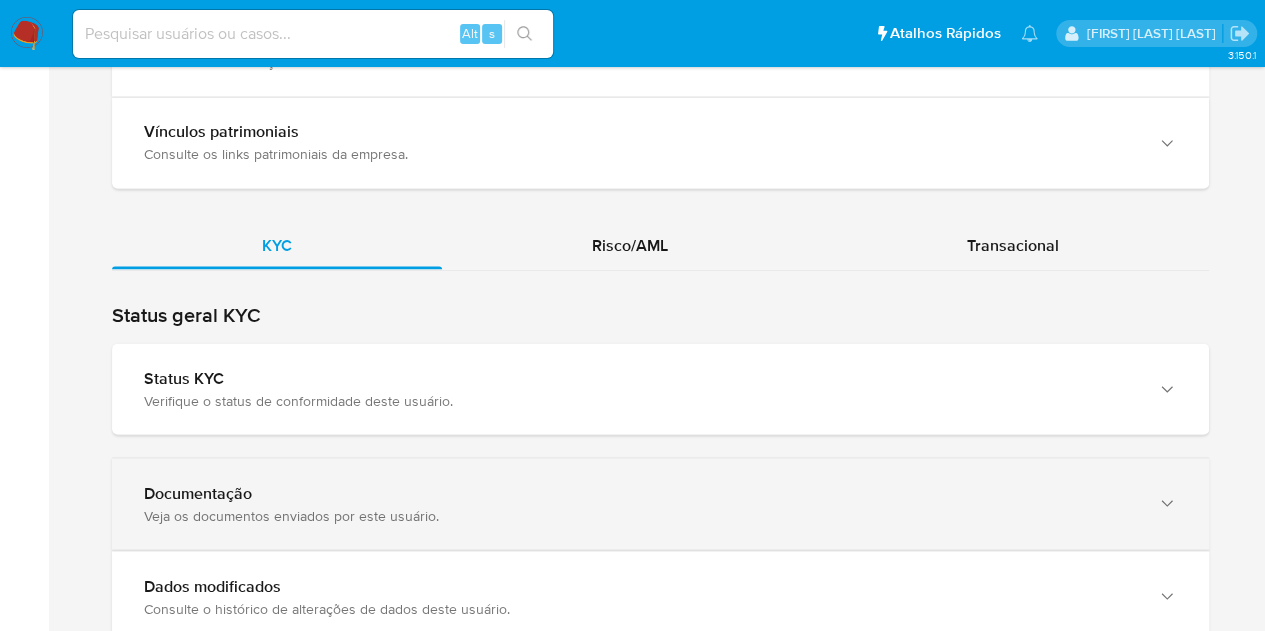 scroll, scrollTop: 1600, scrollLeft: 0, axis: vertical 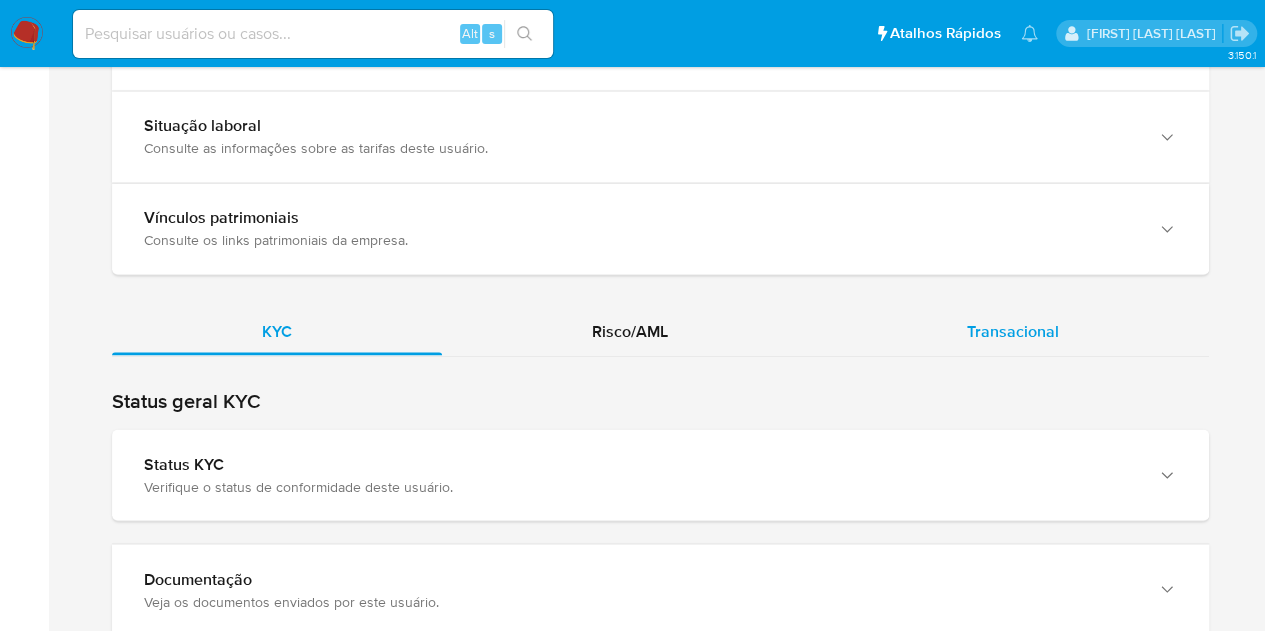 drag, startPoint x: 1026, startPoint y: 319, endPoint x: 1003, endPoint y: 319, distance: 23 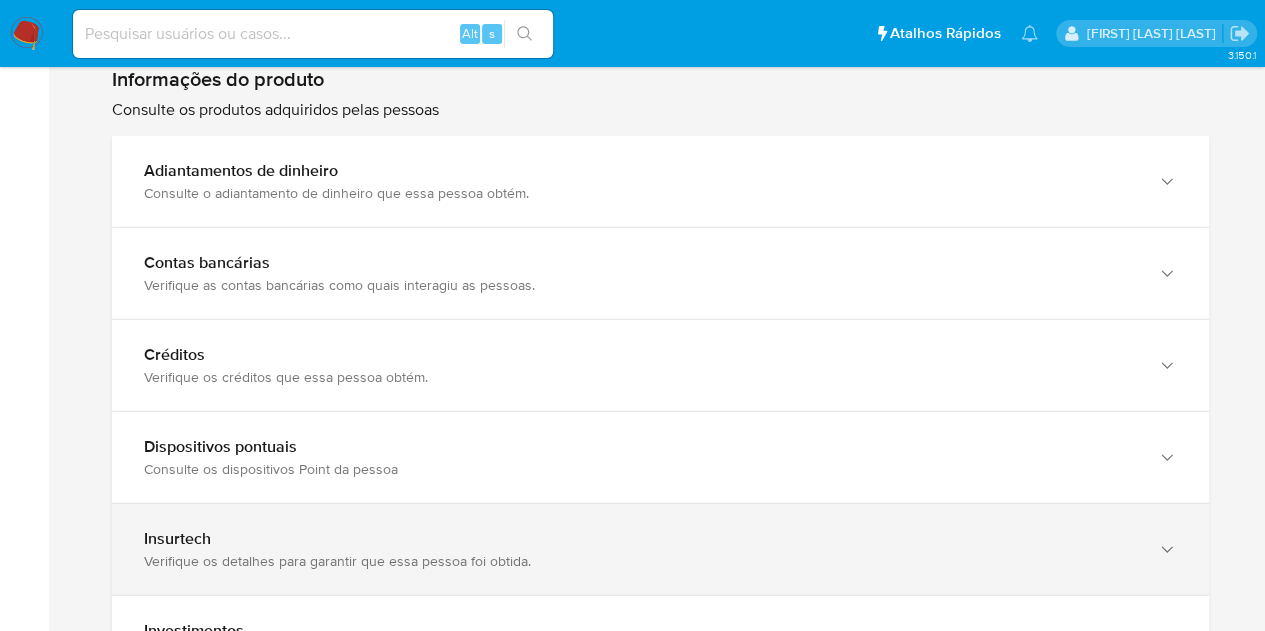 scroll, scrollTop: 2300, scrollLeft: 0, axis: vertical 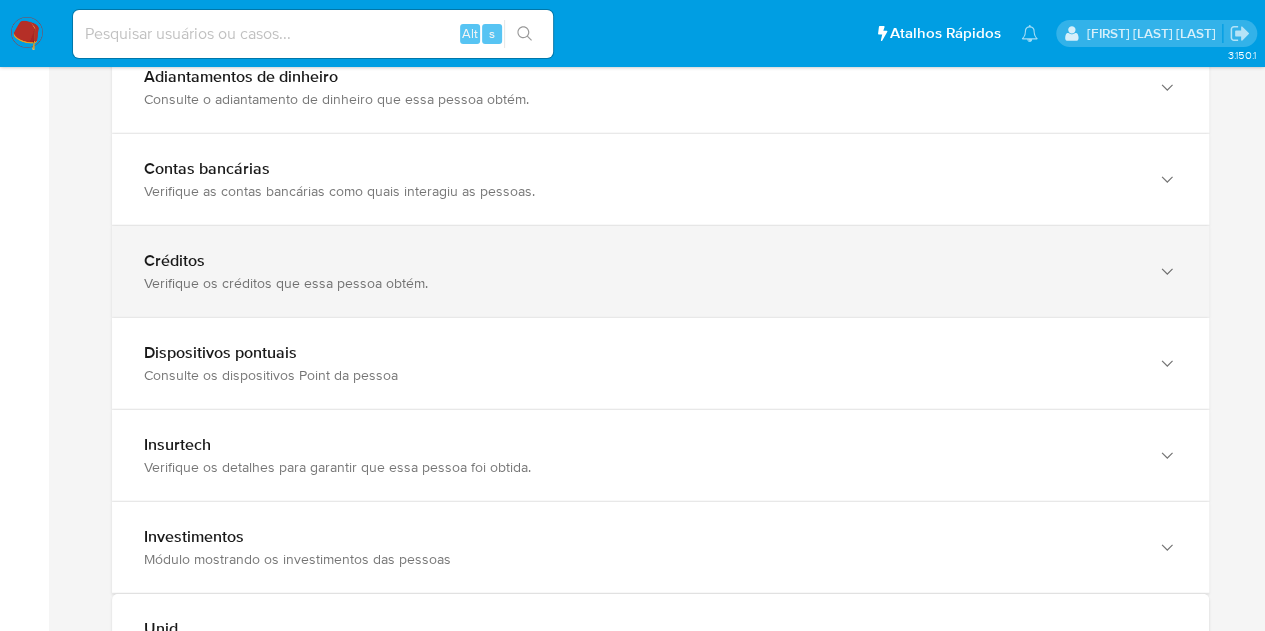 click on "Créditos" at bounding box center (640, 261) 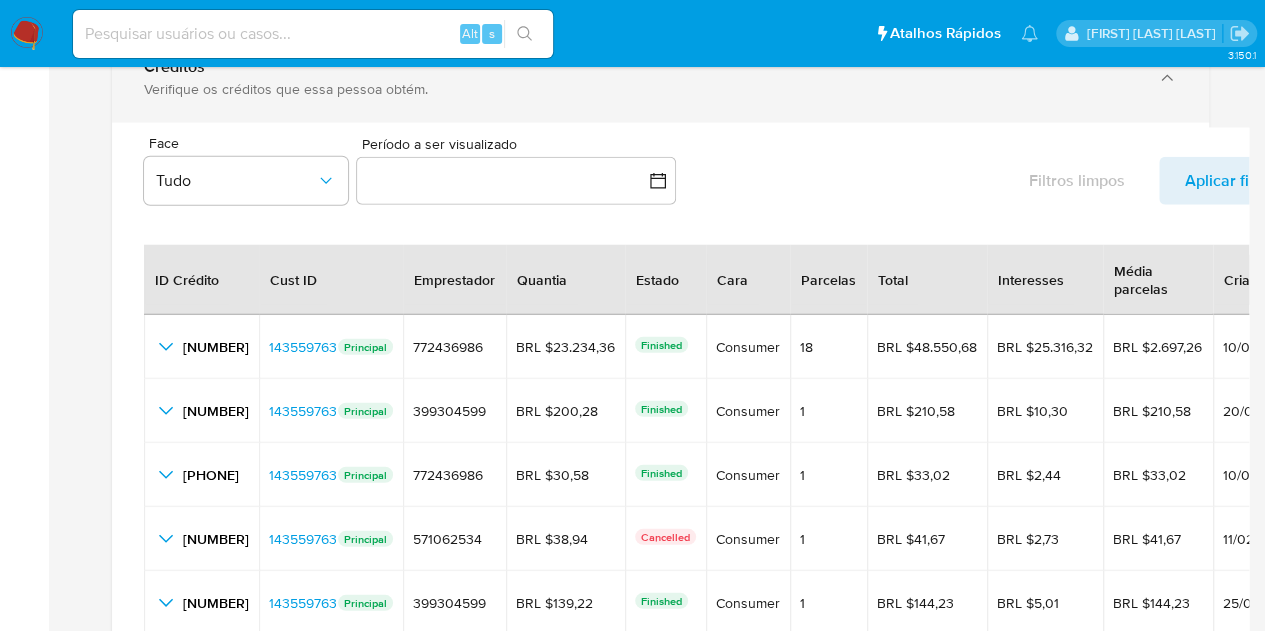 scroll, scrollTop: 2500, scrollLeft: 0, axis: vertical 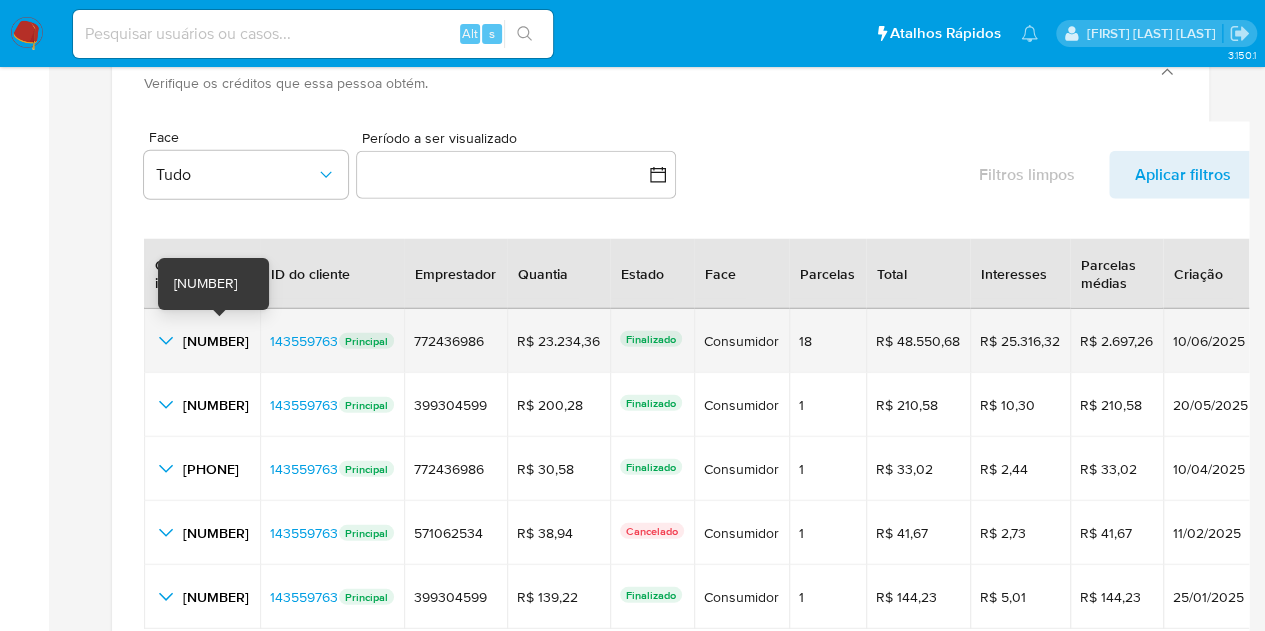 click on "[NUMBER]" at bounding box center (216, 341) 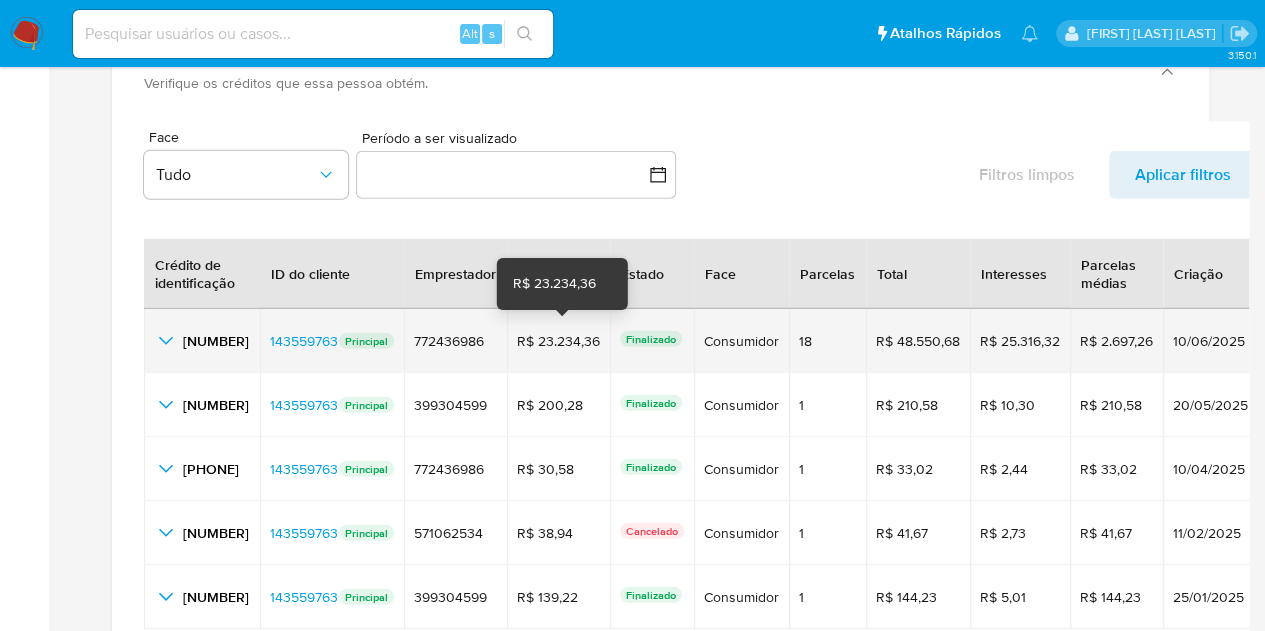 drag, startPoint x: 601, startPoint y: 339, endPoint x: 520, endPoint y: 336, distance: 81.055534 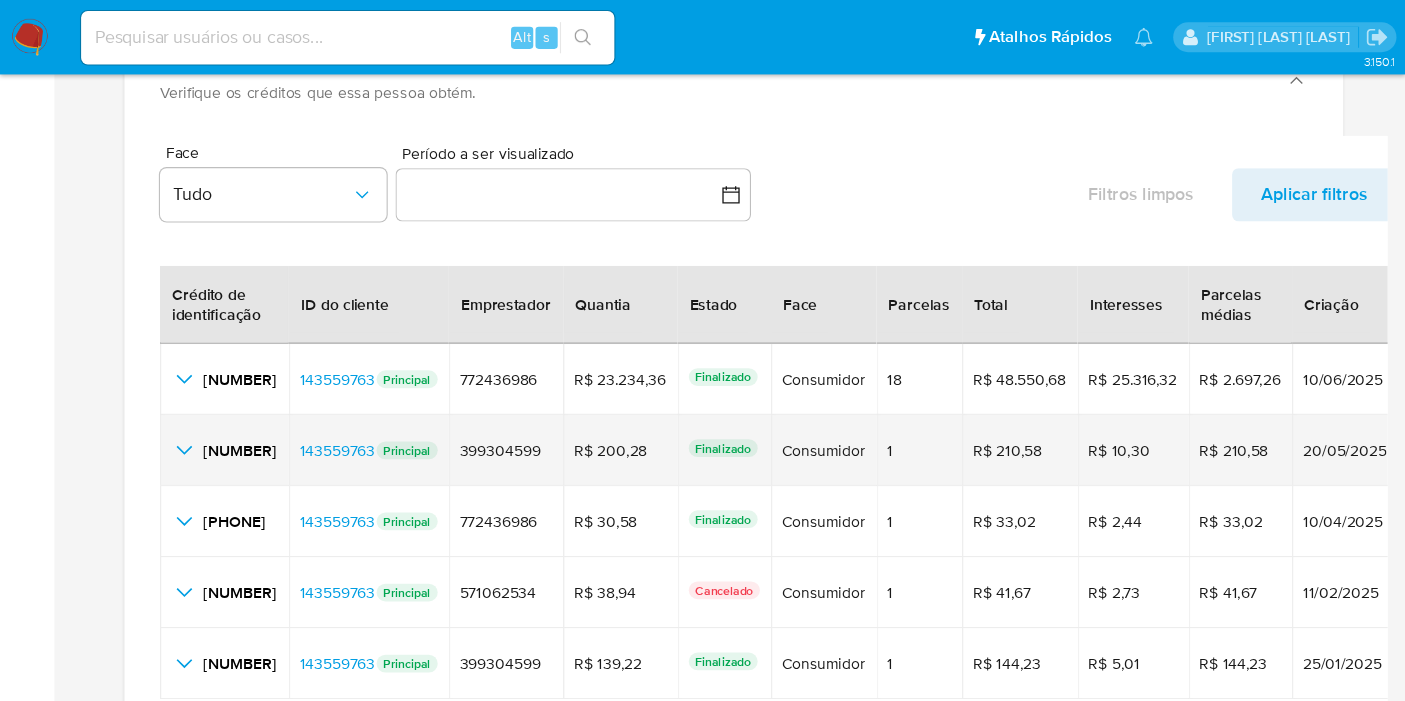 scroll, scrollTop: 2500, scrollLeft: 0, axis: vertical 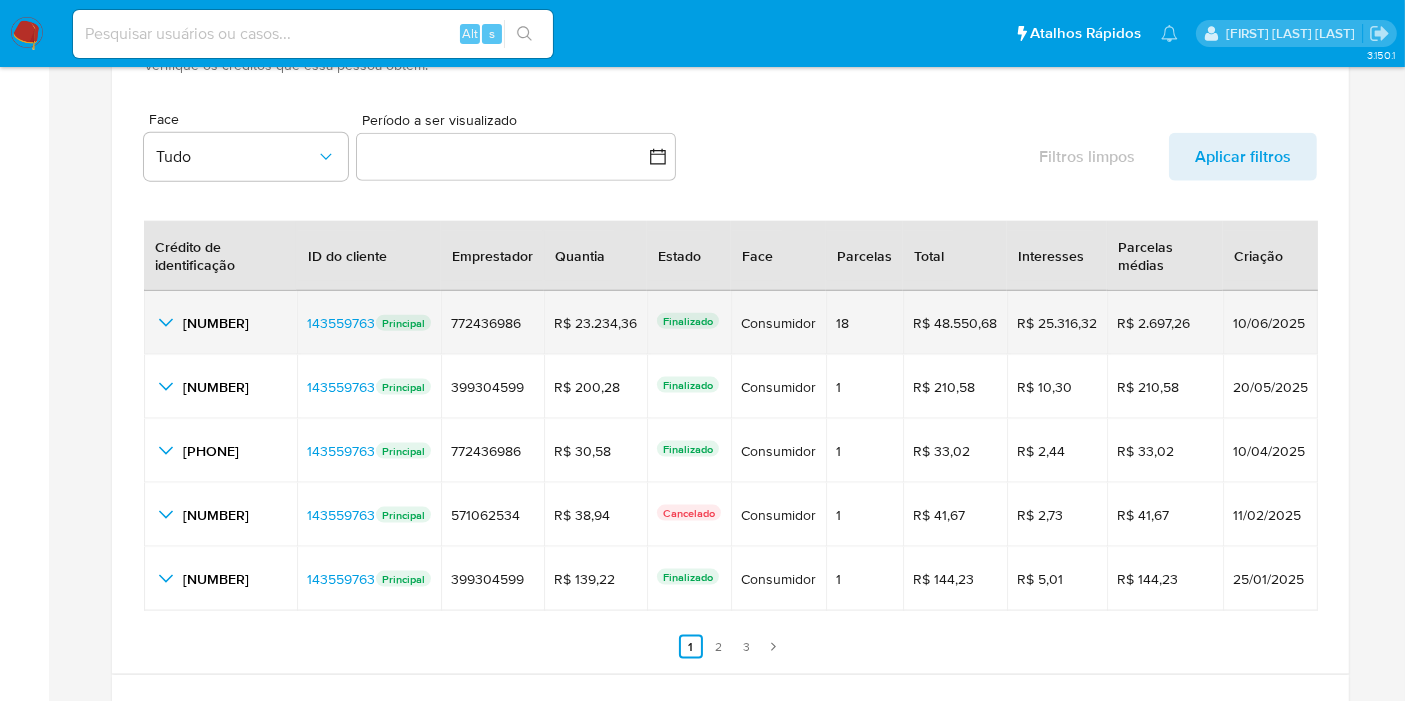 drag, startPoint x: 1296, startPoint y: 312, endPoint x: 1233, endPoint y: 313, distance: 63.007935 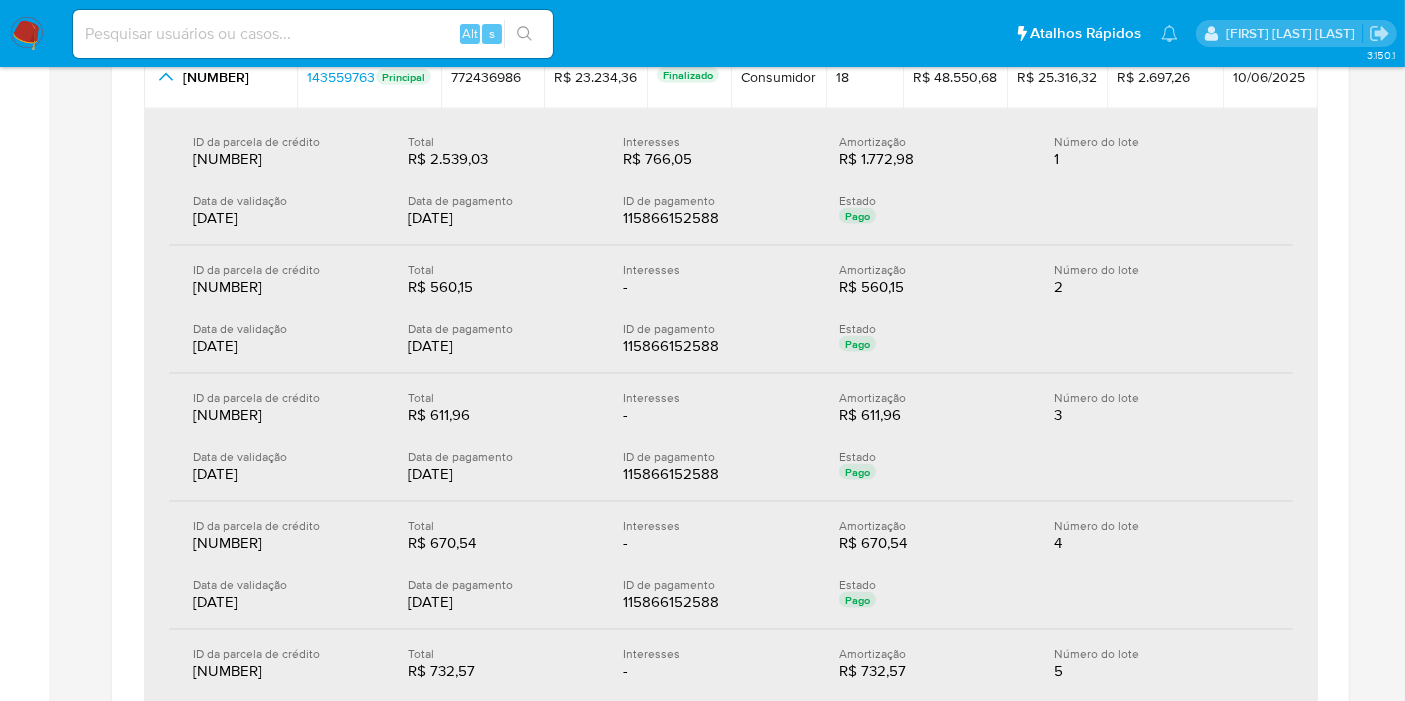 scroll, scrollTop: 2944, scrollLeft: 0, axis: vertical 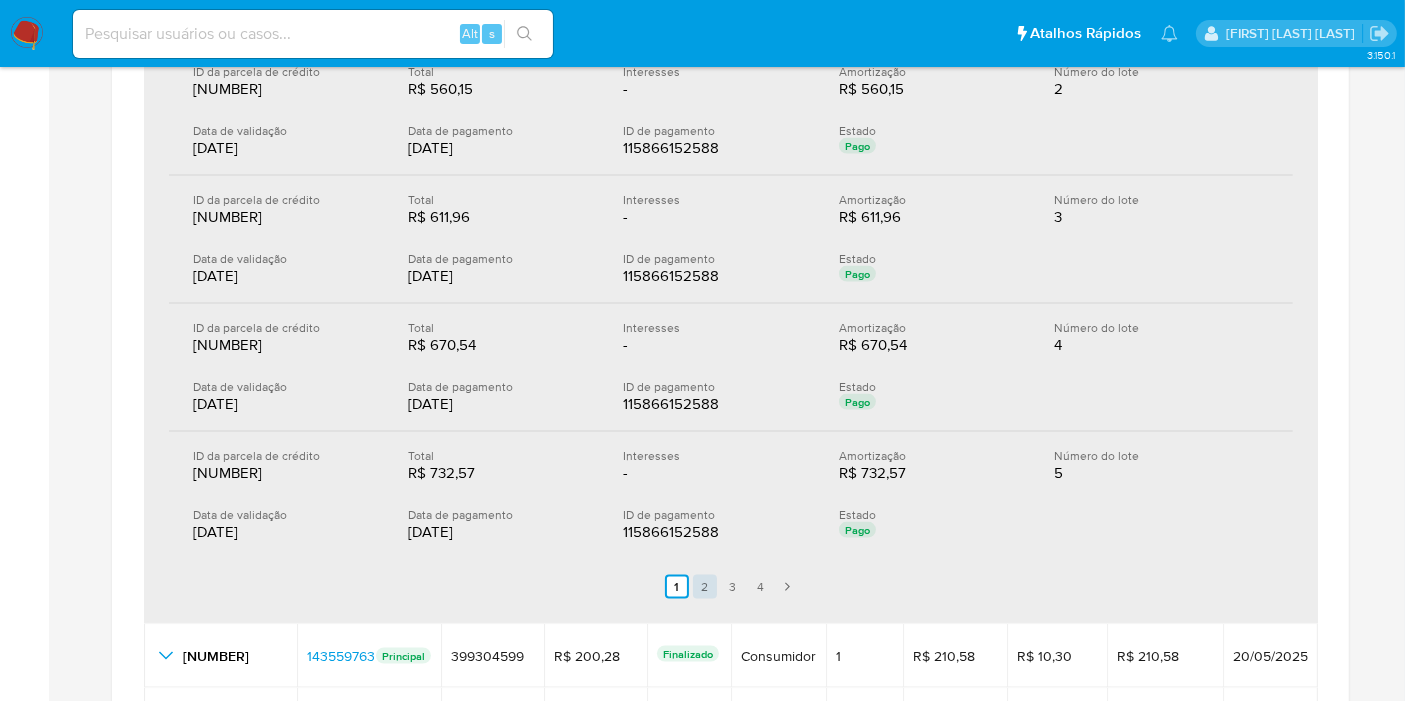 click on "2" at bounding box center [705, 587] 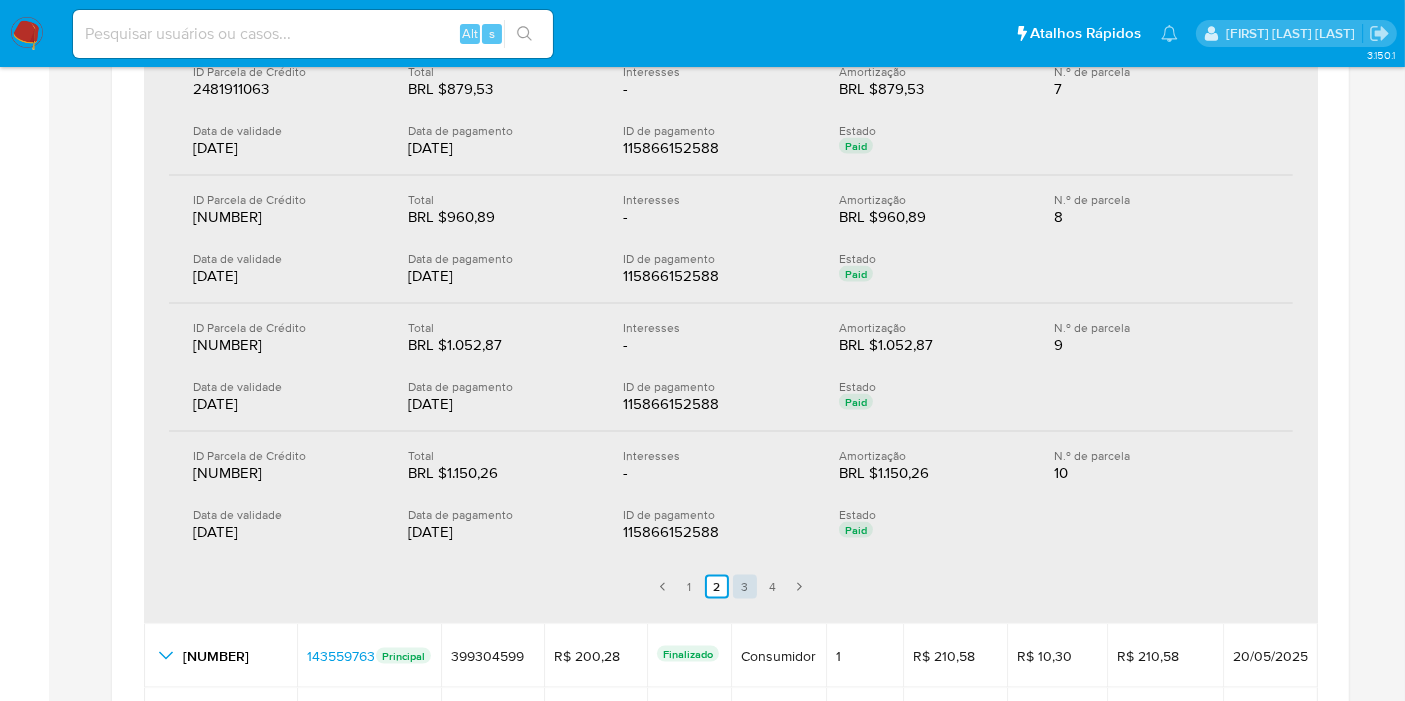 click on "3" at bounding box center (745, 586) 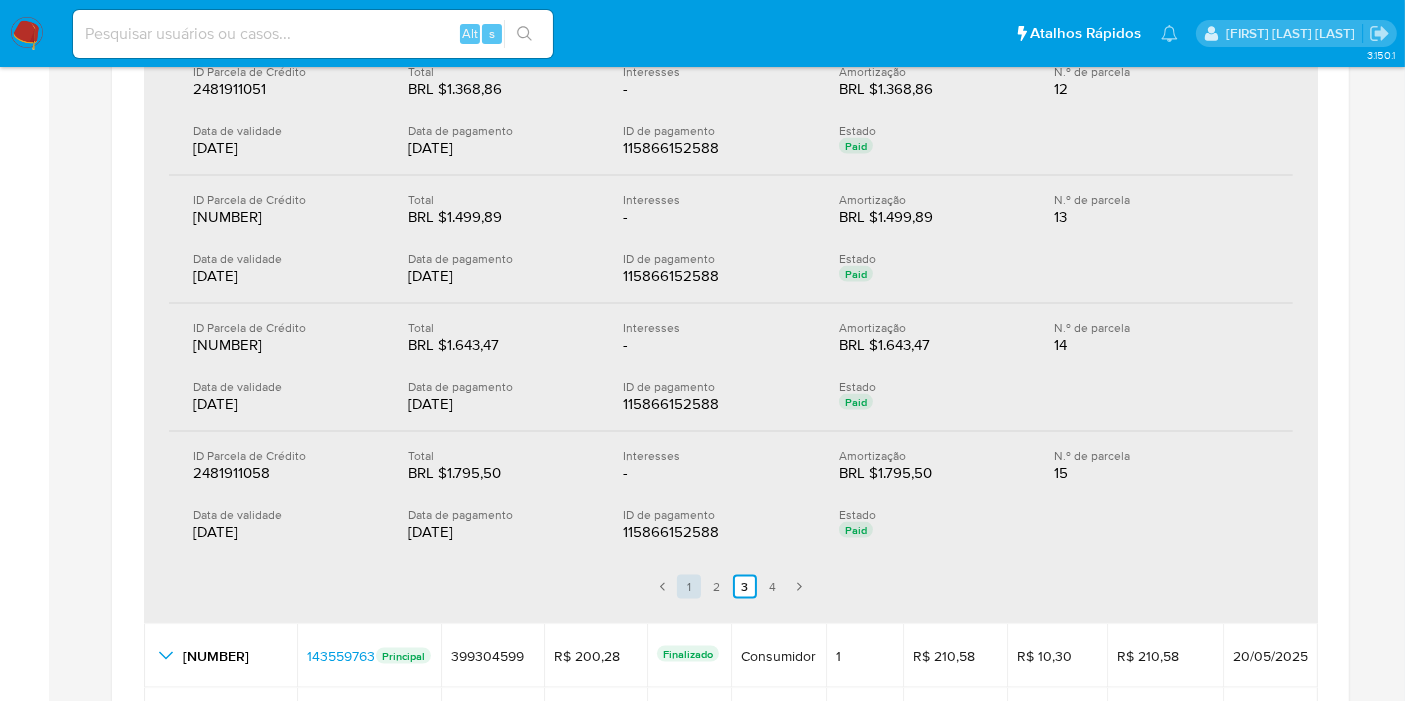 click on "1" at bounding box center [689, 586] 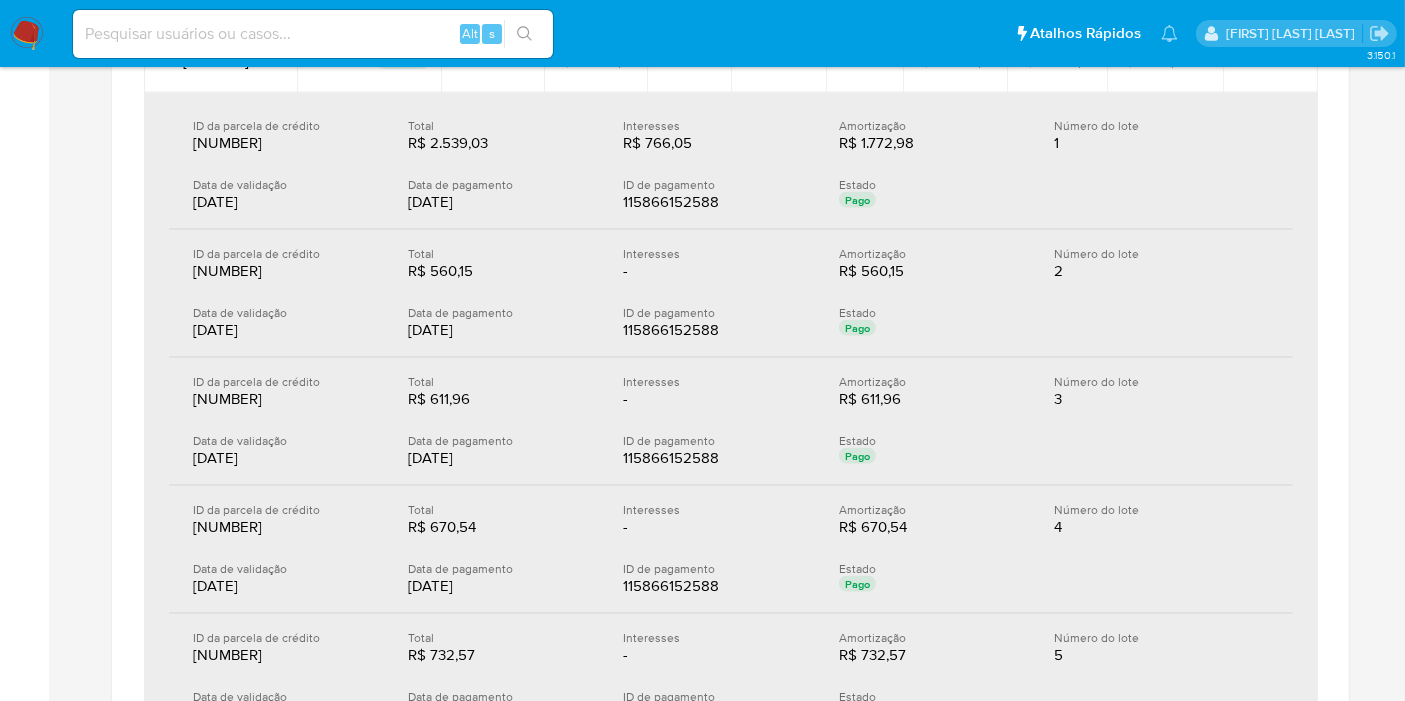 scroll, scrollTop: 2500, scrollLeft: 0, axis: vertical 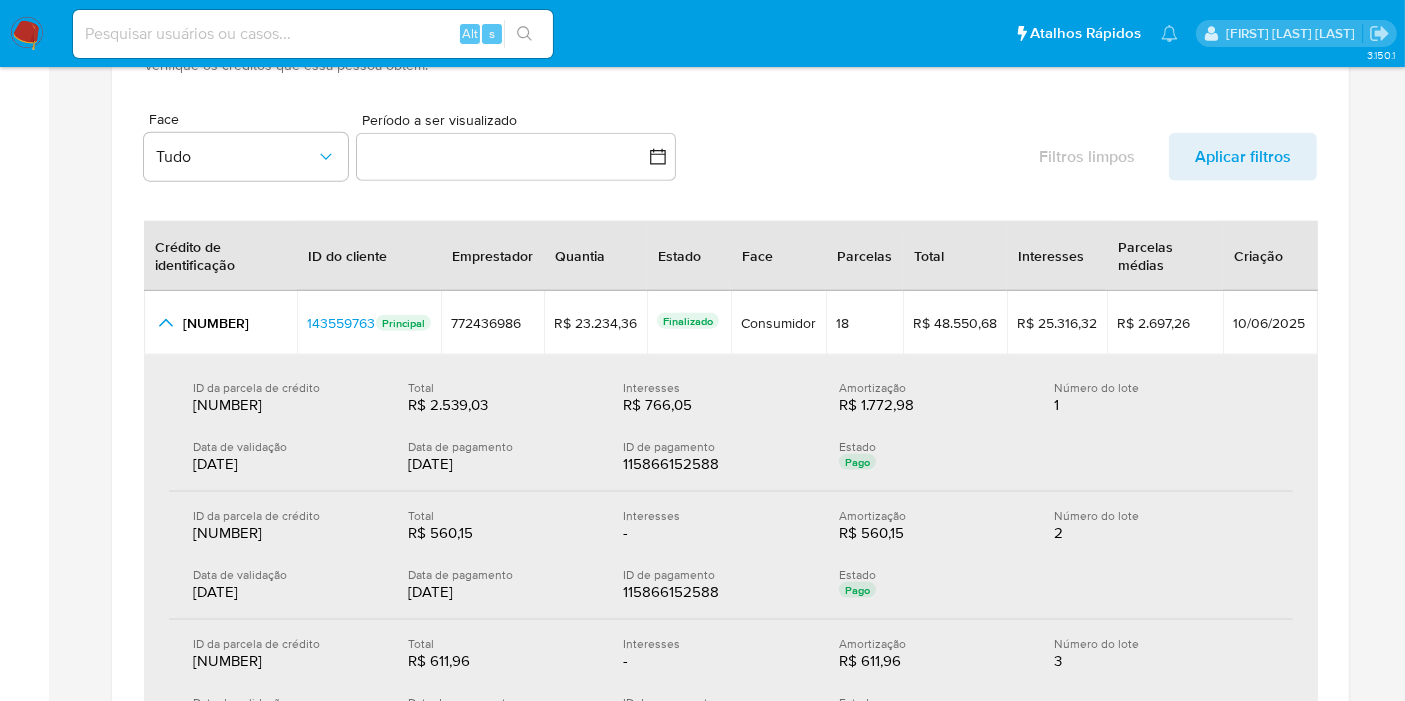 drag, startPoint x: 486, startPoint y: 460, endPoint x: 410, endPoint y: 465, distance: 76.1643 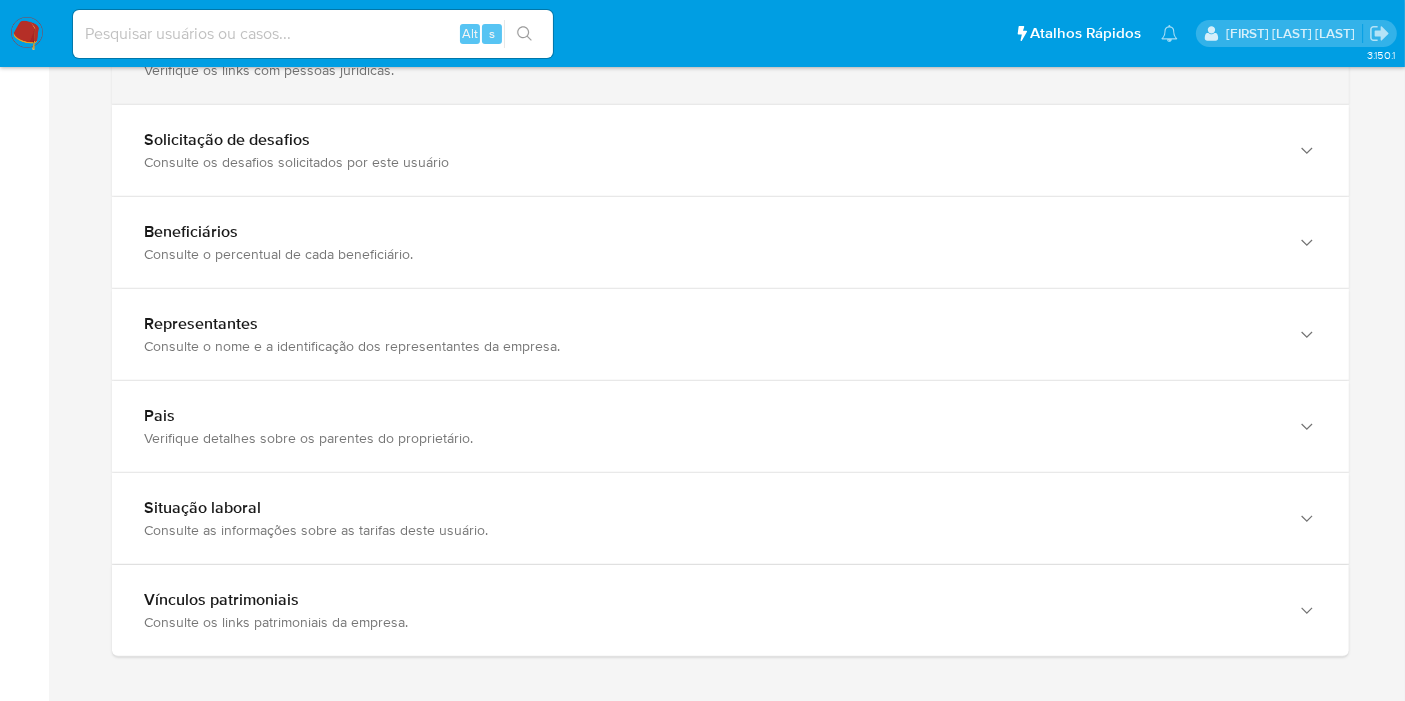 scroll, scrollTop: 1166, scrollLeft: 0, axis: vertical 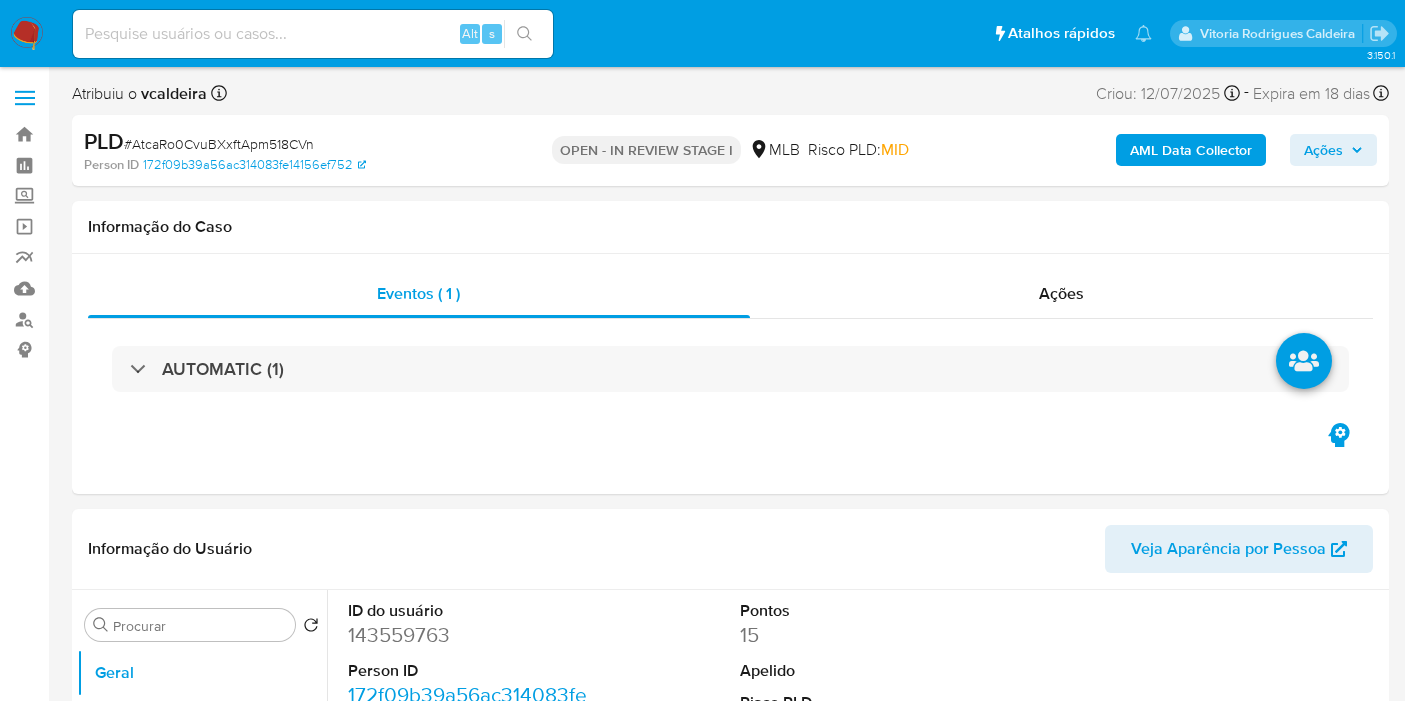 select on "10" 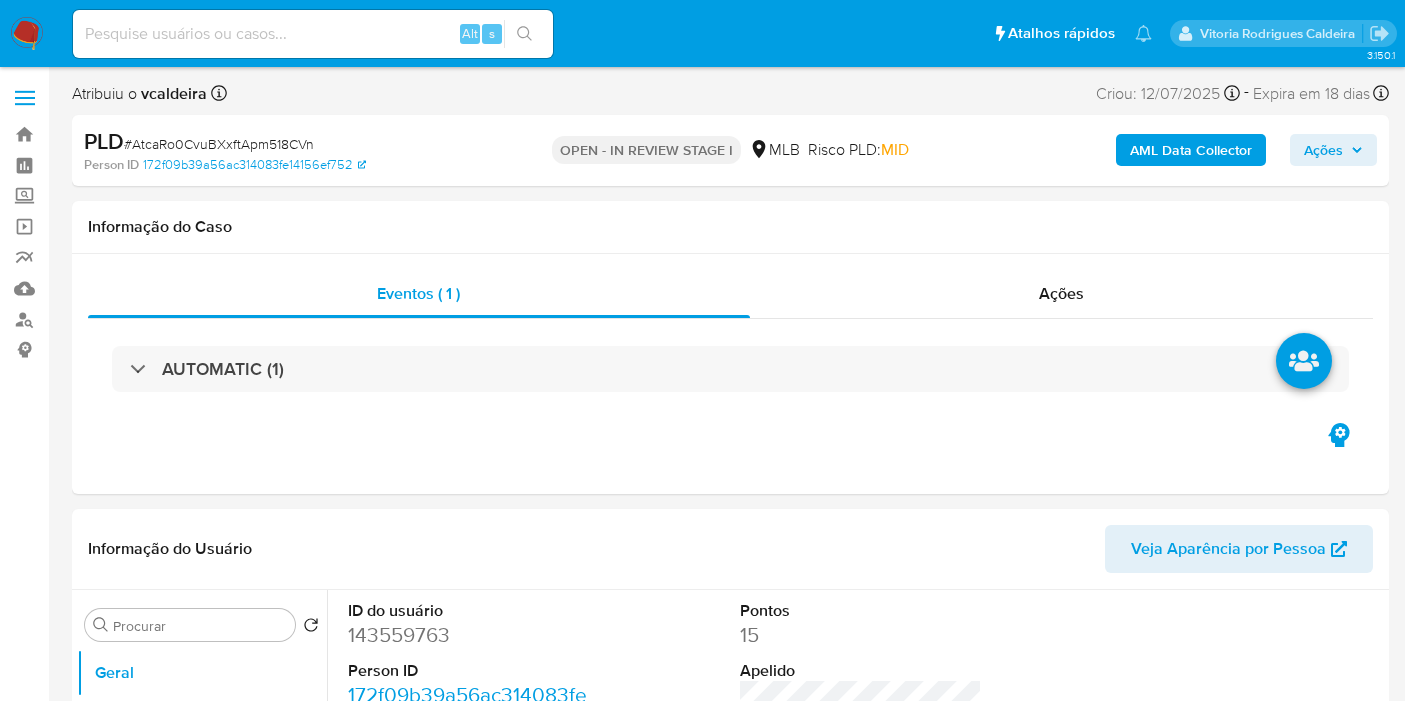 scroll, scrollTop: 0, scrollLeft: 0, axis: both 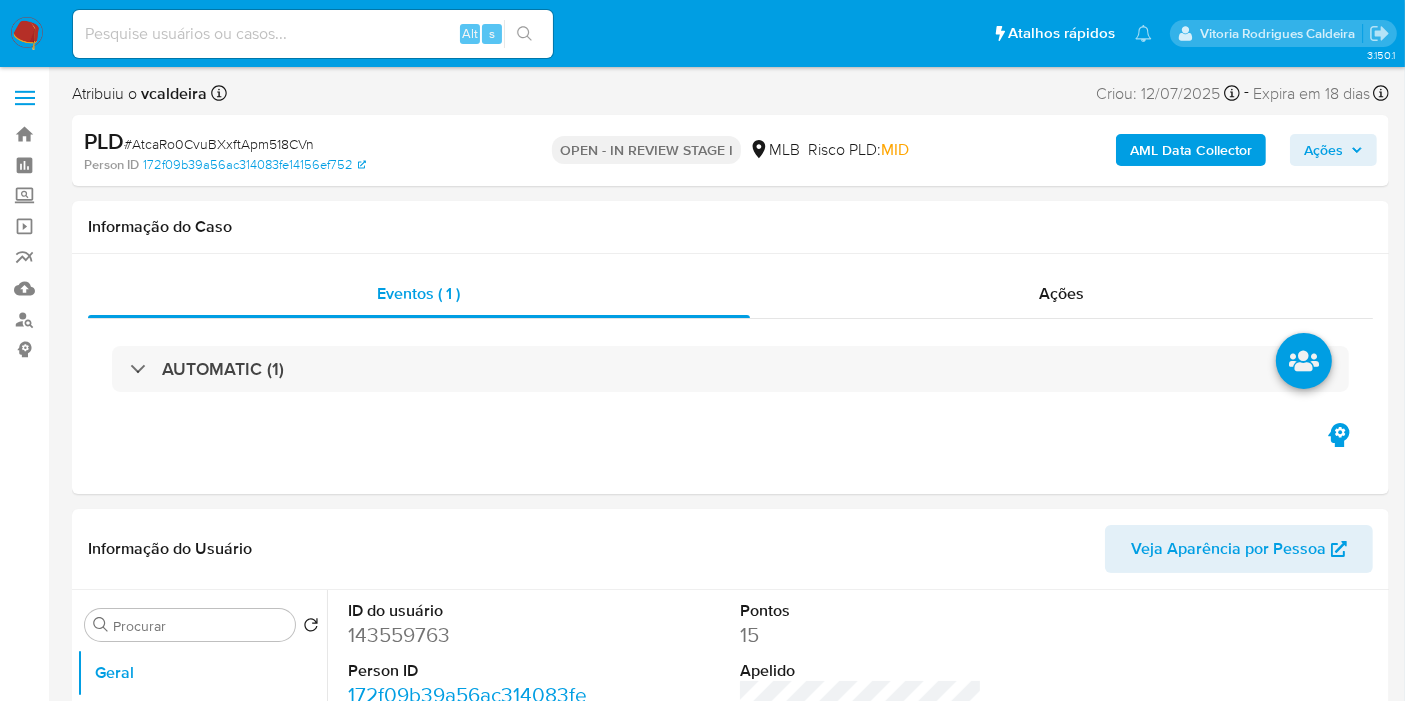 click at bounding box center (313, 34) 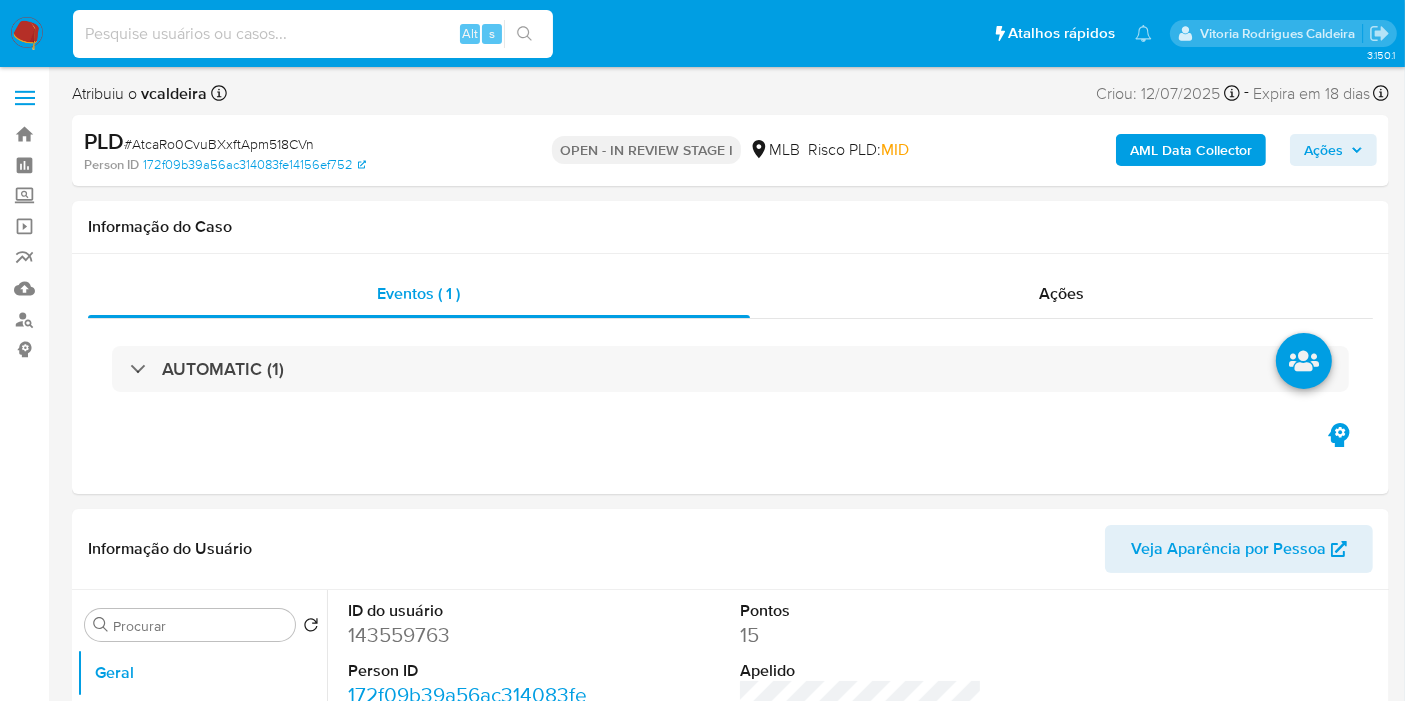 paste on "f7dioEktLhgbBIwQpN545VZx" 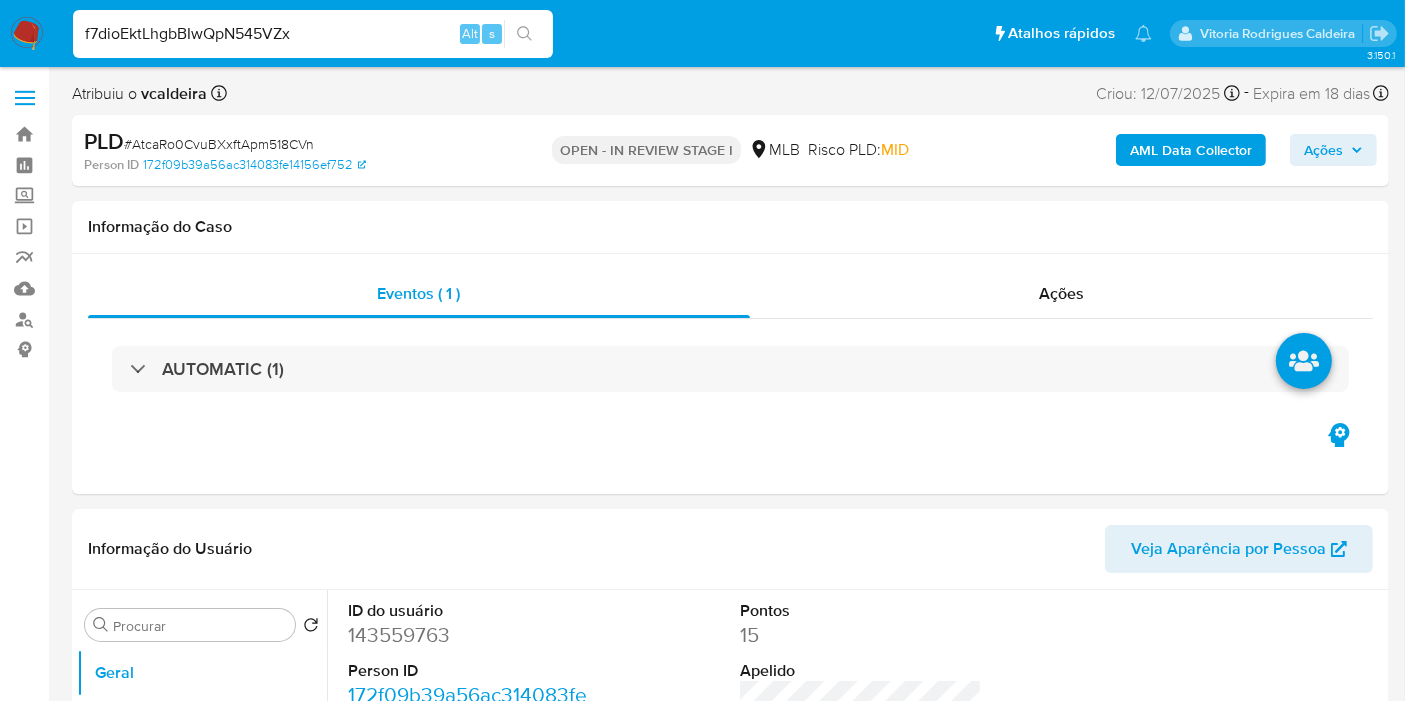 type on "f7dioEktLhgbBIwQpN545VZx" 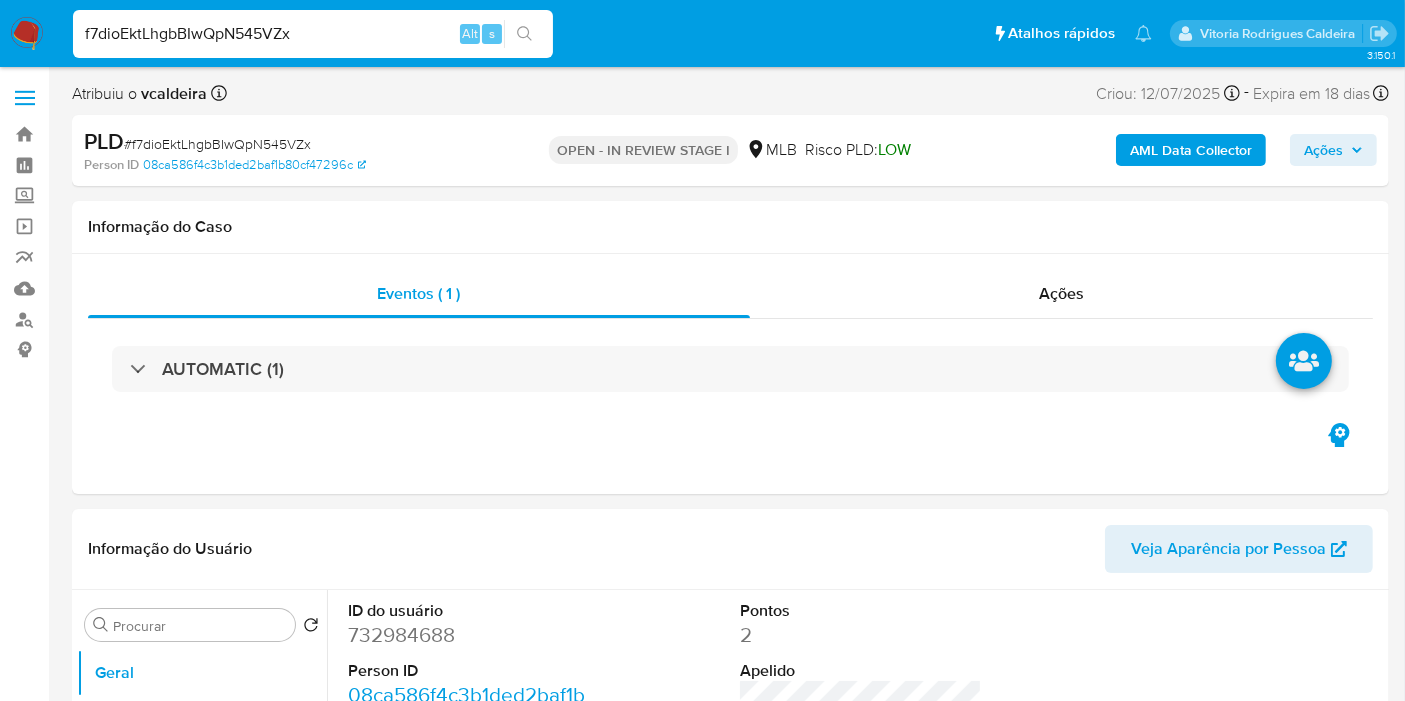 select on "10" 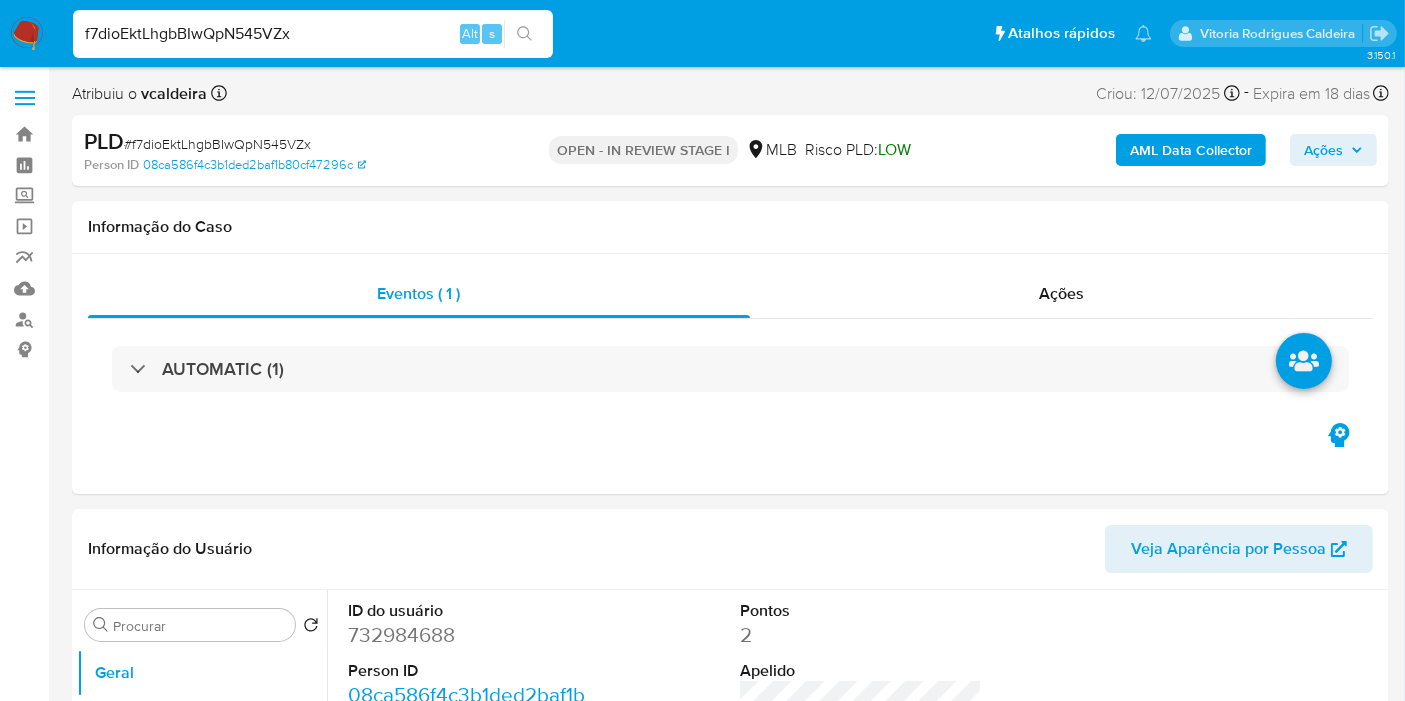 click on "f7dioEktLhgbBIwQpN545VZx" at bounding box center (313, 34) 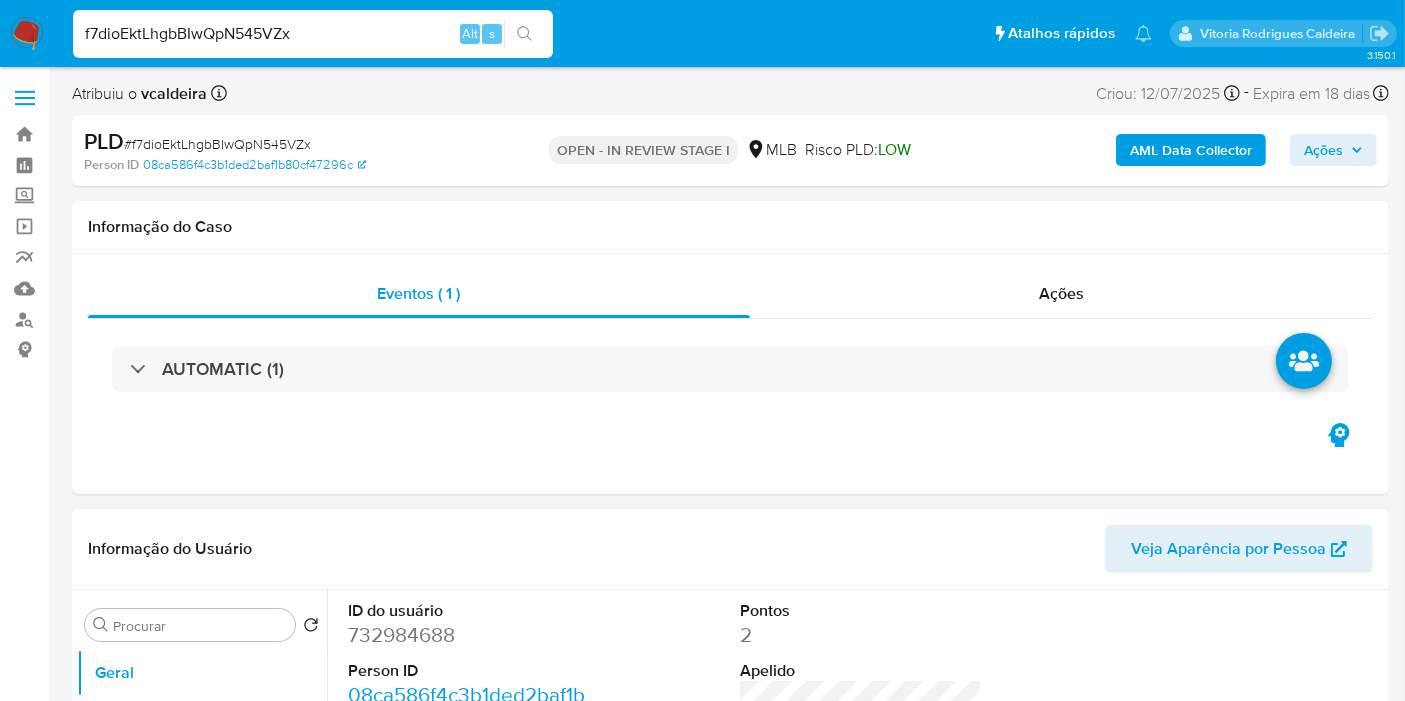 click on "732984688" at bounding box center [469, 635] 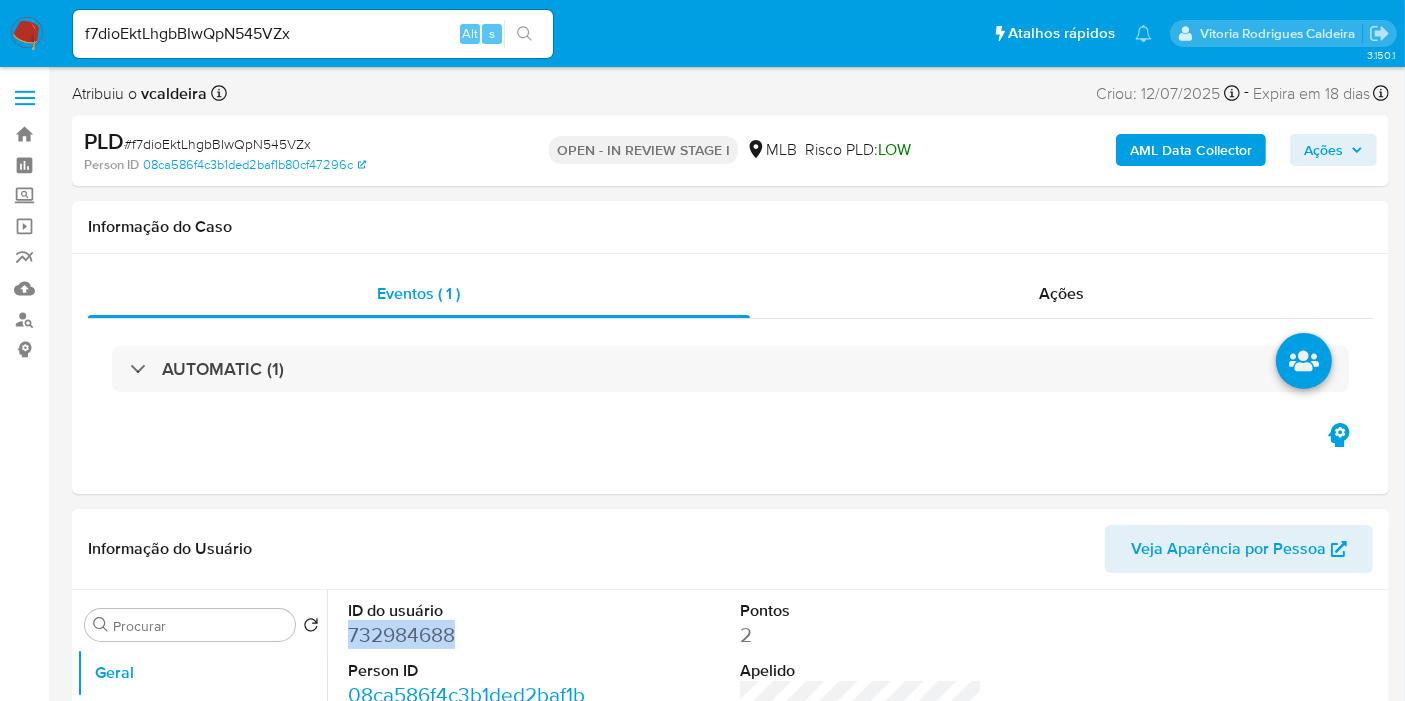 click on "732984688" at bounding box center [469, 635] 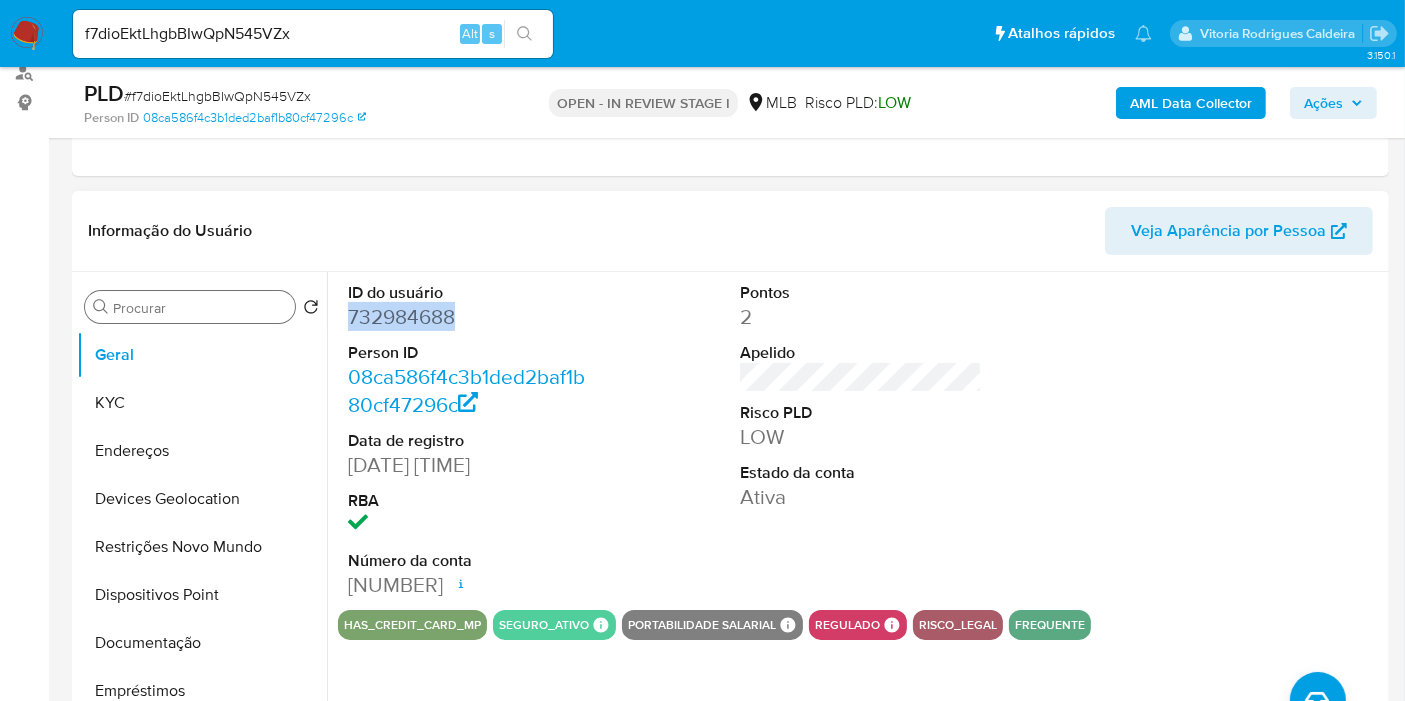 scroll, scrollTop: 222, scrollLeft: 0, axis: vertical 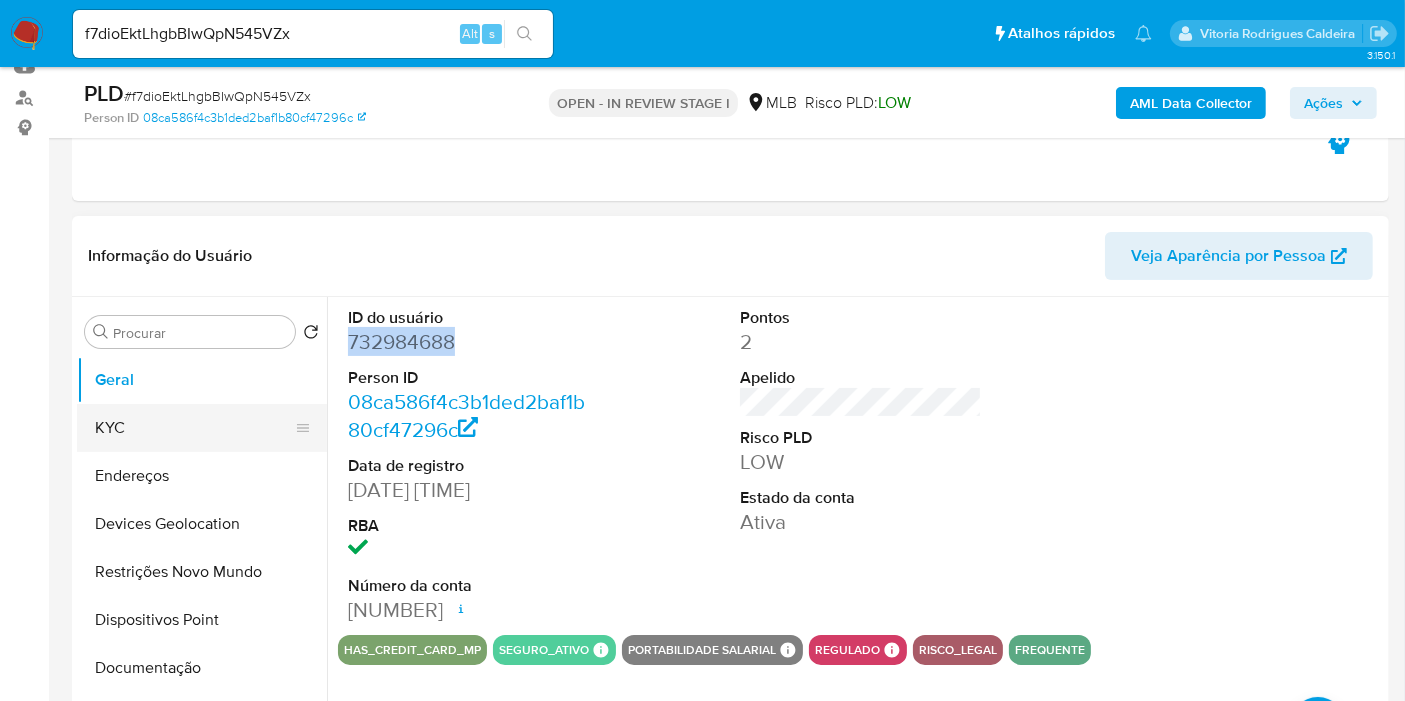 click on "KYC" at bounding box center [194, 428] 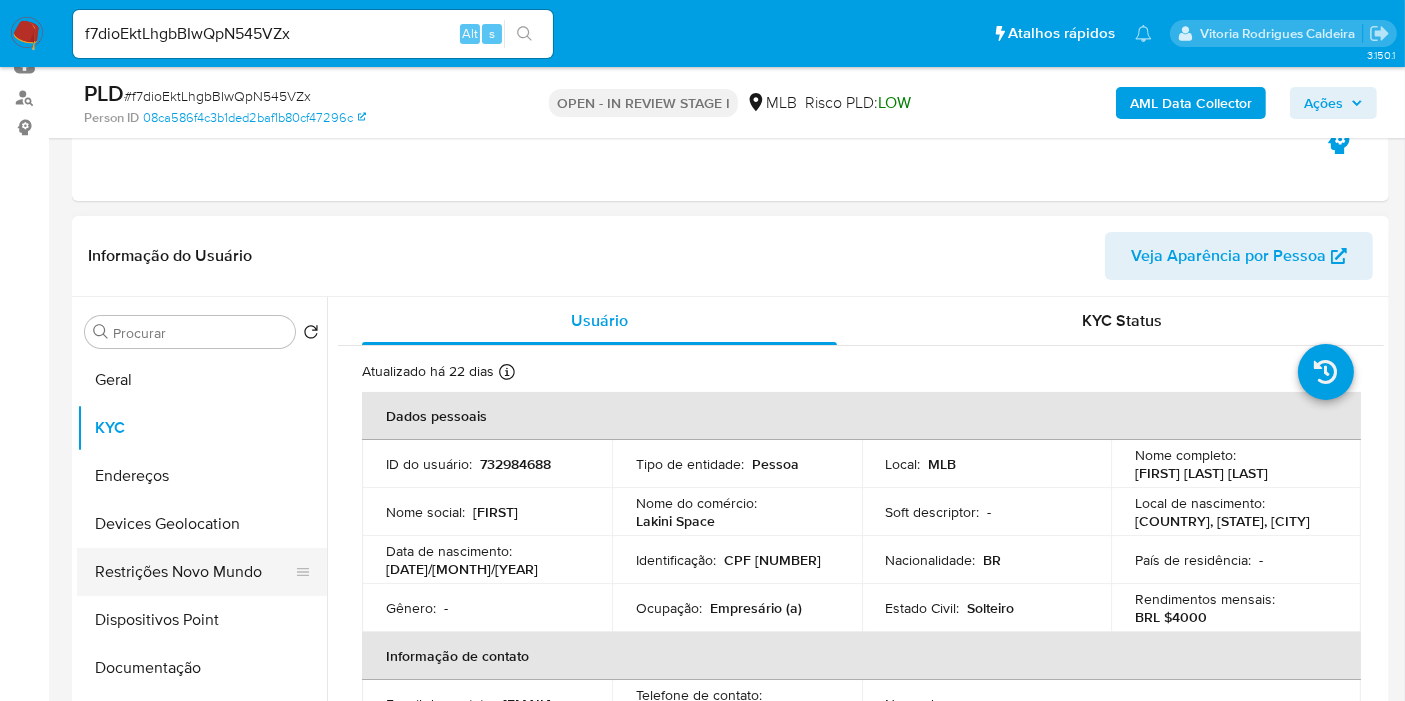 scroll, scrollTop: 111, scrollLeft: 0, axis: vertical 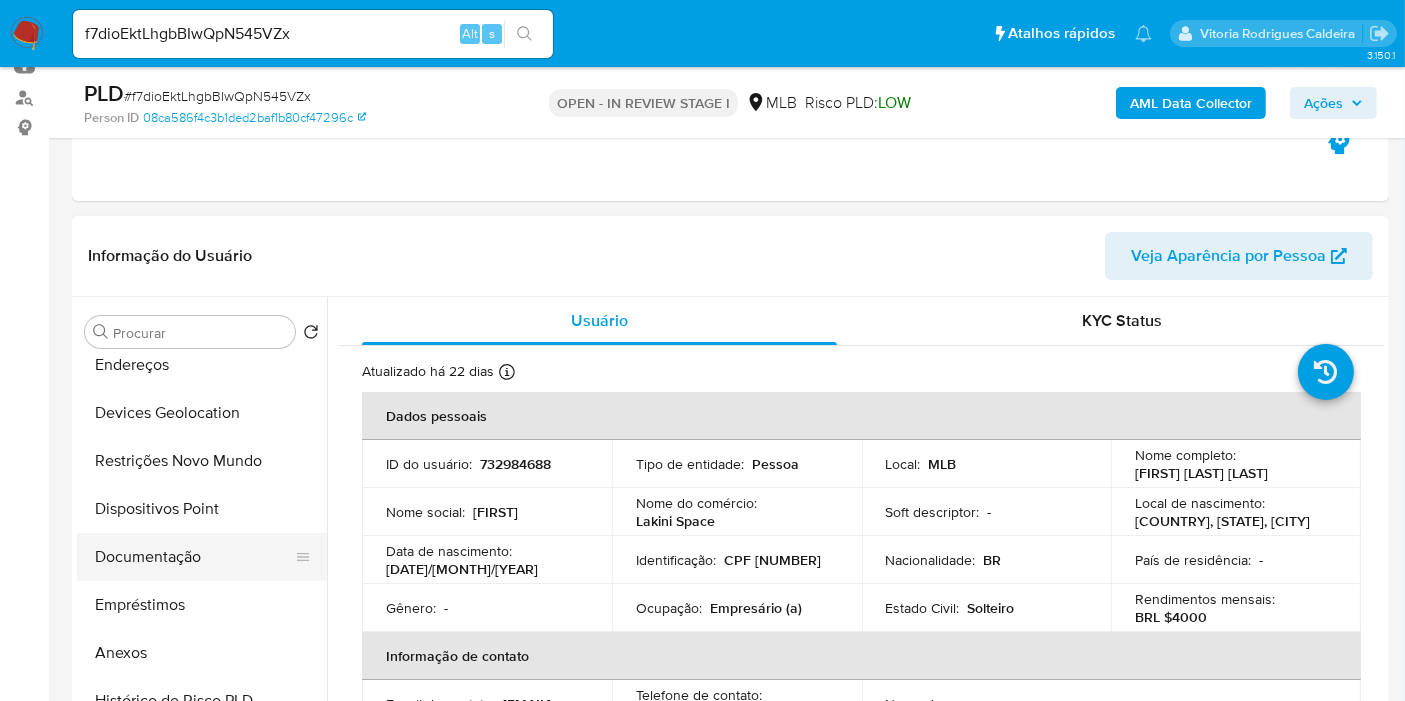 click on "Documentação" at bounding box center [194, 557] 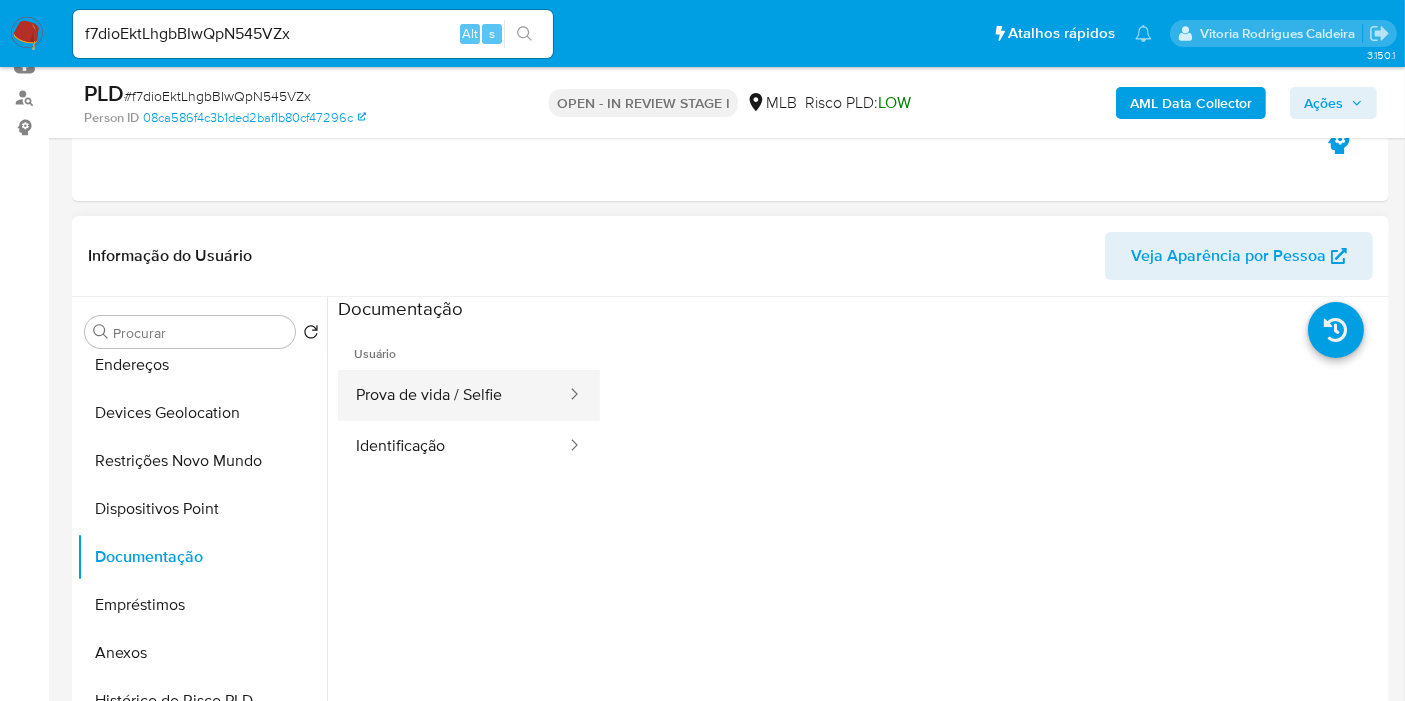click on "Prova de vida / Selfie" at bounding box center [453, 395] 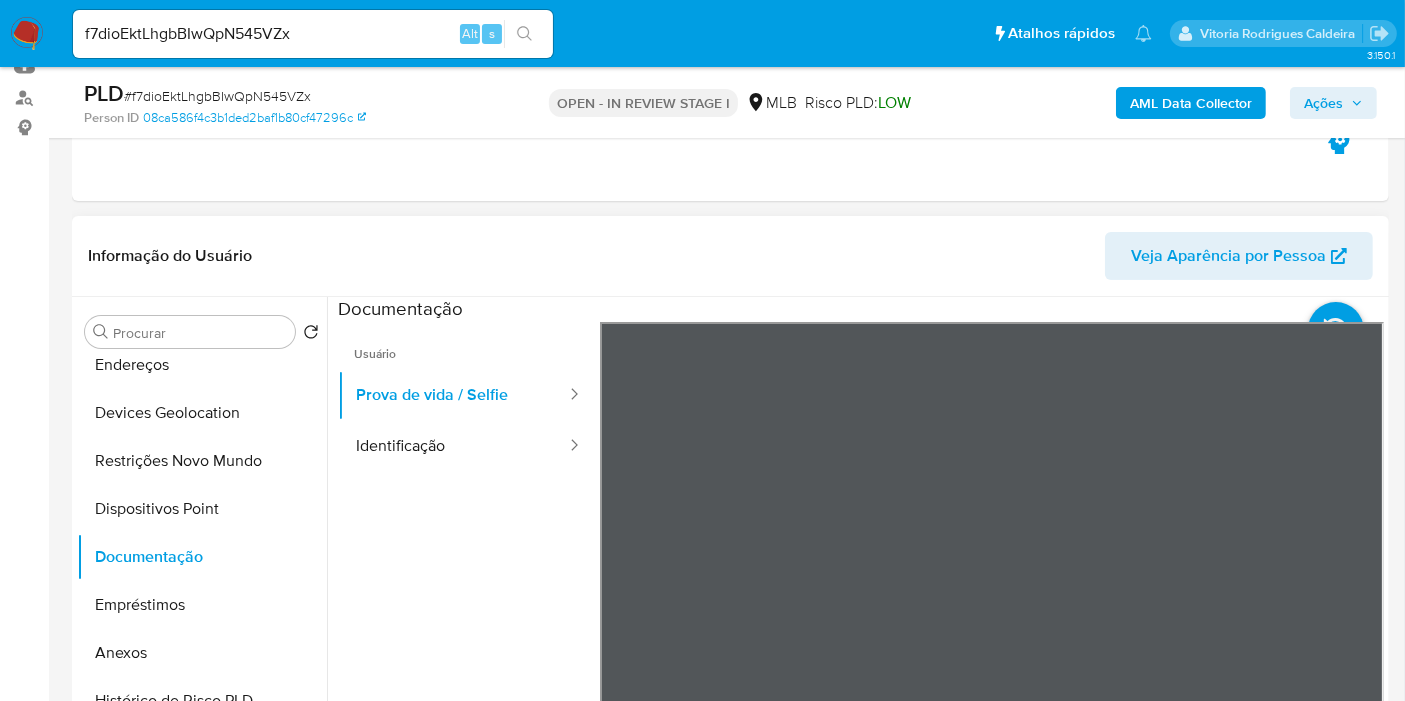scroll, scrollTop: 61, scrollLeft: 0, axis: vertical 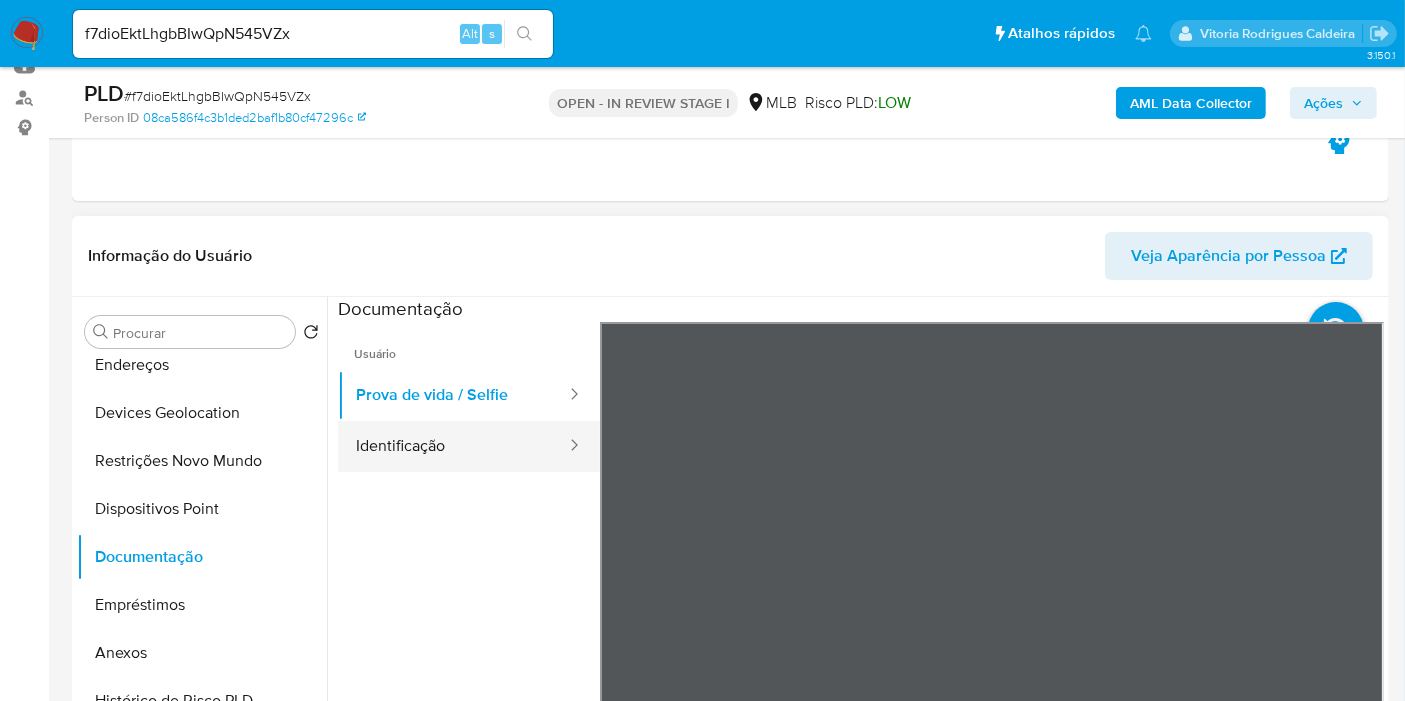 click on "Identificação" at bounding box center (453, 446) 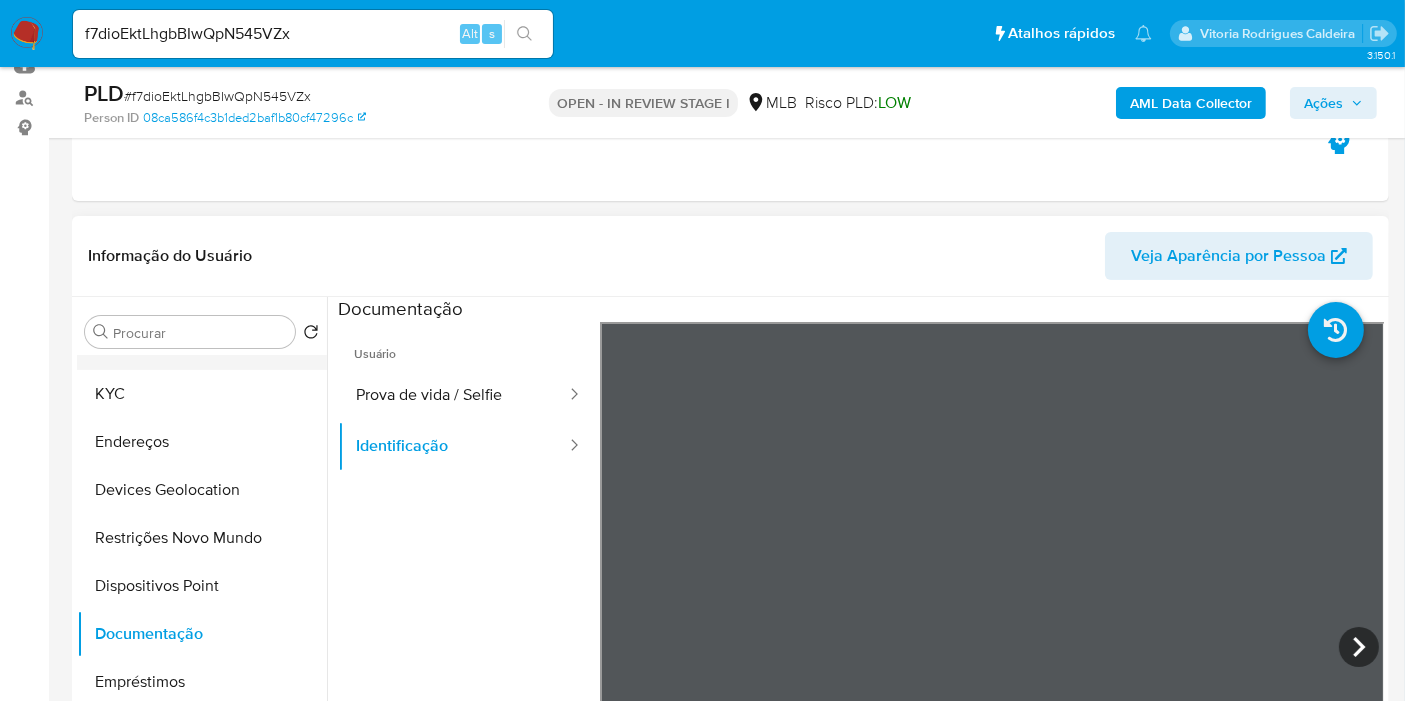 scroll, scrollTop: 0, scrollLeft: 0, axis: both 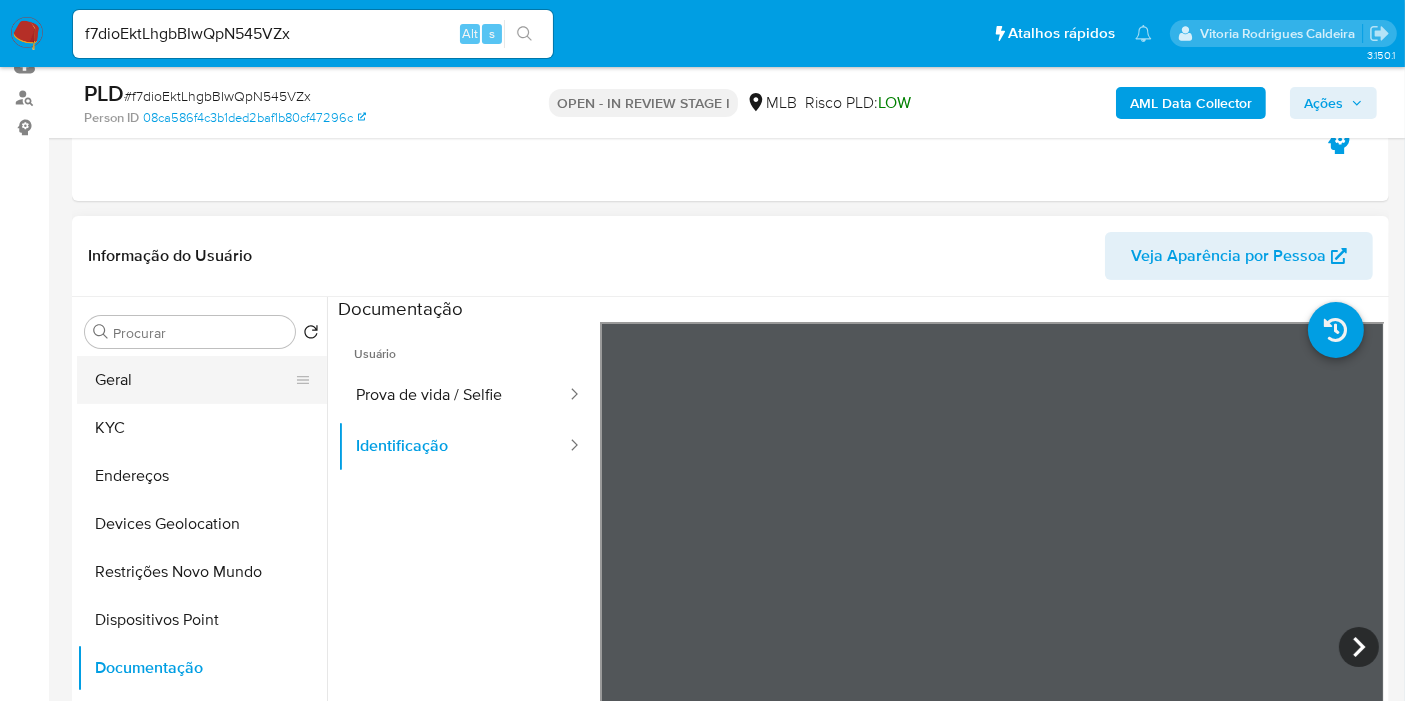 click on "Geral" at bounding box center (194, 380) 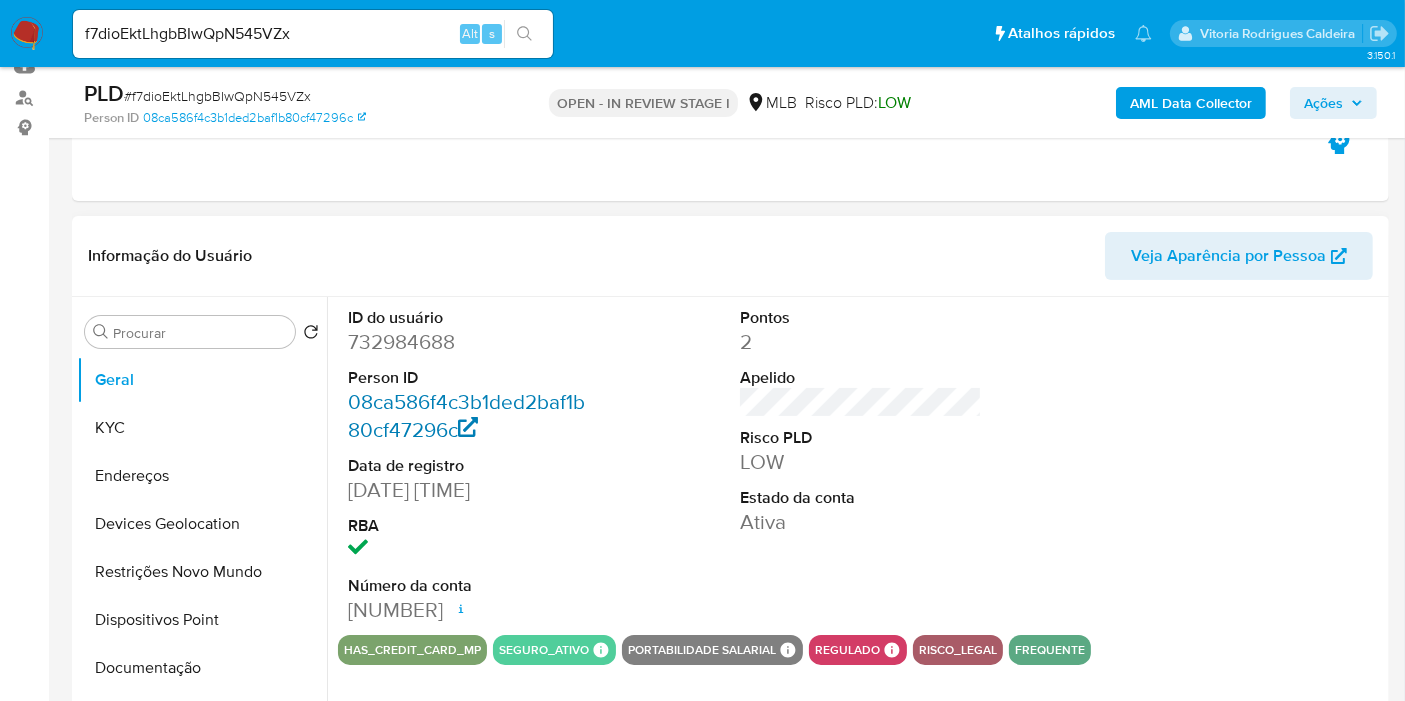 click on "08ca586f4c3b1ded2baf1b80cf47296c" at bounding box center [466, 415] 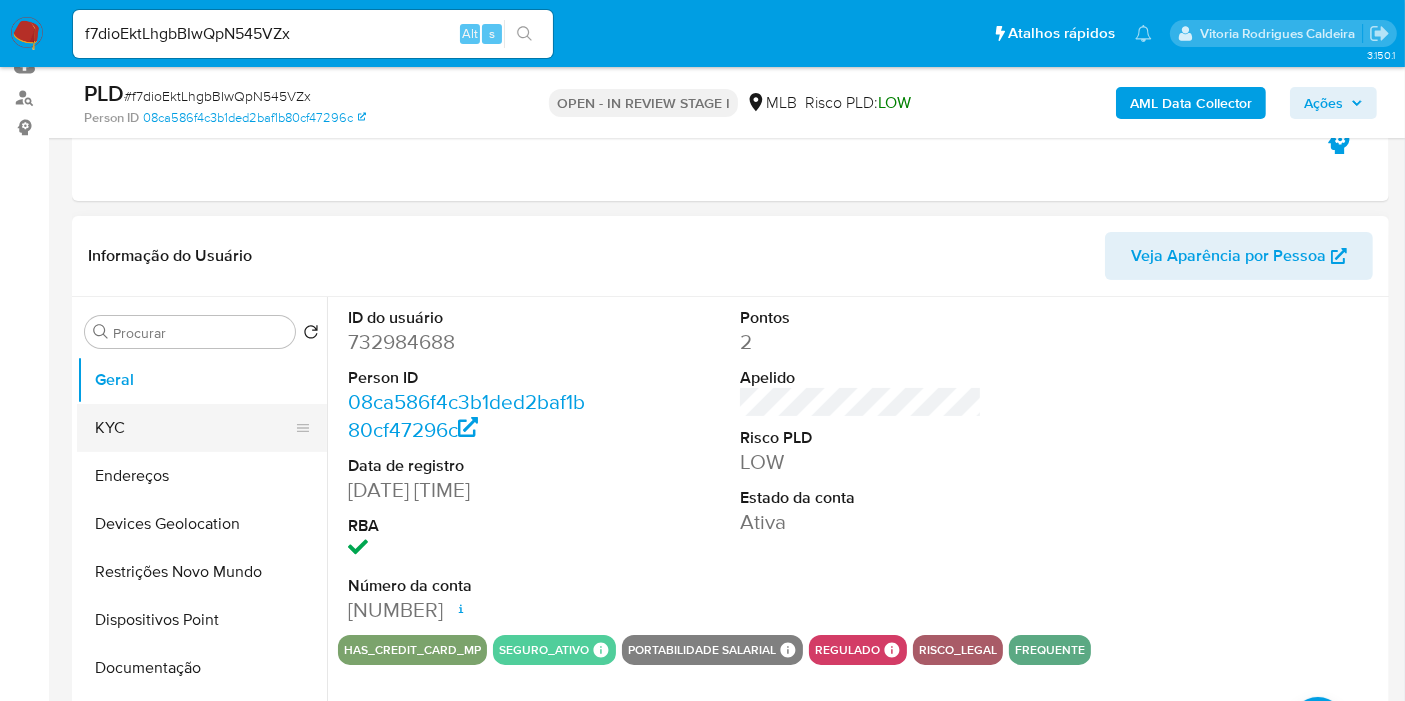 click on "KYC" at bounding box center [194, 428] 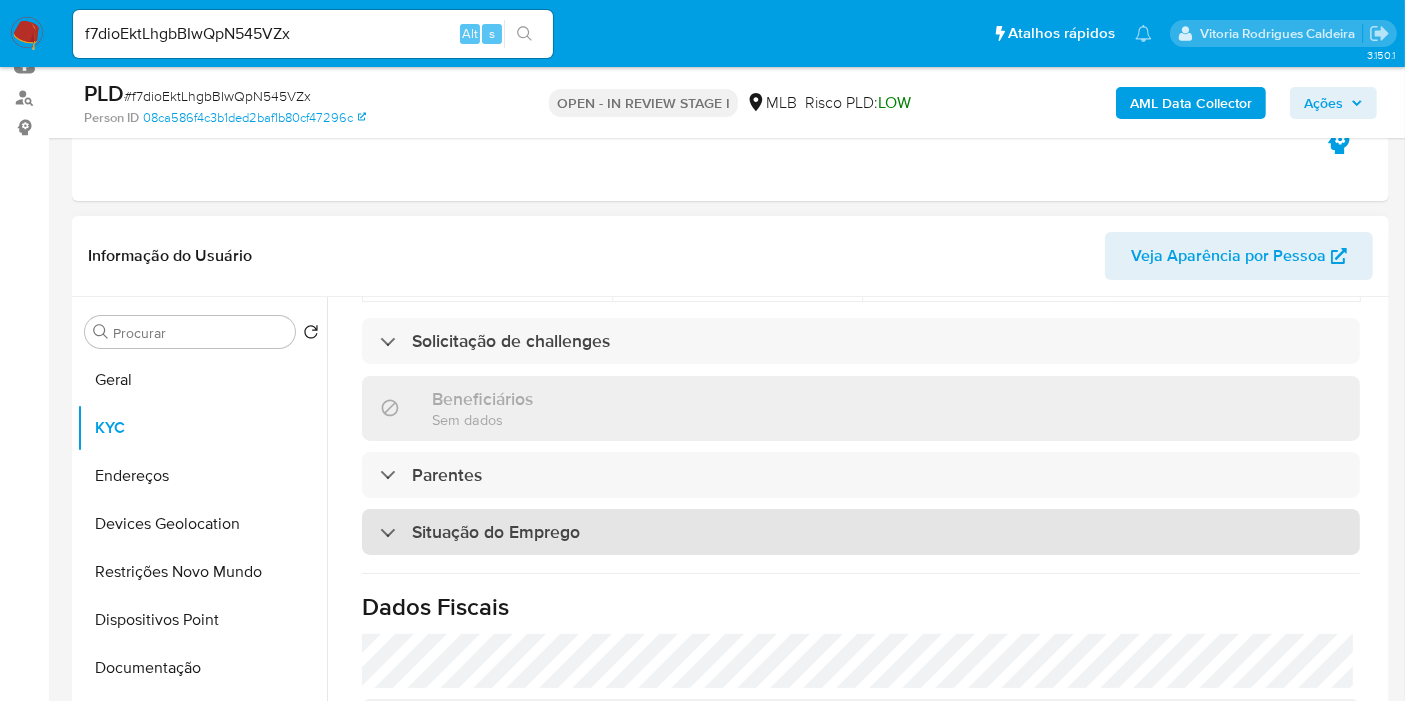scroll, scrollTop: 908, scrollLeft: 0, axis: vertical 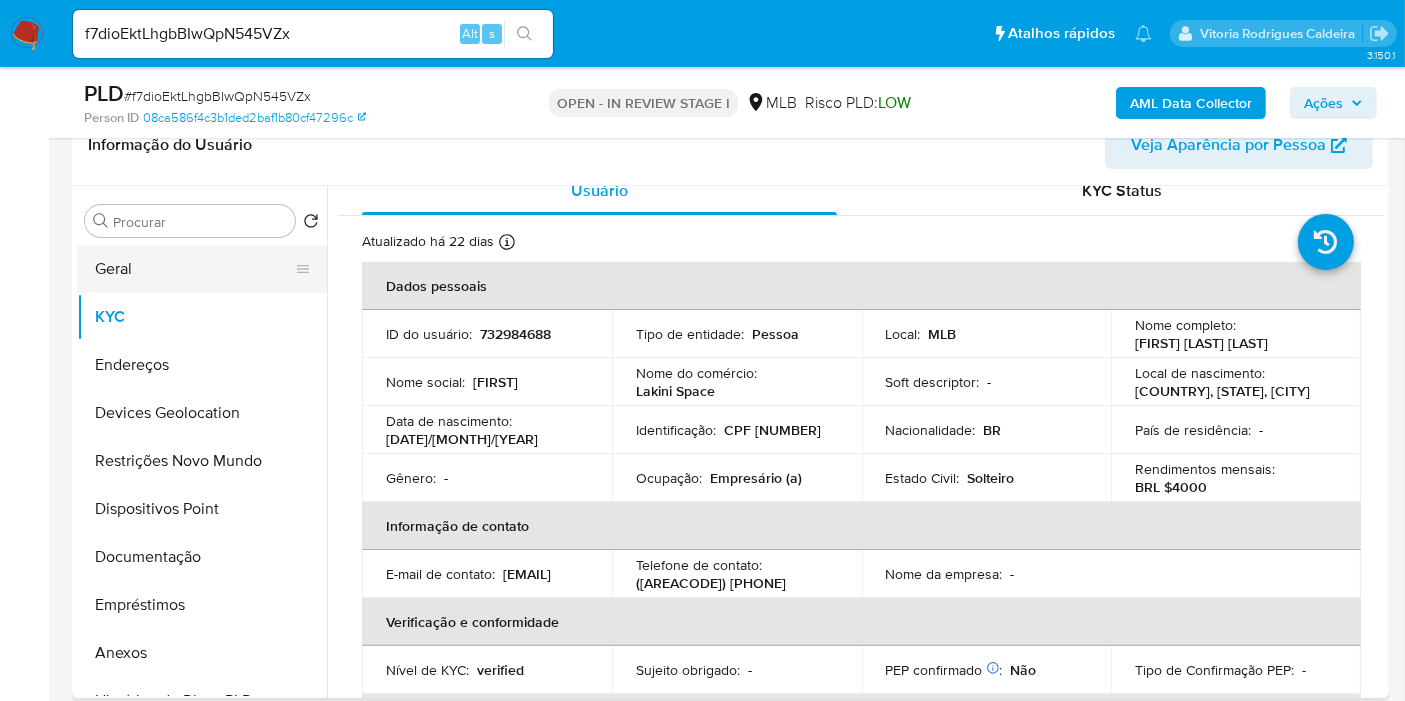 click on "Geral" at bounding box center (194, 269) 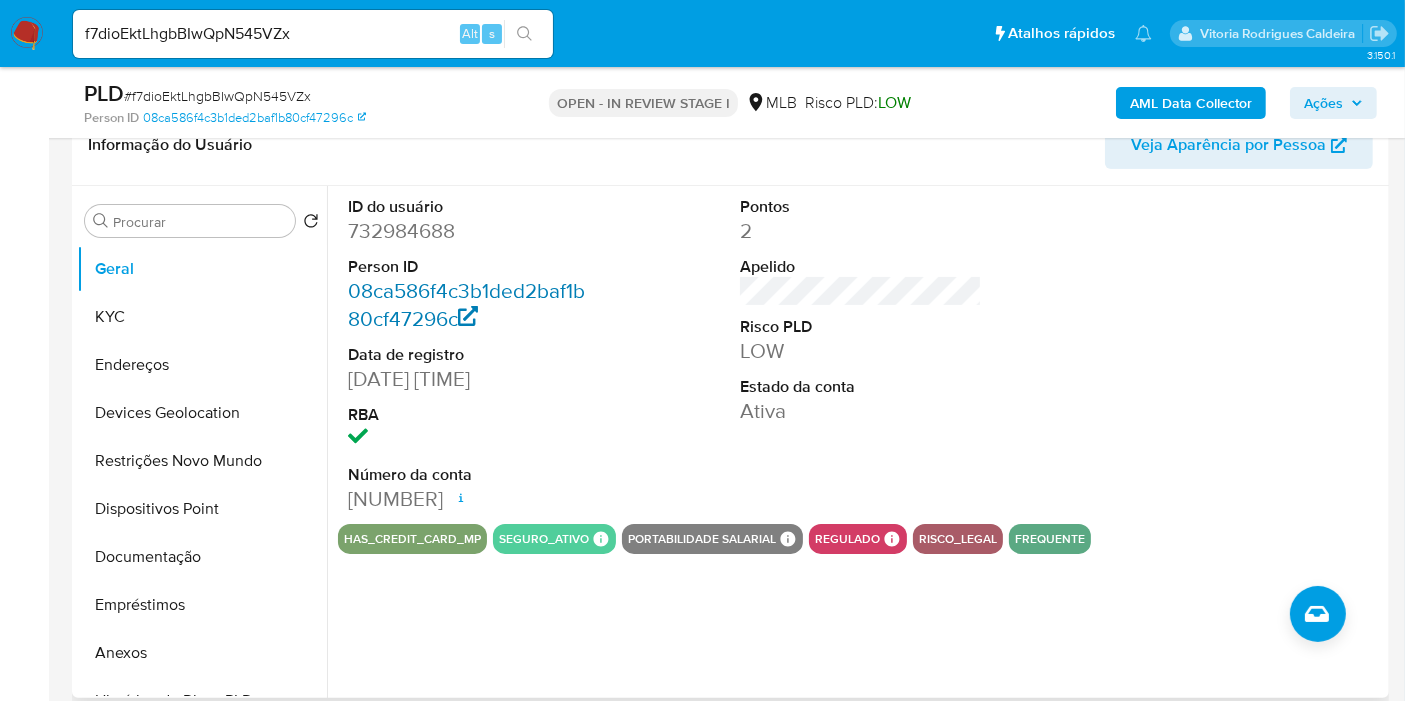 click on "08ca586f4c3b1ded2baf1b80cf47296c" at bounding box center [466, 304] 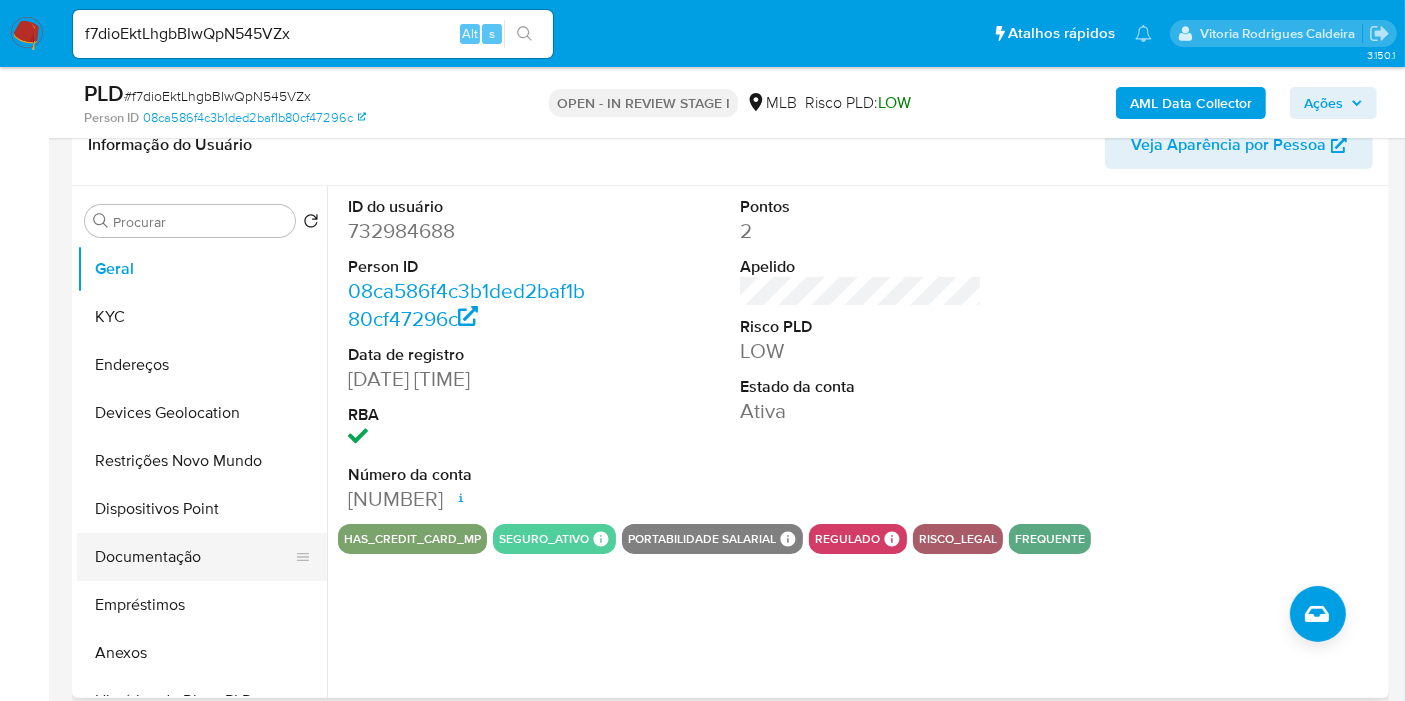 click on "Documentação" at bounding box center [194, 557] 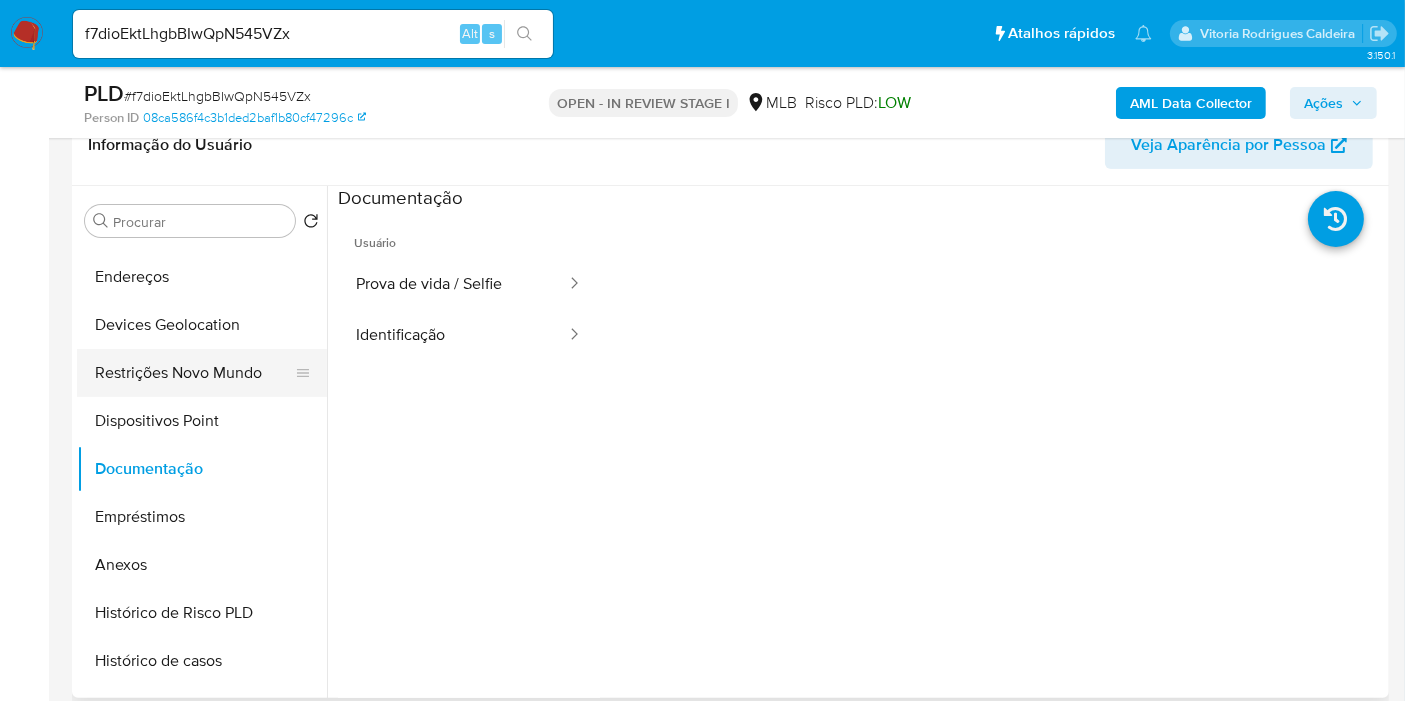 scroll, scrollTop: 222, scrollLeft: 0, axis: vertical 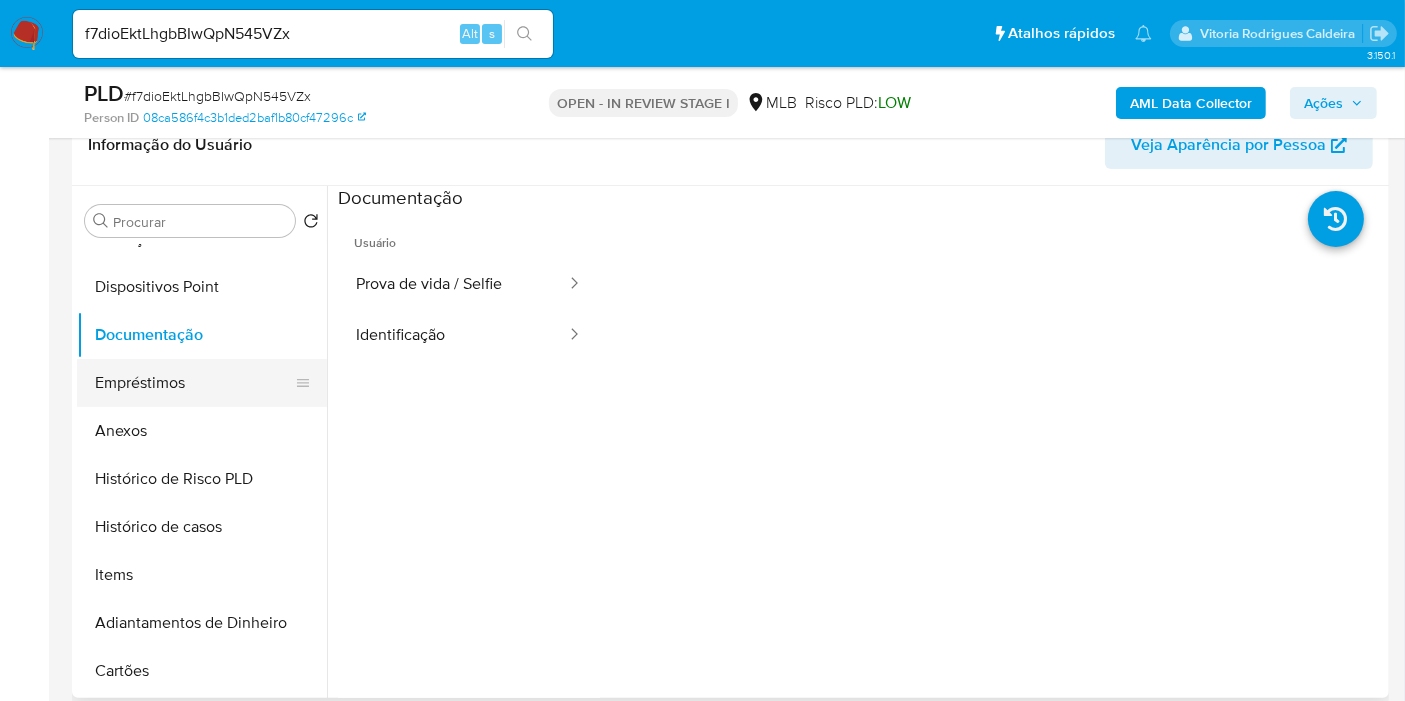 click on "Empréstimos" at bounding box center (194, 383) 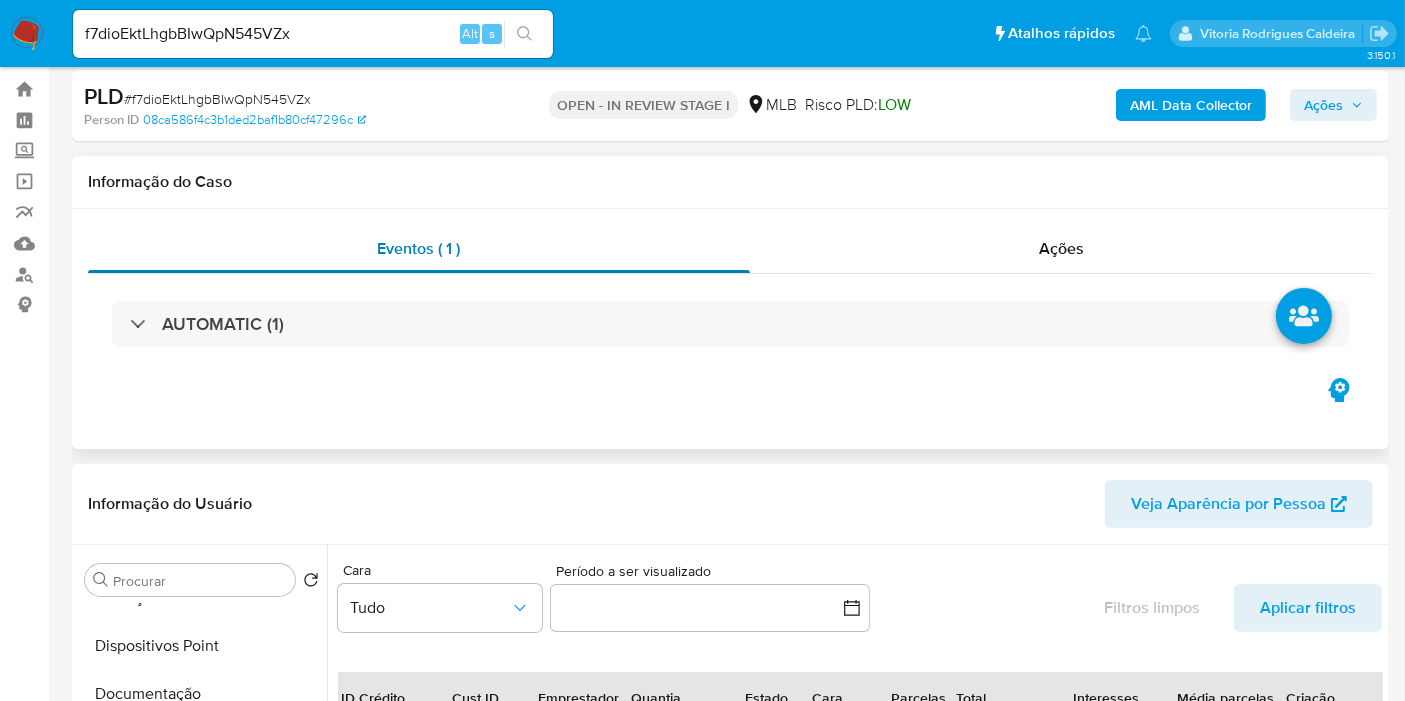 scroll, scrollTop: 0, scrollLeft: 0, axis: both 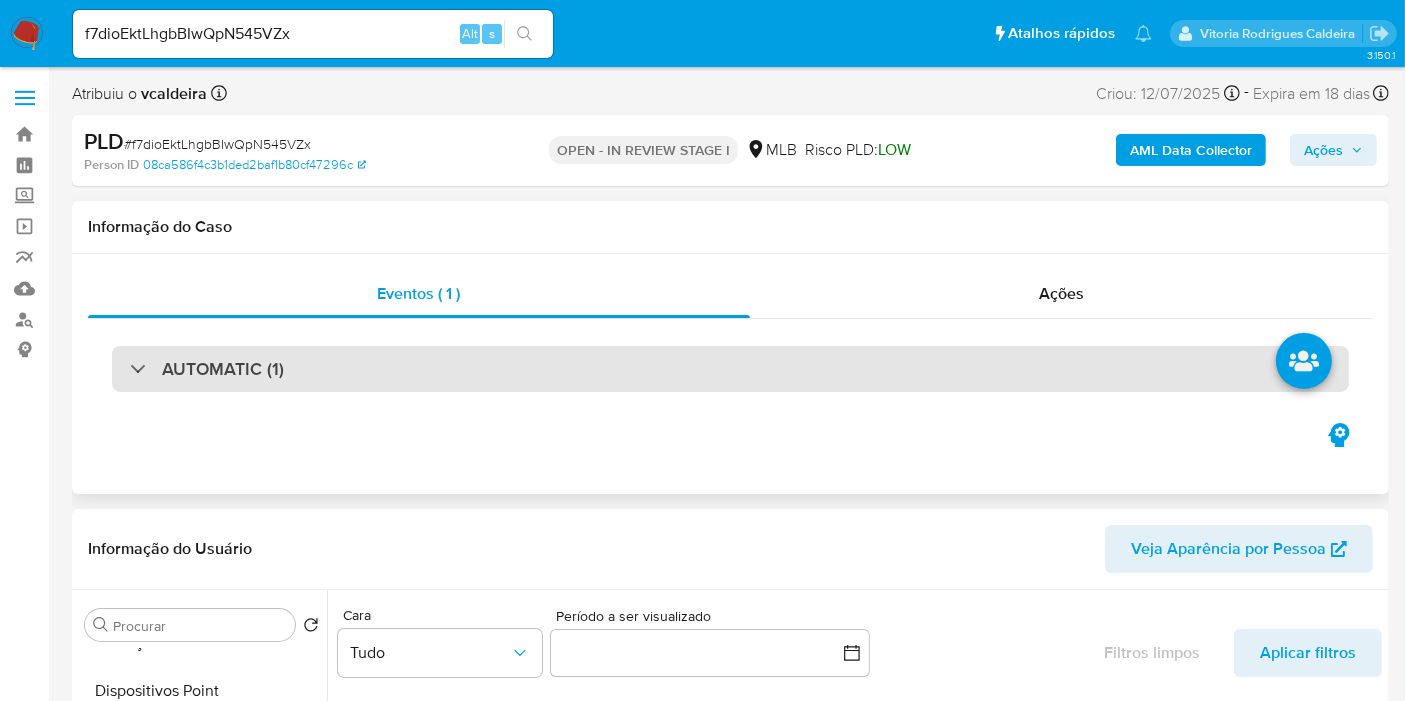 click on "AUTOMATIC (1)" at bounding box center [730, 369] 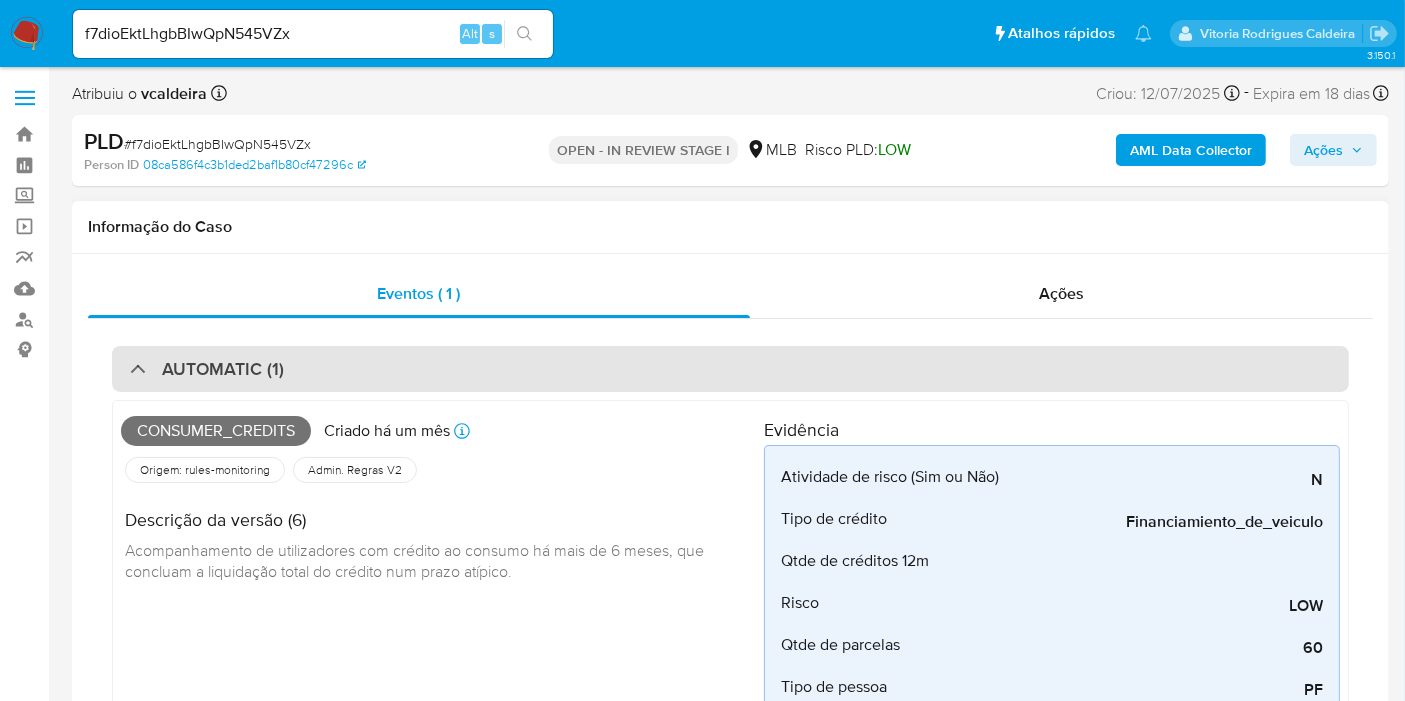 click on "AUTOMATIC (1)" at bounding box center [730, 369] 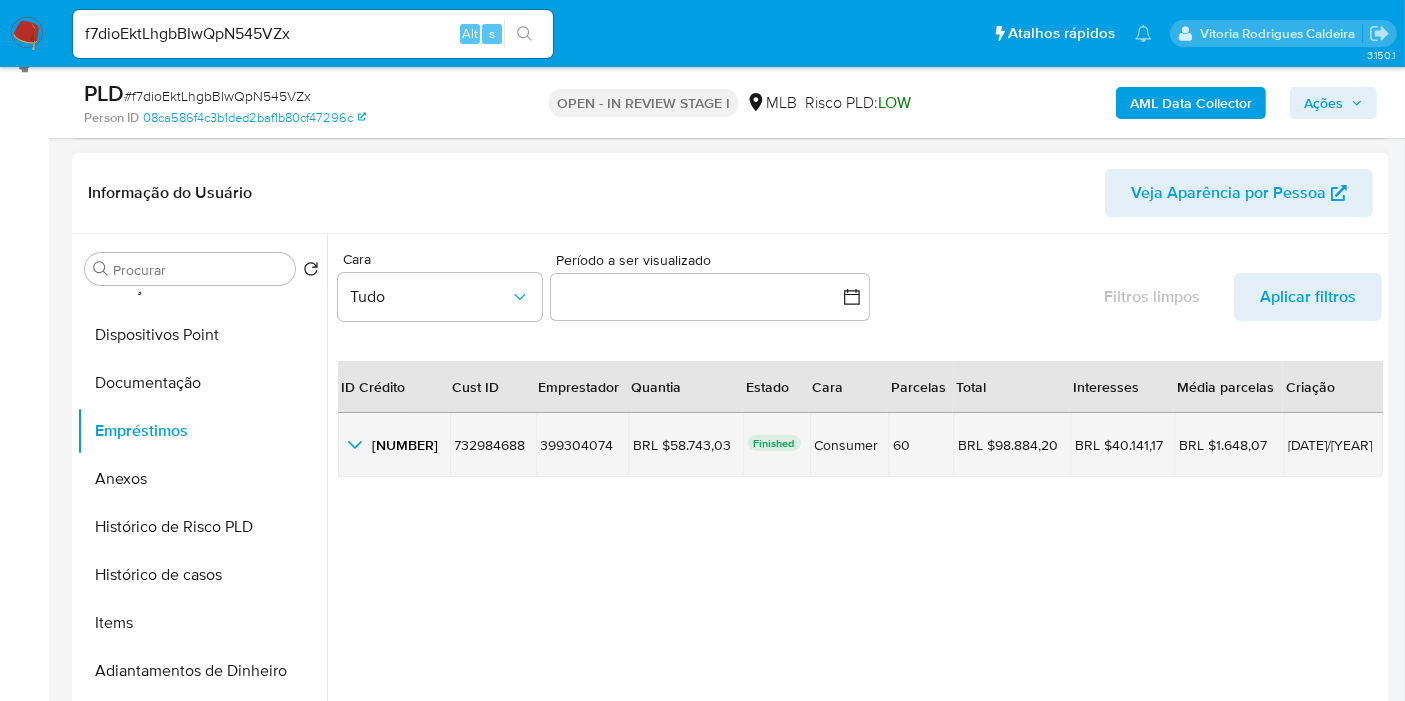scroll, scrollTop: 444, scrollLeft: 0, axis: vertical 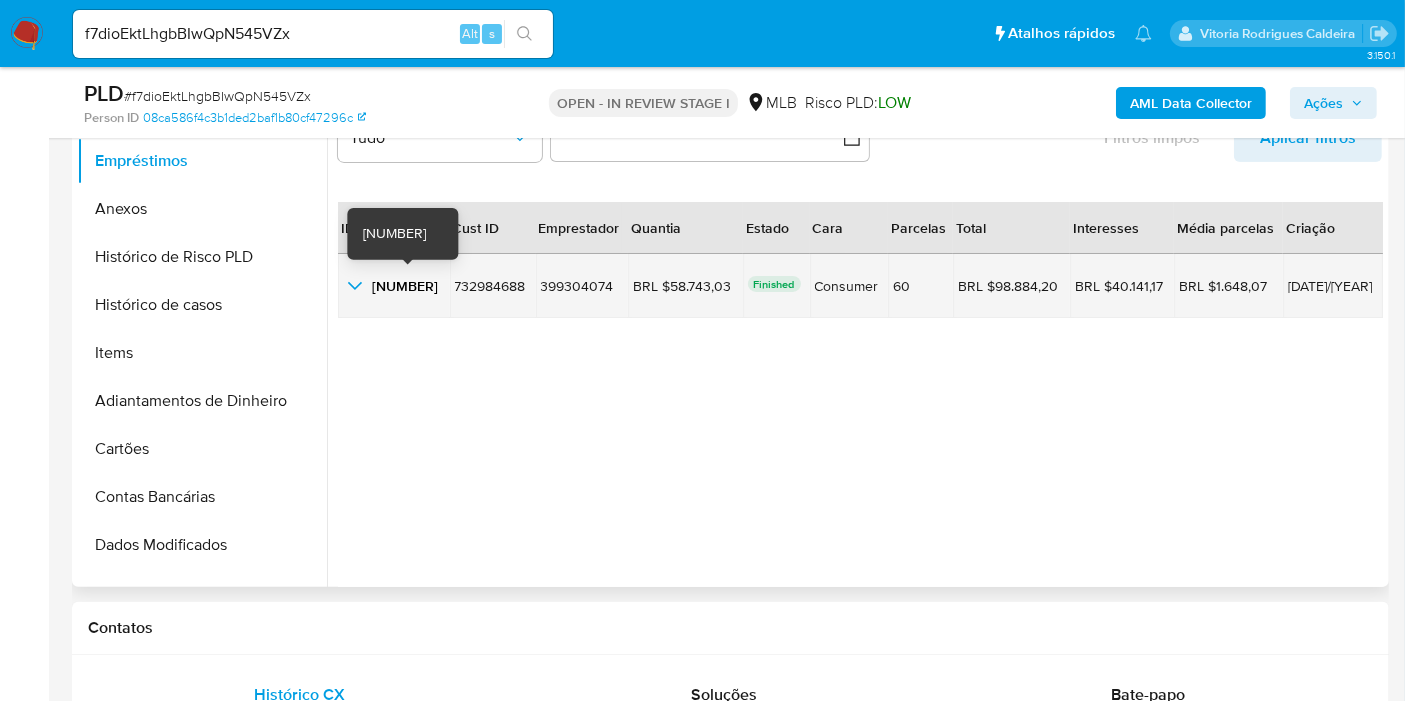 click on "752358322" at bounding box center [405, 286] 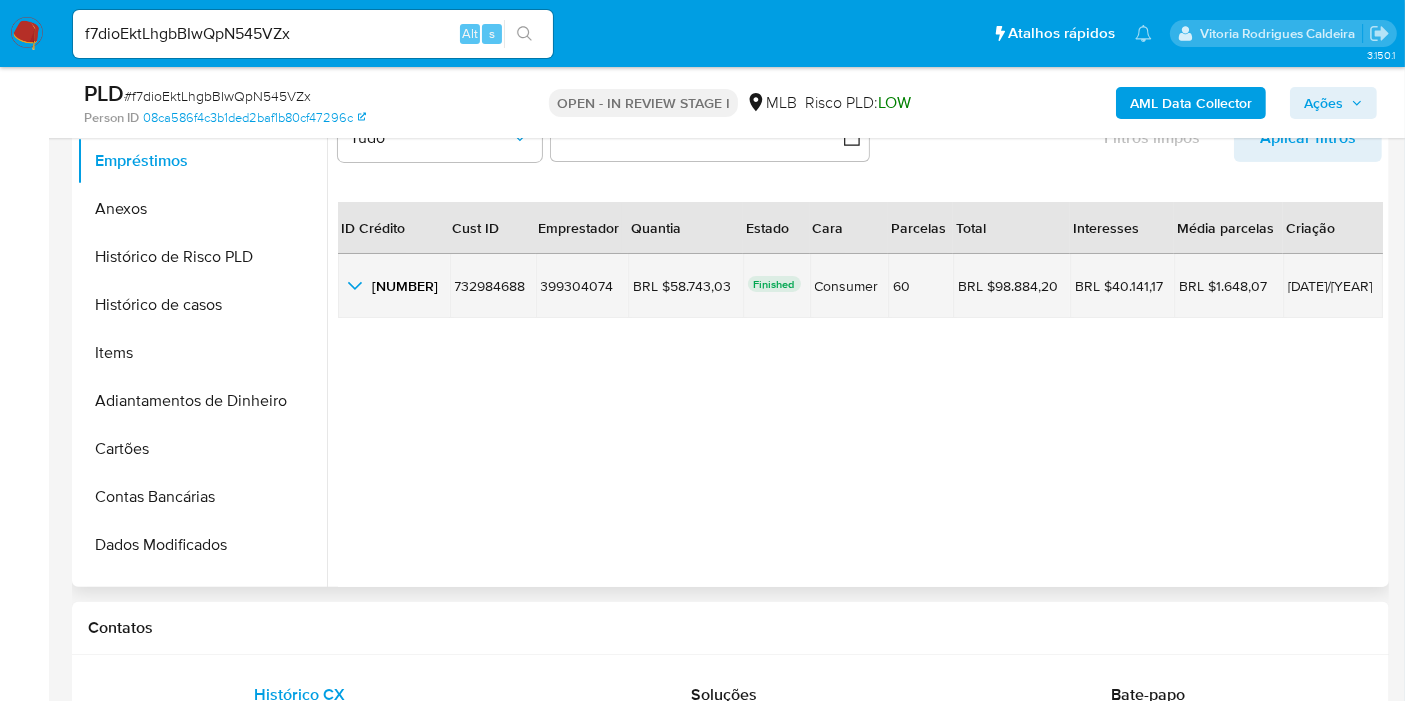 drag, startPoint x: 1365, startPoint y: 287, endPoint x: 1294, endPoint y: 280, distance: 71.34424 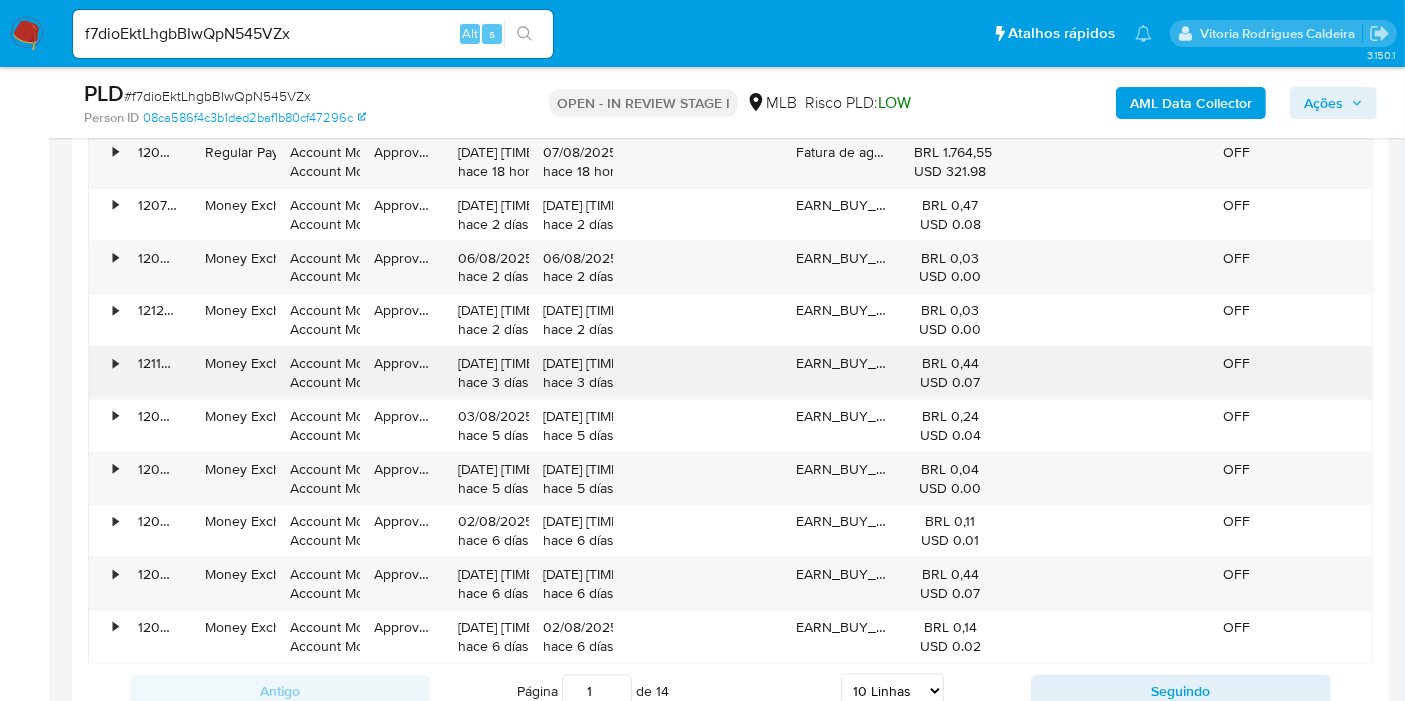 scroll, scrollTop: 2444, scrollLeft: 0, axis: vertical 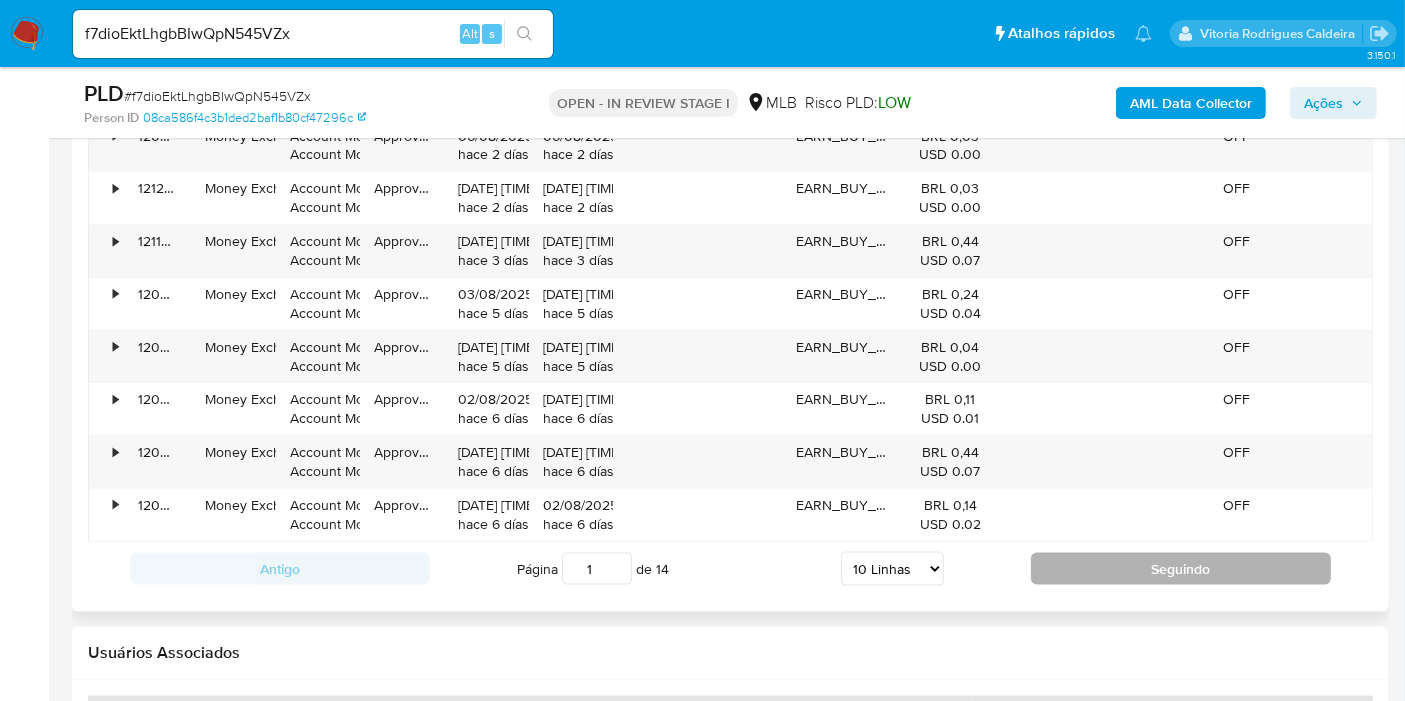 click on "Seguindo" at bounding box center (1181, 569) 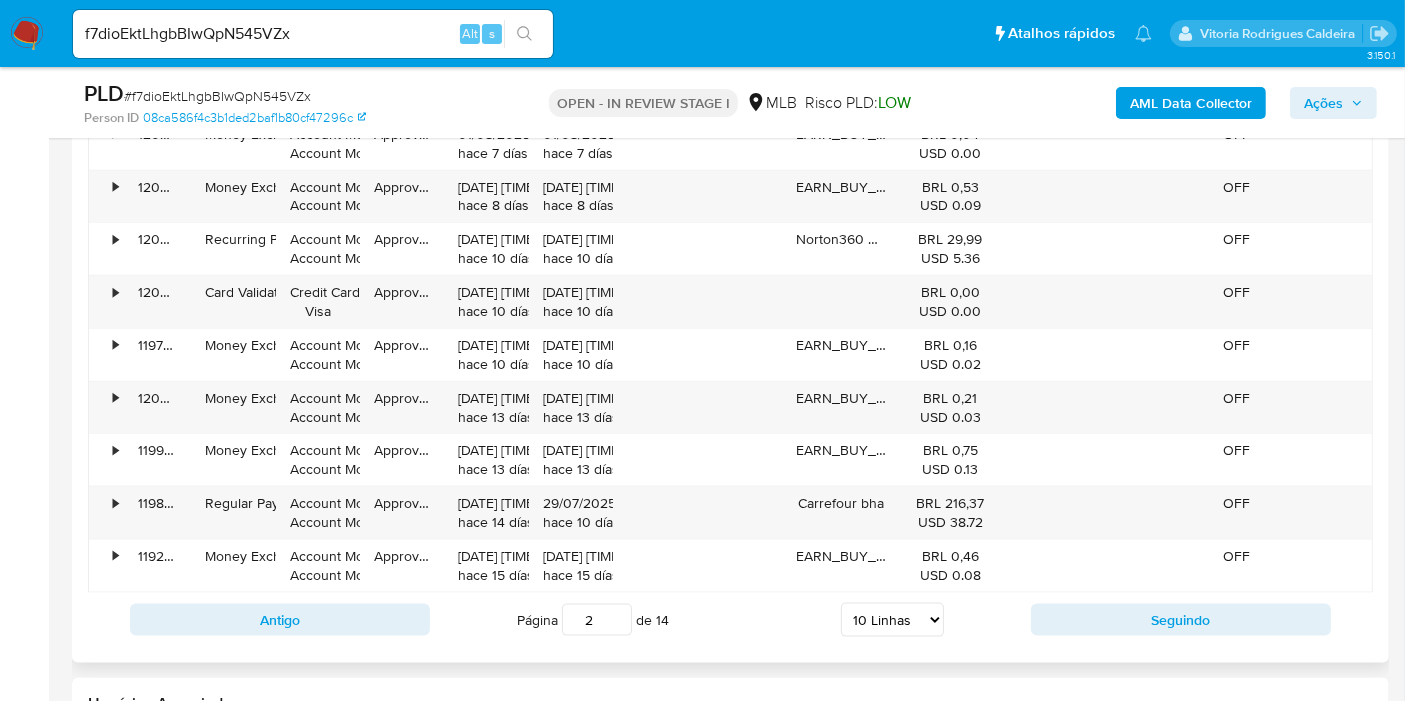 scroll, scrollTop: 2444, scrollLeft: 0, axis: vertical 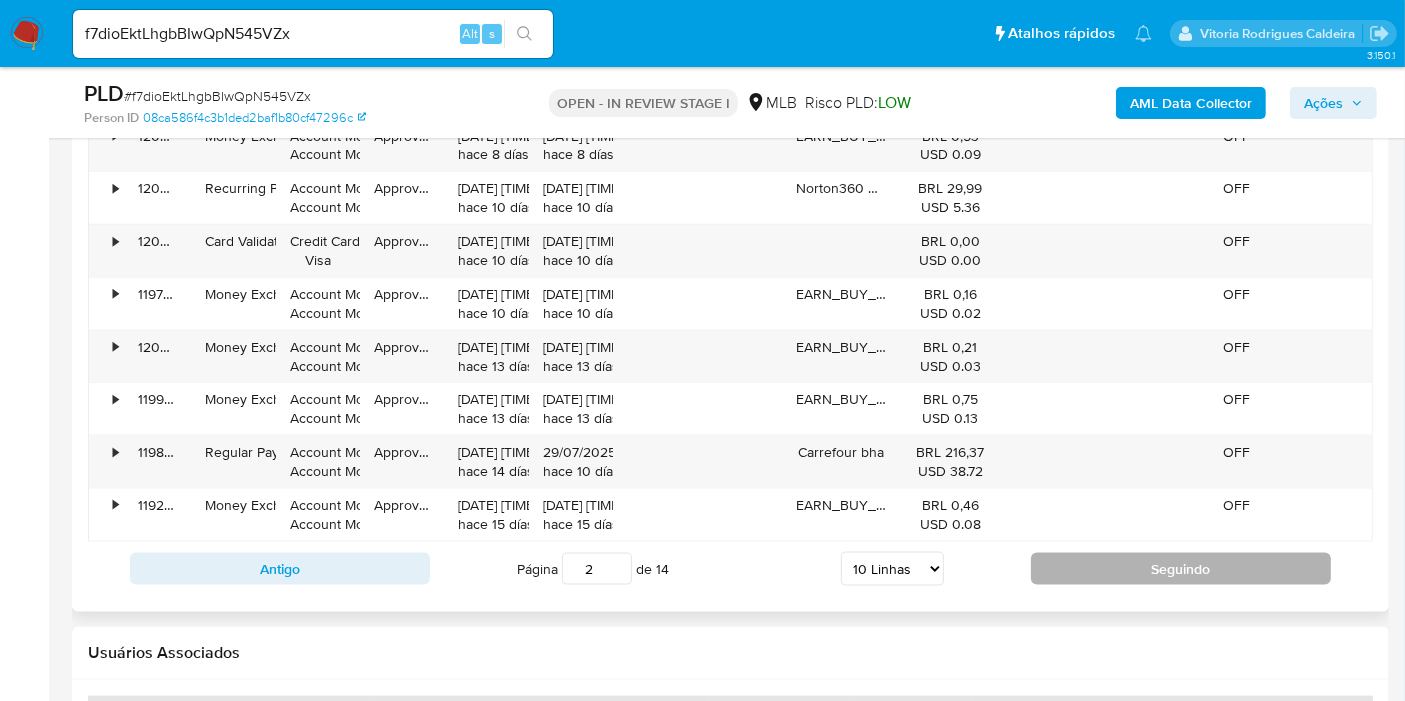 click on "Seguindo" at bounding box center (1181, 569) 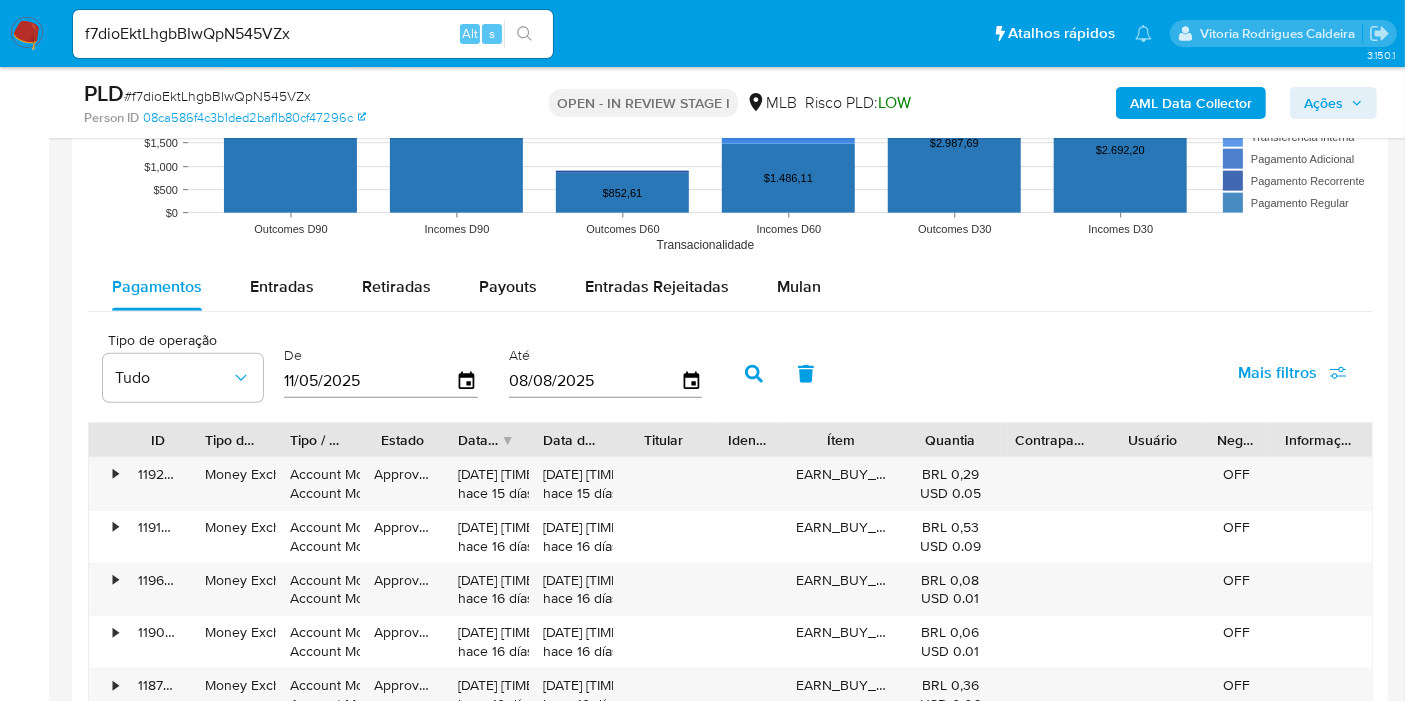 scroll, scrollTop: 2444, scrollLeft: 0, axis: vertical 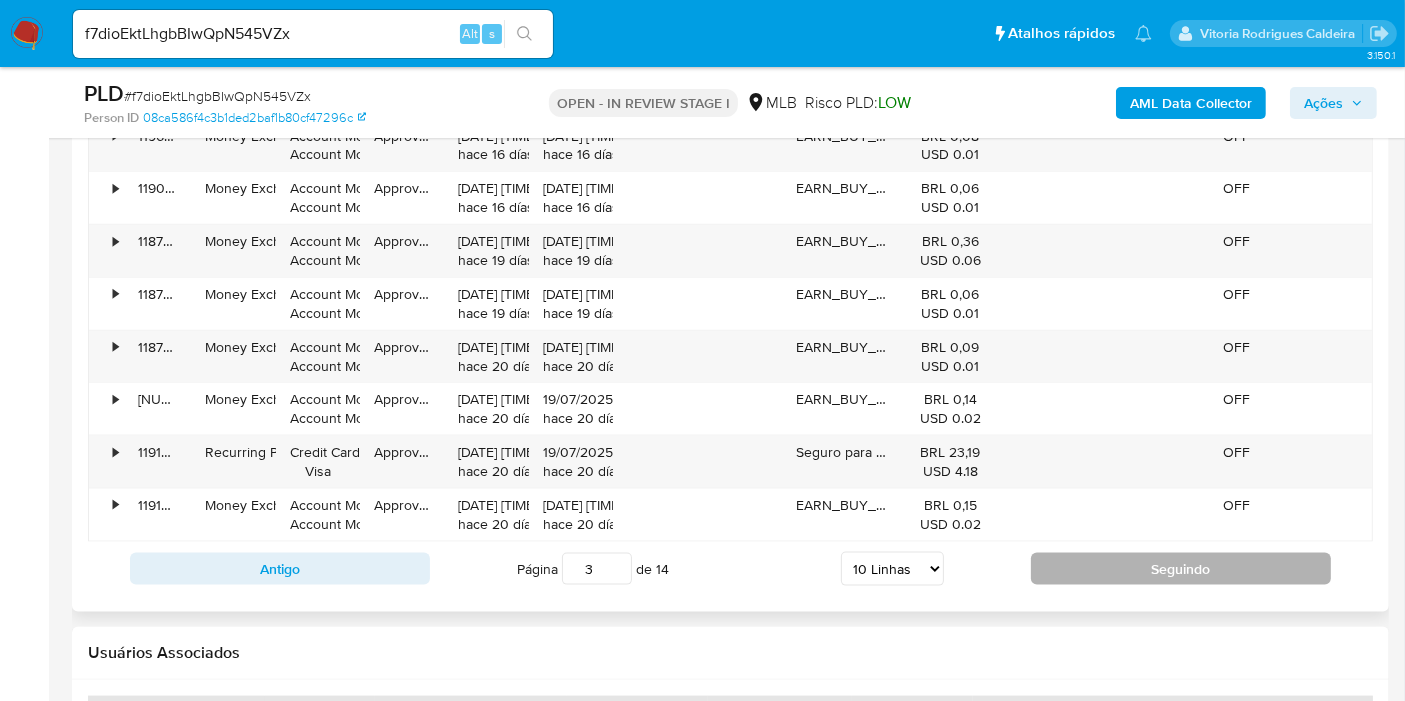 click on "Seguindo" at bounding box center (1181, 569) 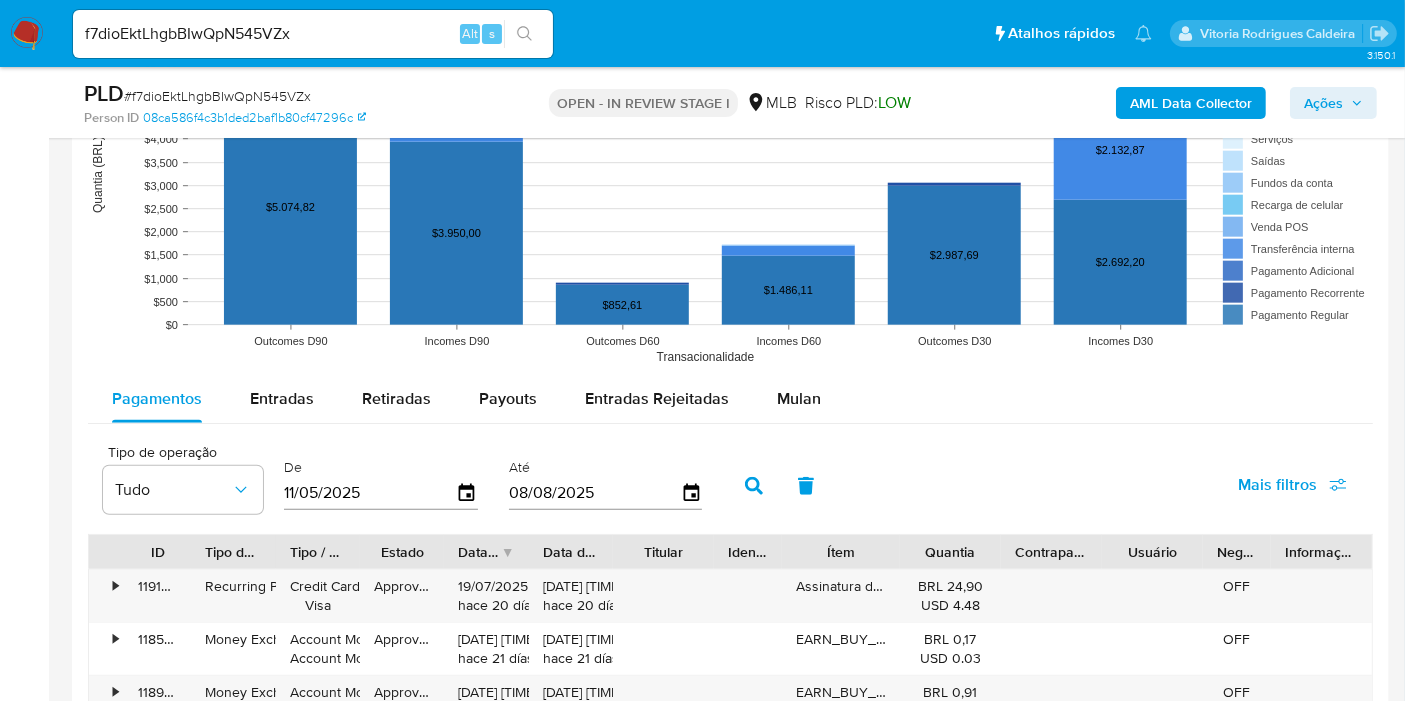 scroll, scrollTop: 2444, scrollLeft: 0, axis: vertical 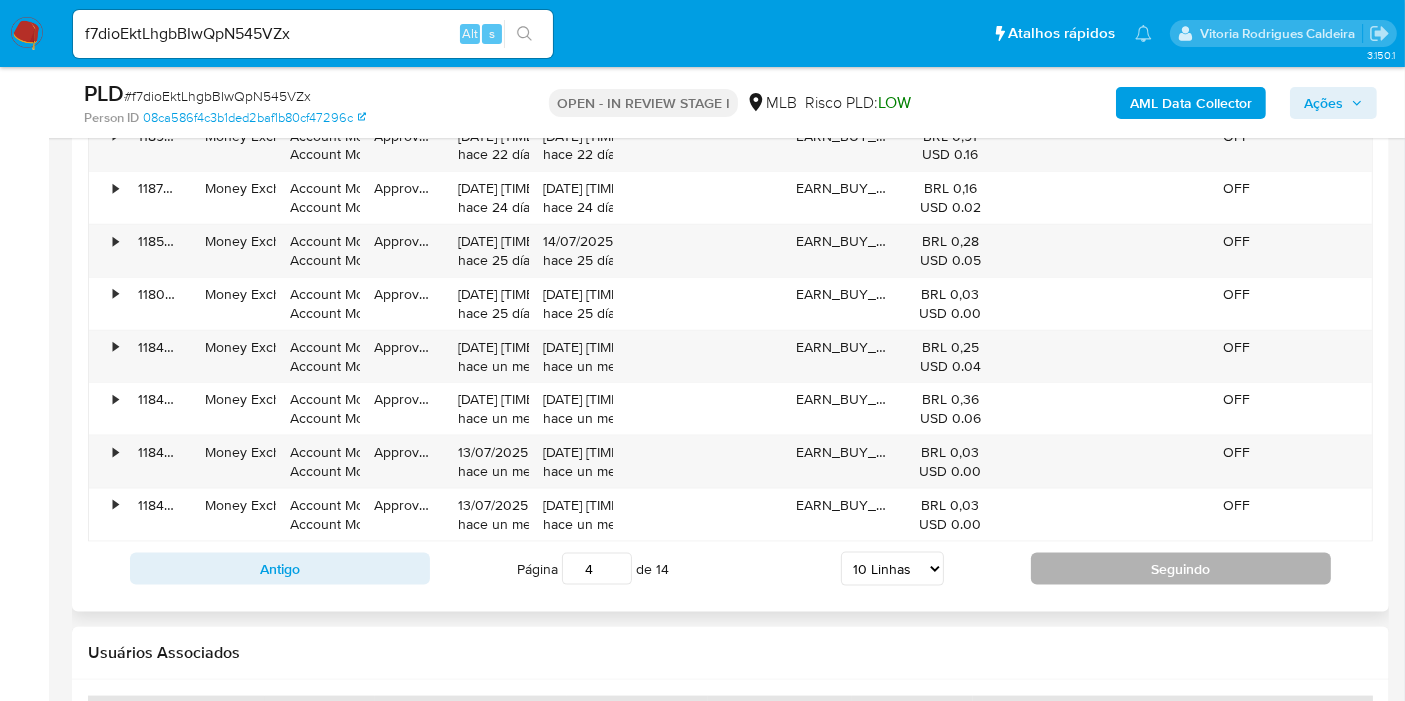click on "Seguindo" at bounding box center [1181, 569] 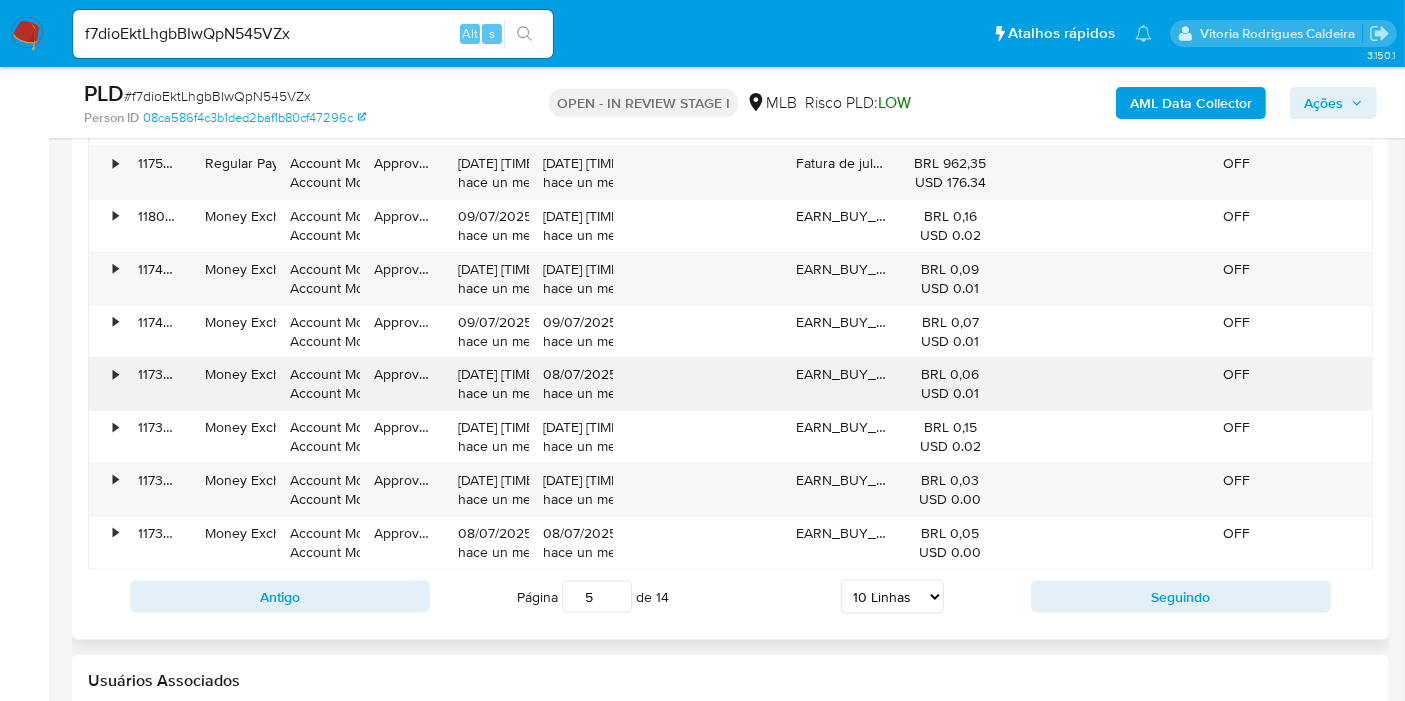 scroll, scrollTop: 2111, scrollLeft: 0, axis: vertical 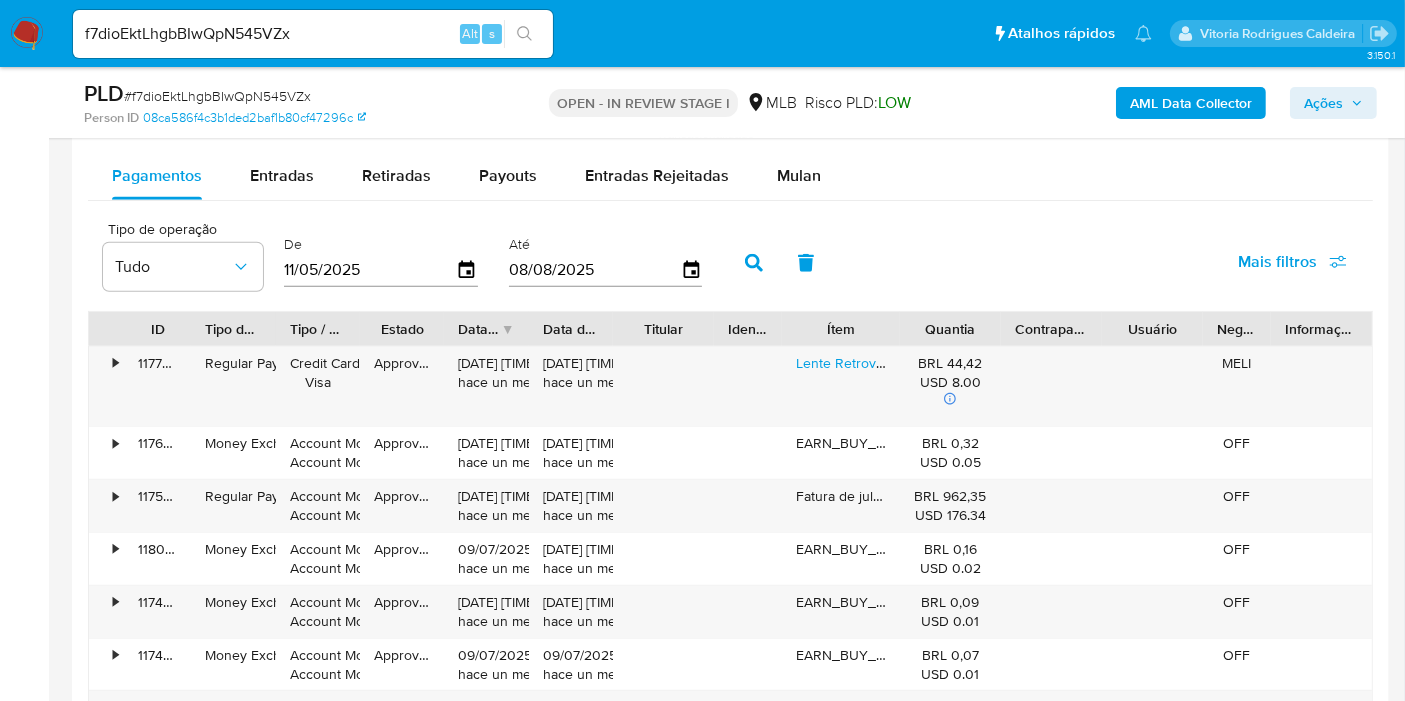 drag, startPoint x: 388, startPoint y: 270, endPoint x: 265, endPoint y: 272, distance: 123.01626 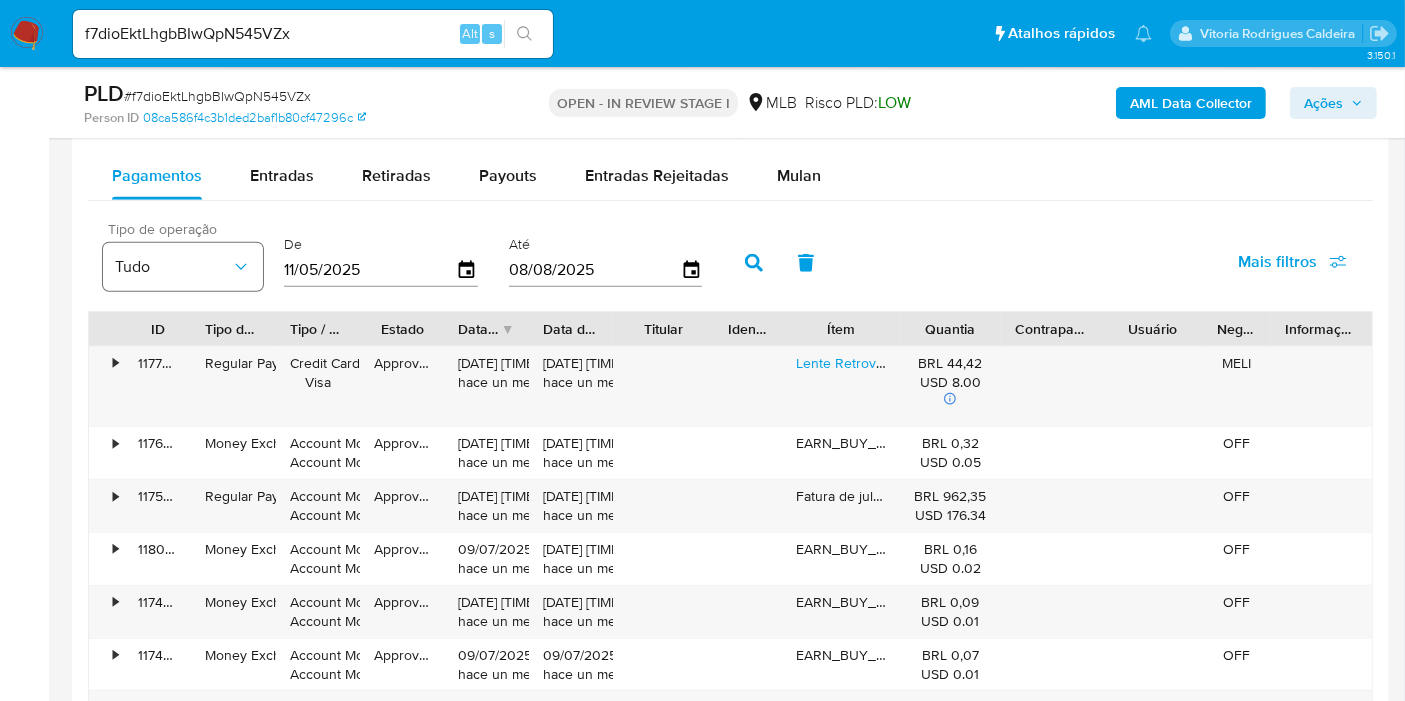 click on "Tudo" at bounding box center (173, 267) 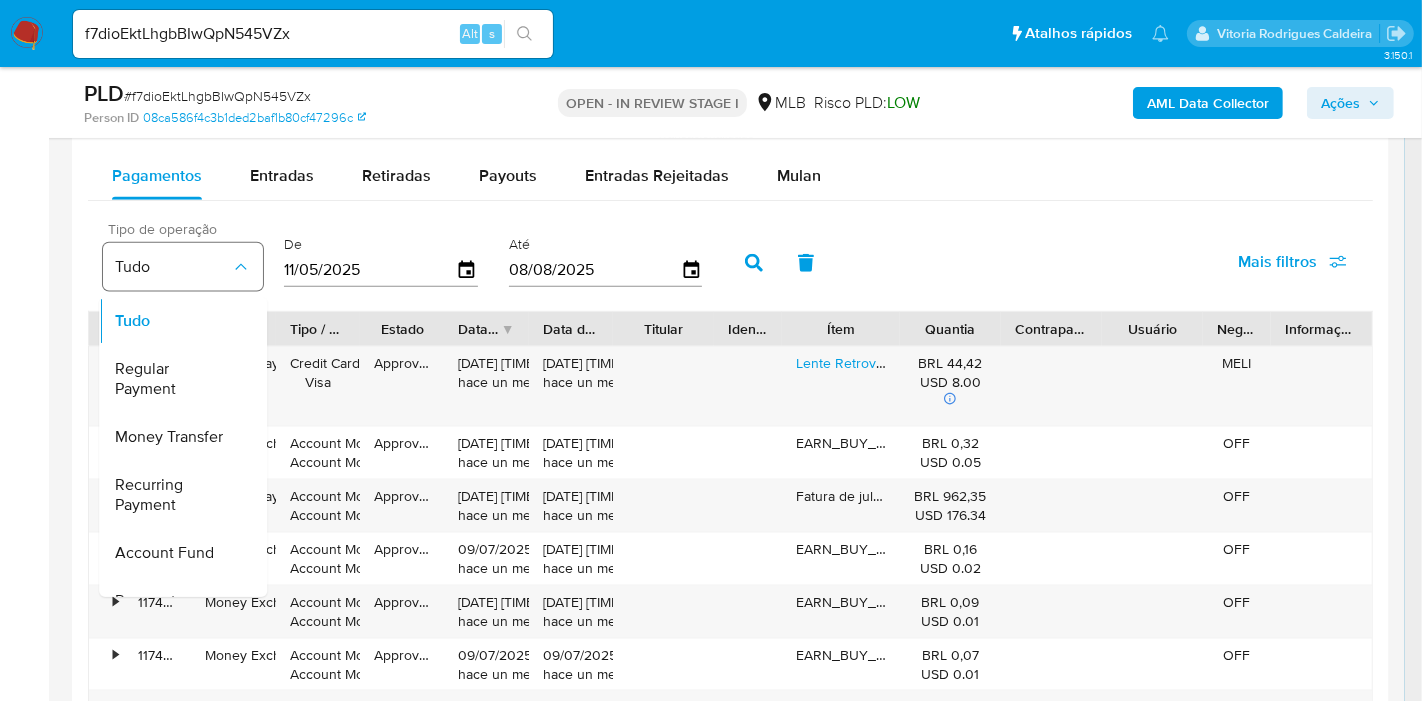 click on "Tudo" at bounding box center (173, 267) 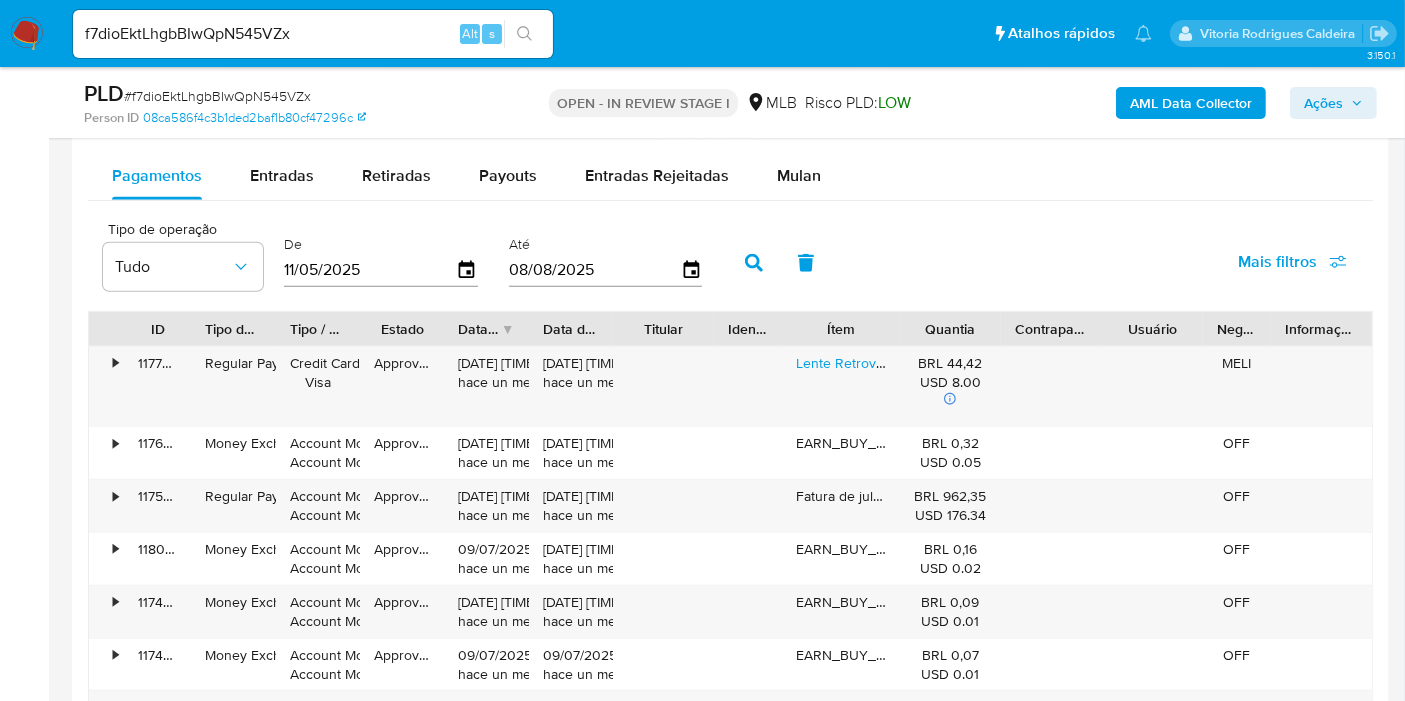 click on "11/05/2025" at bounding box center [370, 270] 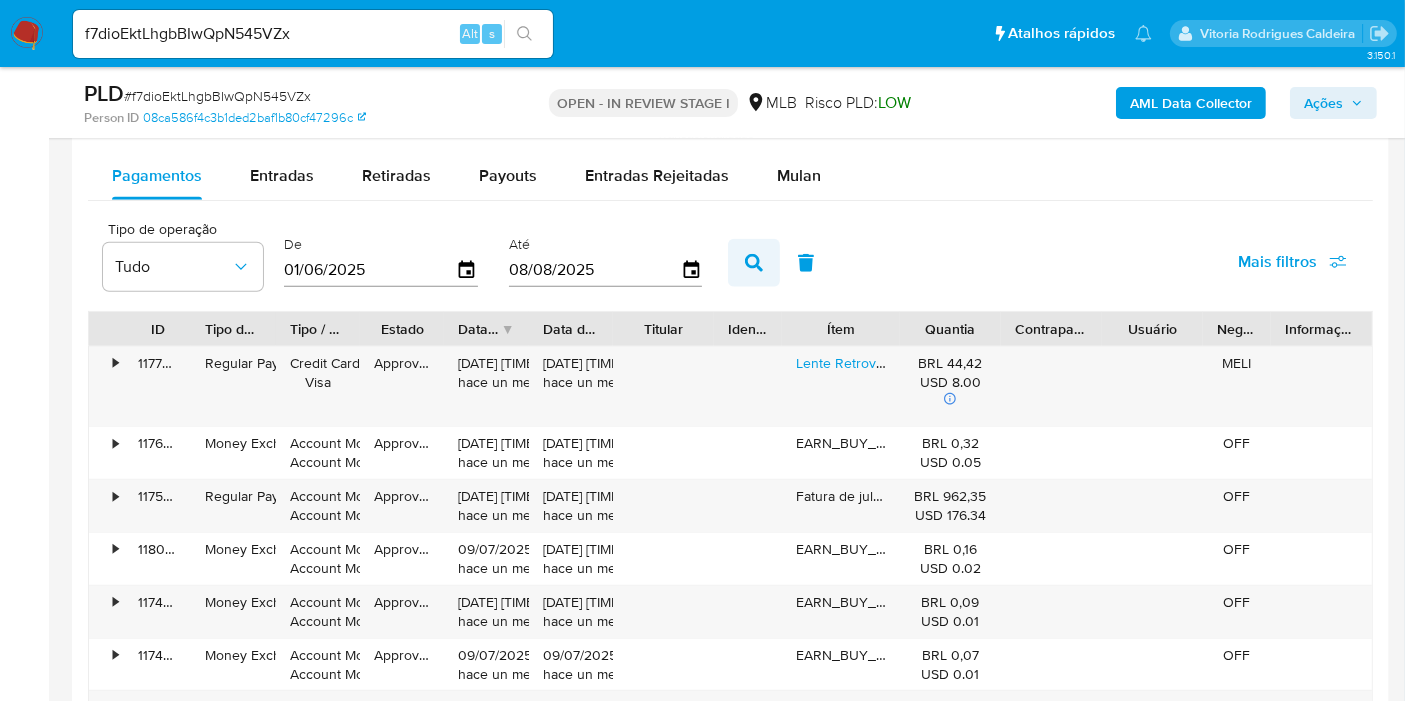type on "01/06/2025" 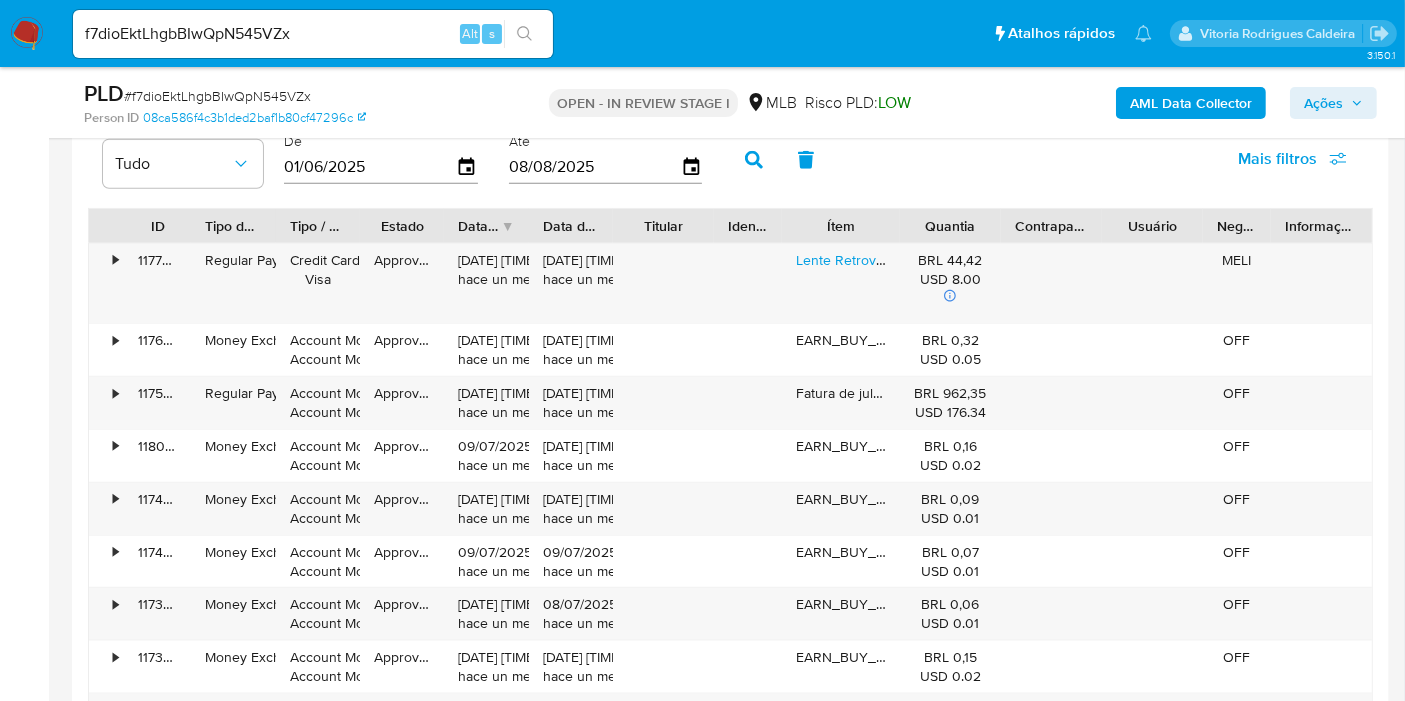 scroll, scrollTop: 2444, scrollLeft: 0, axis: vertical 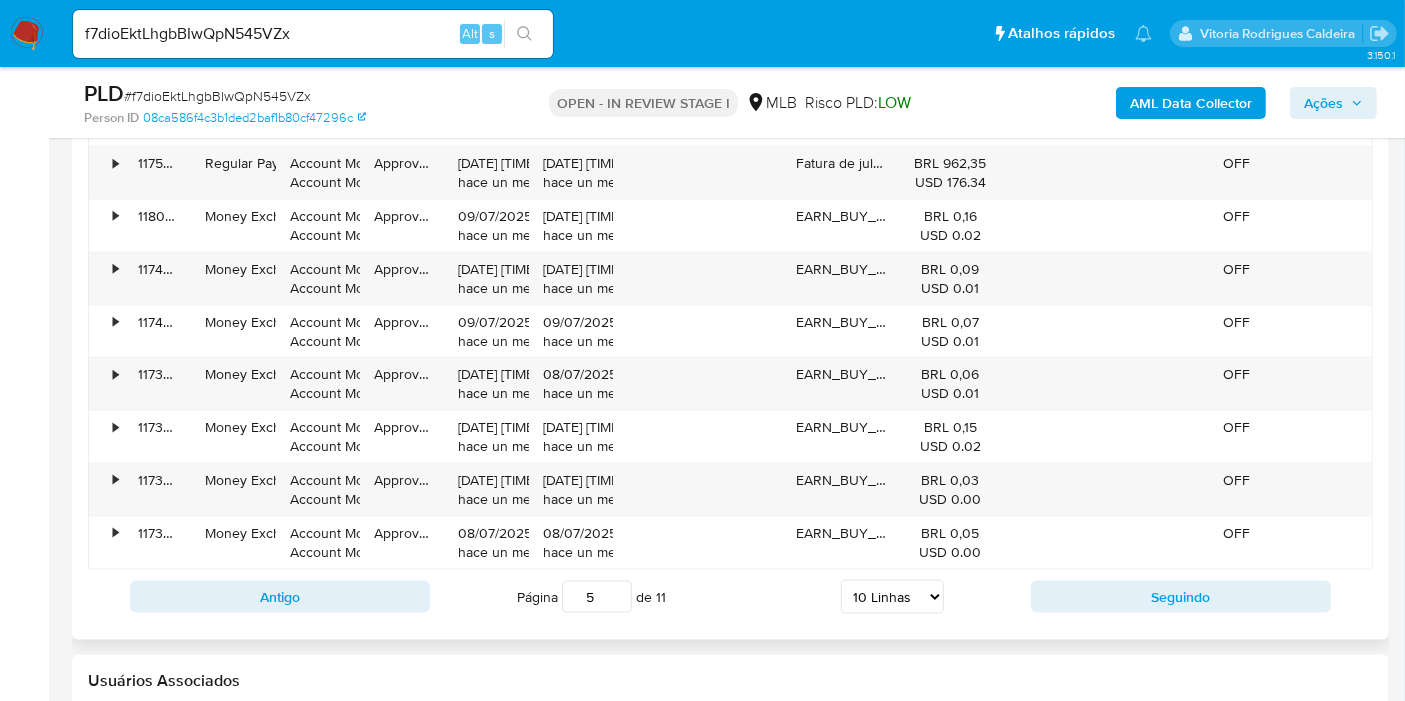 click on "5   Linhas 10   Linhas 20   Linhas 25   Linhas 50   Linhas 100   Linhas" at bounding box center (892, 597) 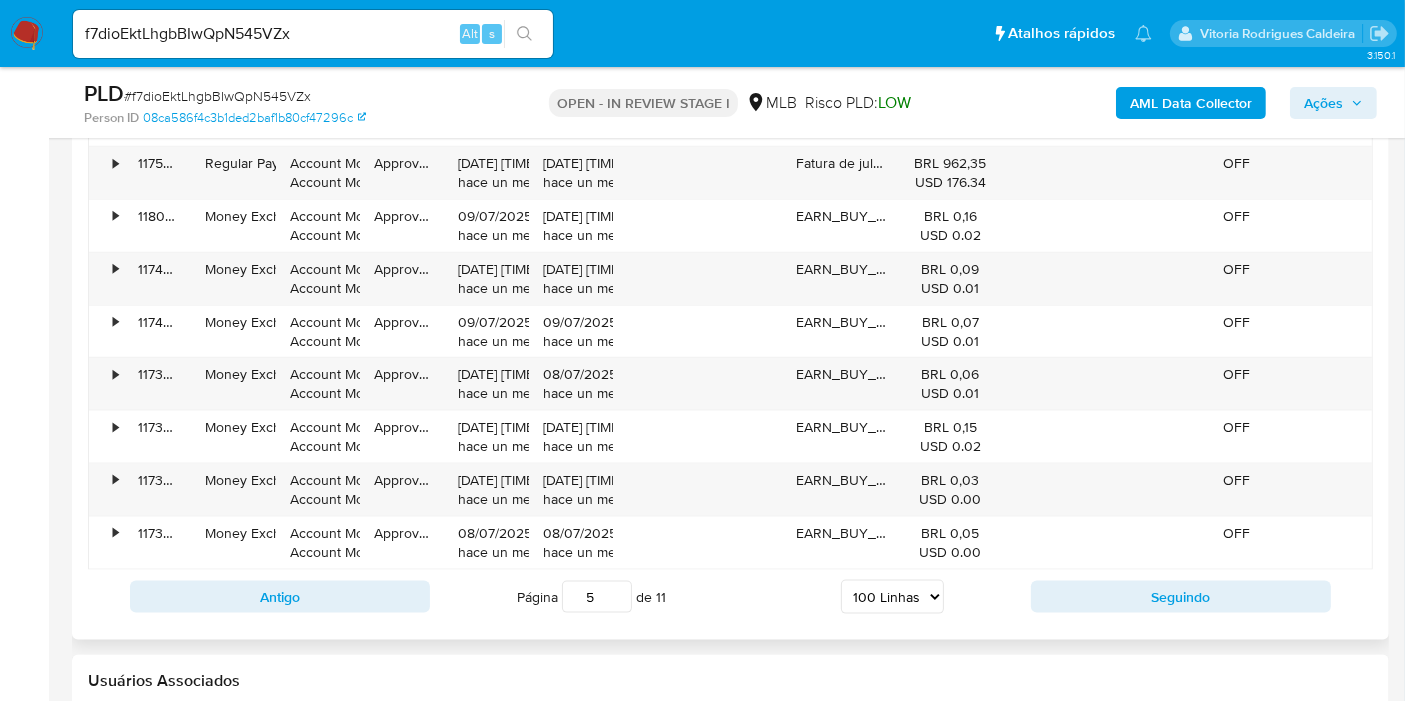click on "5   Linhas 10   Linhas 20   Linhas 25   Linhas 50   Linhas 100   Linhas" at bounding box center [892, 597] 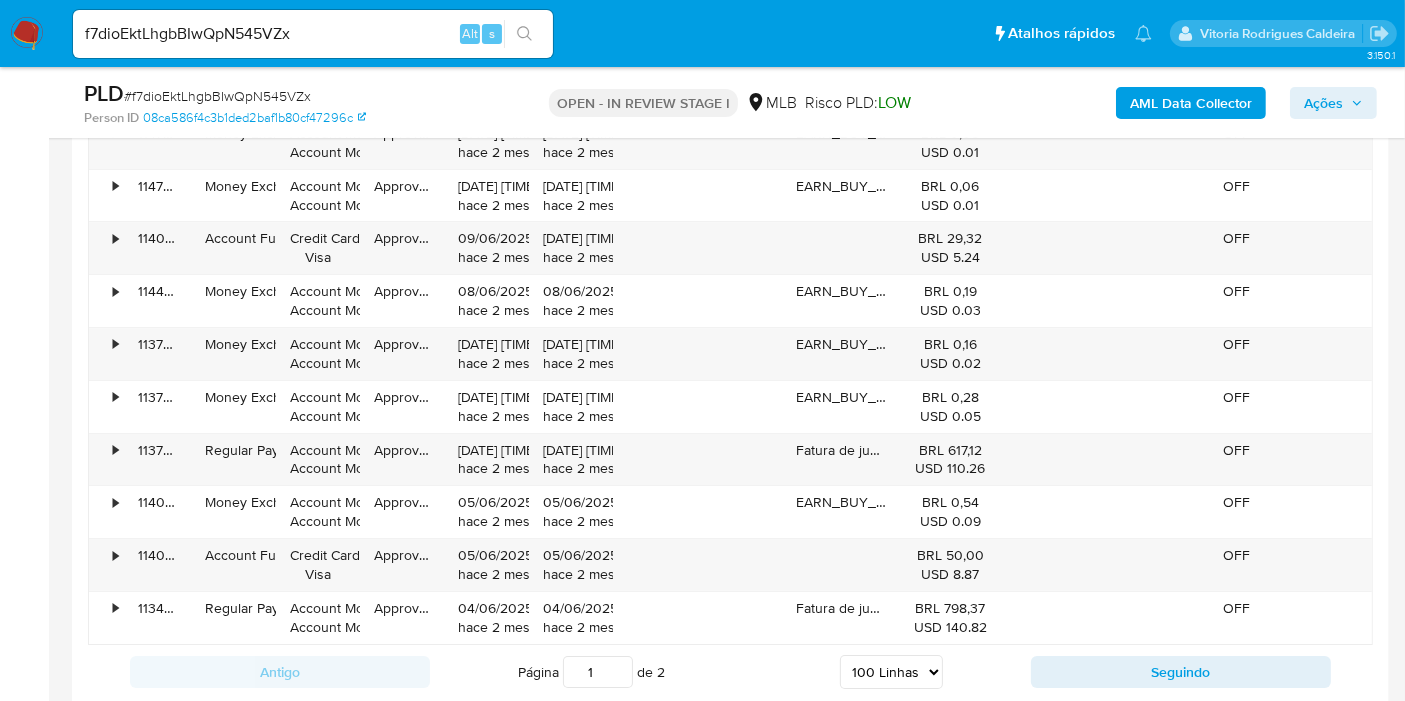 scroll, scrollTop: 7333, scrollLeft: 0, axis: vertical 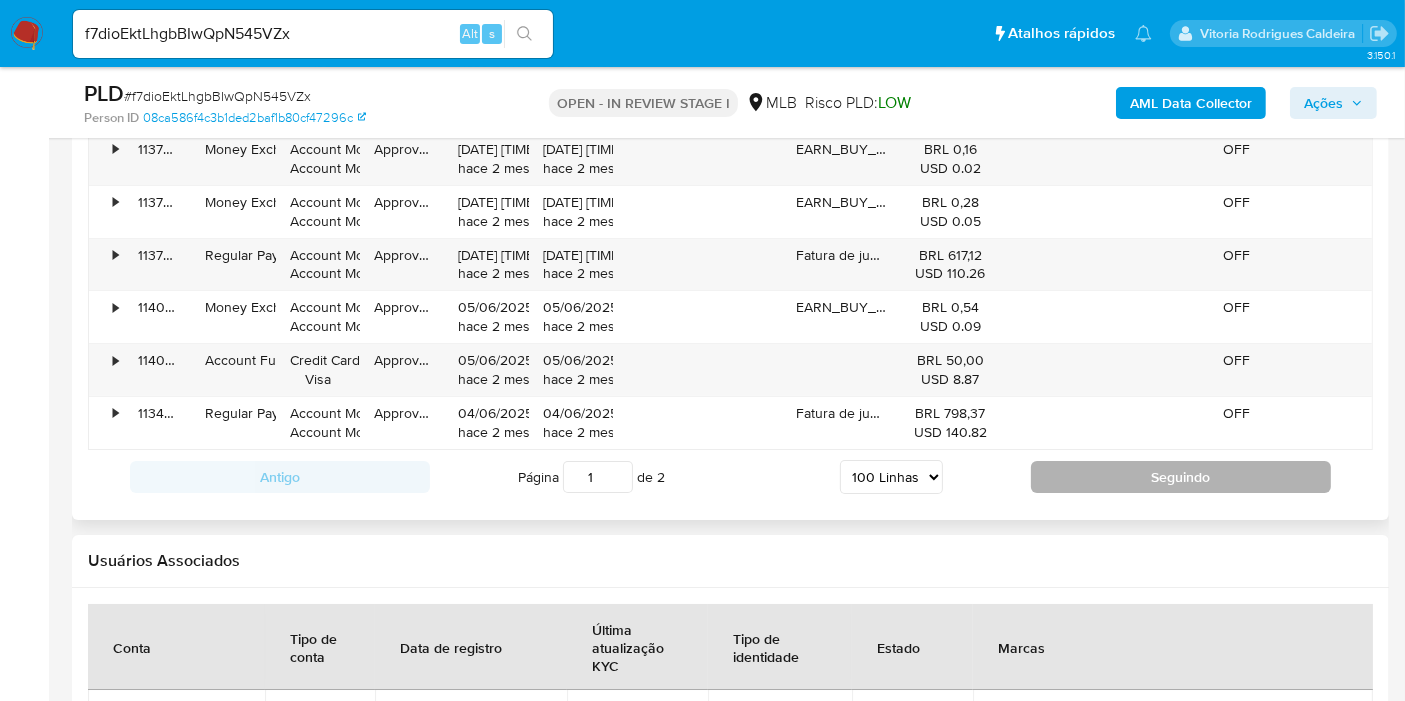 click on "Seguindo" at bounding box center (1181, 477) 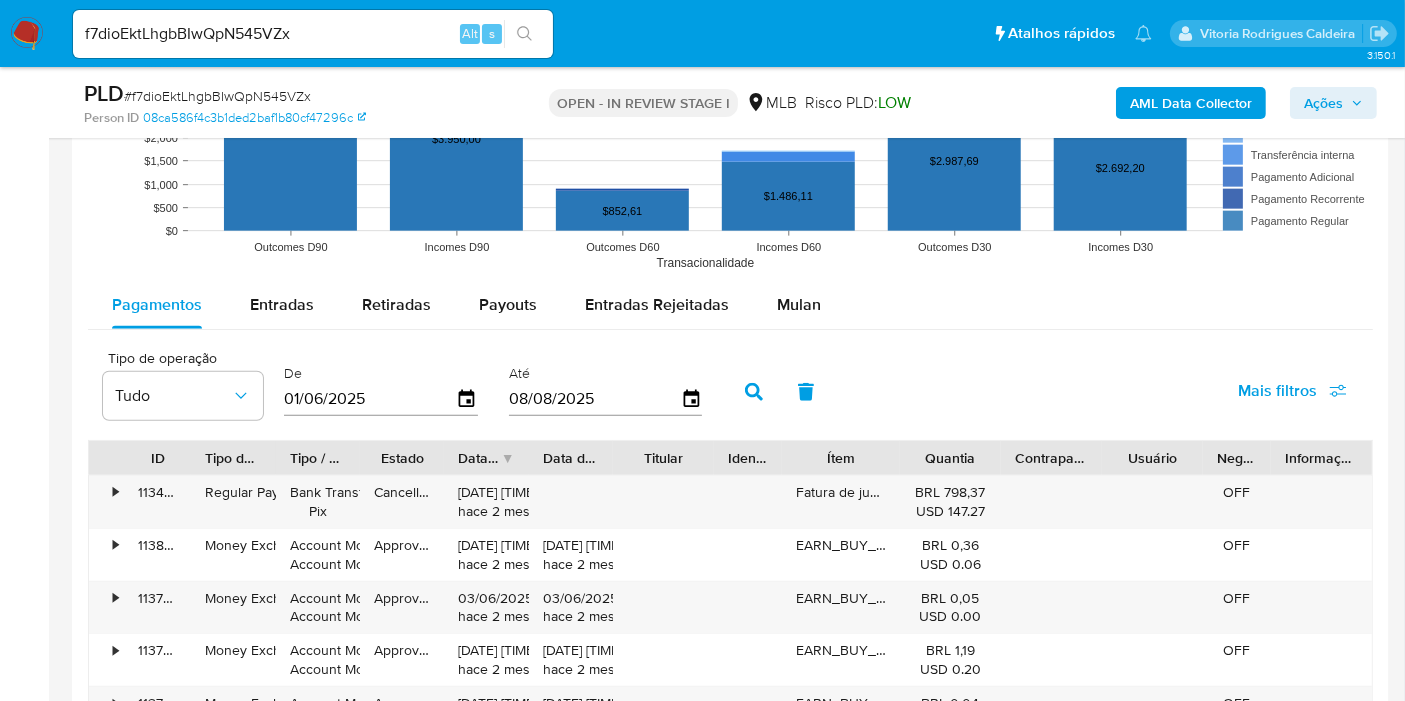 scroll, scrollTop: 1981, scrollLeft: 0, axis: vertical 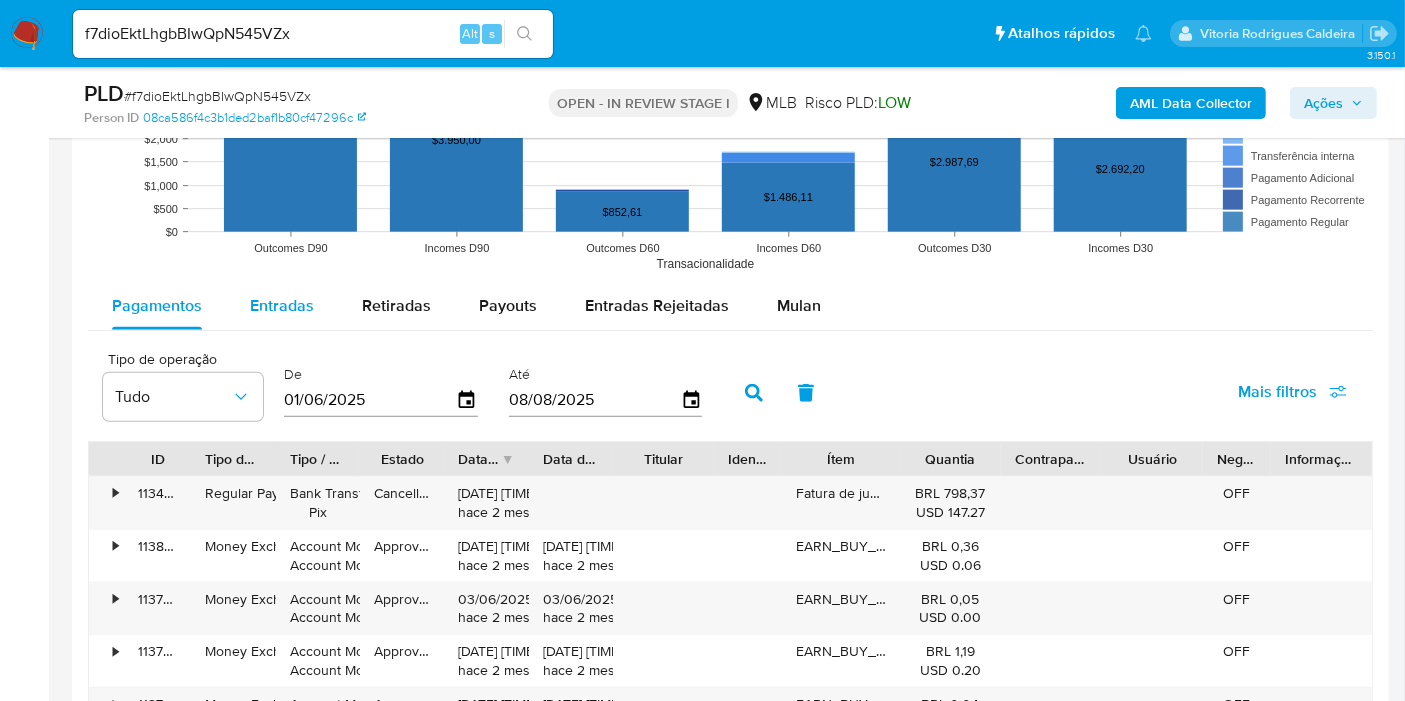 click on "Entradas" at bounding box center [282, 305] 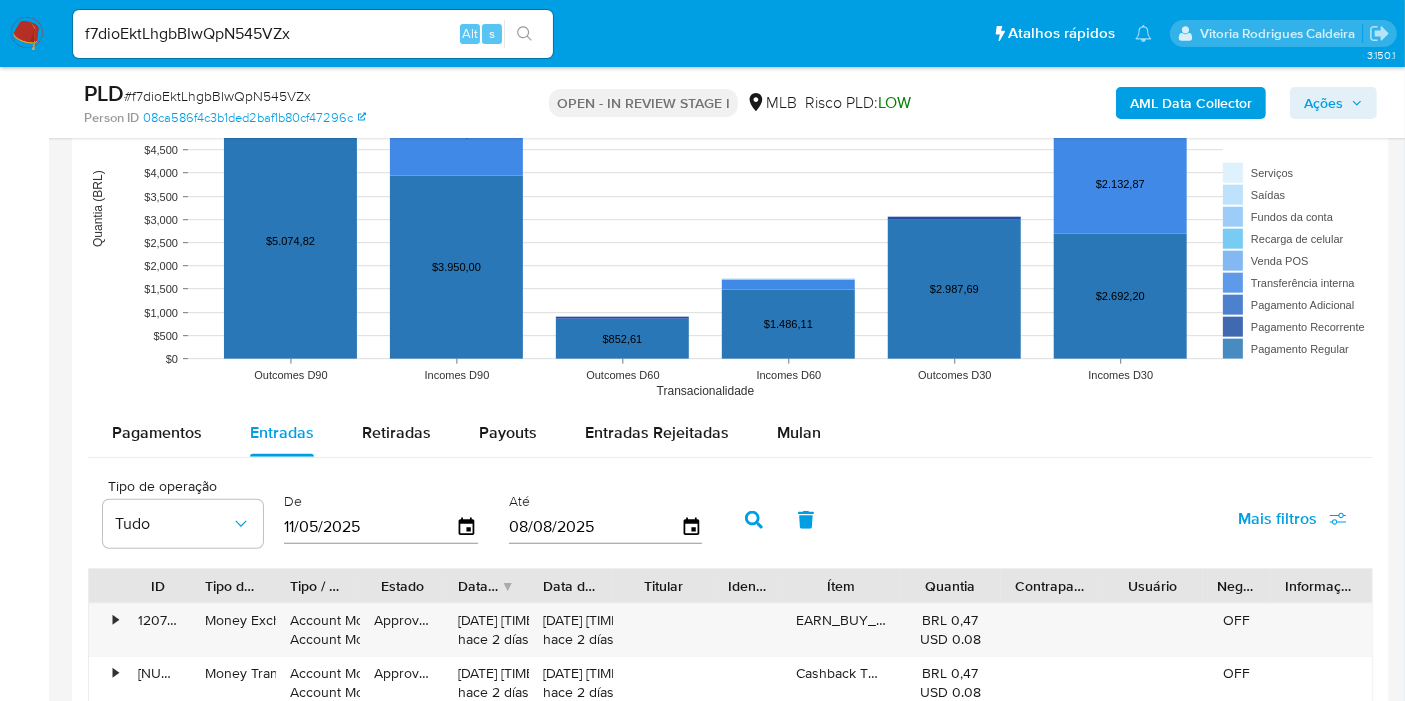 scroll, scrollTop: 1759, scrollLeft: 0, axis: vertical 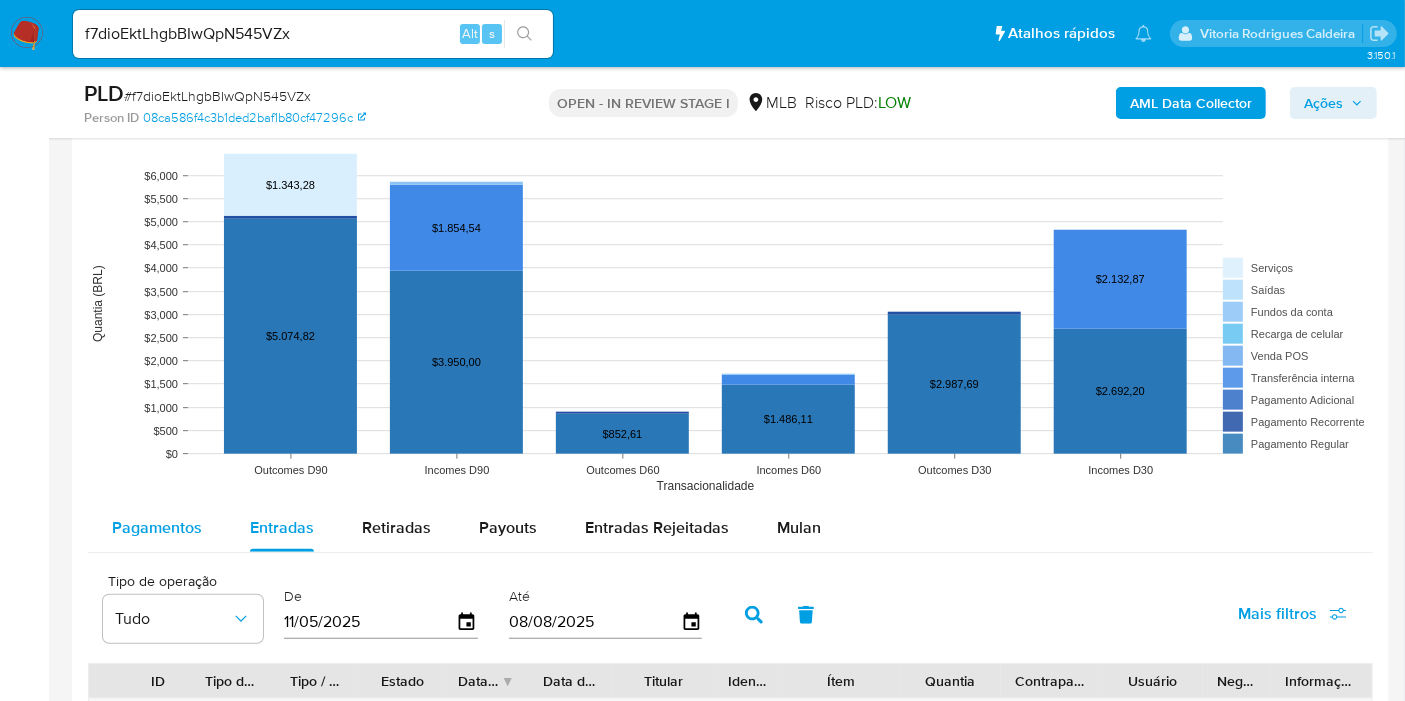 click on "Pagamentos" at bounding box center (157, 527) 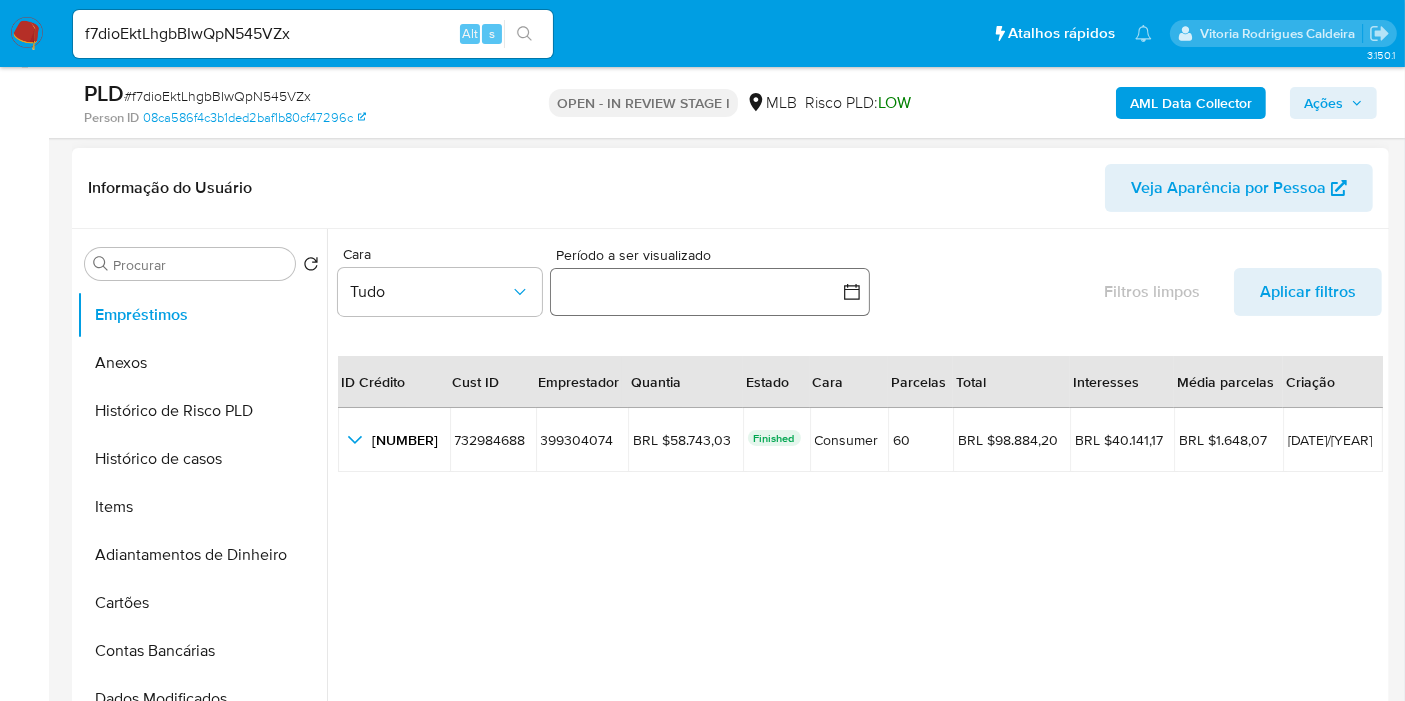 scroll, scrollTop: 314, scrollLeft: 0, axis: vertical 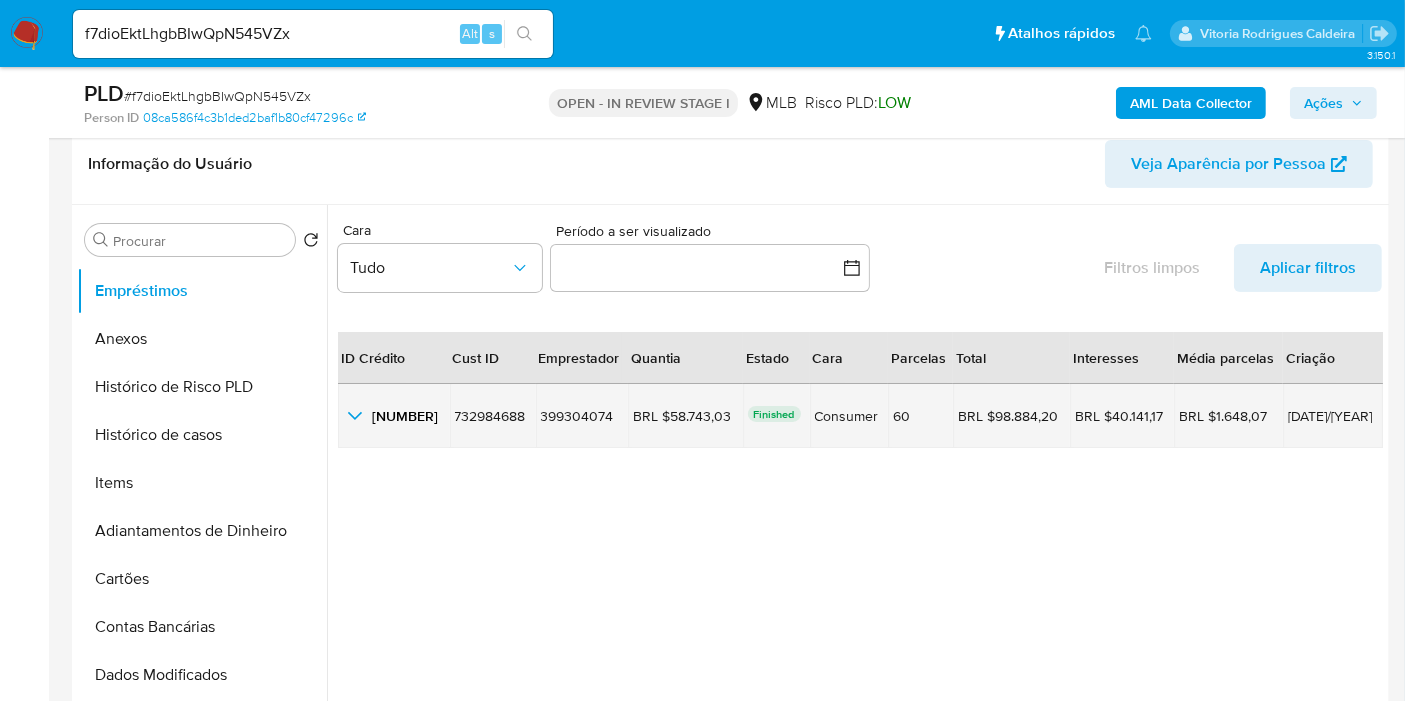 click 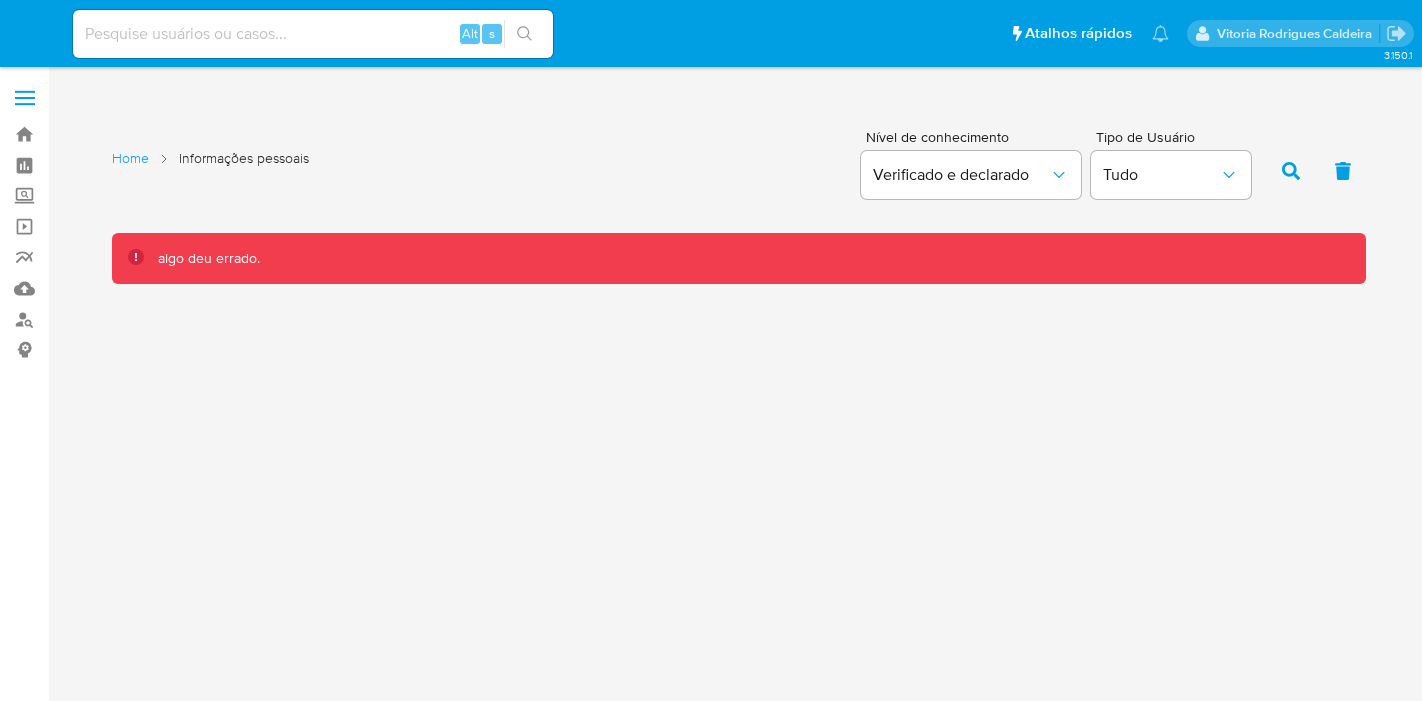 scroll, scrollTop: 0, scrollLeft: 0, axis: both 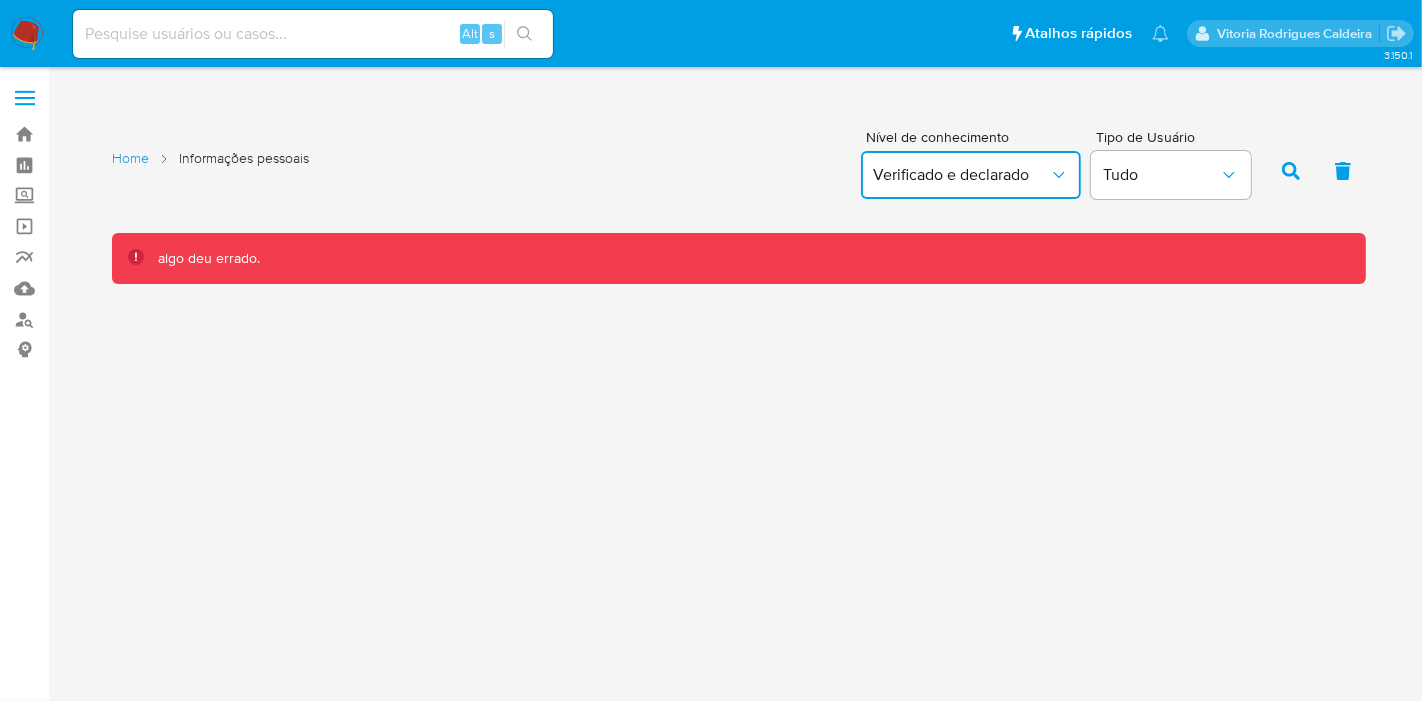click on "Verificado e declarado" at bounding box center [961, 175] 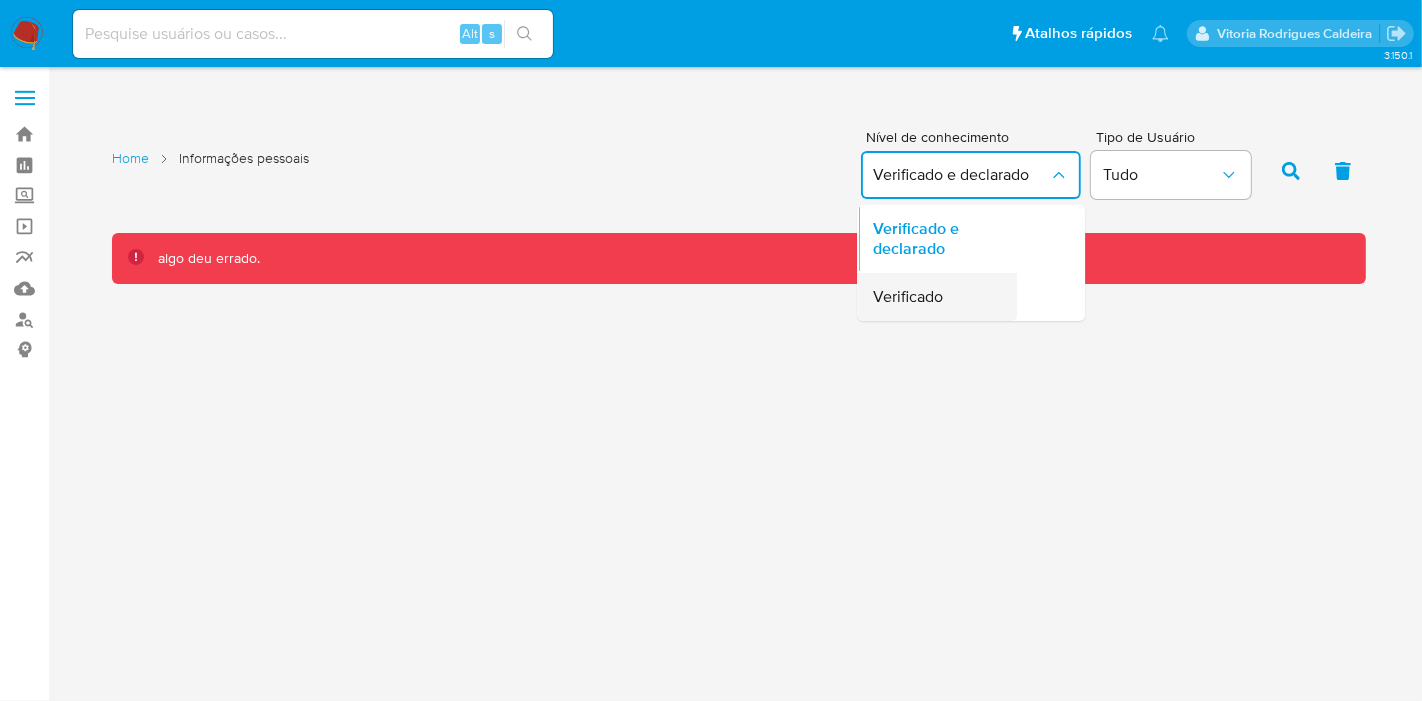 click on "Verificado" at bounding box center (908, 297) 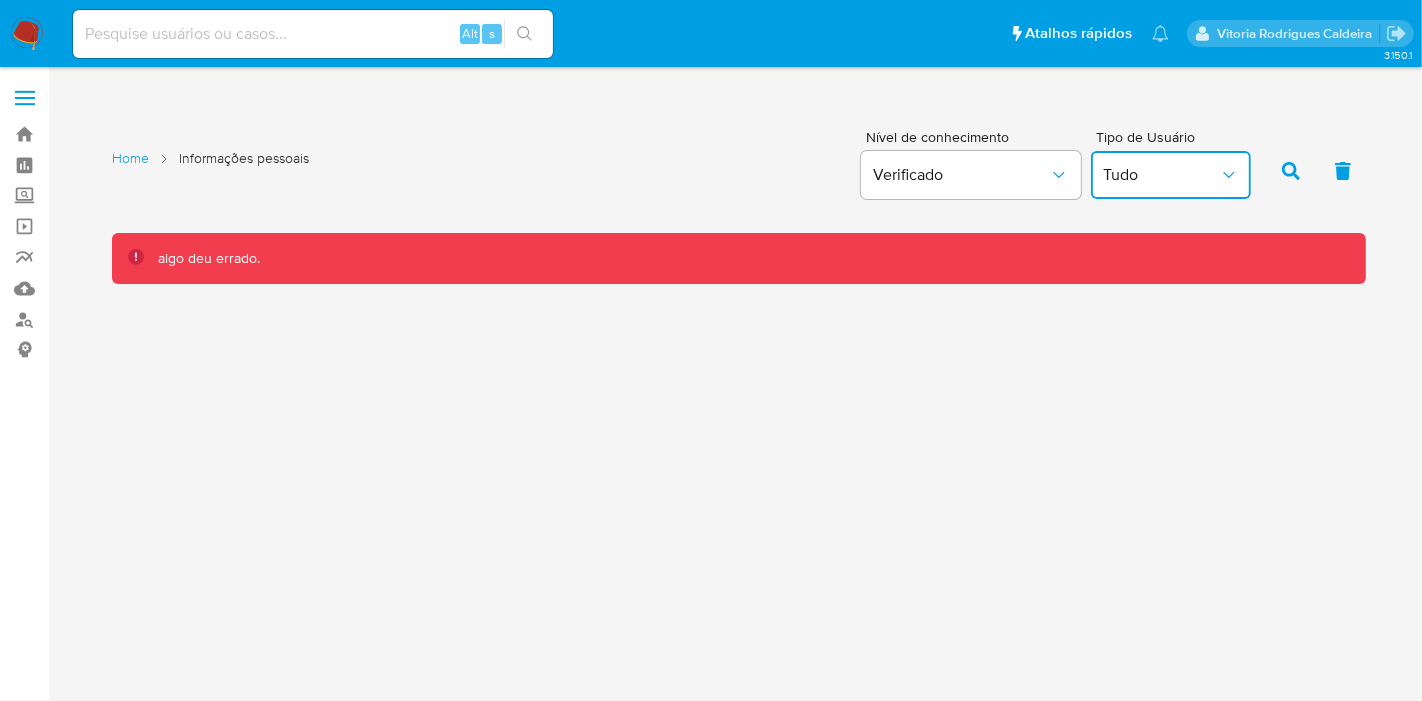 click on "Tudo" at bounding box center (1161, 175) 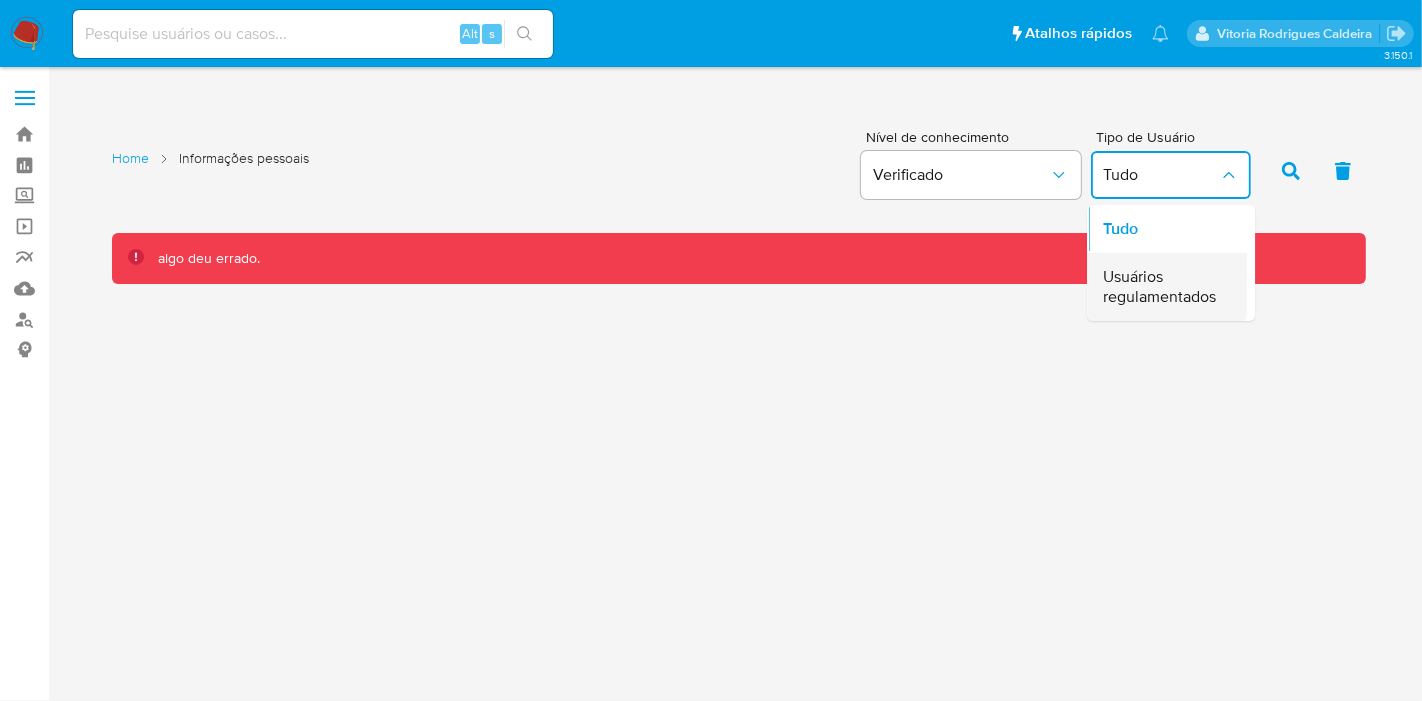 click on "Usuários regulamentados" at bounding box center [1161, 287] 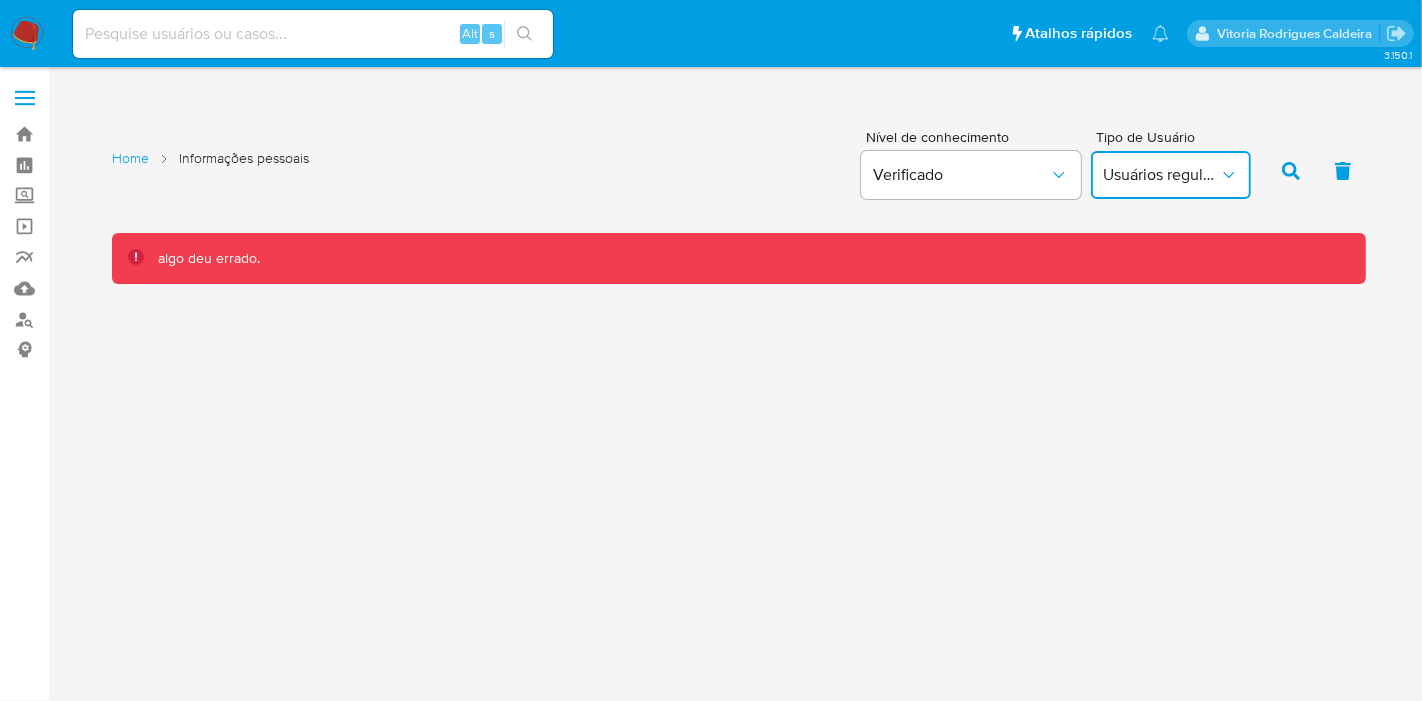 click on "Usuários regulamentados" at bounding box center (1161, 175) 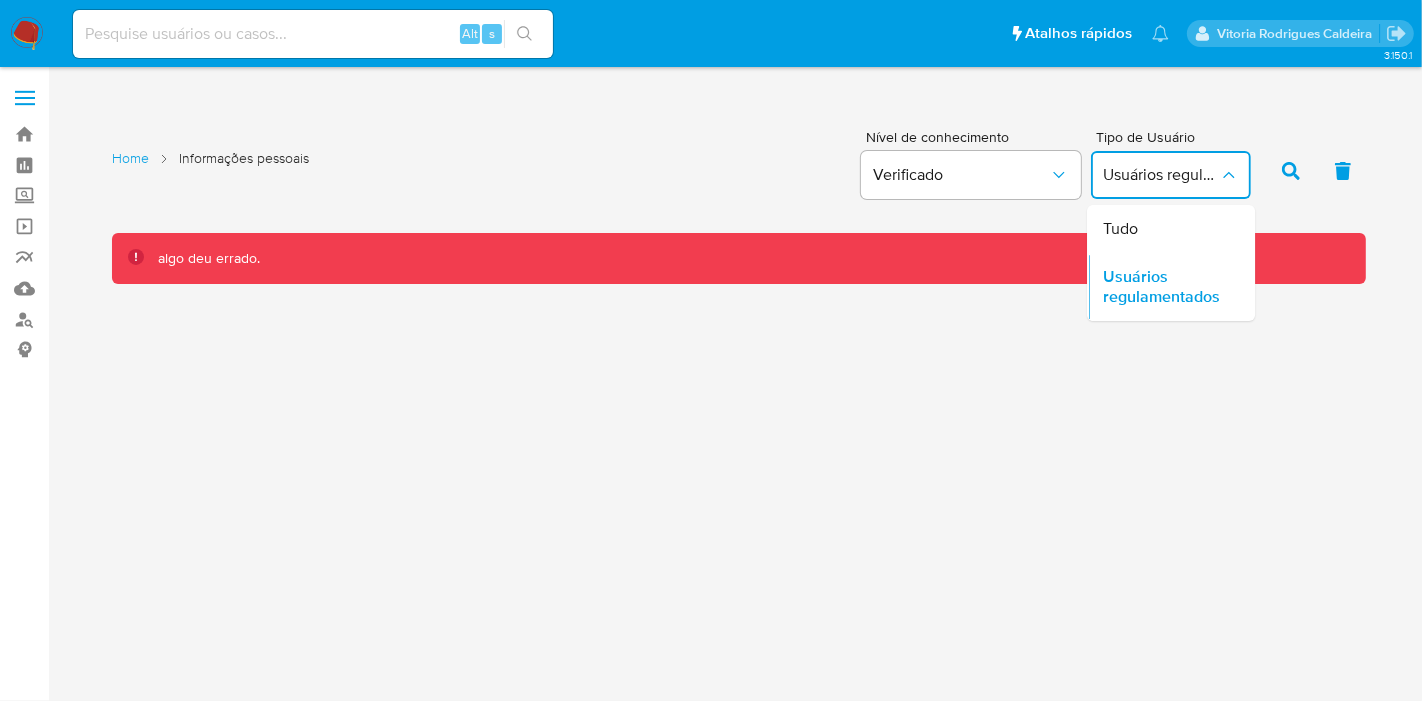 click on "Tudo" at bounding box center (1120, 229) 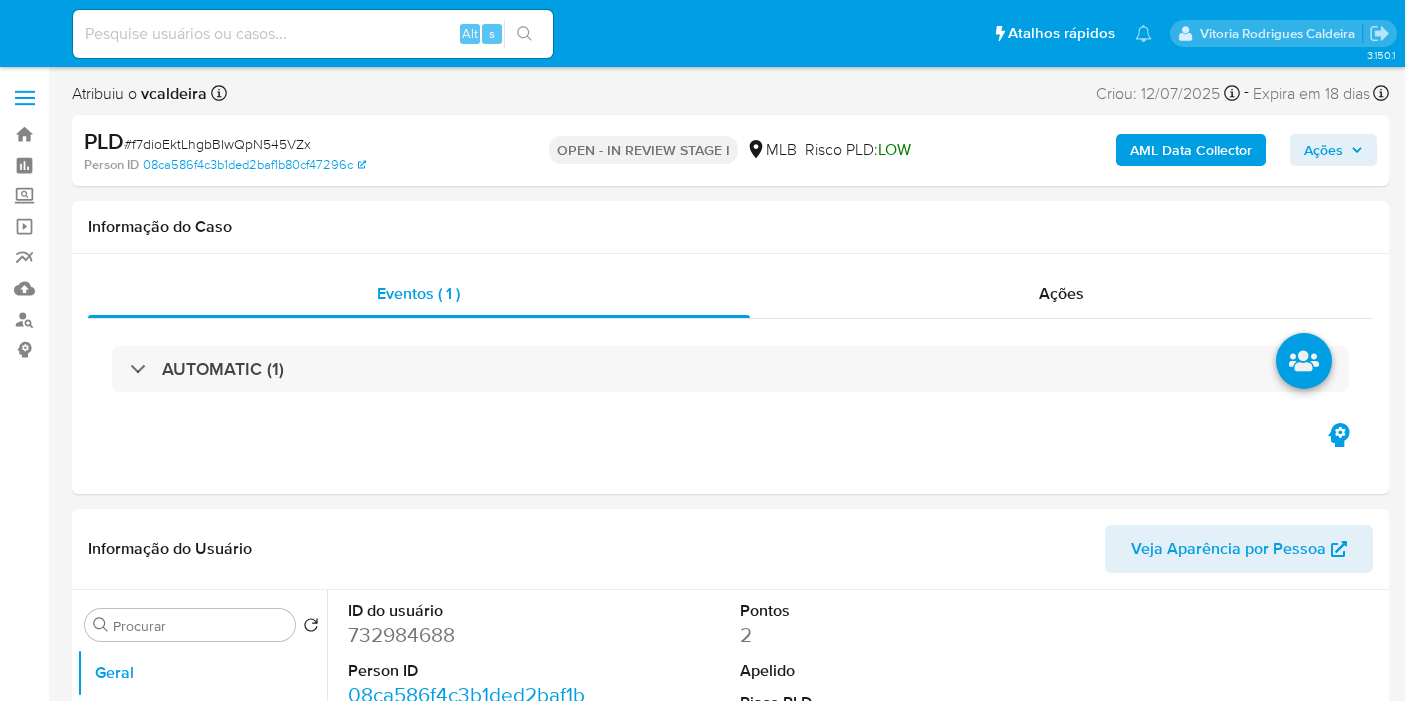 select on "10" 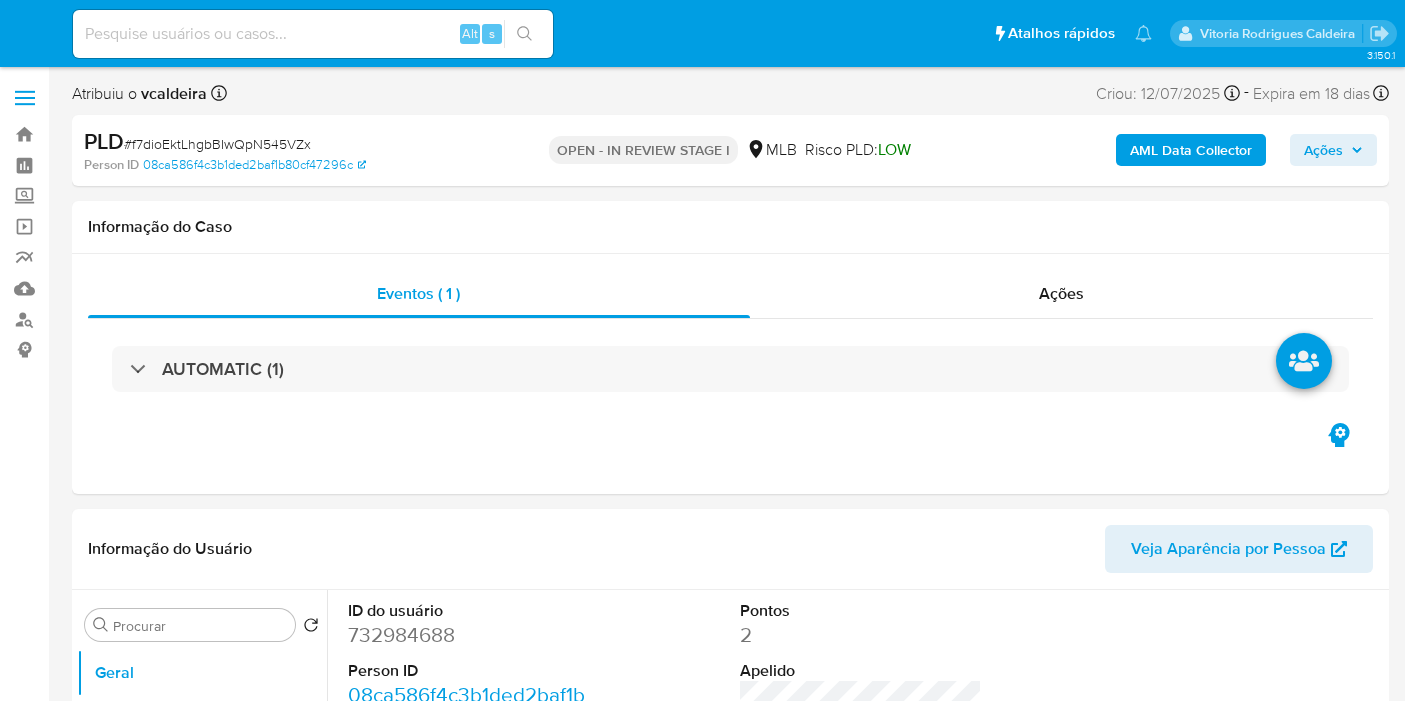 scroll, scrollTop: 0, scrollLeft: 0, axis: both 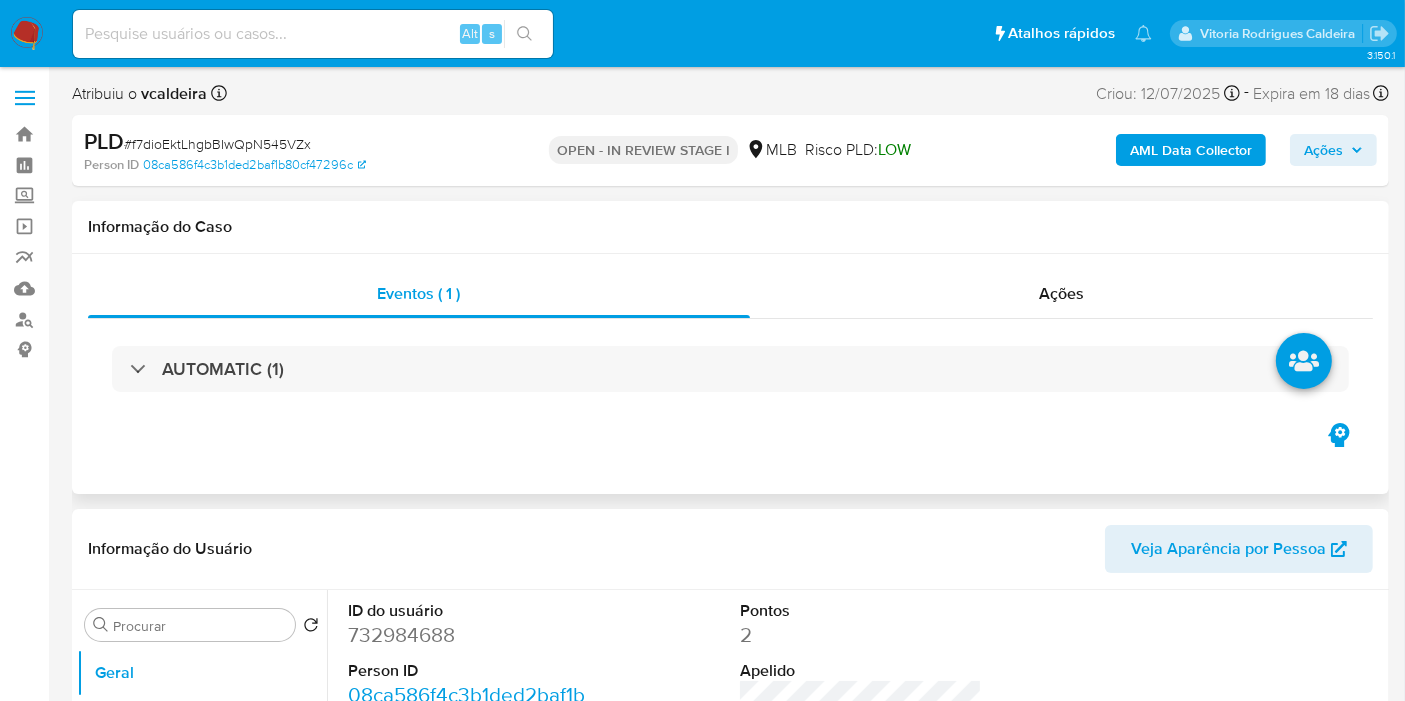 drag, startPoint x: 424, startPoint y: 456, endPoint x: 422, endPoint y: 444, distance: 12.165525 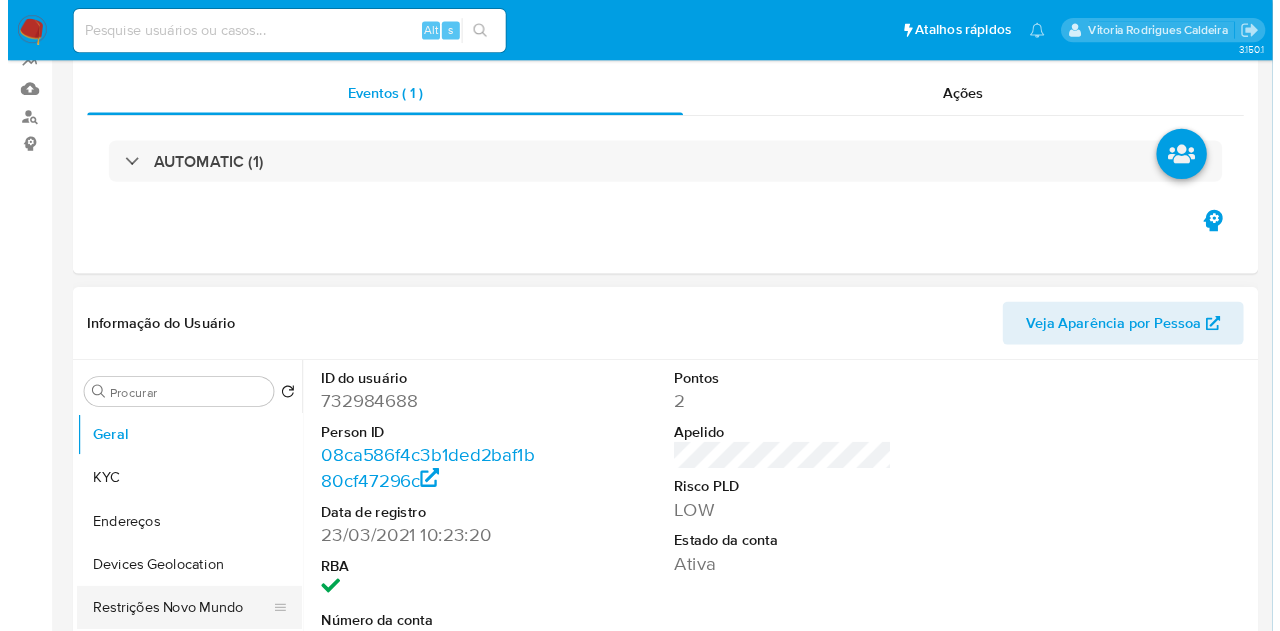 scroll, scrollTop: 333, scrollLeft: 0, axis: vertical 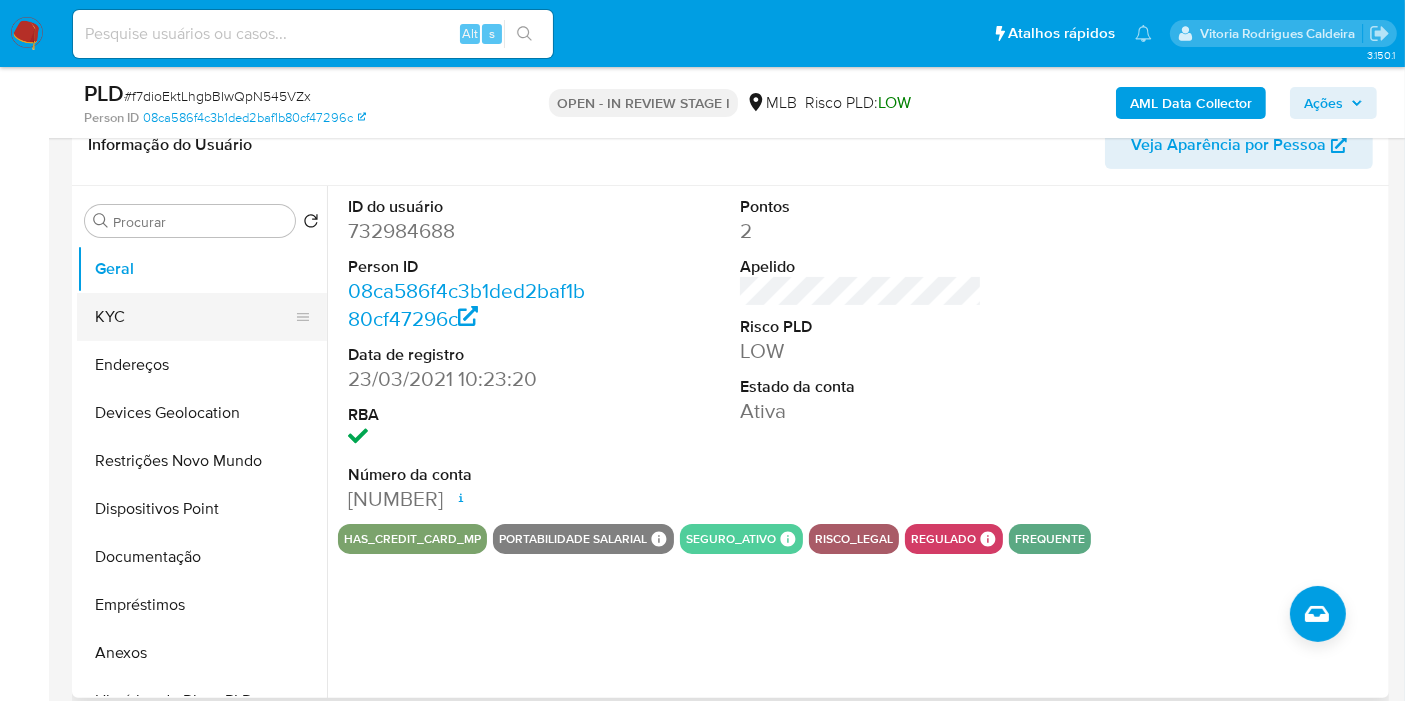 click on "KYC" at bounding box center (194, 317) 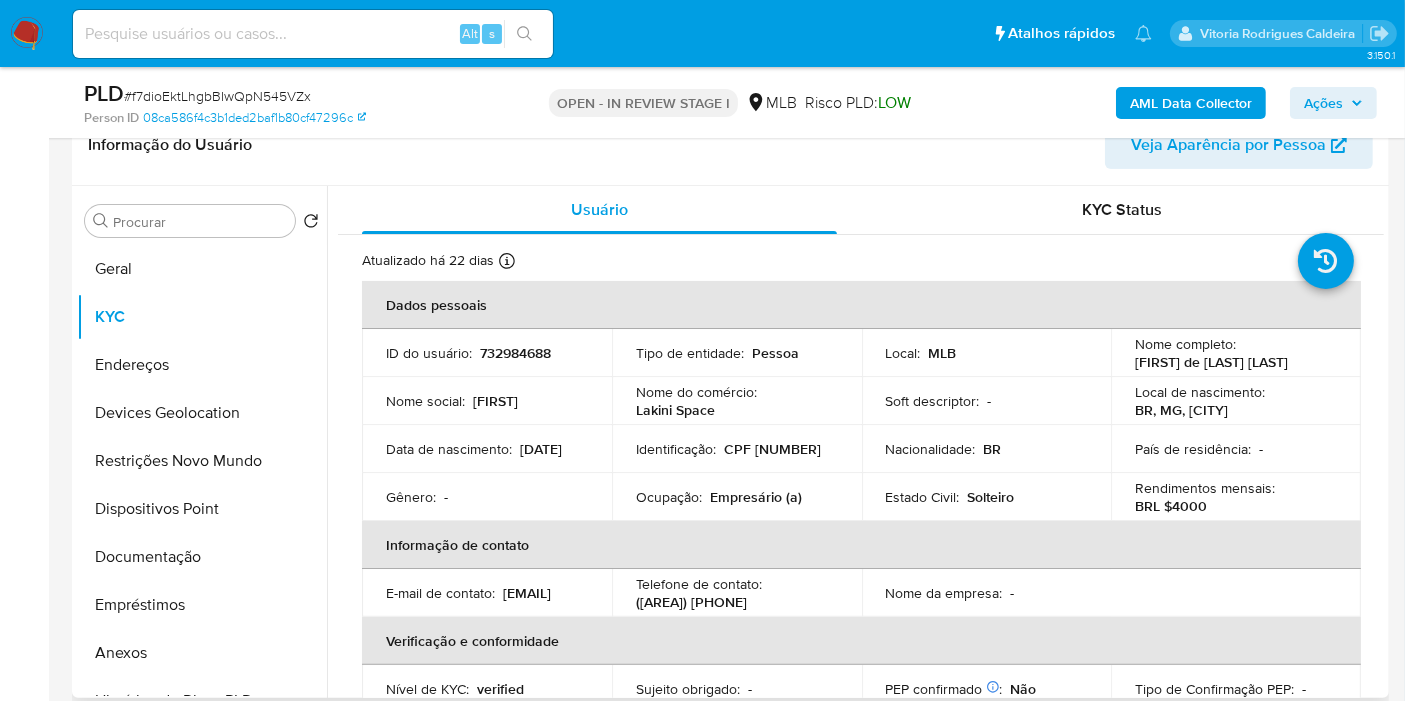 drag, startPoint x: 1308, startPoint y: 365, endPoint x: 1117, endPoint y: 366, distance: 191.00262 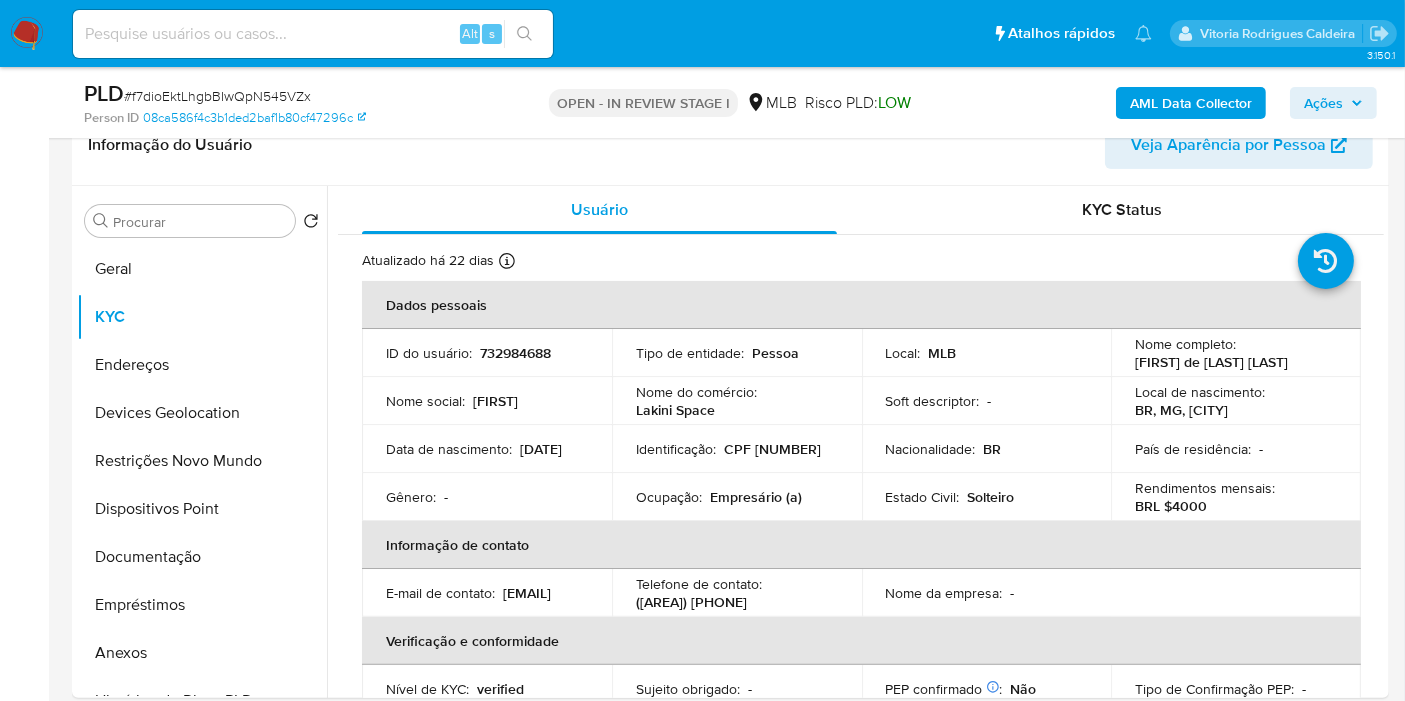 copy on "[FIRST] de [LAST] [LAST]" 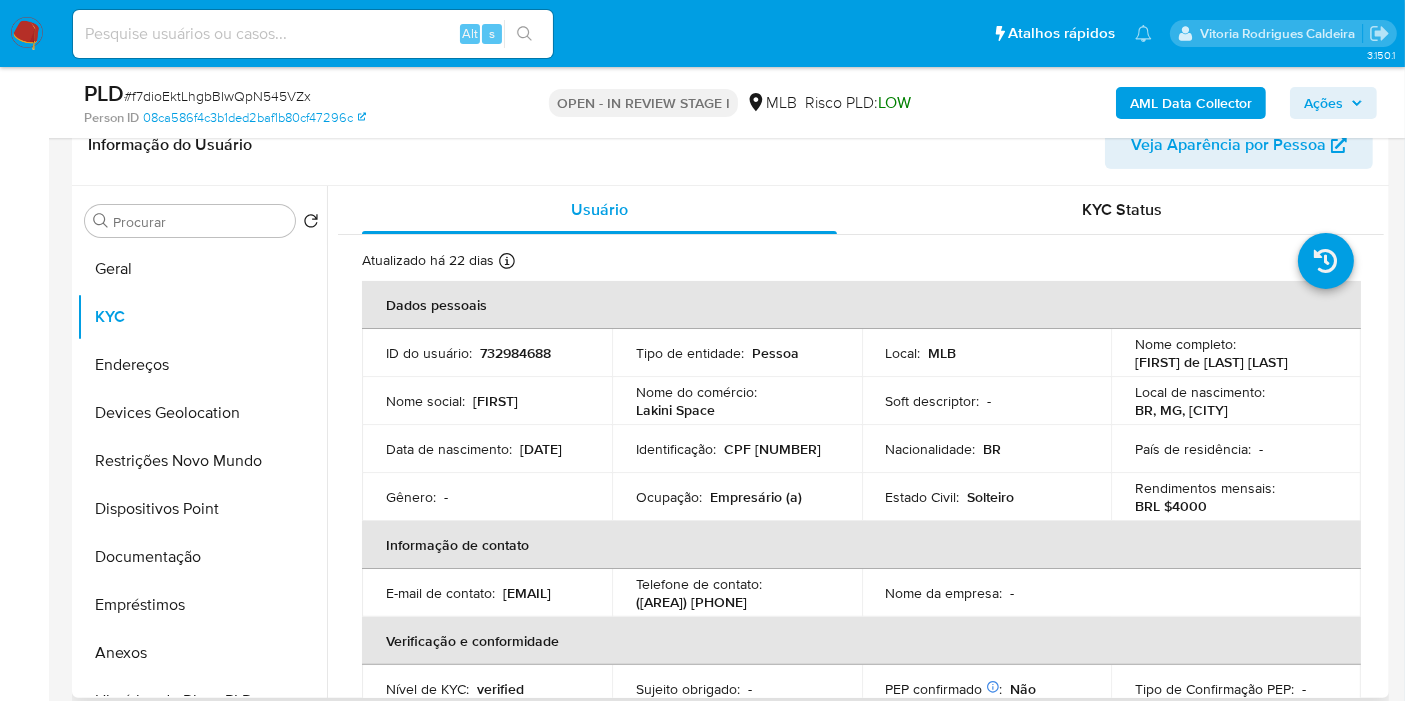 click on "CPF [NUMBER]" at bounding box center (772, 449) 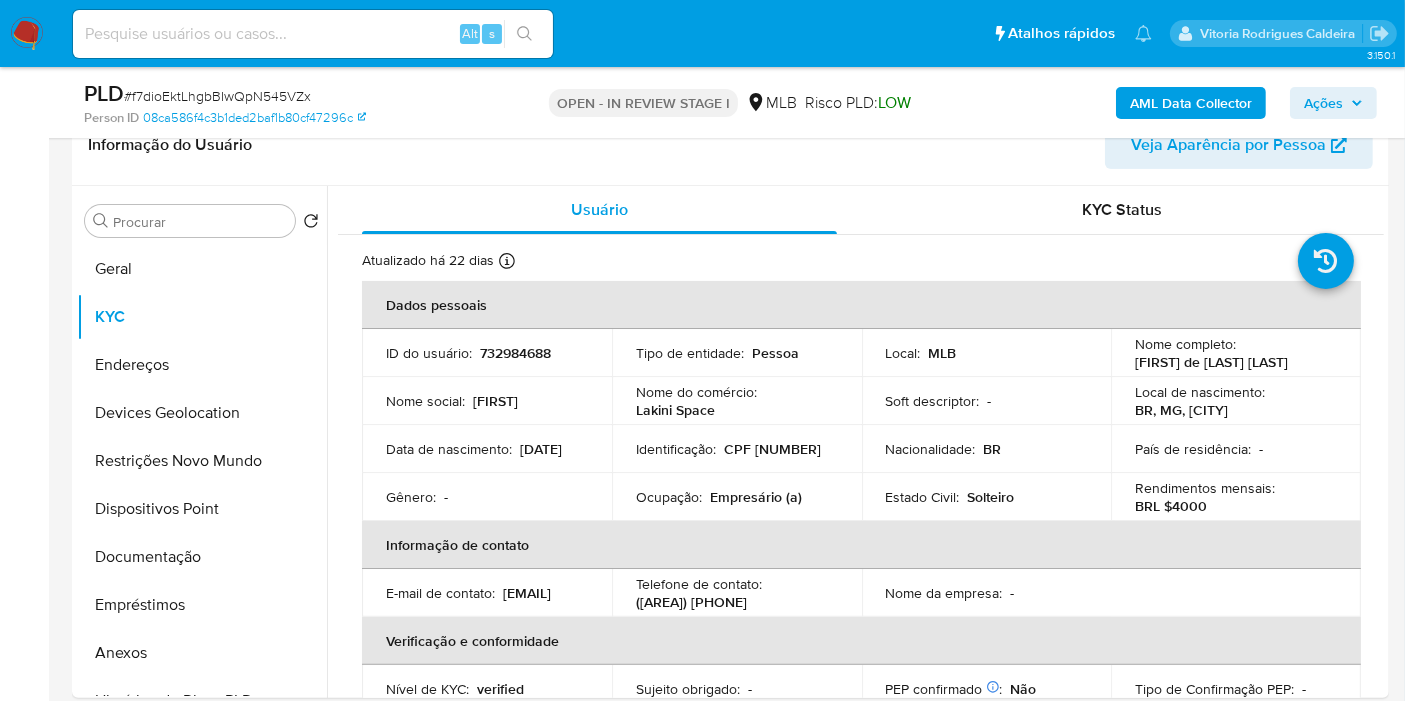 copy on "12736741625" 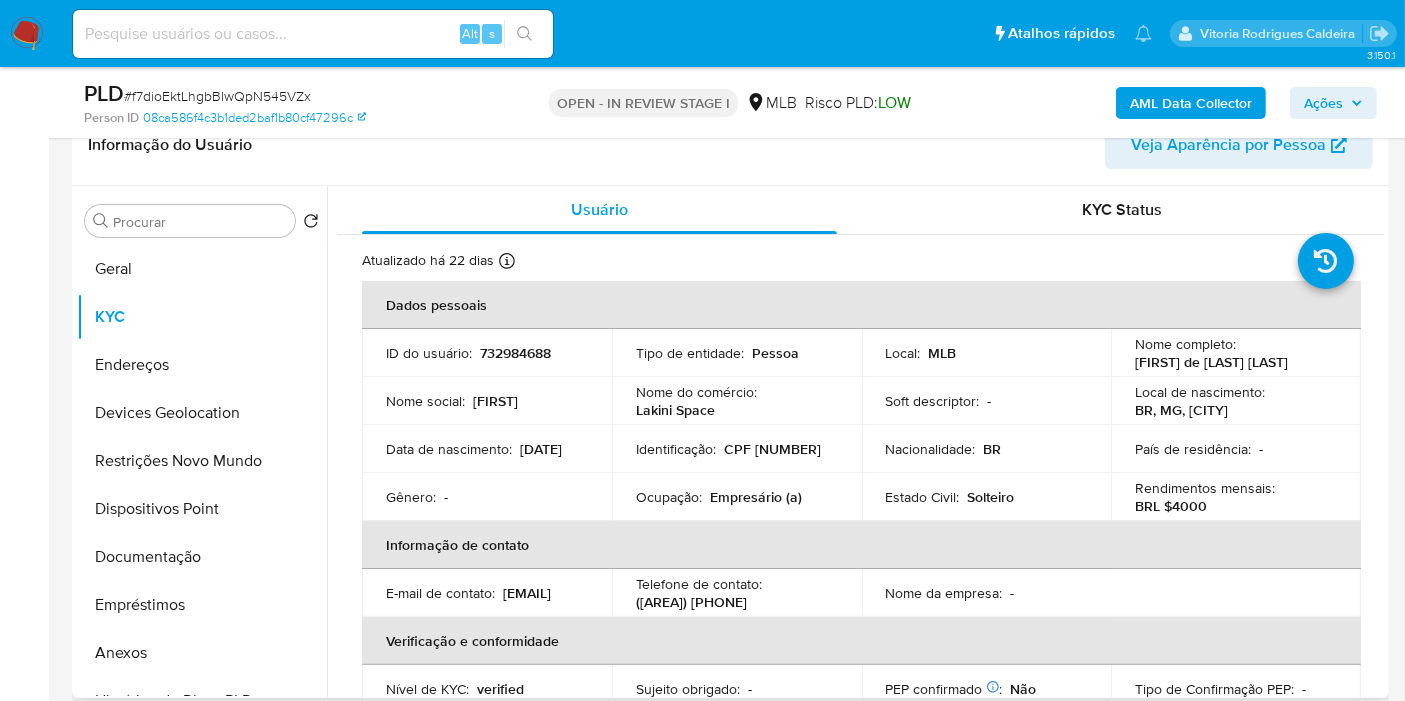 drag, startPoint x: 1307, startPoint y: 362, endPoint x: 1112, endPoint y: 355, distance: 195.1256 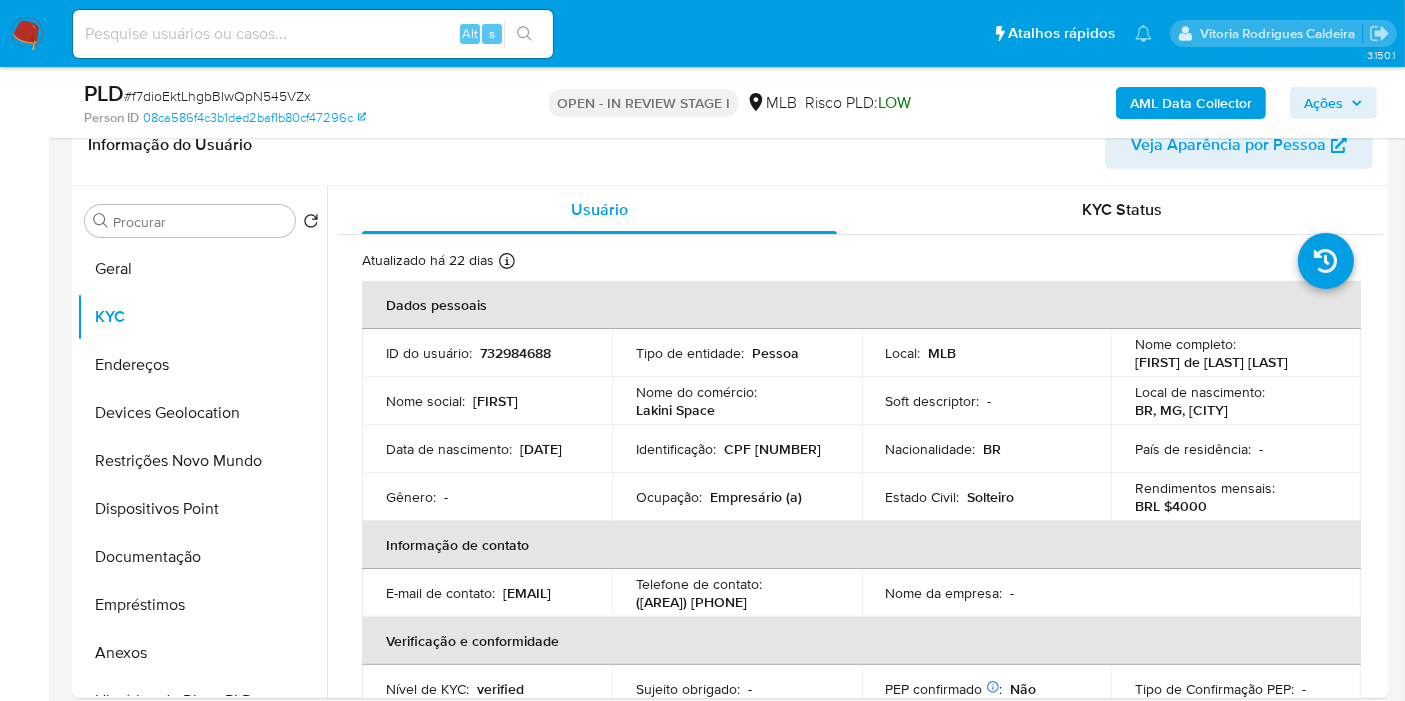 copy on "[FIRST] de [LAST] [LAST]" 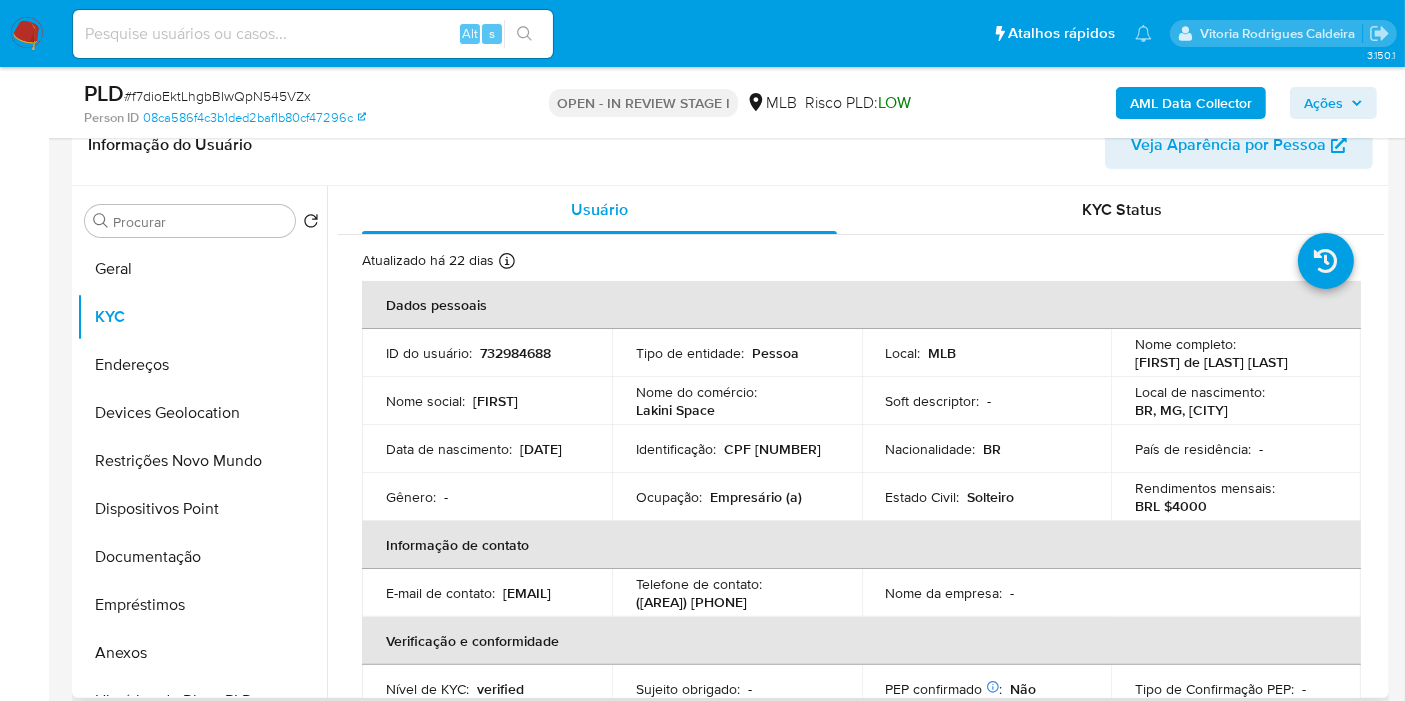 click on "CPF [NUMBER]" at bounding box center (772, 449) 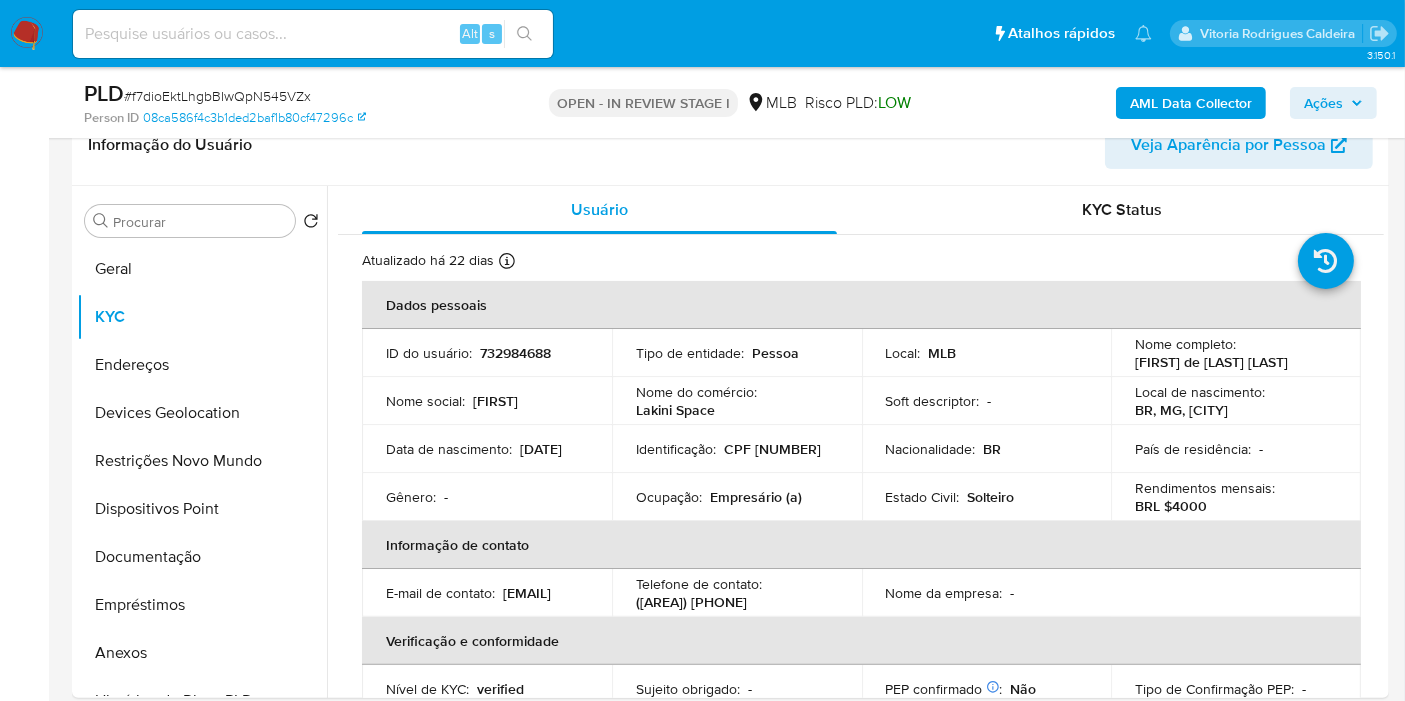 click on "AML Data Collector" at bounding box center (1191, 103) 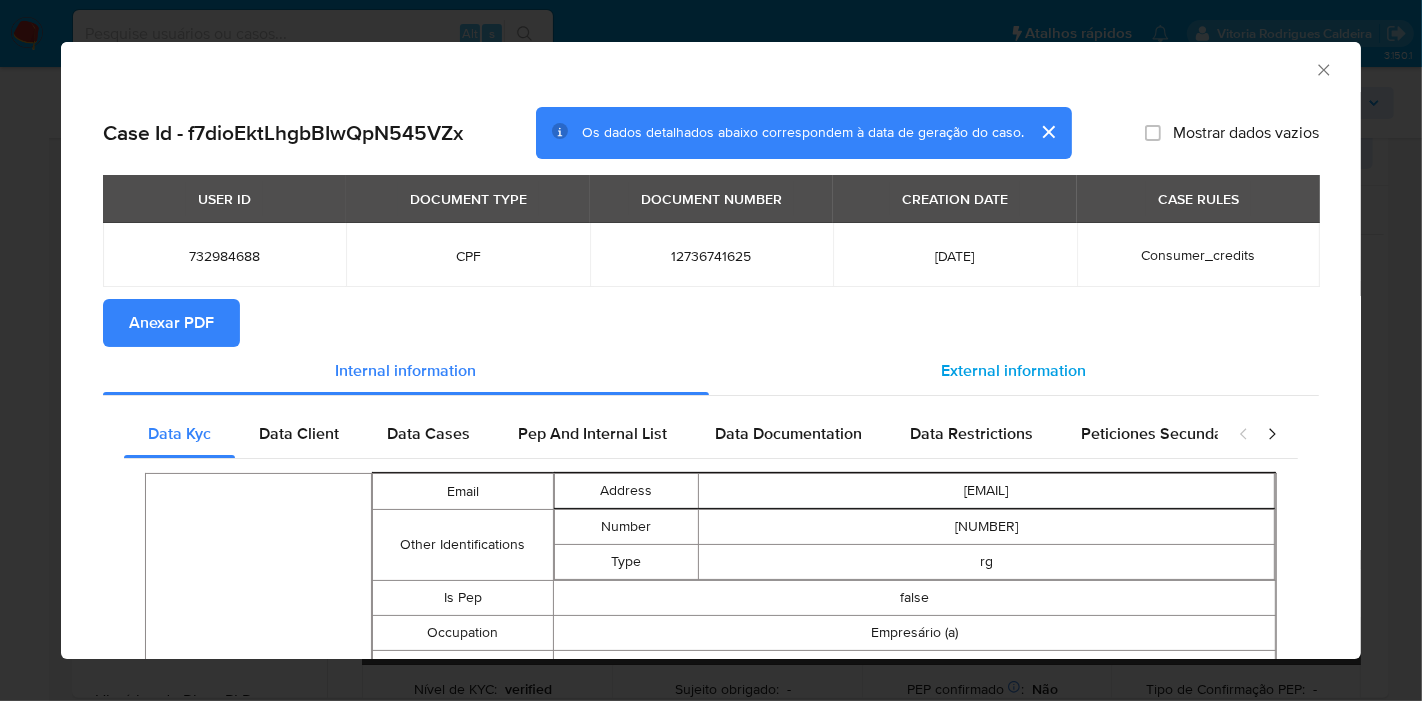 click on "External information" at bounding box center (1014, 370) 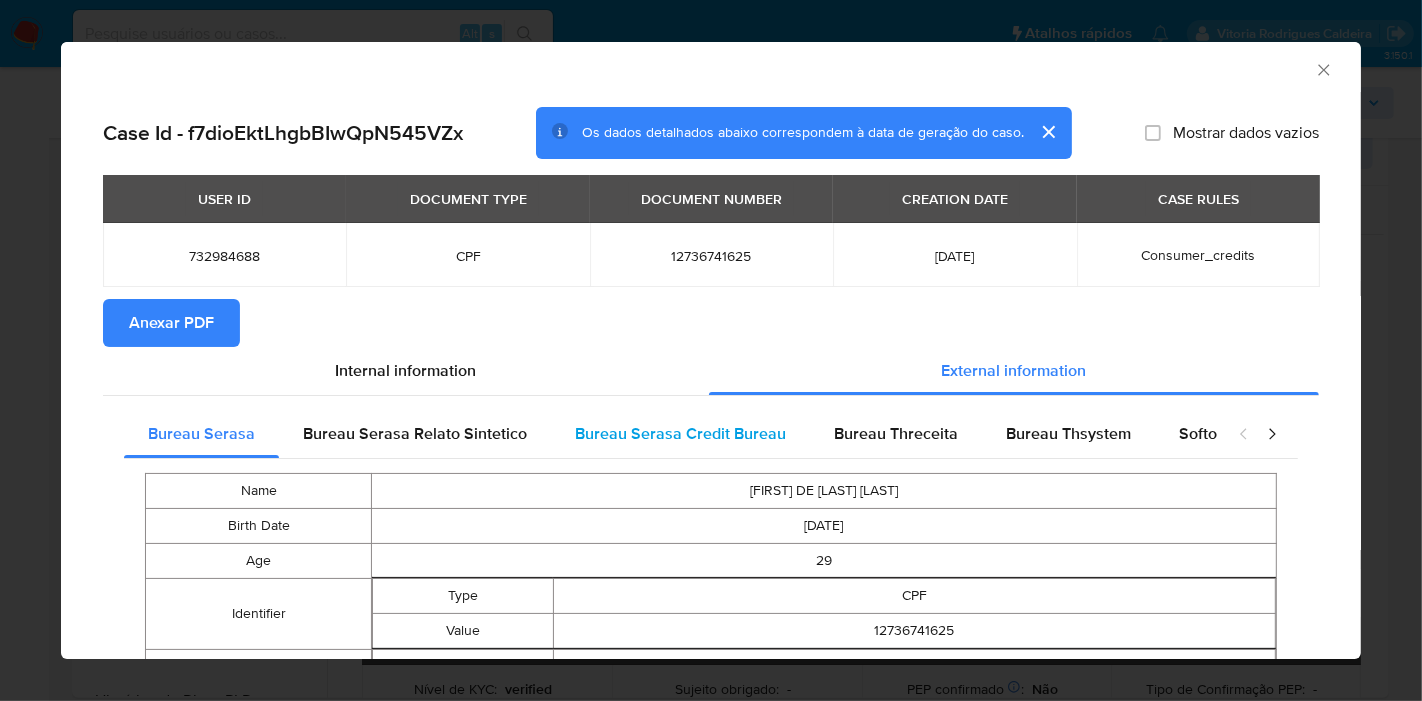 type 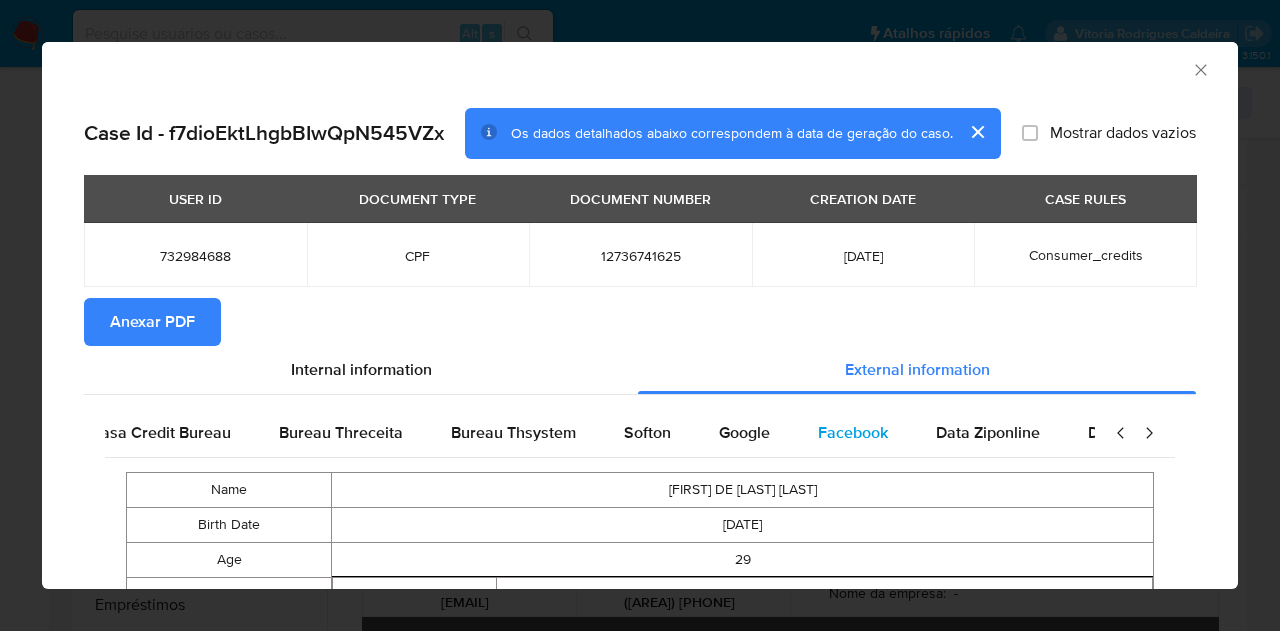 scroll, scrollTop: 0, scrollLeft: 676, axis: horizontal 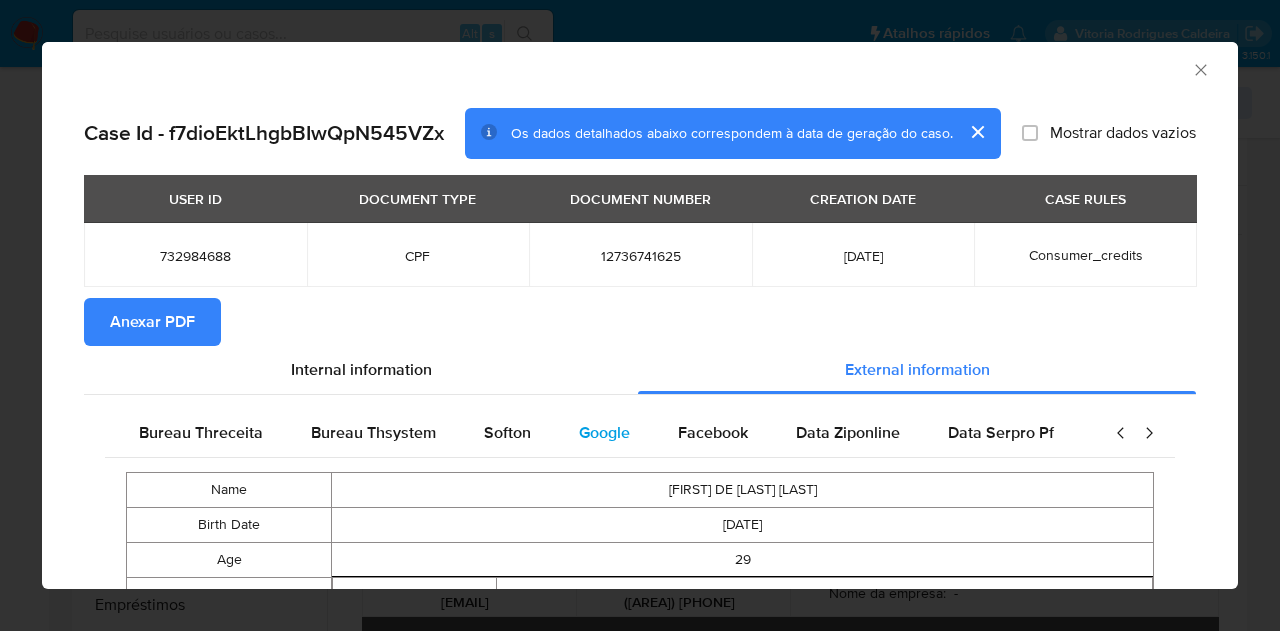 click on "Google" at bounding box center [604, 432] 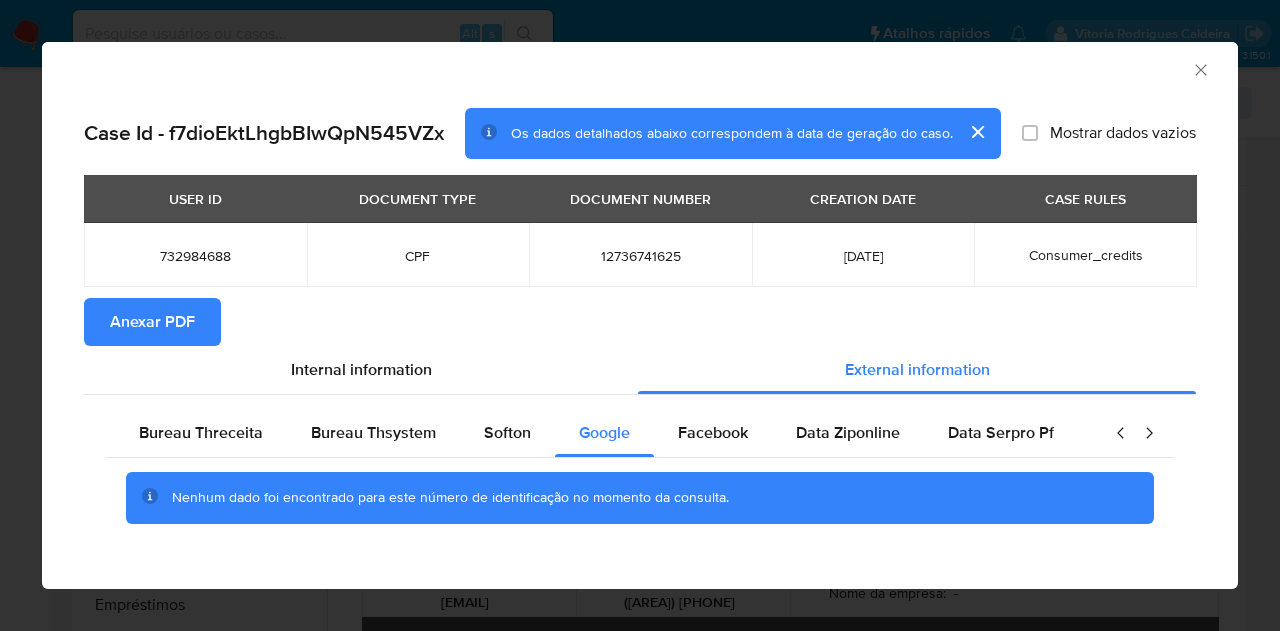 type 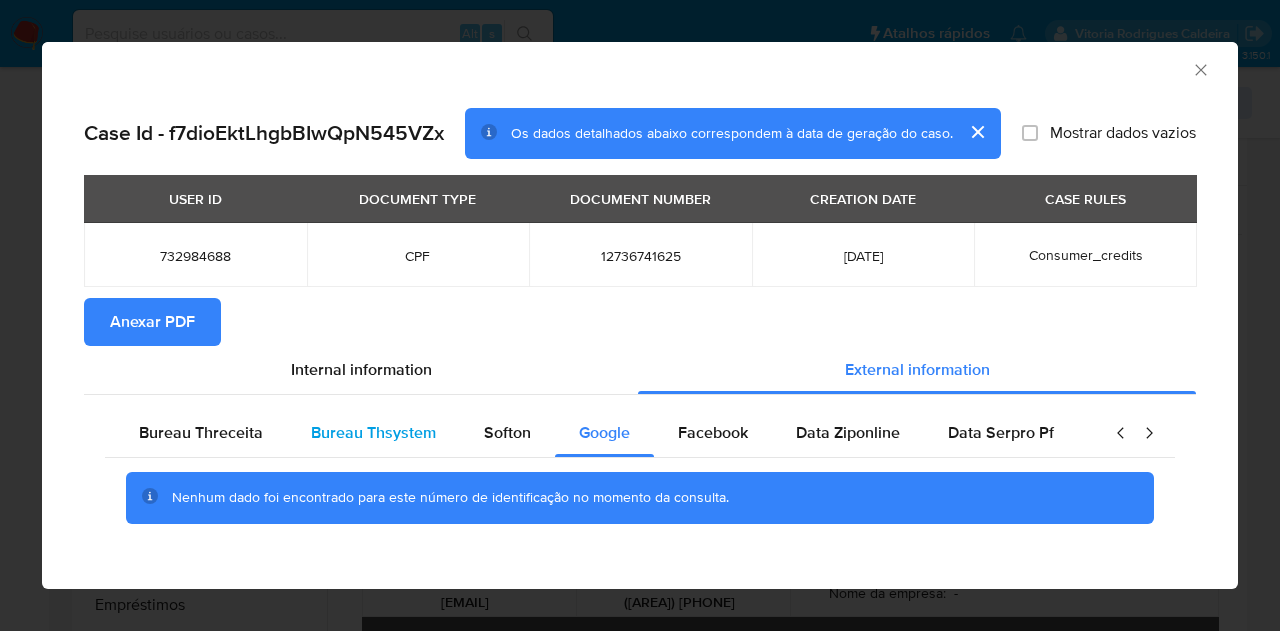 scroll, scrollTop: 0, scrollLeft: 0, axis: both 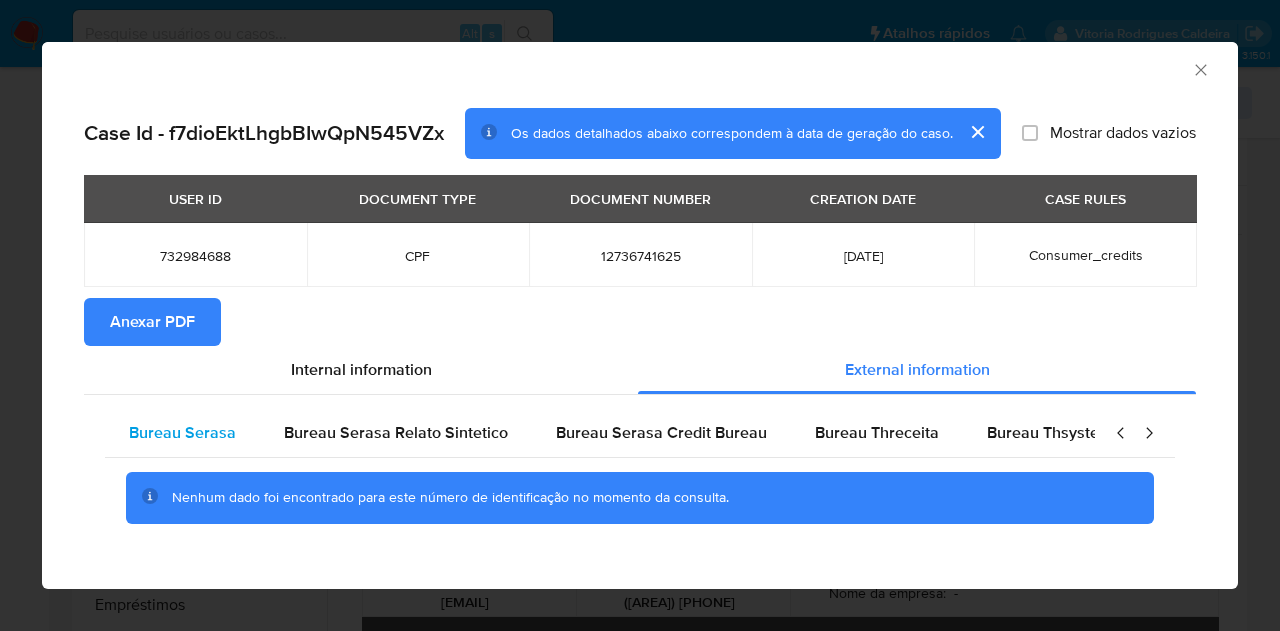 type 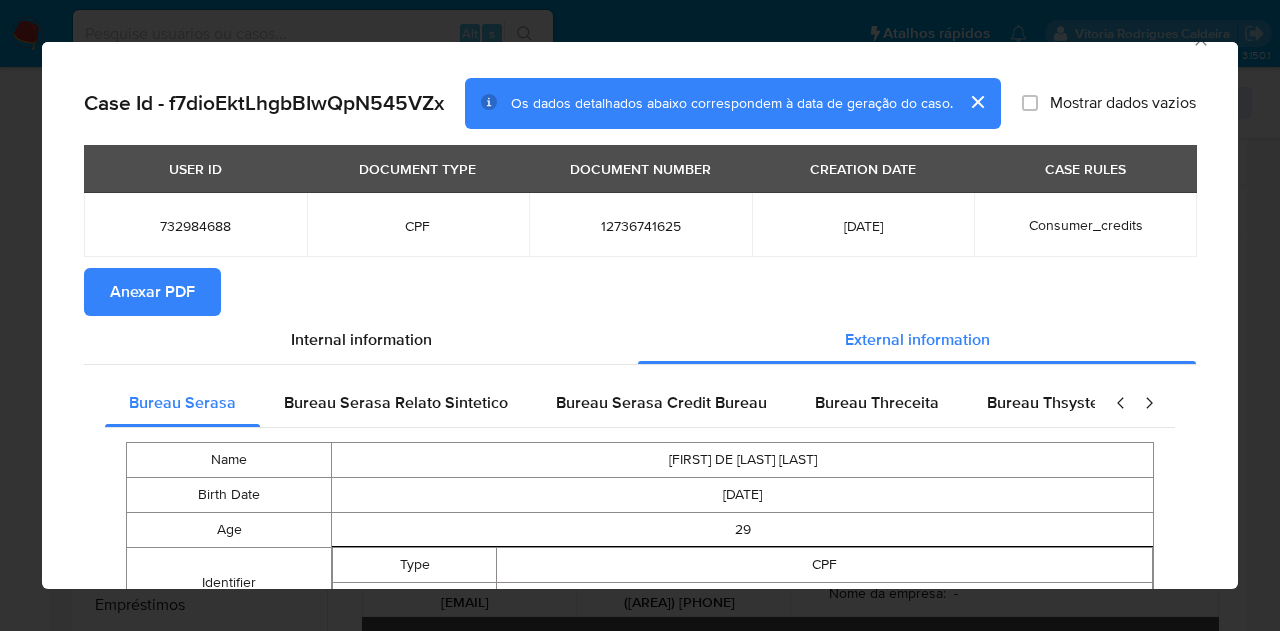 scroll, scrollTop: 0, scrollLeft: 0, axis: both 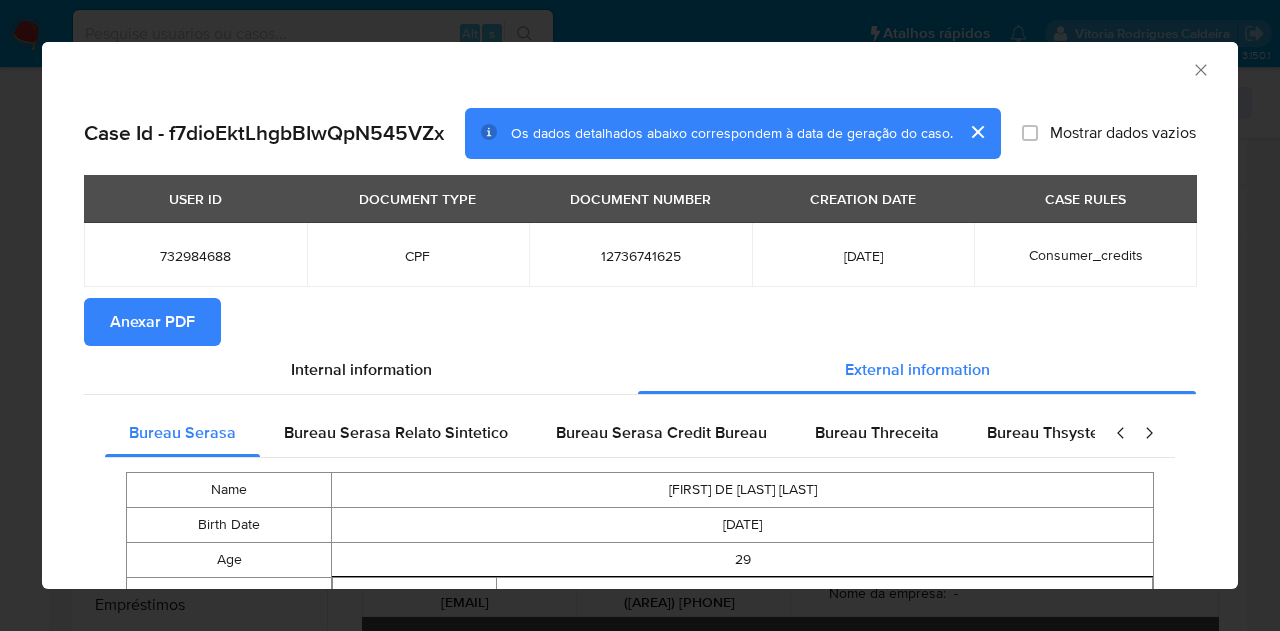 click on "Anexar PDF" at bounding box center [640, 322] 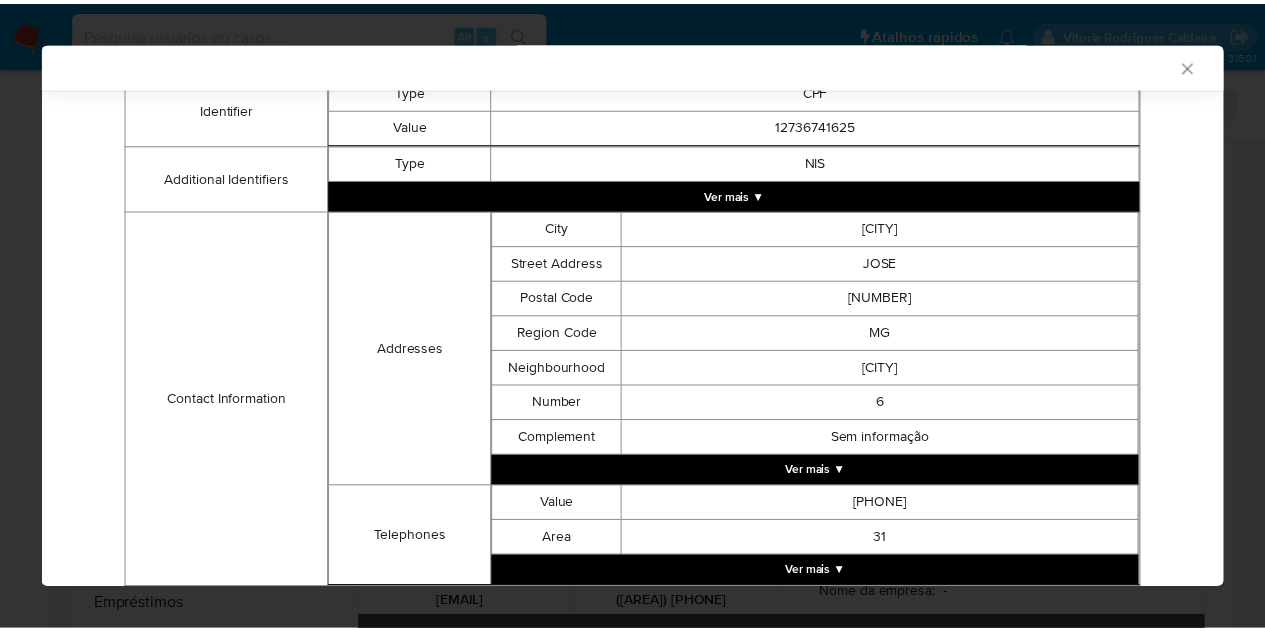 scroll, scrollTop: 596, scrollLeft: 0, axis: vertical 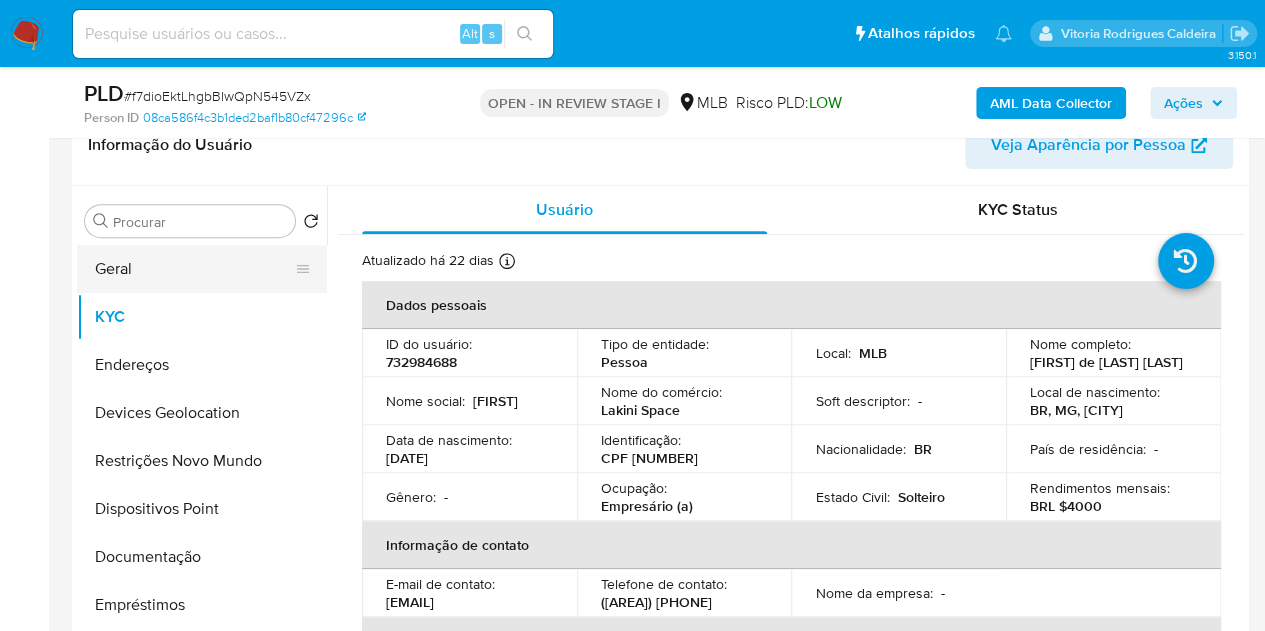 click on "Geral" at bounding box center (194, 269) 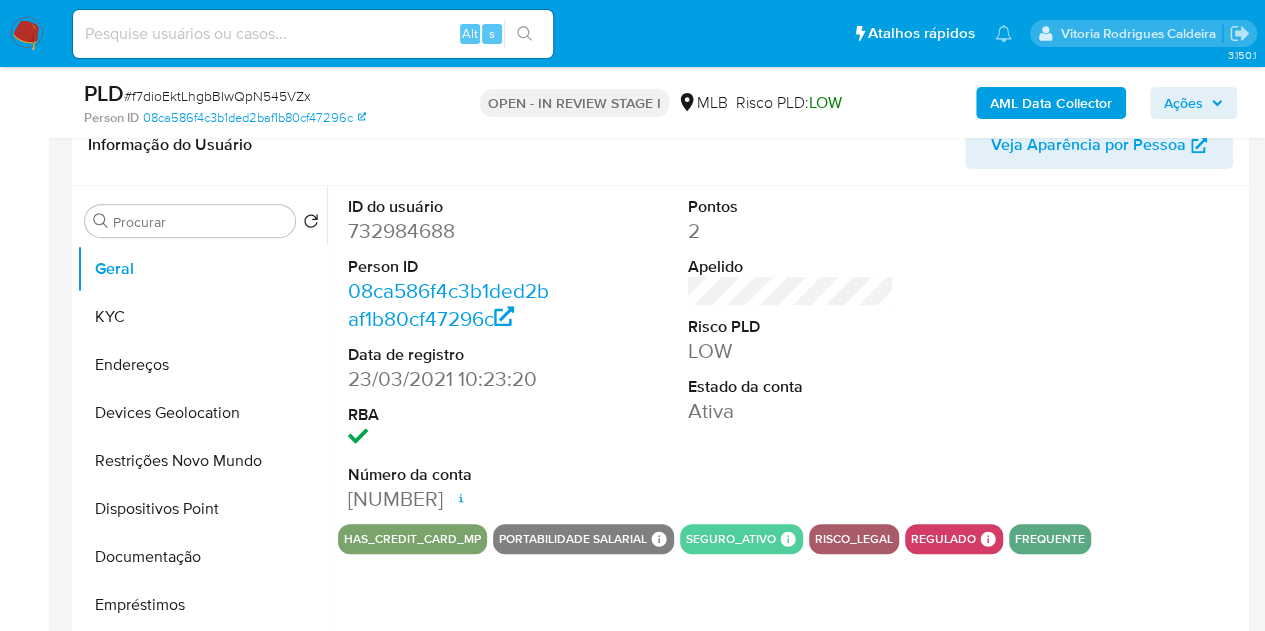 type 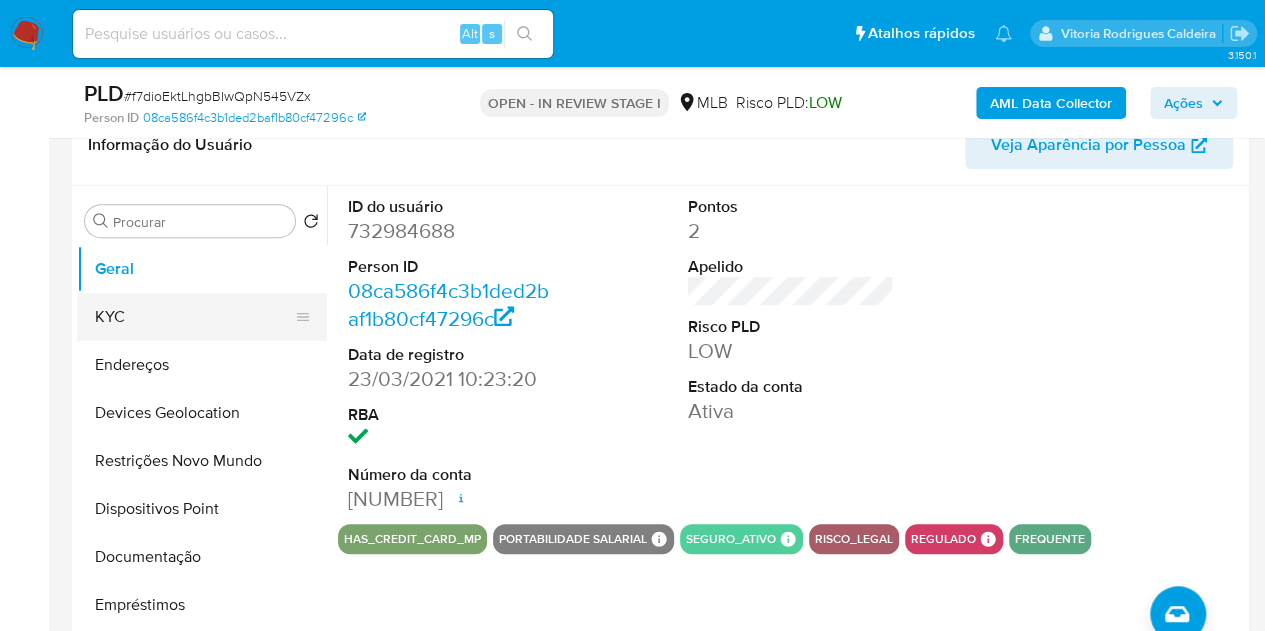 click on "KYC" at bounding box center [194, 317] 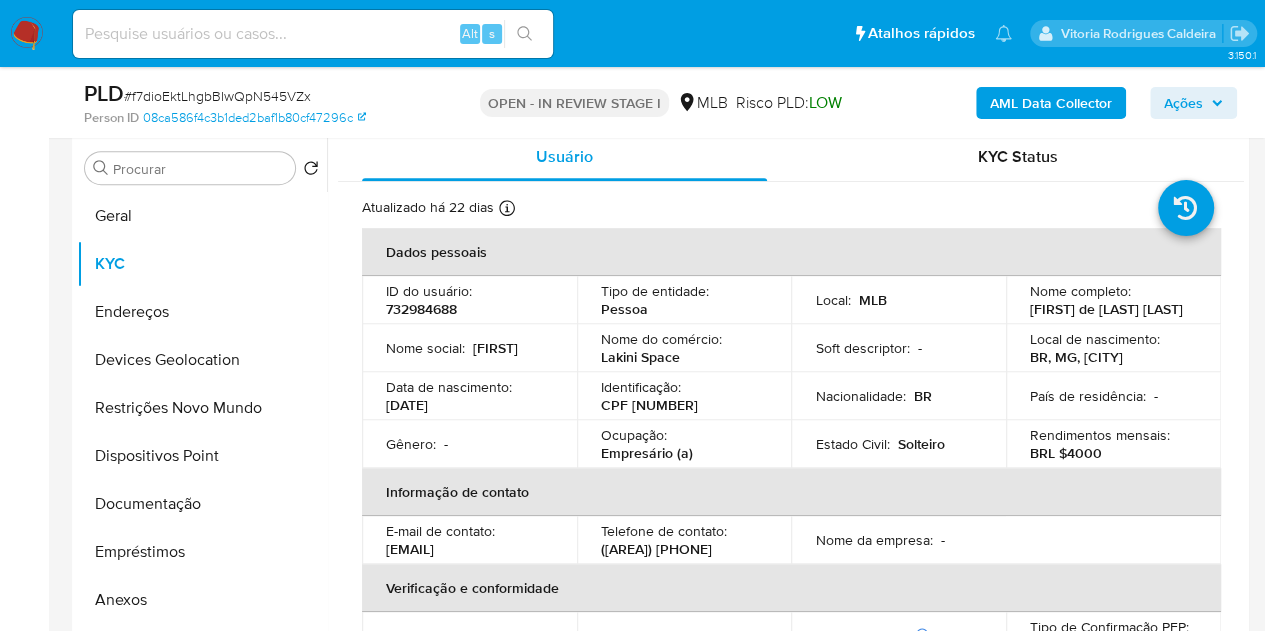 scroll, scrollTop: 390, scrollLeft: 0, axis: vertical 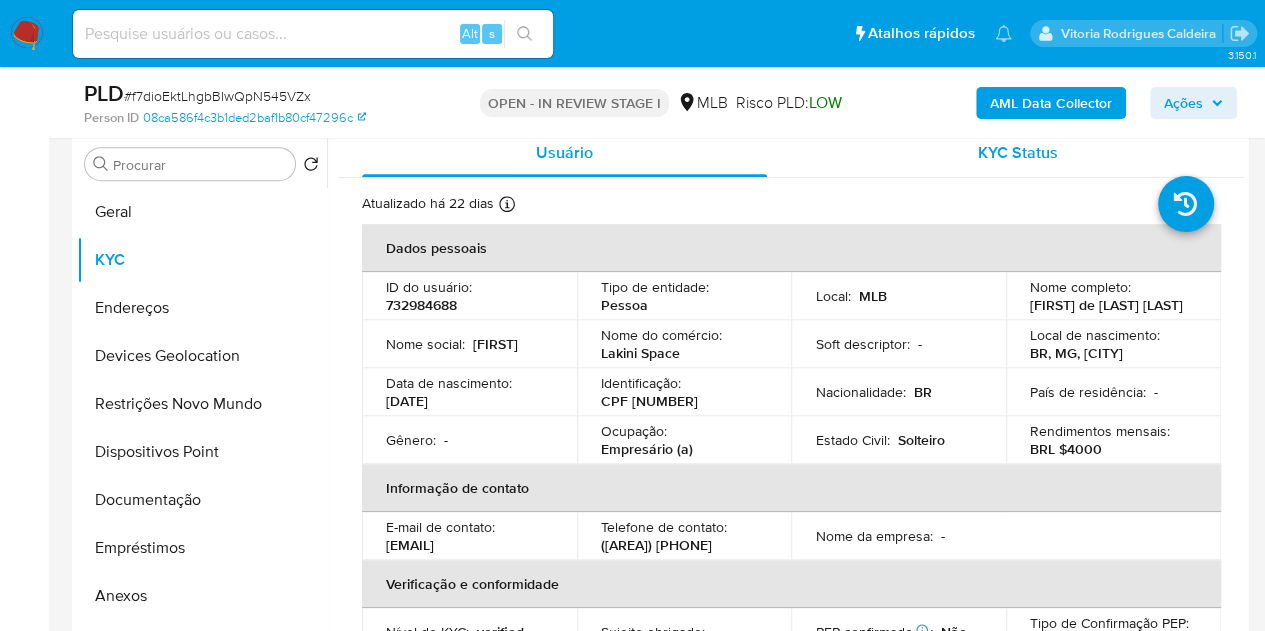 type 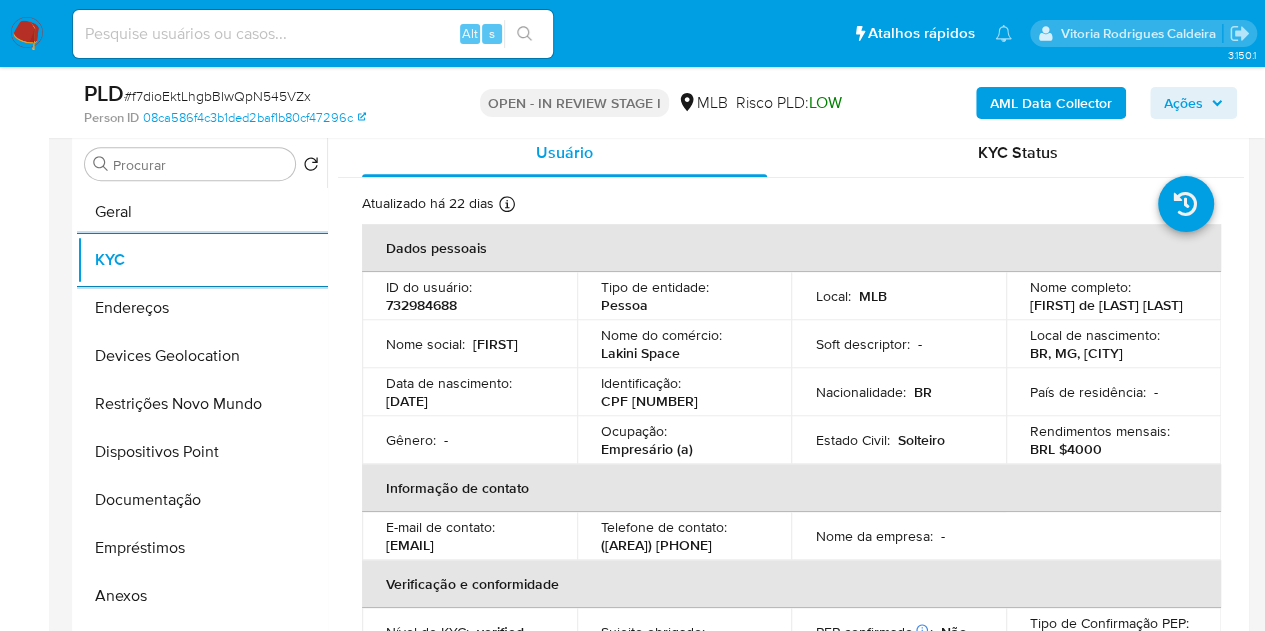 click on "Atualizado há 22 dias   Criado: 23/03/2021 11:23:21 Atualizado: 17/07/2025 05:57:27" at bounding box center [766, 207] 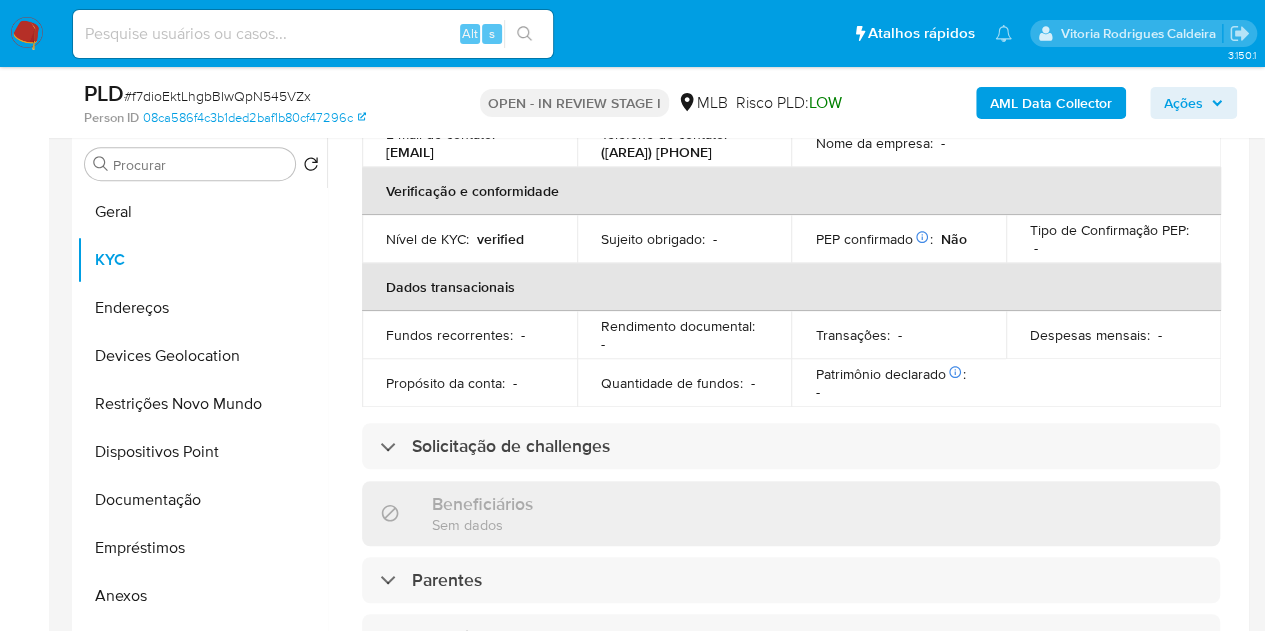 scroll, scrollTop: 400, scrollLeft: 0, axis: vertical 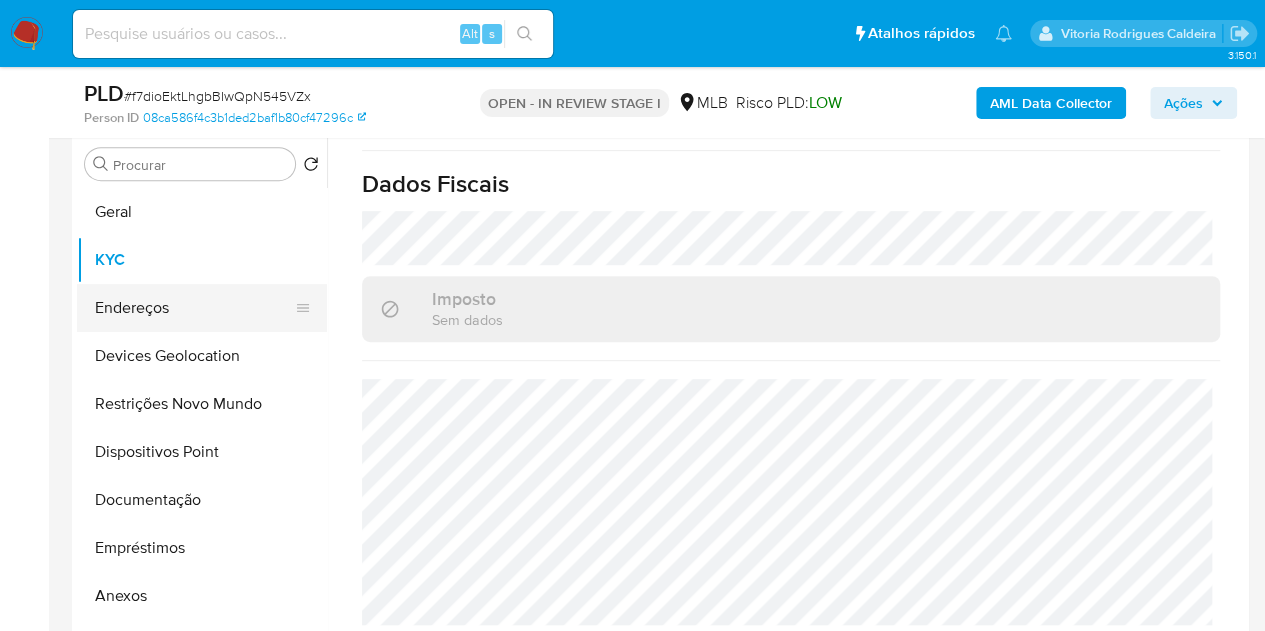 click on "Endereços" at bounding box center (194, 308) 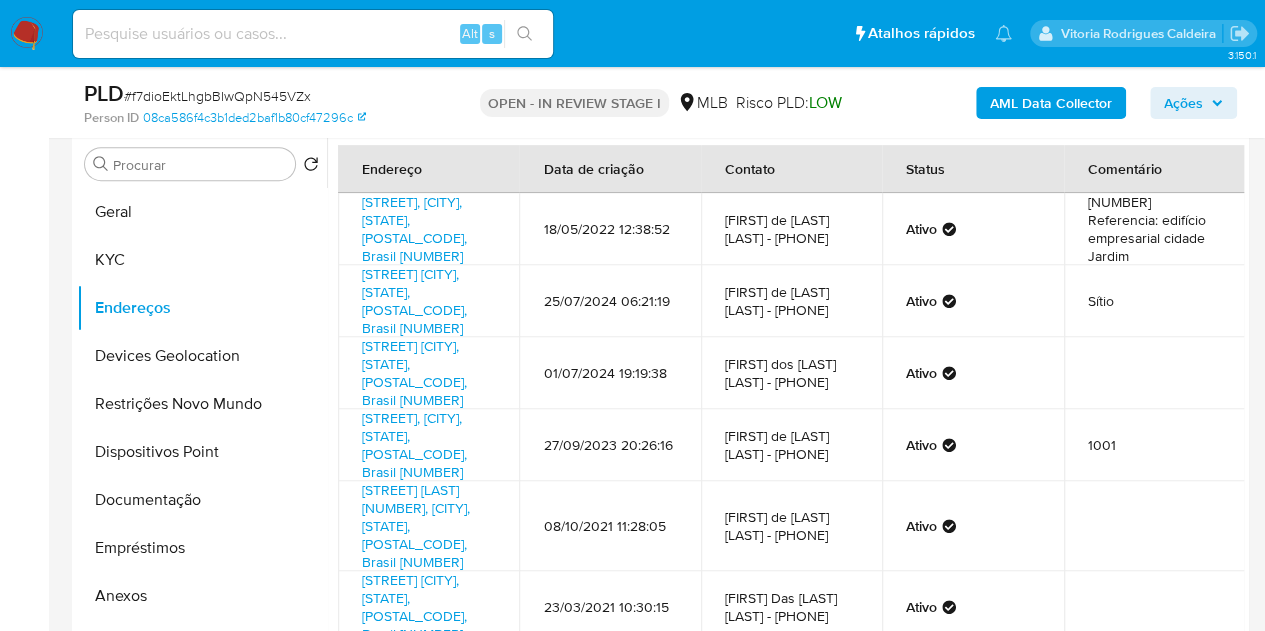 type 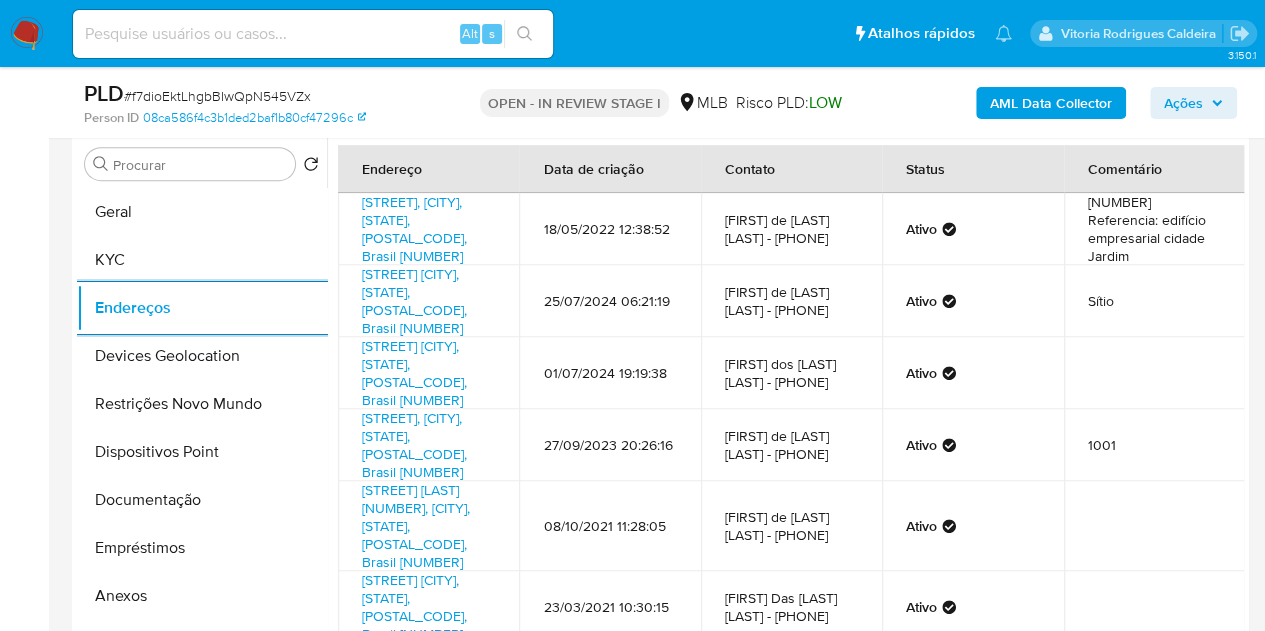 scroll, scrollTop: 146, scrollLeft: 0, axis: vertical 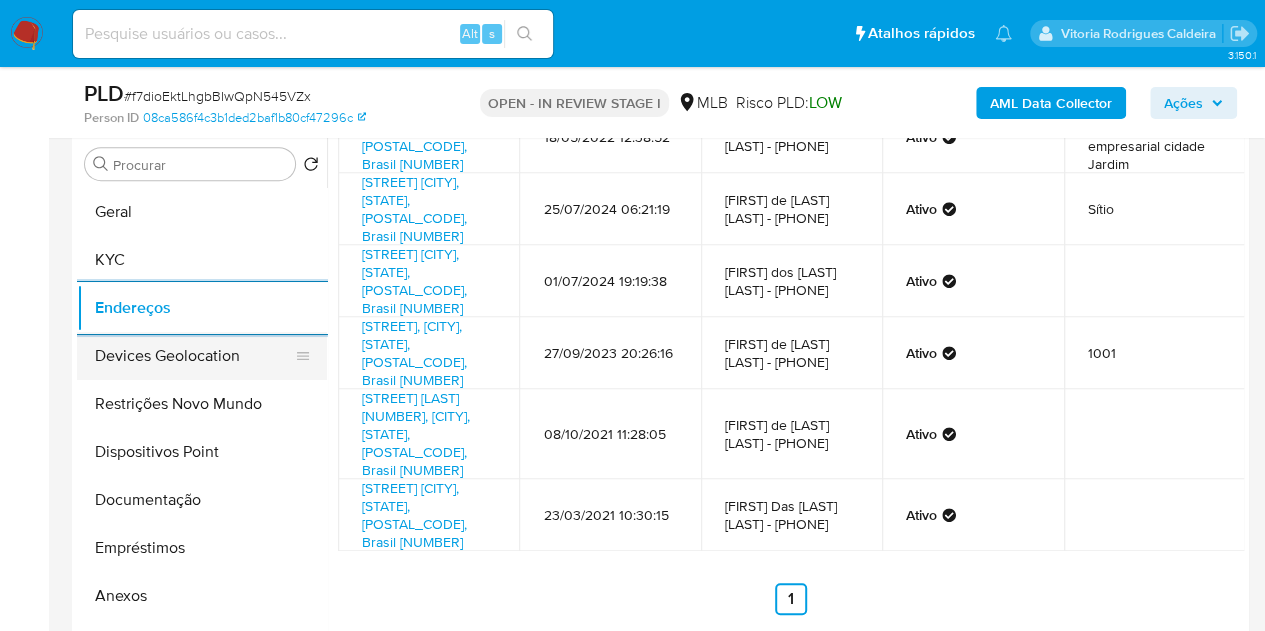 click on "Devices Geolocation" at bounding box center [194, 356] 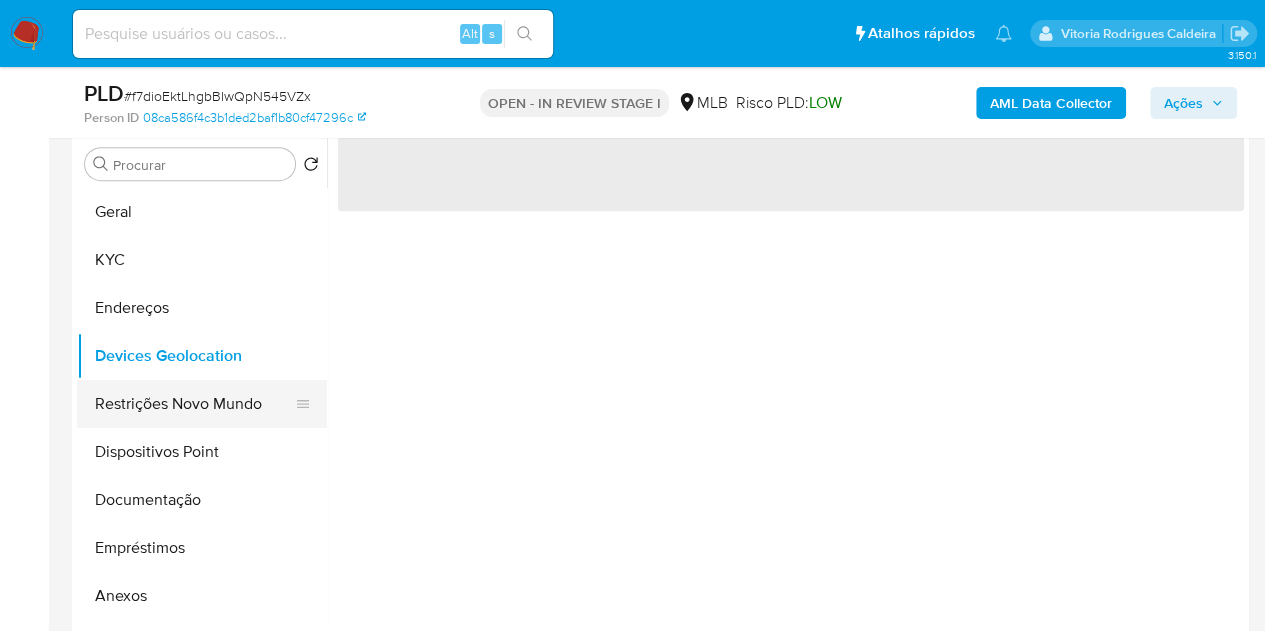 scroll, scrollTop: 0, scrollLeft: 0, axis: both 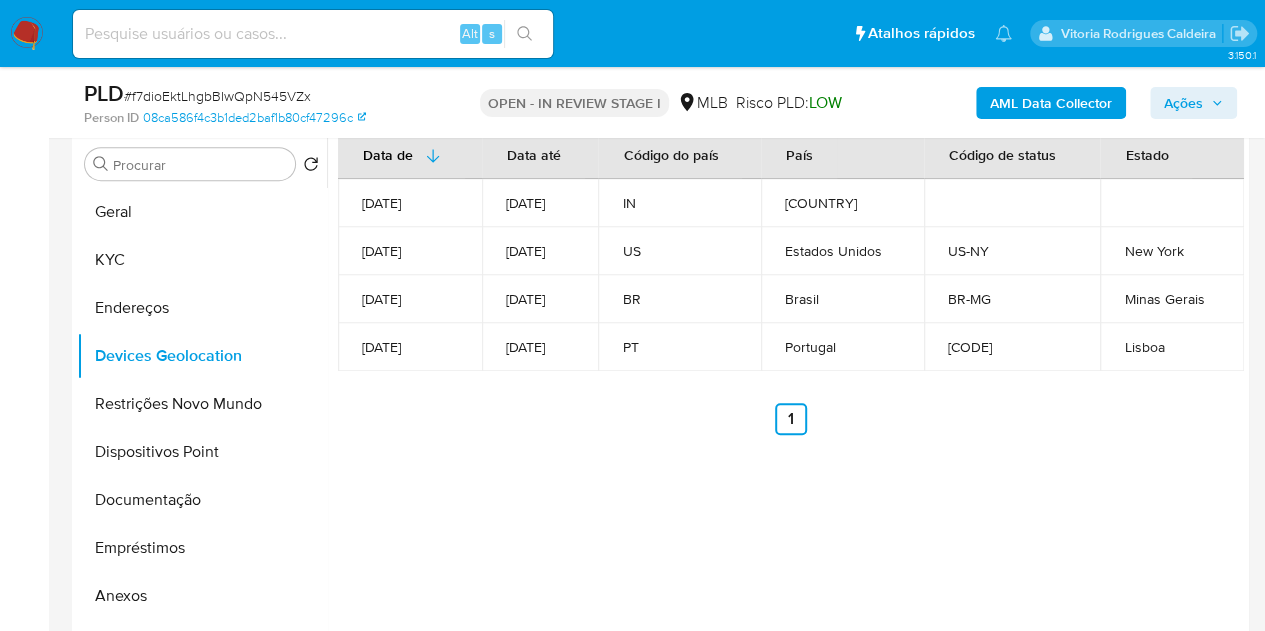 type 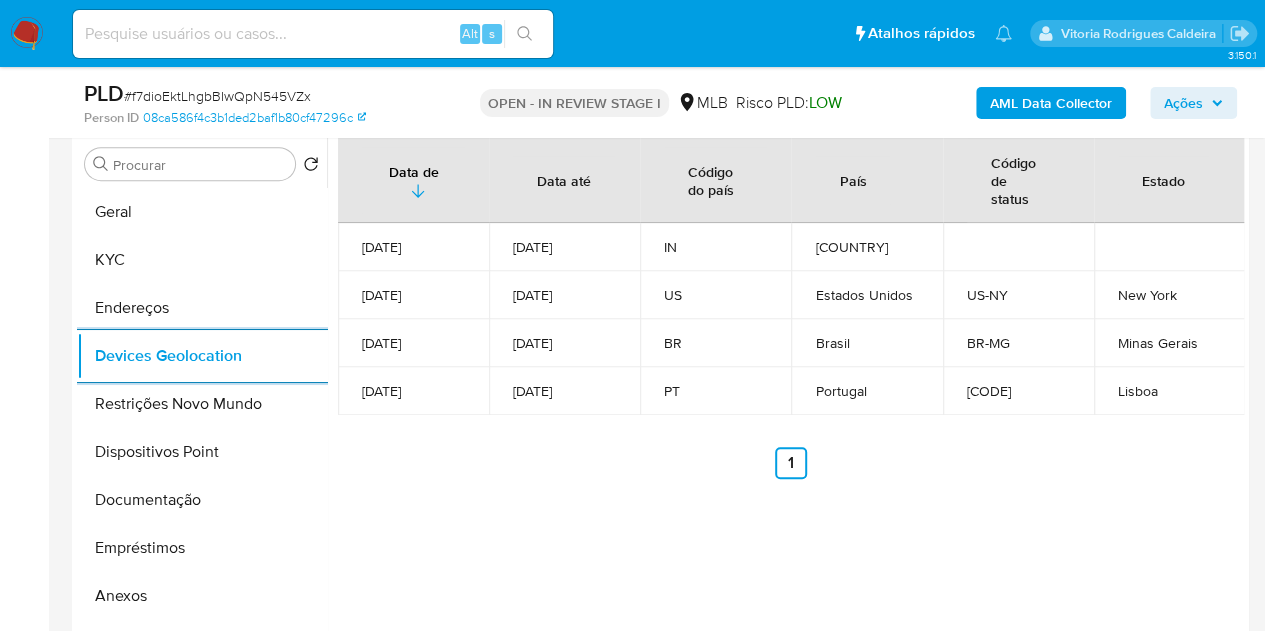 click on "Anterior 1 Siguiente" at bounding box center [791, 463] 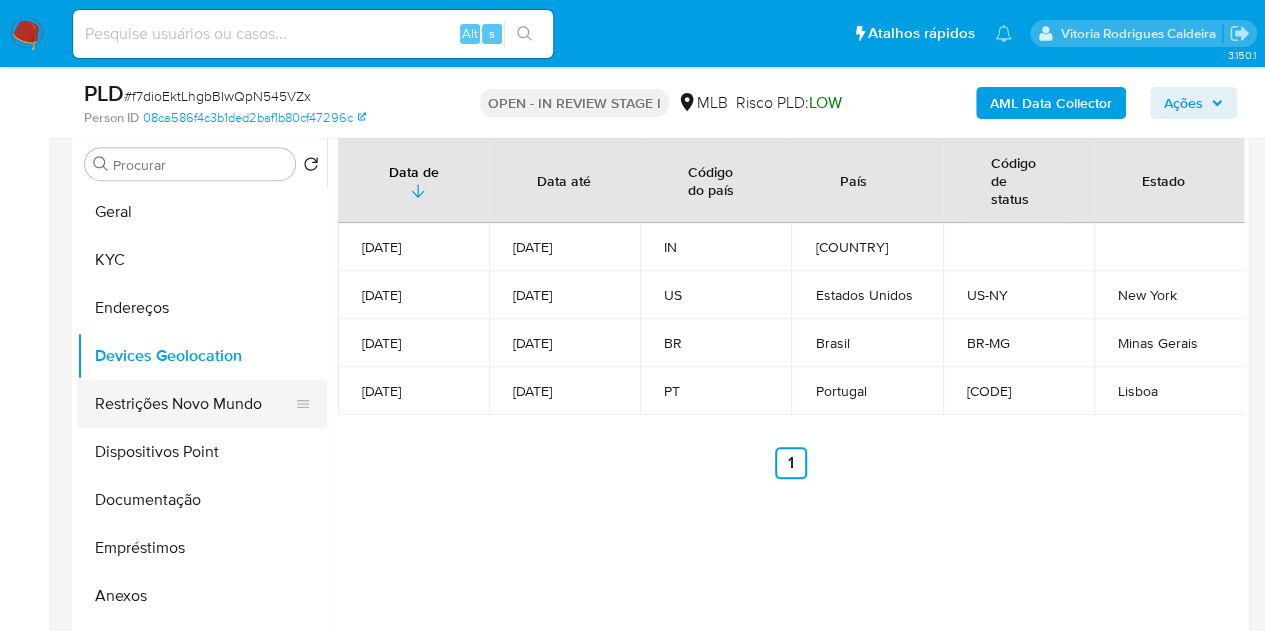 click on "Restrições Novo Mundo" at bounding box center [194, 404] 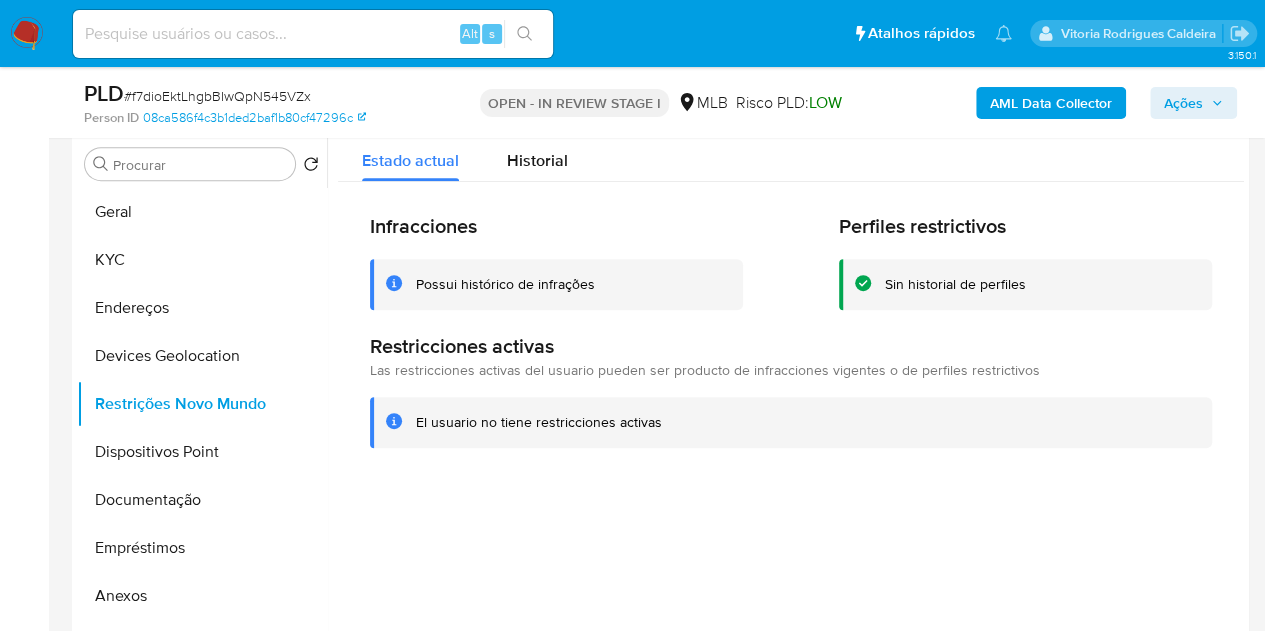 type 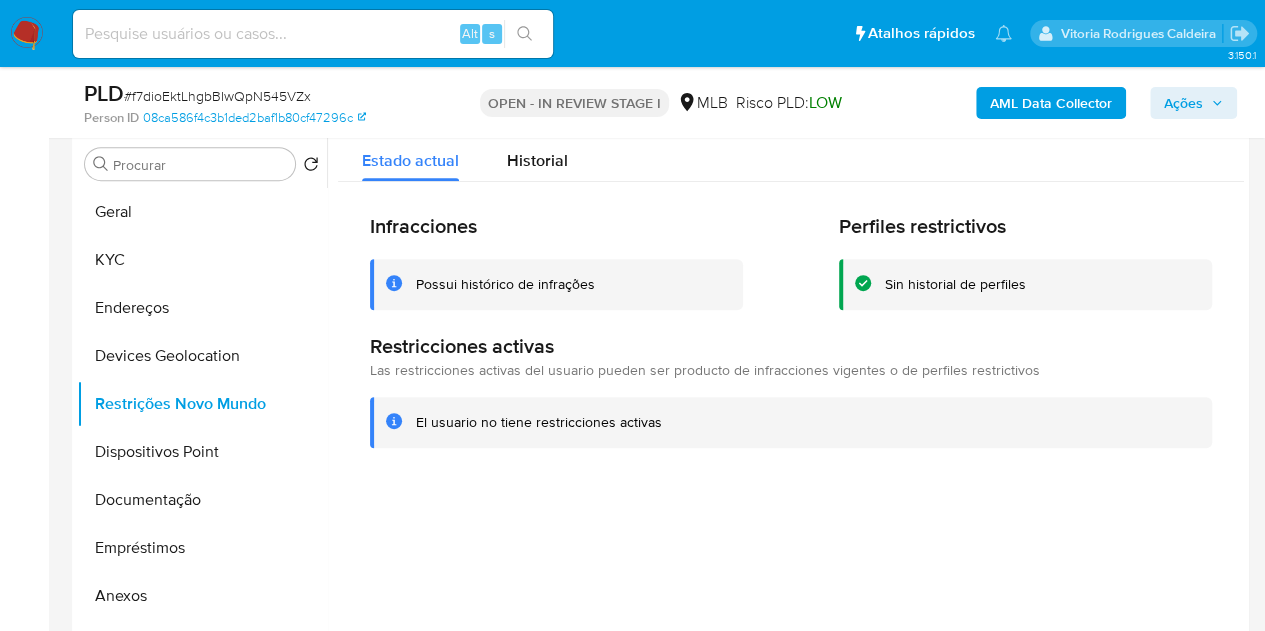 click on "Possui histórico de infrações" at bounding box center (556, 284) 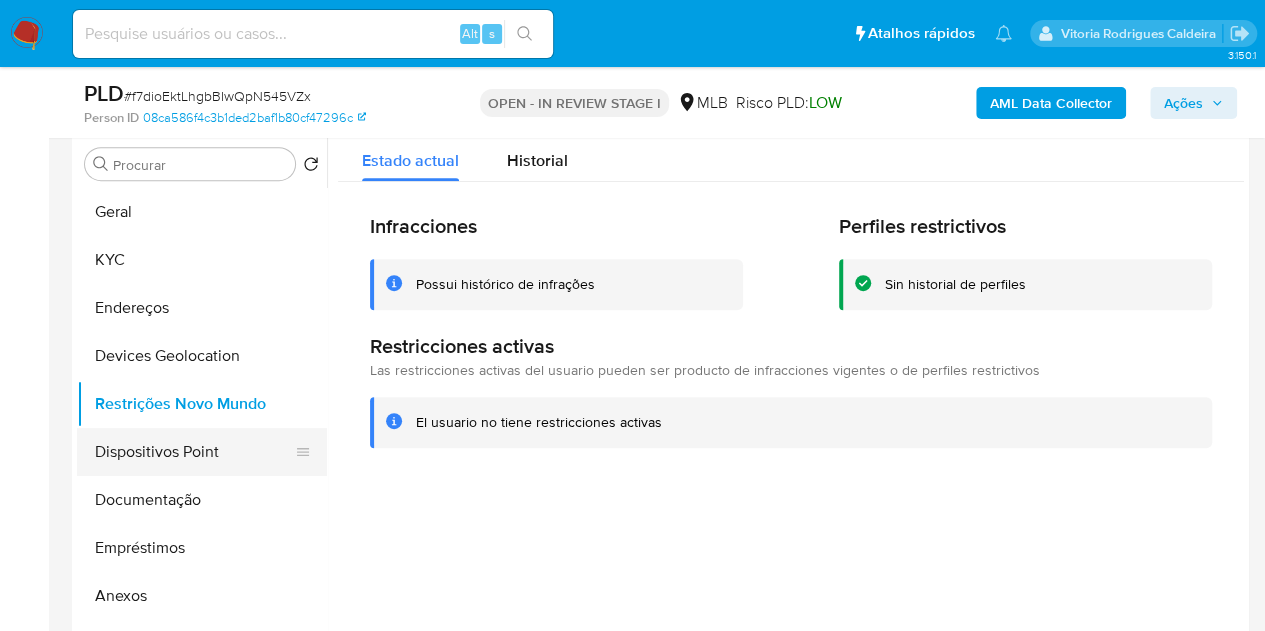 click on "Dispositivos Point" at bounding box center (194, 452) 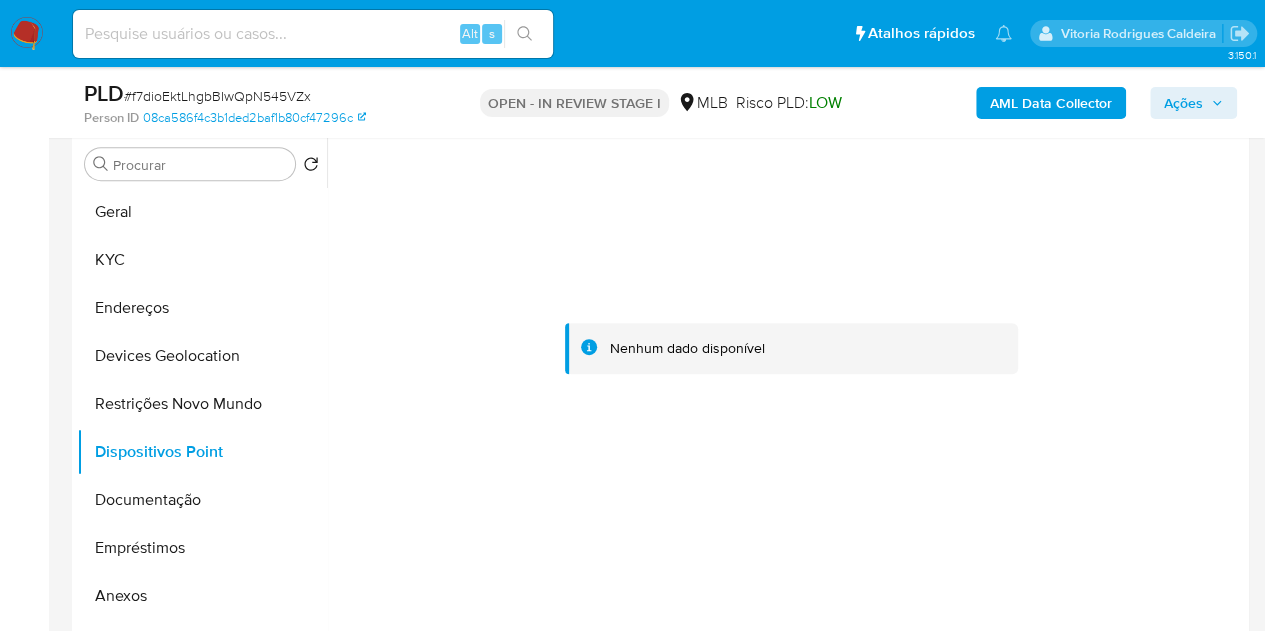 type 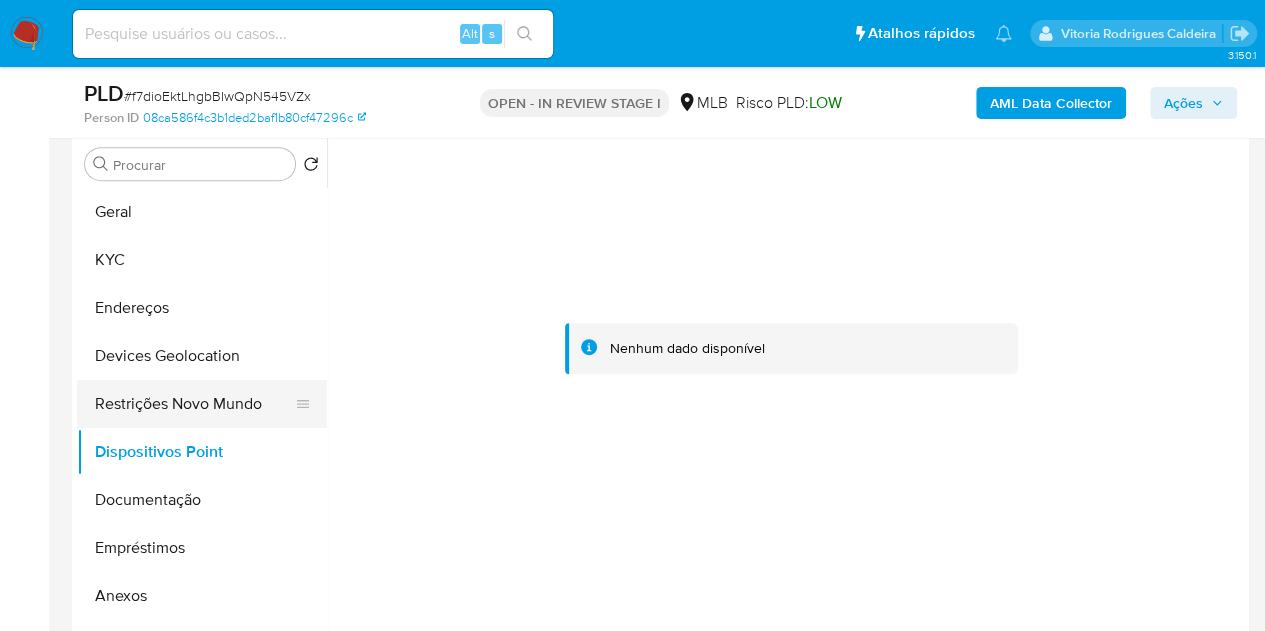 click on "Restrições Novo Mundo" at bounding box center (194, 404) 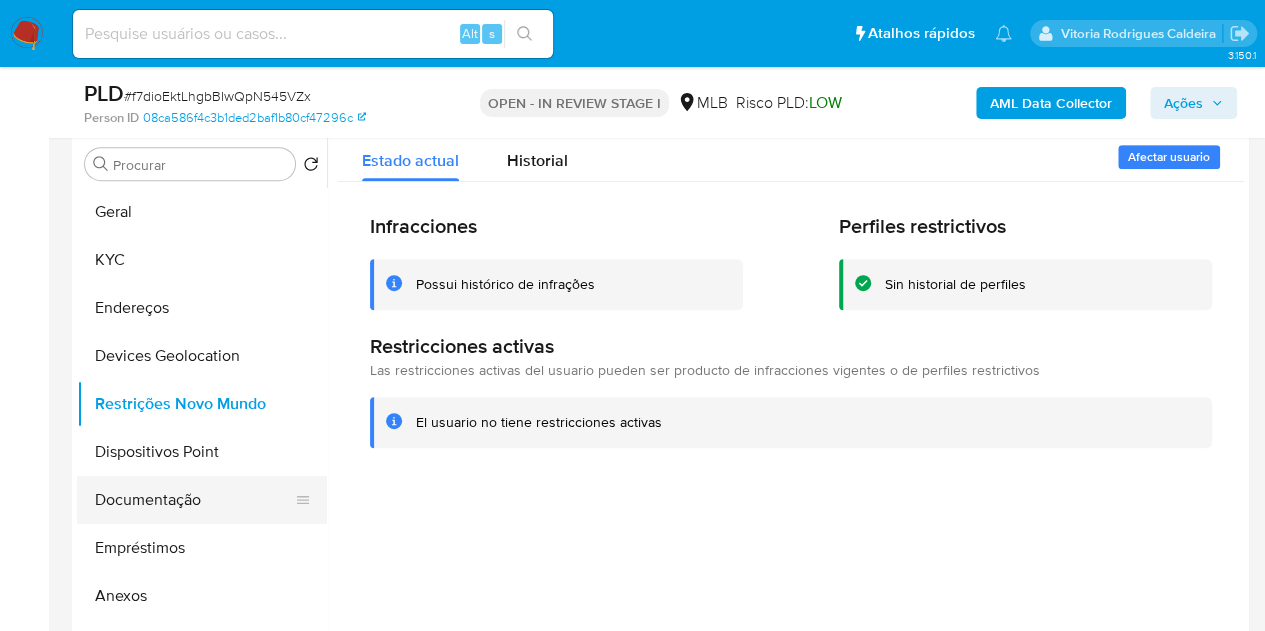 click on "Documentação" at bounding box center (194, 500) 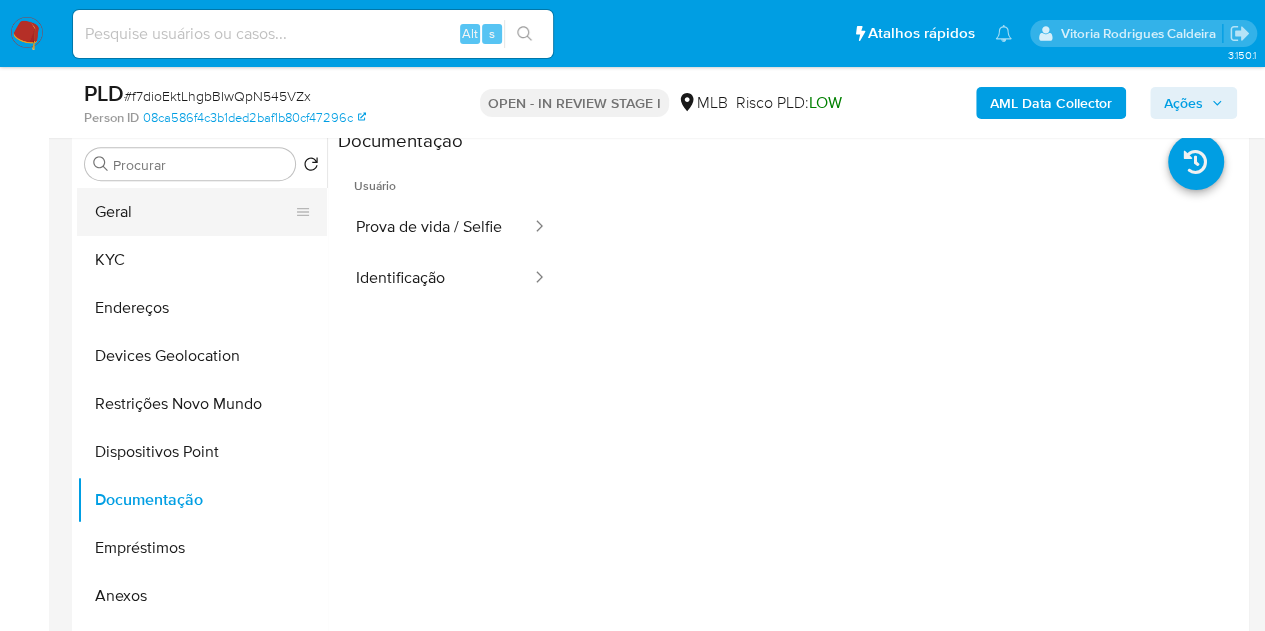click on "Geral" at bounding box center (194, 212) 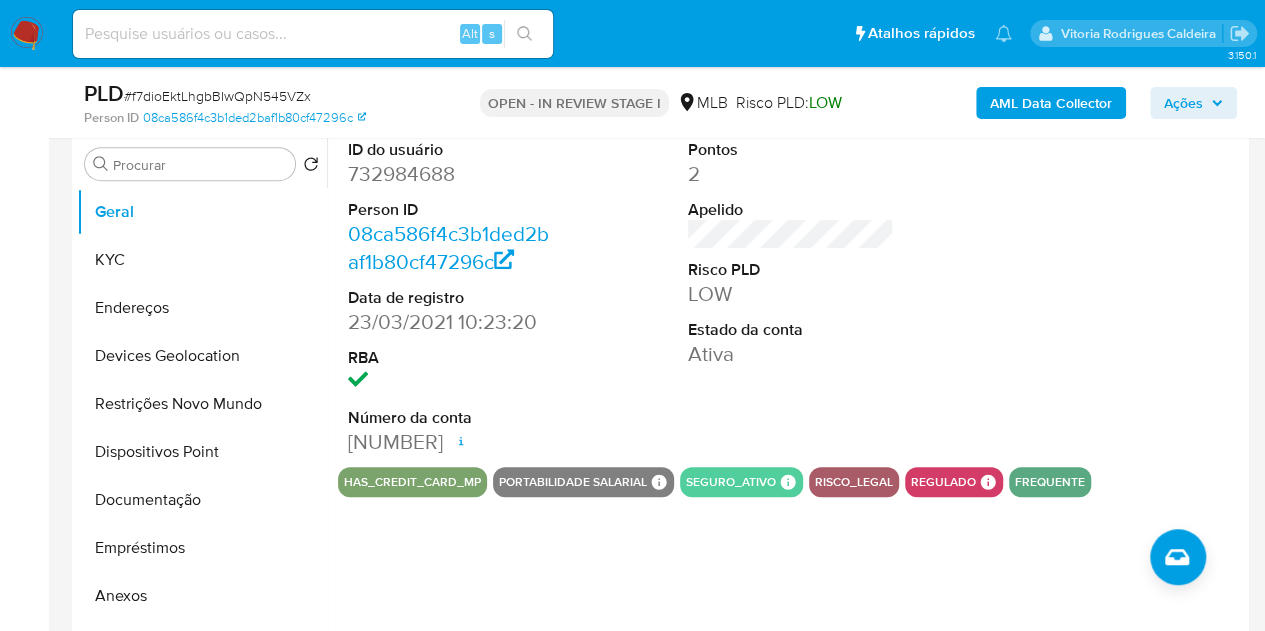 drag, startPoint x: 603, startPoint y: 238, endPoint x: 555, endPoint y: 241, distance: 48.09366 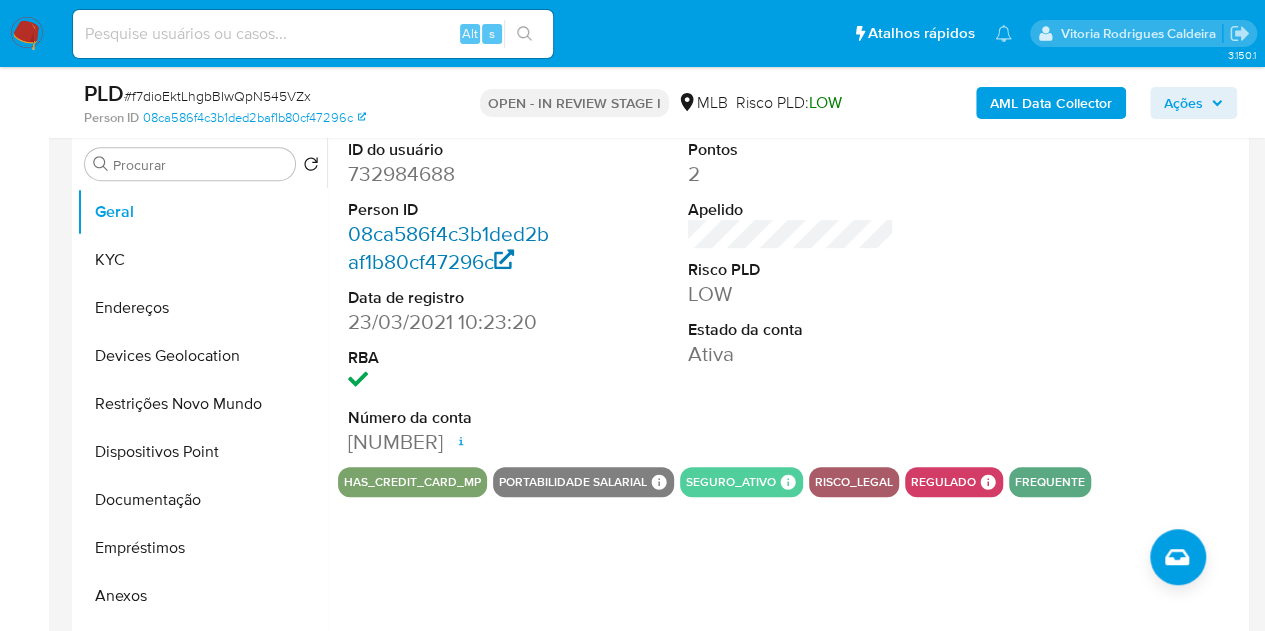 click on "08ca586f4c3b1ded2baf1b80cf47296c" at bounding box center [448, 247] 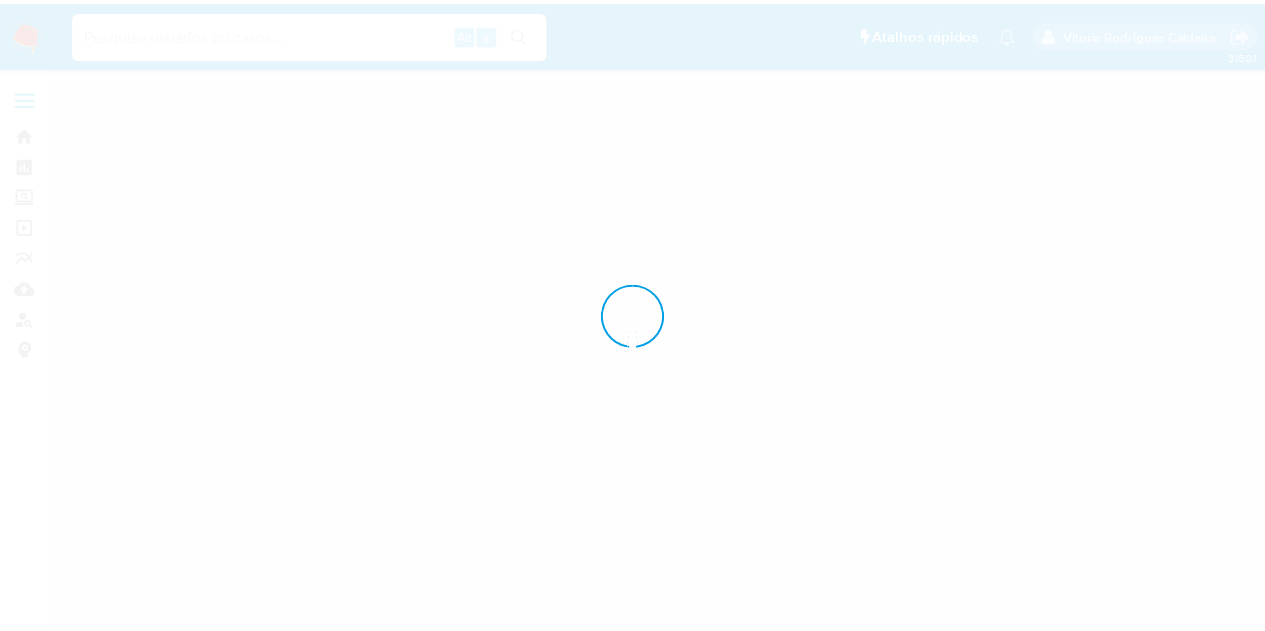 scroll, scrollTop: 0, scrollLeft: 0, axis: both 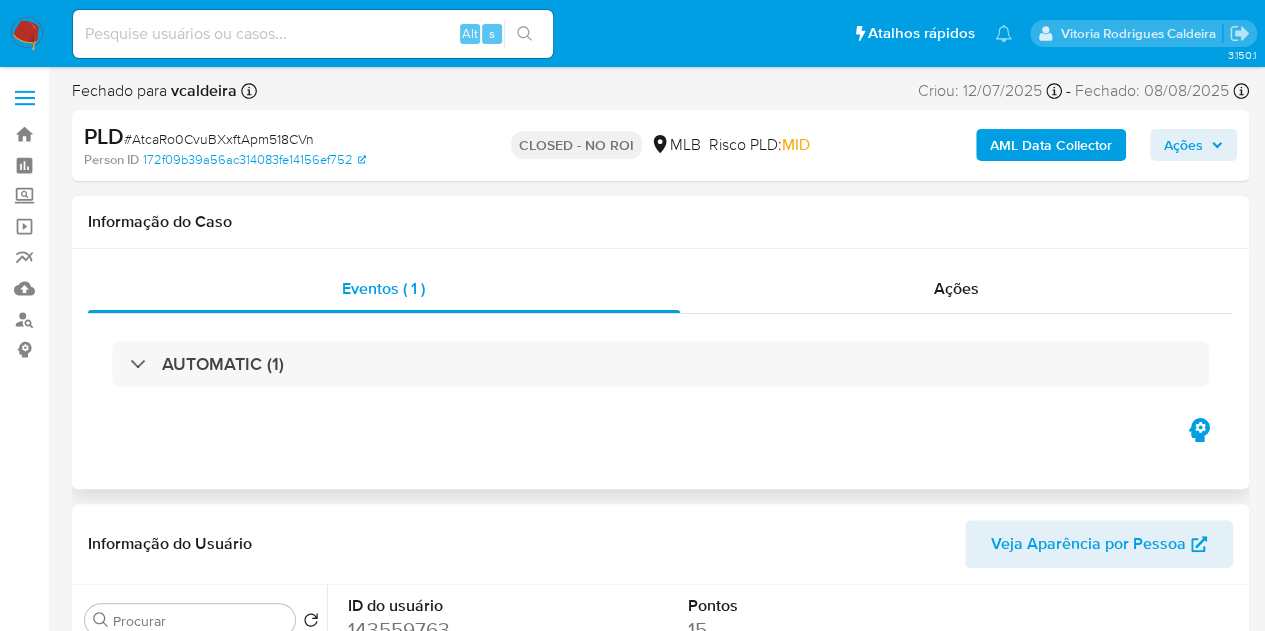 drag, startPoint x: 692, startPoint y: 241, endPoint x: 714, endPoint y: 226, distance: 26.627054 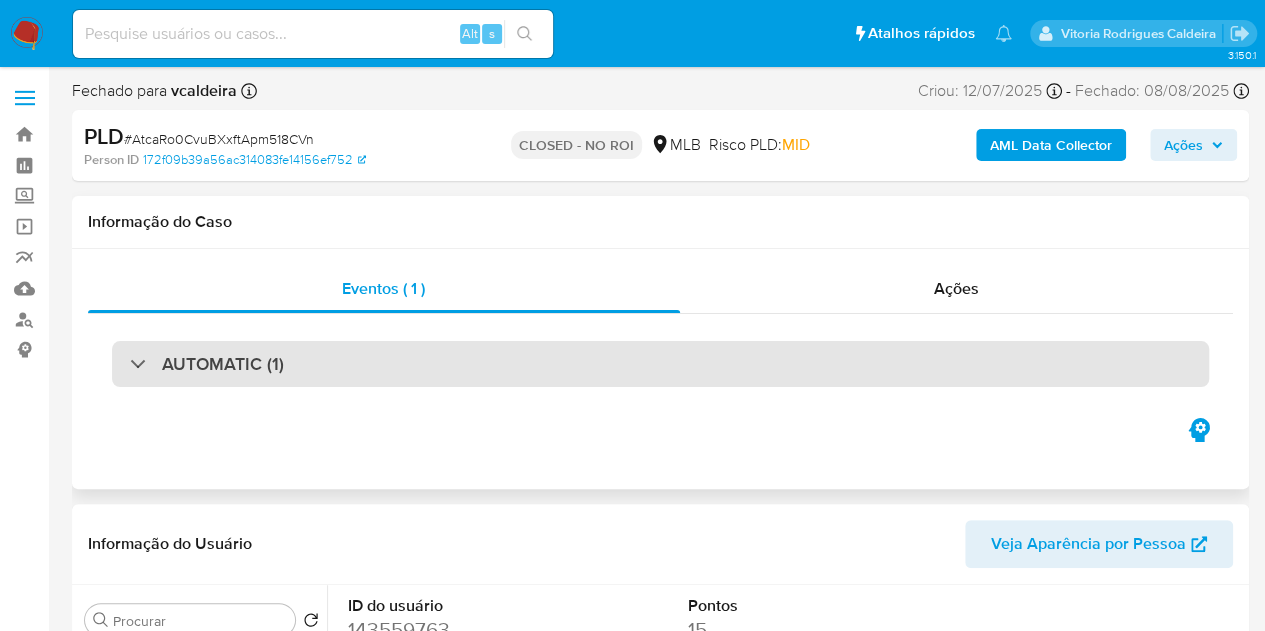 click on "AUTOMATIC (1)" at bounding box center (660, 364) 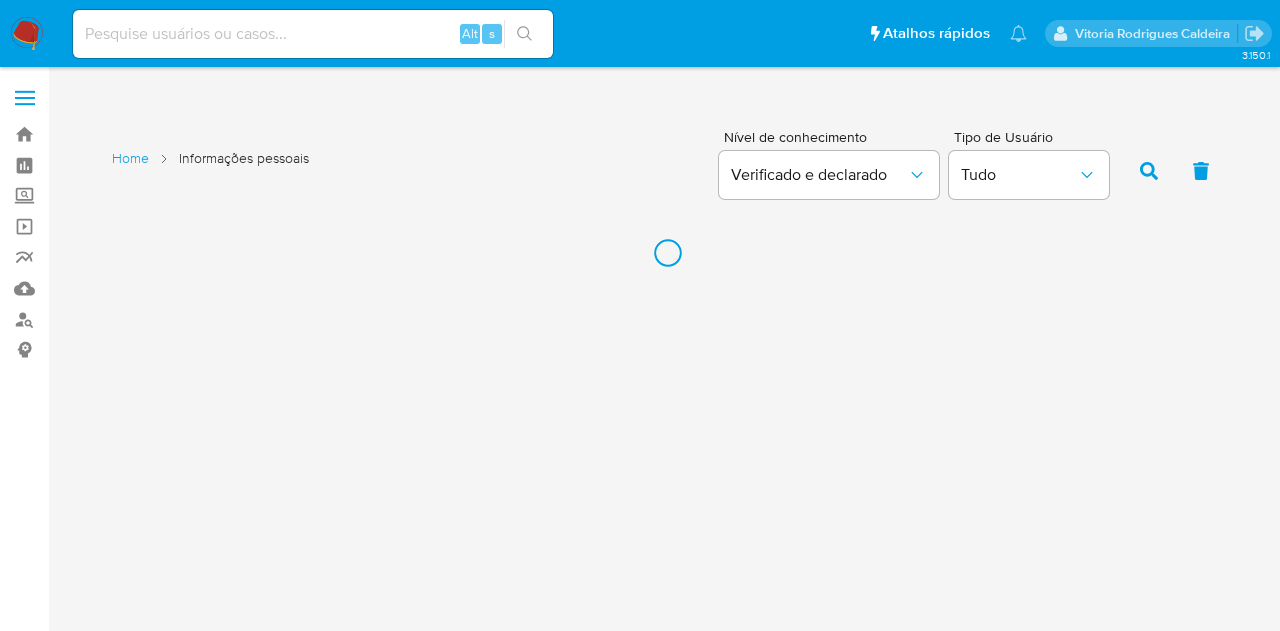 scroll, scrollTop: 0, scrollLeft: 0, axis: both 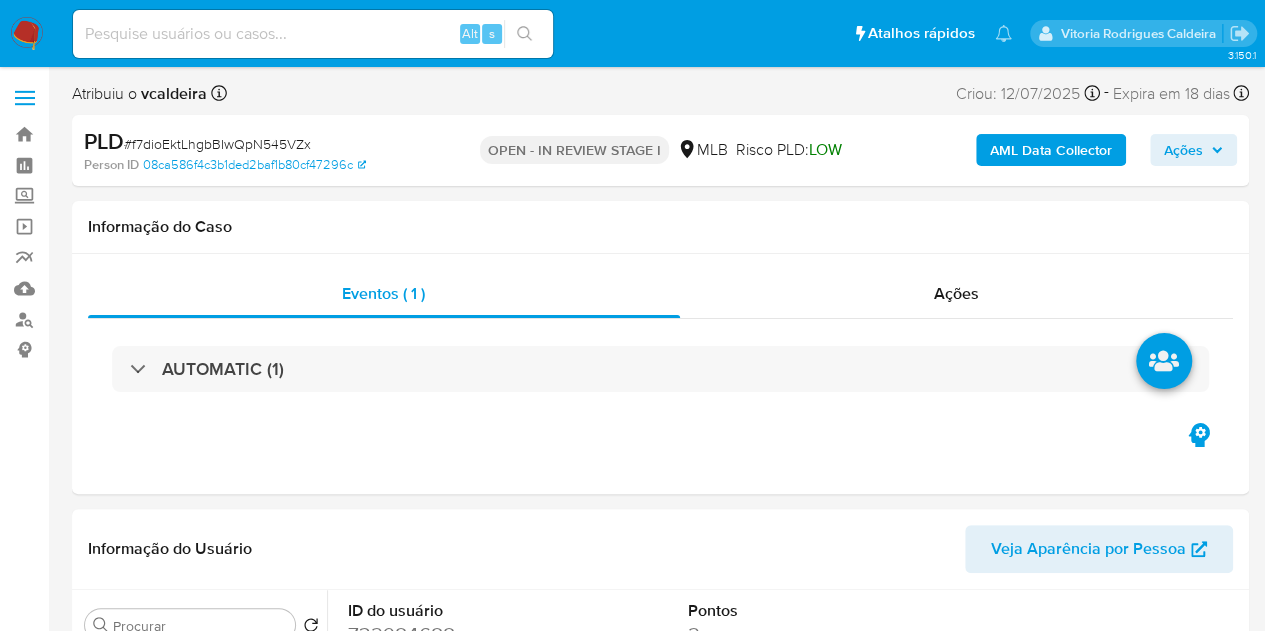 select on "10" 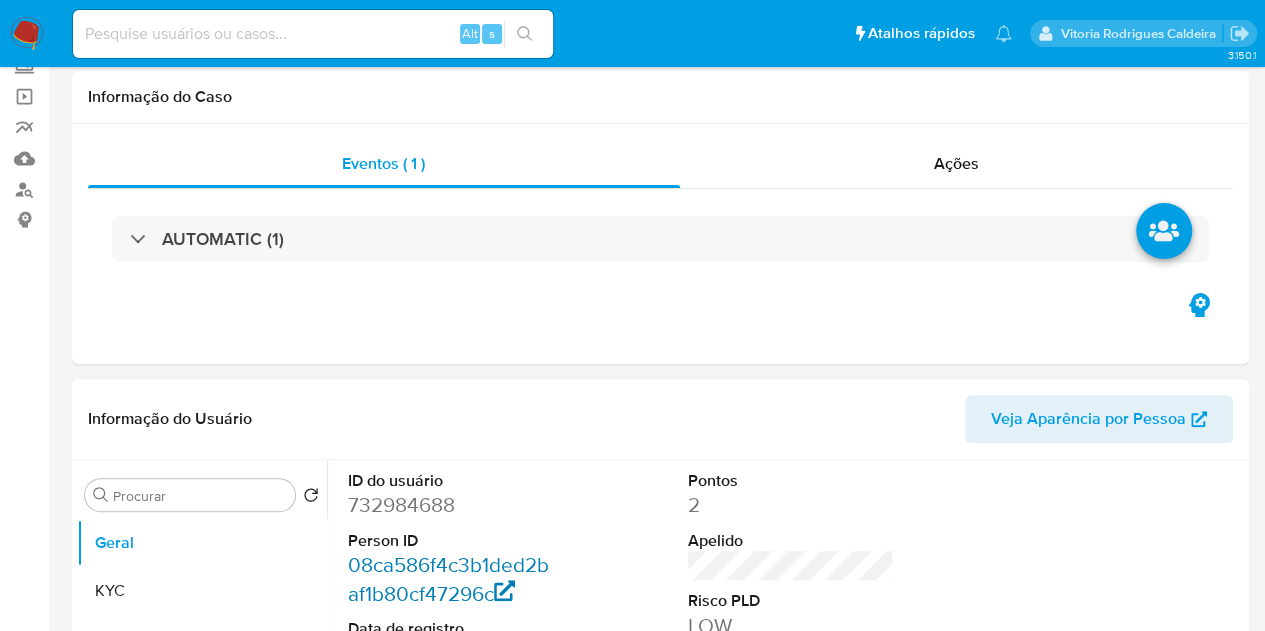 scroll, scrollTop: 200, scrollLeft: 0, axis: vertical 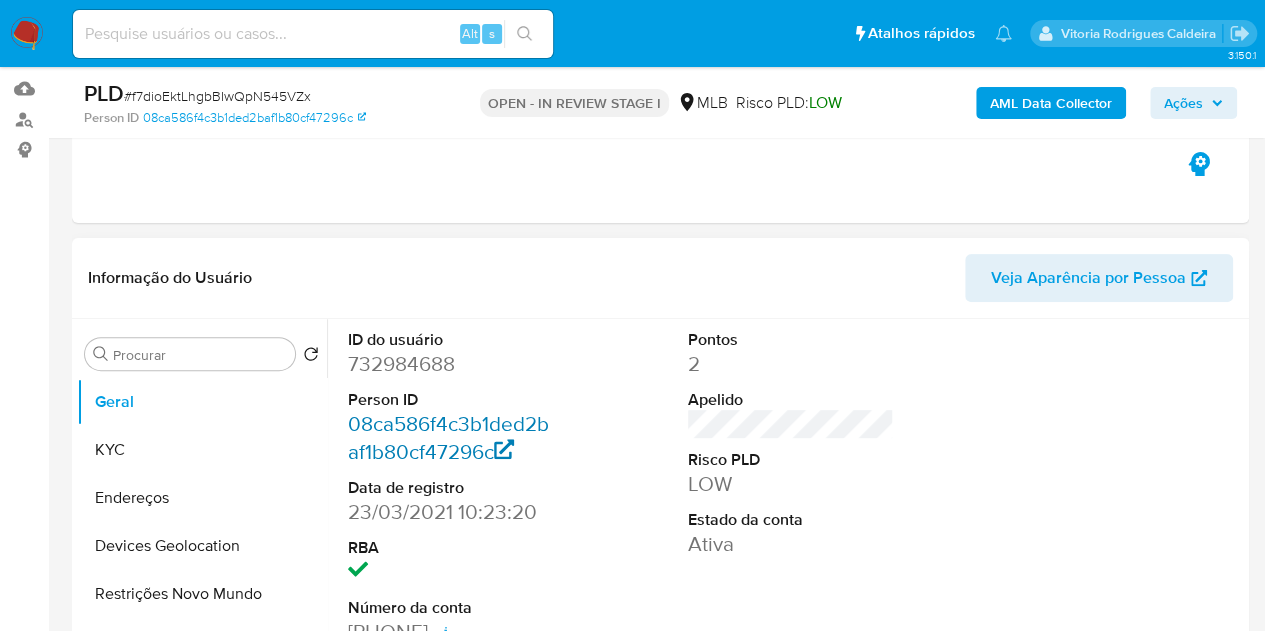 click on "08ca586f4c3b1ded2baf1b80cf47296c" at bounding box center (448, 437) 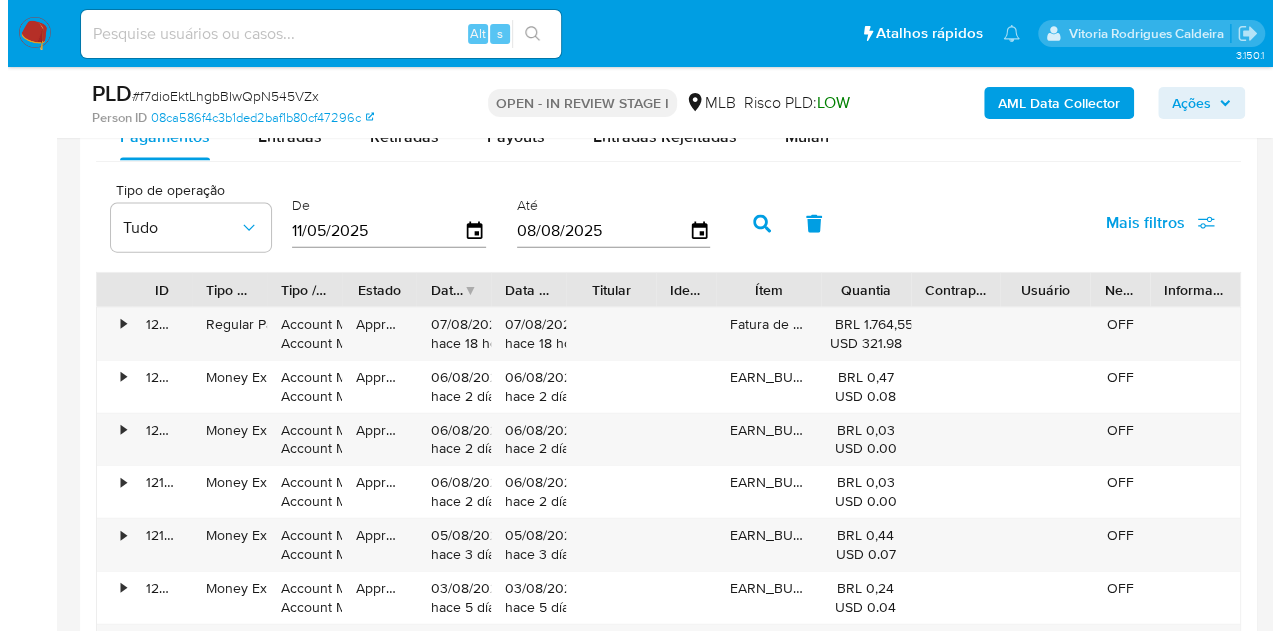 scroll, scrollTop: 2100, scrollLeft: 0, axis: vertical 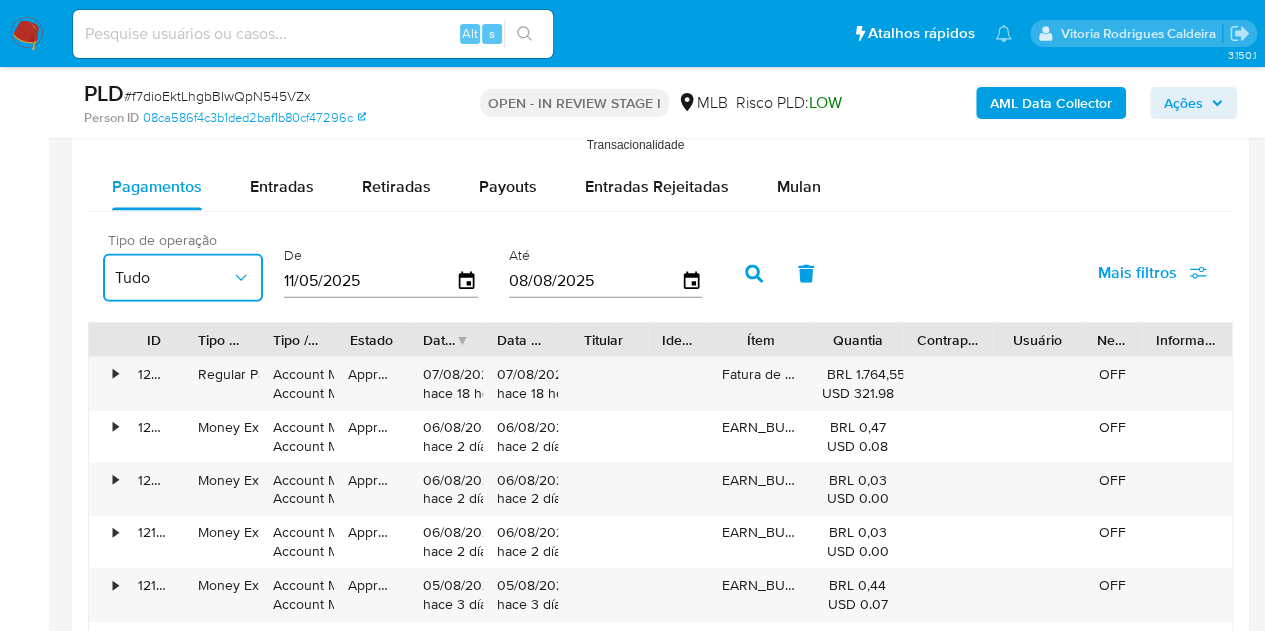 click 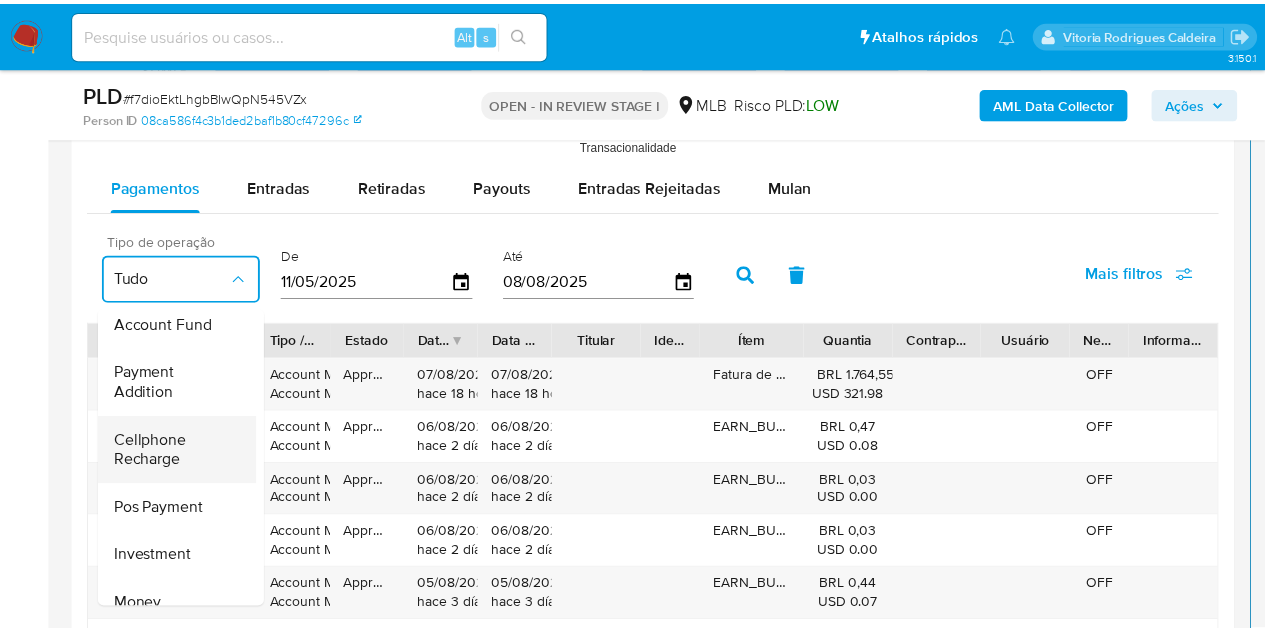 scroll, scrollTop: 295, scrollLeft: 0, axis: vertical 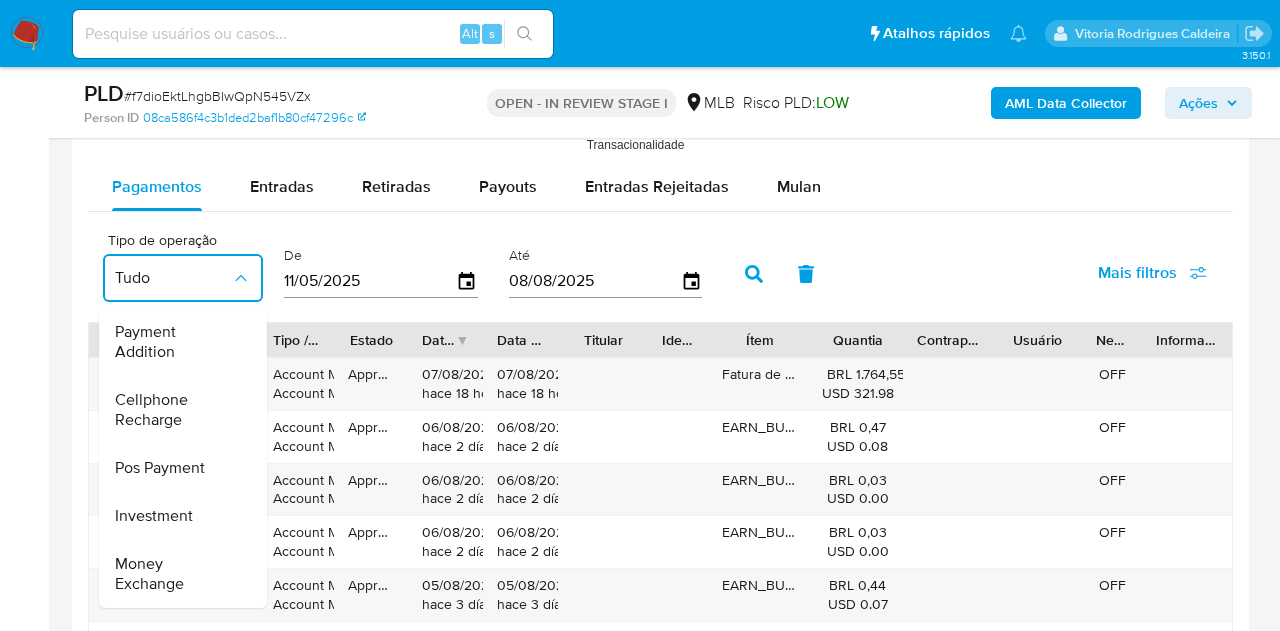 click on "Tipo de operação Tudo Tudo Regular Payment Money Transfer Recurring Payment Account Fund Payment Addition Cellphone Recharge Pos Payment Investment Money Exchange De 11/05/2025 Até 08/08/2025 Mais filtros" at bounding box center (660, 272) 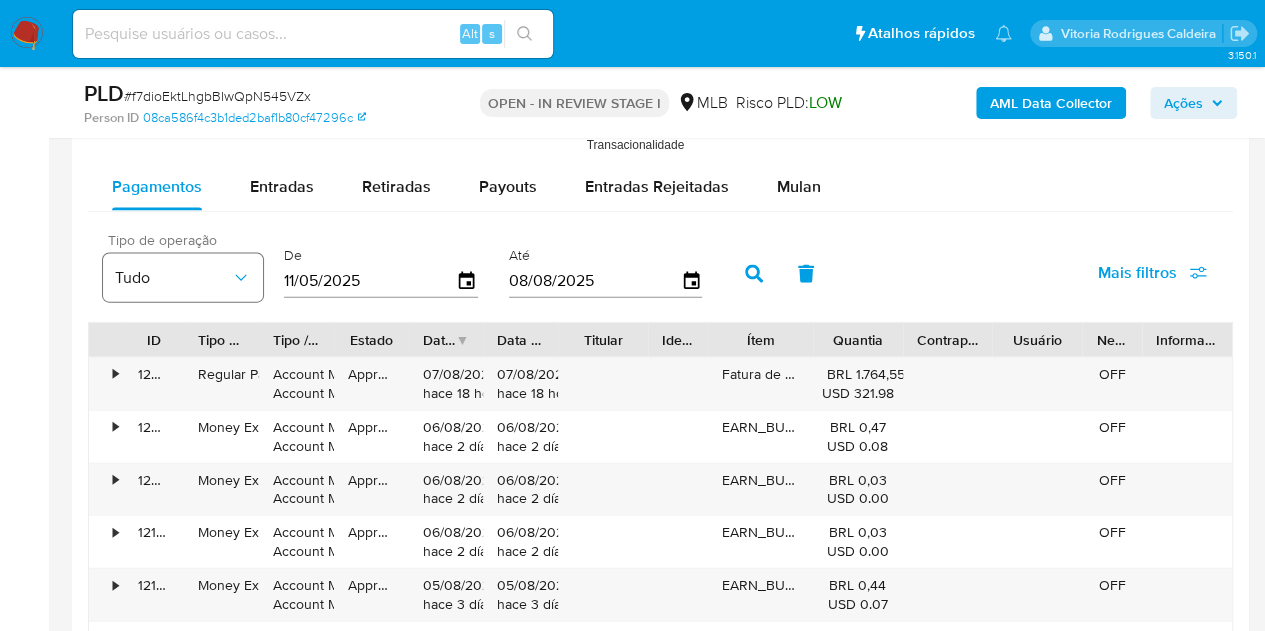 drag, startPoint x: 372, startPoint y: 279, endPoint x: 212, endPoint y: 276, distance: 160.02812 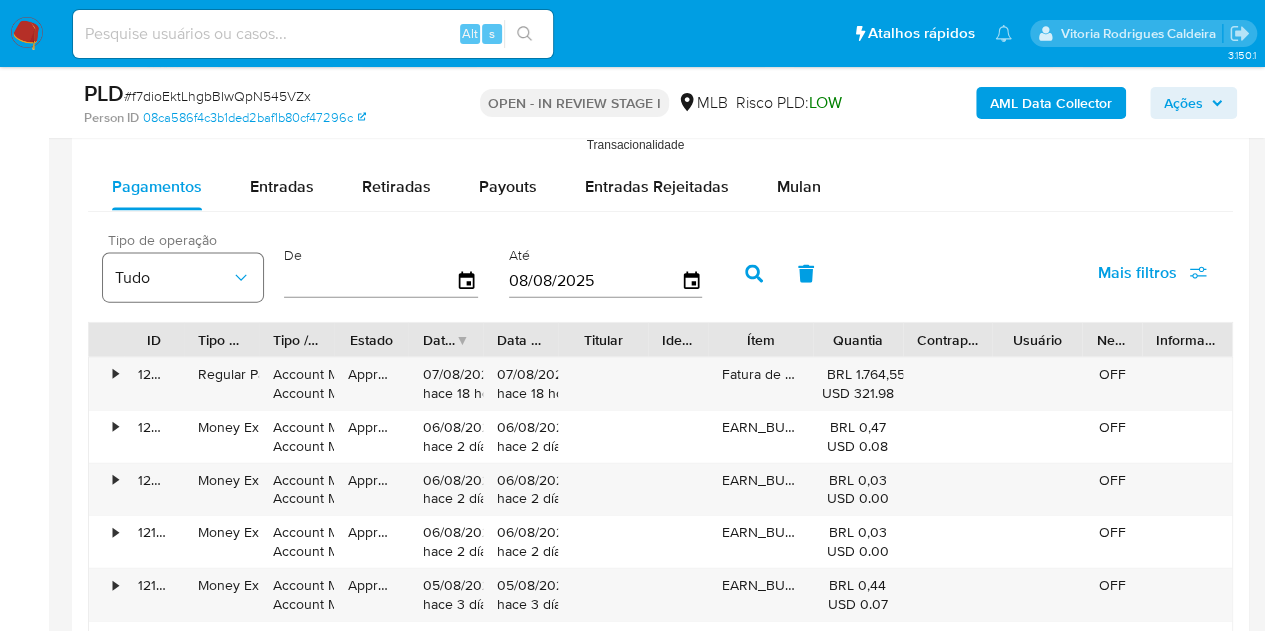 type on "1_/__/____" 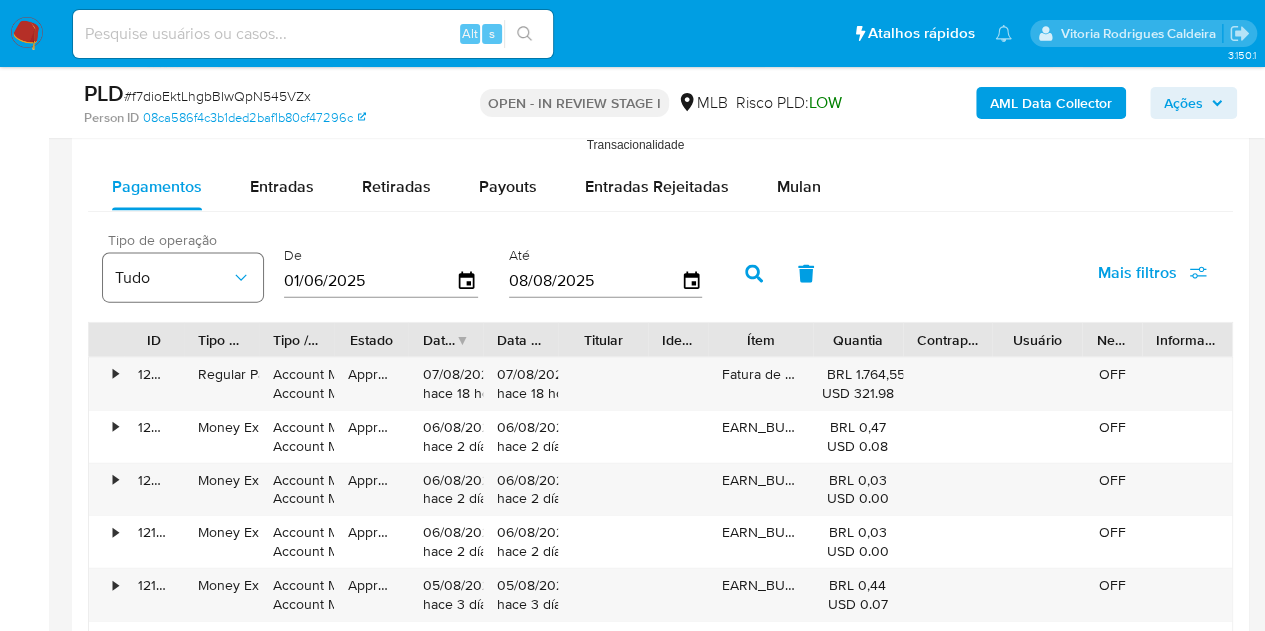 type on "01/06/2025" 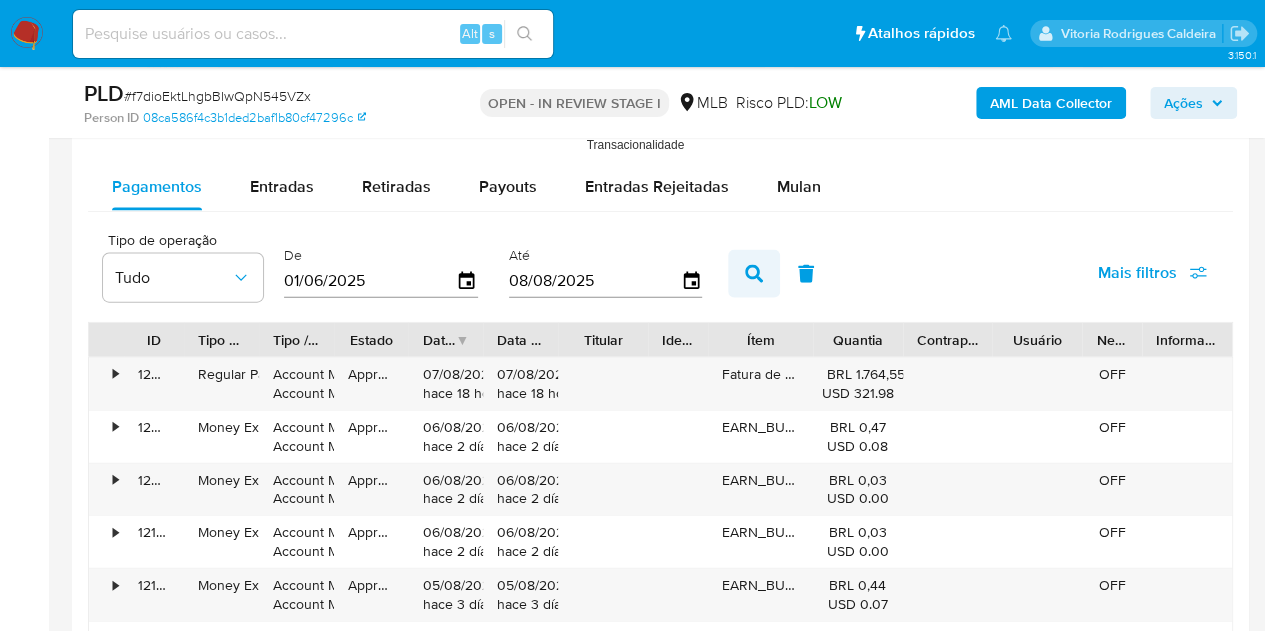 click at bounding box center (754, 274) 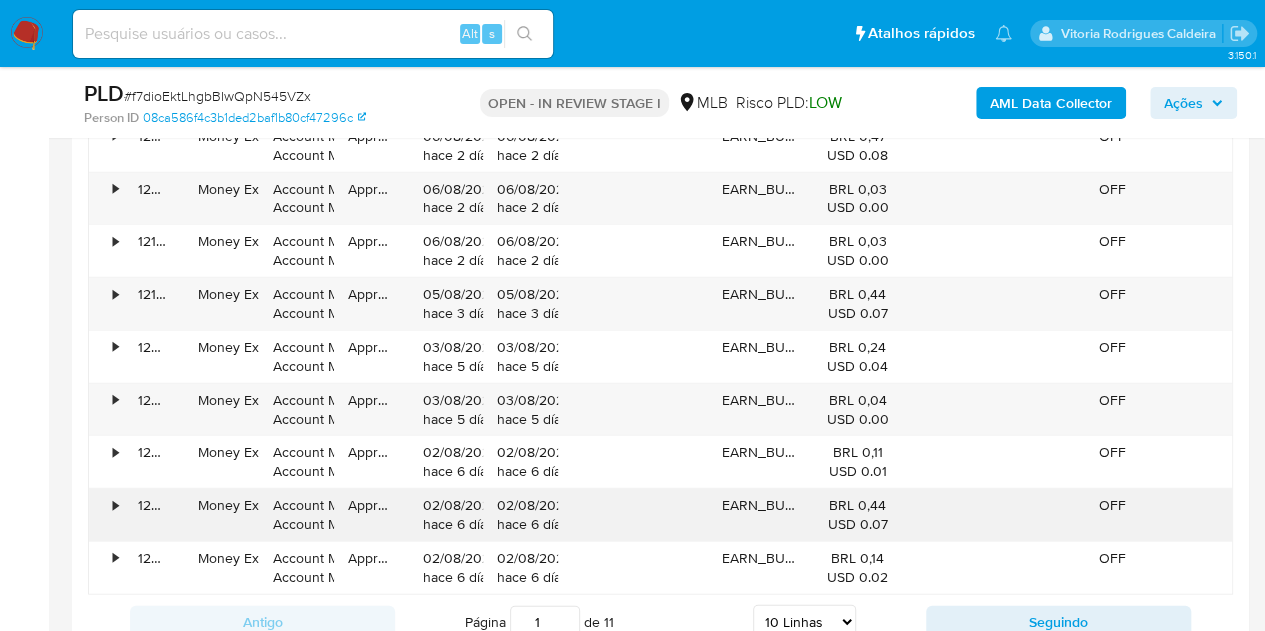 scroll, scrollTop: 2500, scrollLeft: 0, axis: vertical 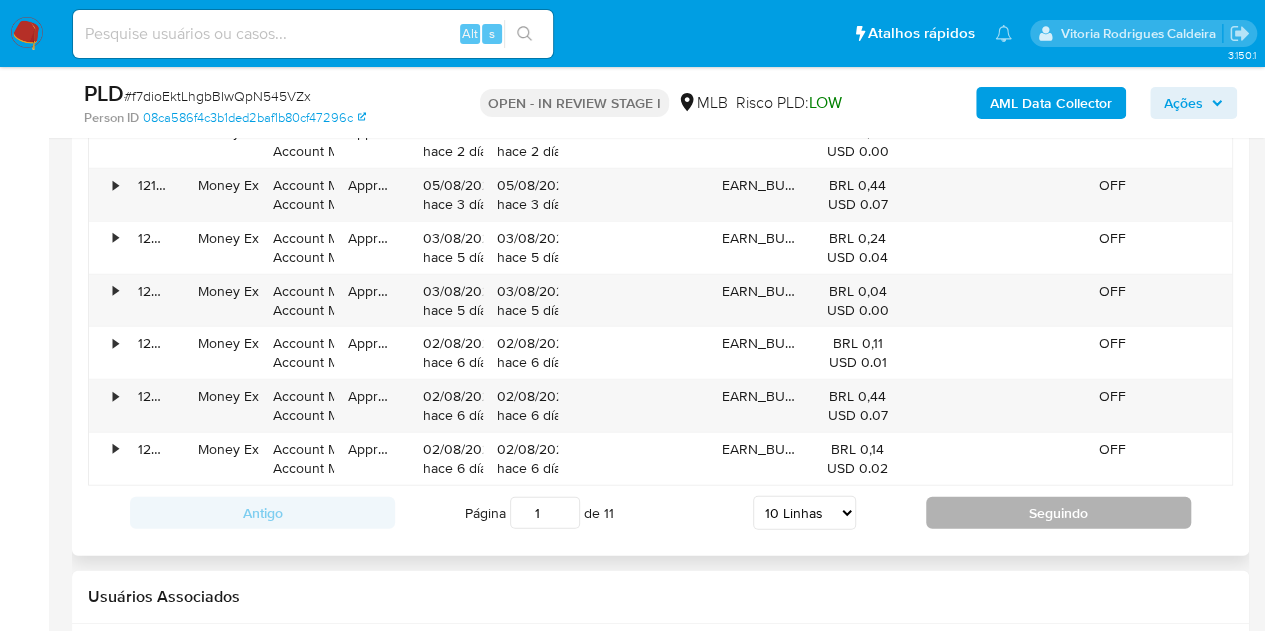 click on "Seguindo" at bounding box center [1058, 513] 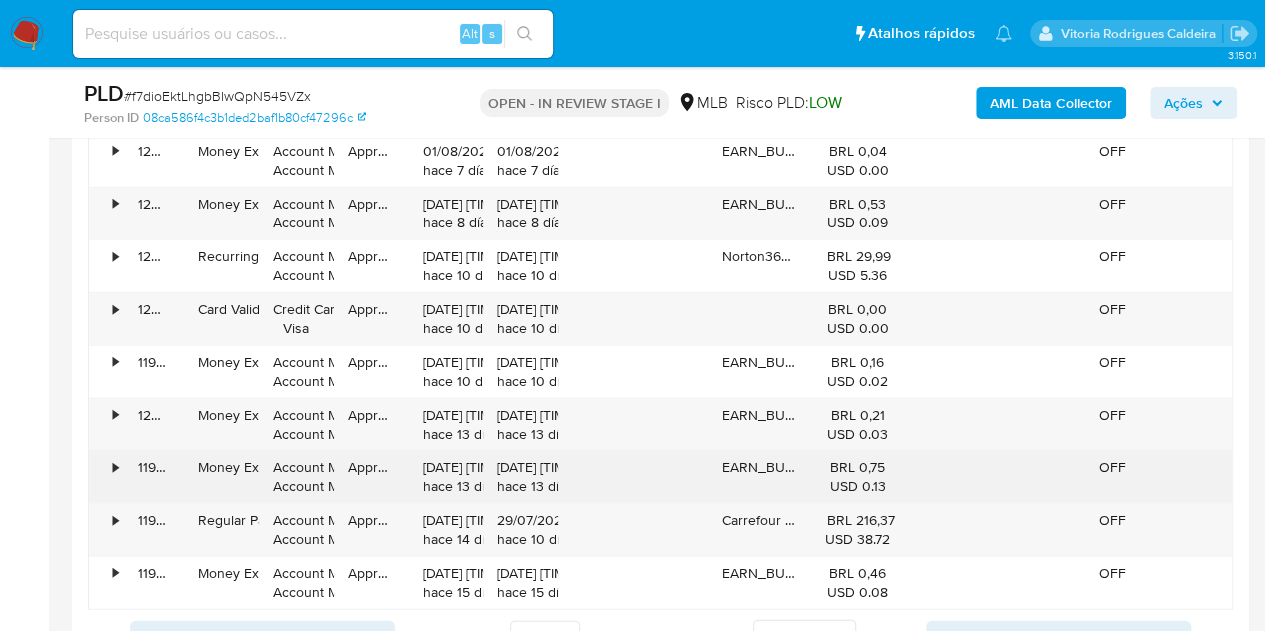 scroll, scrollTop: 2500, scrollLeft: 0, axis: vertical 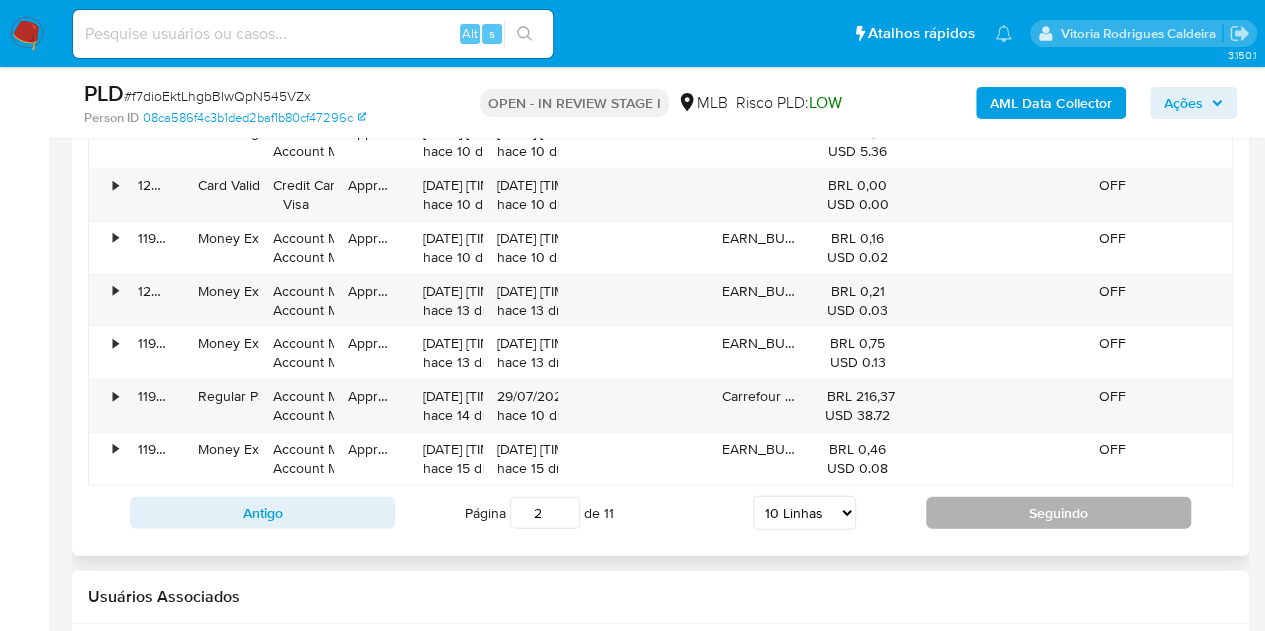 click on "Seguindo" at bounding box center (1058, 513) 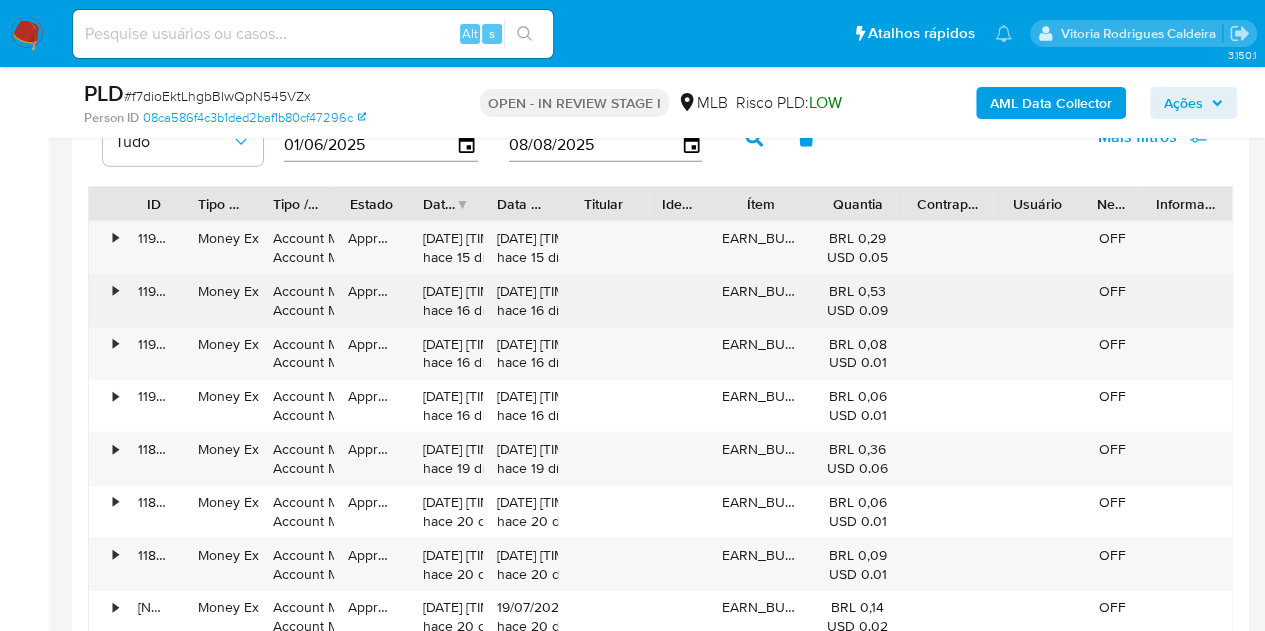 scroll, scrollTop: 2400, scrollLeft: 0, axis: vertical 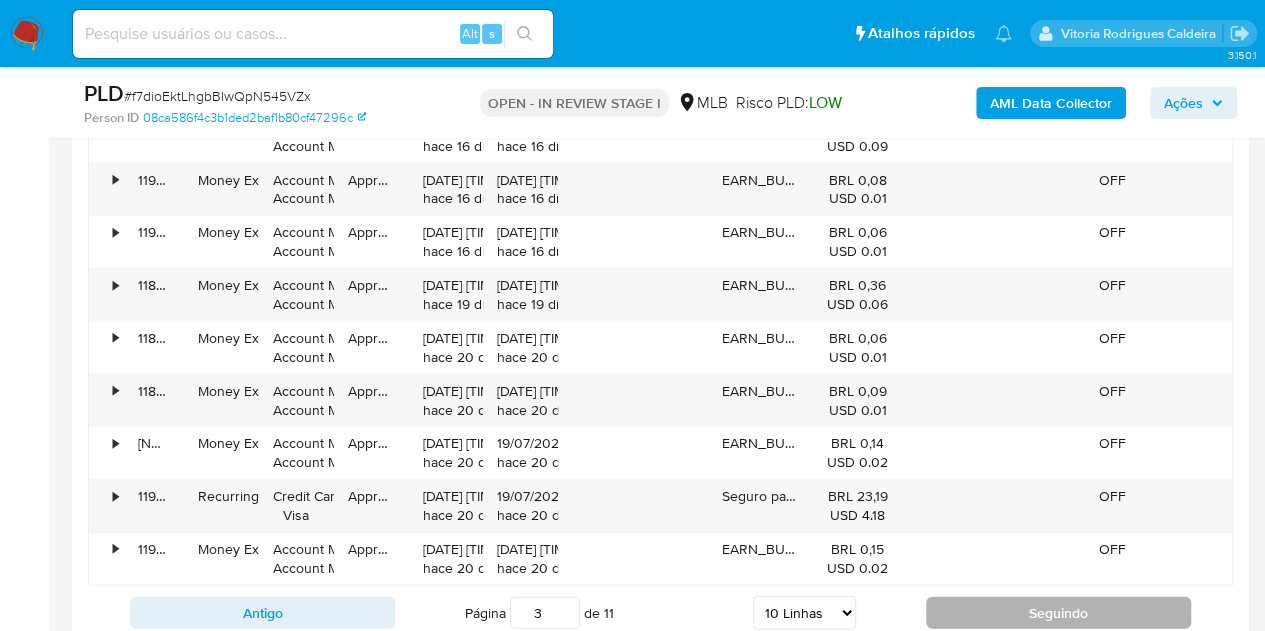 click on "Seguindo" at bounding box center [1058, 613] 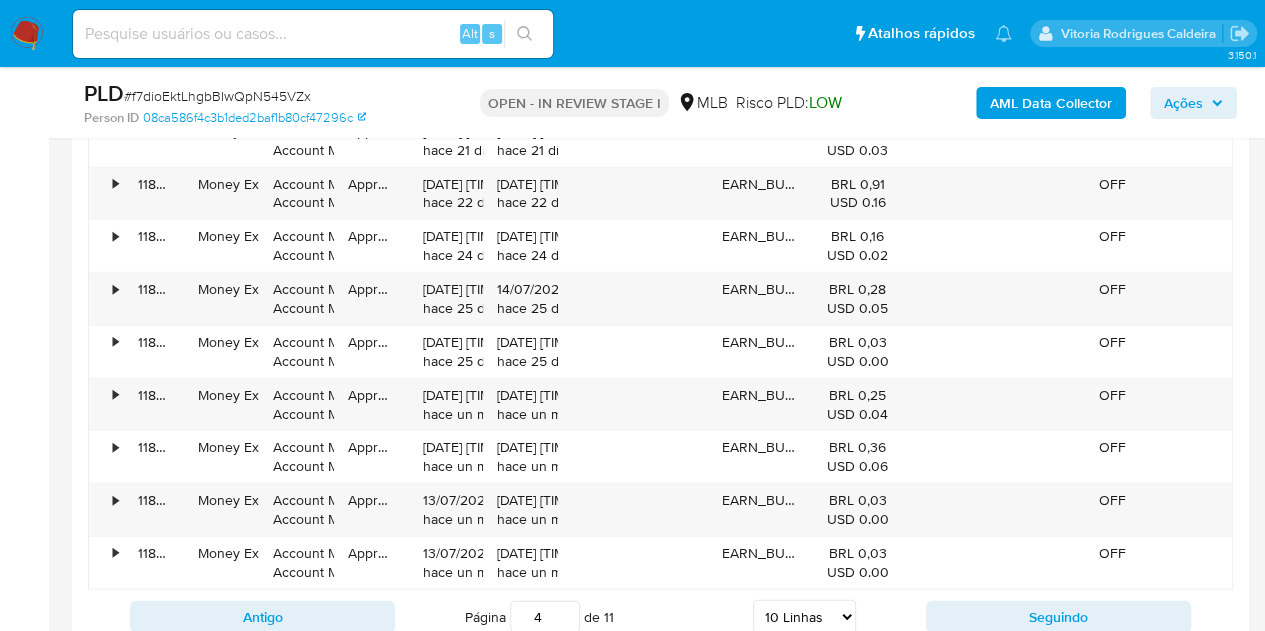 scroll, scrollTop: 2400, scrollLeft: 0, axis: vertical 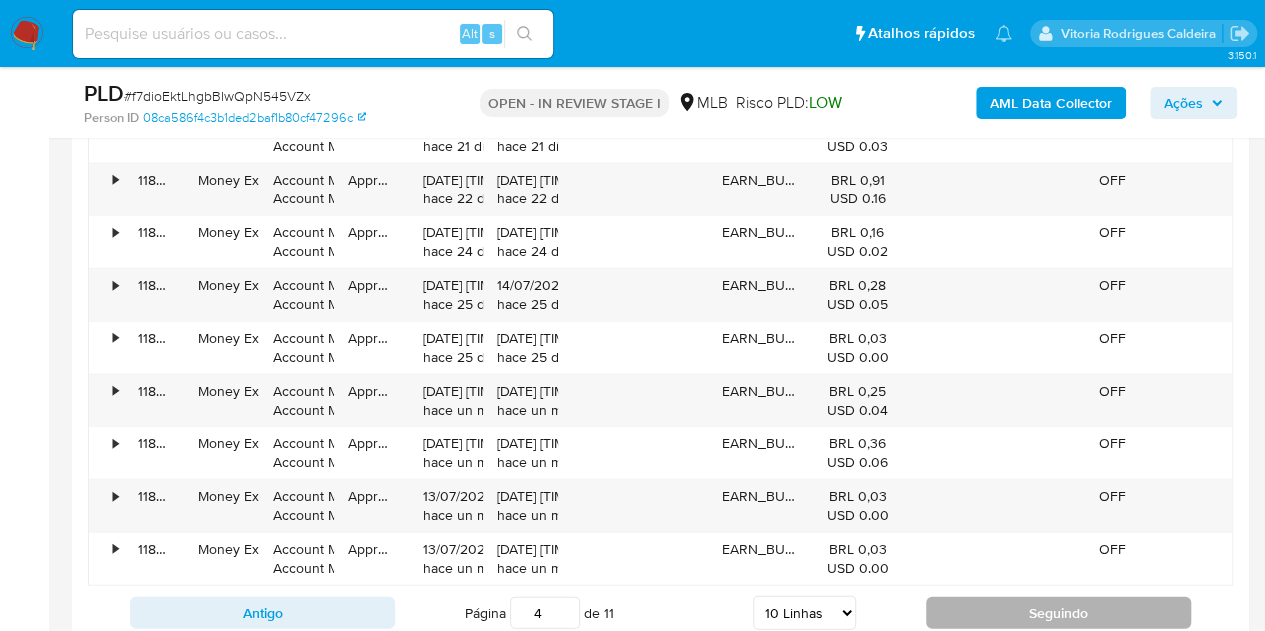 click on "Seguindo" at bounding box center [1058, 613] 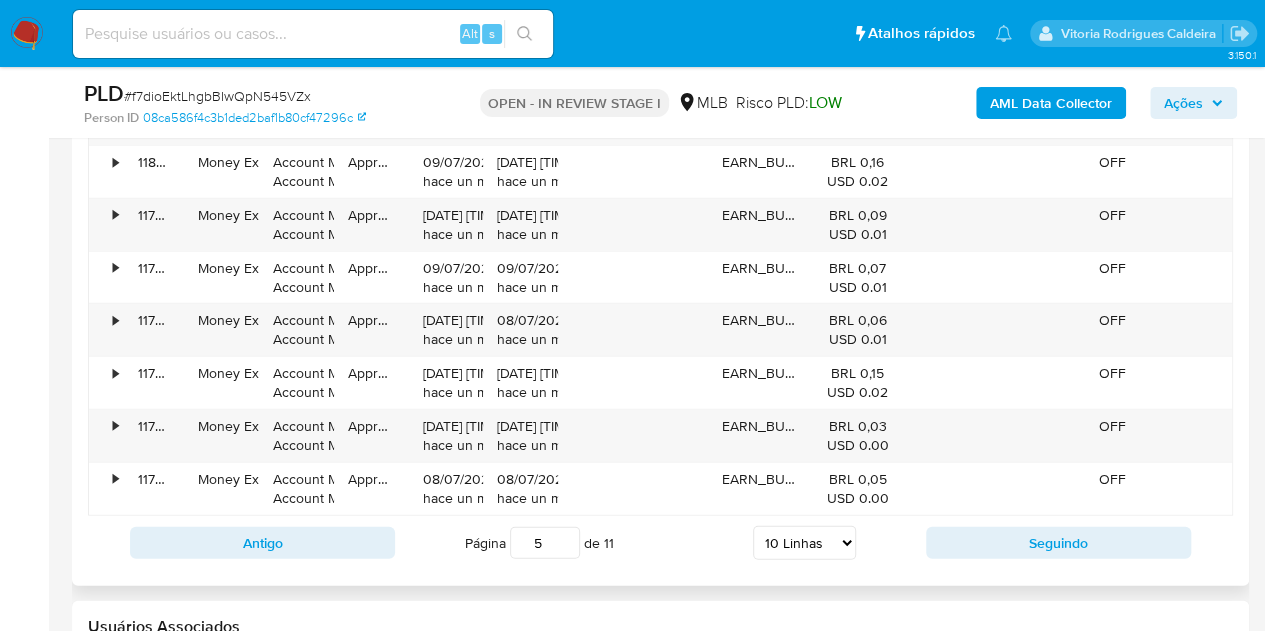 scroll, scrollTop: 2500, scrollLeft: 0, axis: vertical 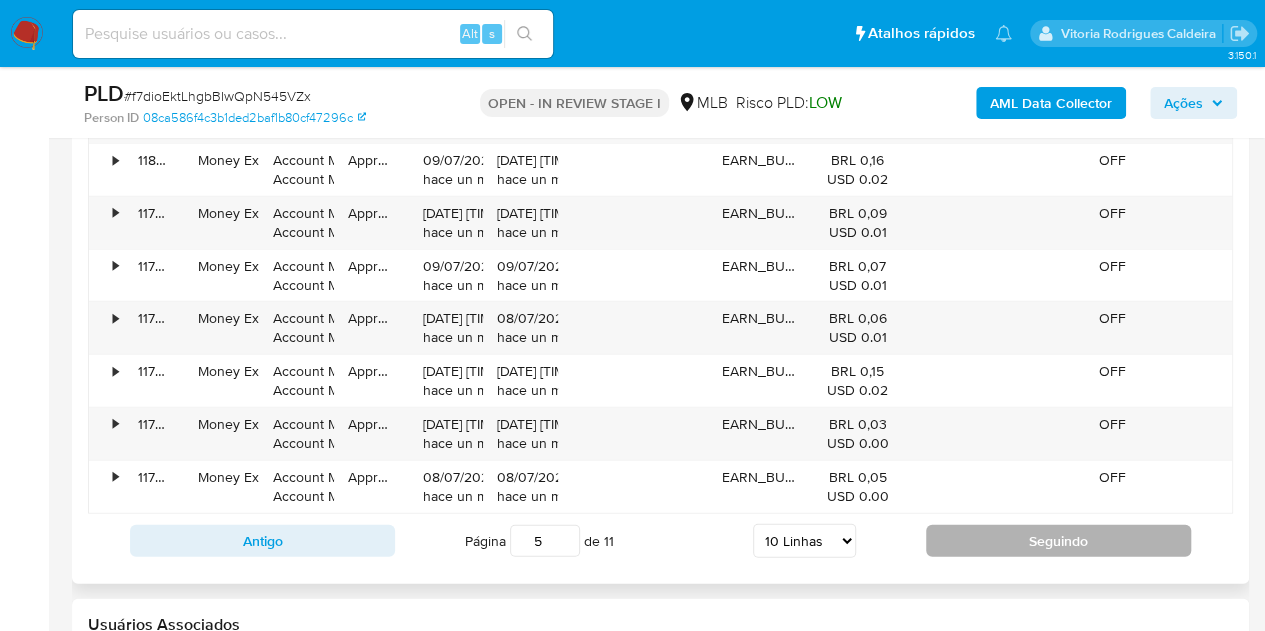 click on "Seguindo" at bounding box center (1058, 541) 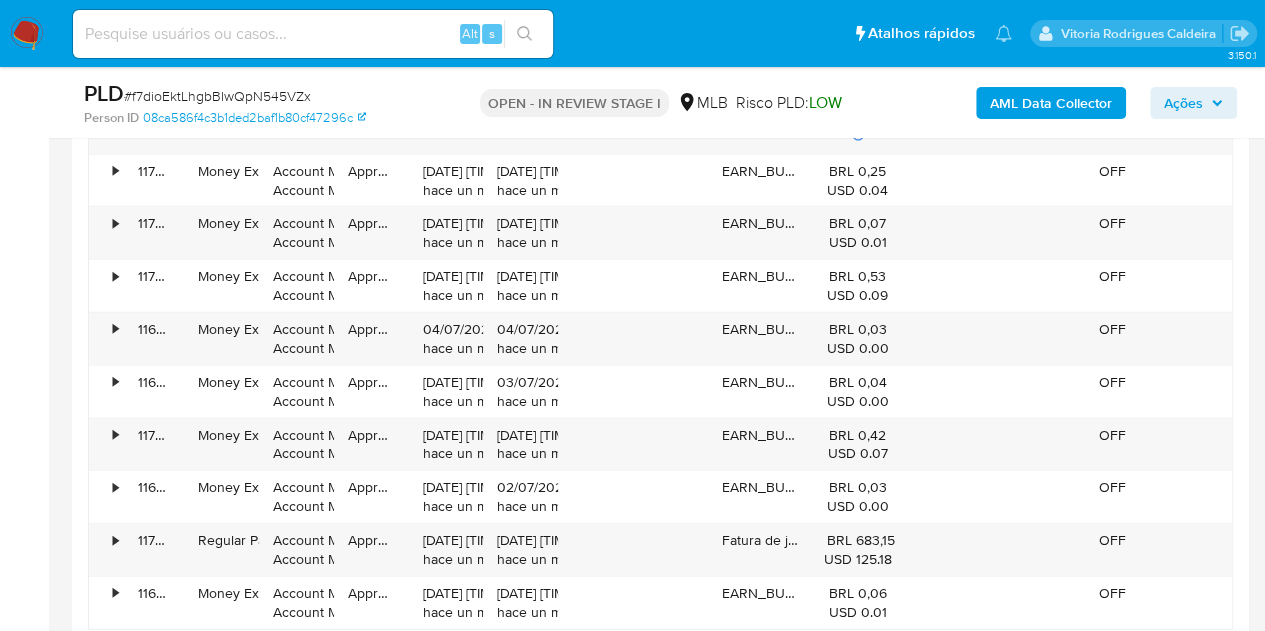 scroll, scrollTop: 2600, scrollLeft: 0, axis: vertical 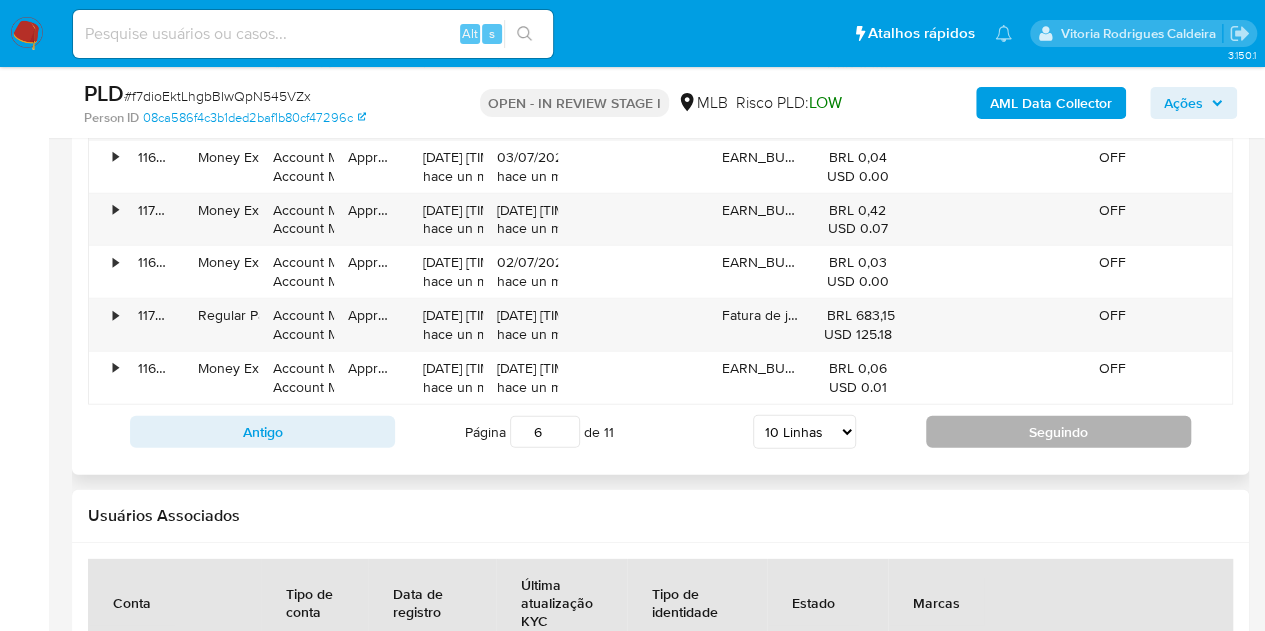 click on "Seguindo" at bounding box center [1058, 432] 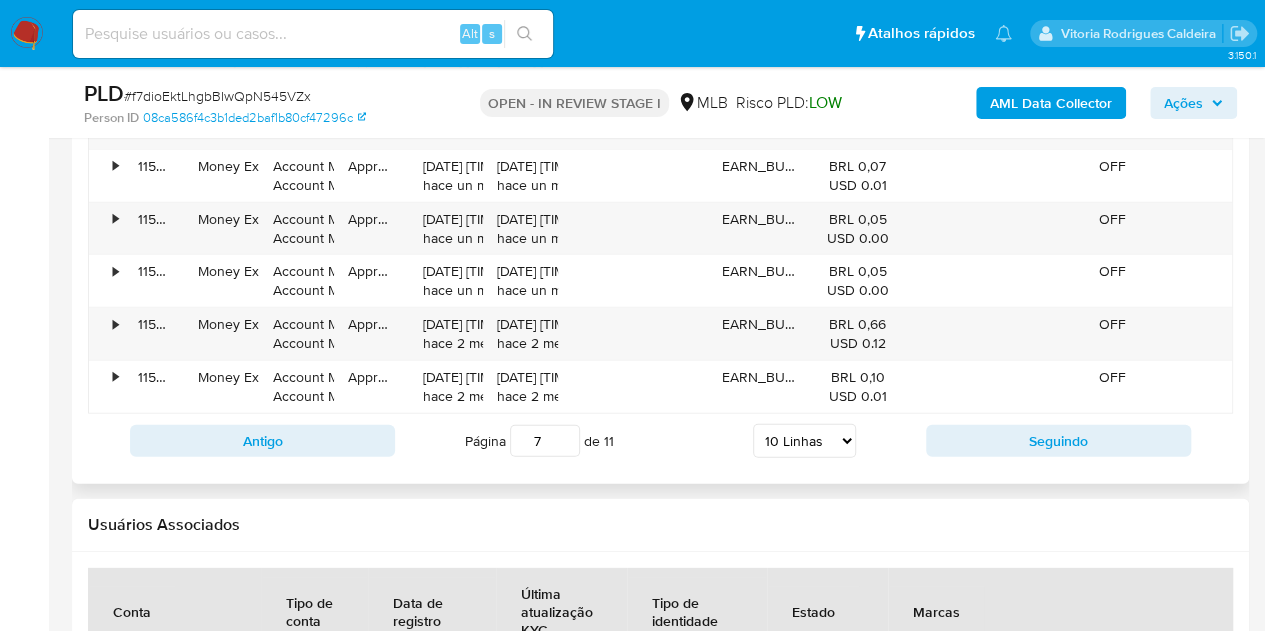 scroll, scrollTop: 2600, scrollLeft: 0, axis: vertical 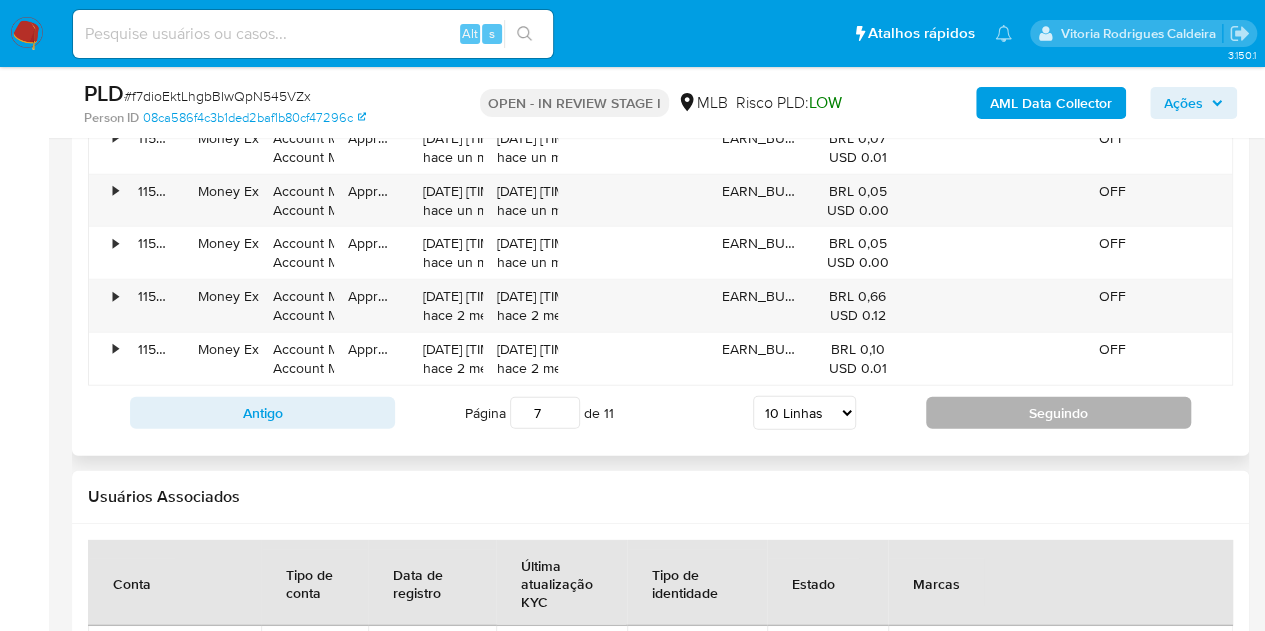 click on "Seguindo" at bounding box center [1058, 413] 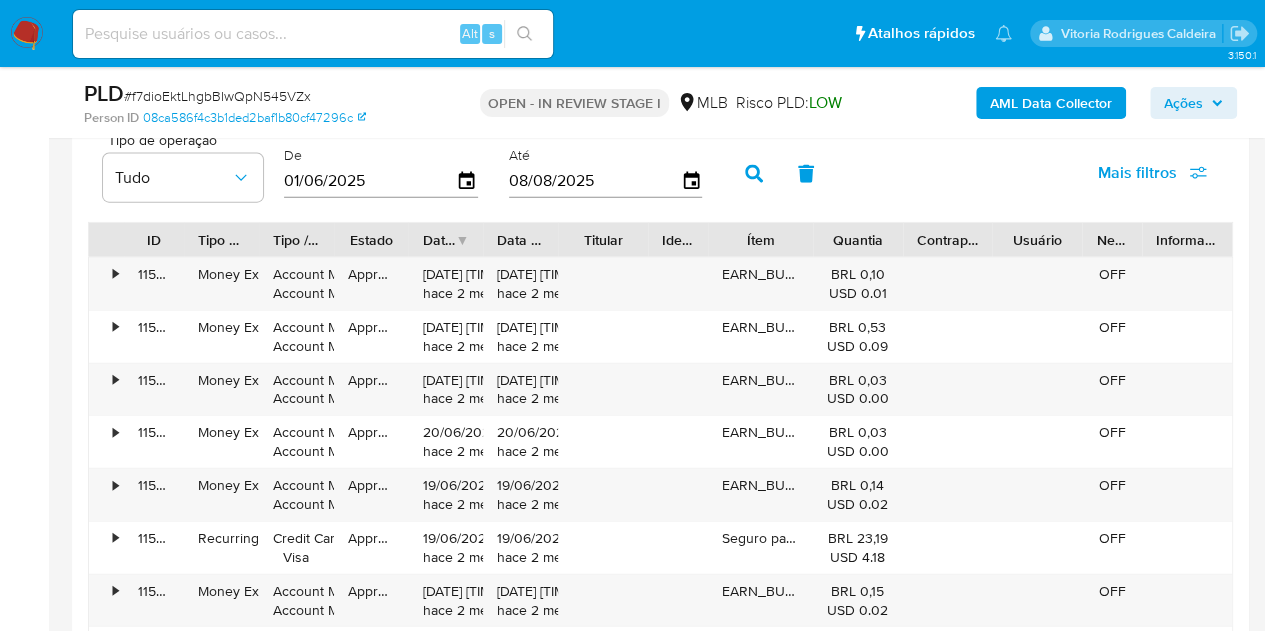 scroll, scrollTop: 2600, scrollLeft: 0, axis: vertical 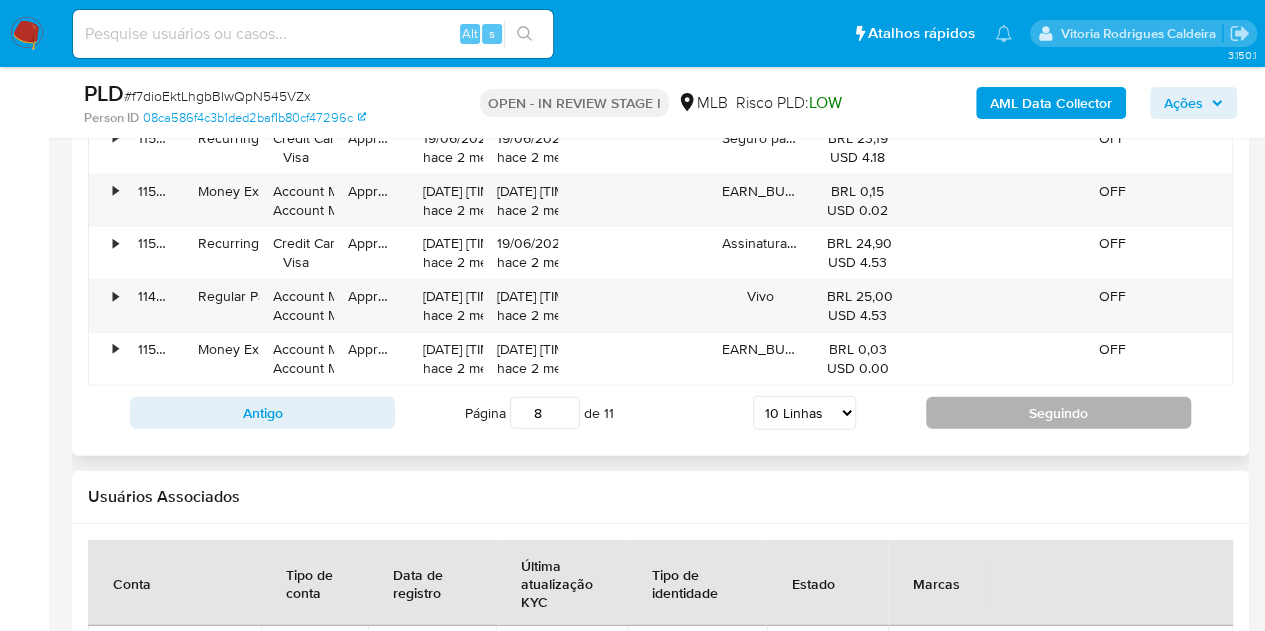 click on "Seguindo" at bounding box center (1058, 413) 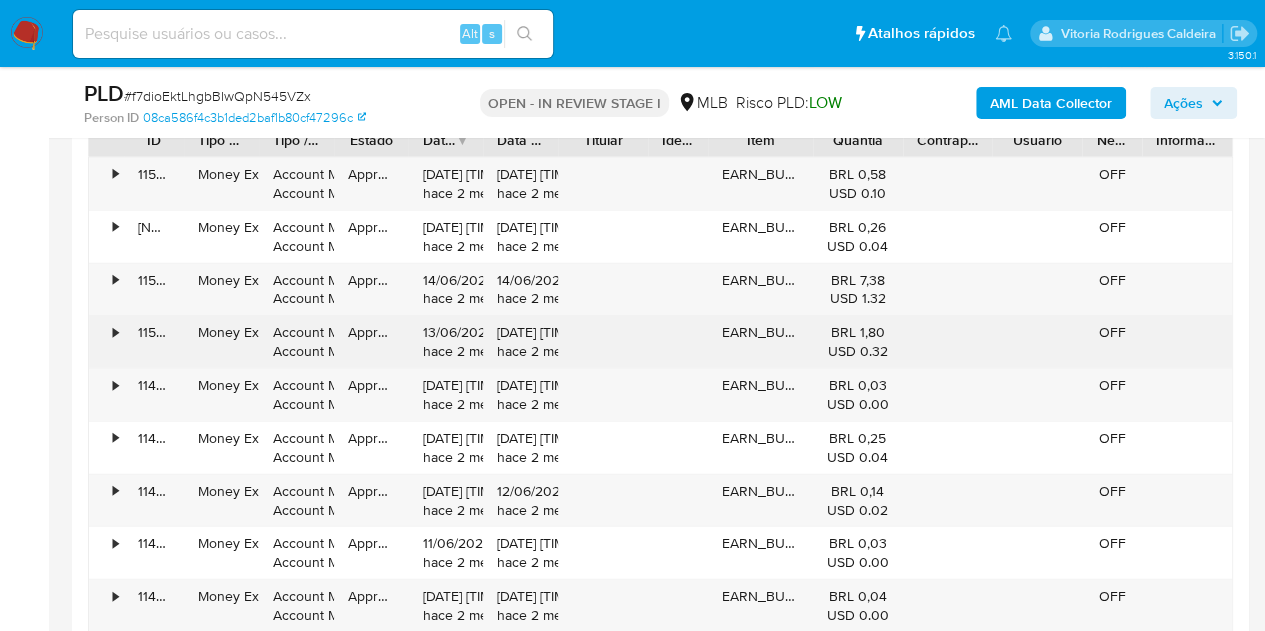 scroll, scrollTop: 2600, scrollLeft: 0, axis: vertical 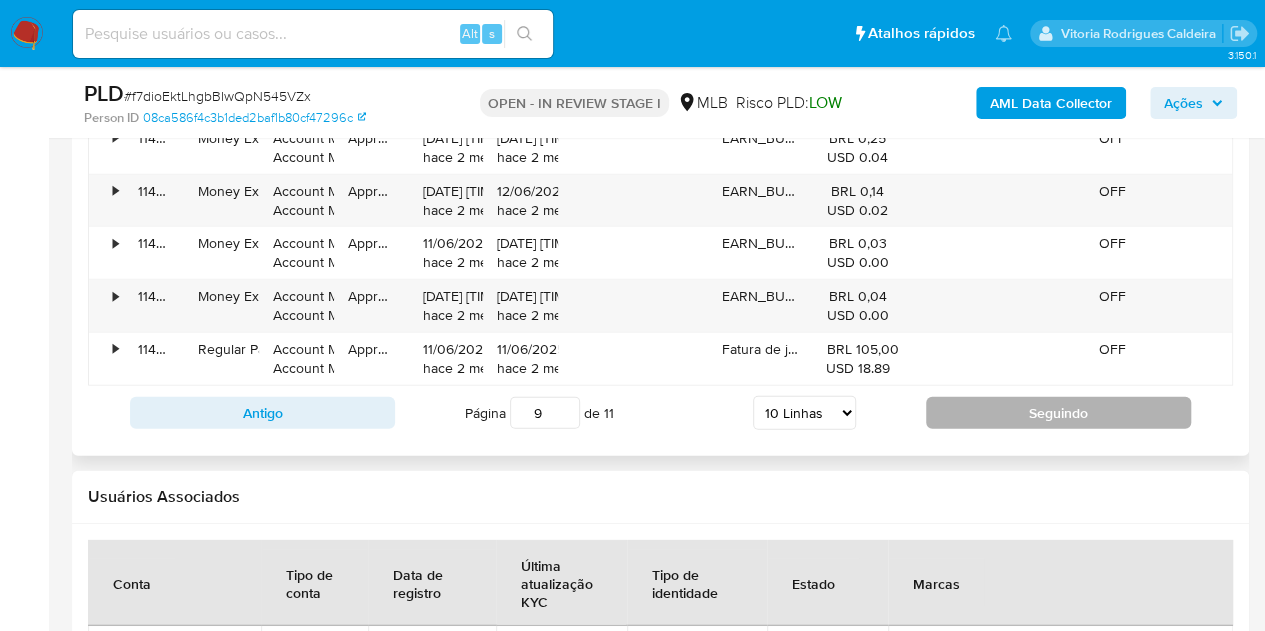 click on "Seguindo" at bounding box center (1058, 413) 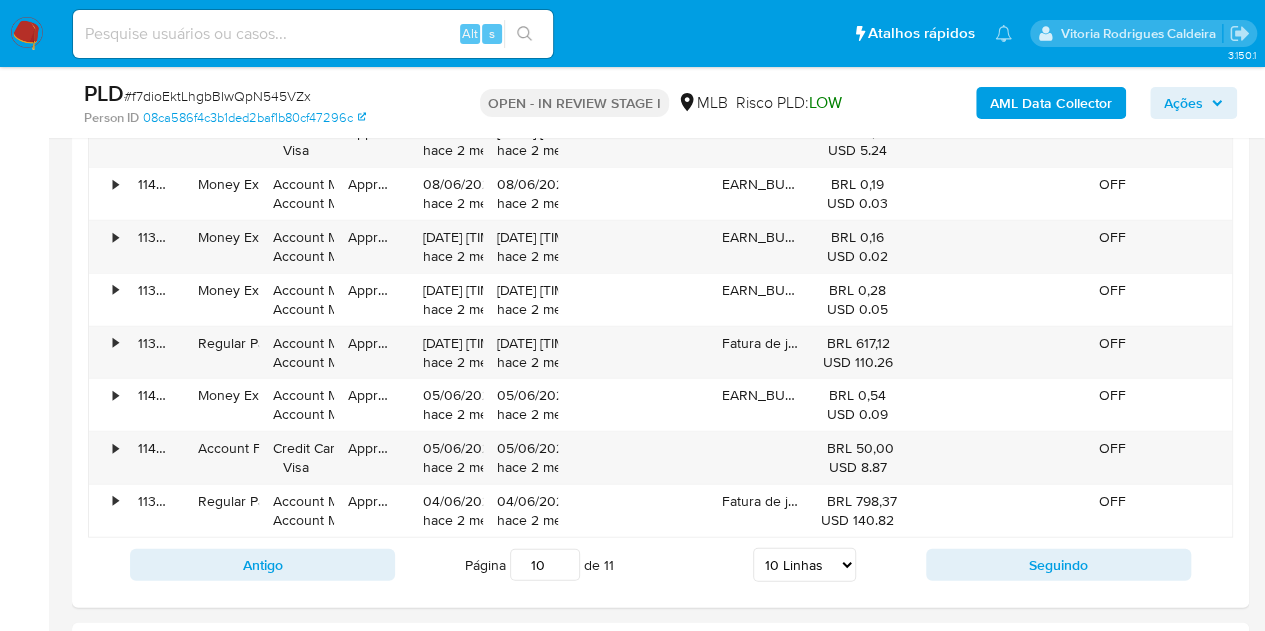 scroll, scrollTop: 2500, scrollLeft: 0, axis: vertical 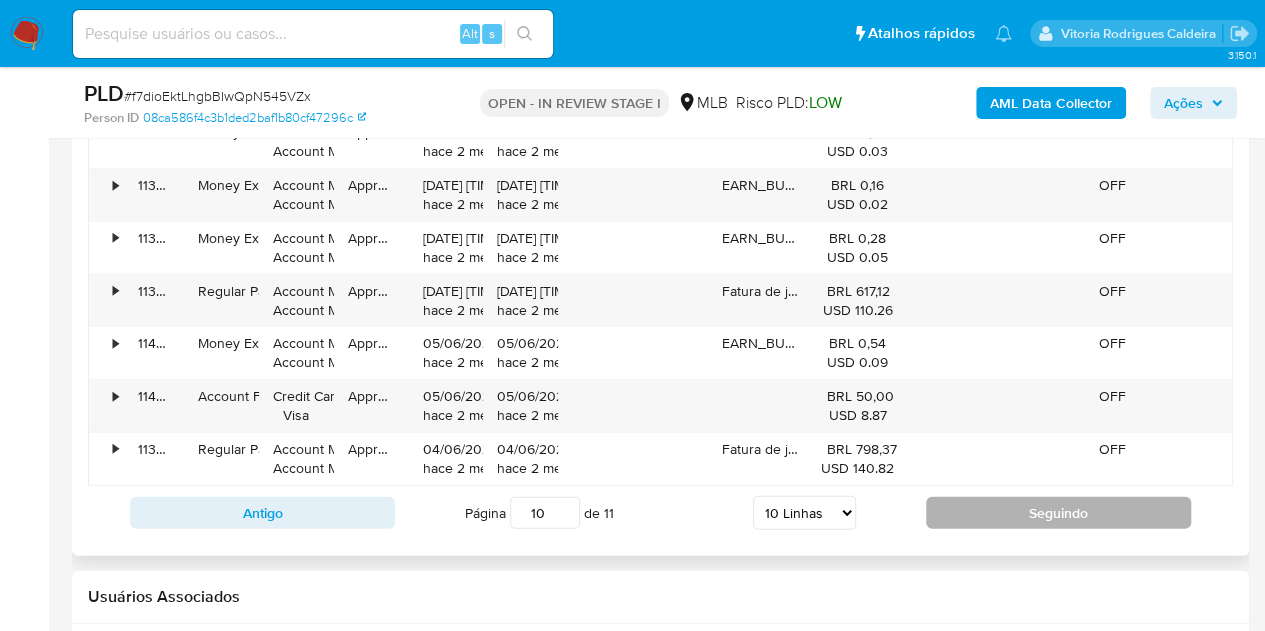click on "Seguindo" at bounding box center [1058, 513] 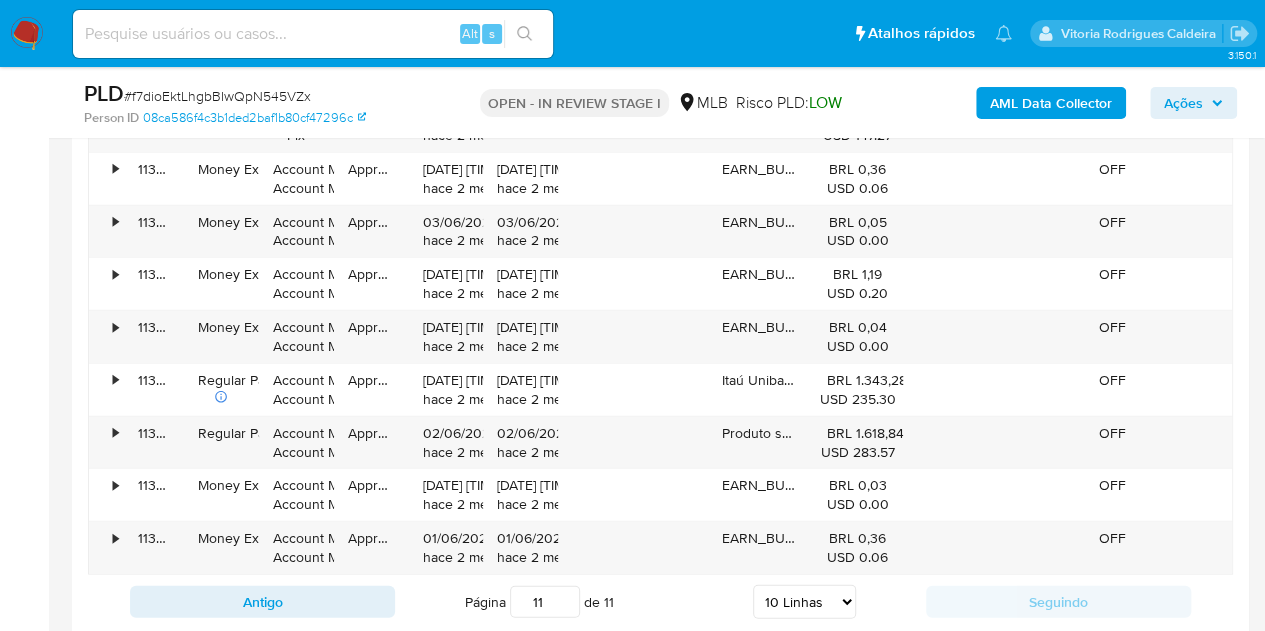 scroll, scrollTop: 2300, scrollLeft: 0, axis: vertical 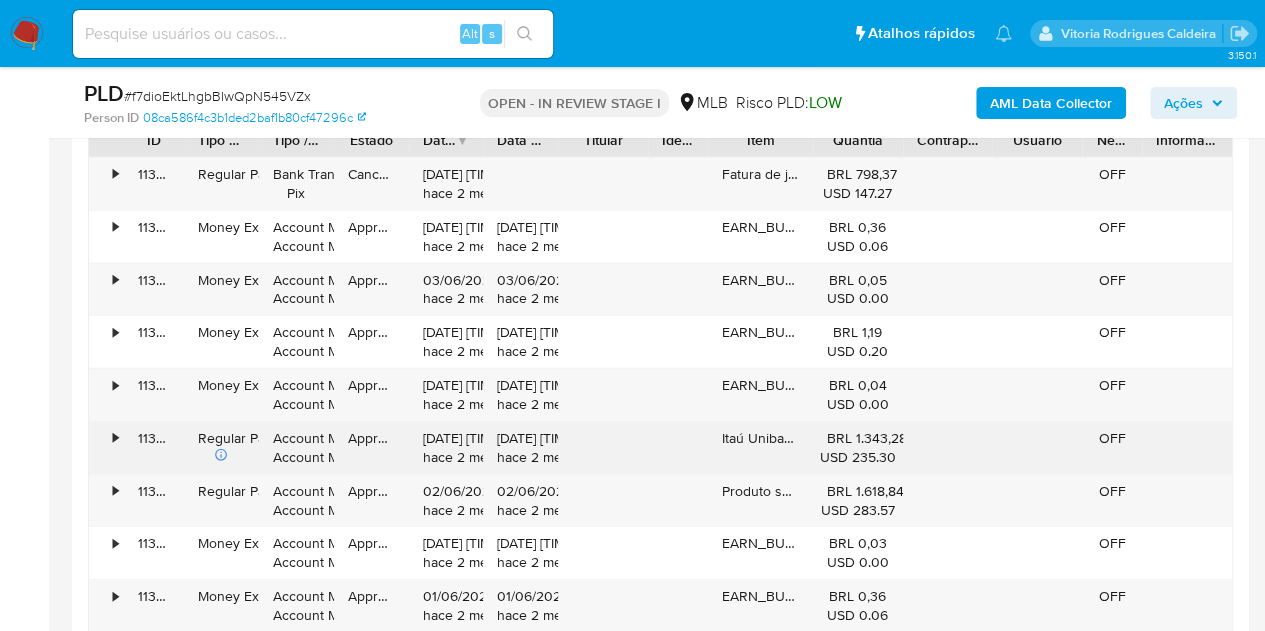 click on "•" at bounding box center (115, 438) 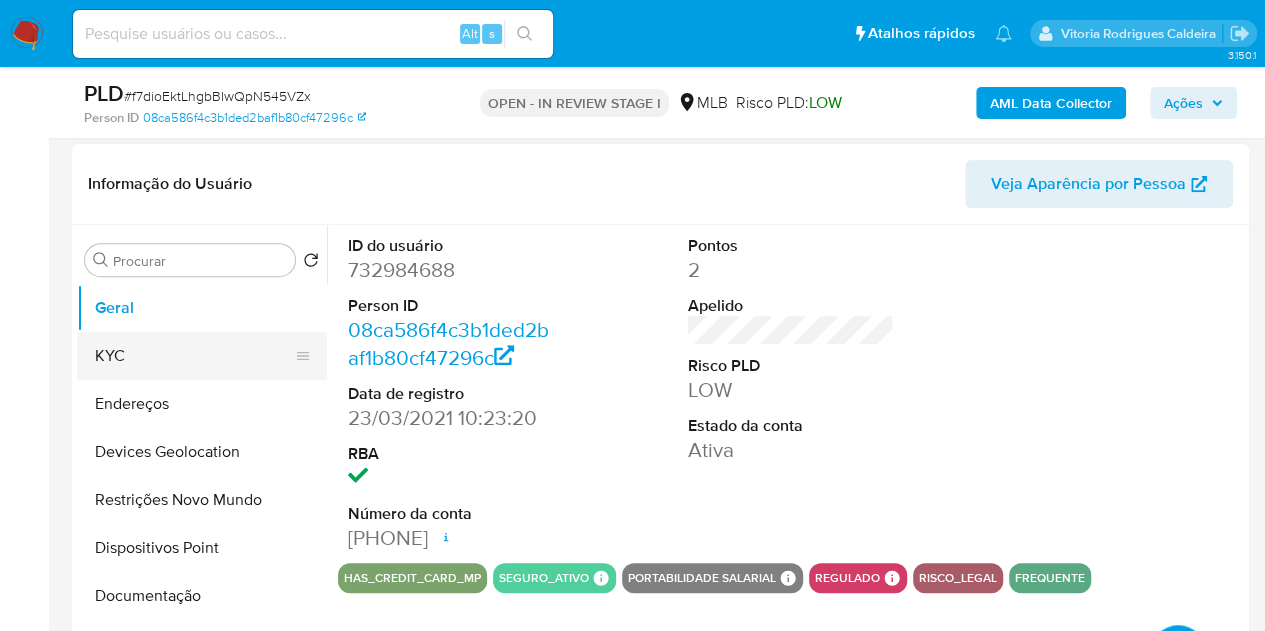 scroll, scrollTop: 300, scrollLeft: 0, axis: vertical 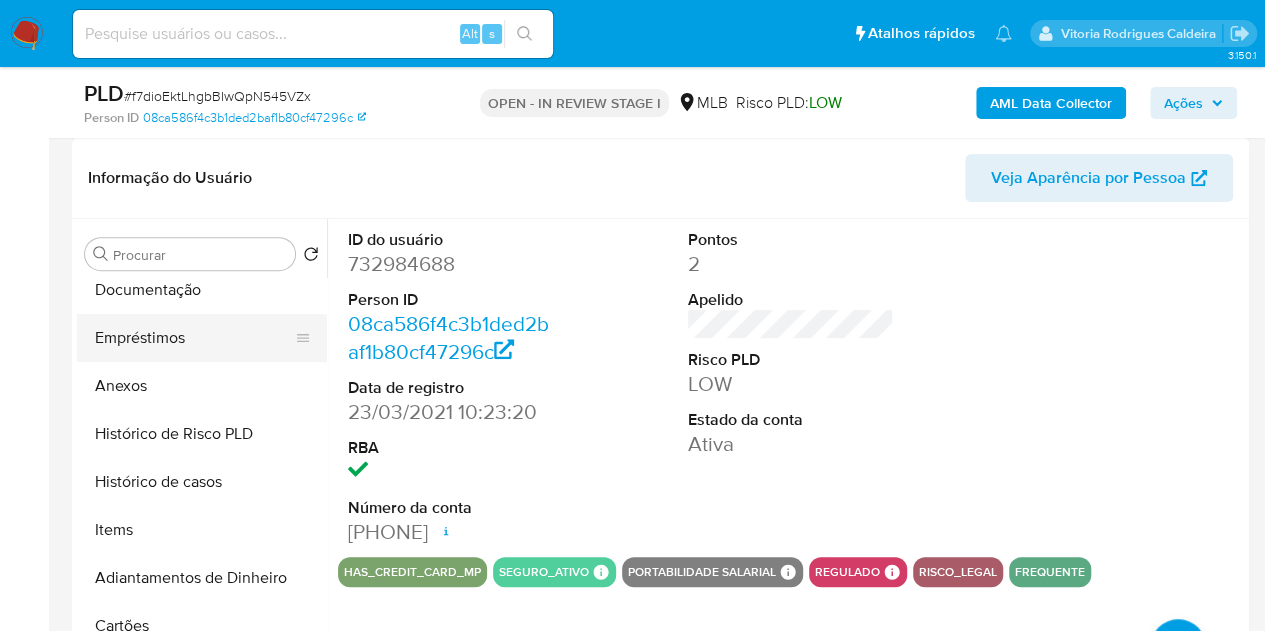 click on "Empréstimos" at bounding box center [194, 338] 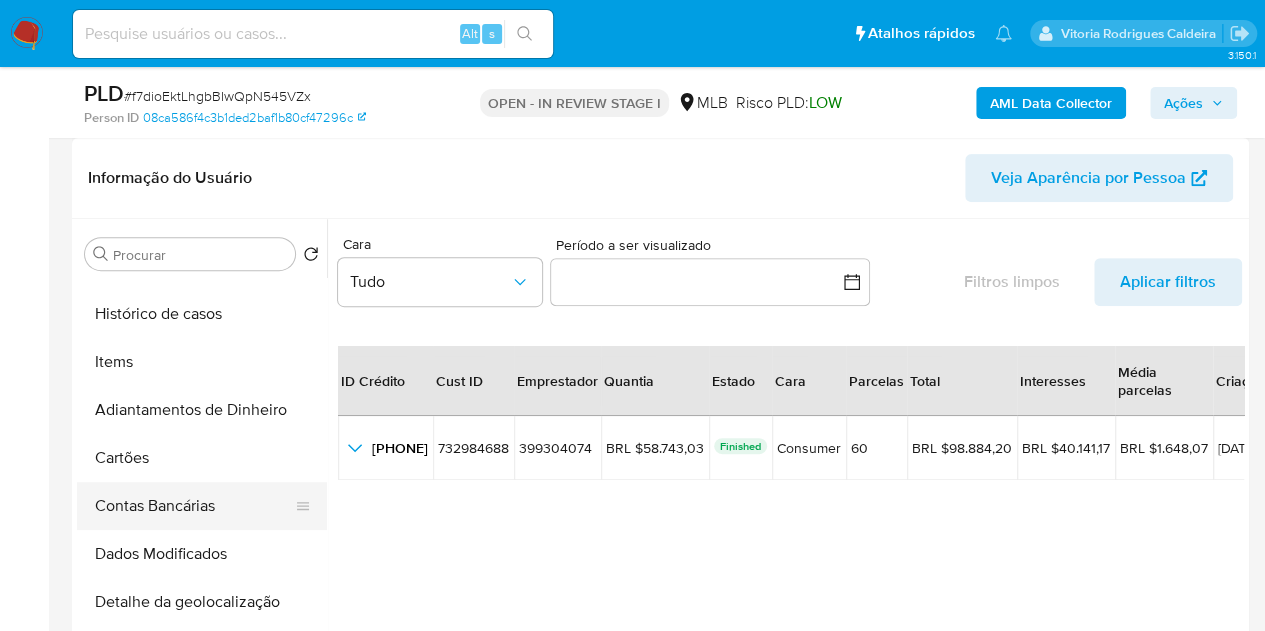 scroll, scrollTop: 500, scrollLeft: 0, axis: vertical 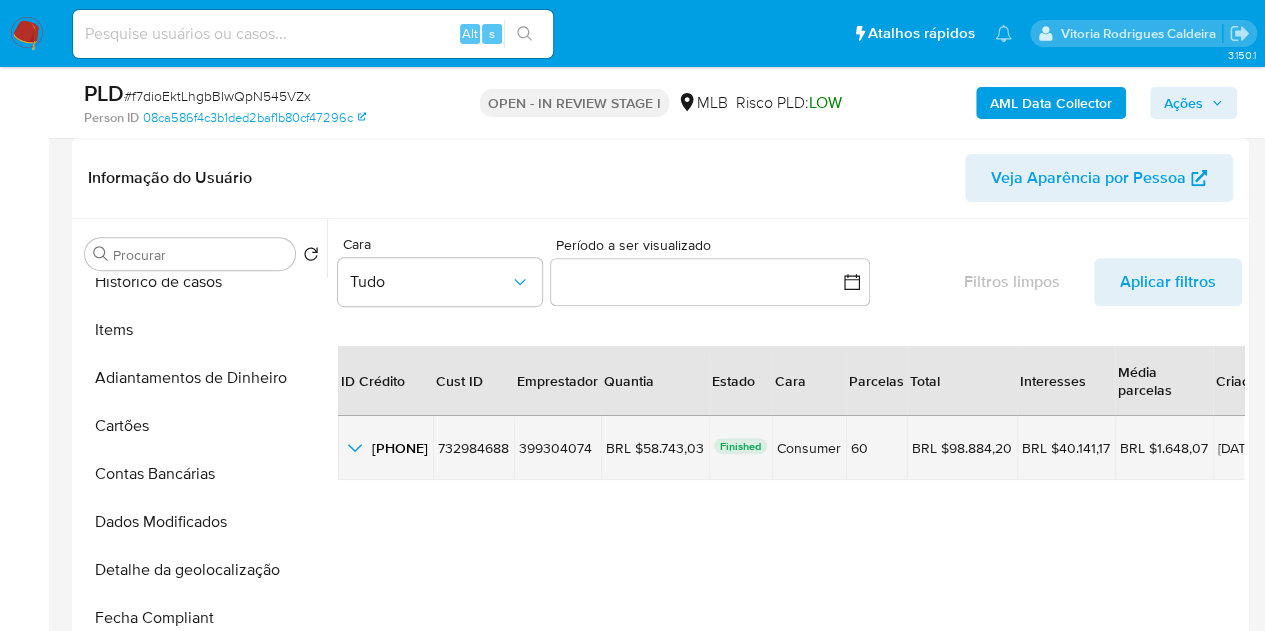 click 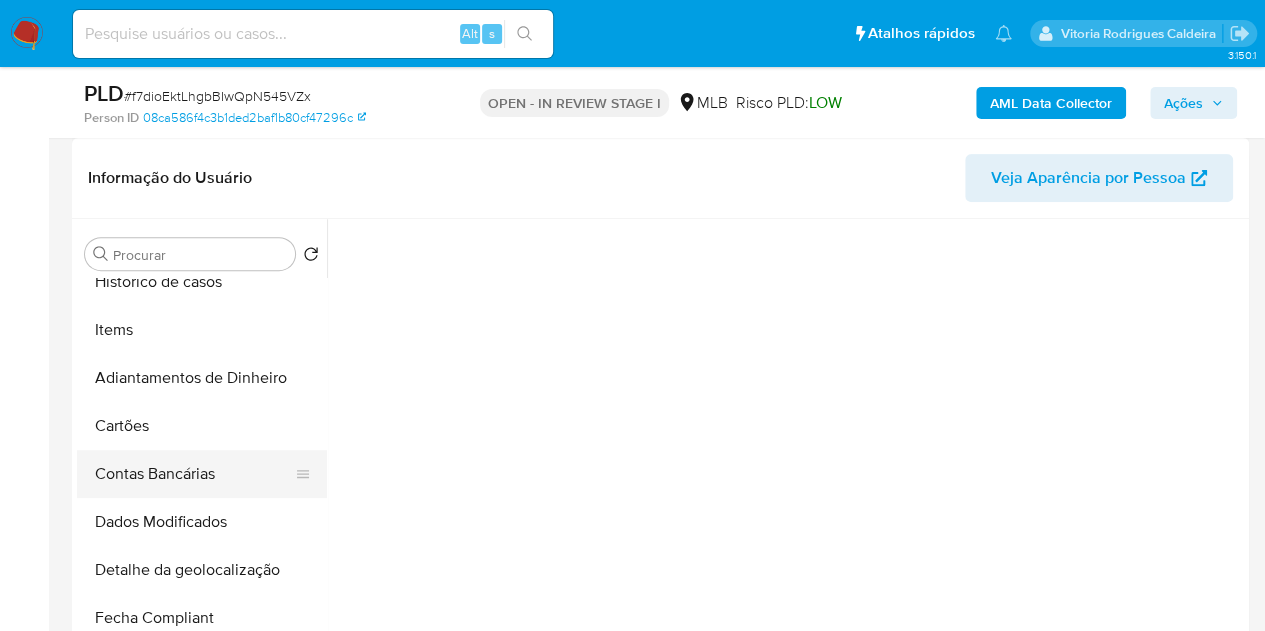 scroll, scrollTop: 845, scrollLeft: 0, axis: vertical 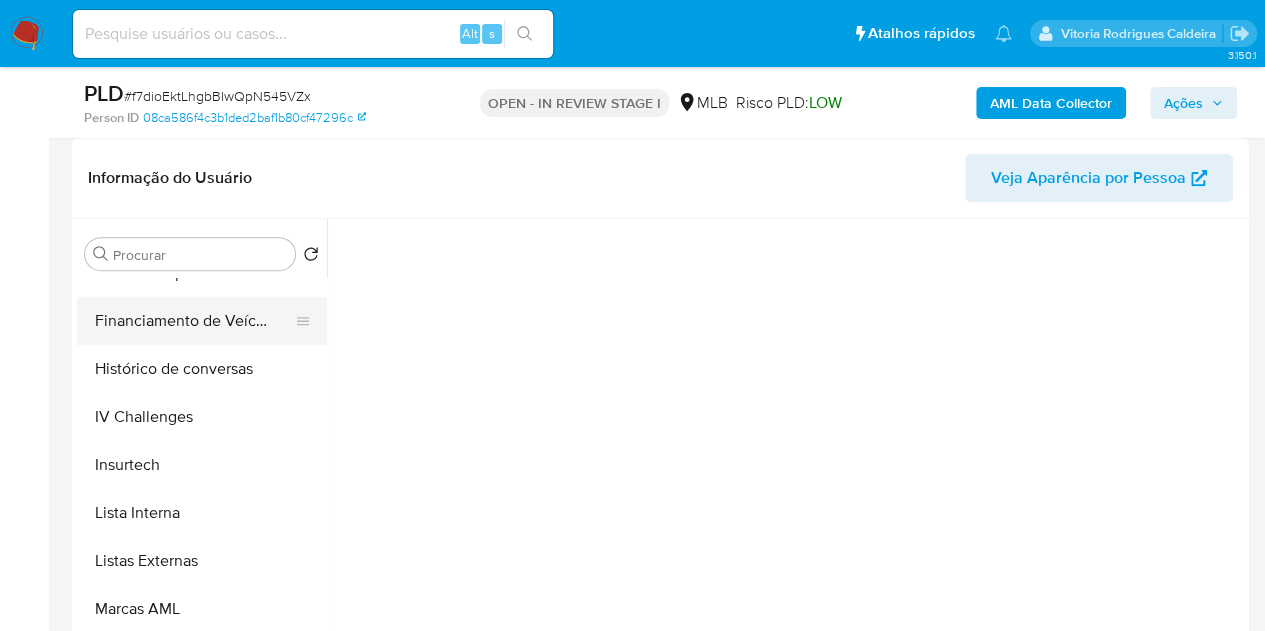 click on "Financiamento de Veículos" at bounding box center (194, 321) 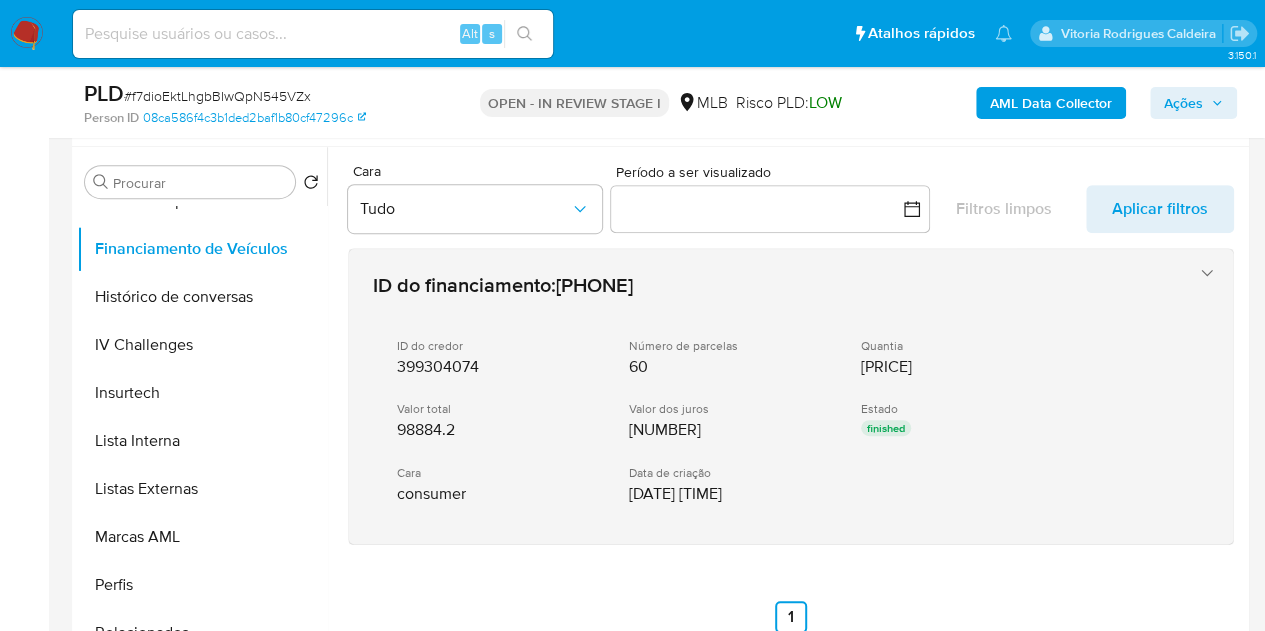 scroll, scrollTop: 300, scrollLeft: 0, axis: vertical 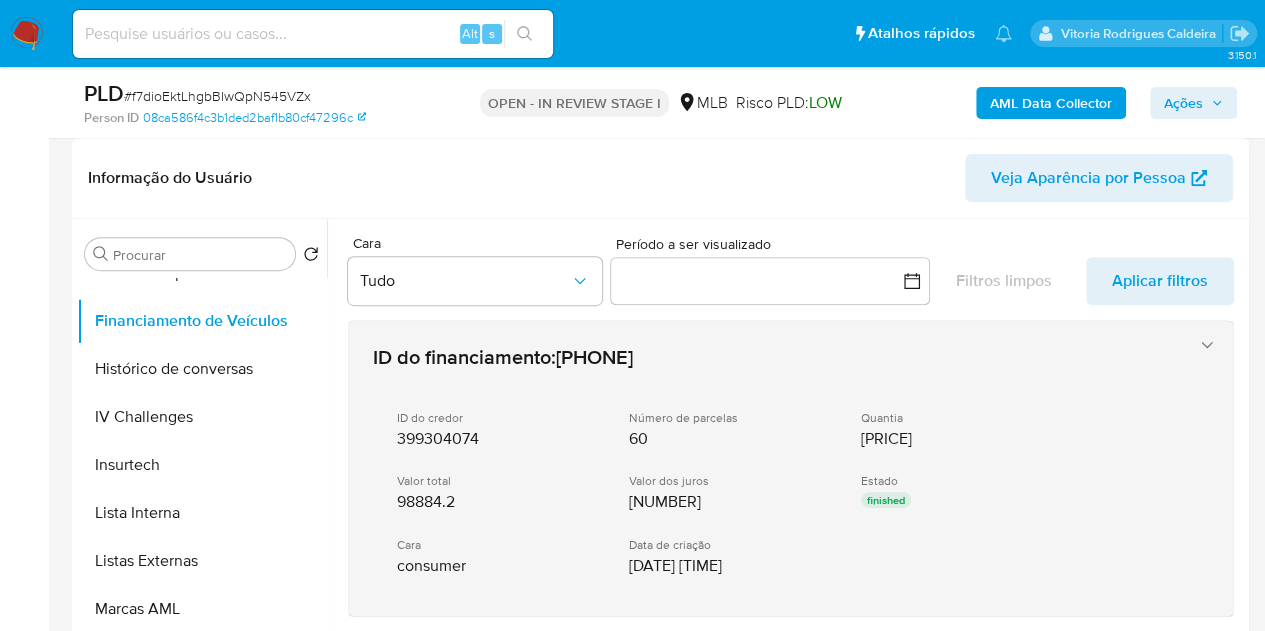 click 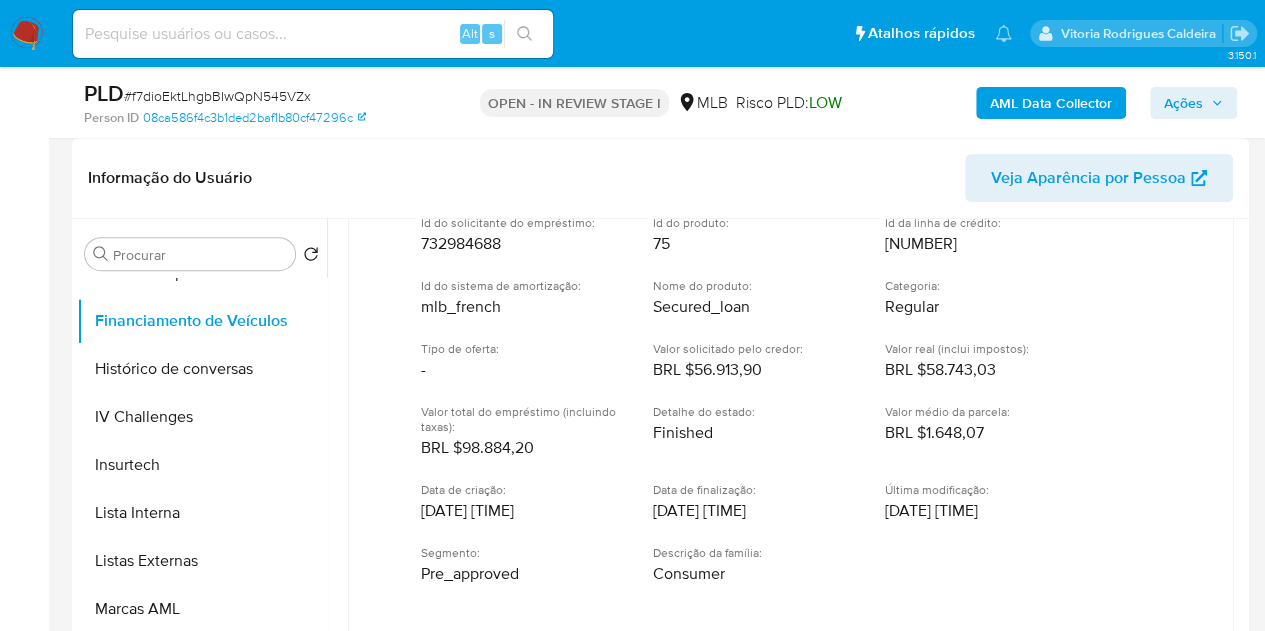 scroll, scrollTop: 546, scrollLeft: 0, axis: vertical 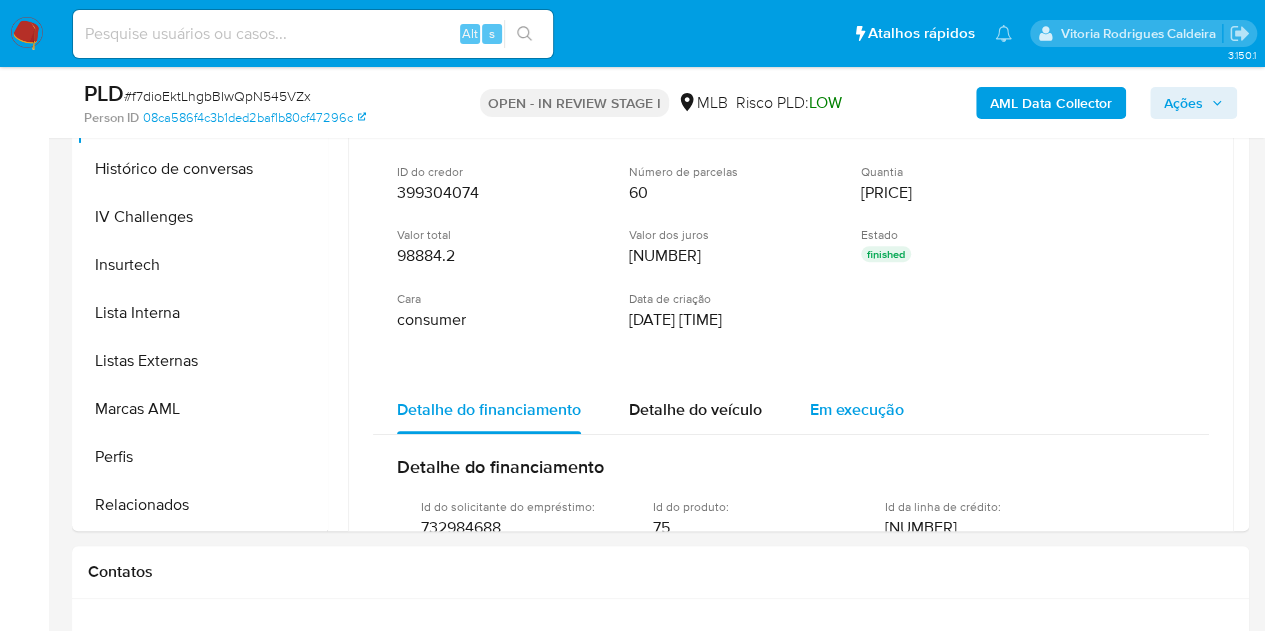 click on "Em execução" at bounding box center (857, 409) 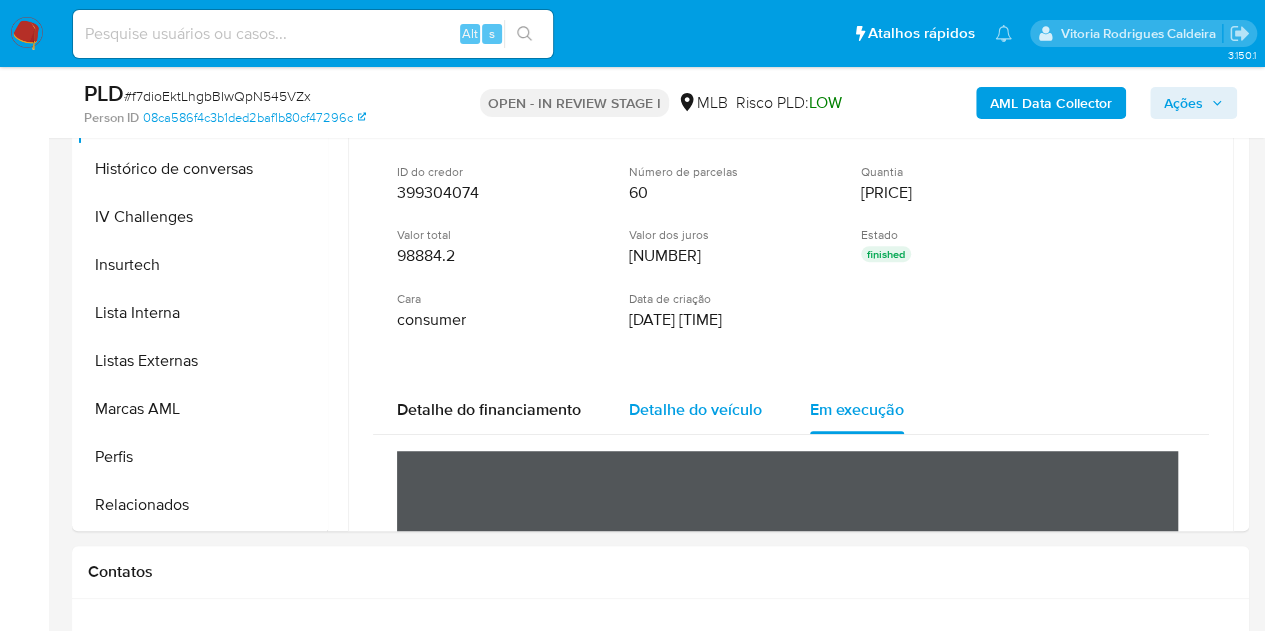 click on "Detalhe do veículo" at bounding box center [695, 409] 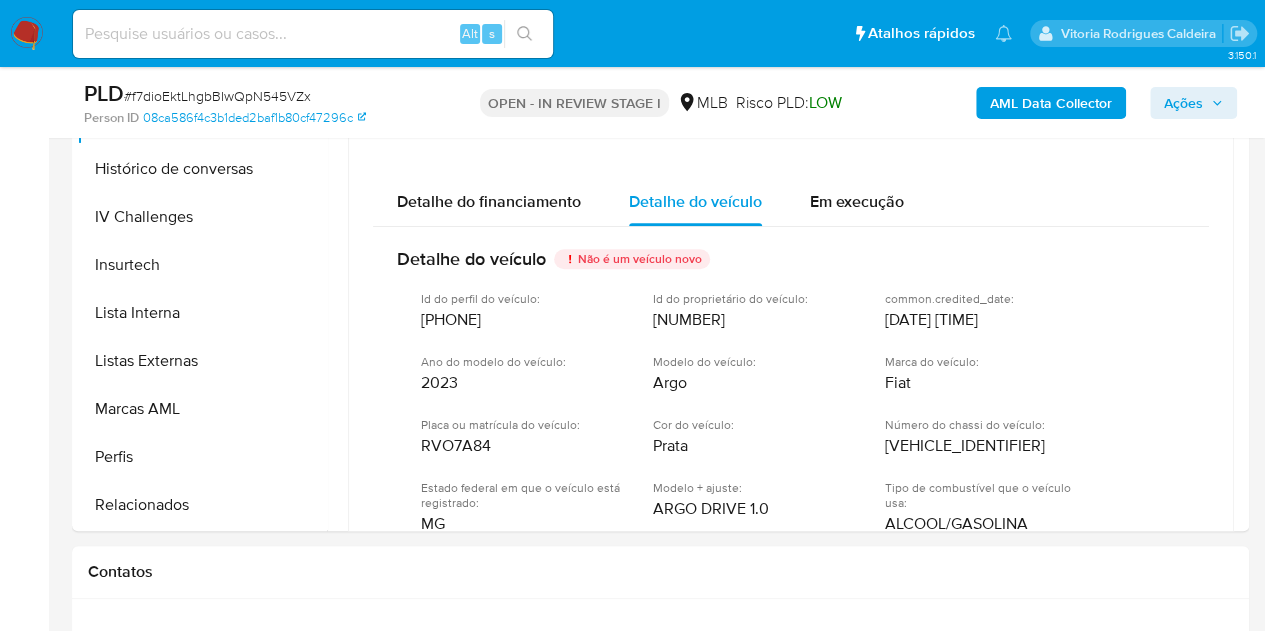 scroll, scrollTop: 346, scrollLeft: 0, axis: vertical 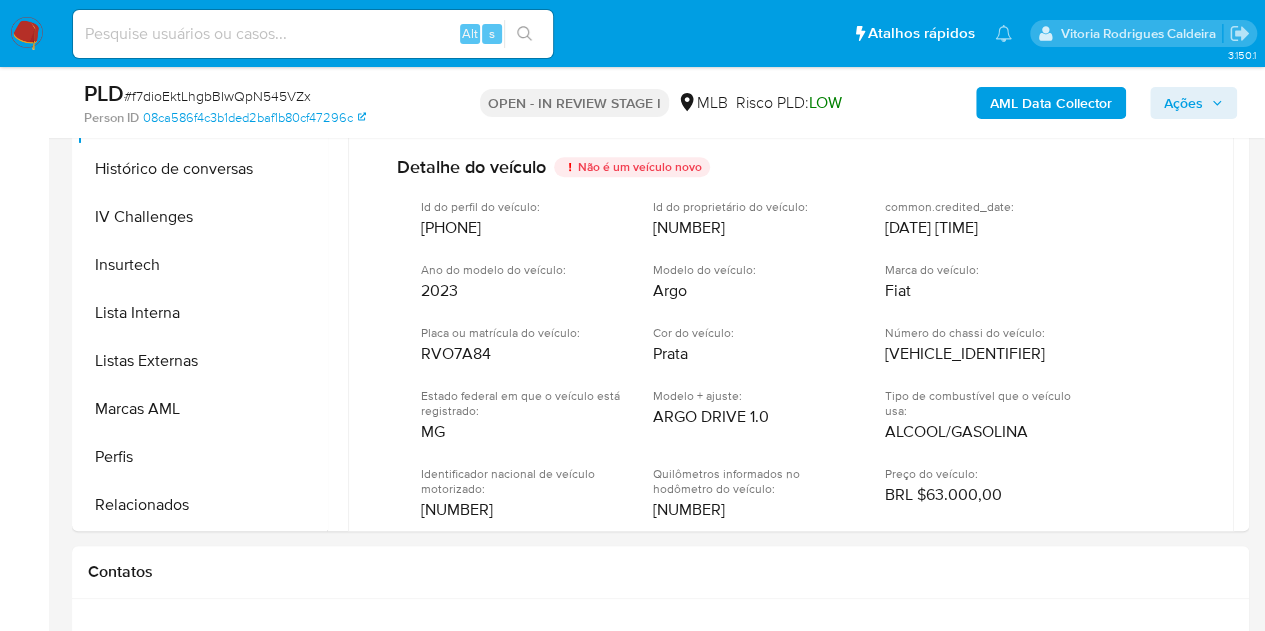 click on "Prata" at bounding box center [670, 354] 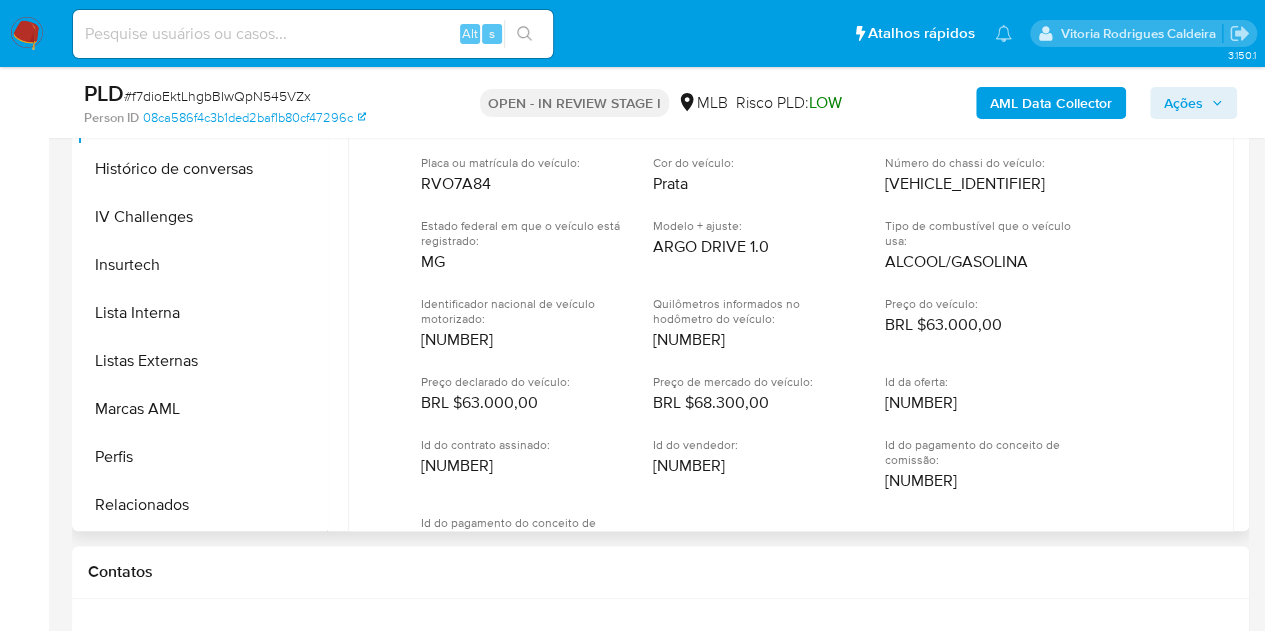 scroll, scrollTop: 546, scrollLeft: 0, axis: vertical 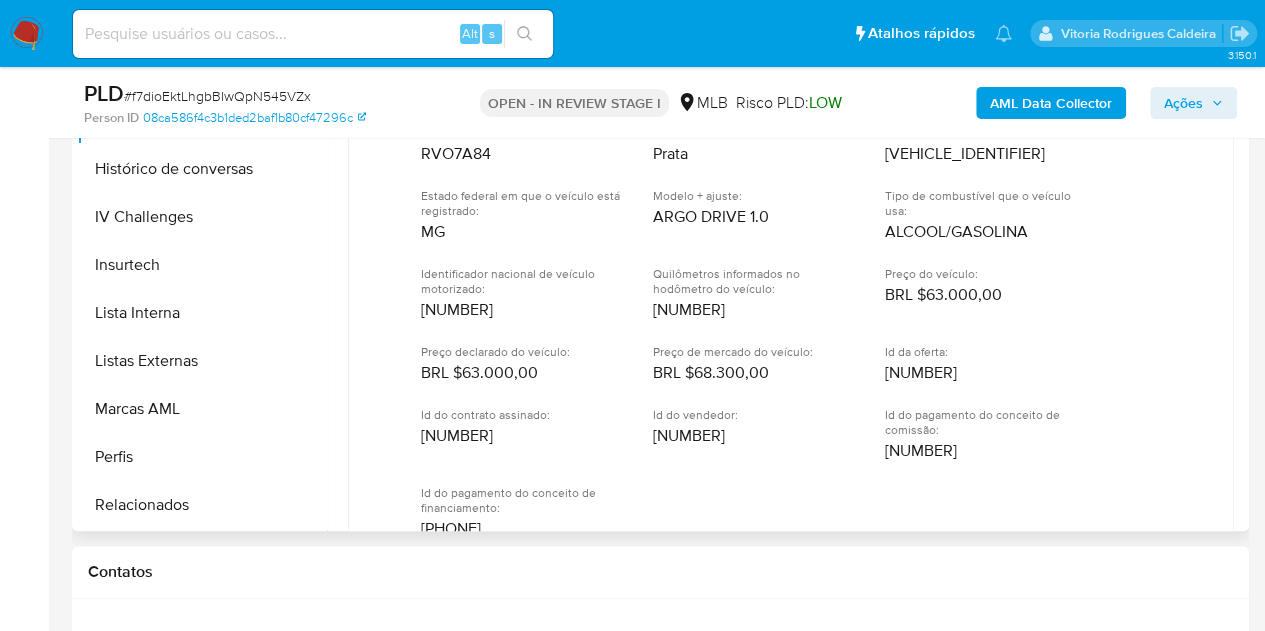 drag, startPoint x: 784, startPoint y: 374, endPoint x: 684, endPoint y: 377, distance: 100.04499 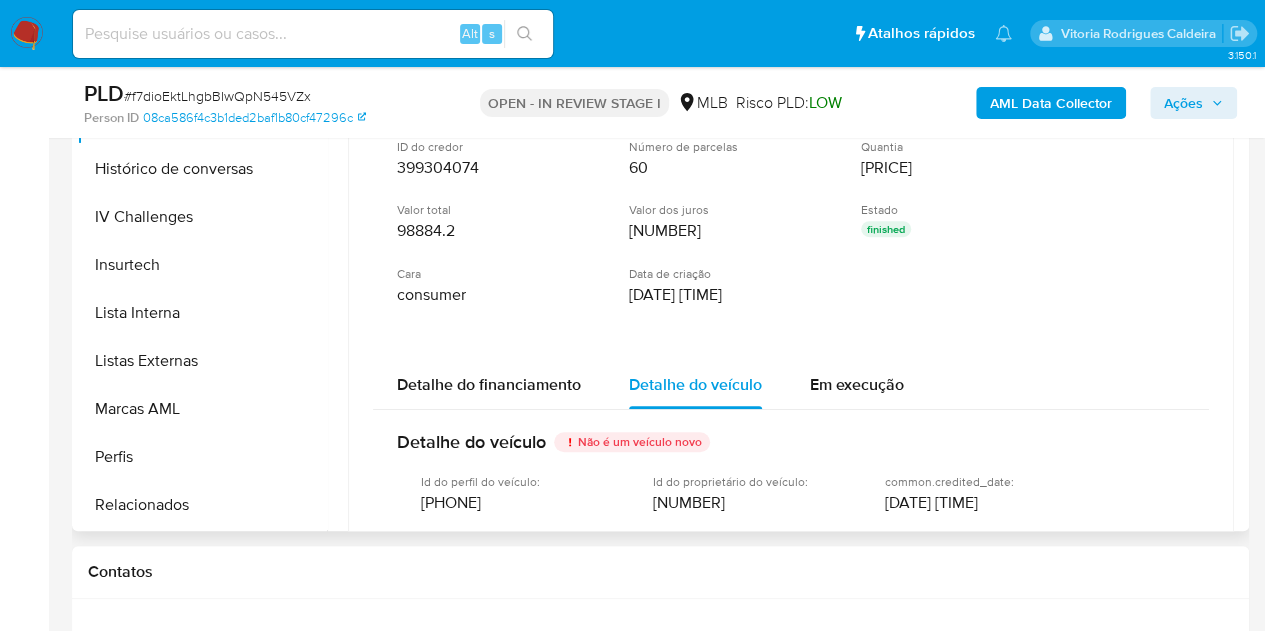 scroll, scrollTop: 0, scrollLeft: 0, axis: both 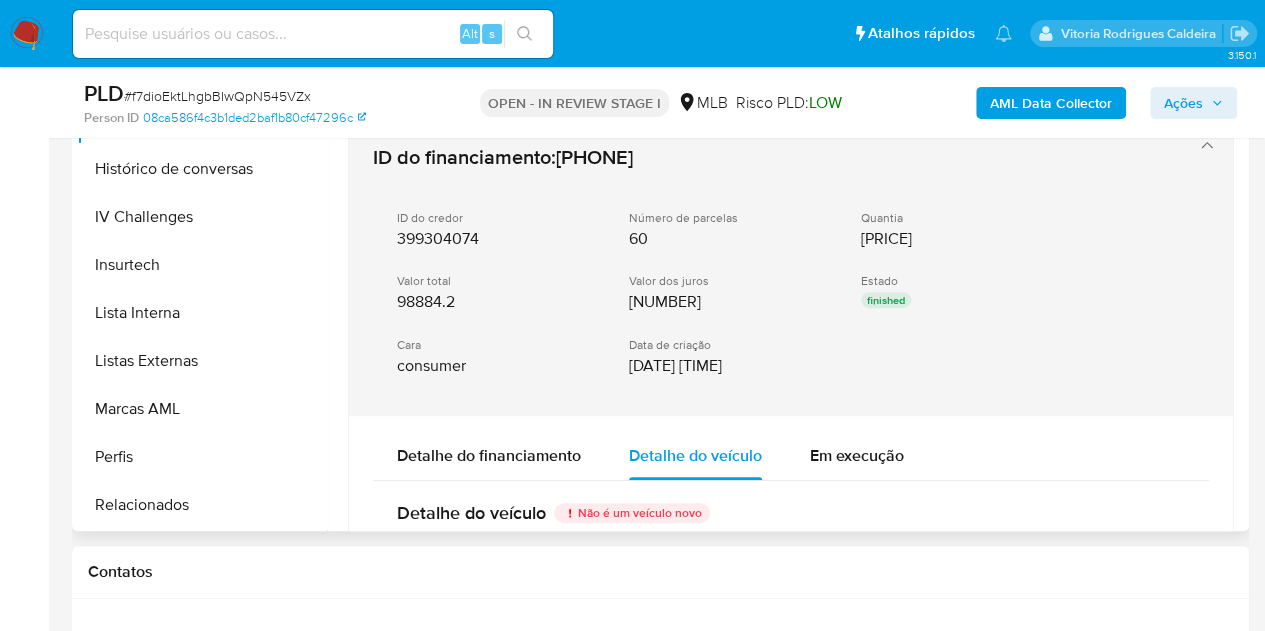 drag, startPoint x: 938, startPoint y: 235, endPoint x: 846, endPoint y: 236, distance: 92.00543 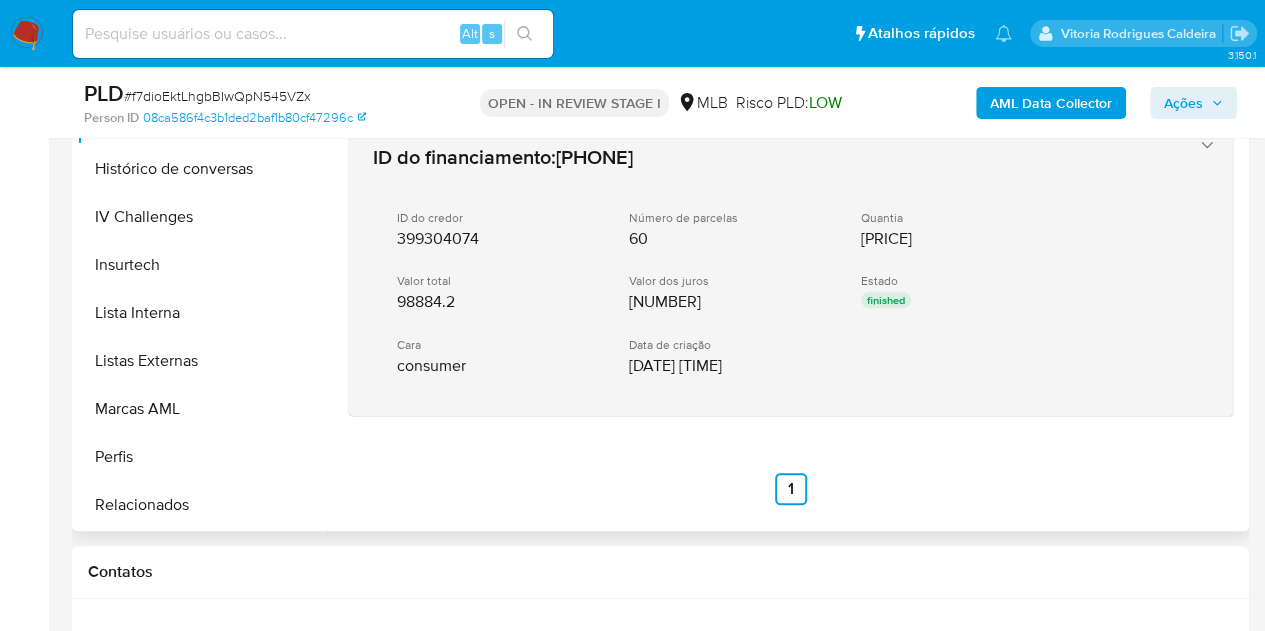 click on "ID do credor 399304074 Número de parcelas 60 Quantia 58743.03 Valor total 98884.2 Valor dos juros 40141.17 Estado finished Cara consumer Data de criação 01/08/2024 15:50:10" at bounding box center [771, 293] 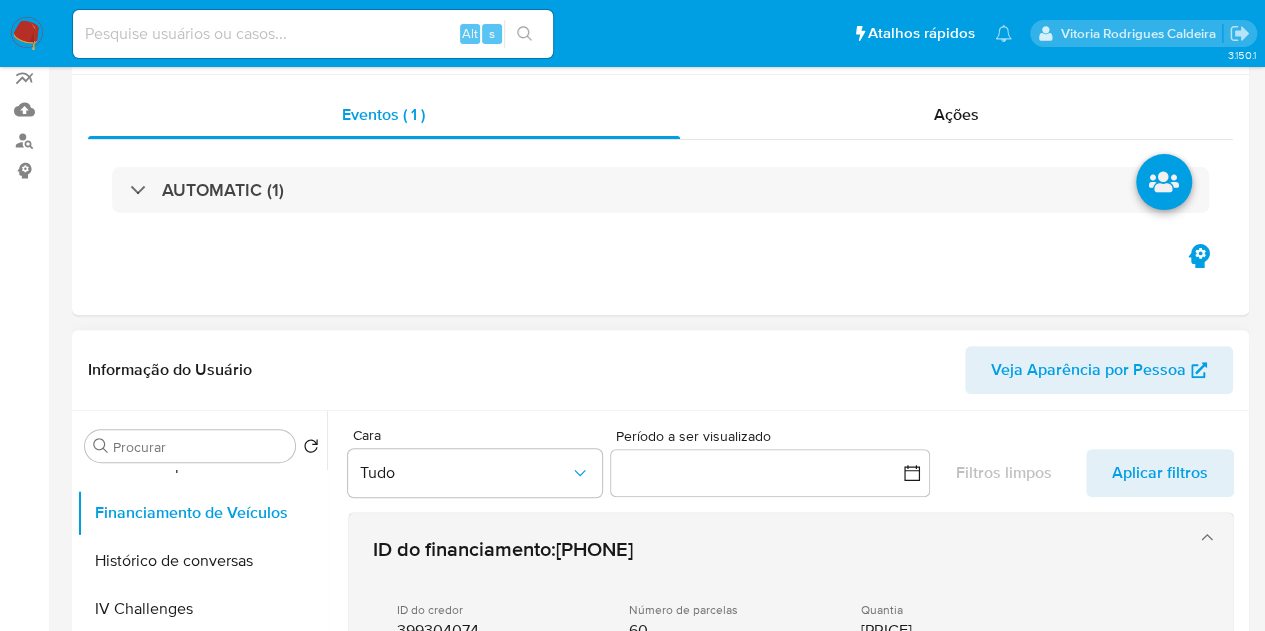 scroll, scrollTop: 500, scrollLeft: 0, axis: vertical 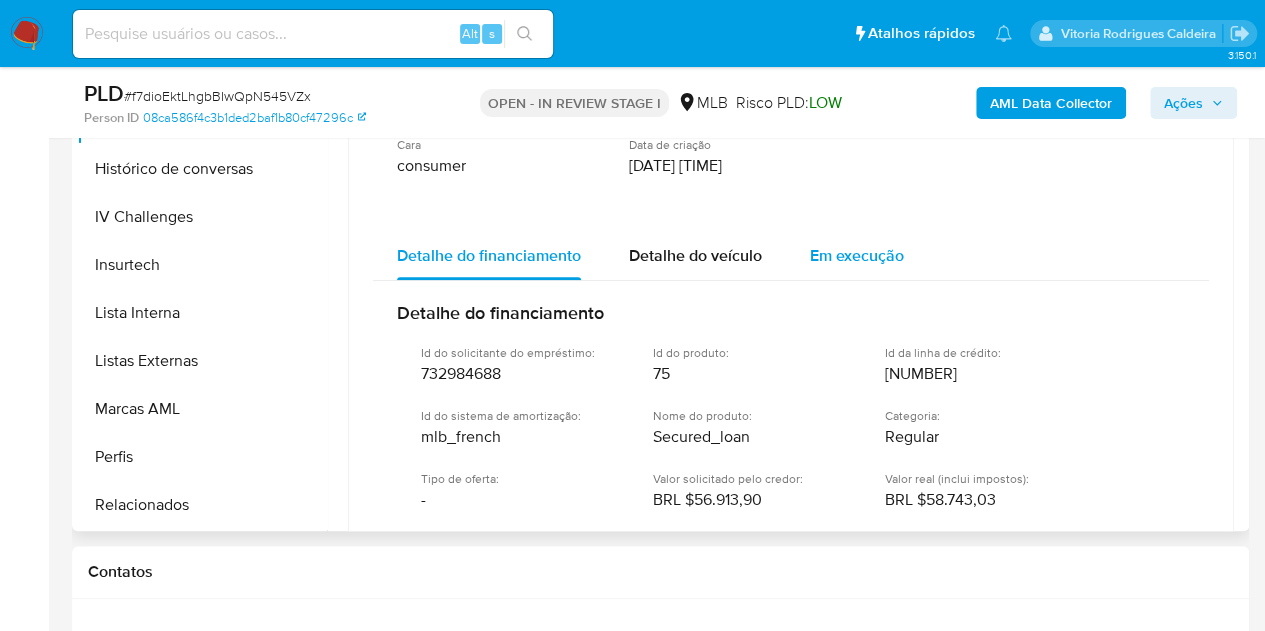 click on "Em execução" at bounding box center [857, 255] 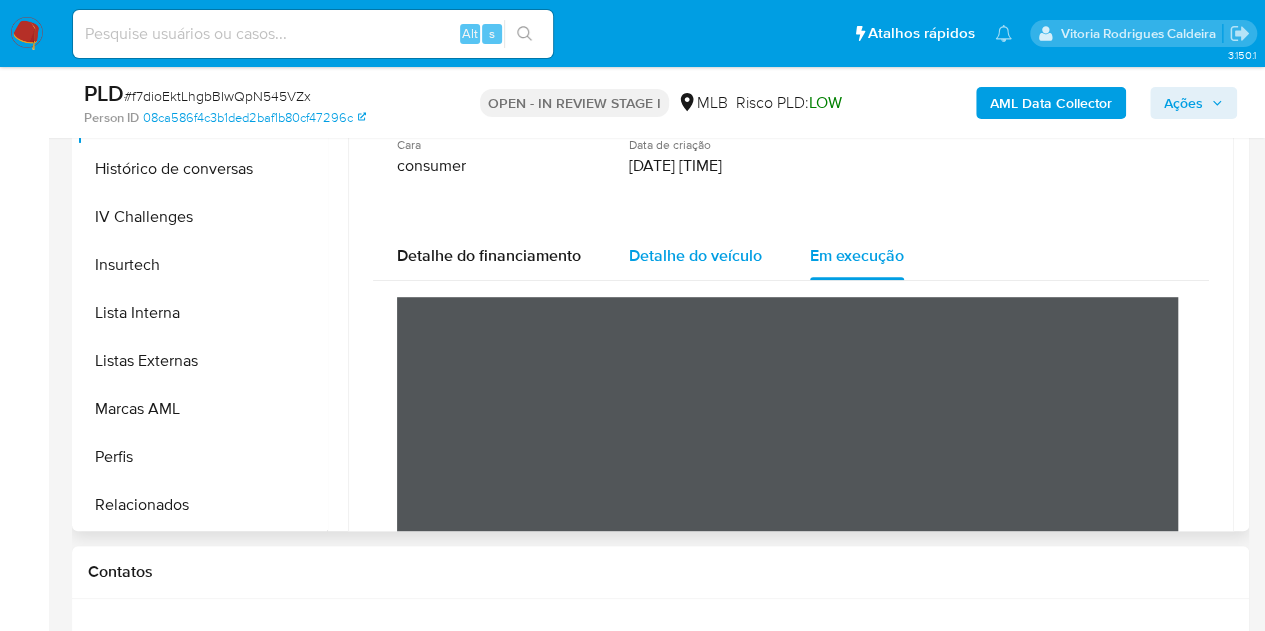 click on "Detalhe do veículo" at bounding box center [695, 255] 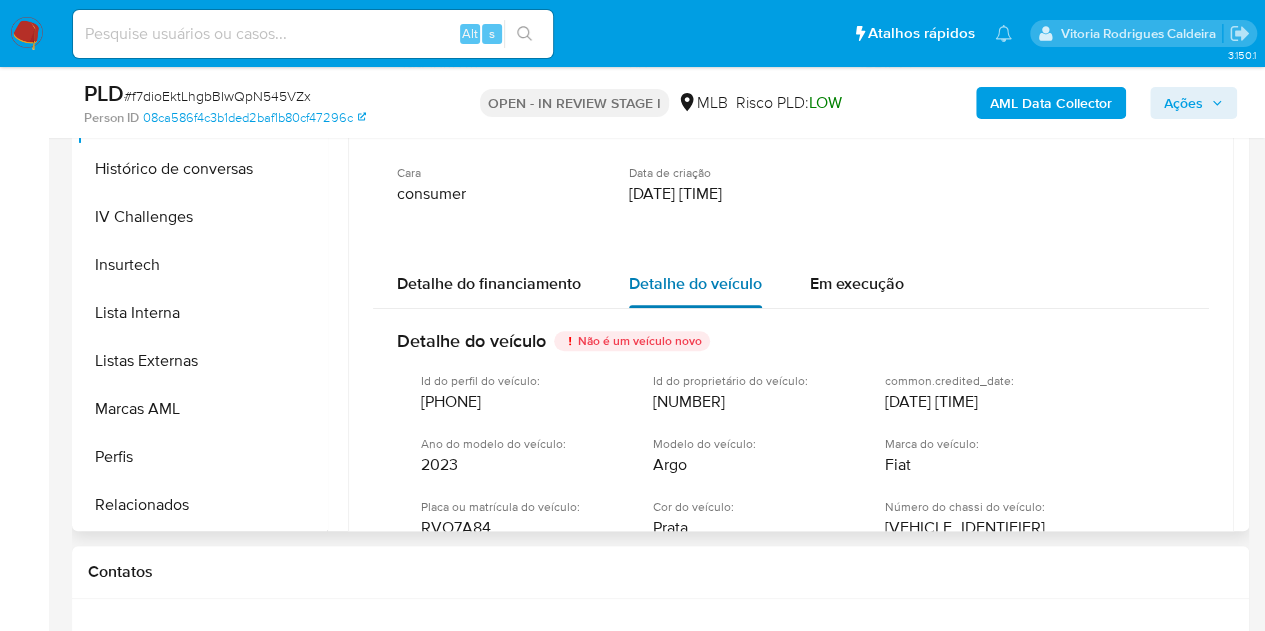 scroll, scrollTop: 168, scrollLeft: 0, axis: vertical 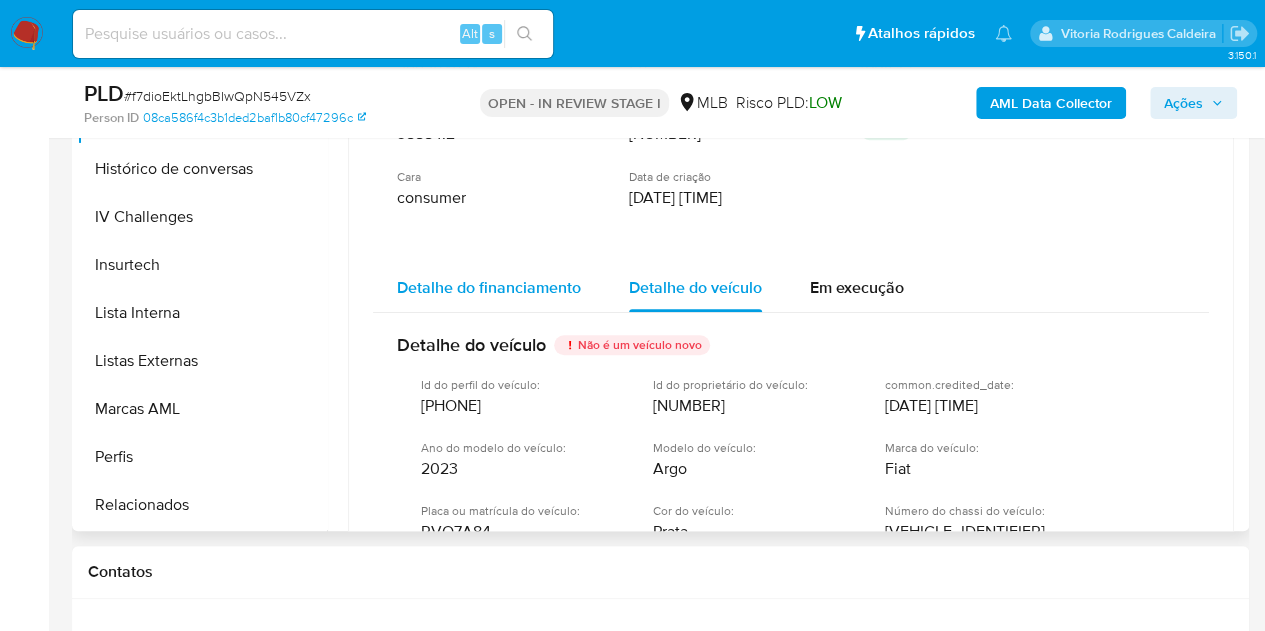 click on "Detalhe do financiamento" at bounding box center [489, 287] 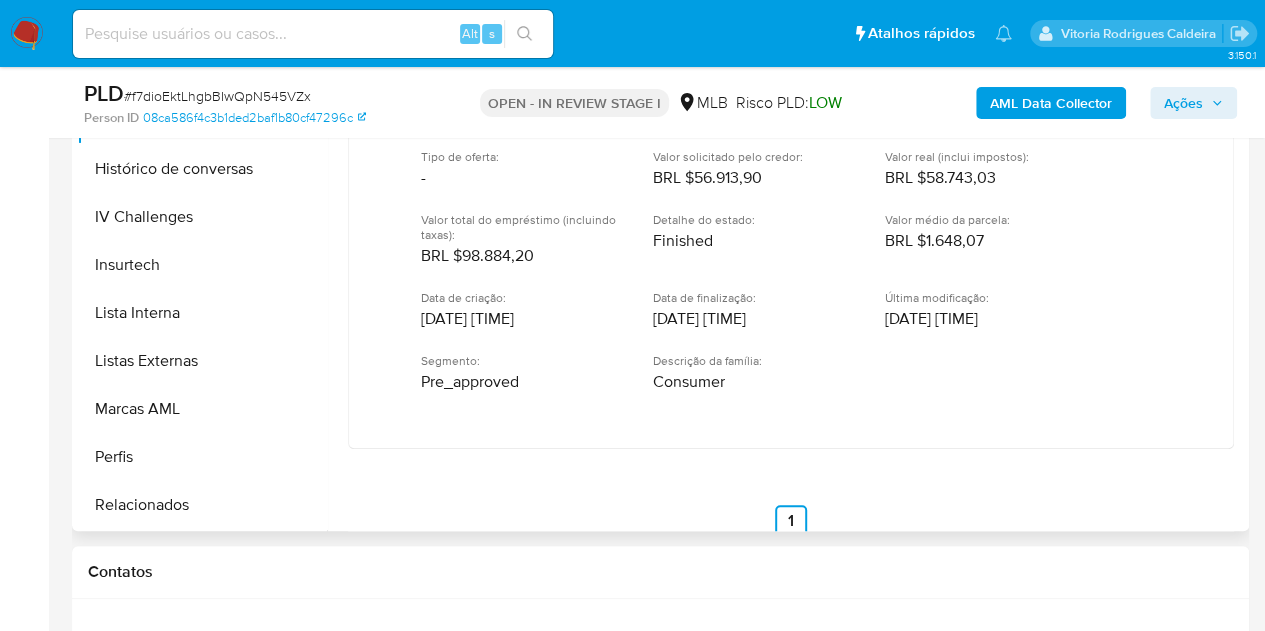 scroll, scrollTop: 546, scrollLeft: 0, axis: vertical 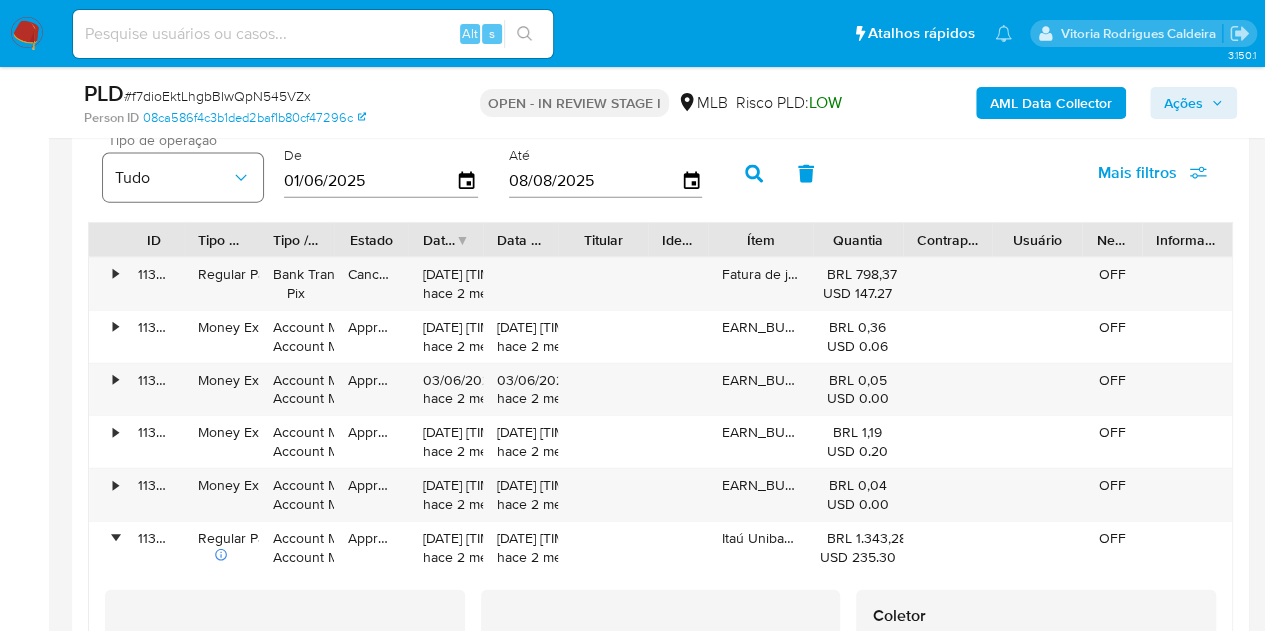 drag, startPoint x: 386, startPoint y: 177, endPoint x: 204, endPoint y: 175, distance: 182.01099 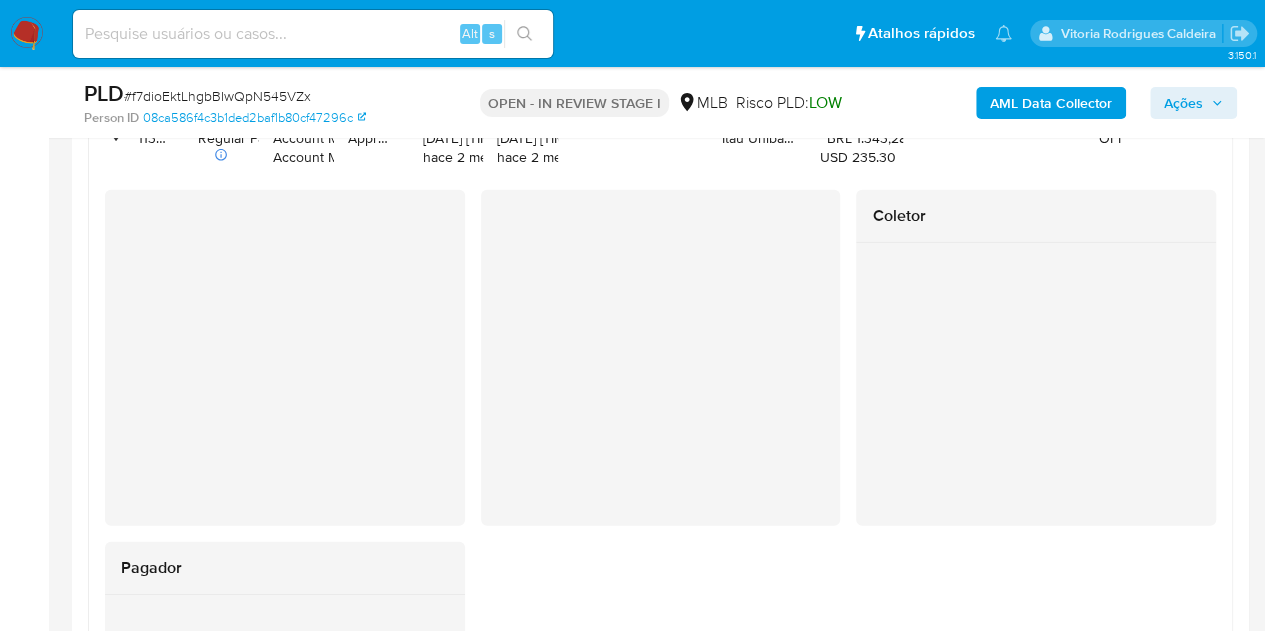 scroll, scrollTop: 2100, scrollLeft: 0, axis: vertical 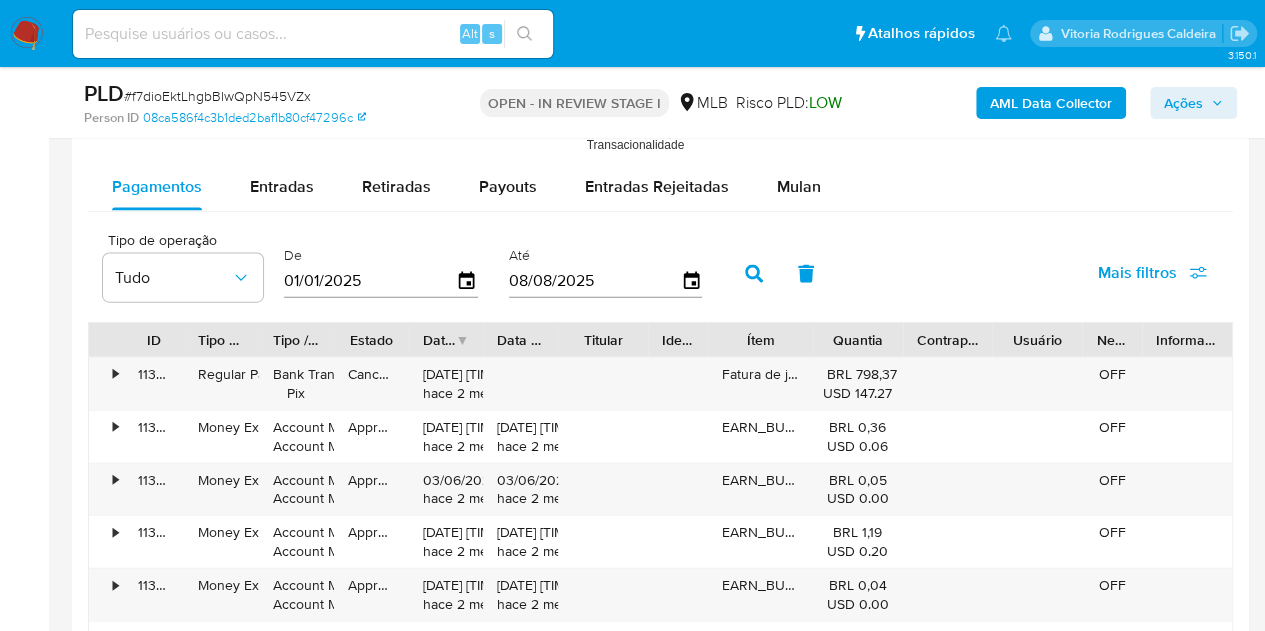type on "01/01/2025" 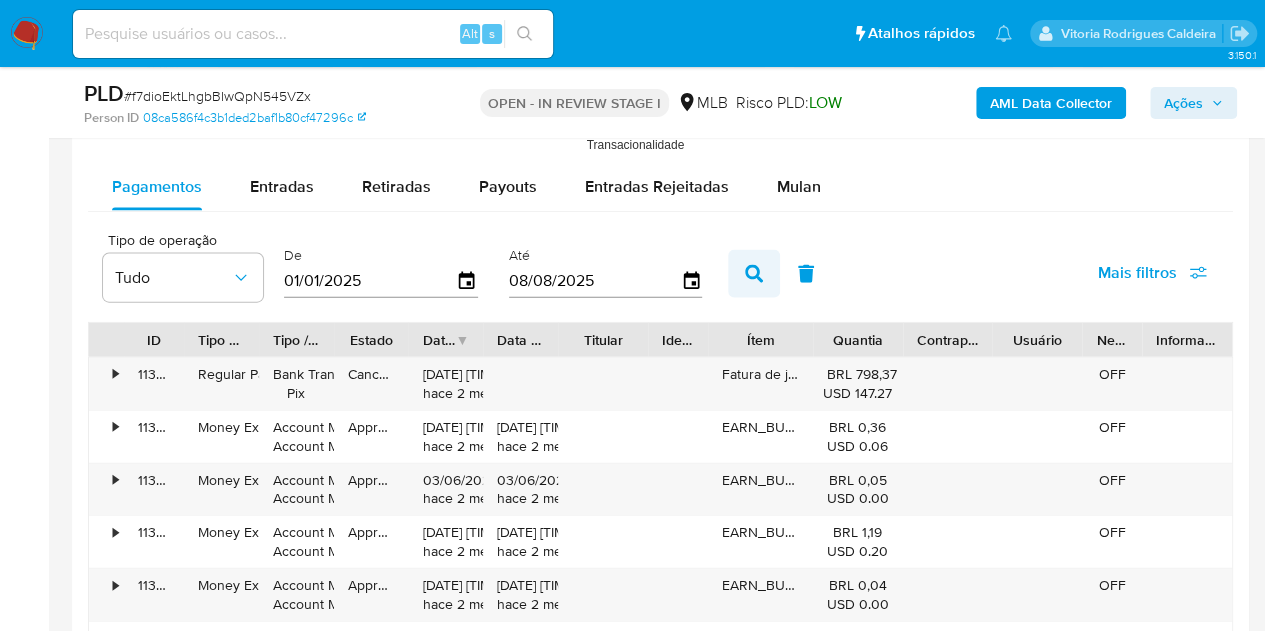 click 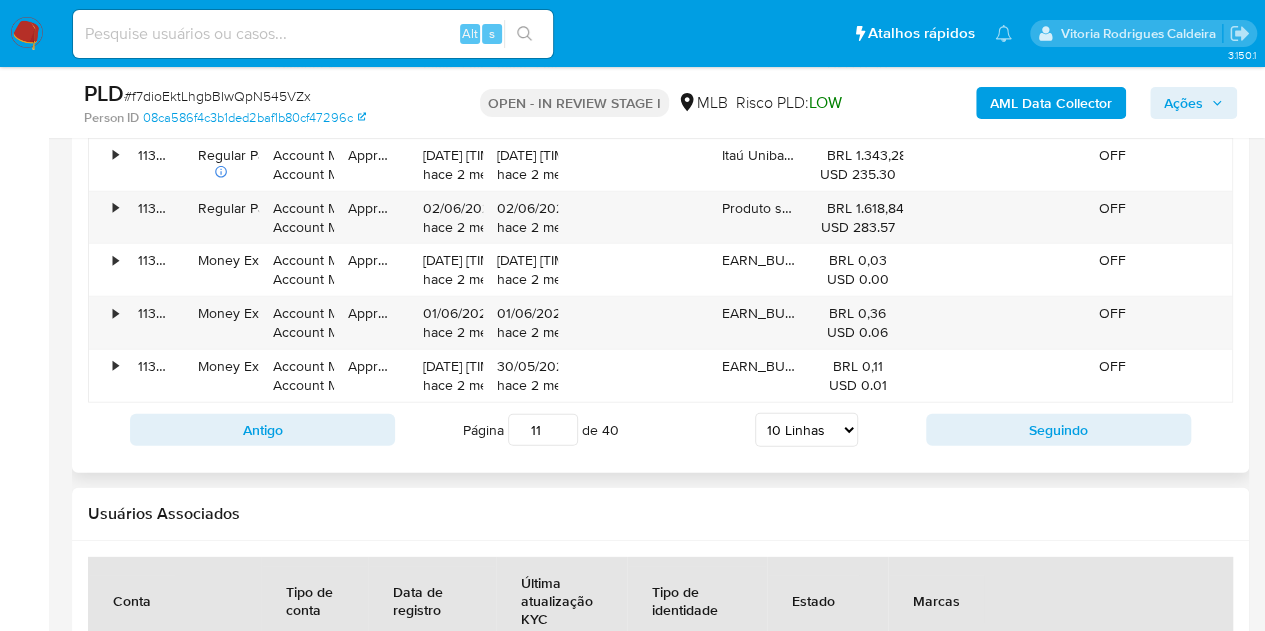 scroll, scrollTop: 2600, scrollLeft: 0, axis: vertical 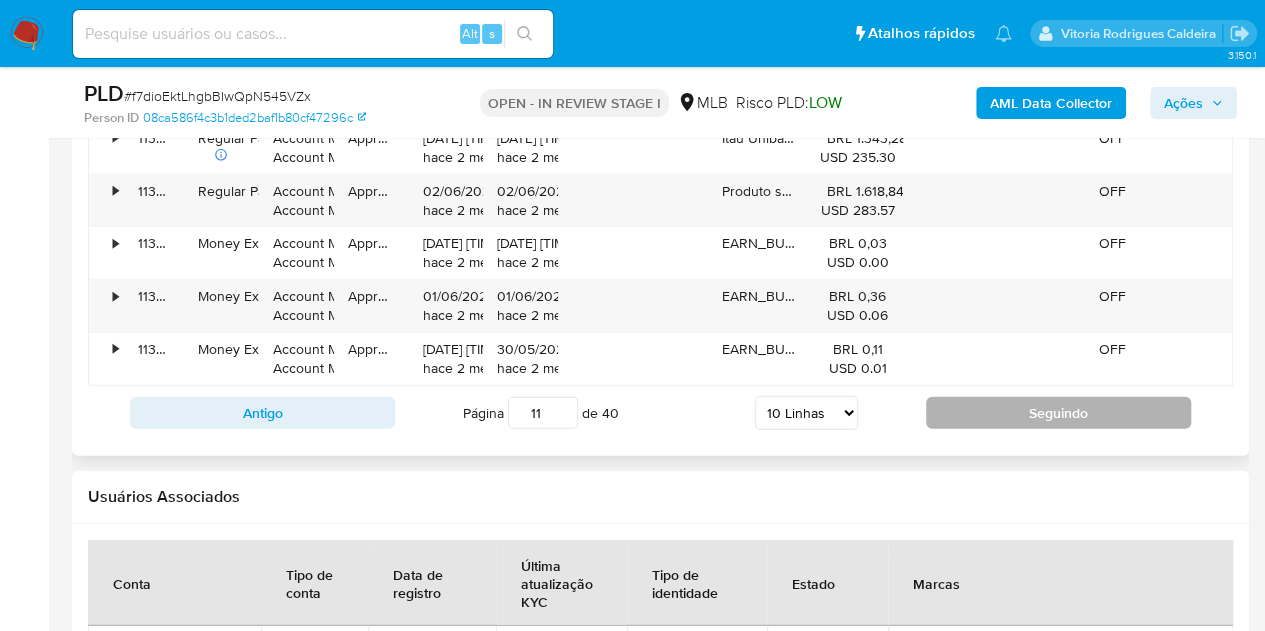 click on "Seguindo" at bounding box center (1058, 413) 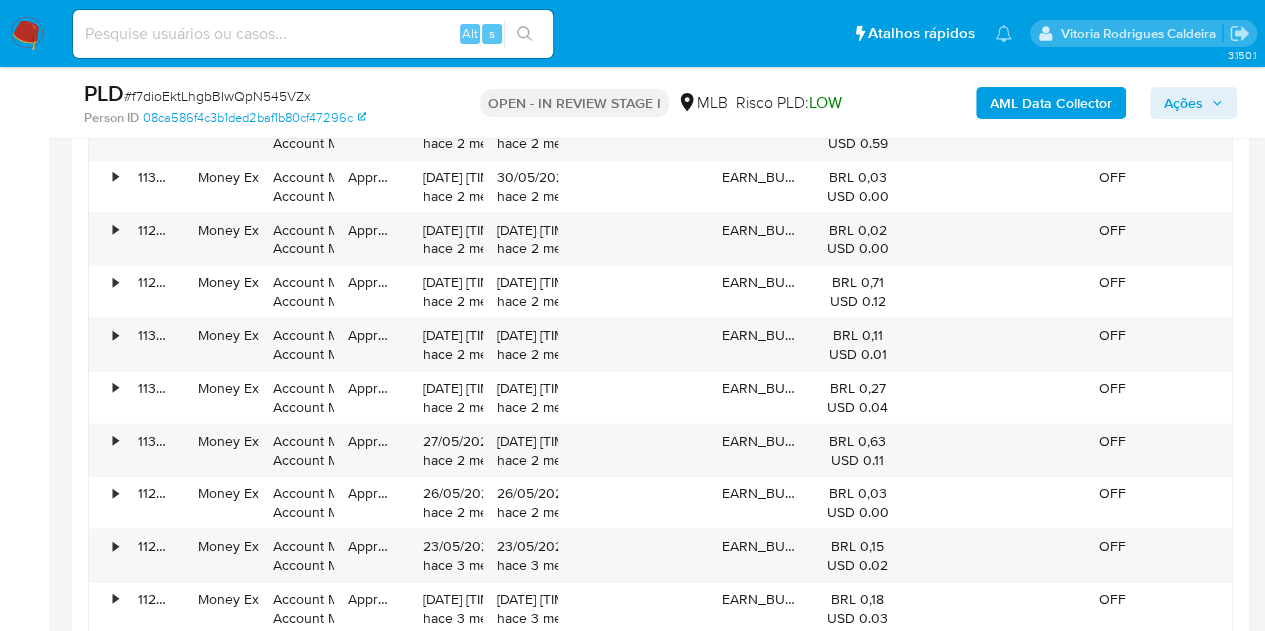scroll, scrollTop: 2500, scrollLeft: 0, axis: vertical 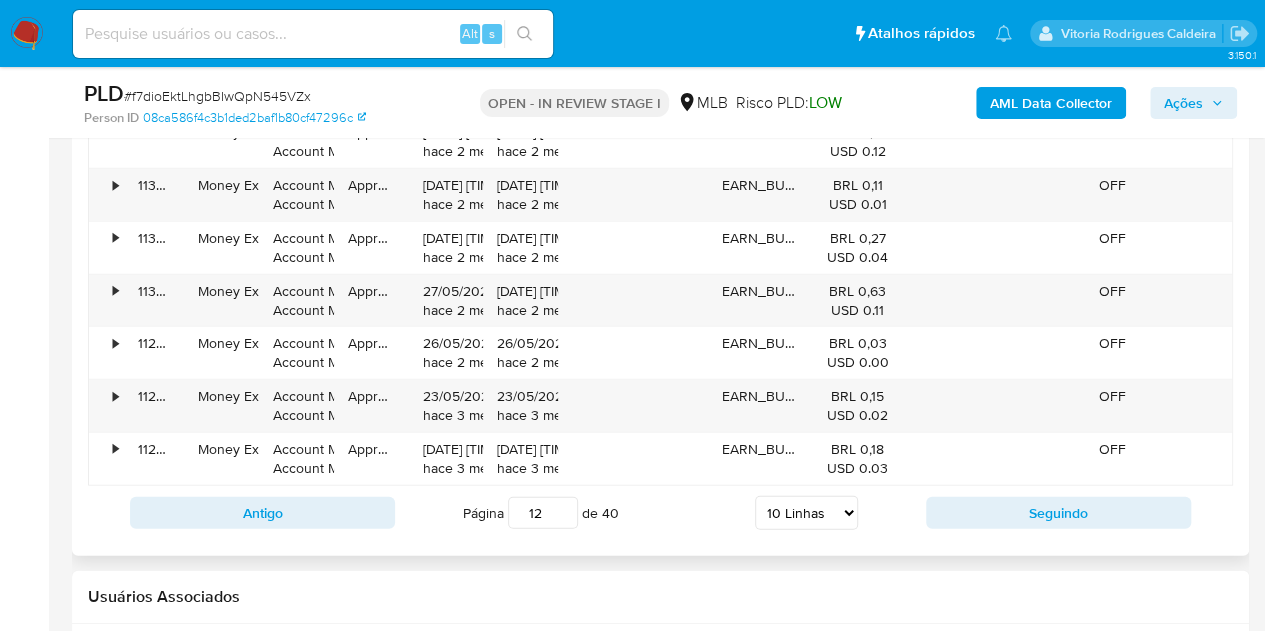 click on "Antigo Página   12   de   40 5   Linhas 10   Linhas 20   Linhas 25   Linhas 50   Linhas 100   Linhas Seguindo" at bounding box center (660, 513) 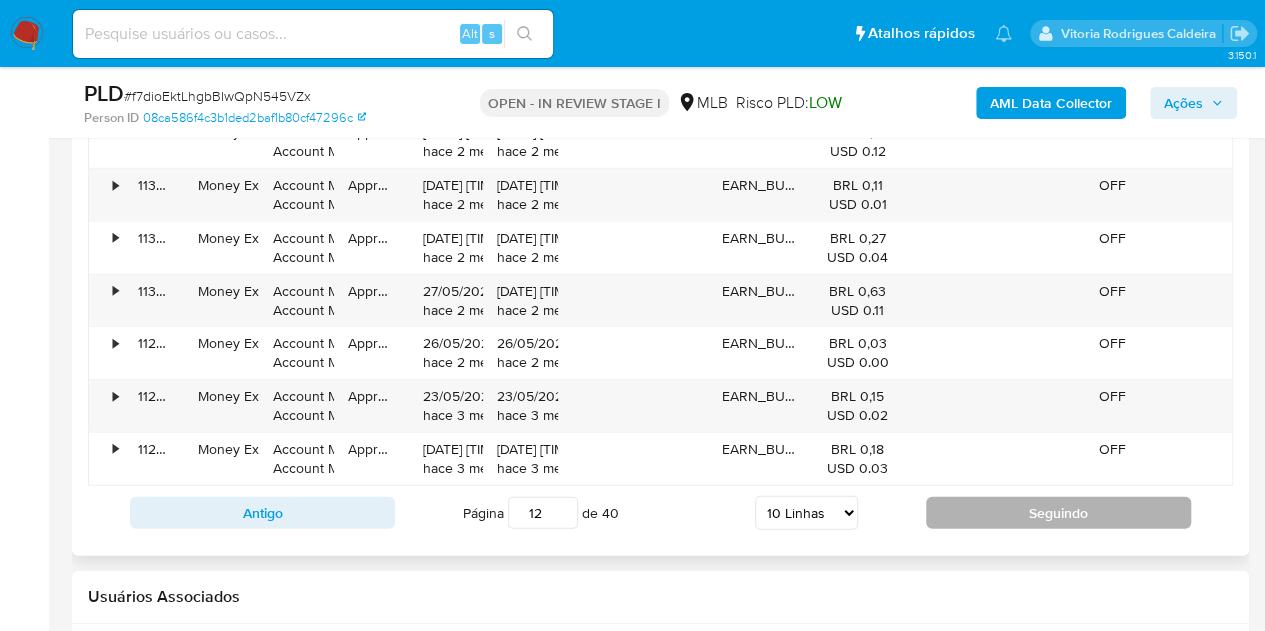 click on "Seguindo" at bounding box center (1058, 513) 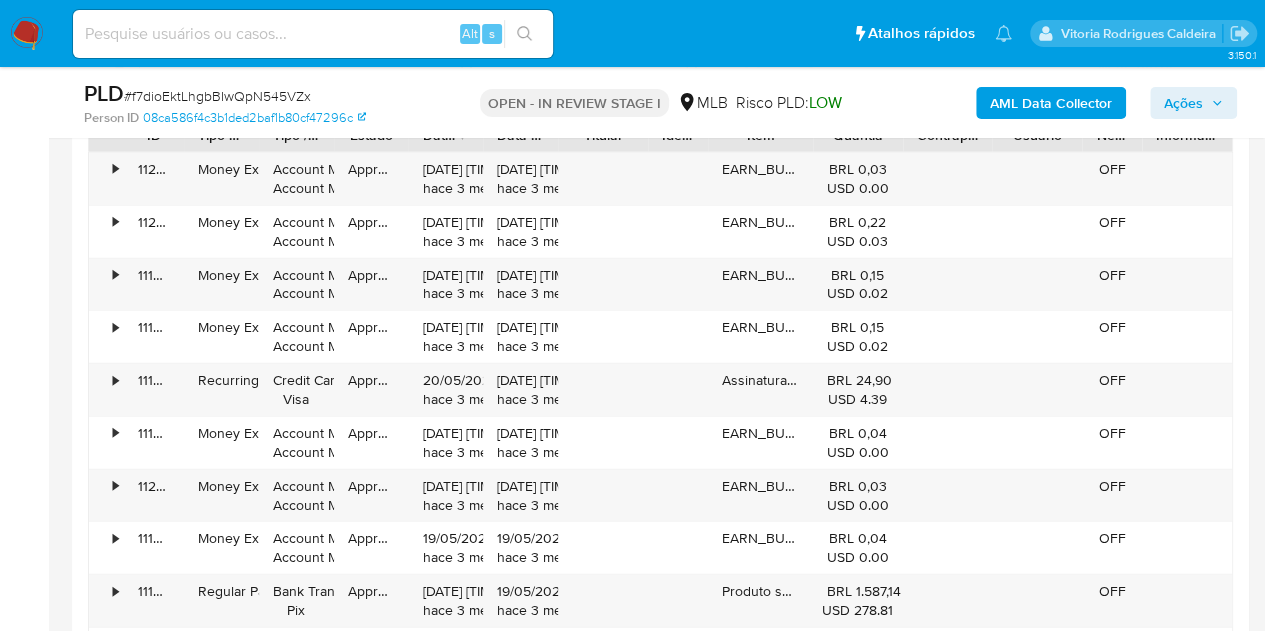 scroll, scrollTop: 2400, scrollLeft: 0, axis: vertical 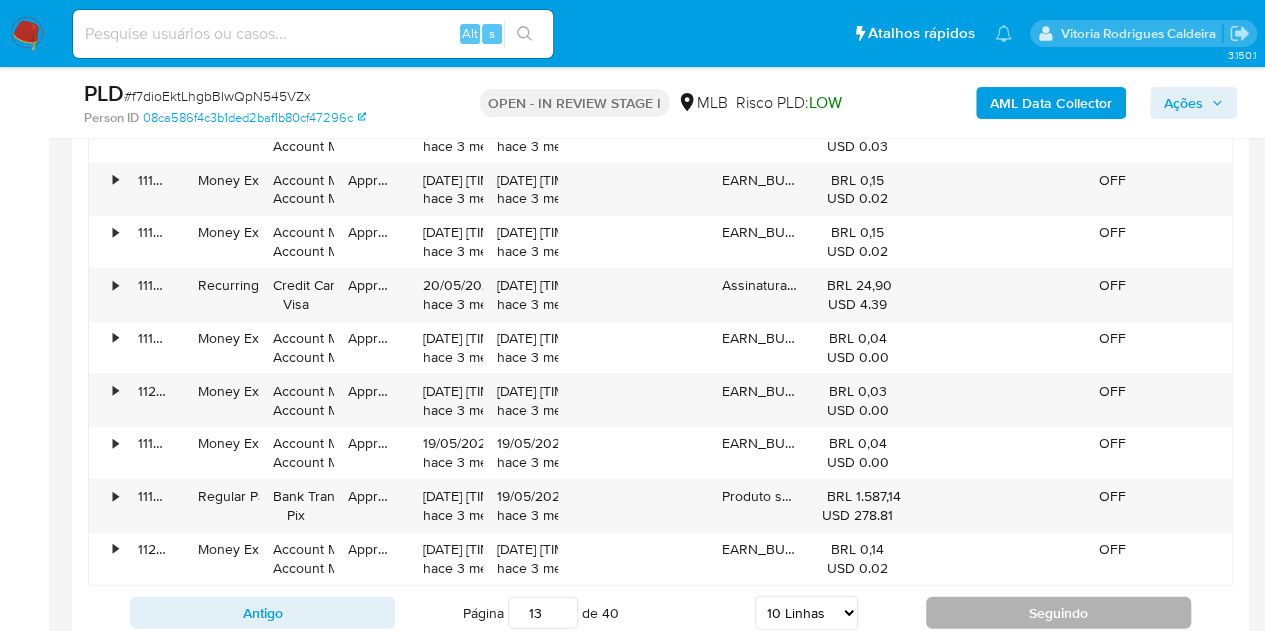 click on "Seguindo" at bounding box center [1058, 613] 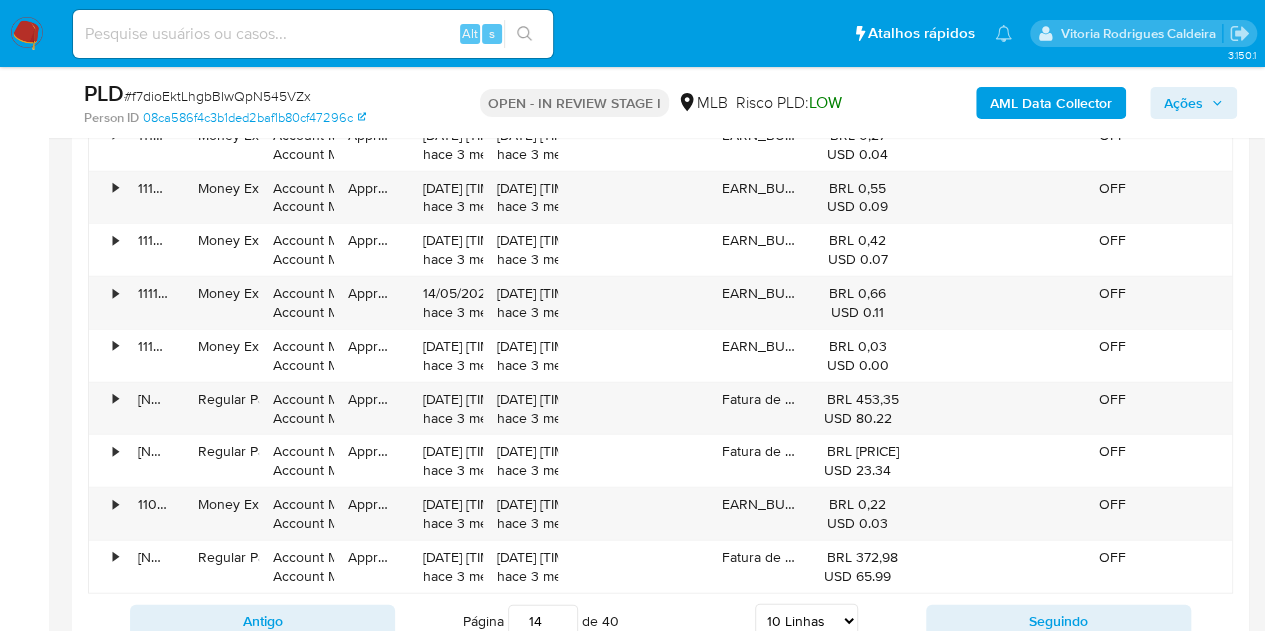 scroll, scrollTop: 2600, scrollLeft: 0, axis: vertical 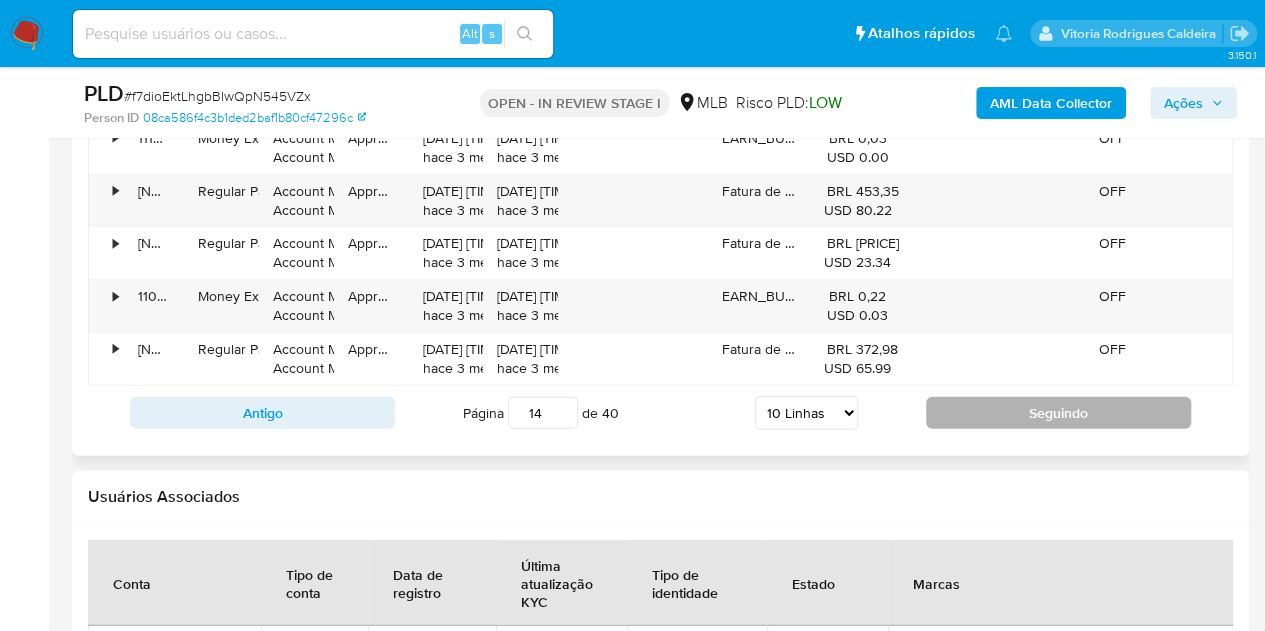 click on "Seguindo" at bounding box center [1058, 413] 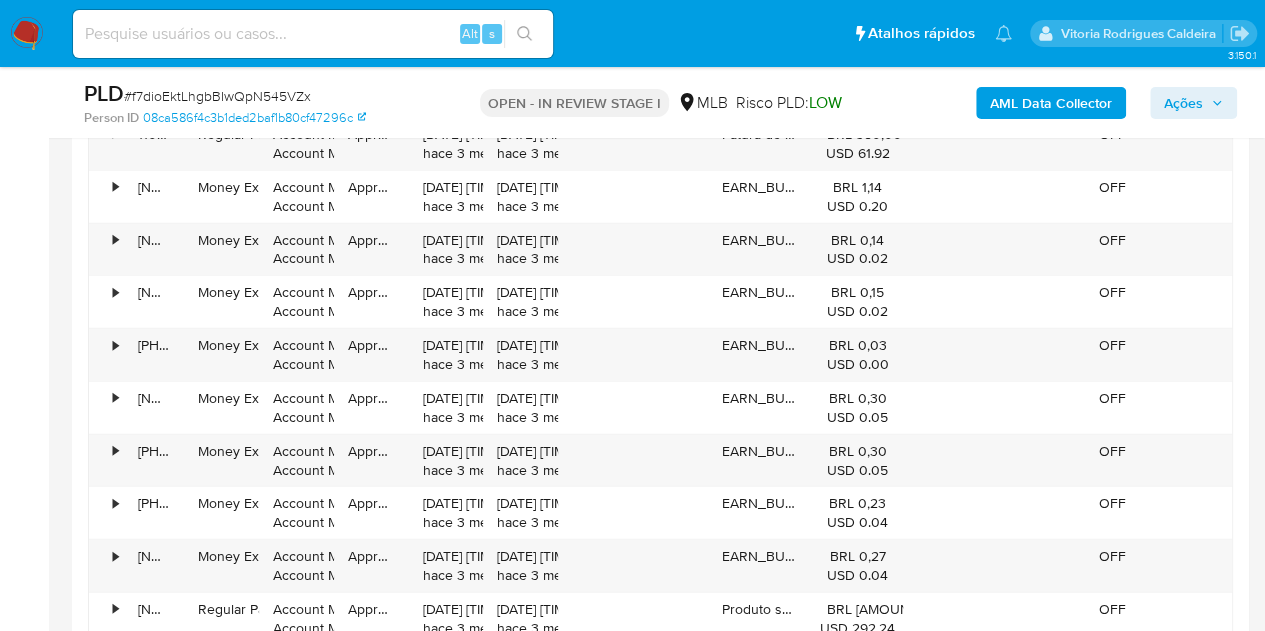 scroll, scrollTop: 2600, scrollLeft: 0, axis: vertical 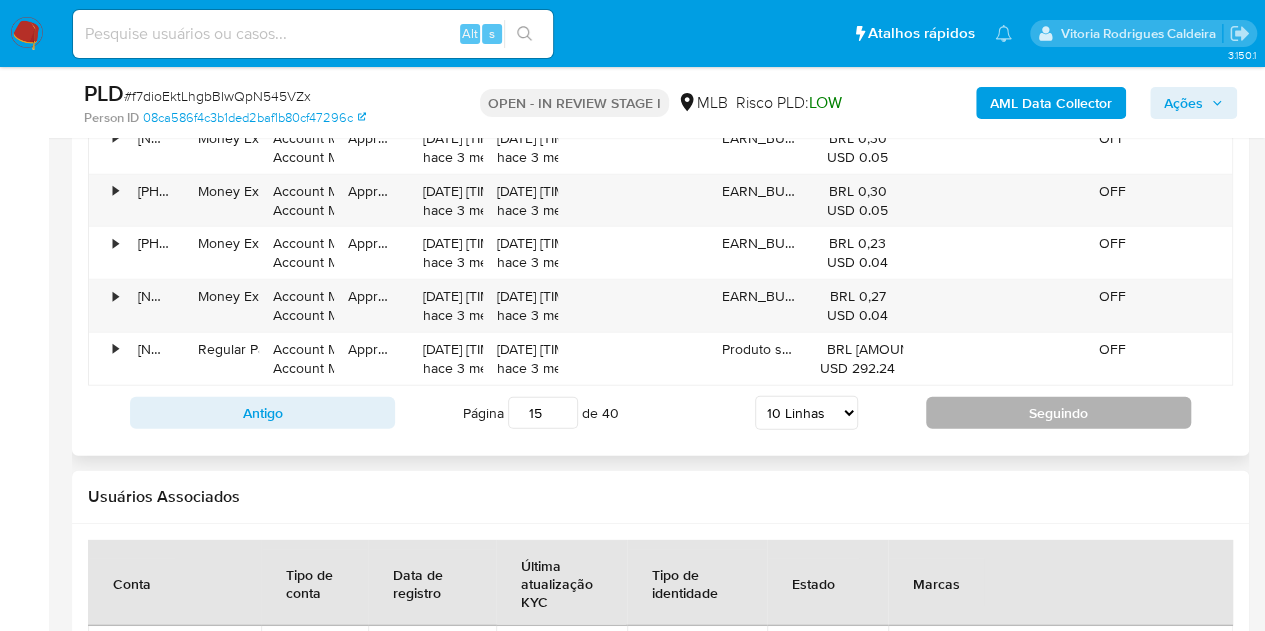 click on "Seguindo" at bounding box center (1058, 413) 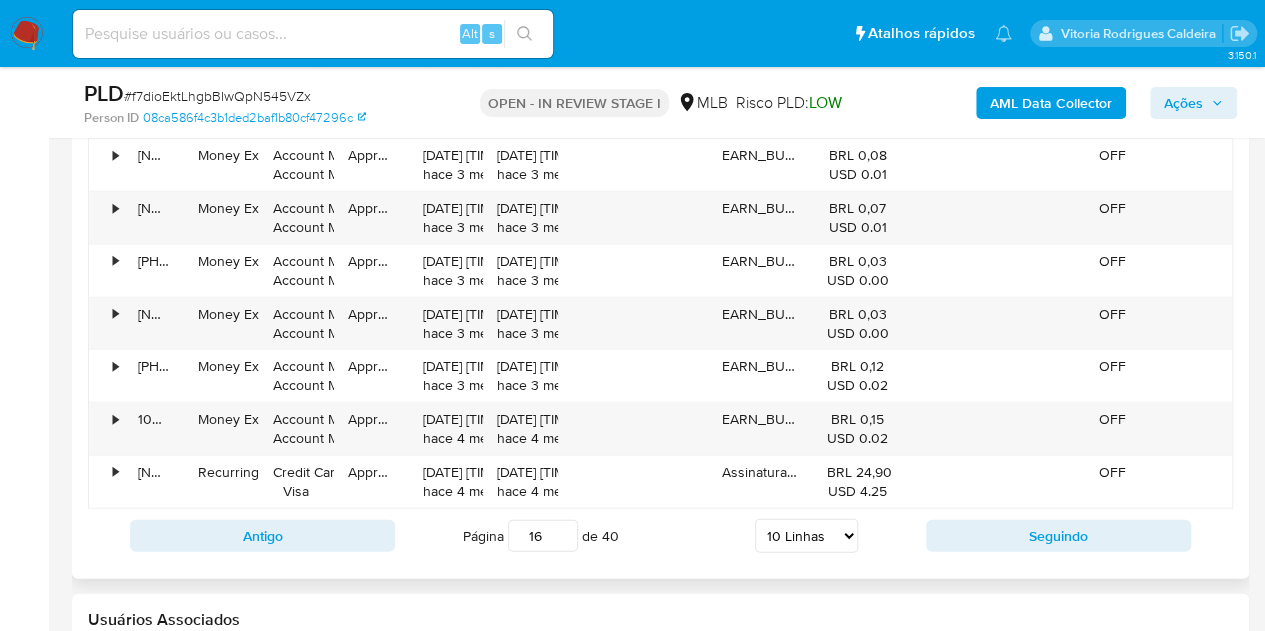 scroll, scrollTop: 2600, scrollLeft: 0, axis: vertical 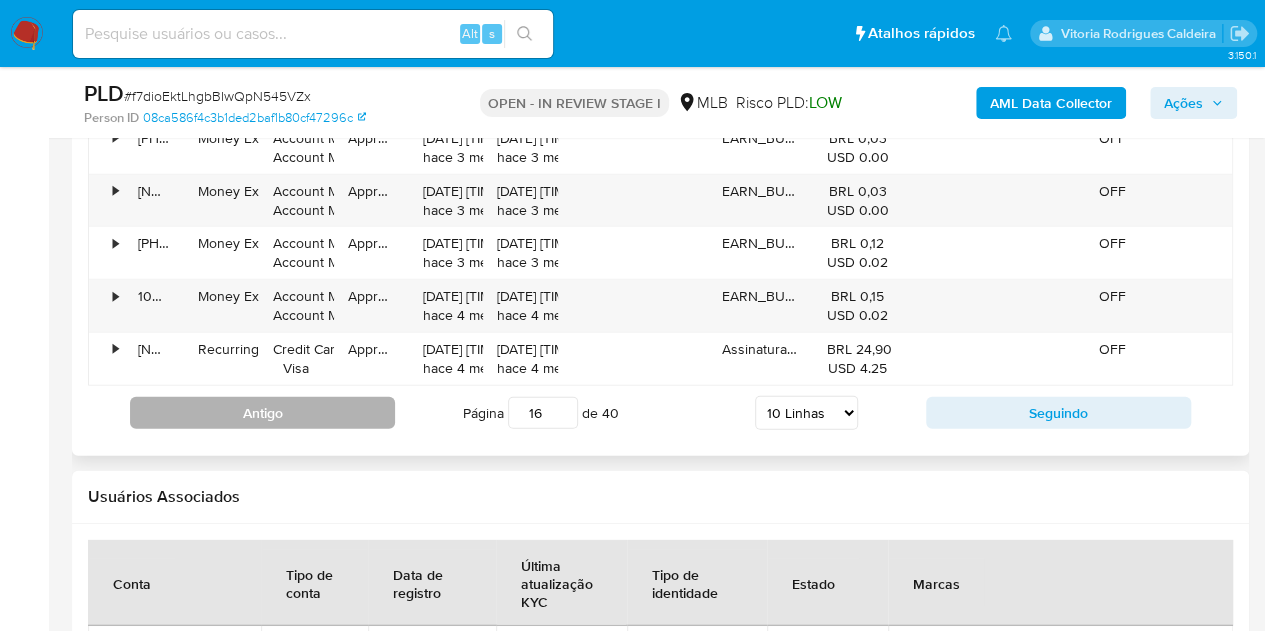 click on "Antigo" at bounding box center (262, 413) 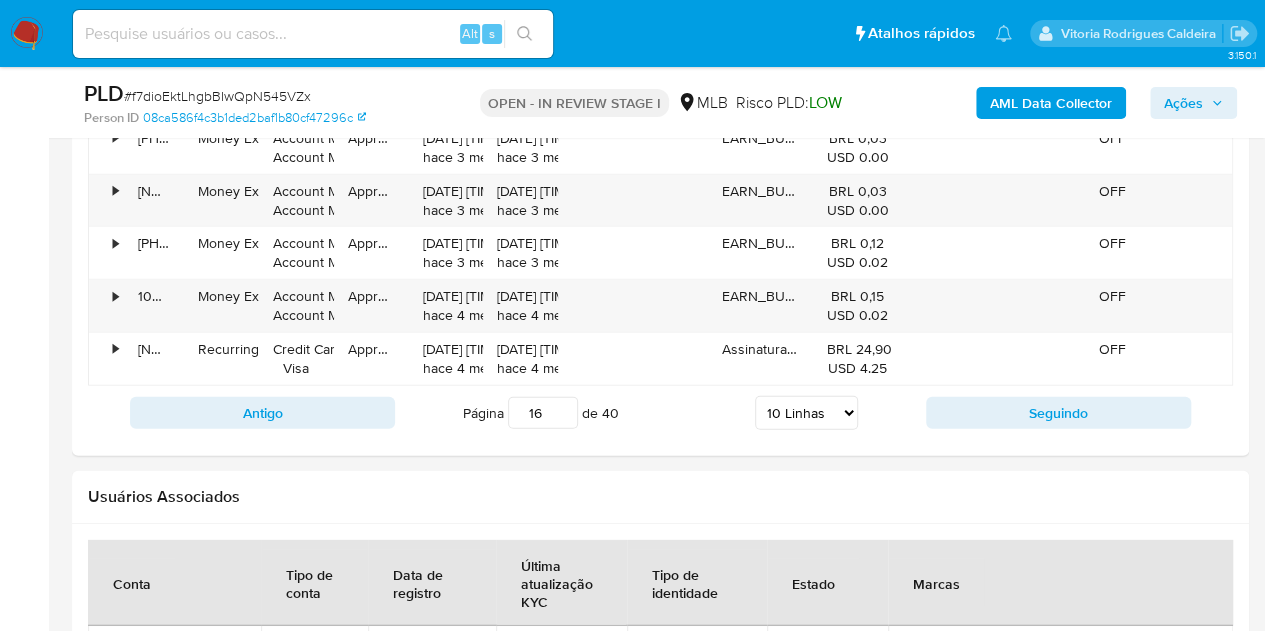 type on "15" 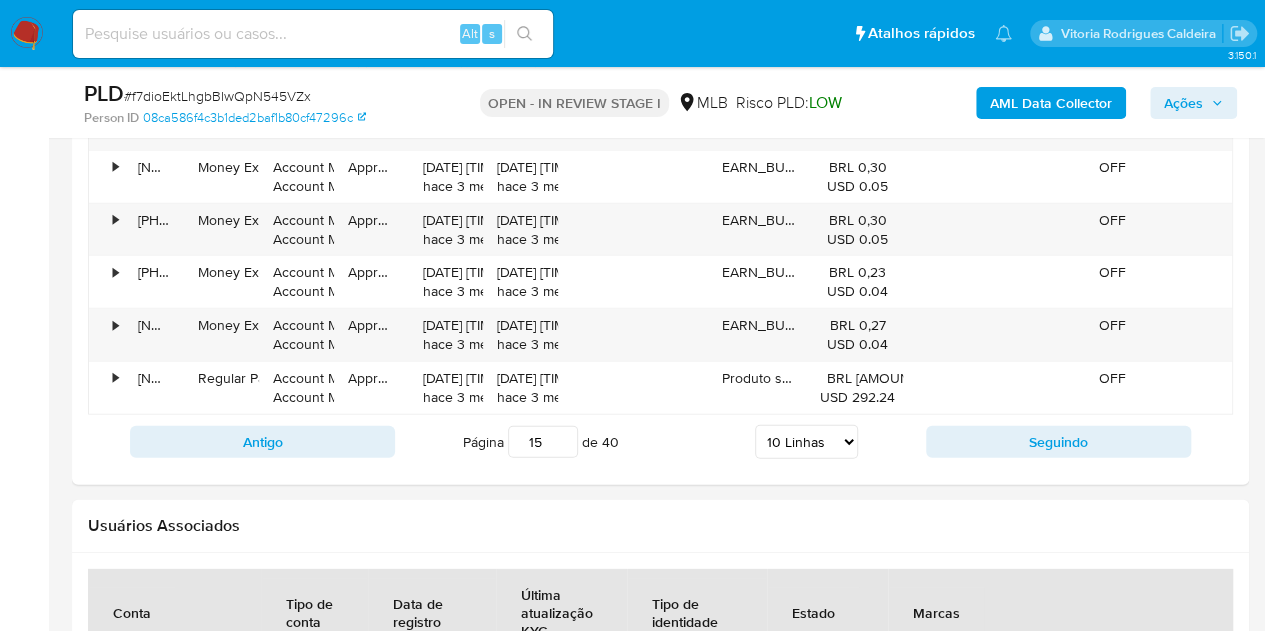 scroll, scrollTop: 2600, scrollLeft: 0, axis: vertical 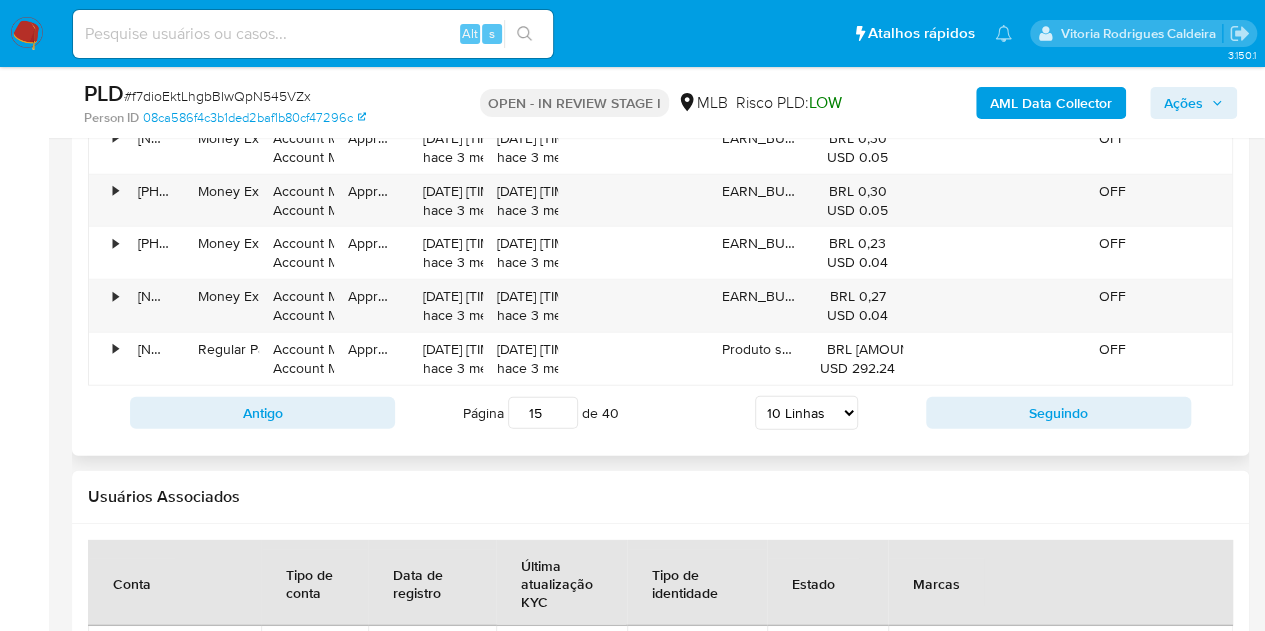 click on "5   Linhas 10   Linhas 20   Linhas 25   Linhas 50   Linhas 100   Linhas" at bounding box center (806, 413) 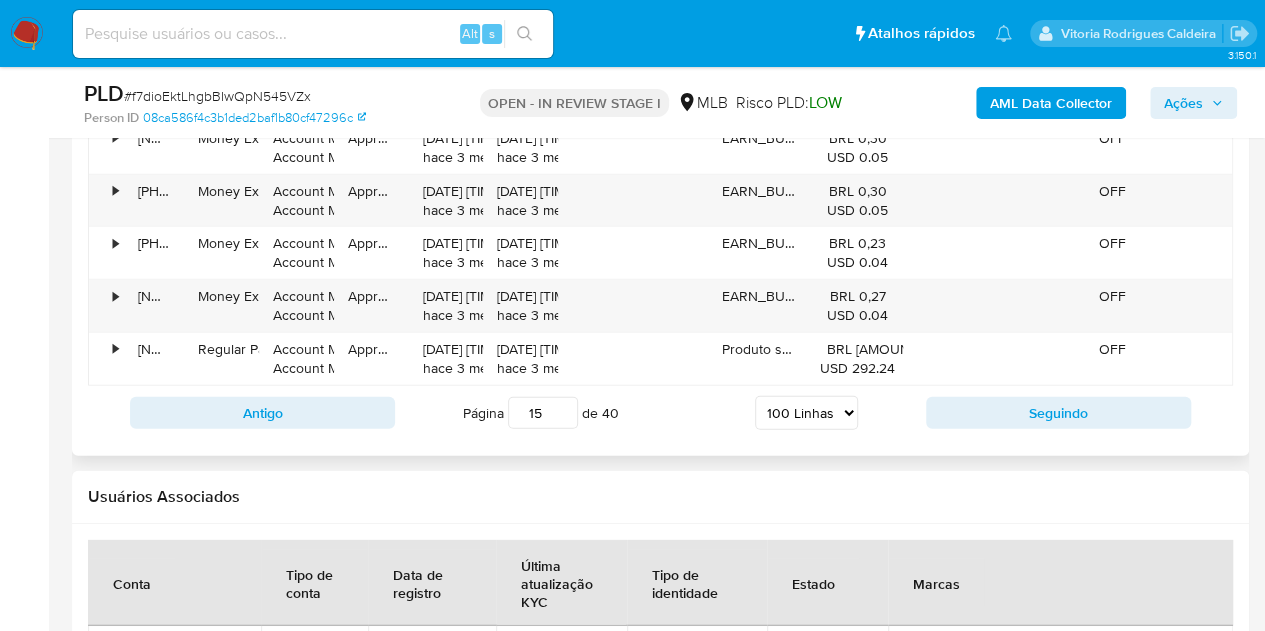 click on "5   Linhas 10   Linhas 20   Linhas 25   Linhas 50   Linhas 100   Linhas" at bounding box center [806, 413] 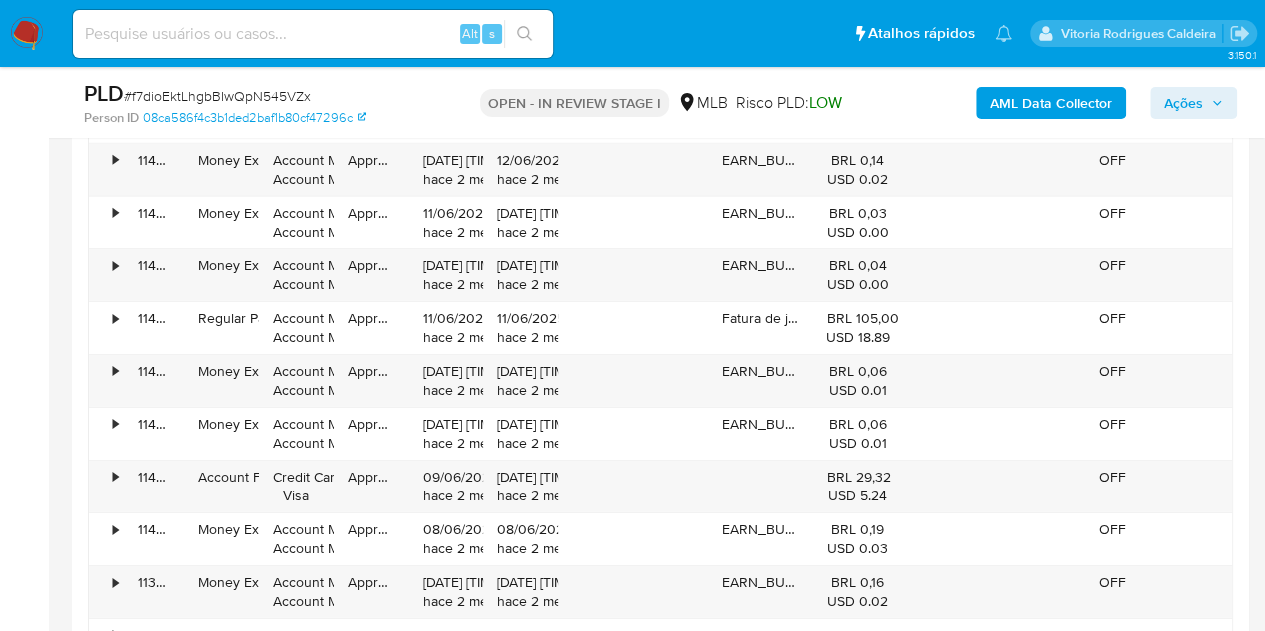 scroll, scrollTop: 7200, scrollLeft: 0, axis: vertical 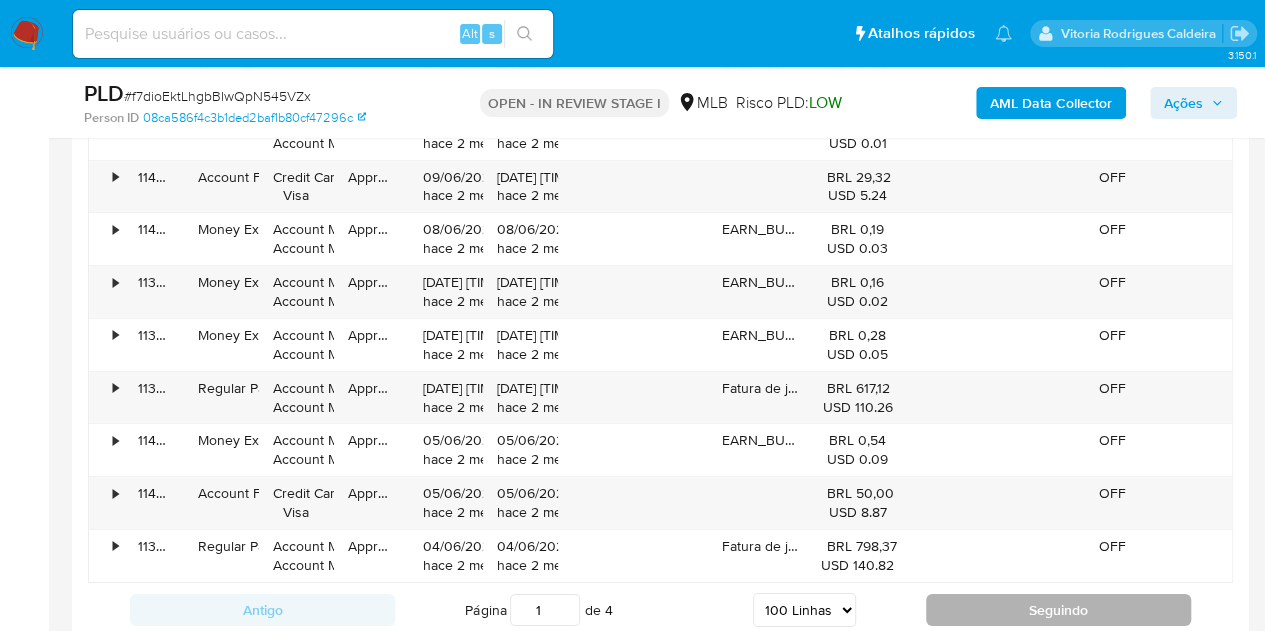 click on "Seguindo" at bounding box center [1058, 610] 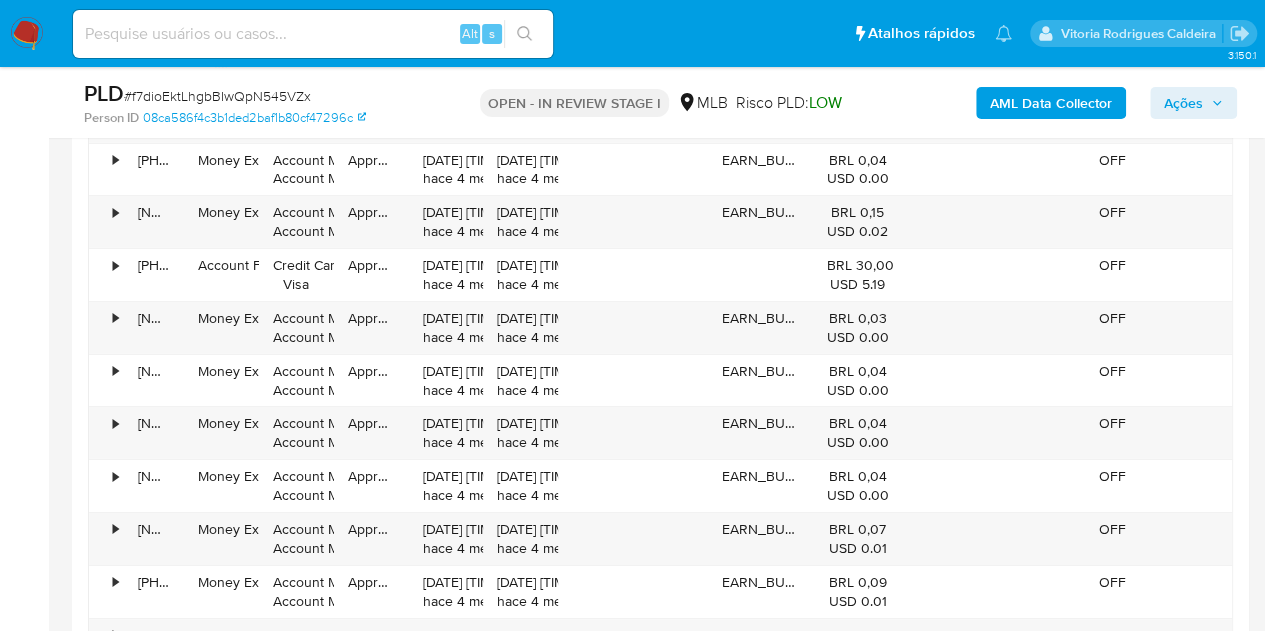 scroll, scrollTop: 7206, scrollLeft: 0, axis: vertical 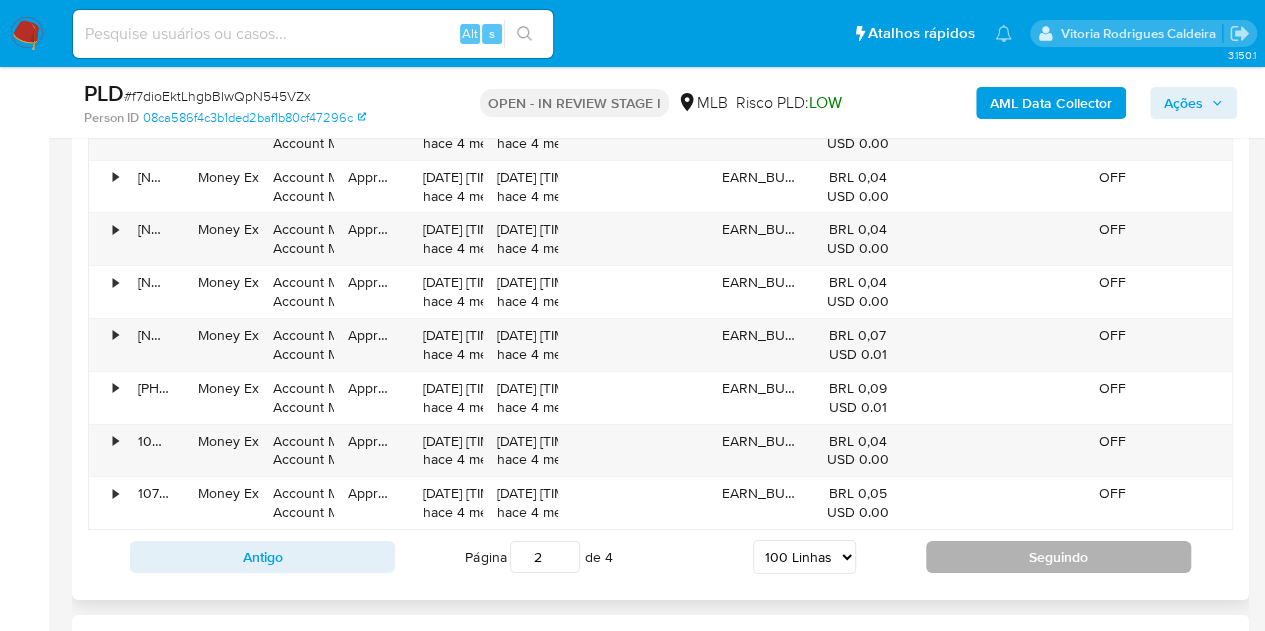 click on "Seguindo" at bounding box center [1058, 557] 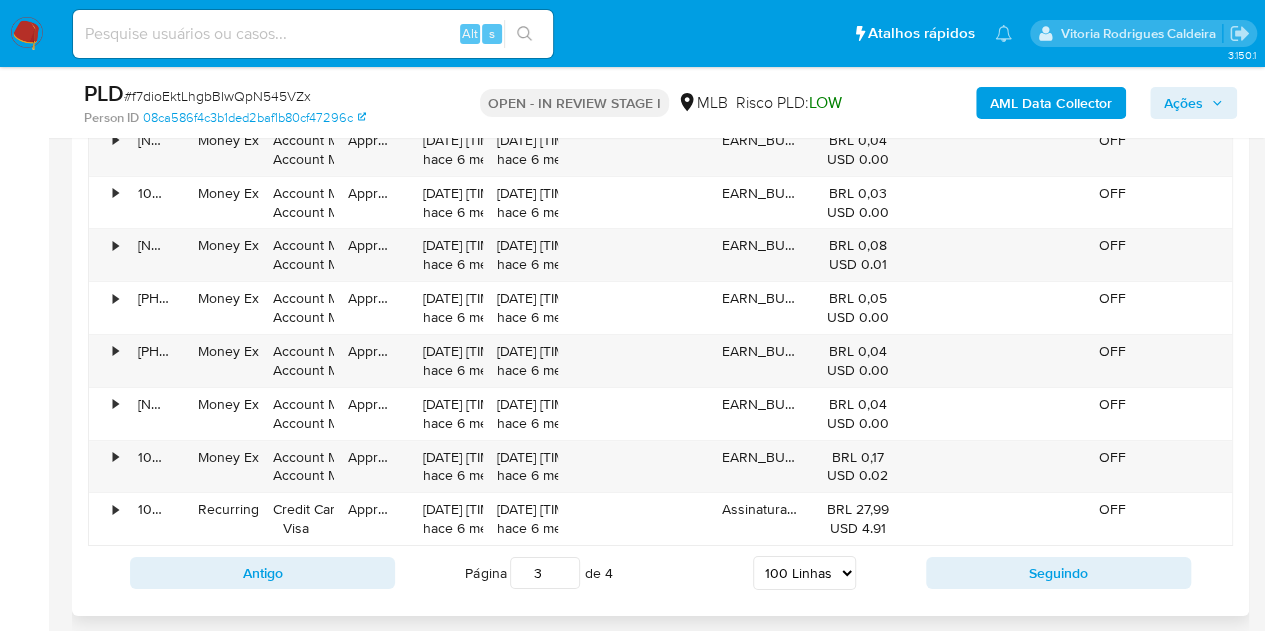scroll, scrollTop: 7206, scrollLeft: 0, axis: vertical 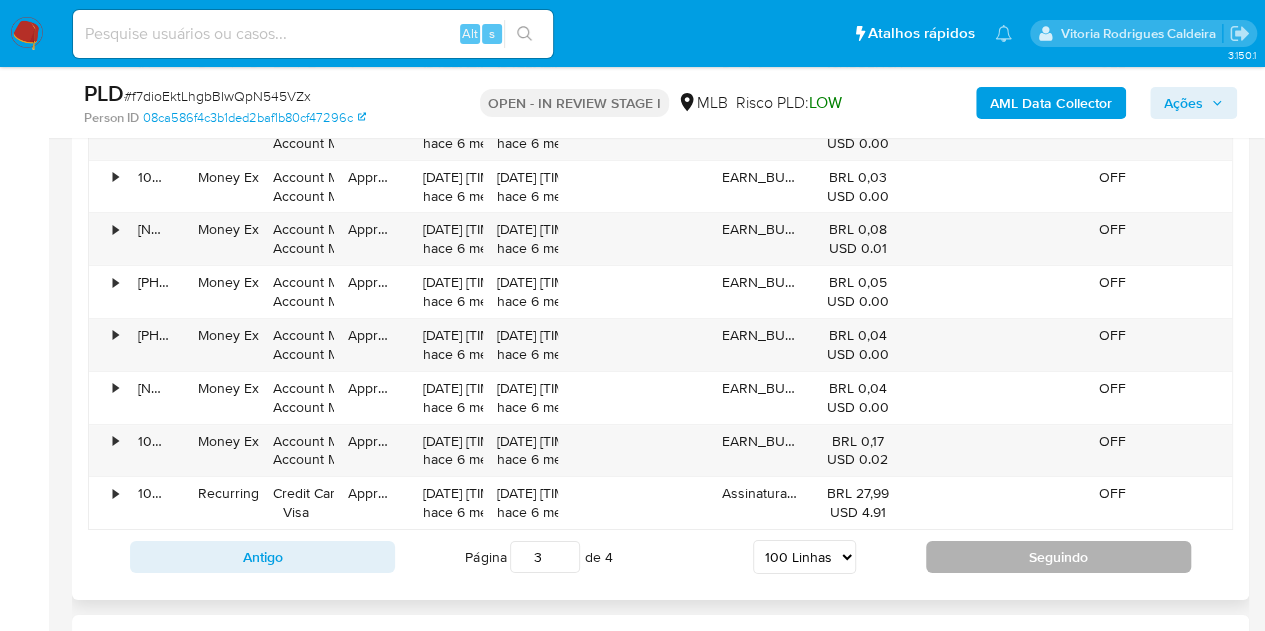 click on "Seguindo" at bounding box center [1058, 557] 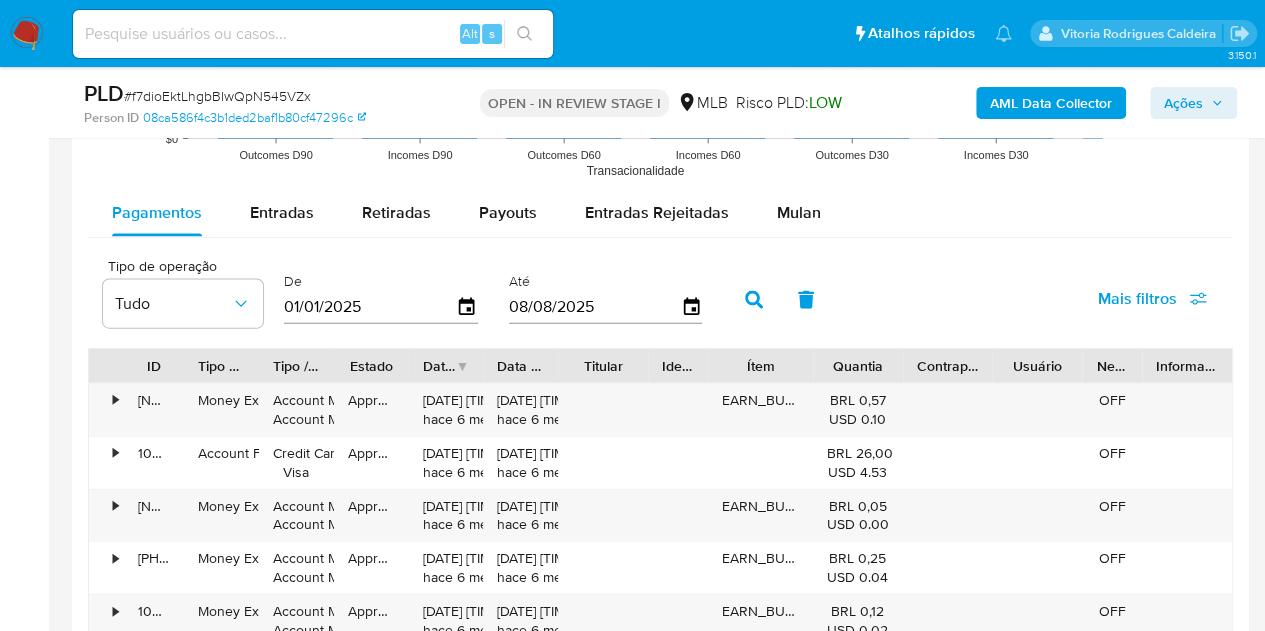 scroll, scrollTop: 2106, scrollLeft: 0, axis: vertical 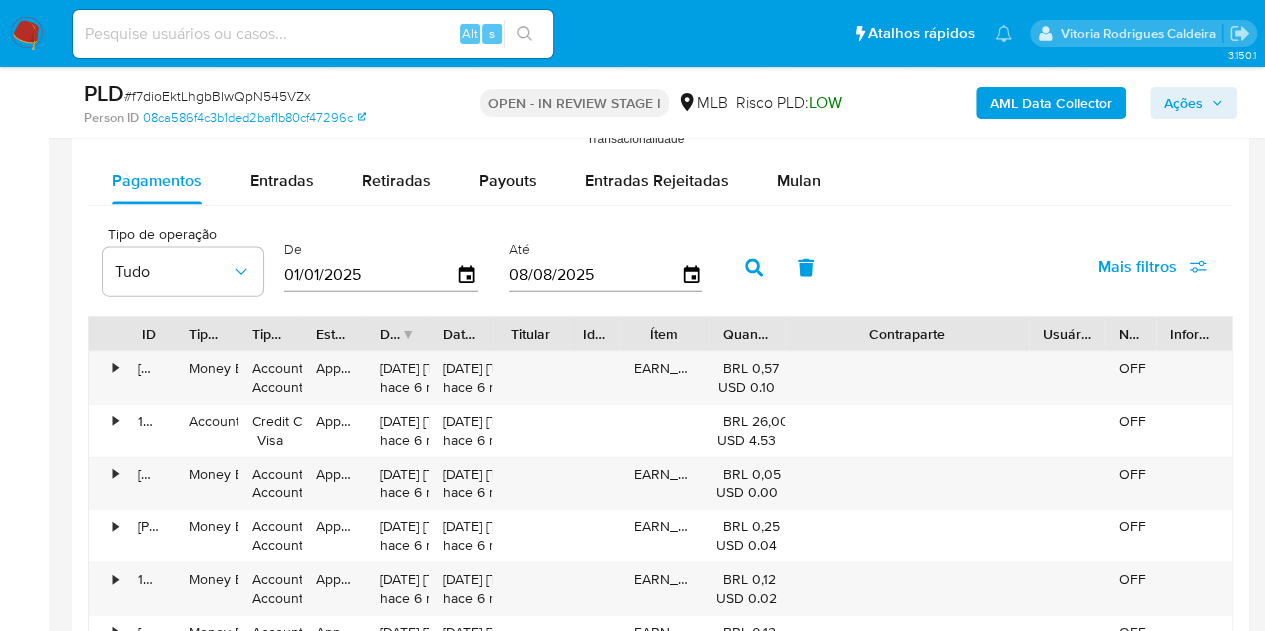 drag, startPoint x: 996, startPoint y: 328, endPoint x: 1150, endPoint y: 335, distance: 154.15901 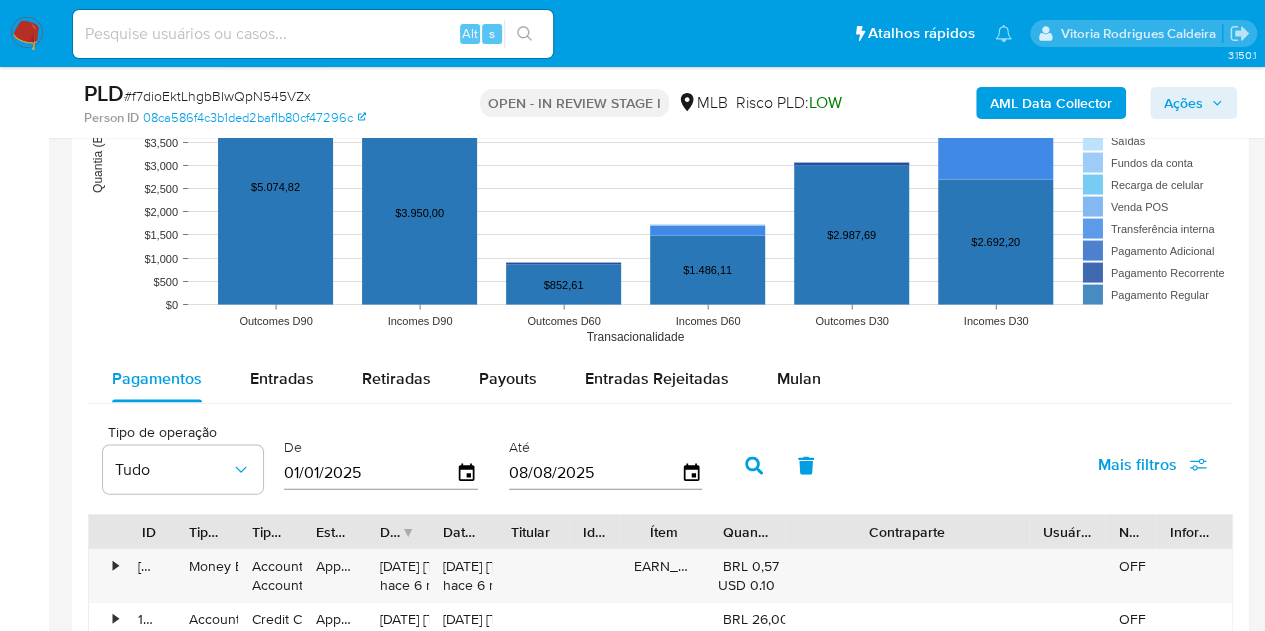scroll, scrollTop: 1906, scrollLeft: 0, axis: vertical 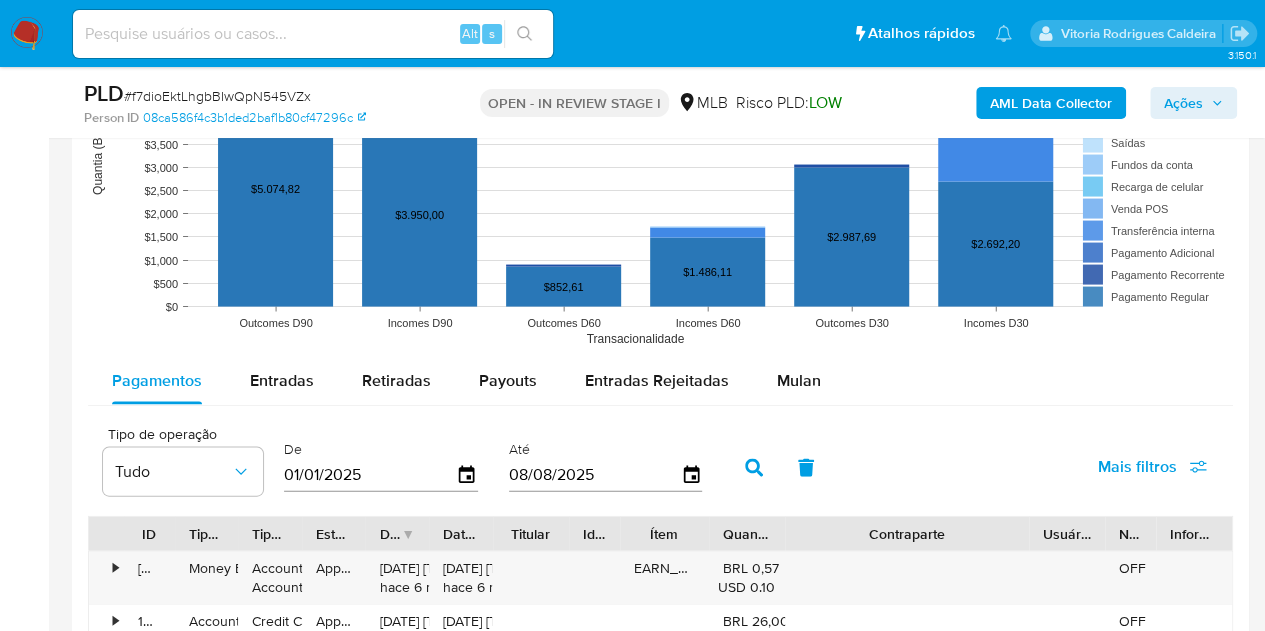 drag, startPoint x: 282, startPoint y: 380, endPoint x: 384, endPoint y: 347, distance: 107.205414 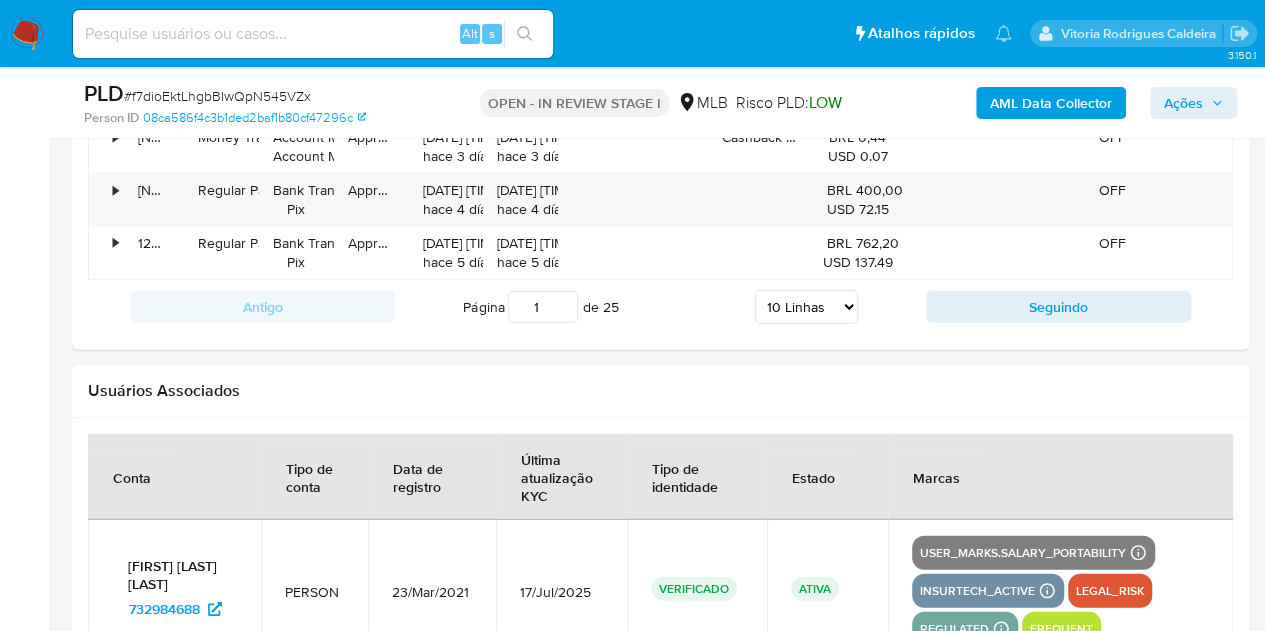 scroll, scrollTop: 2506, scrollLeft: 0, axis: vertical 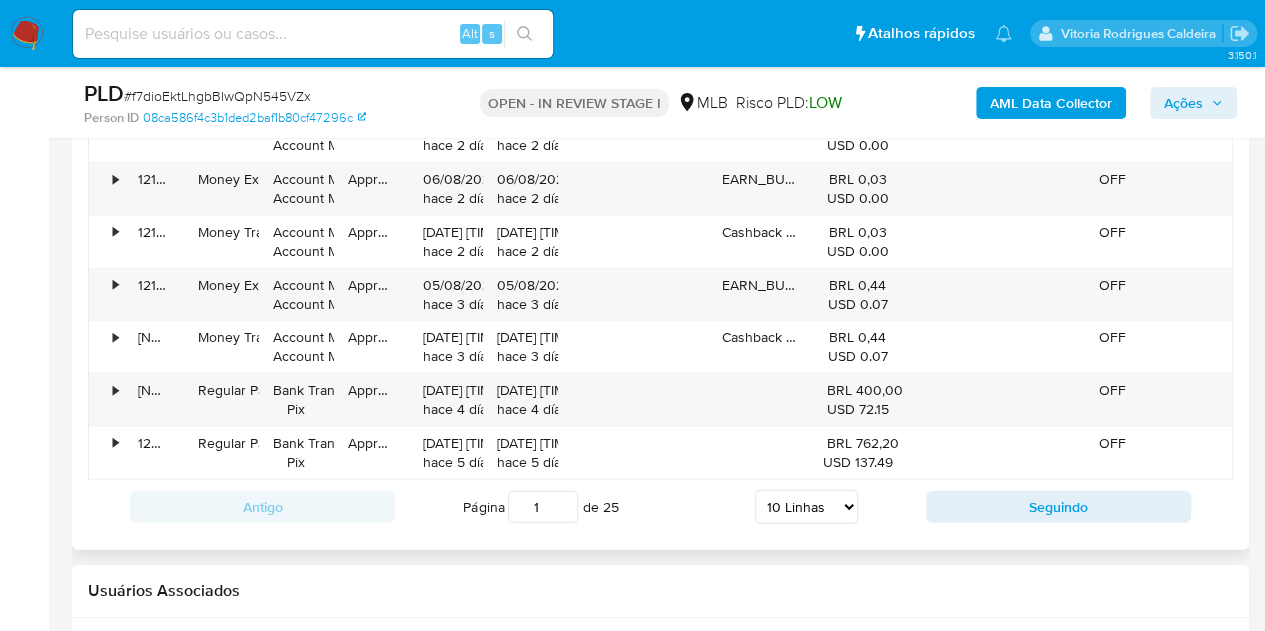 click on "Antigo Página   1   de   25 5   Linhas 10   Linhas 20   Linhas 25   Linhas 50   Linhas 100   Linhas Seguindo" at bounding box center [660, 507] 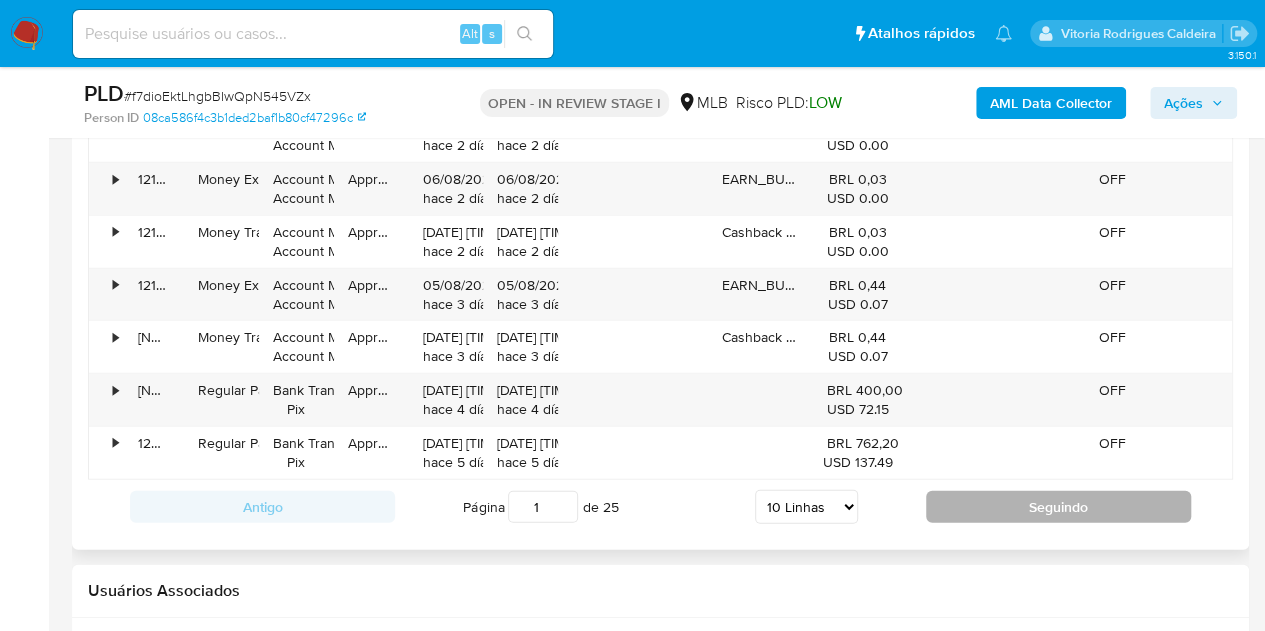 click on "Seguindo" at bounding box center (1058, 507) 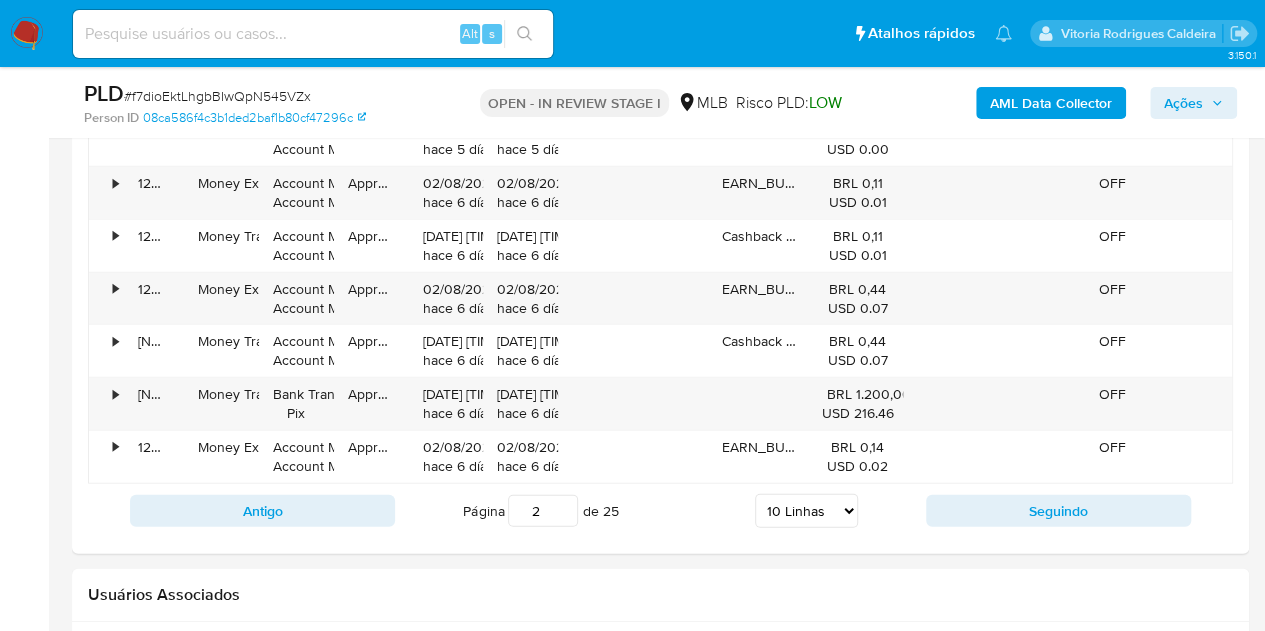 scroll, scrollTop: 2506, scrollLeft: 0, axis: vertical 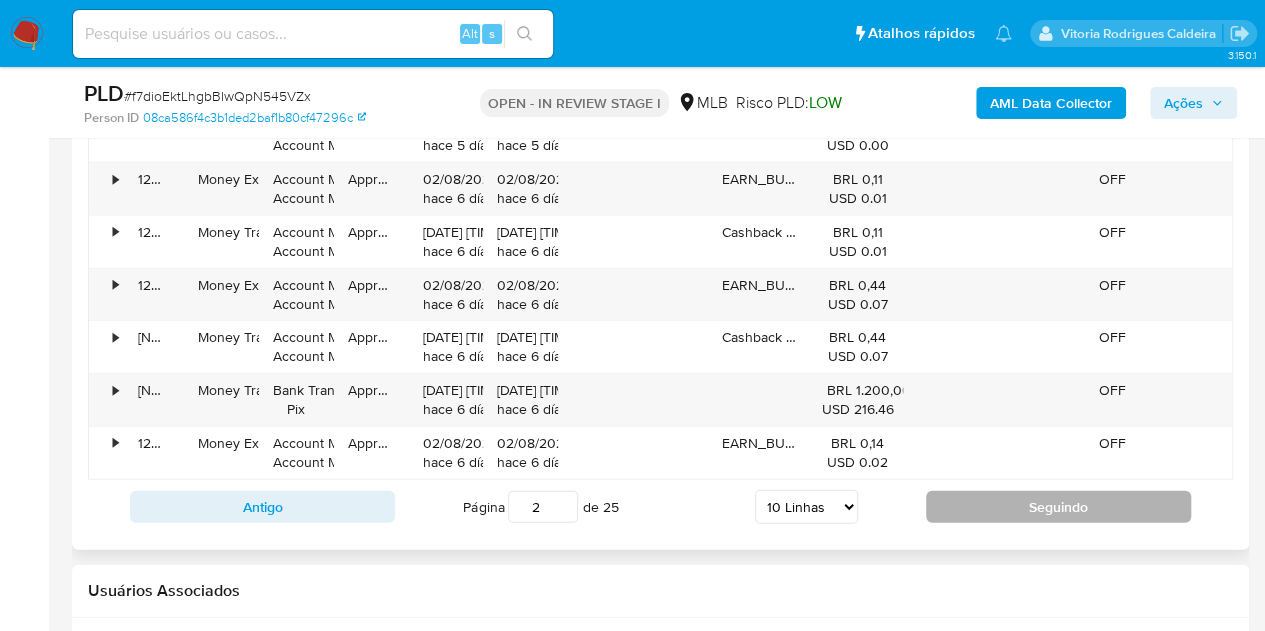 click on "Seguindo" at bounding box center (1058, 507) 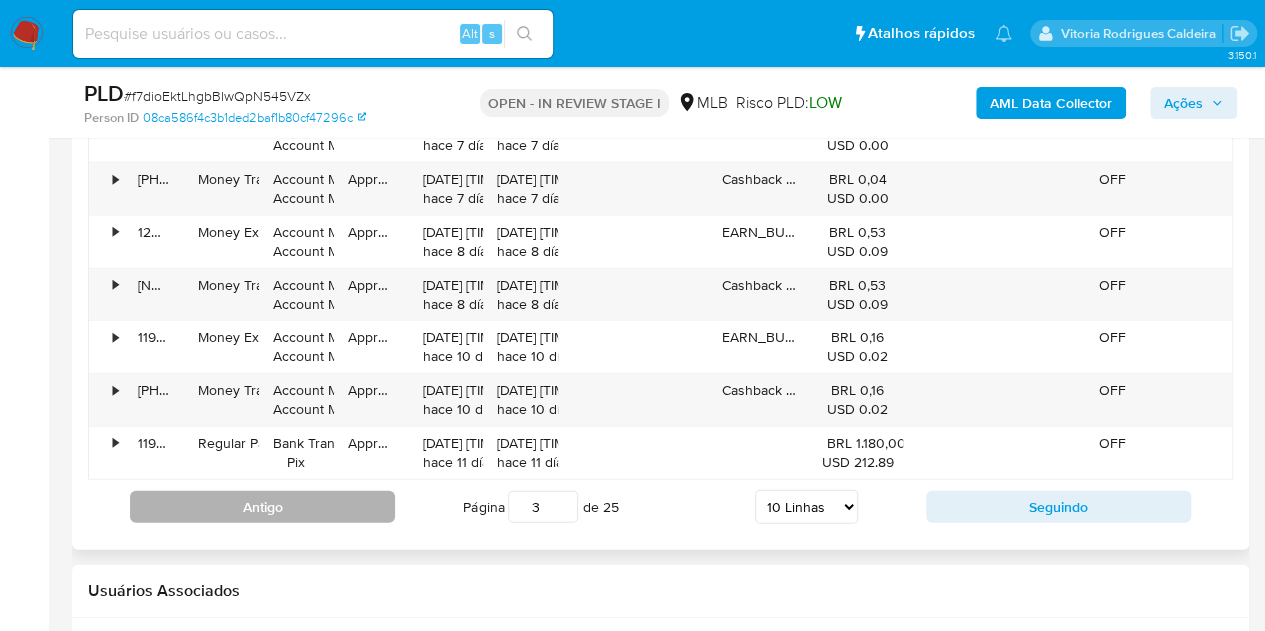 click on "Antigo" at bounding box center (262, 507) 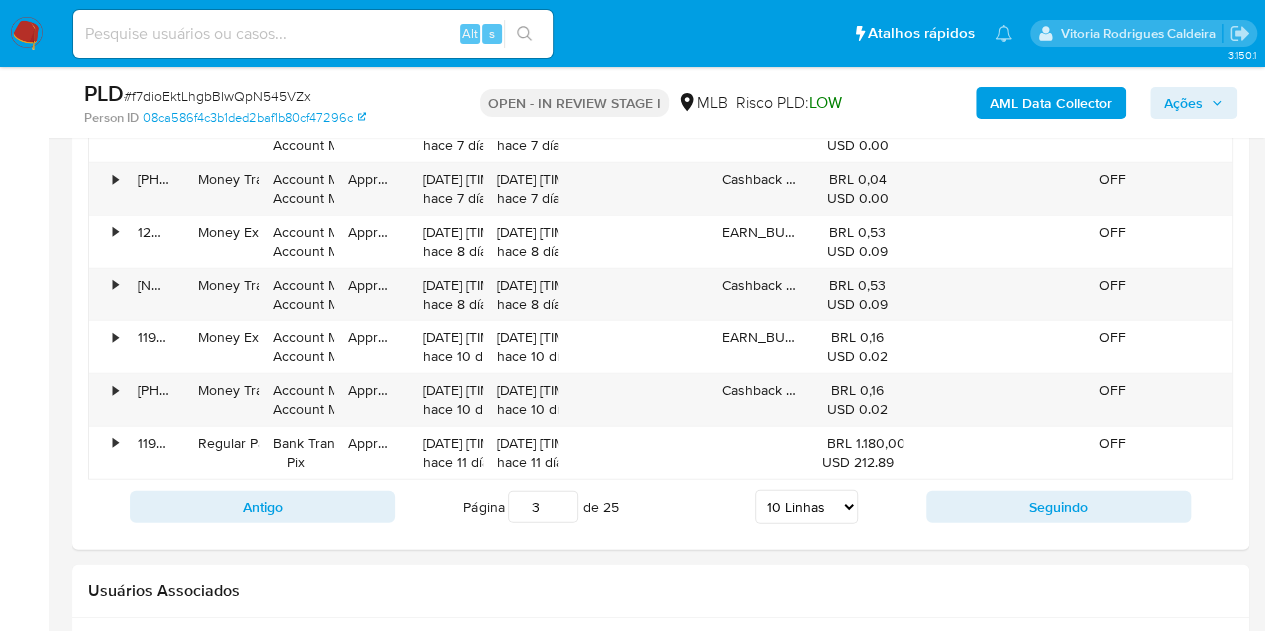 type on "2" 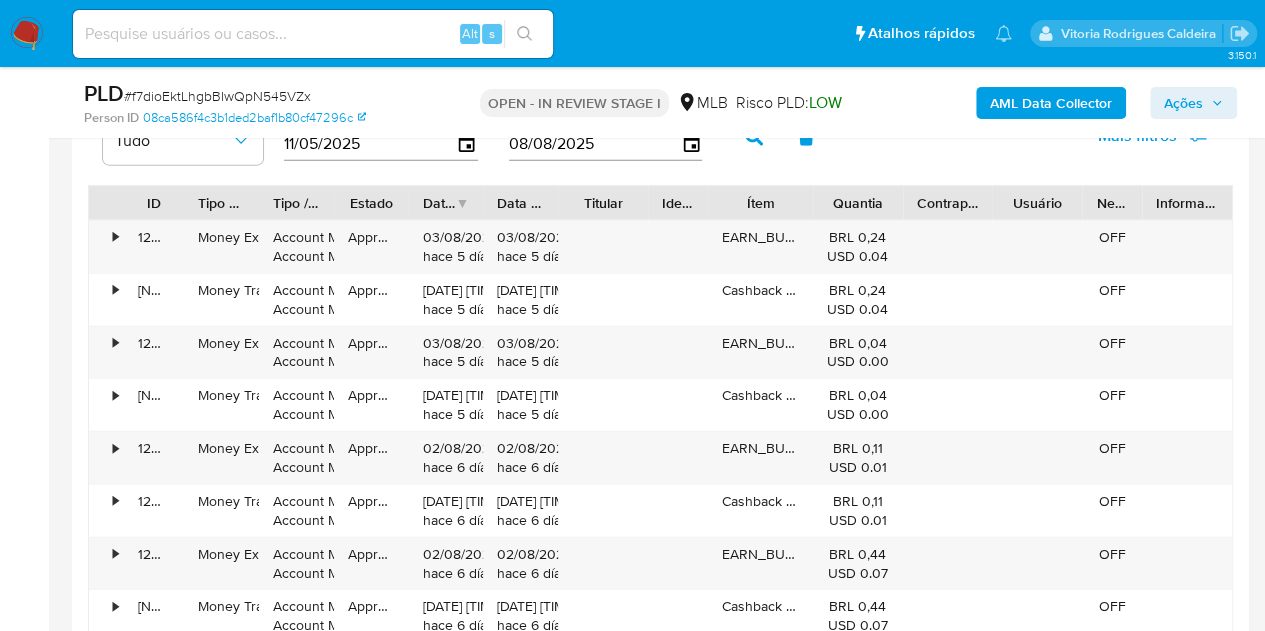scroll, scrollTop: 2206, scrollLeft: 0, axis: vertical 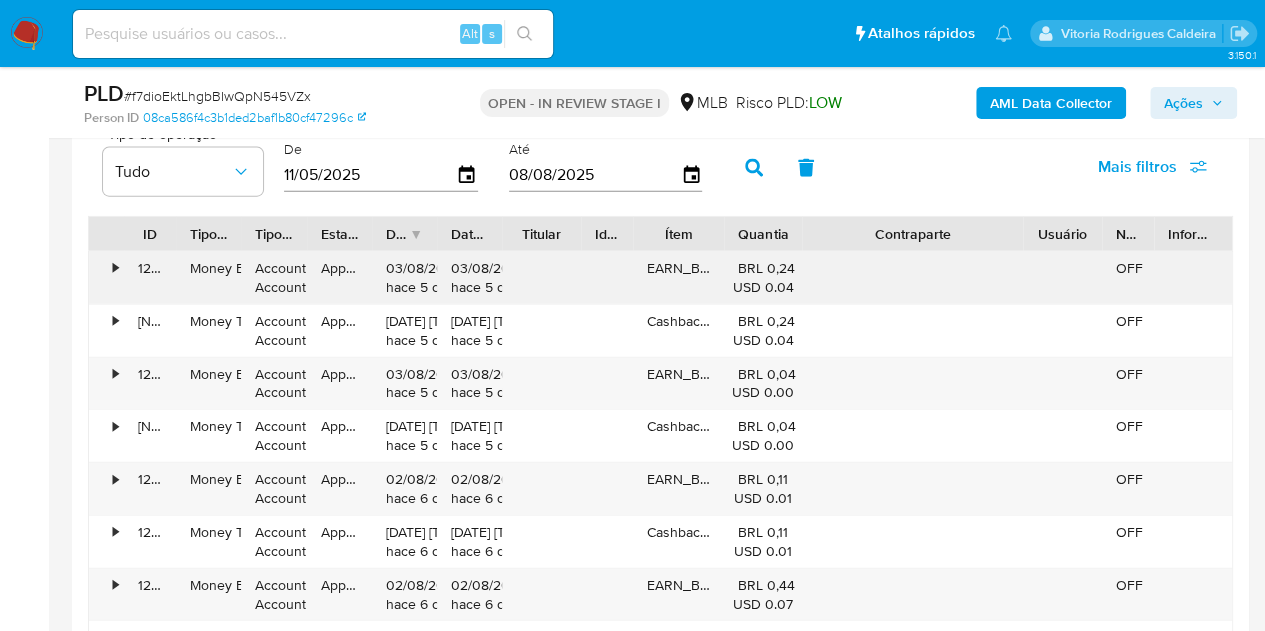 drag, startPoint x: 996, startPoint y: 232, endPoint x: 1127, endPoint y: 263, distance: 134.61798 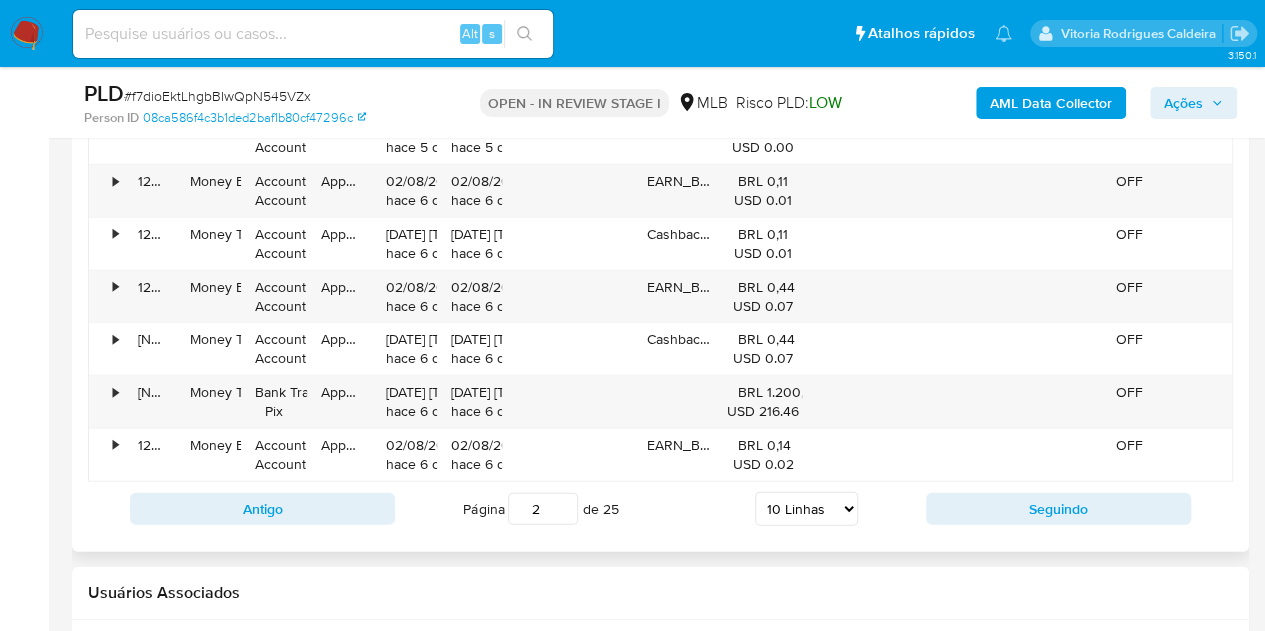 scroll, scrollTop: 2506, scrollLeft: 0, axis: vertical 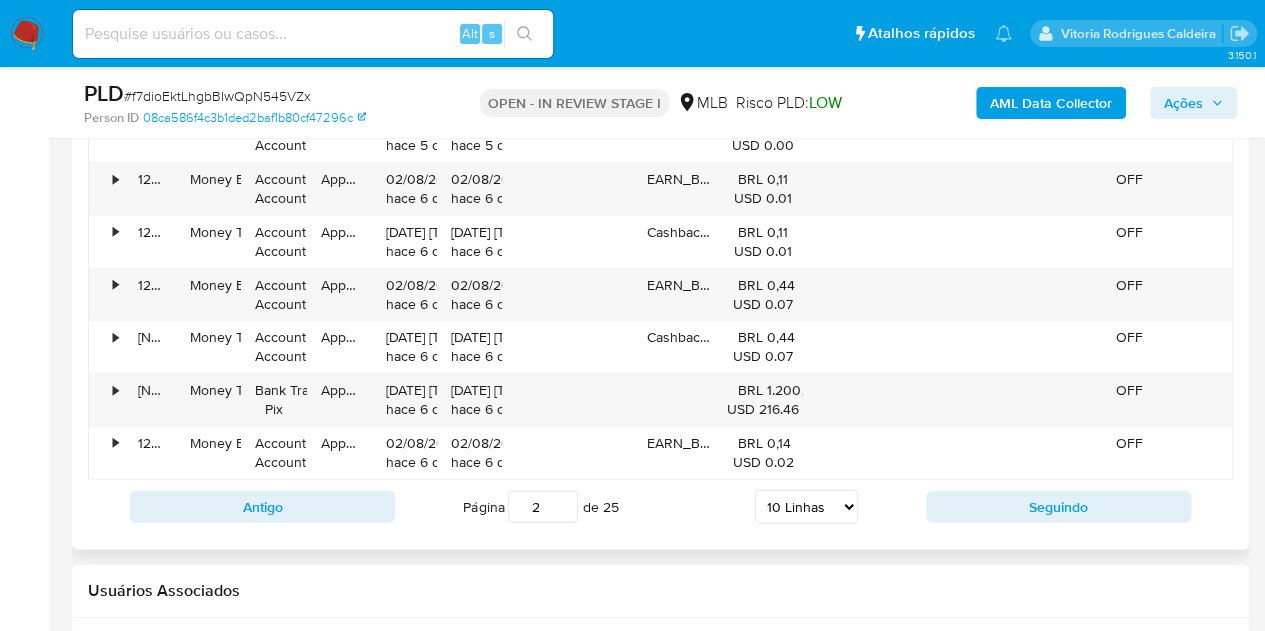 click on "5   Linhas 10   Linhas 20   Linhas 25   Linhas 50   Linhas 100   Linhas" at bounding box center [806, 507] 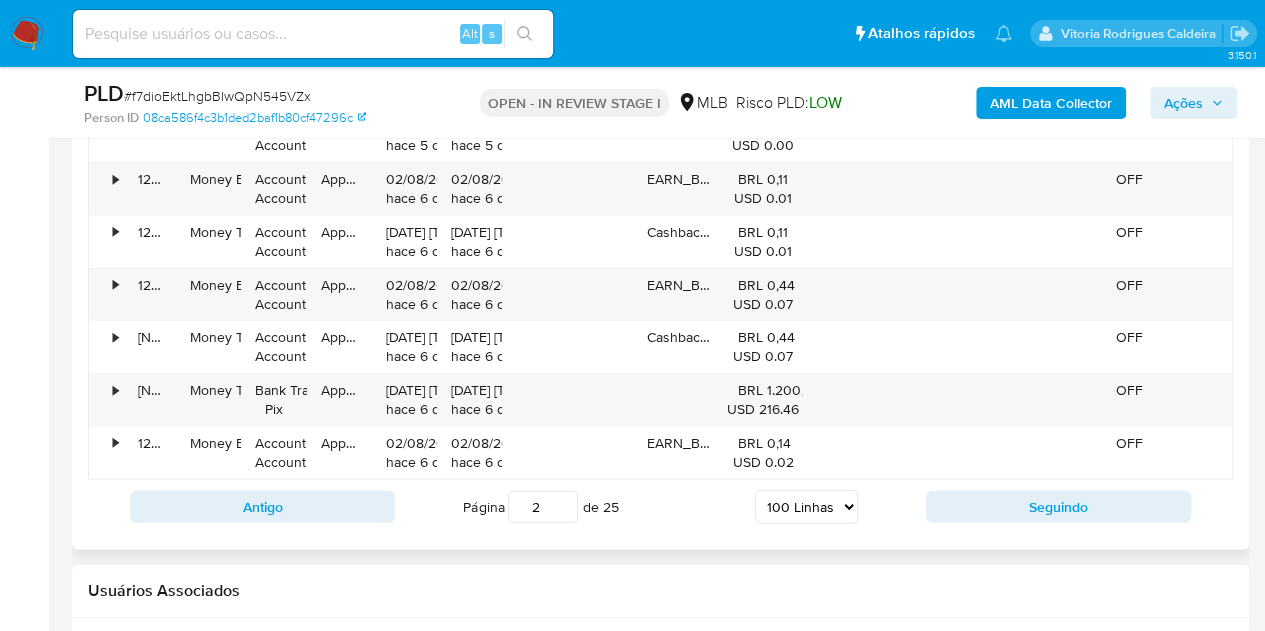 click on "5   Linhas 10   Linhas 20   Linhas 25   Linhas 50   Linhas 100   Linhas" at bounding box center [806, 507] 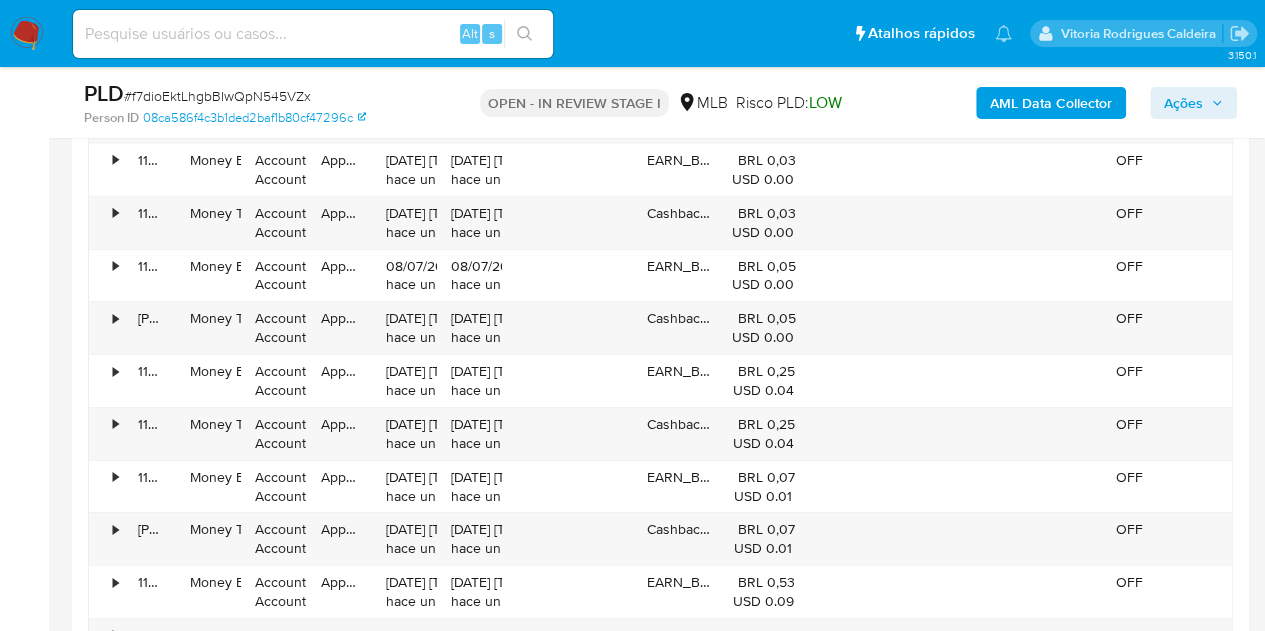 scroll, scrollTop: 7406, scrollLeft: 0, axis: vertical 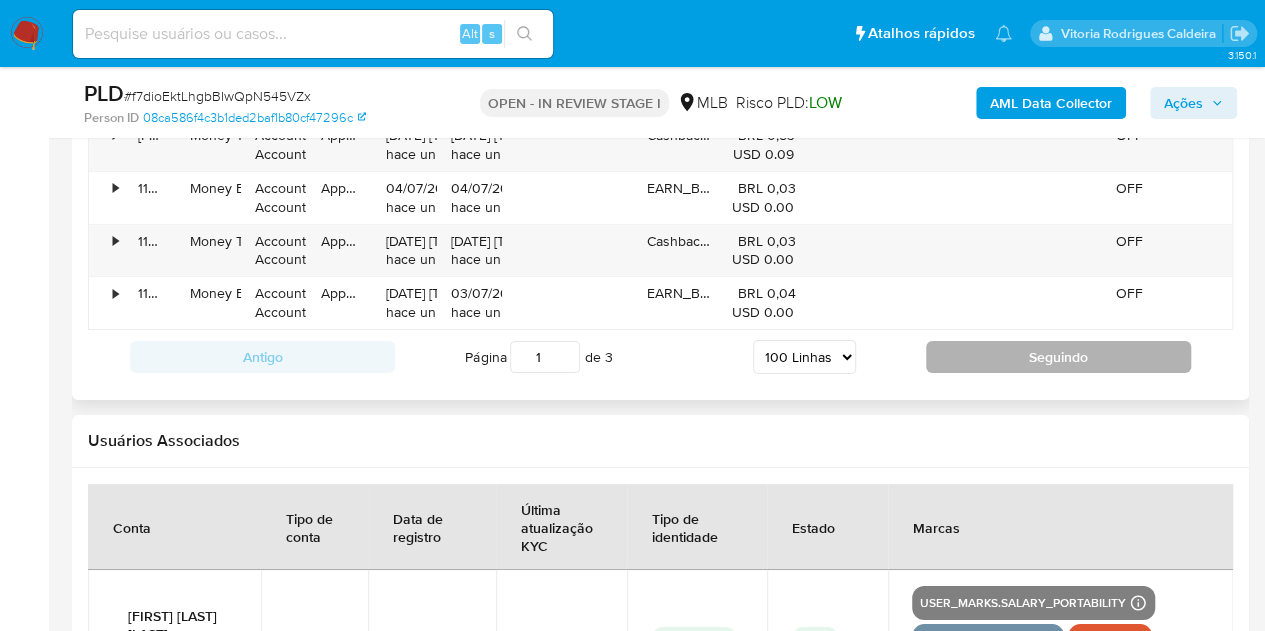 click on "Seguindo" at bounding box center [1058, 357] 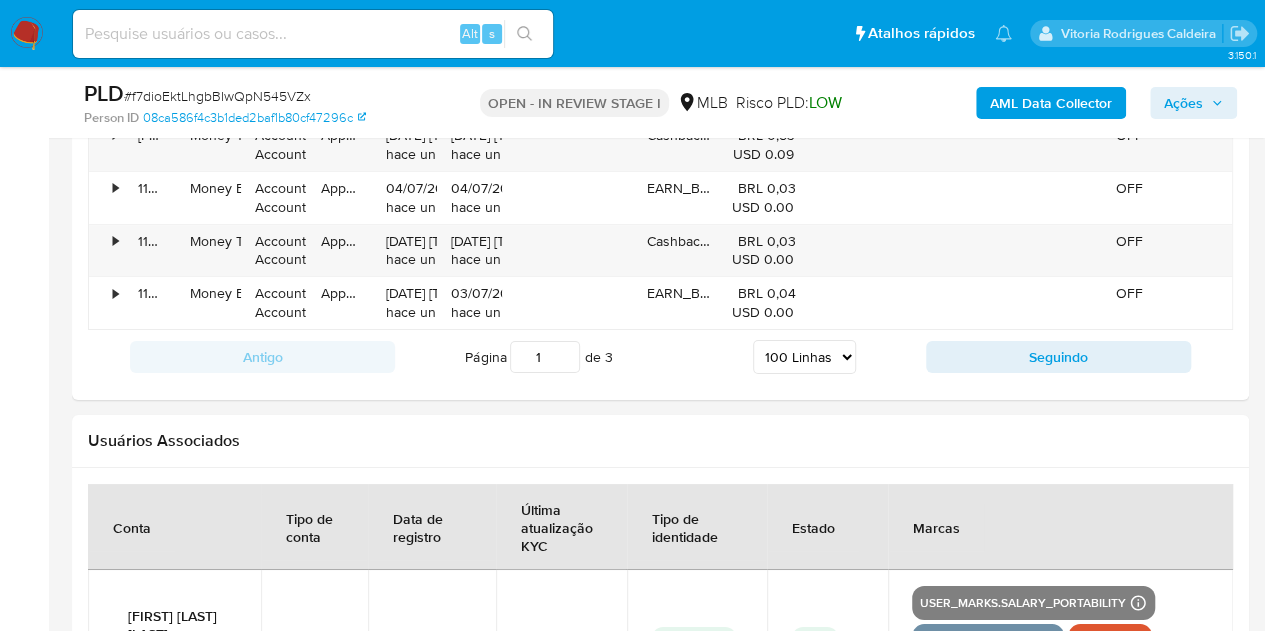 type on "2" 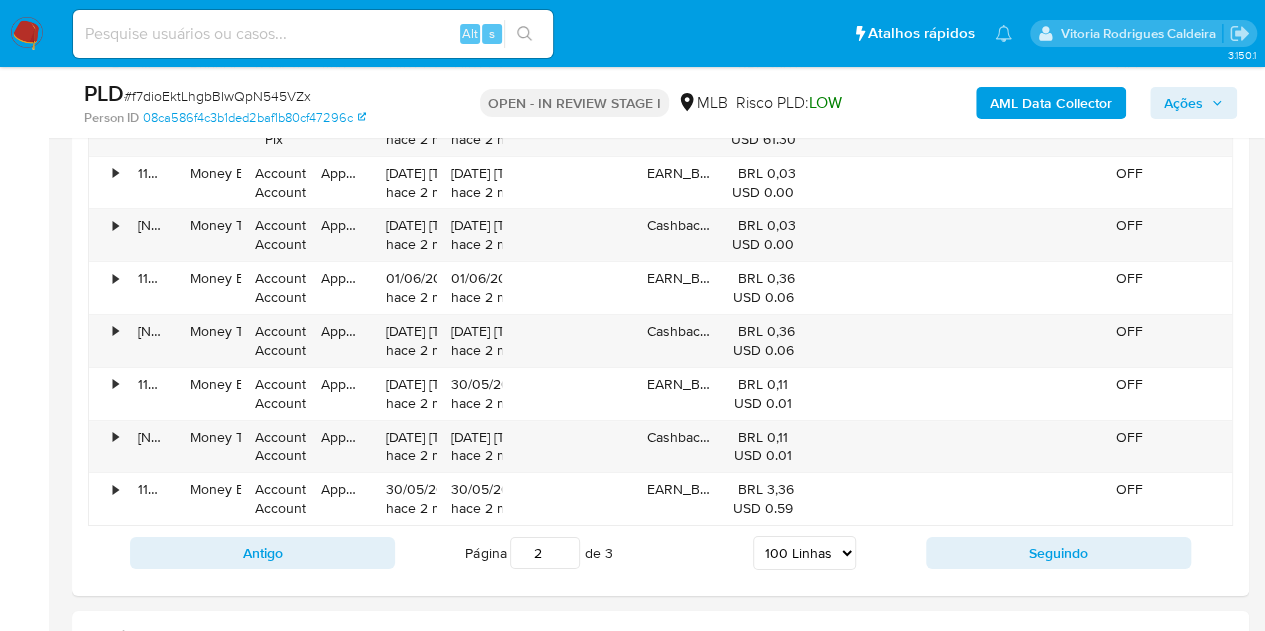 scroll, scrollTop: 7306, scrollLeft: 0, axis: vertical 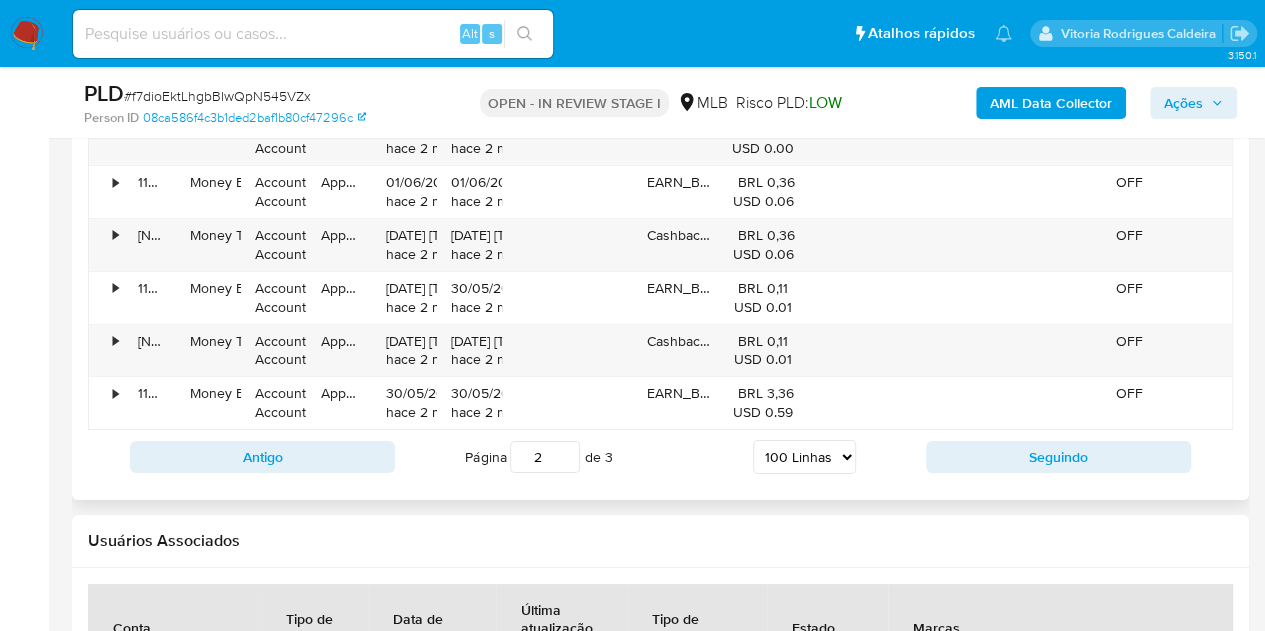 click on "Antigo Página   2   de   3 5   Linhas 10   Linhas 20   Linhas 25   Linhas 50   Linhas 100   Linhas Seguindo" at bounding box center [660, 457] 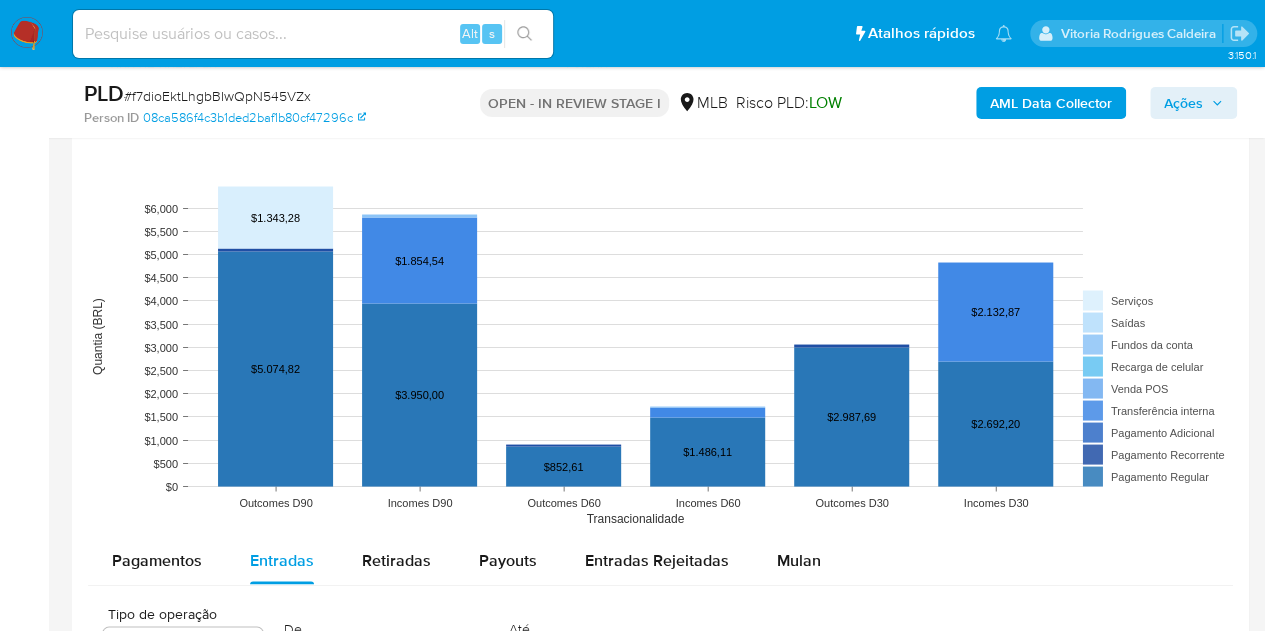 scroll, scrollTop: 1706, scrollLeft: 0, axis: vertical 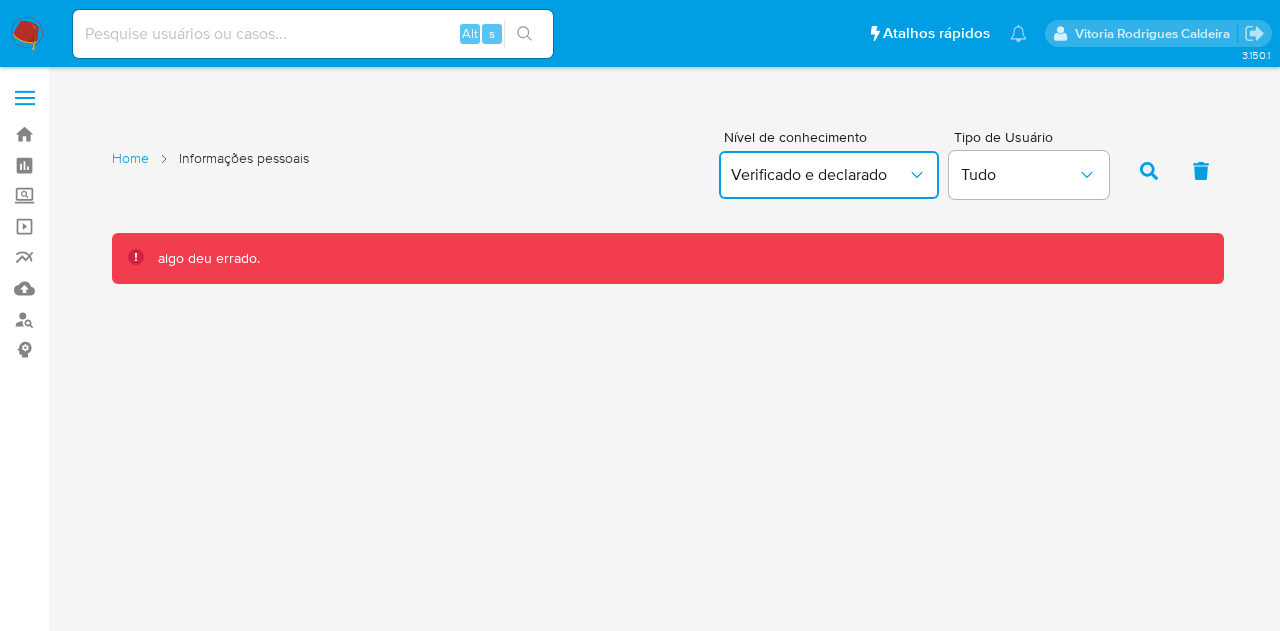 click on "Verificado e declarado" at bounding box center [819, 175] 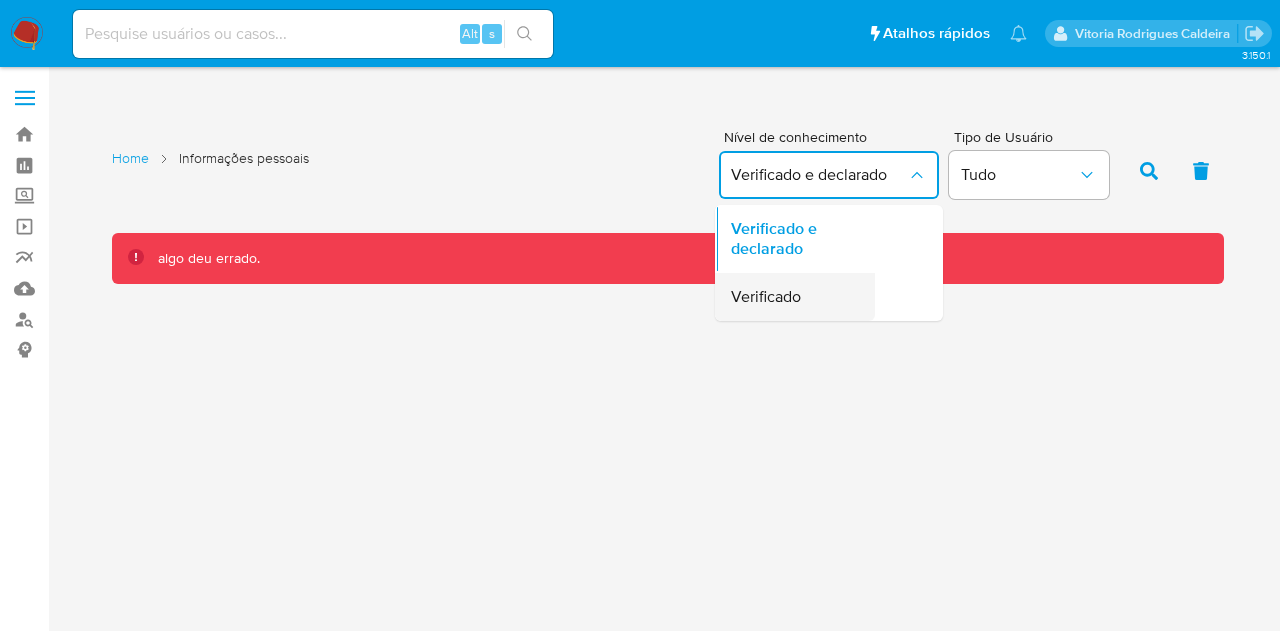 click on "Verificado" at bounding box center [789, 297] 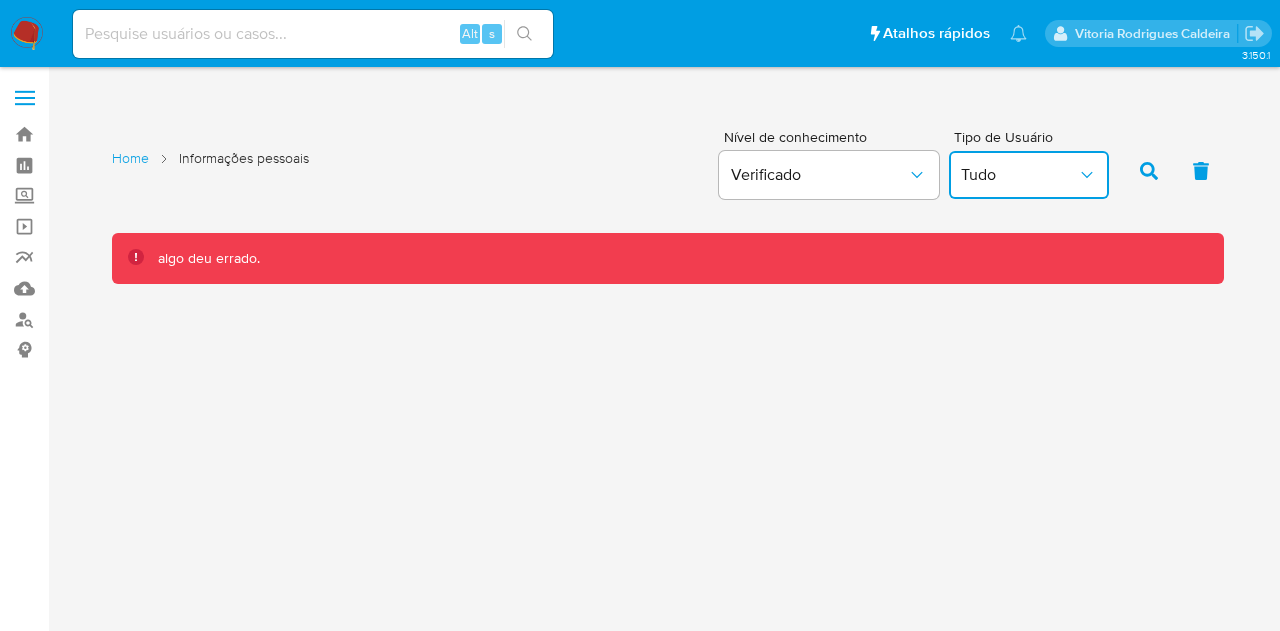 click on "Tudo" at bounding box center (1019, 175) 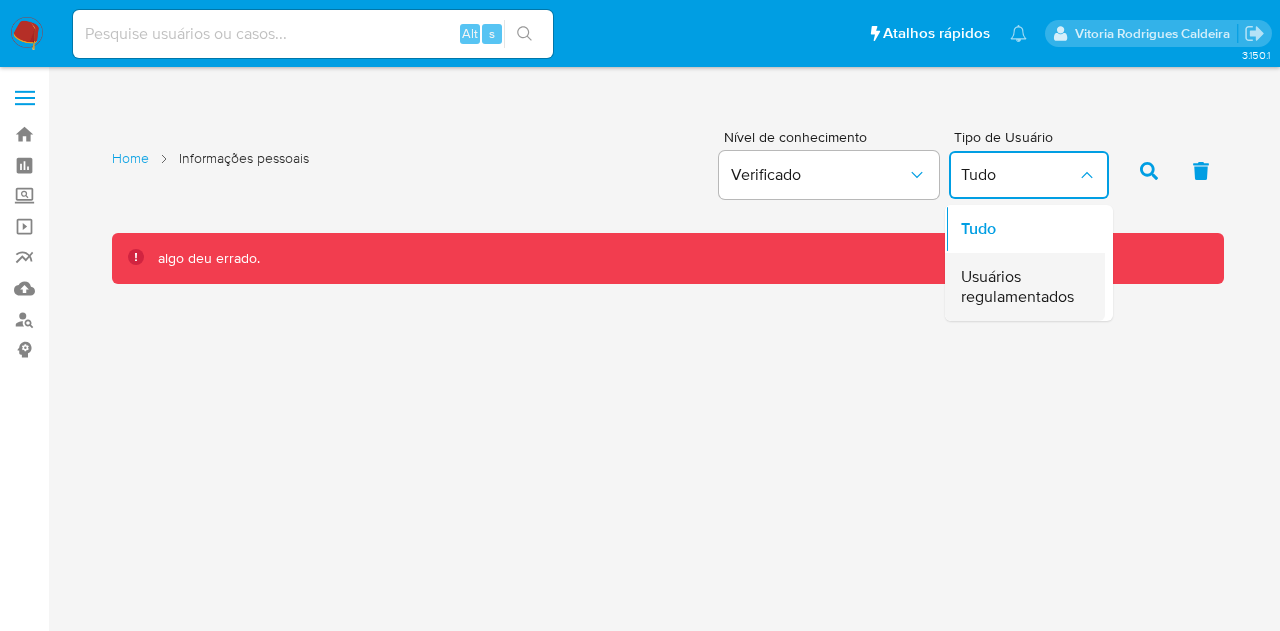 click on "Usuários regulamentados" at bounding box center [1019, 287] 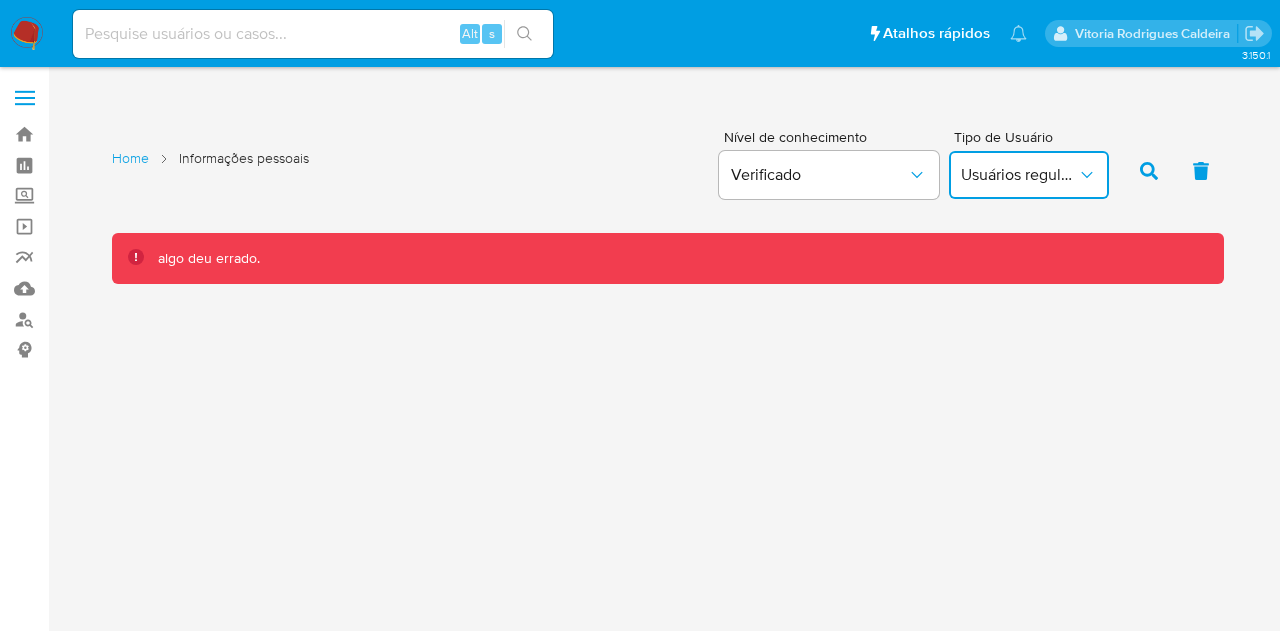 click on "Usuários regulamentados" at bounding box center [1019, 175] 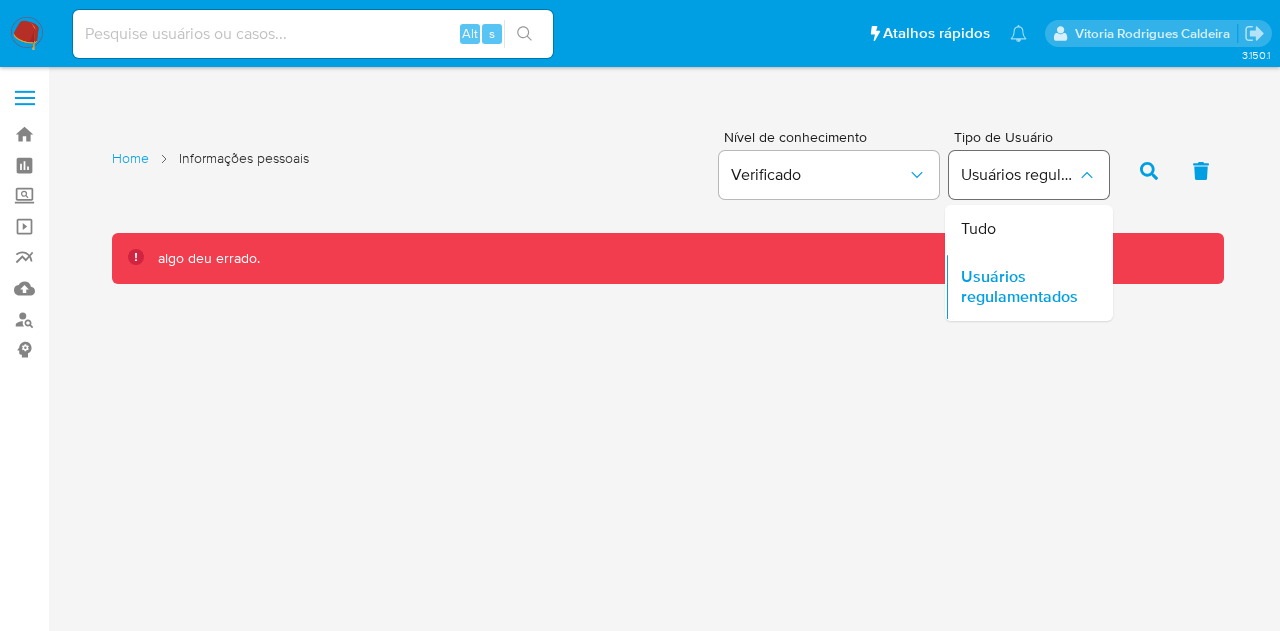 click on "Tudo" at bounding box center [1019, 229] 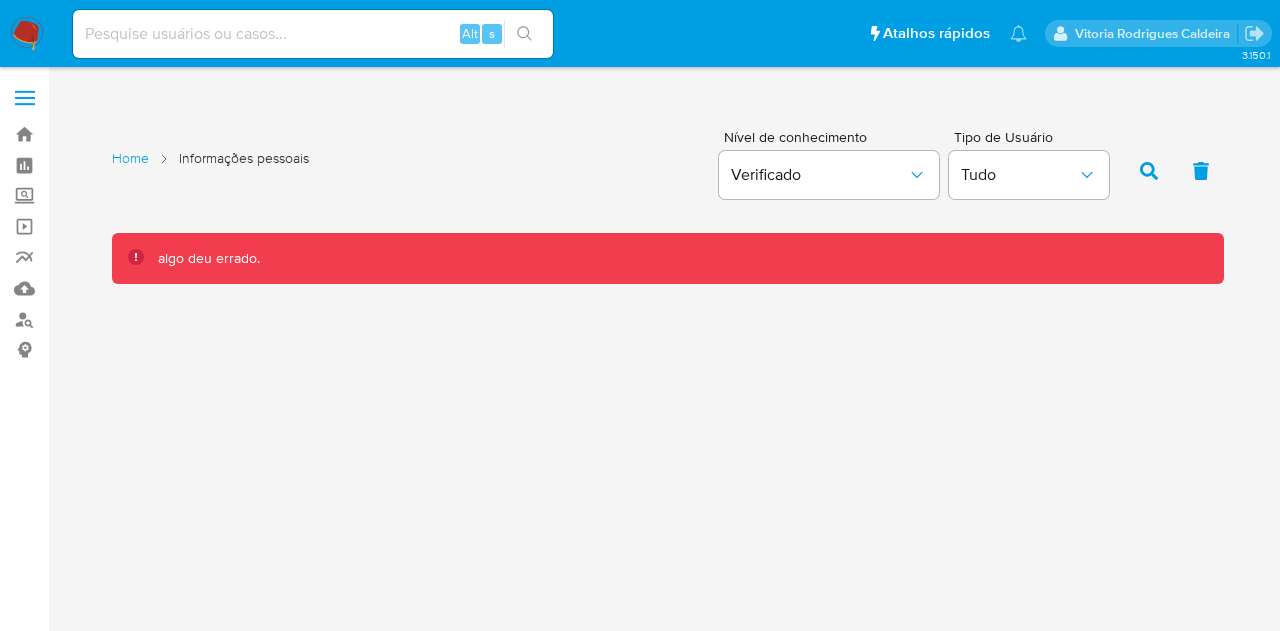 click 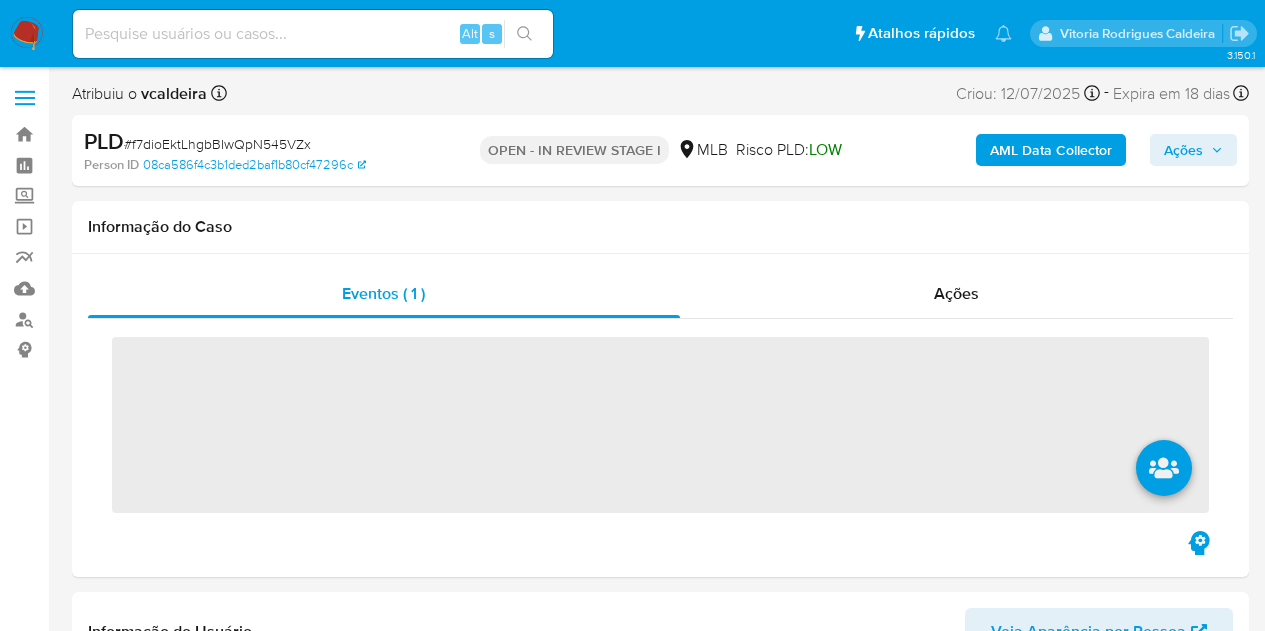 scroll, scrollTop: 0, scrollLeft: 0, axis: both 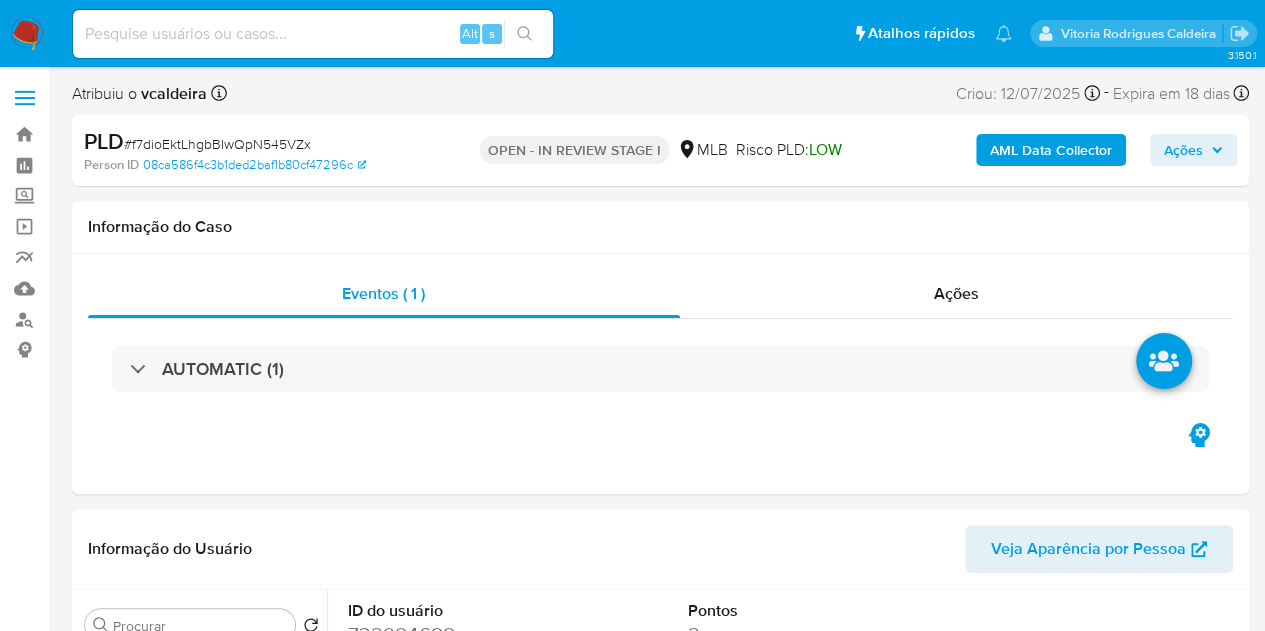 select on "10" 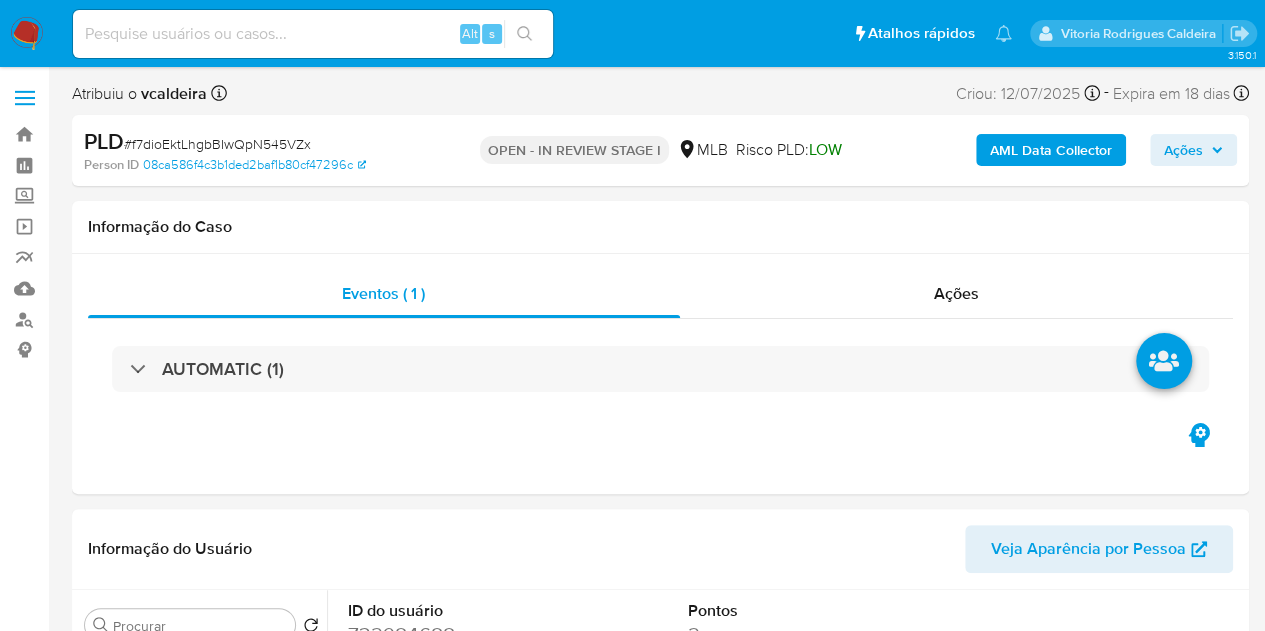 click at bounding box center [313, 34] 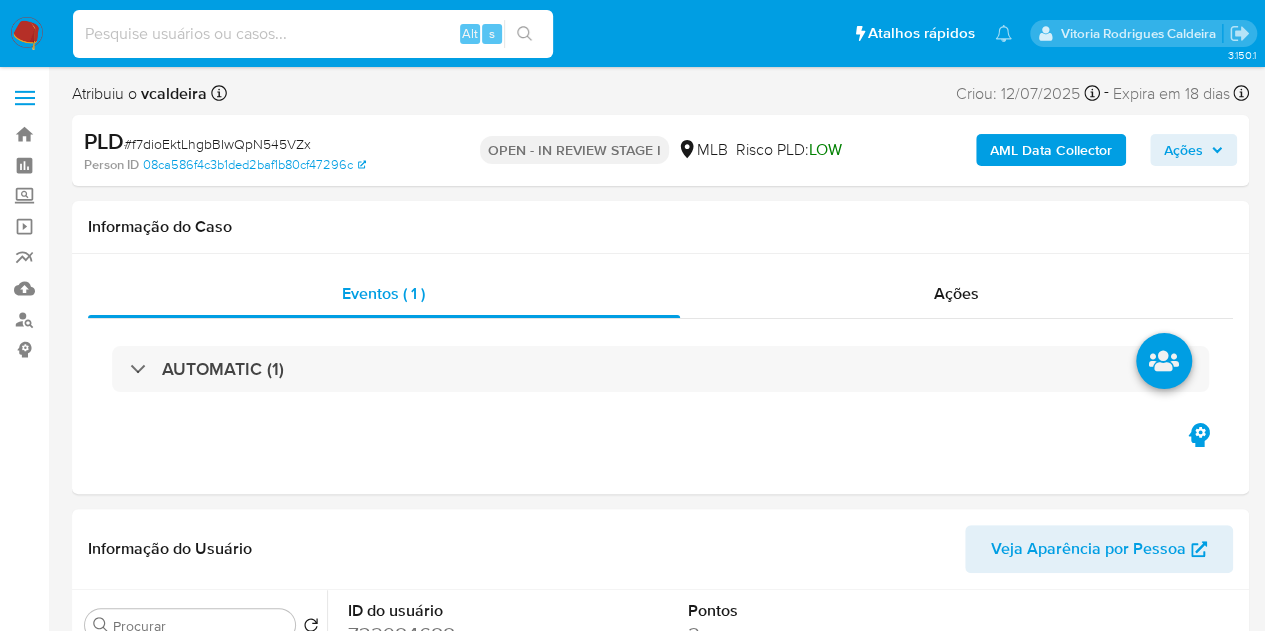 paste on "gyGKB0FMDVAgVNuNMTwa0EKL" 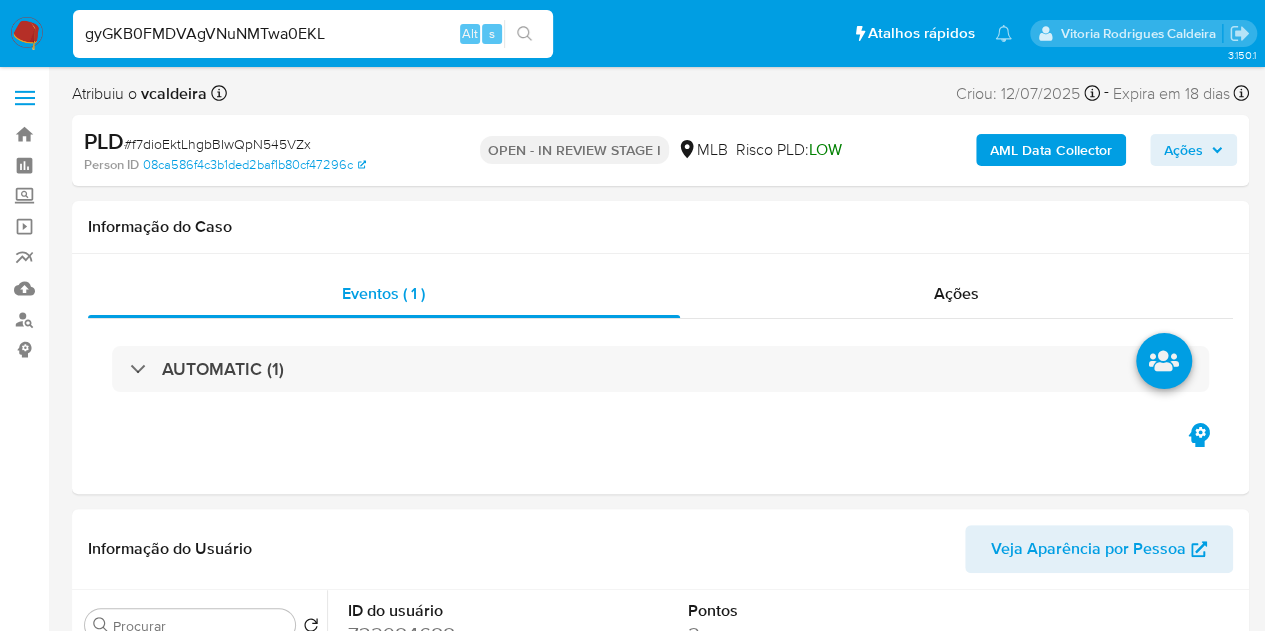 type on "gyGKB0FMDVAgVNuNMTwa0EKL" 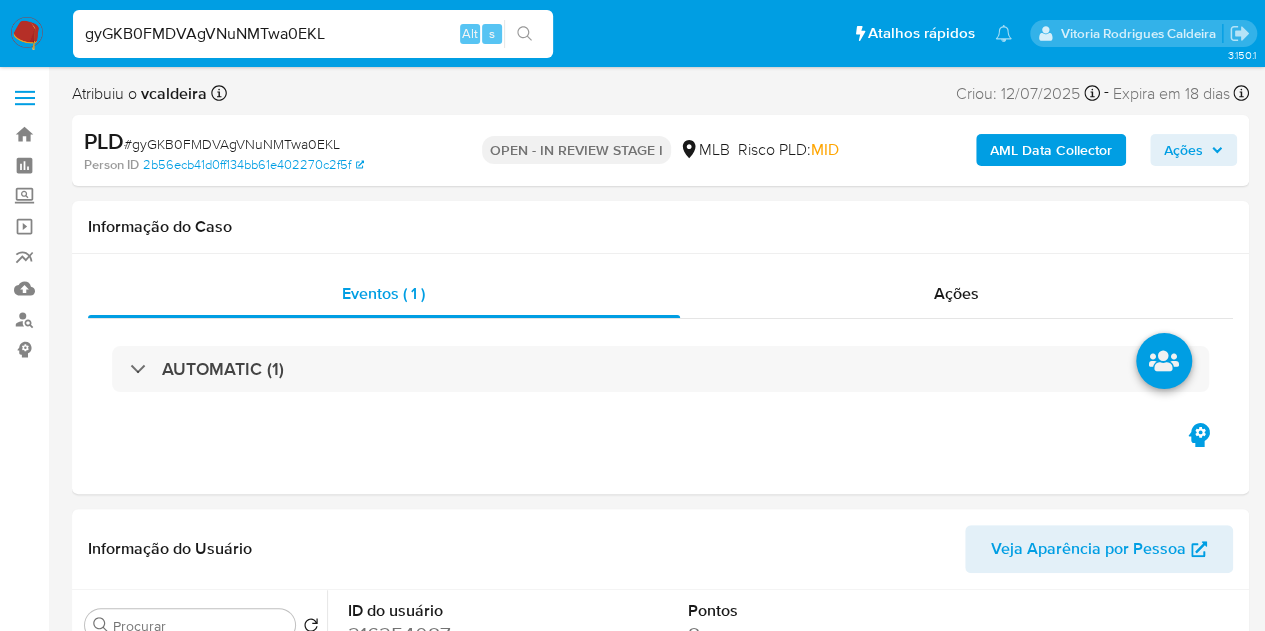select on "10" 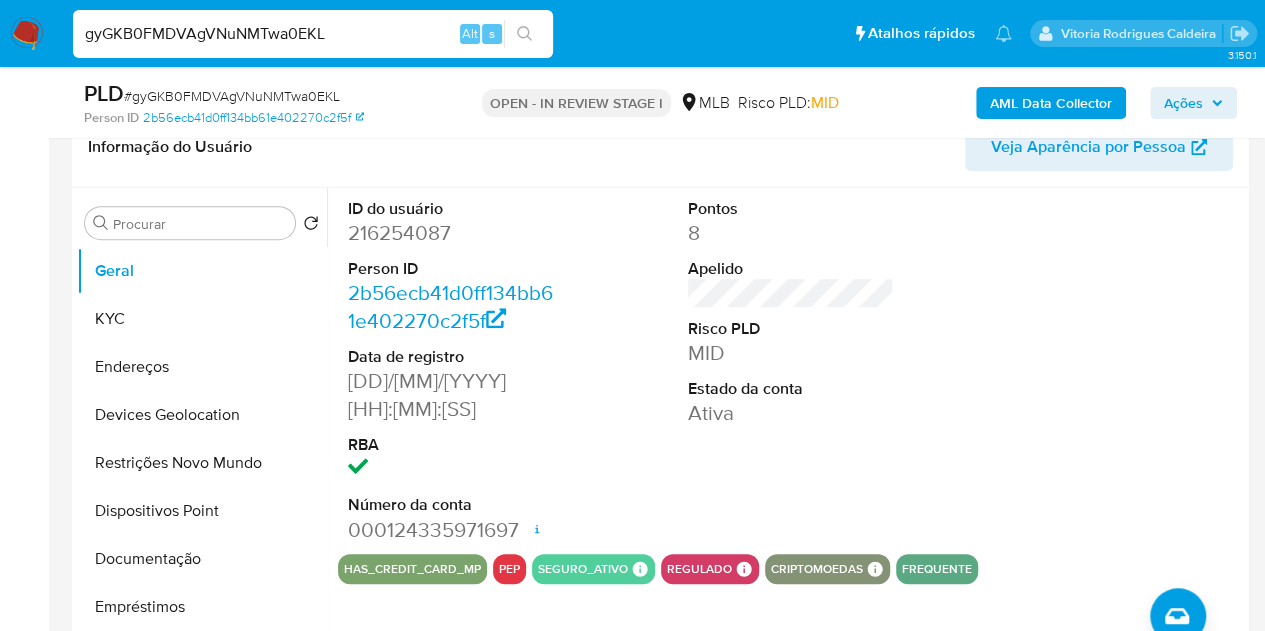 scroll, scrollTop: 300, scrollLeft: 0, axis: vertical 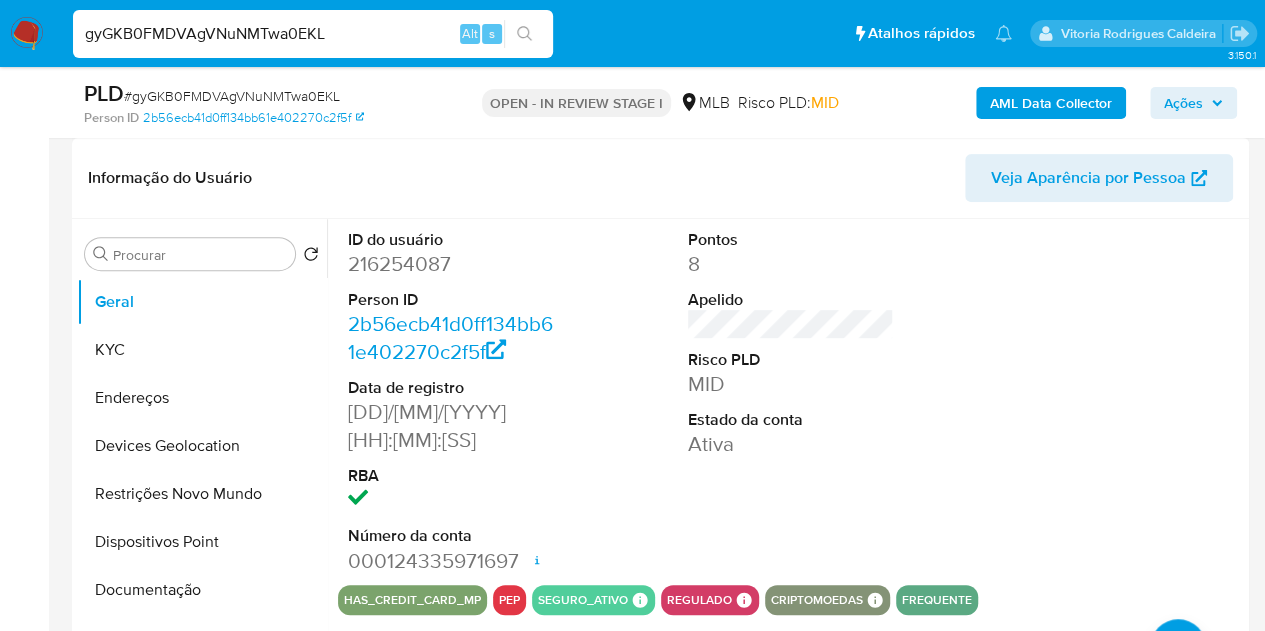 click on "216254087" at bounding box center (451, 264) 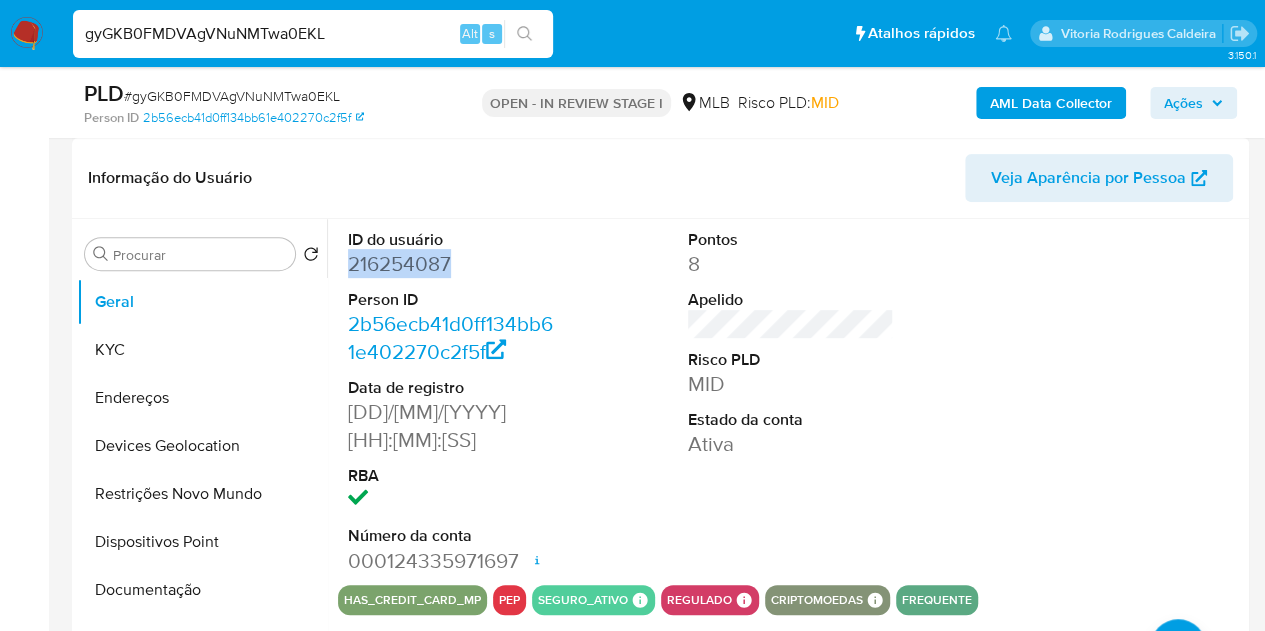 click on "216254087" at bounding box center [451, 264] 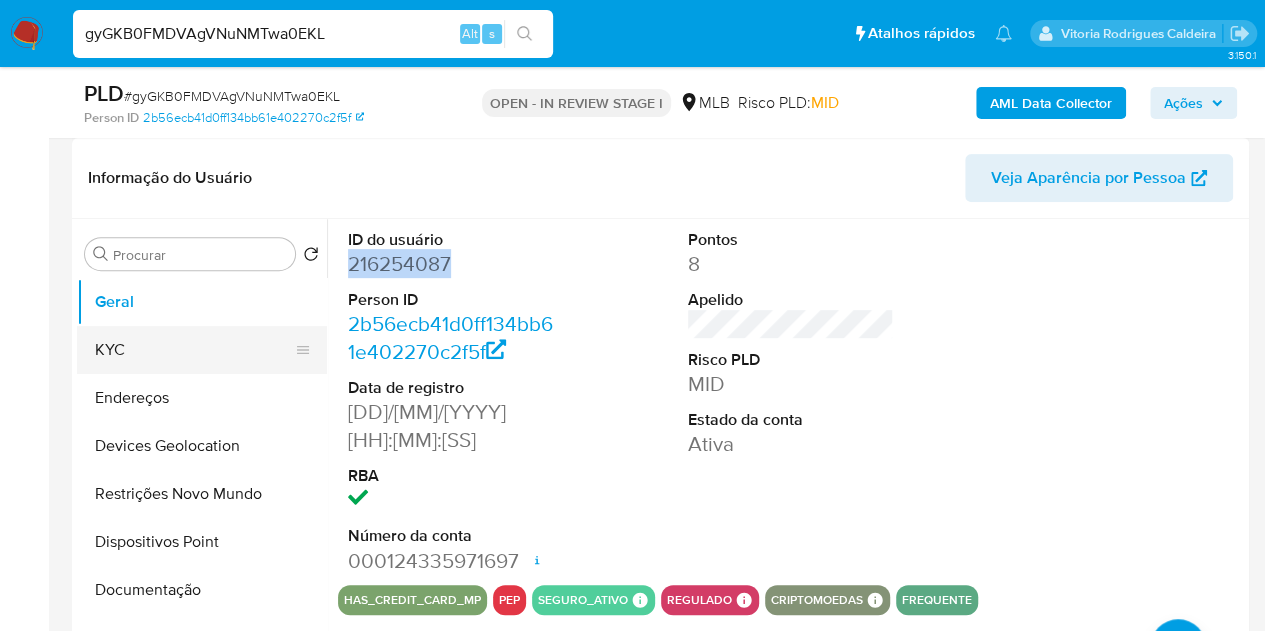 click on "KYC" at bounding box center [194, 350] 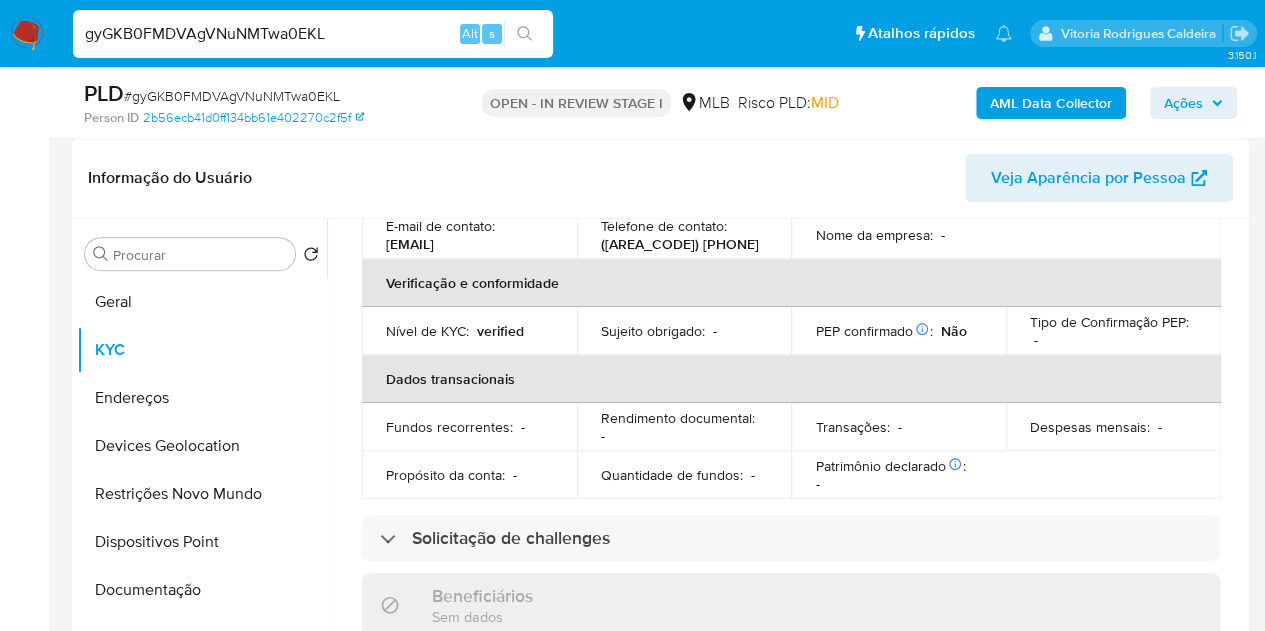 scroll, scrollTop: 150, scrollLeft: 0, axis: vertical 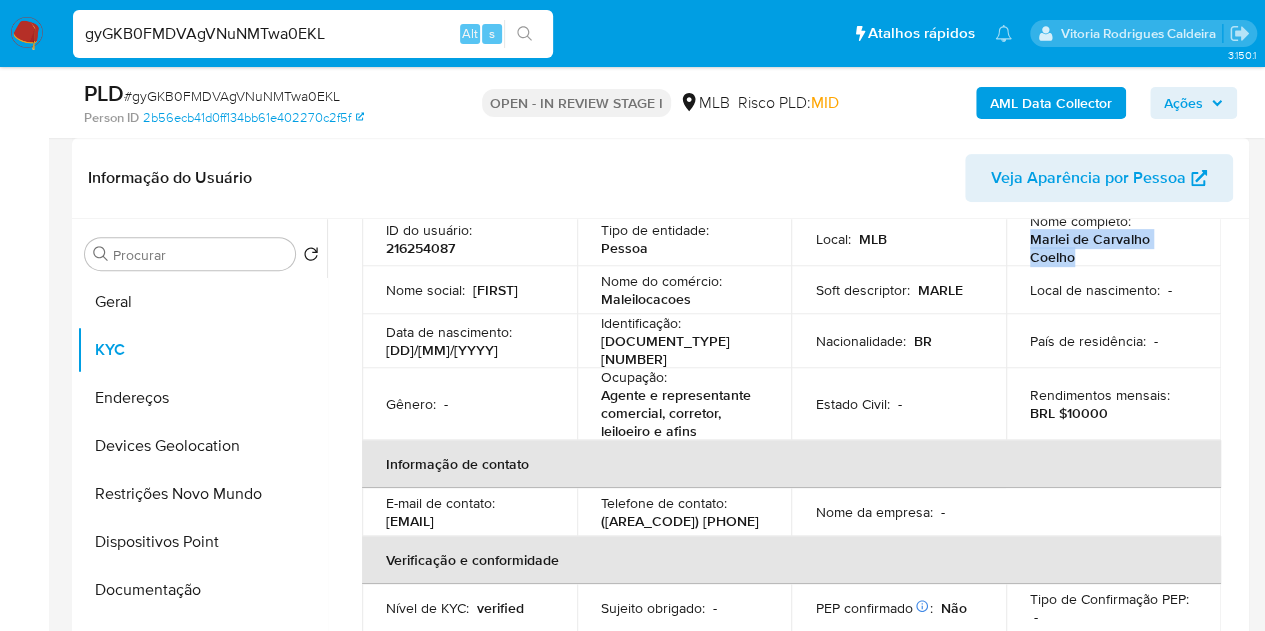 drag, startPoint x: 1066, startPoint y: 260, endPoint x: 1017, endPoint y: 247, distance: 50.695168 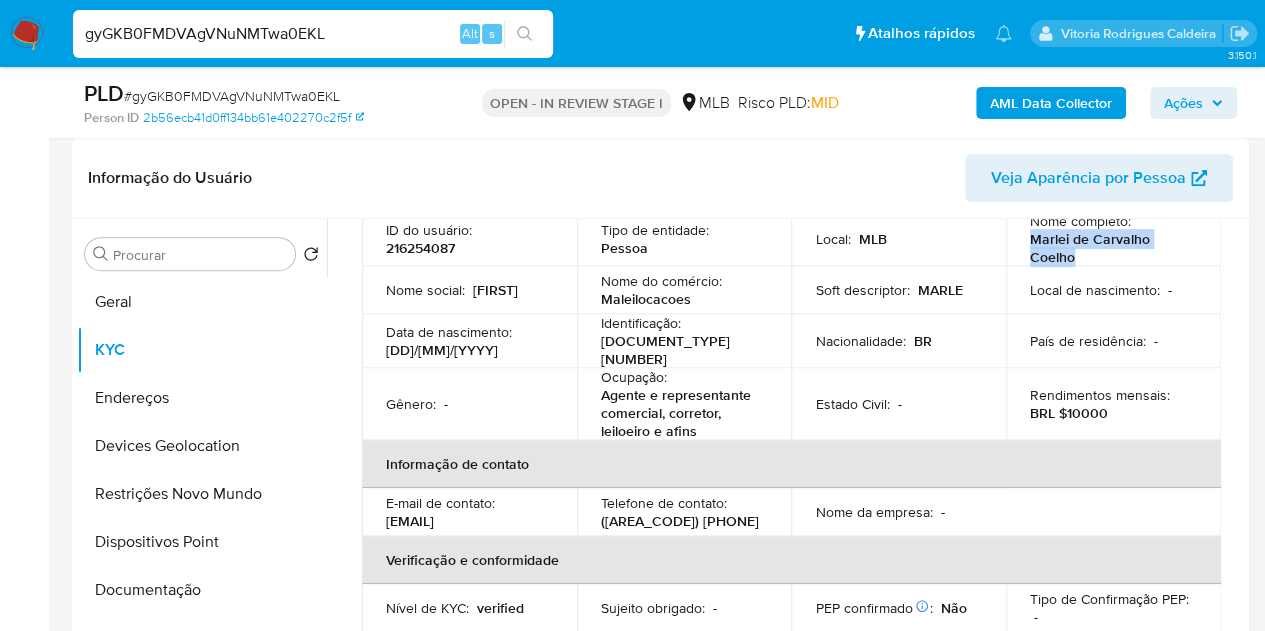 copy on "Marlei de Carvalho Coelho" 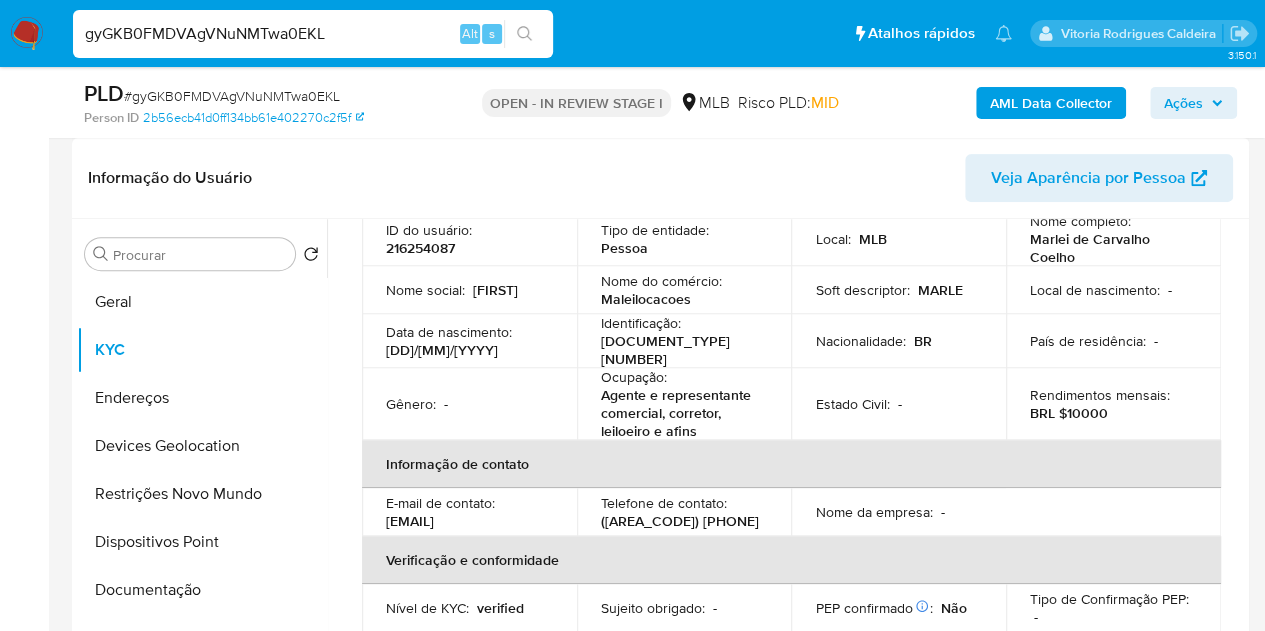 click on "[DOCUMENT_TYPE] [NUMBER]" at bounding box center (680, 350) 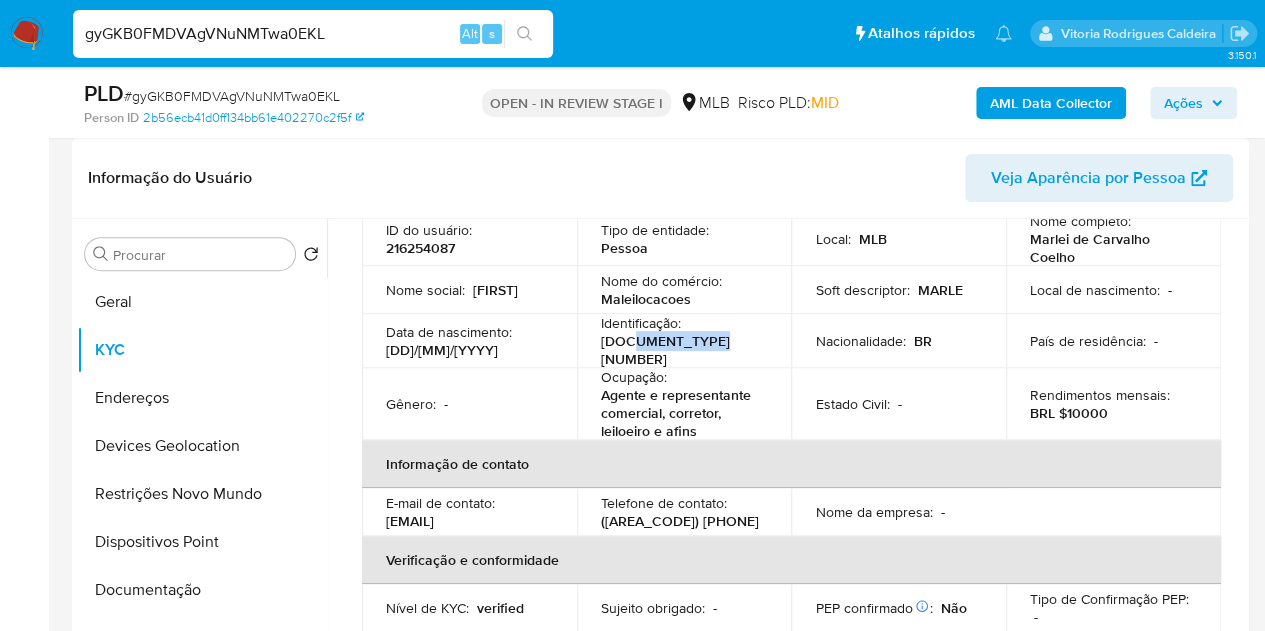 click on "[DOCUMENT_TYPE] [NUMBER]" at bounding box center [680, 350] 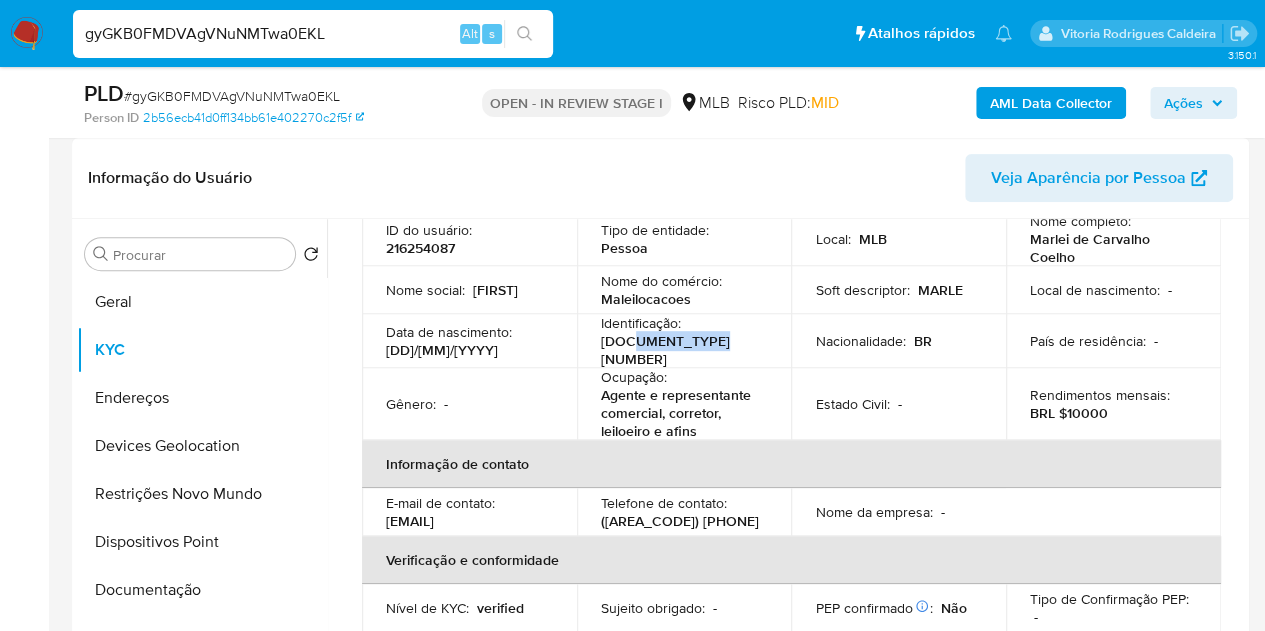 copy on "[NUMBER]" 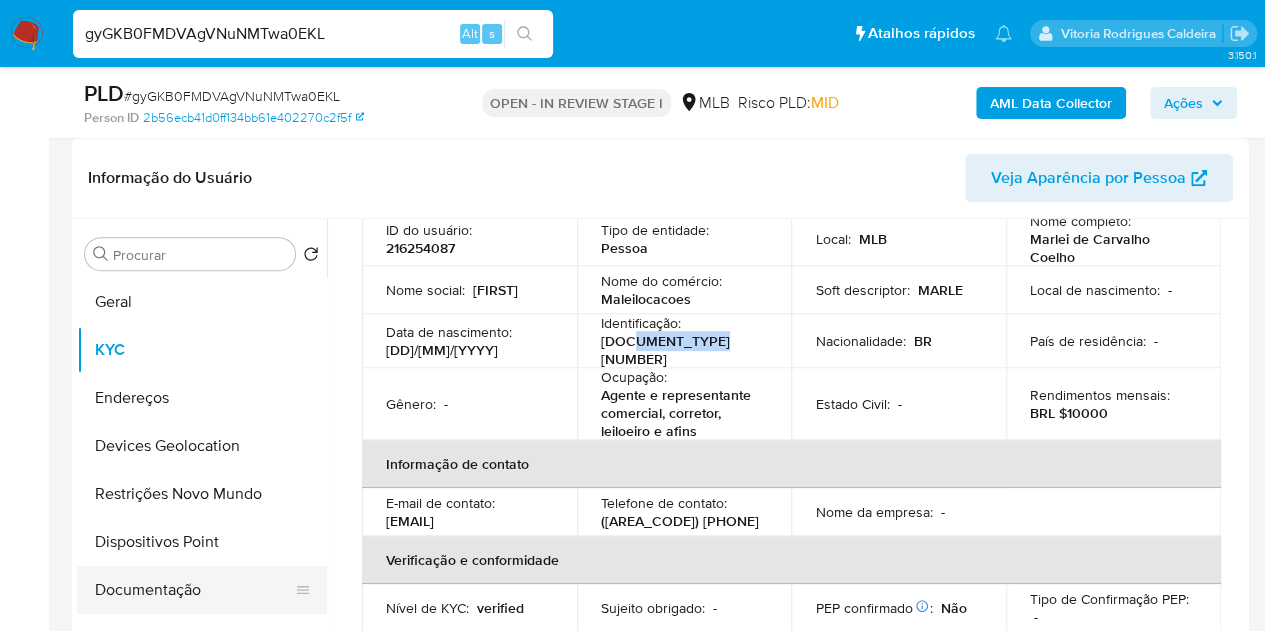 click on "Documentação" at bounding box center [194, 590] 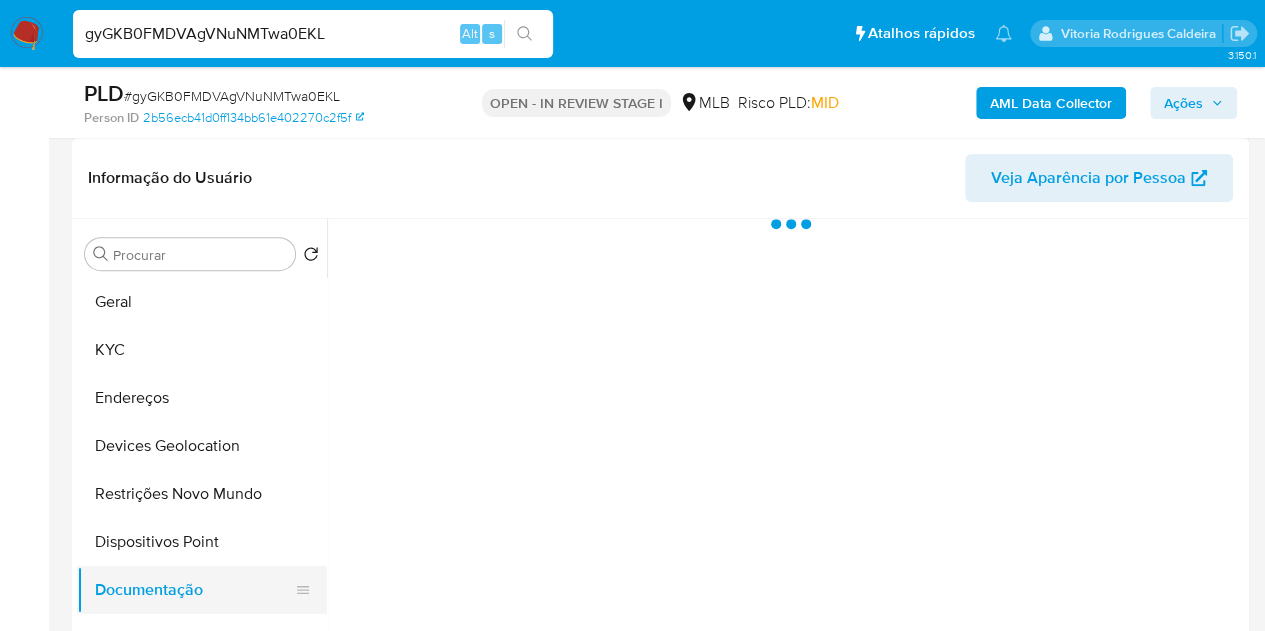 scroll, scrollTop: 0, scrollLeft: 0, axis: both 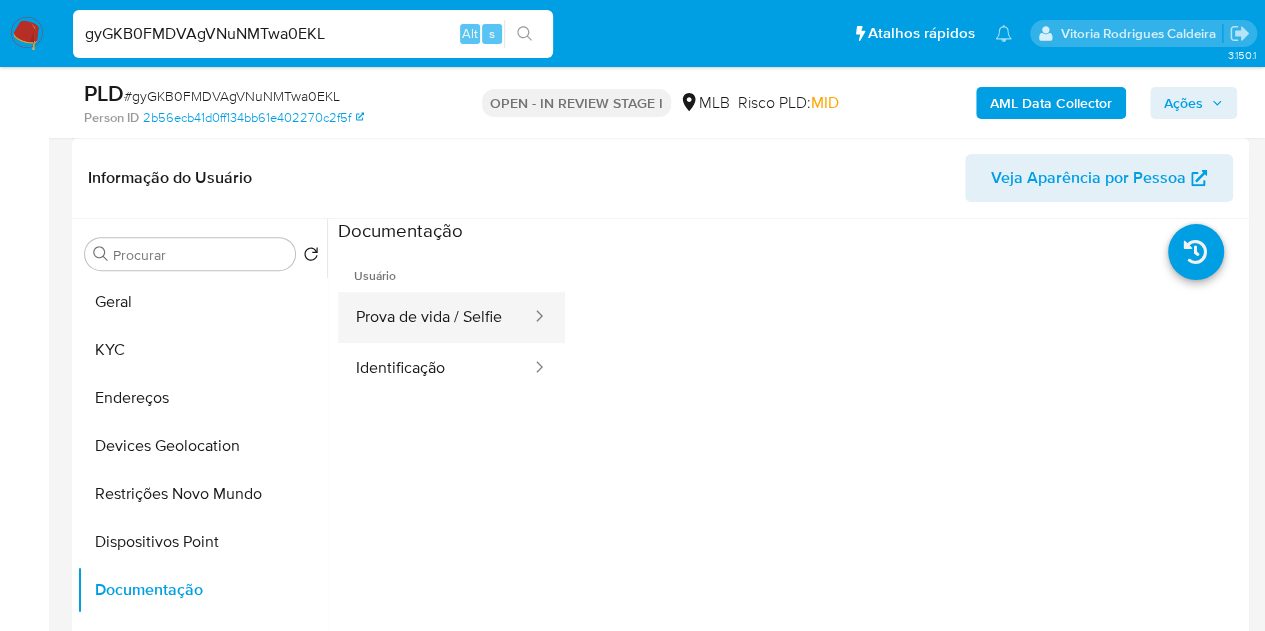 click on "Prova de vida / Selfie" at bounding box center (435, 317) 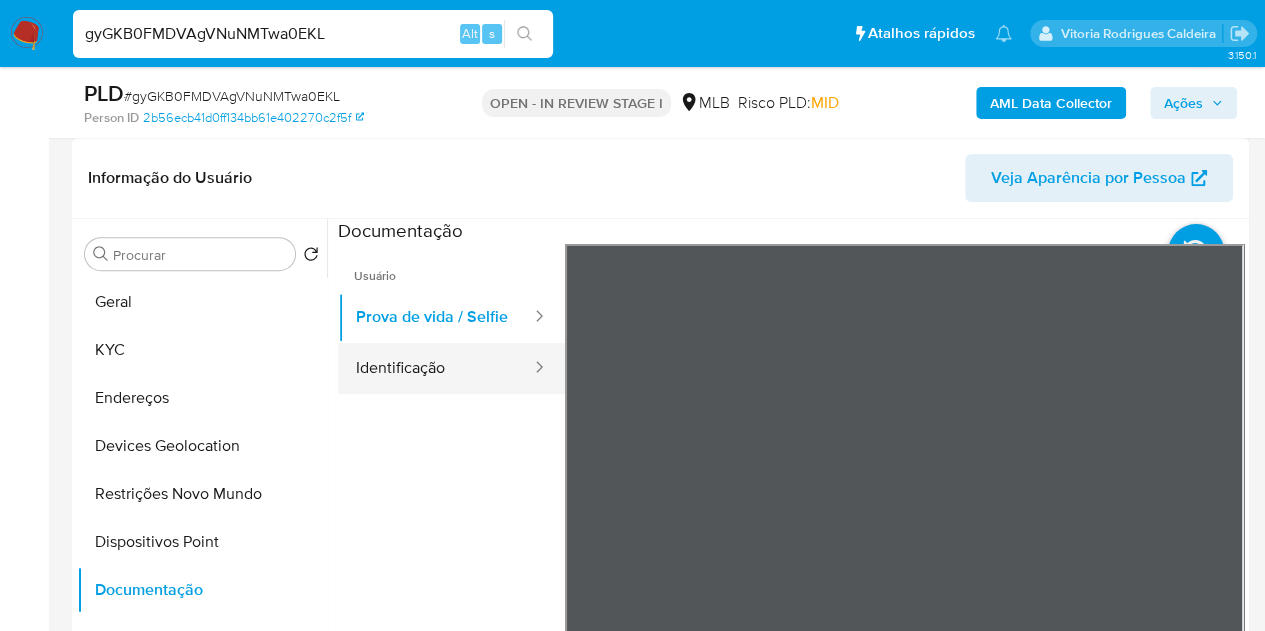 click on "Identificação" at bounding box center (435, 368) 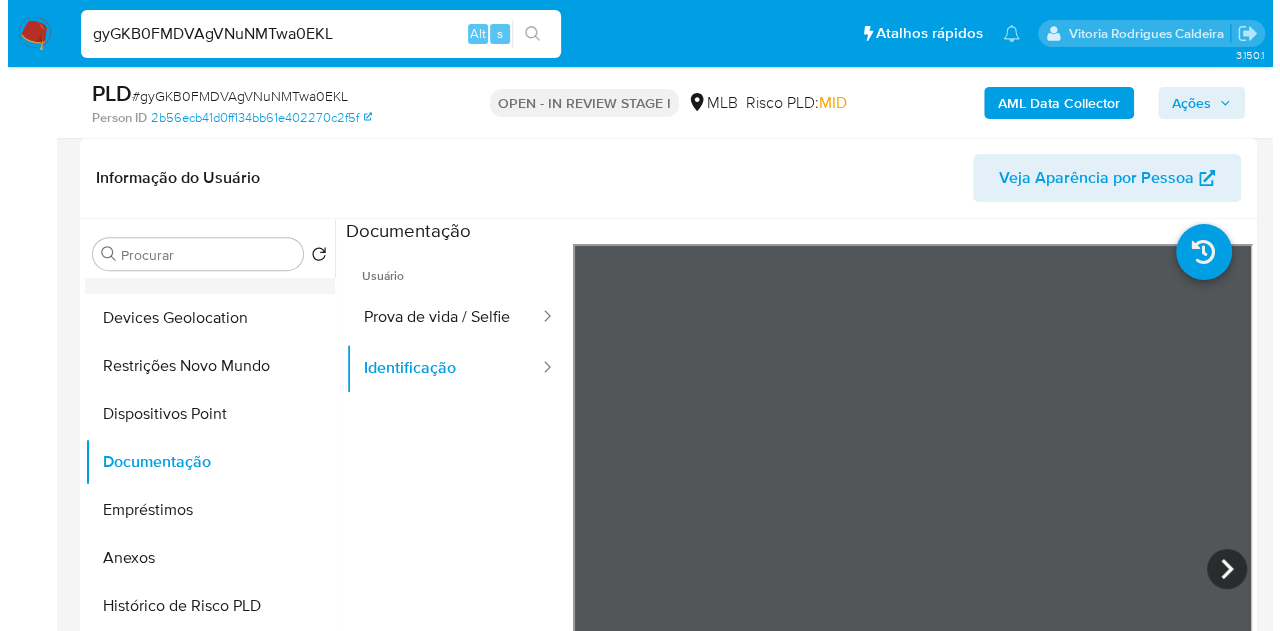 scroll, scrollTop: 200, scrollLeft: 0, axis: vertical 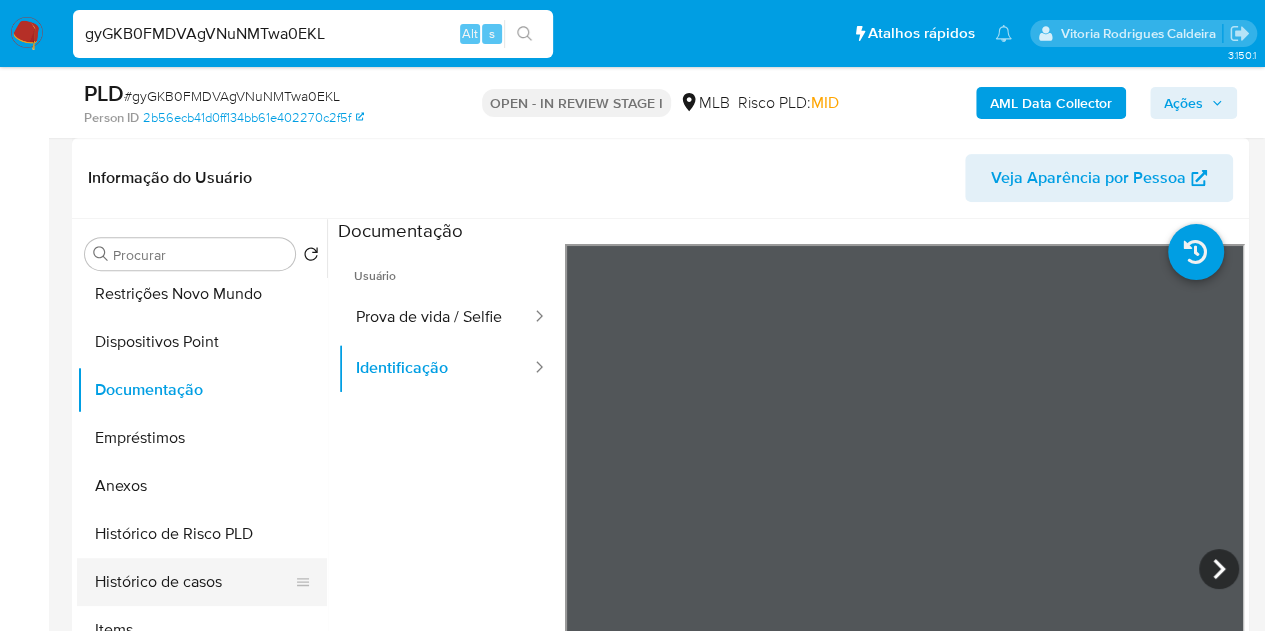 click on "Histórico de casos" at bounding box center (194, 582) 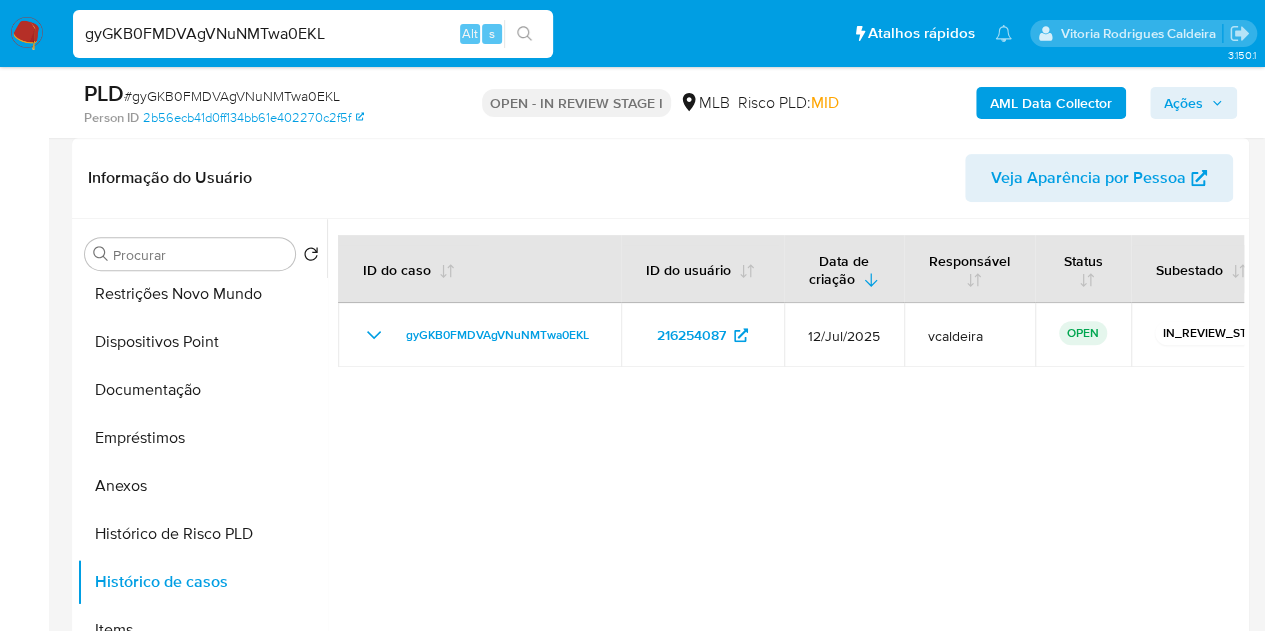 click on "AML Data Collector" at bounding box center (1051, 103) 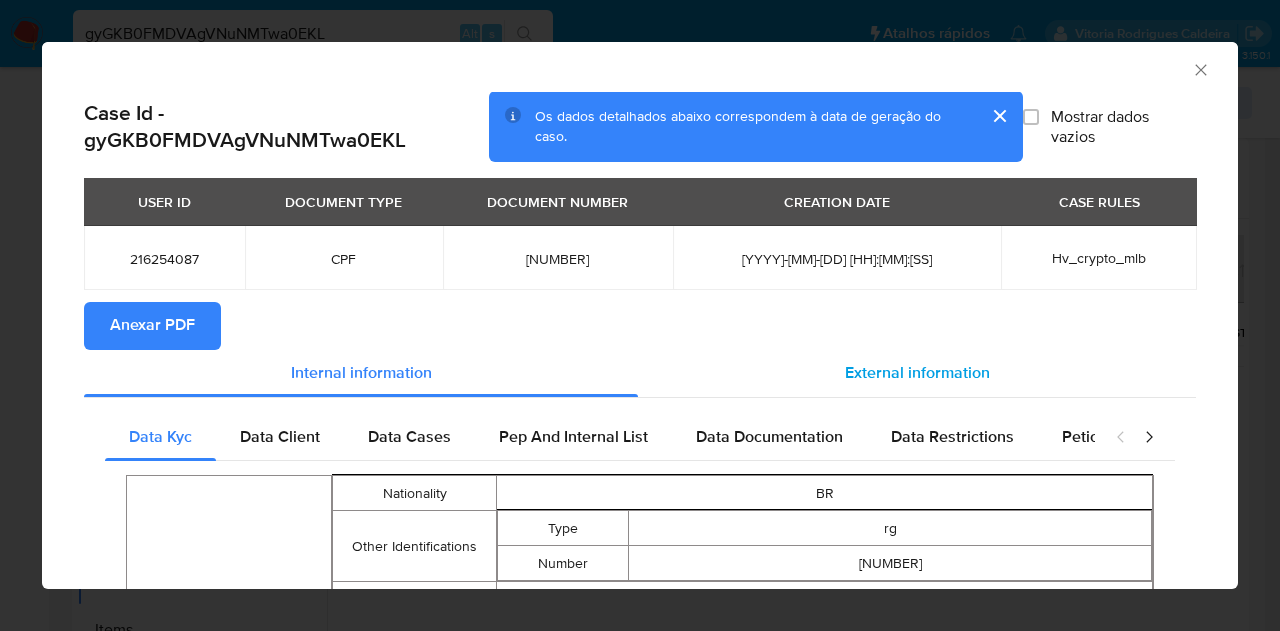 click on "External information" at bounding box center (917, 373) 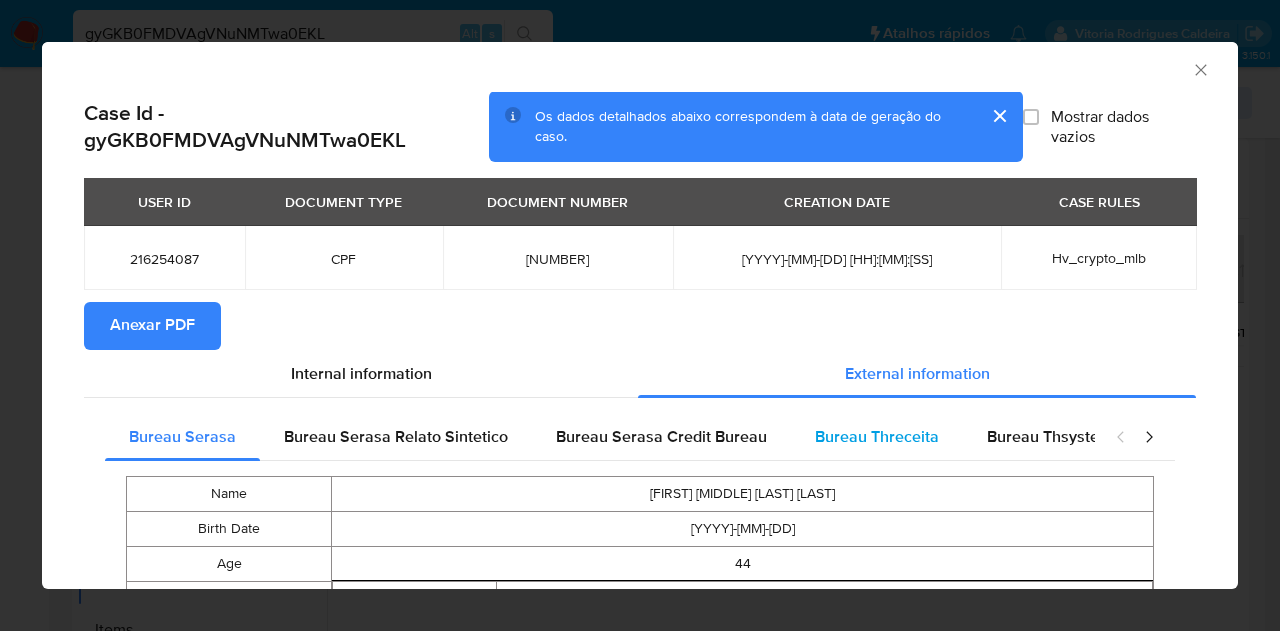 type 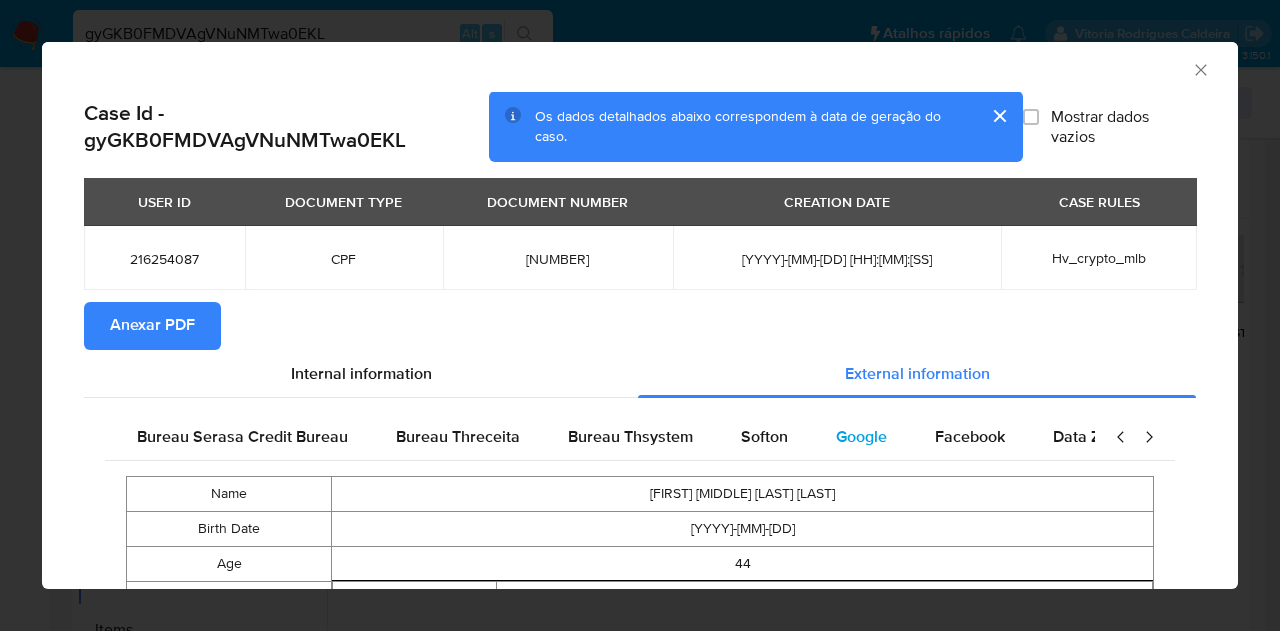 scroll, scrollTop: 0, scrollLeft: 420, axis: horizontal 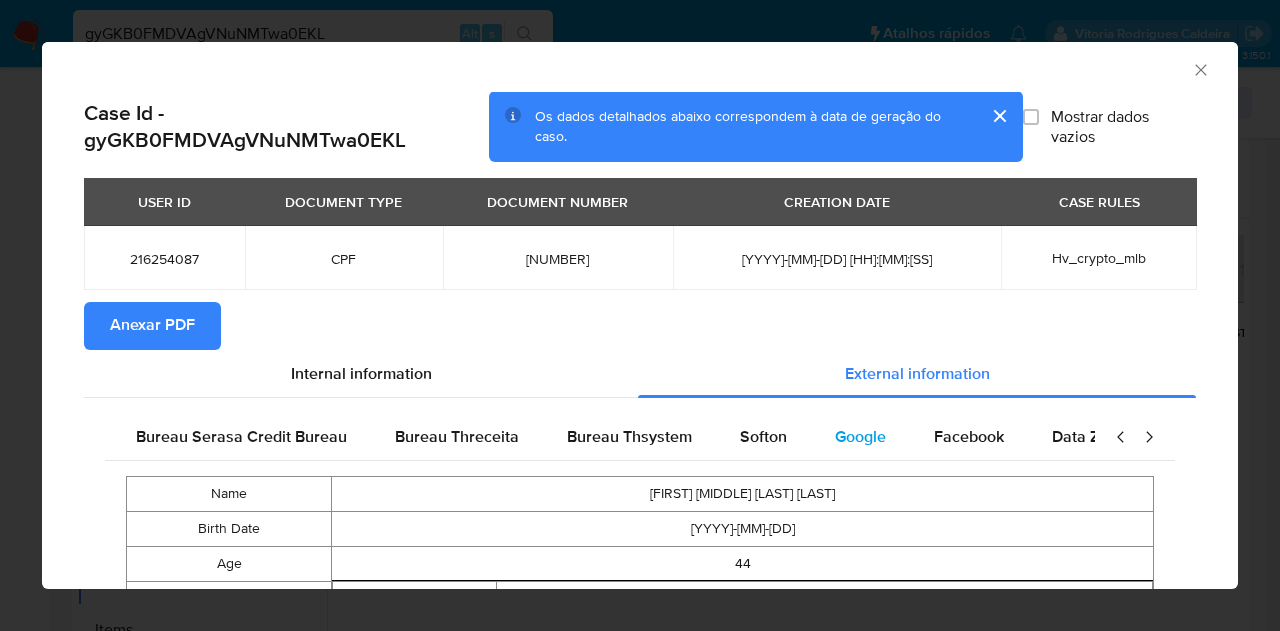 click on "Google" at bounding box center [860, 436] 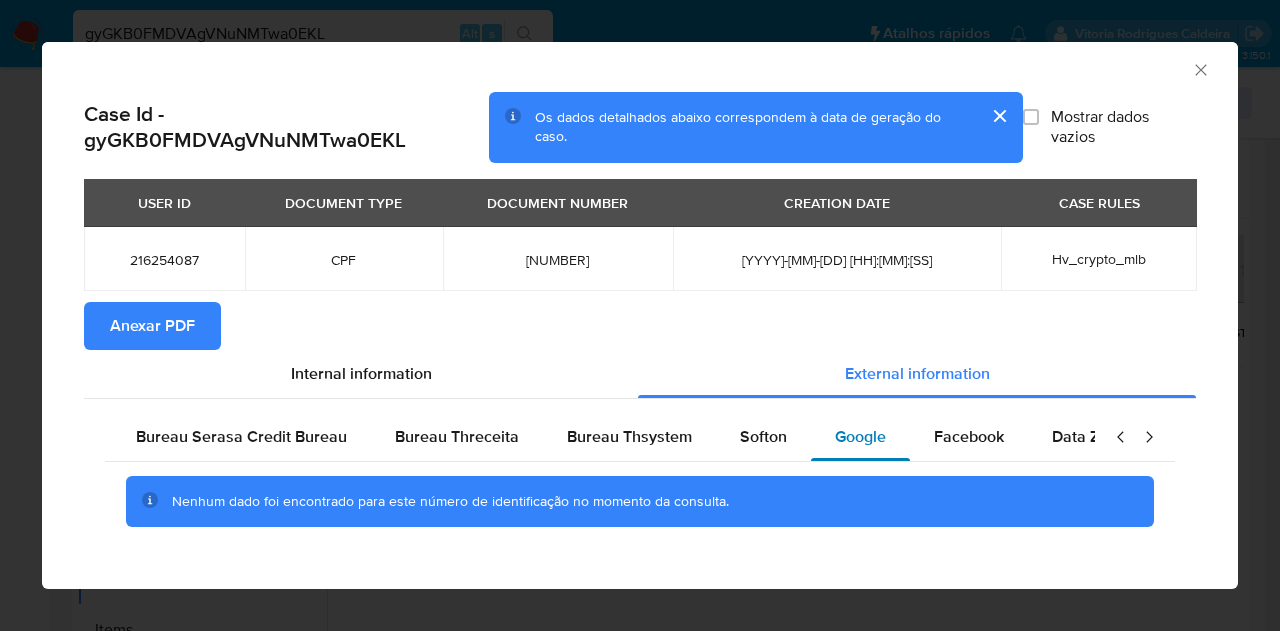 type 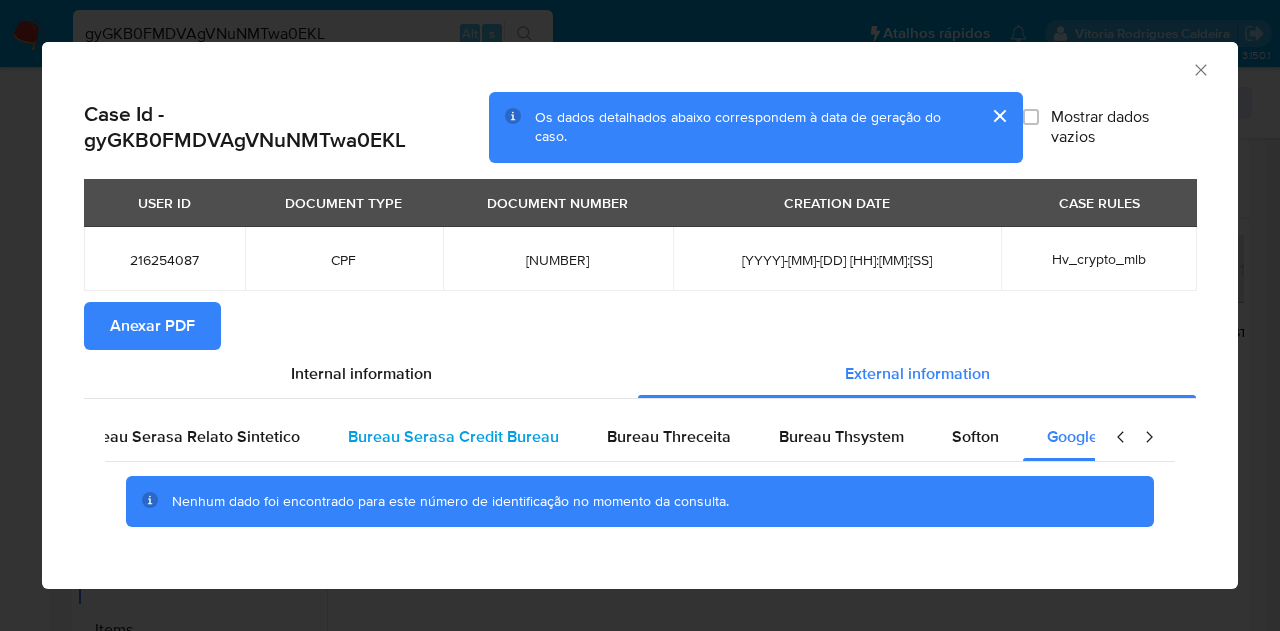 scroll, scrollTop: 0, scrollLeft: 0, axis: both 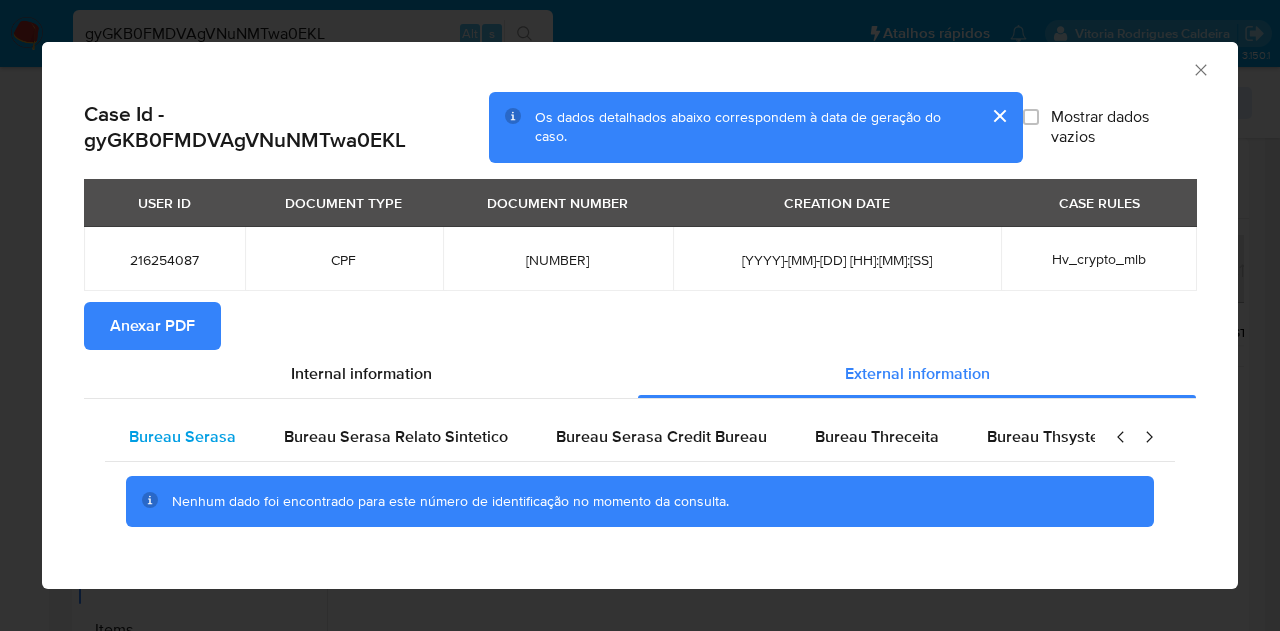 click on "Bureau Serasa" at bounding box center [182, 436] 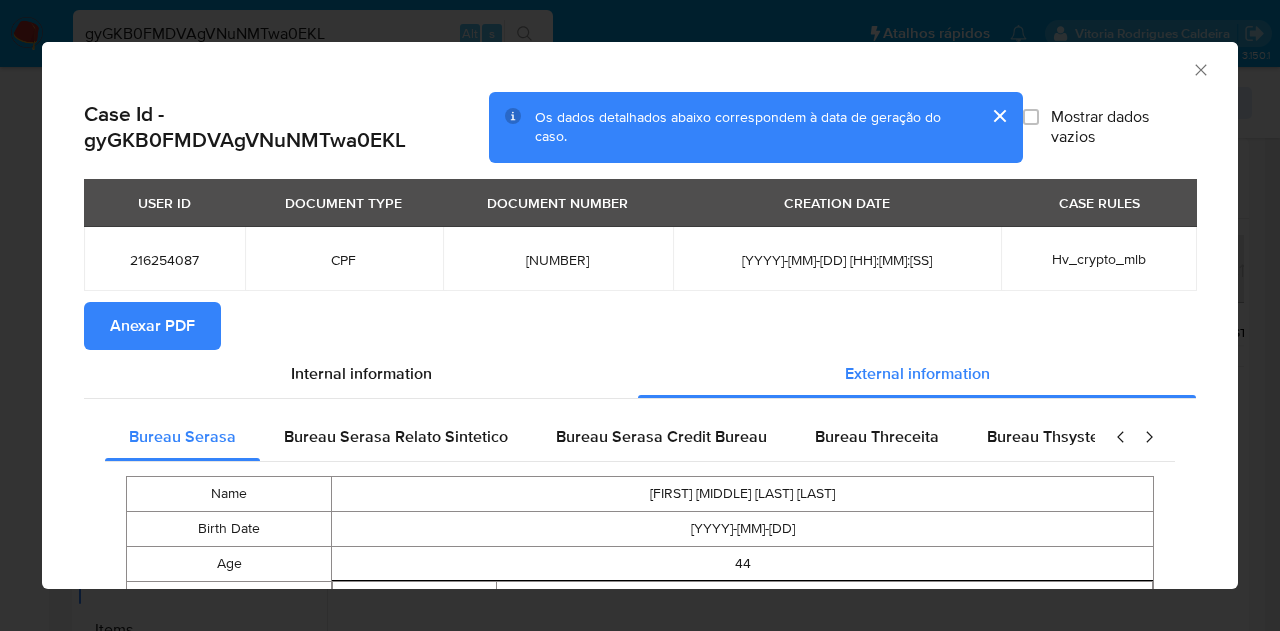 type 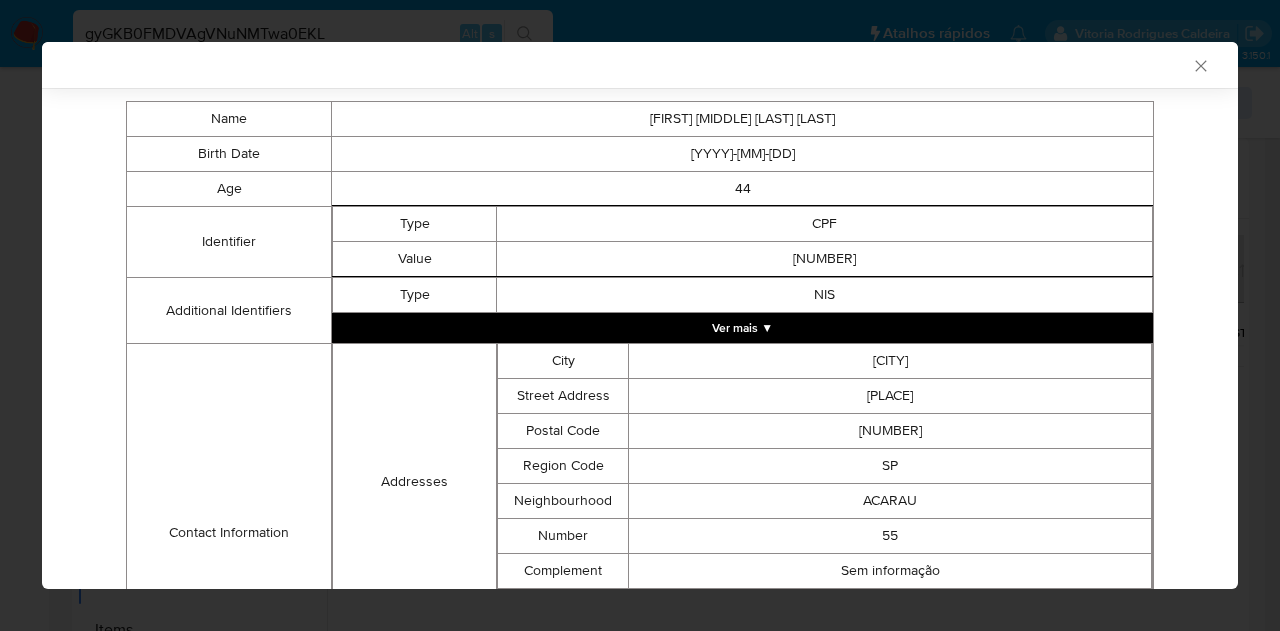 scroll, scrollTop: 496, scrollLeft: 0, axis: vertical 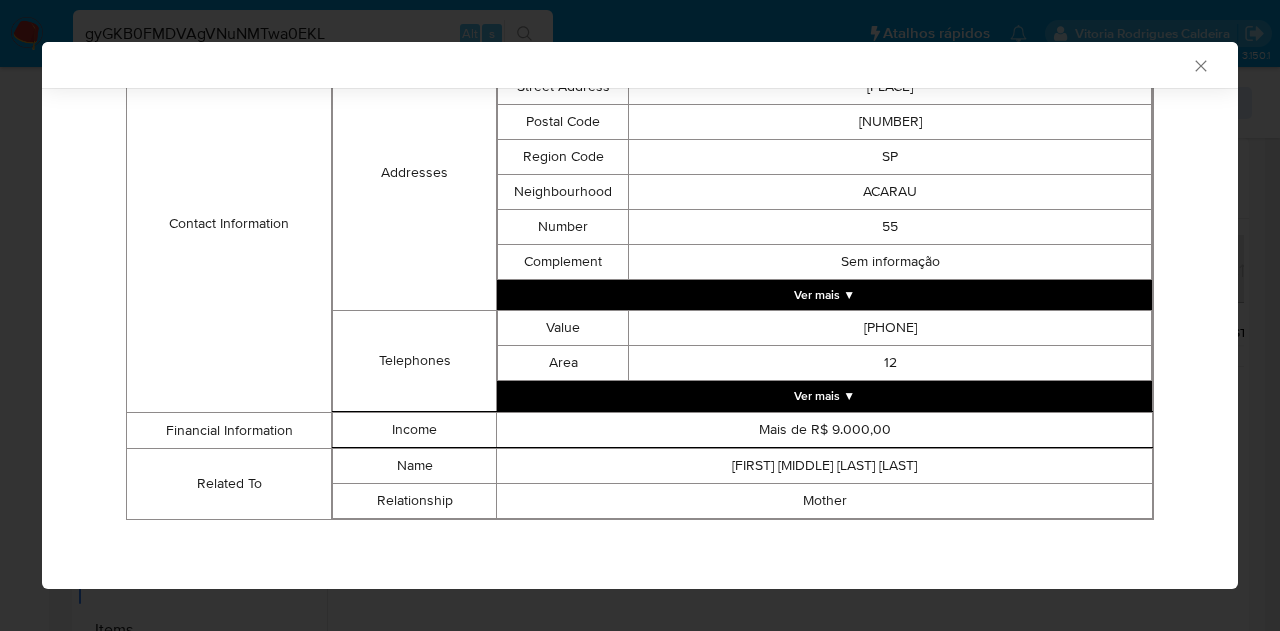 type 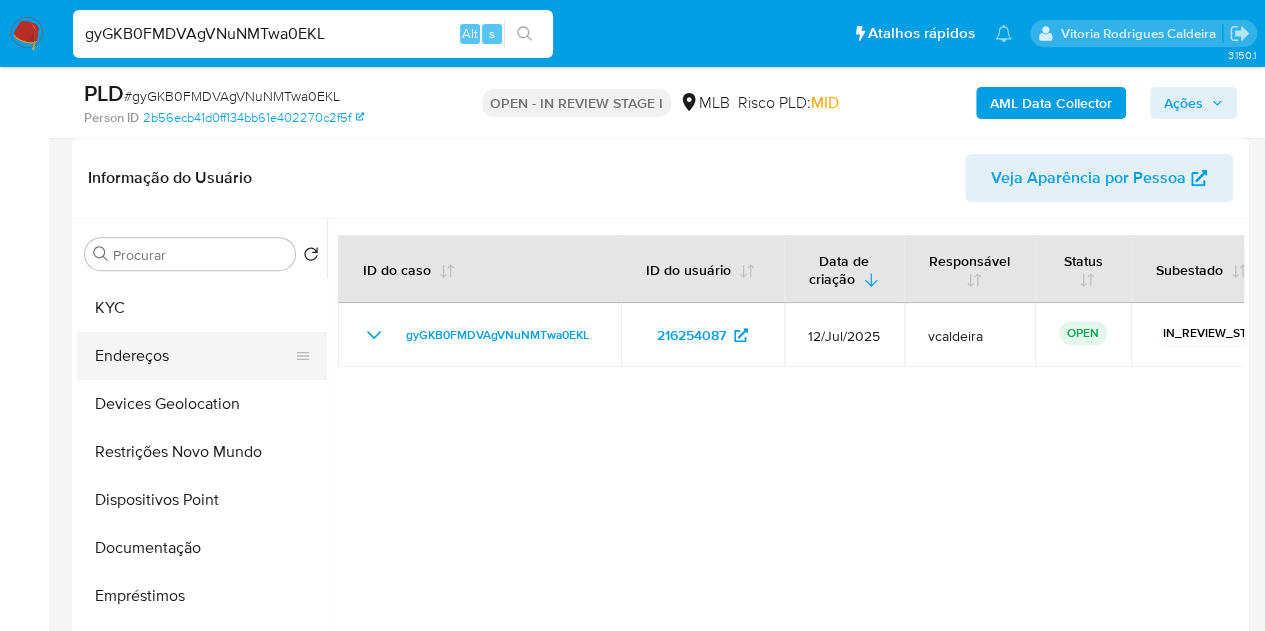 scroll, scrollTop: 0, scrollLeft: 0, axis: both 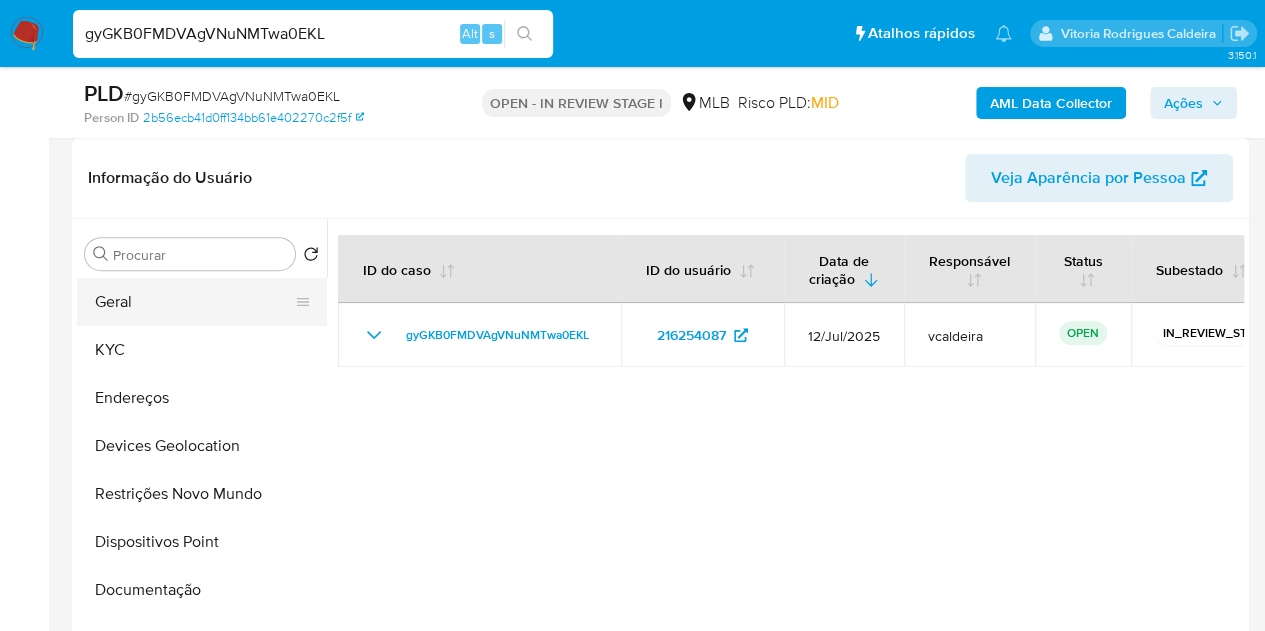 click on "Geral" at bounding box center [194, 302] 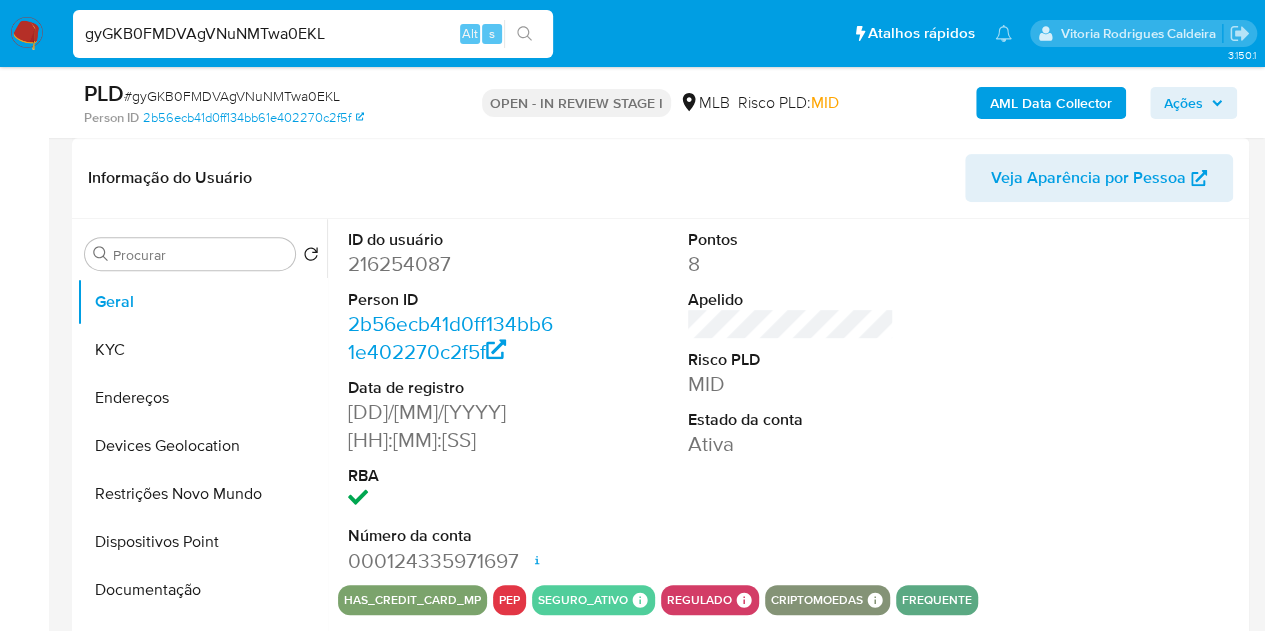 type 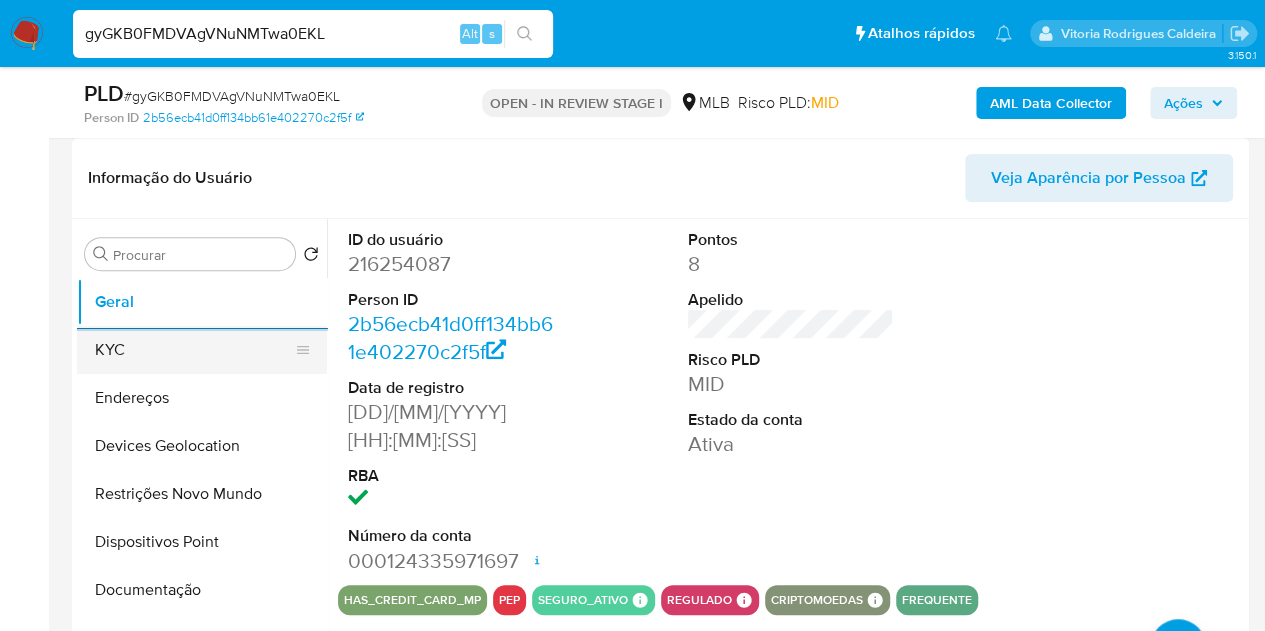 click on "KYC" at bounding box center (194, 350) 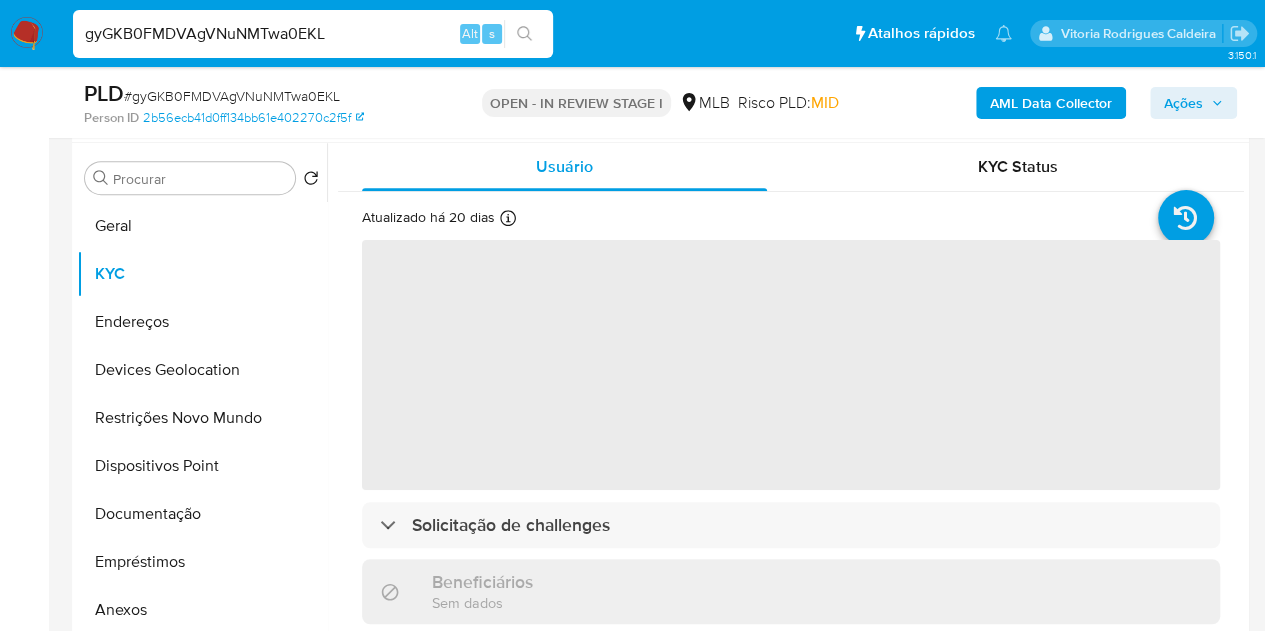 scroll, scrollTop: 390, scrollLeft: 0, axis: vertical 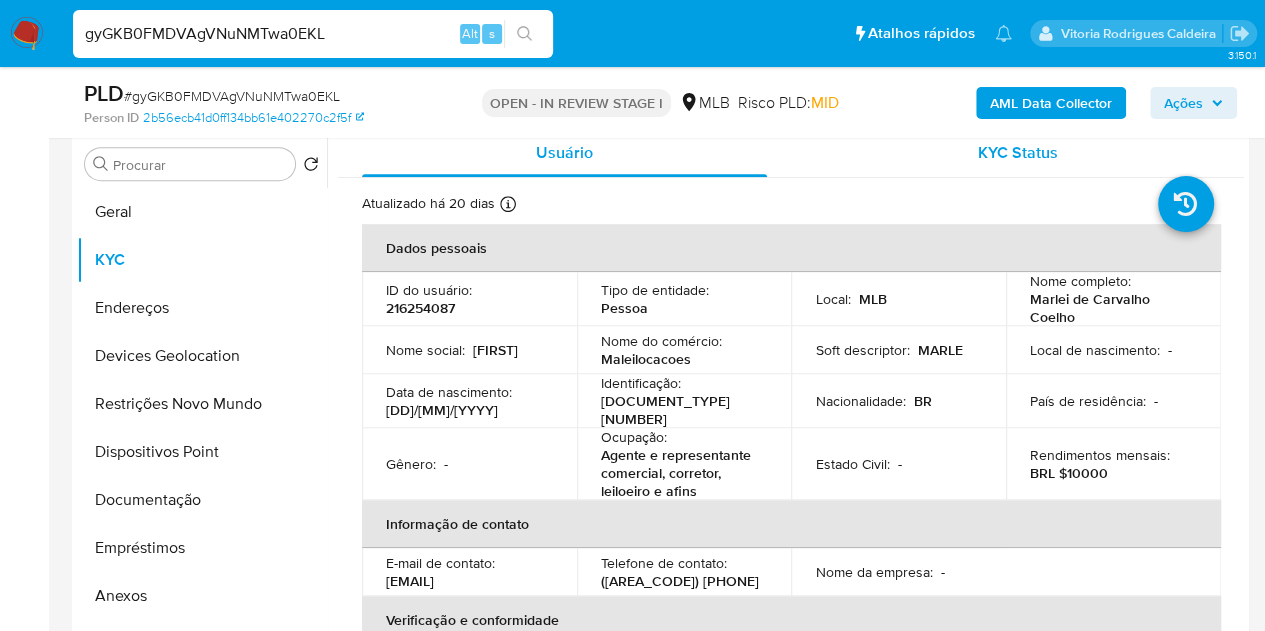type 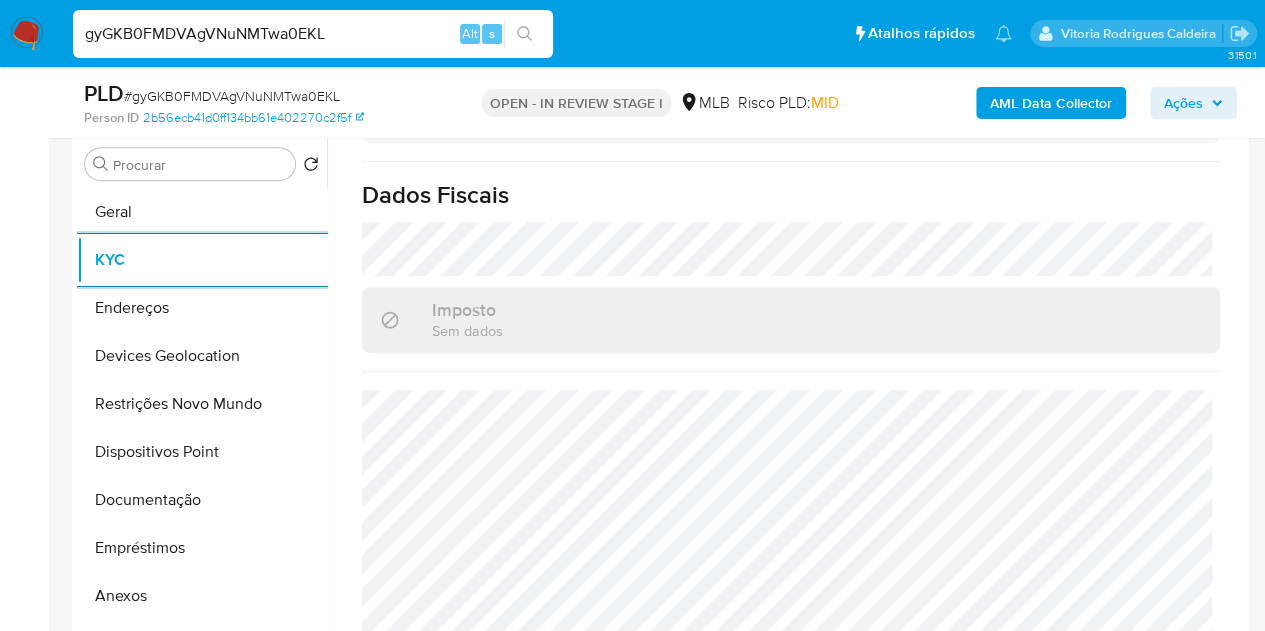 scroll, scrollTop: 950, scrollLeft: 0, axis: vertical 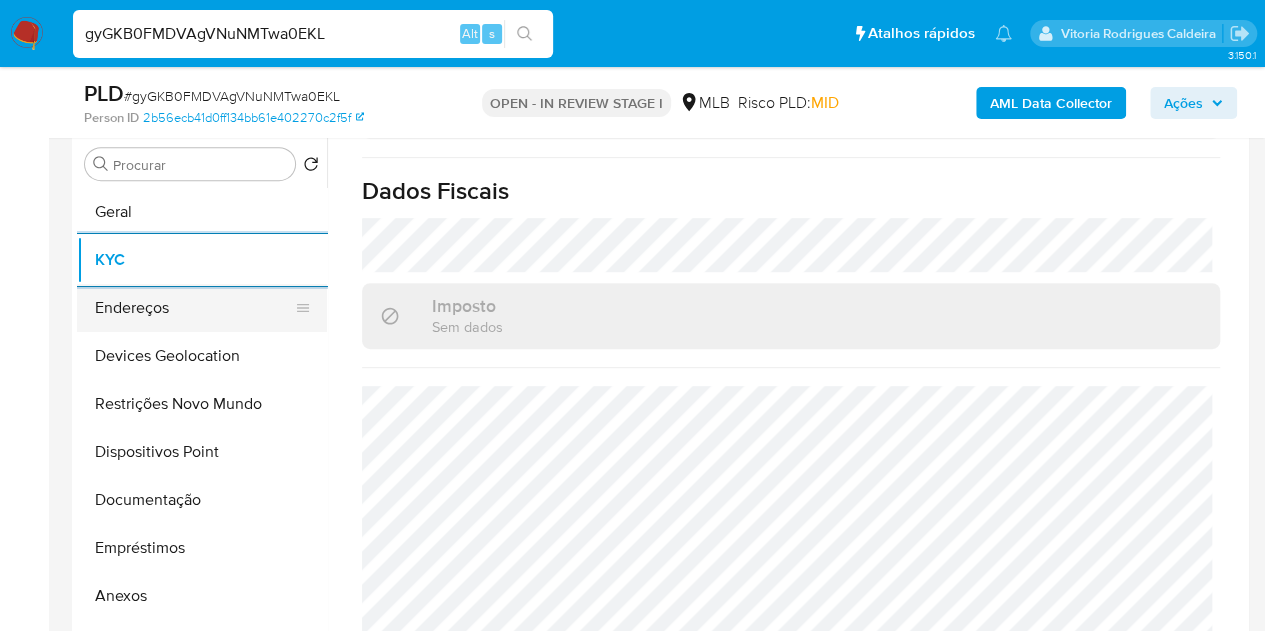 click on "Endereços" at bounding box center [194, 308] 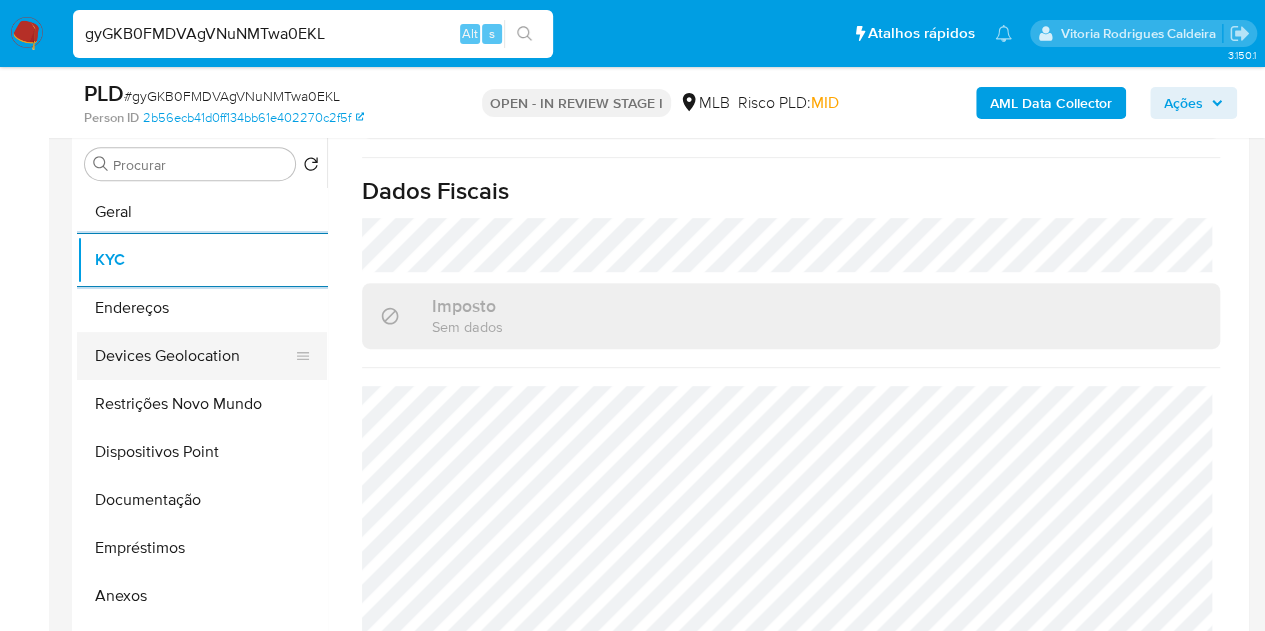 scroll, scrollTop: 0, scrollLeft: 0, axis: both 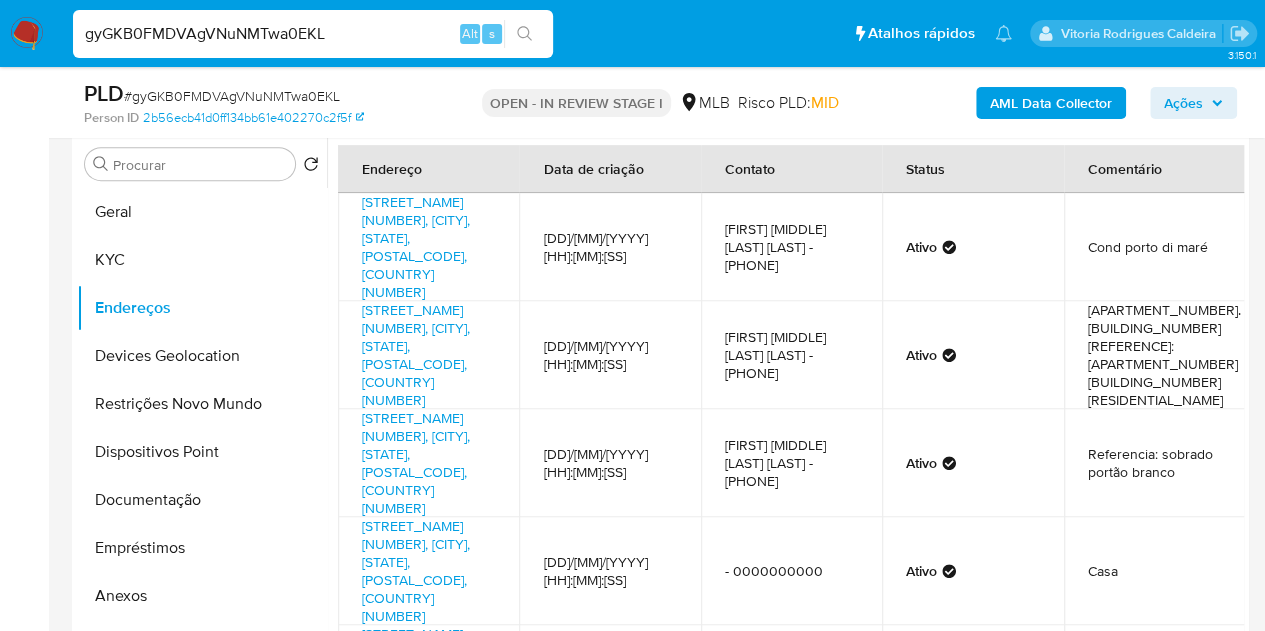 type 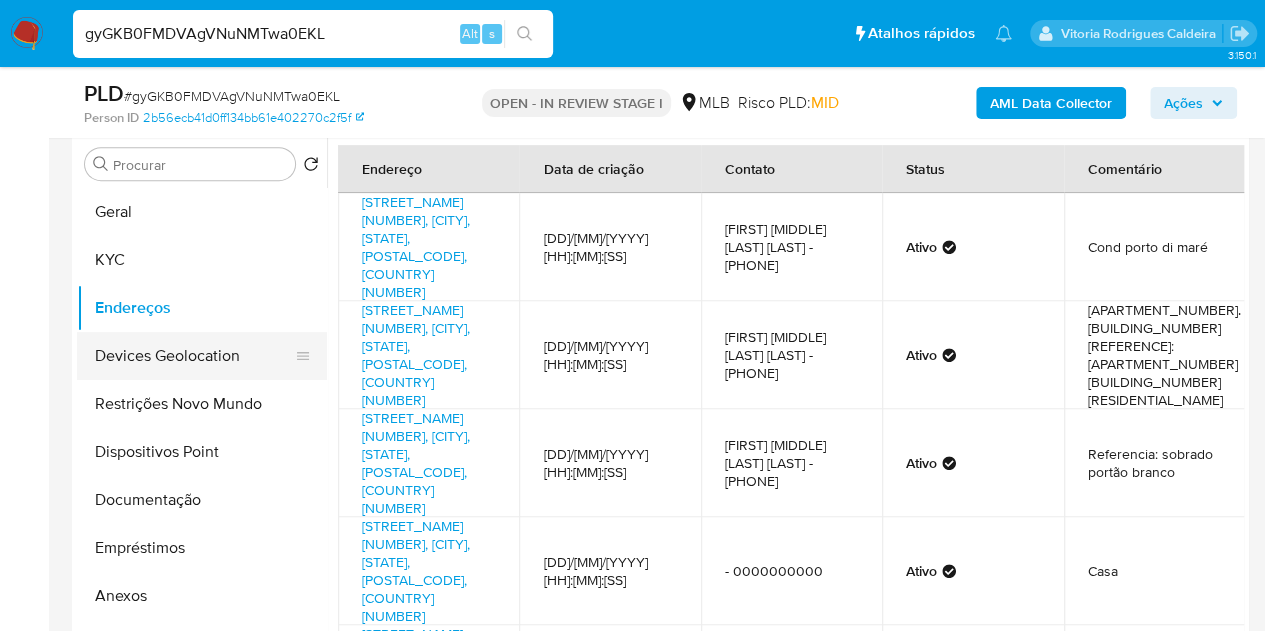 click on "Devices Geolocation" at bounding box center [194, 356] 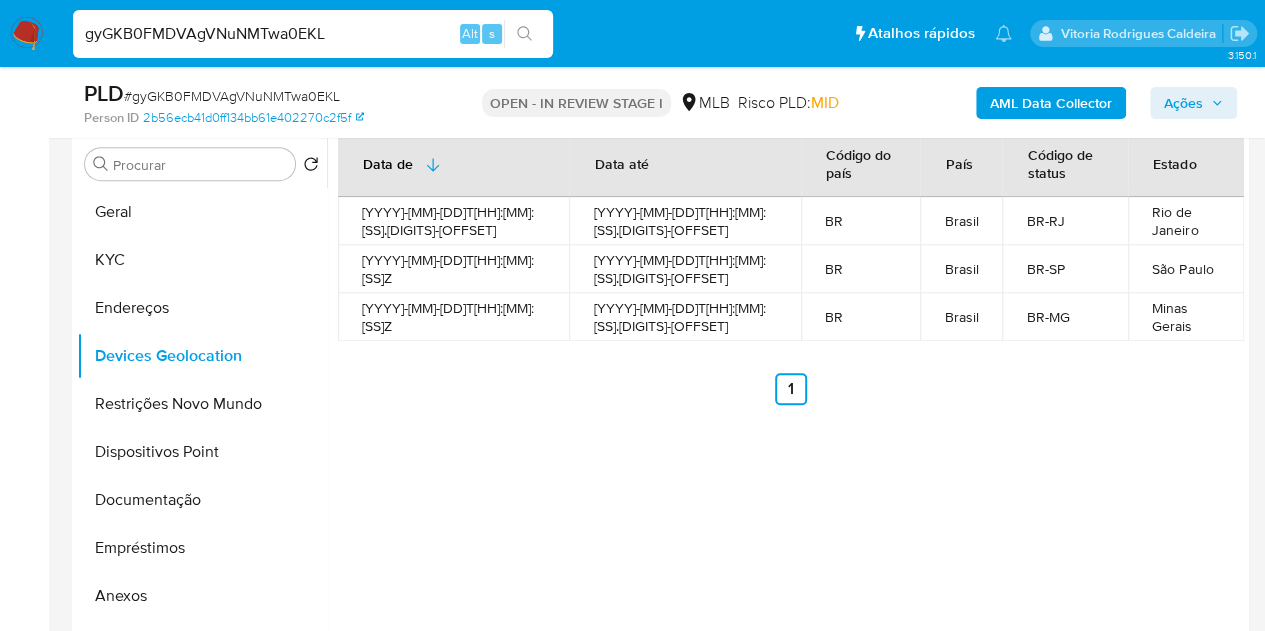 type 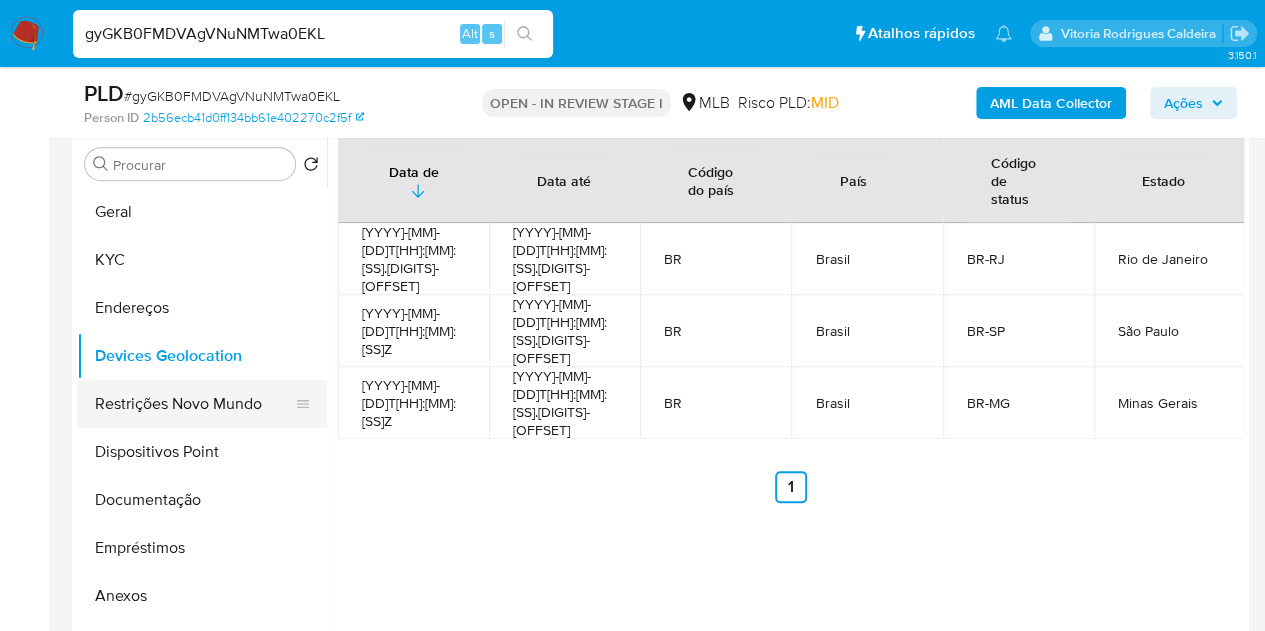 click on "Restrições Novo Mundo" at bounding box center (194, 404) 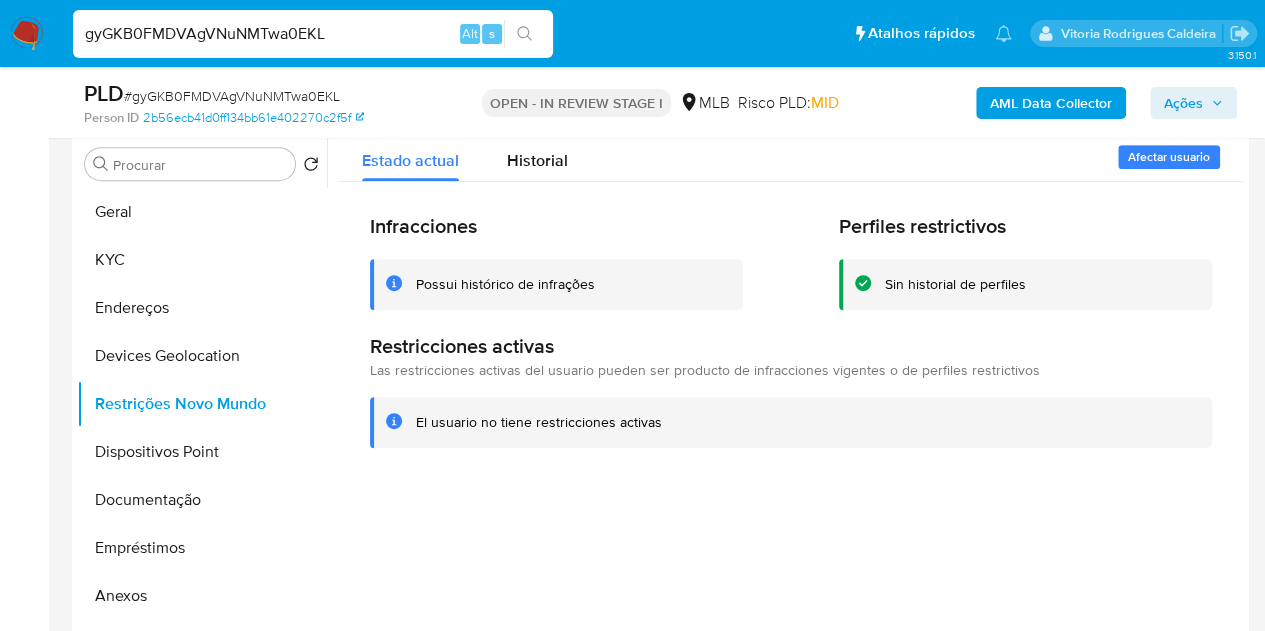 type 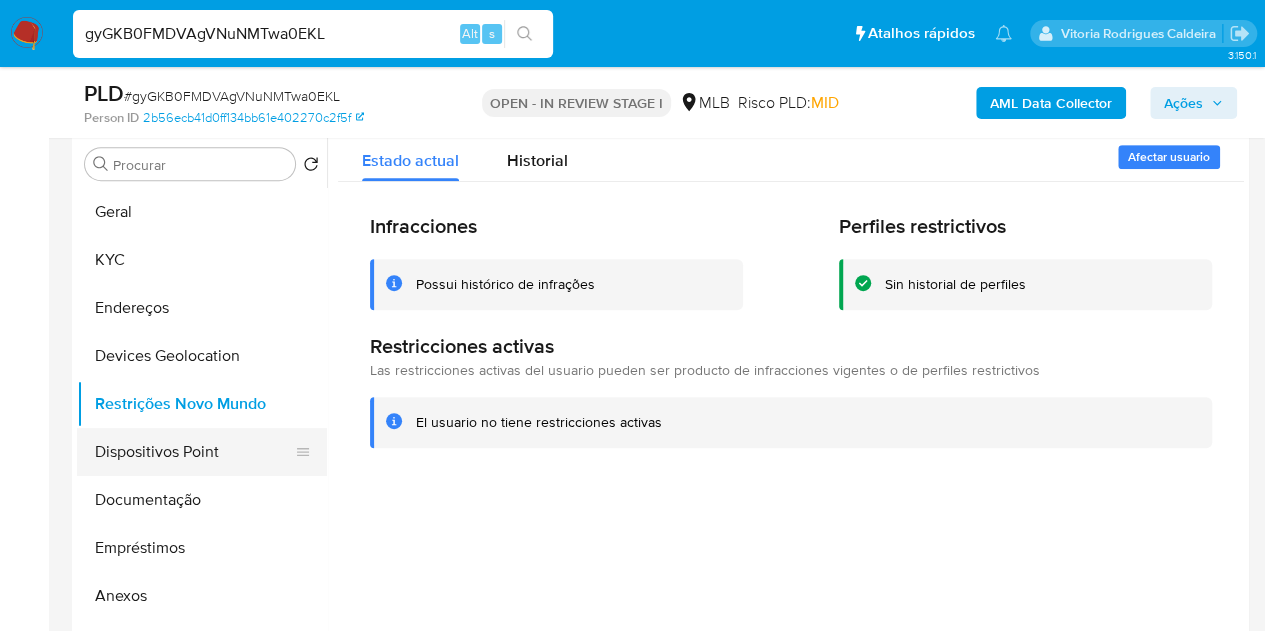 click on "Dispositivos Point" at bounding box center (194, 452) 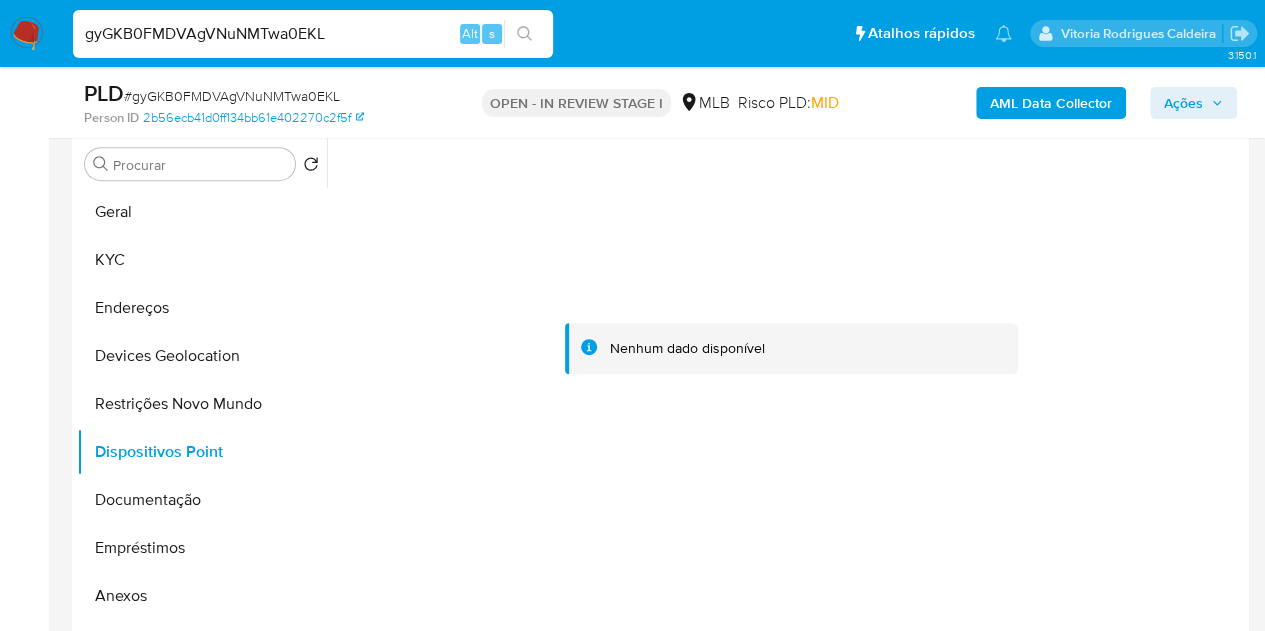 type 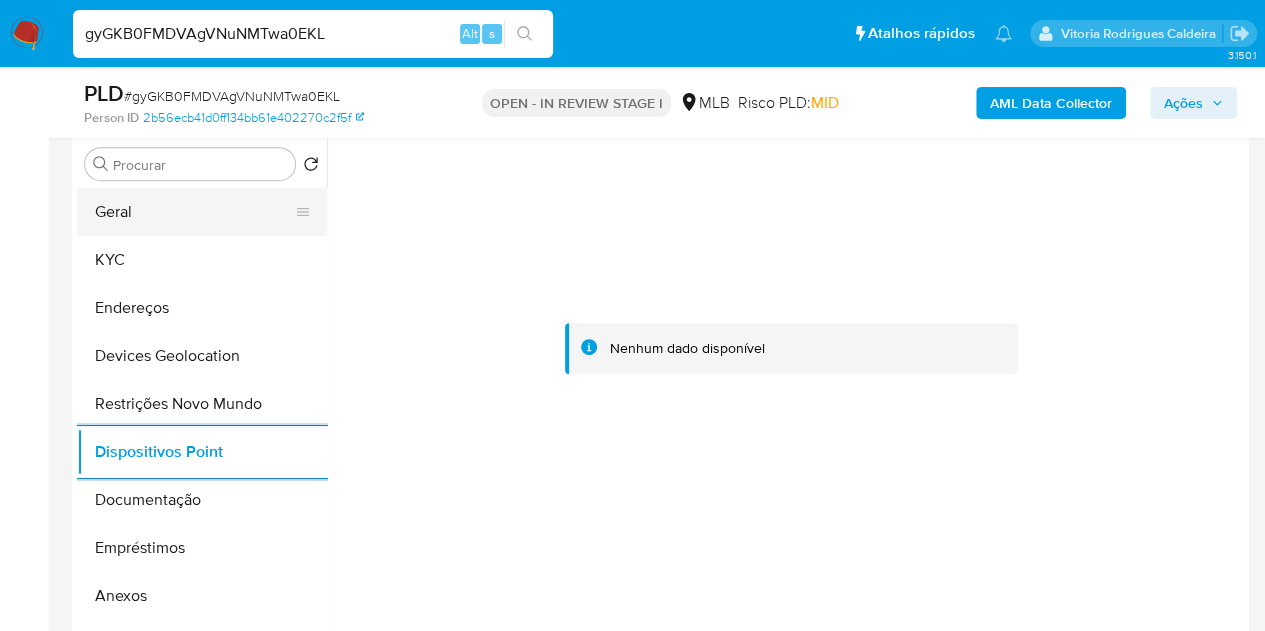 click on "Geral" at bounding box center [194, 212] 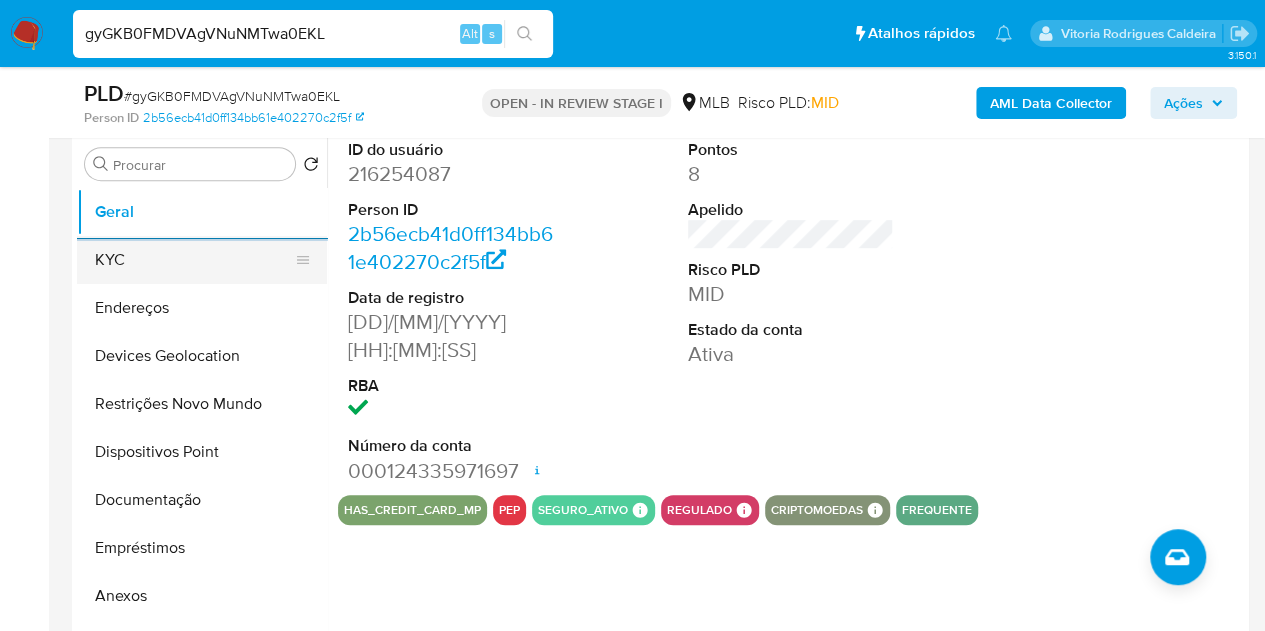 click on "KYC" at bounding box center (194, 260) 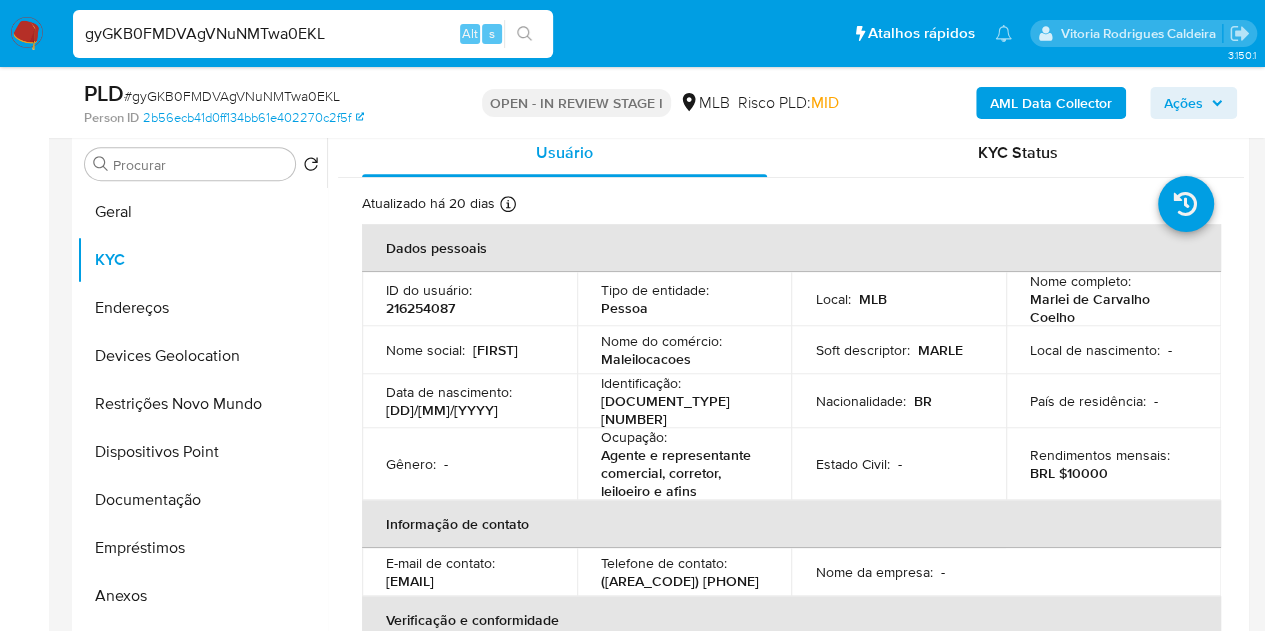 click on "216254087" at bounding box center [420, 308] 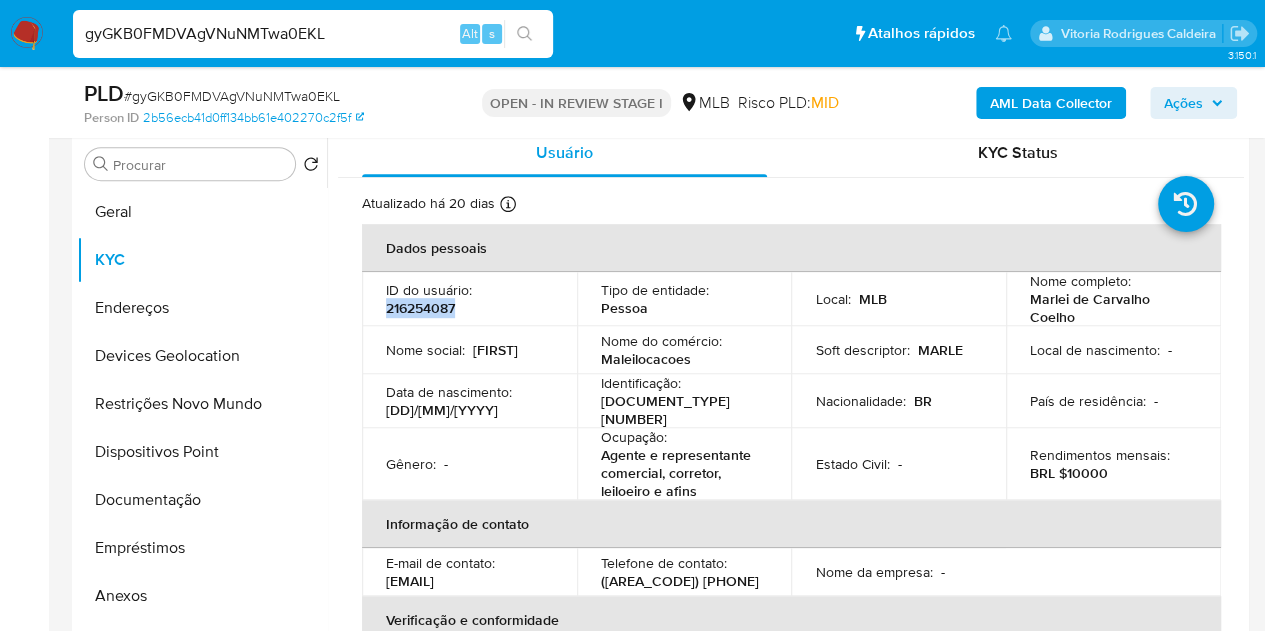 click on "216254087" at bounding box center (420, 308) 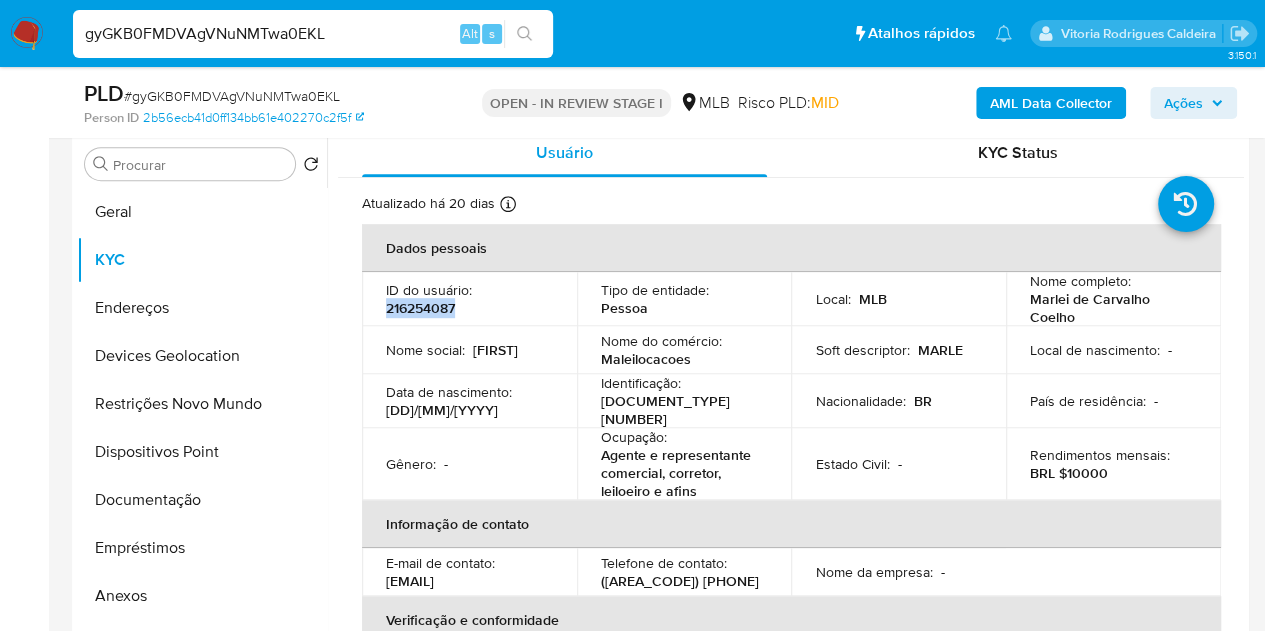 copy on "216254087" 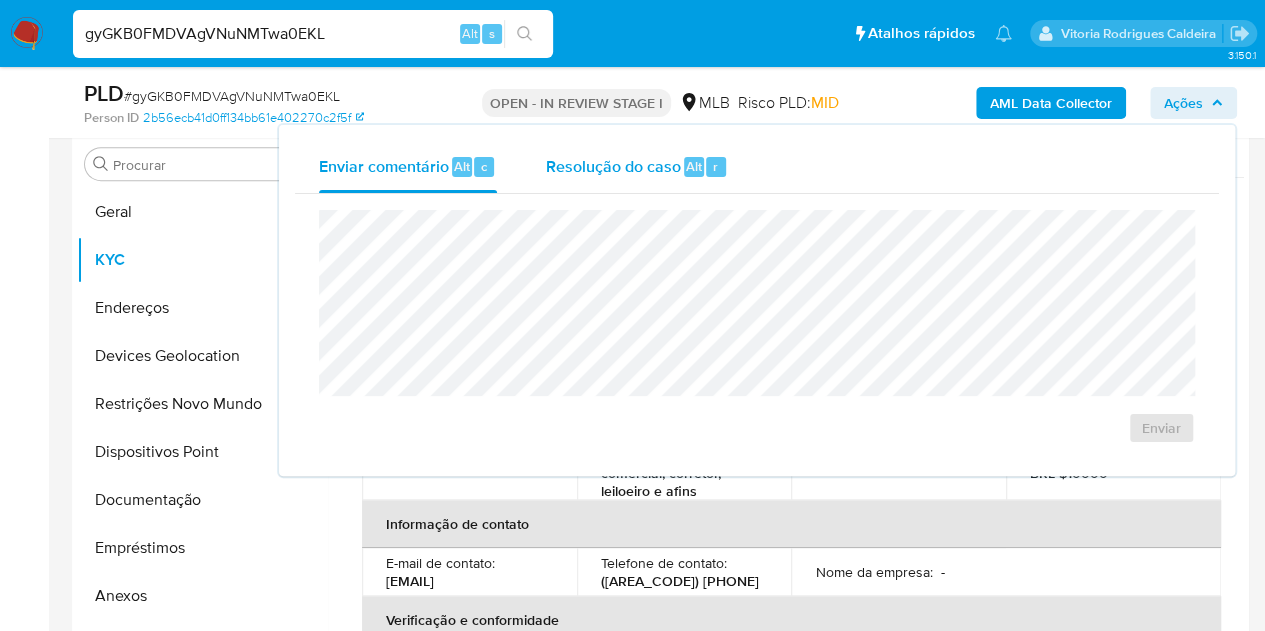 click on "Resolução do caso" at bounding box center (612, 165) 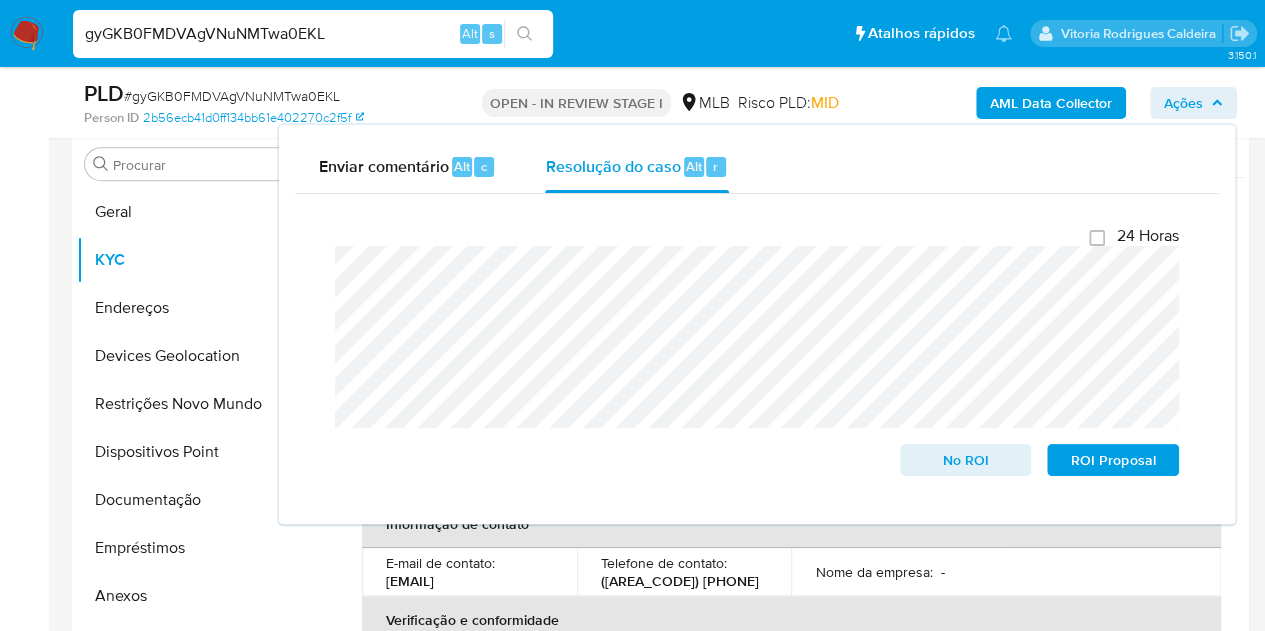 click on "gyGKB0FMDVAgVNuNMTwa0EKL" at bounding box center [313, 34] 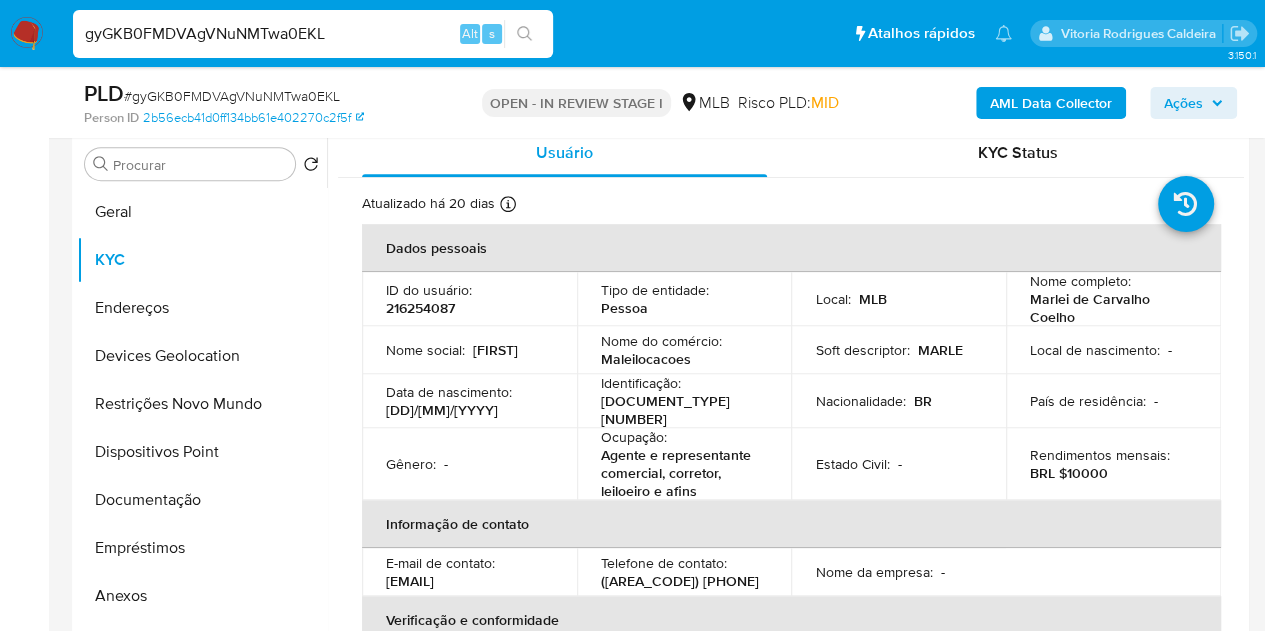 click on "gyGKB0FMDVAgVNuNMTwa0EKL" at bounding box center (313, 34) 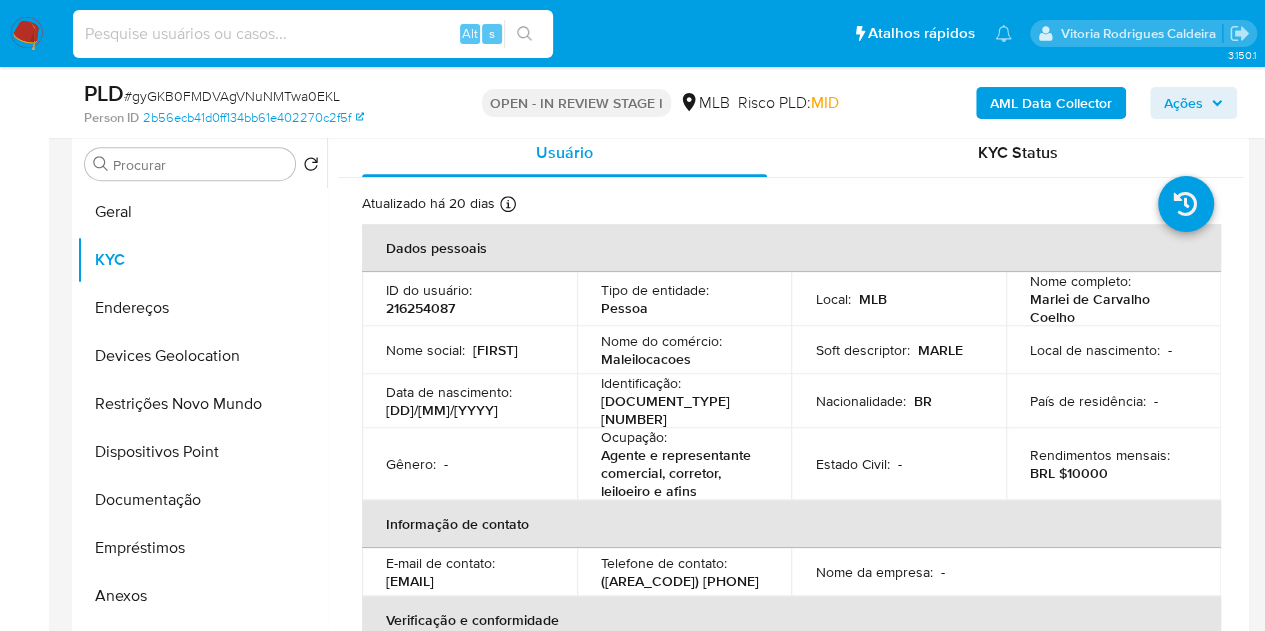 type 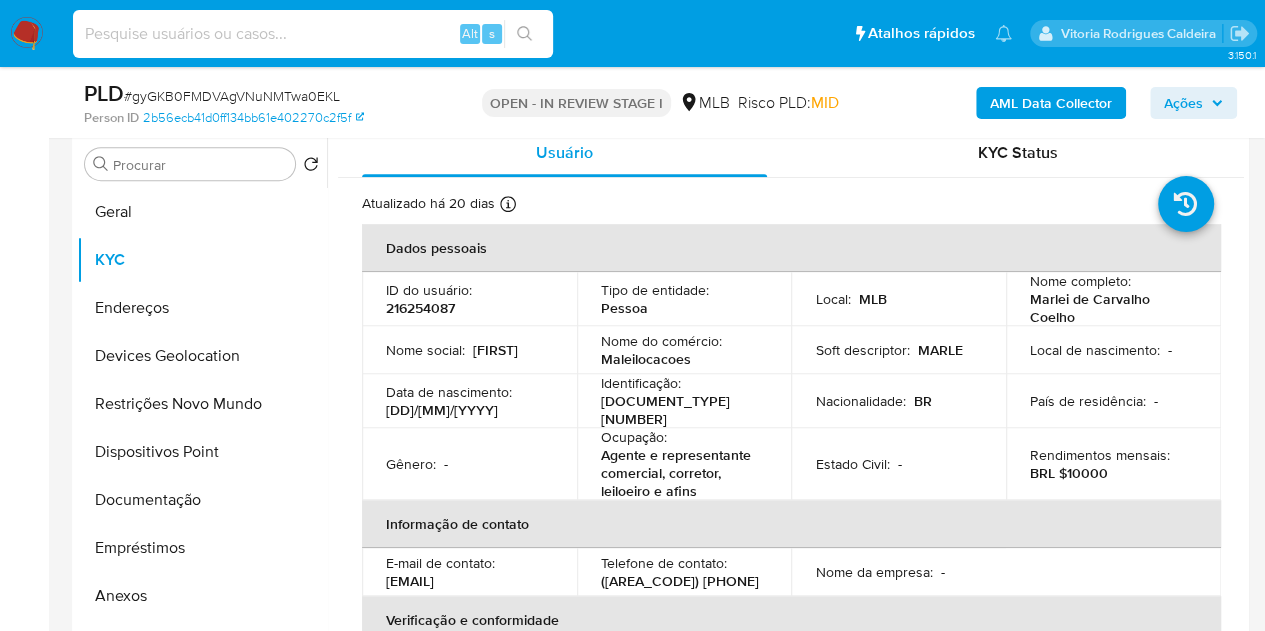 click 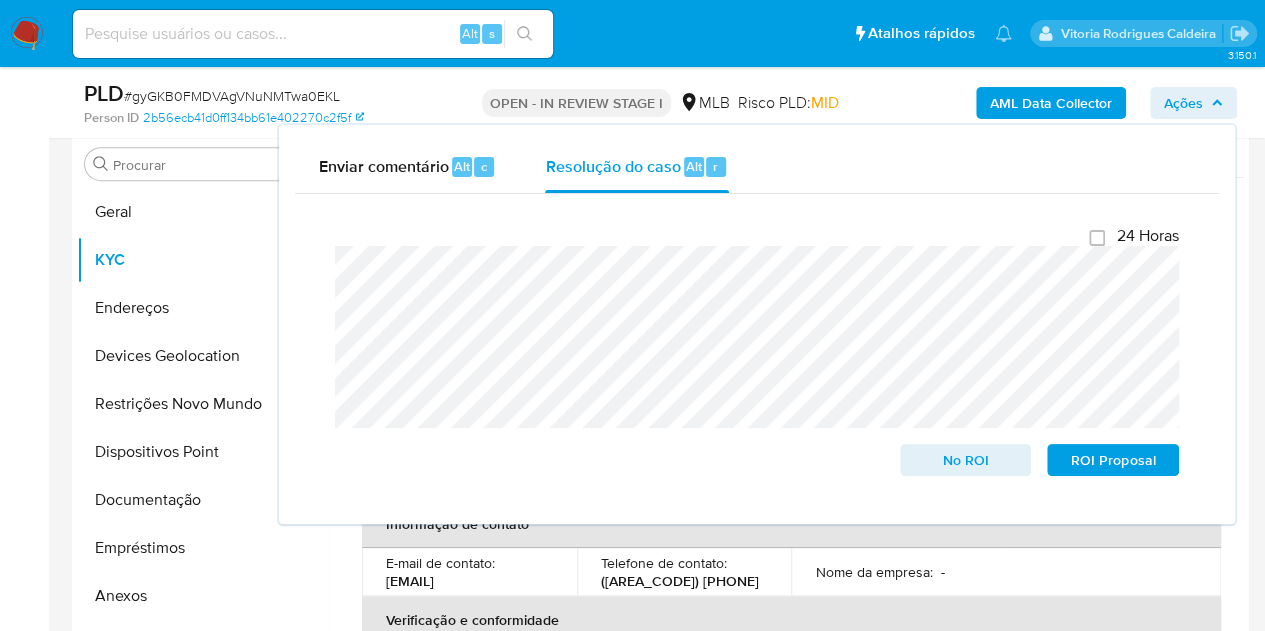 click on "Ações" at bounding box center [1193, 103] 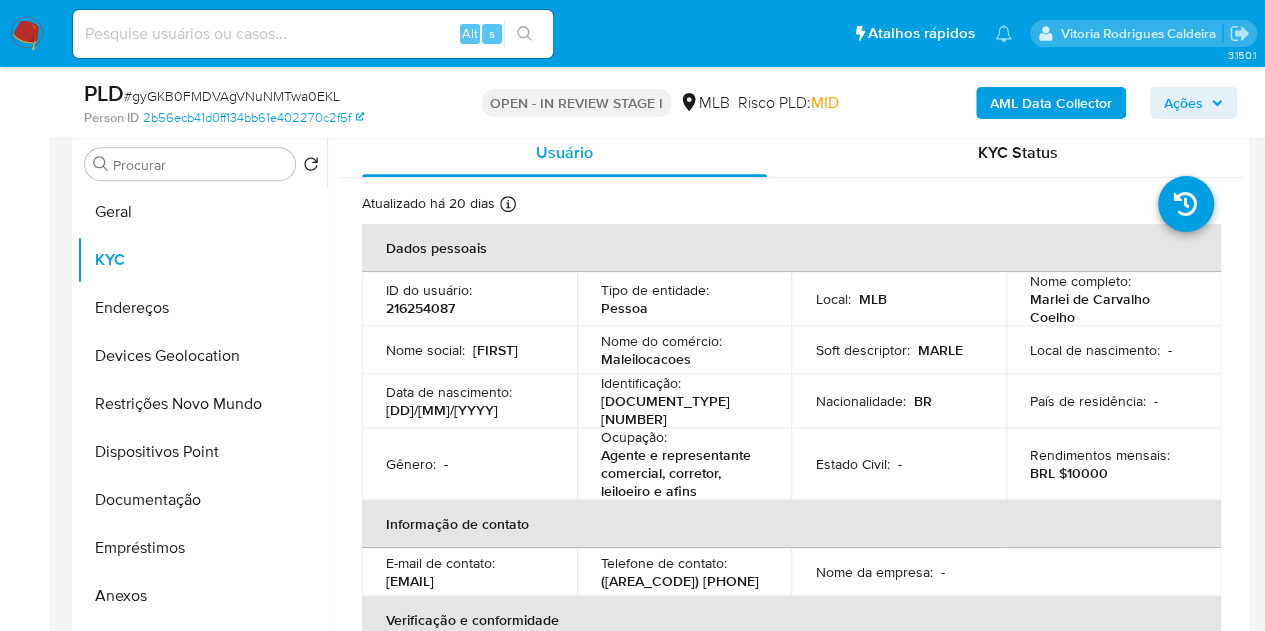 type 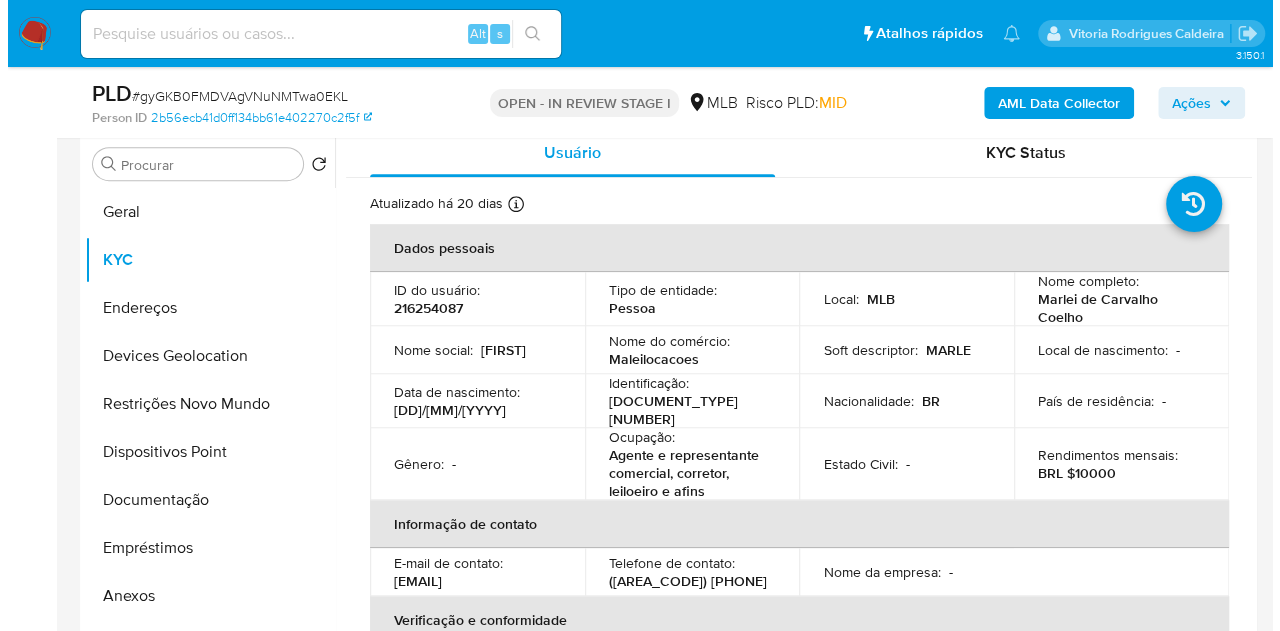 scroll, scrollTop: 418, scrollLeft: 0, axis: vertical 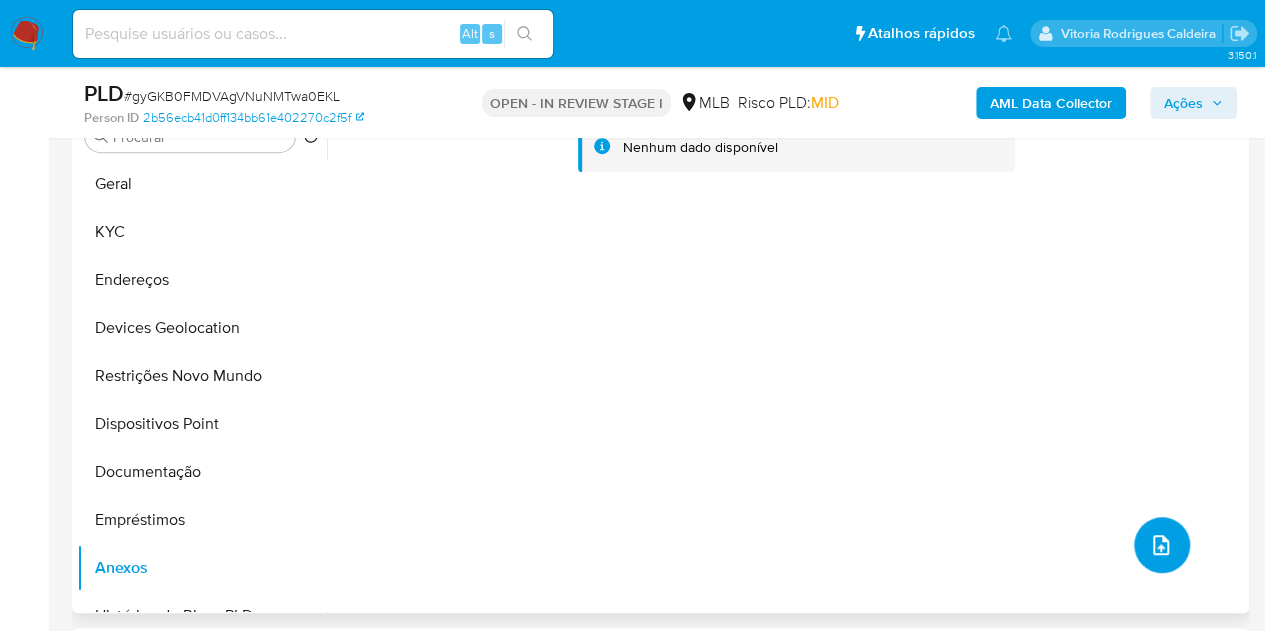 click 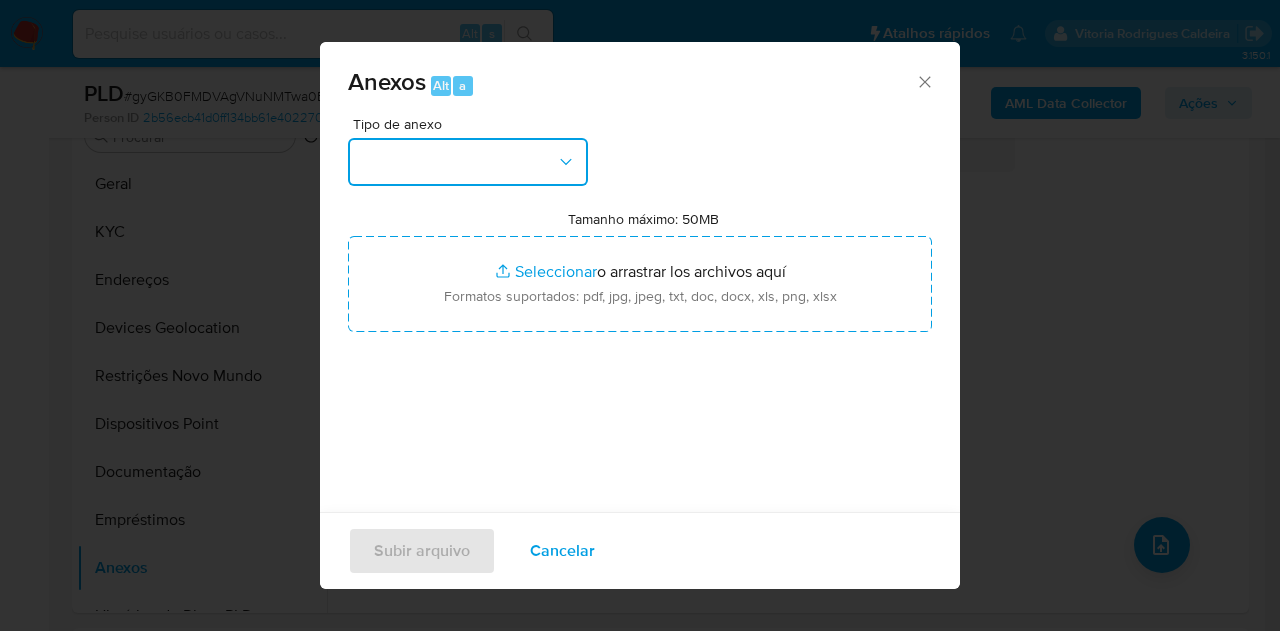 click at bounding box center [468, 162] 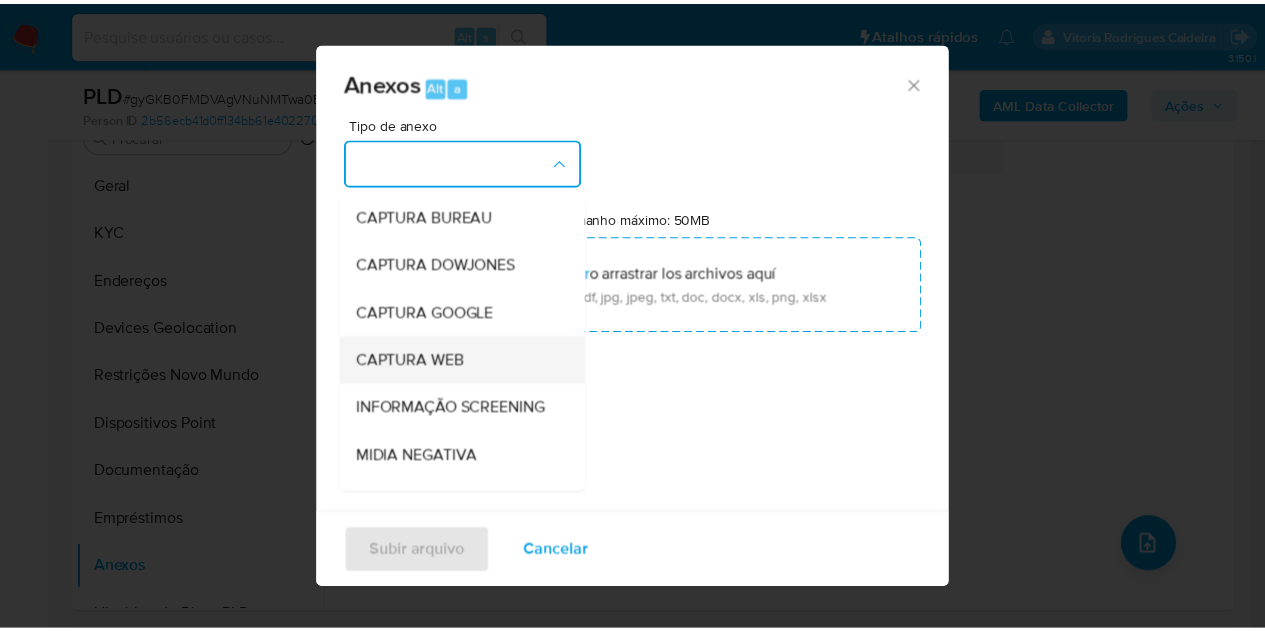 scroll, scrollTop: 300, scrollLeft: 0, axis: vertical 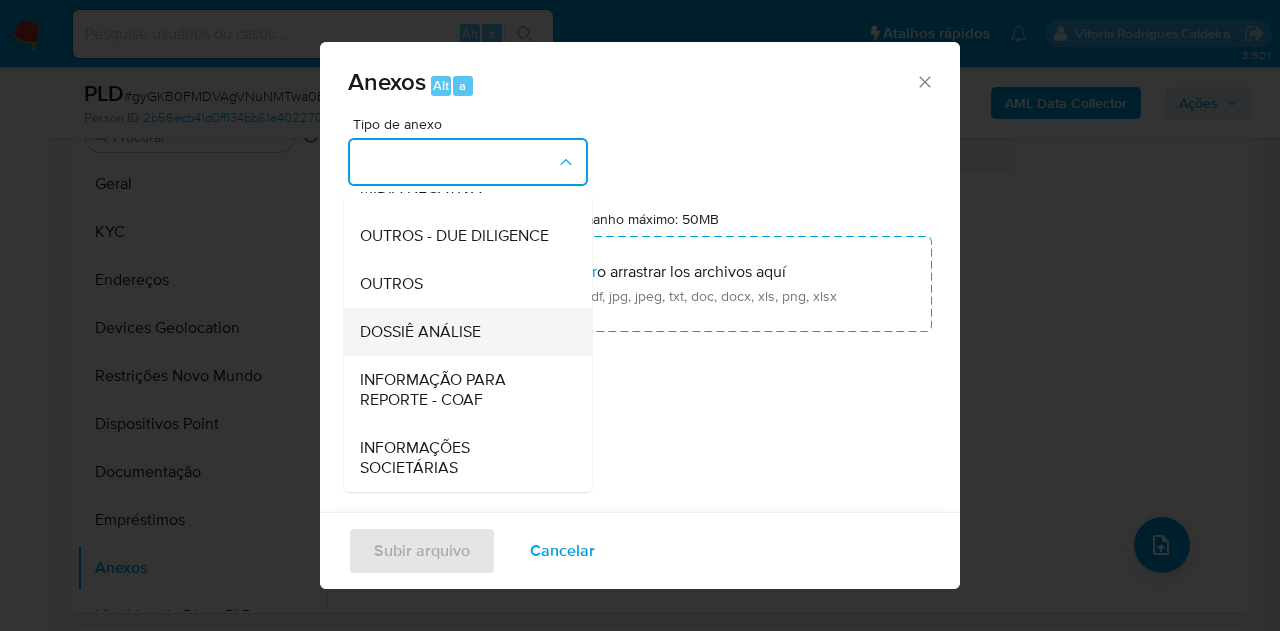 click on "DOSSIÊ ANÁLISE" at bounding box center [420, 332] 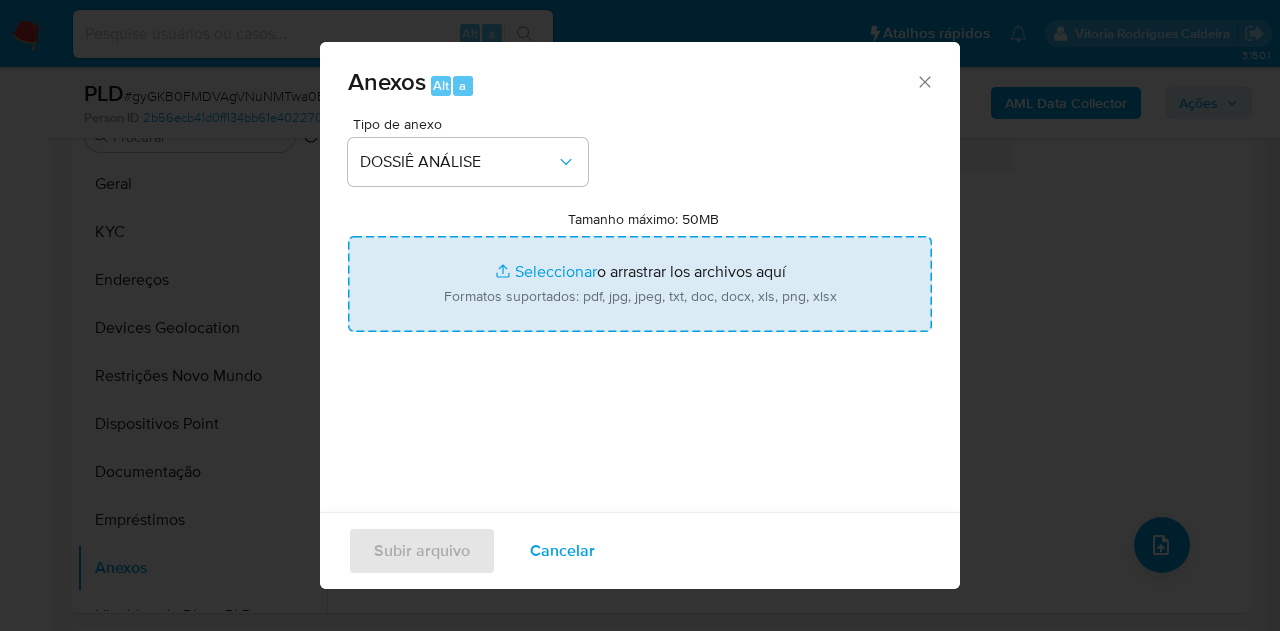 type on "C:\fakepath\Mulan 216254087_2025_08_08_07_26_34.pdf" 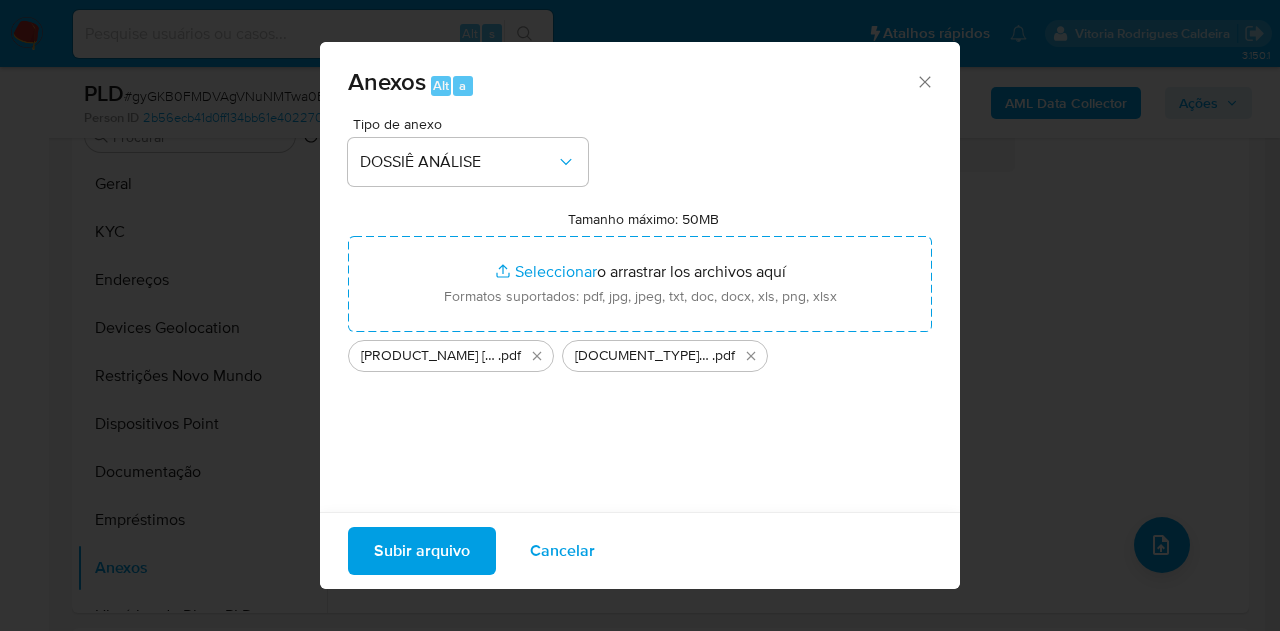 click on "Subir arquivo" at bounding box center [422, 551] 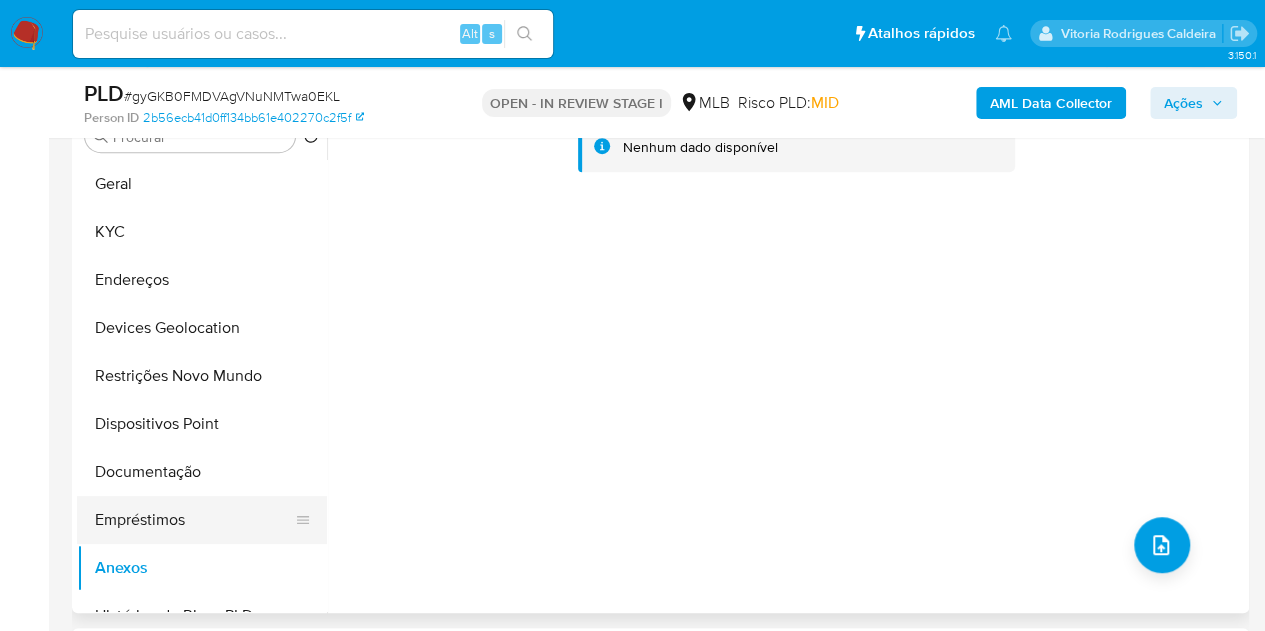 drag, startPoint x: 181, startPoint y: 524, endPoint x: 172, endPoint y: 531, distance: 11.401754 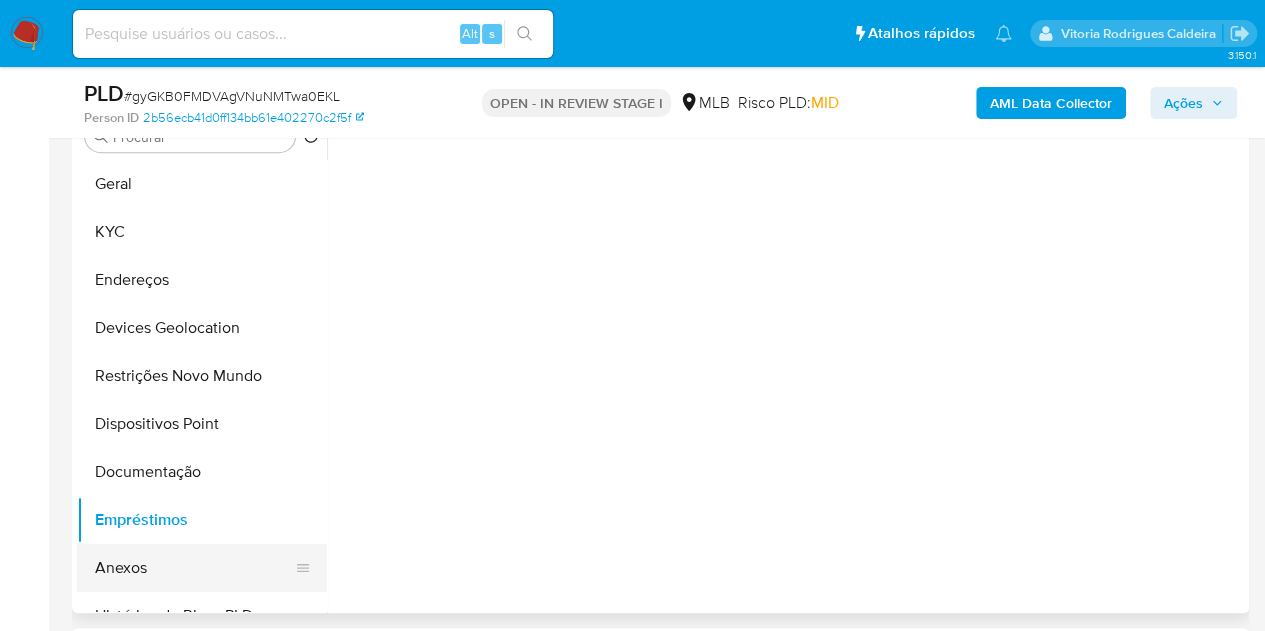 click on "Anexos" at bounding box center [194, 568] 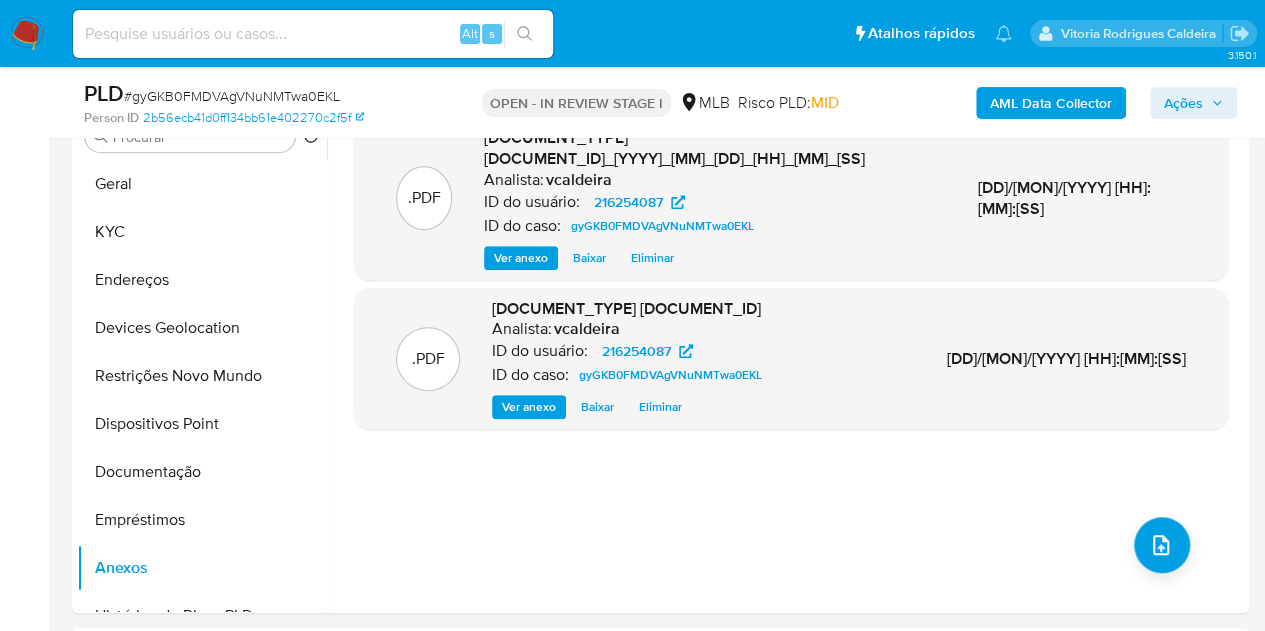 click on "Ações" at bounding box center (1183, 103) 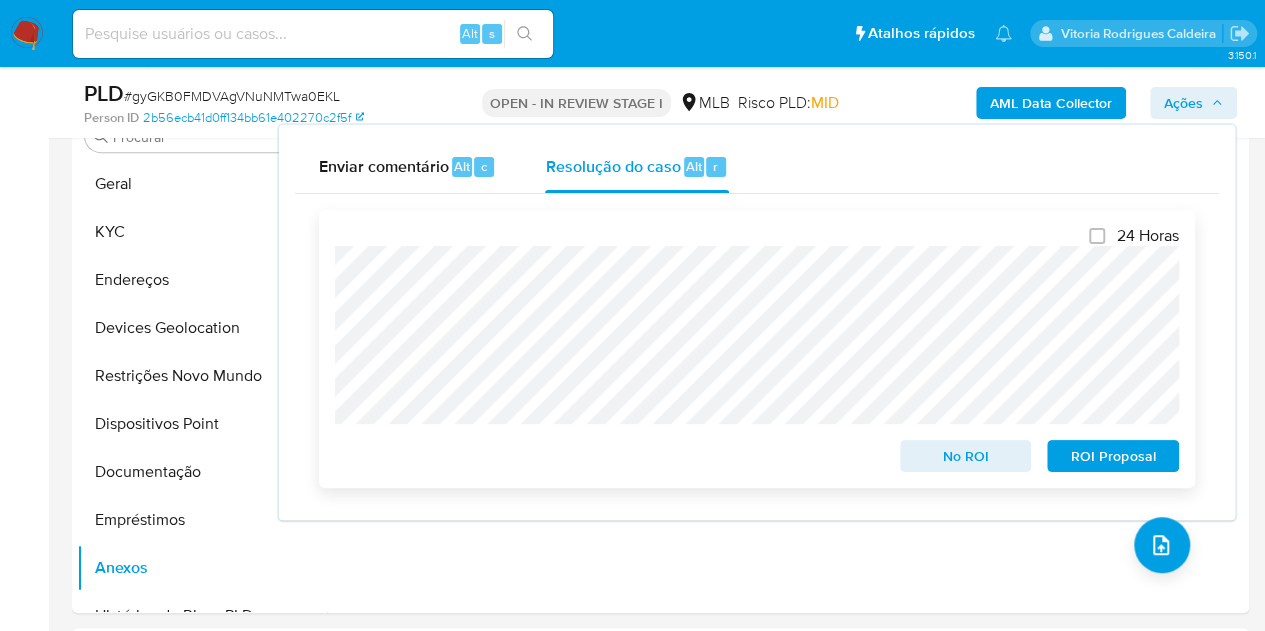 click on "No ROI" at bounding box center (966, 456) 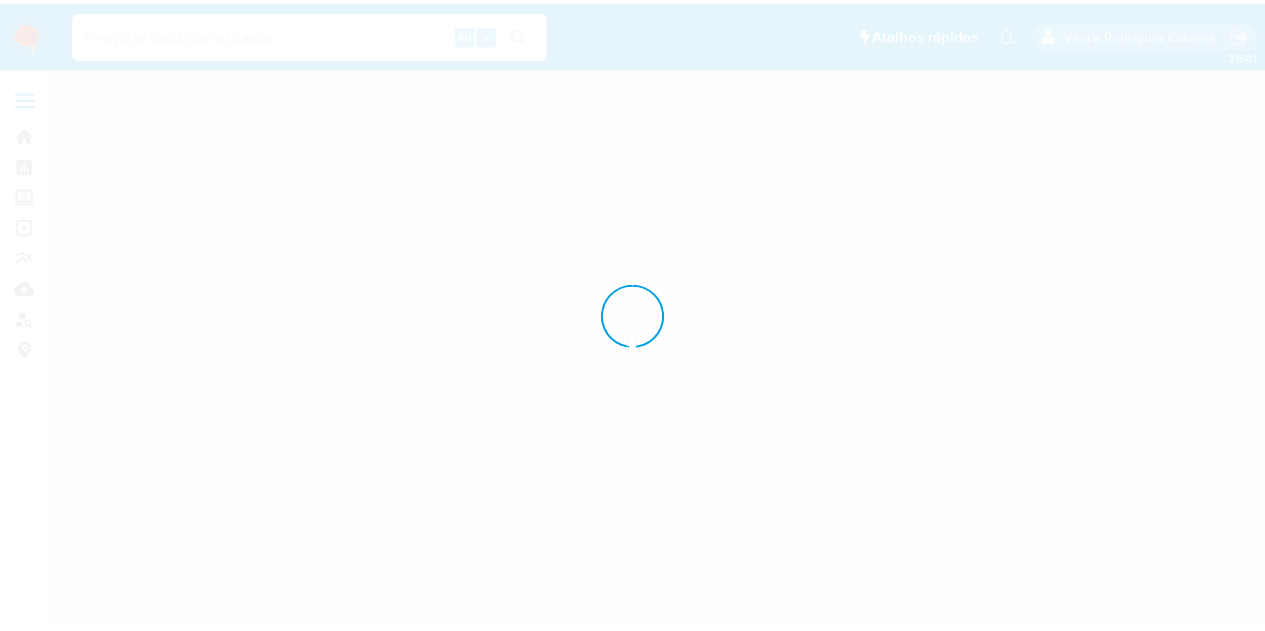 scroll, scrollTop: 0, scrollLeft: 0, axis: both 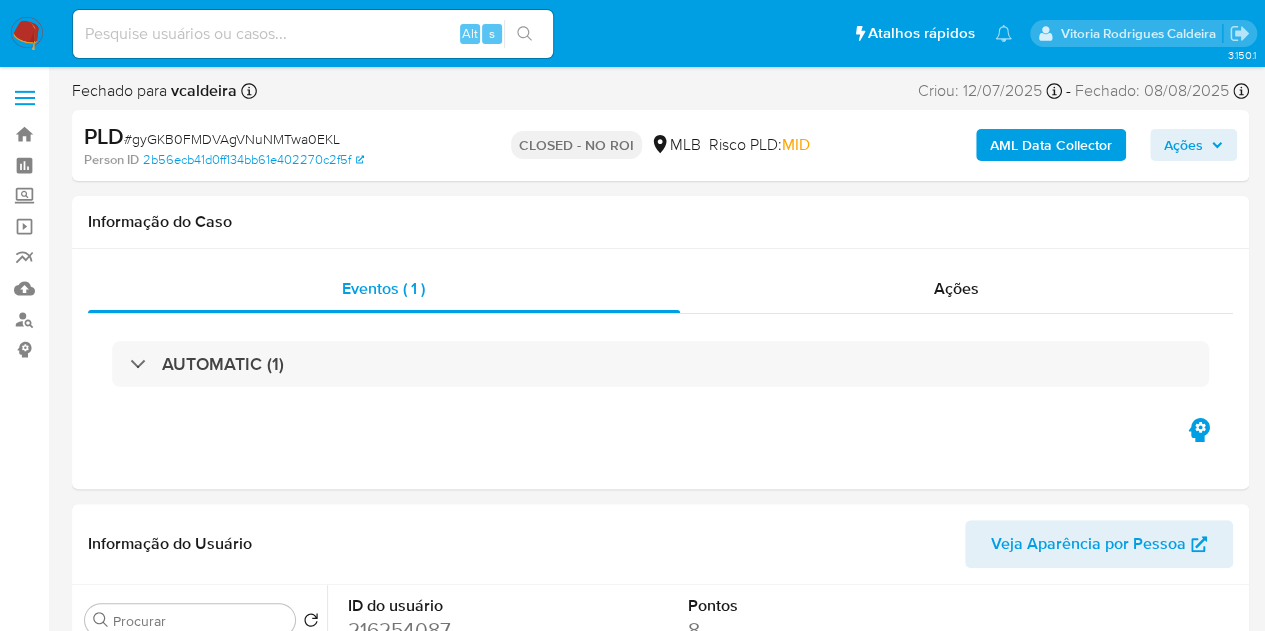 select on "10" 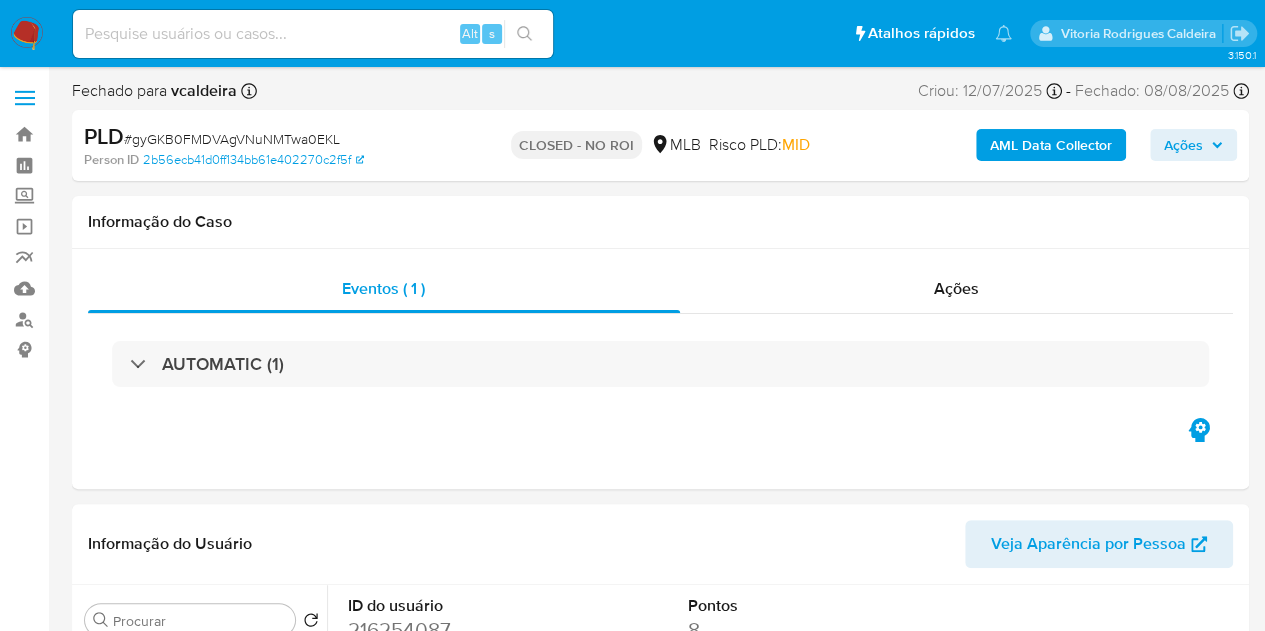 click on "Alt s" at bounding box center [313, 34] 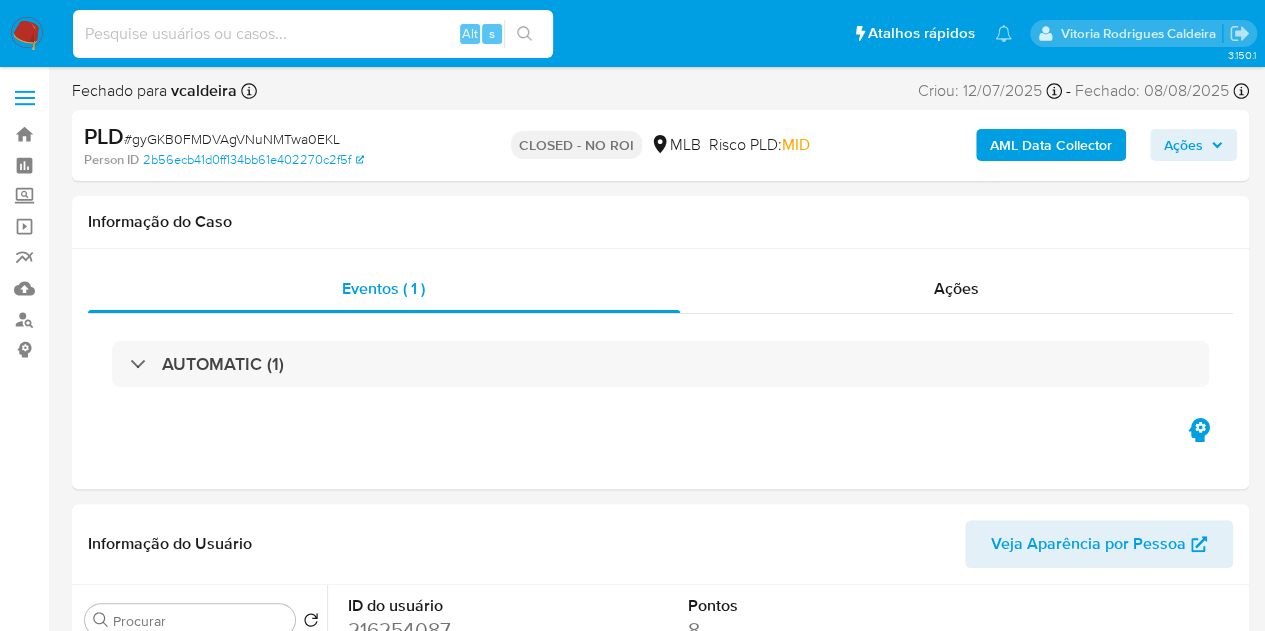 paste on "GmgLIf9vi3x0VMwkIi1jidTf" 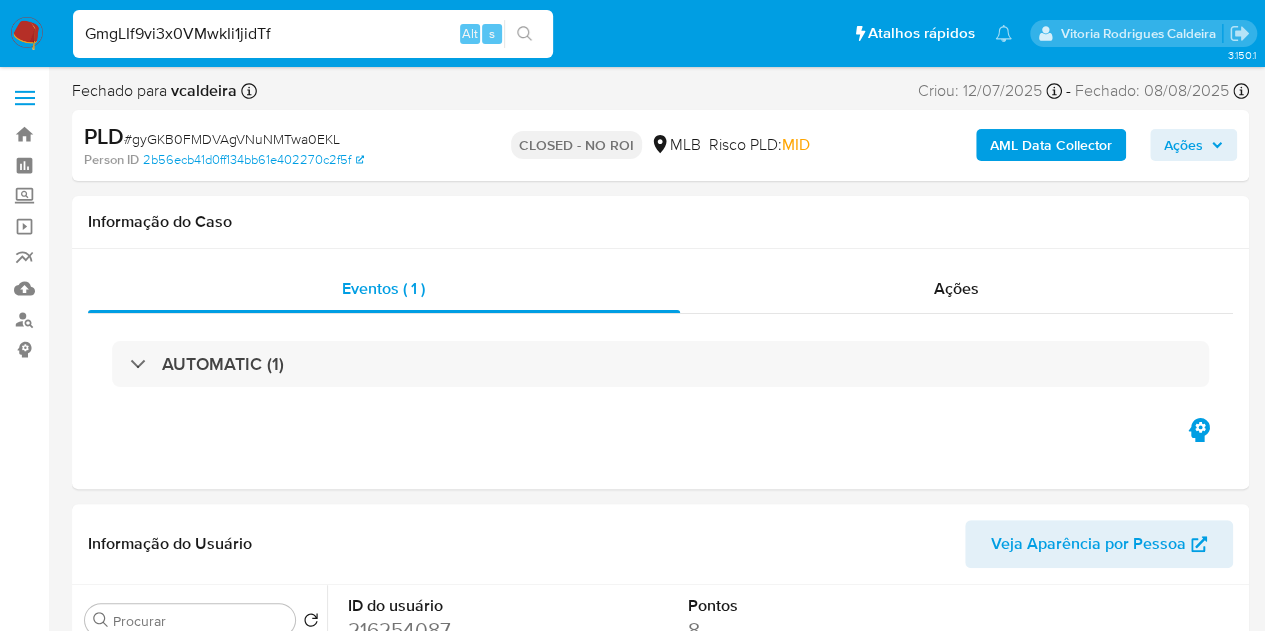 type on "GmgLIf9vi3x0VMwkIi1jidTf" 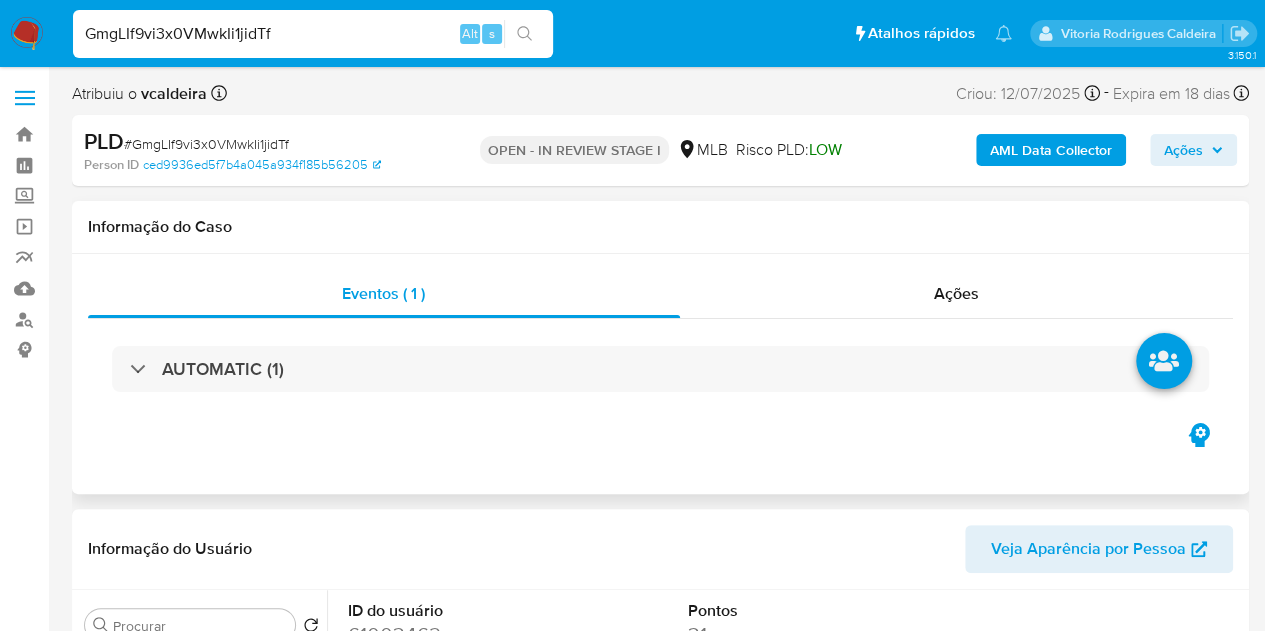 select on "10" 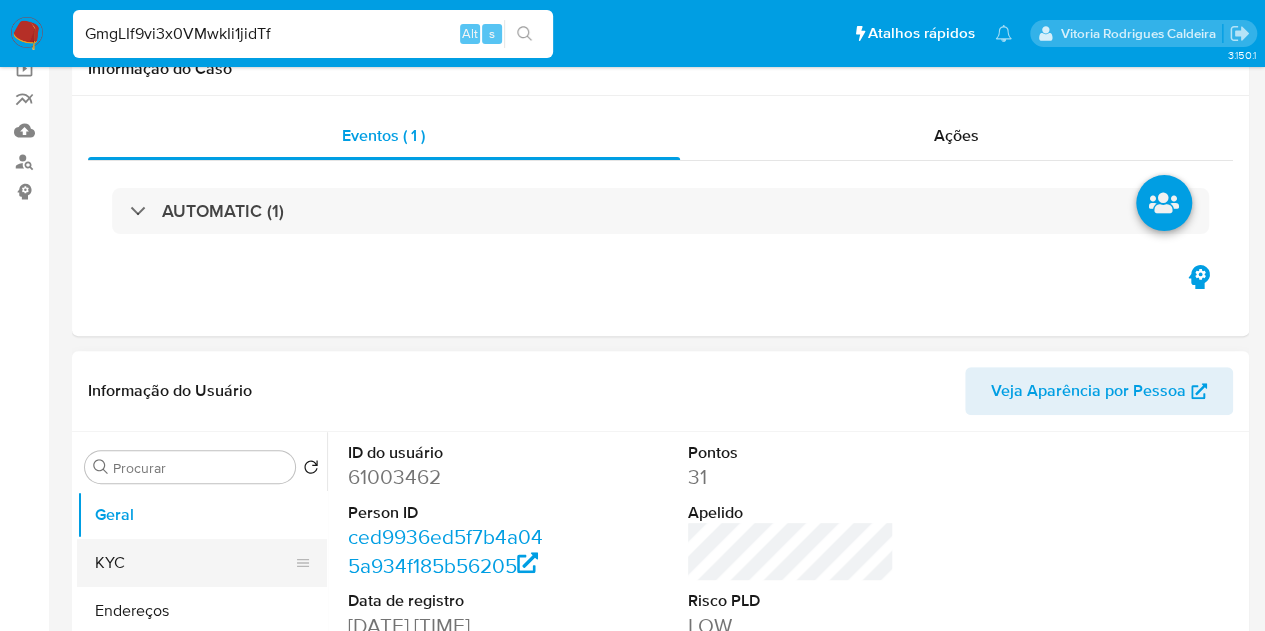 scroll, scrollTop: 200, scrollLeft: 0, axis: vertical 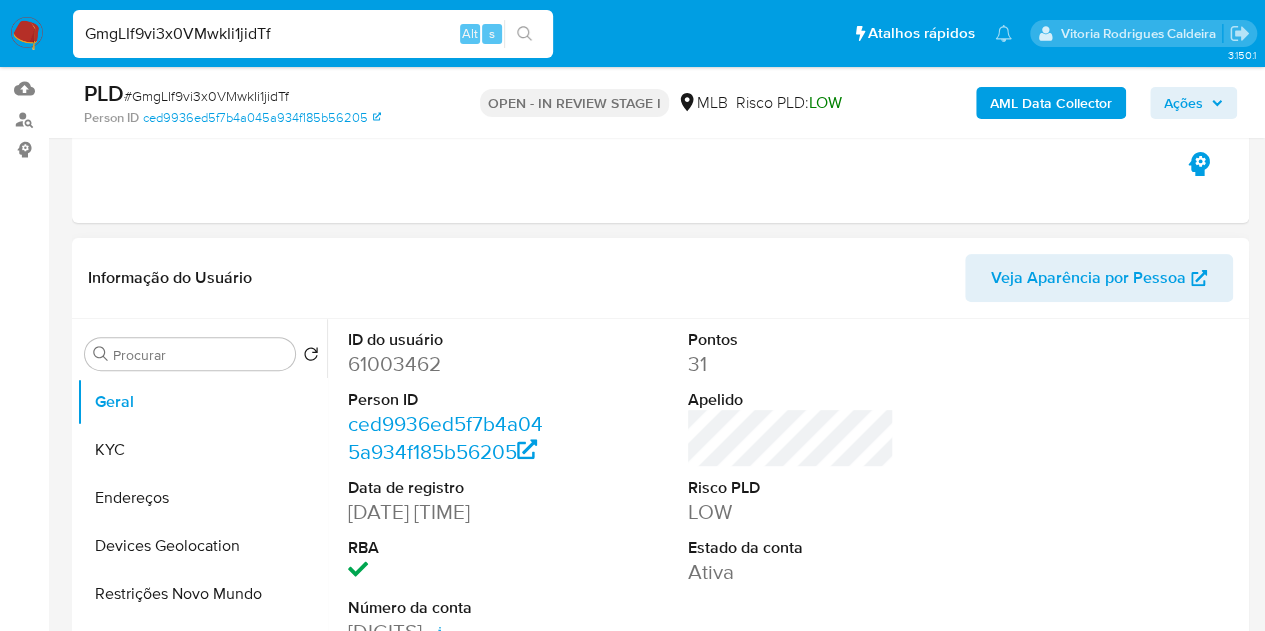 click on "61003462" at bounding box center (451, 364) 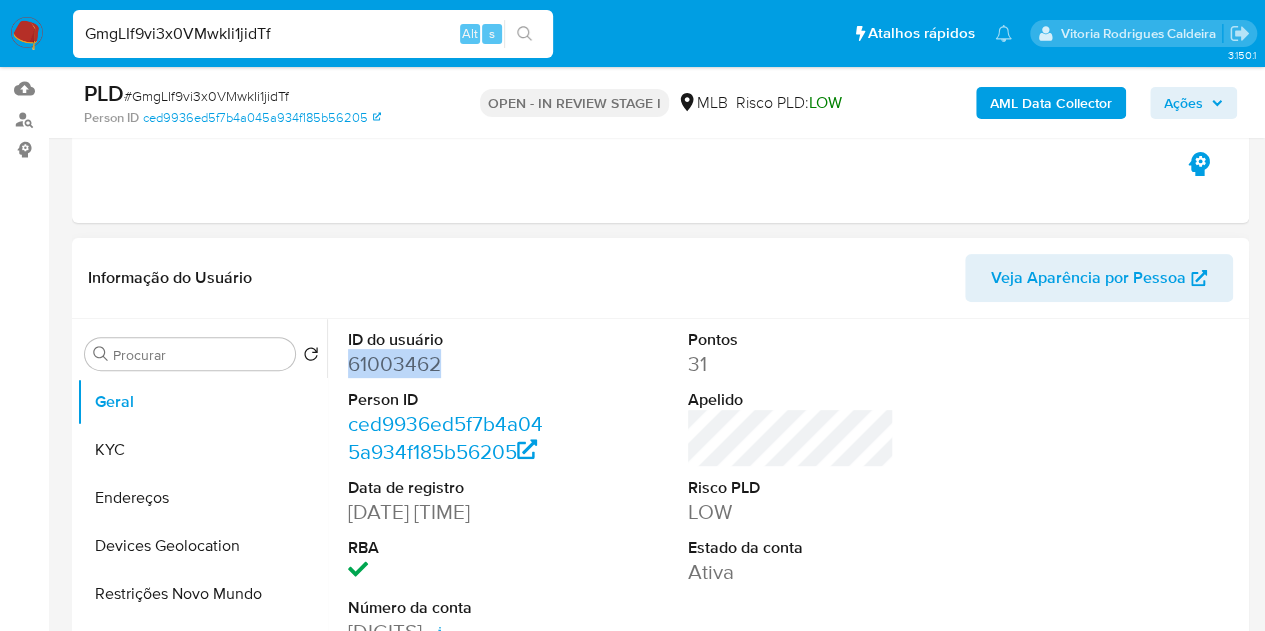 click on "61003462" at bounding box center [451, 364] 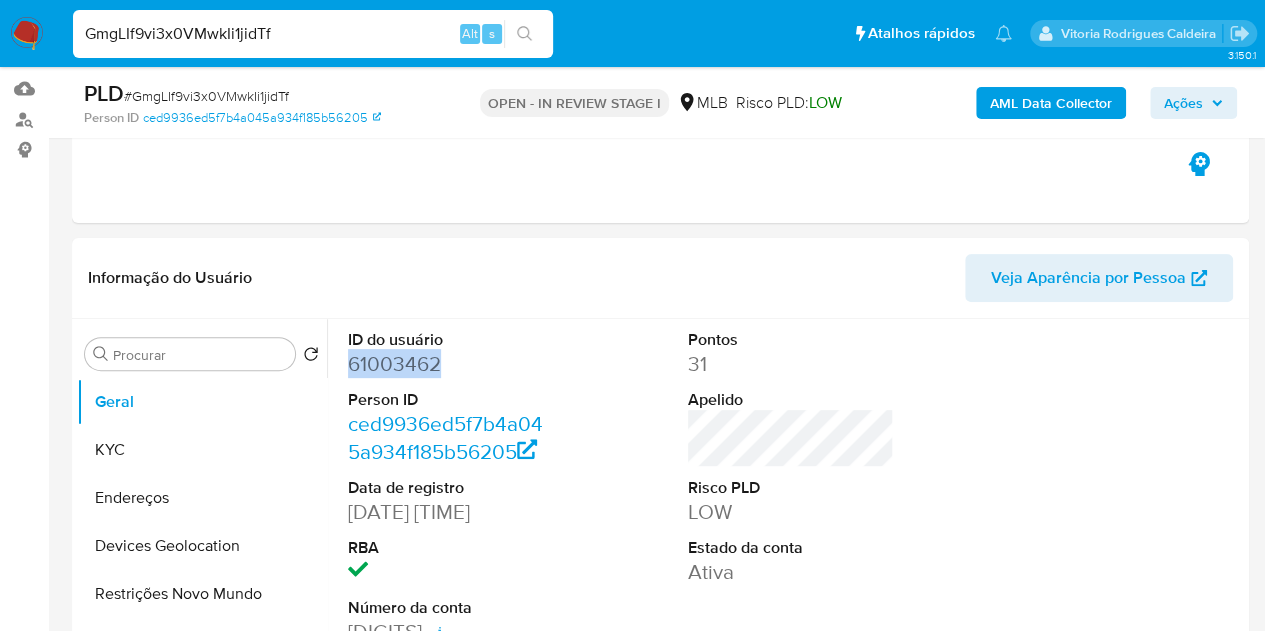 copy on "61003462" 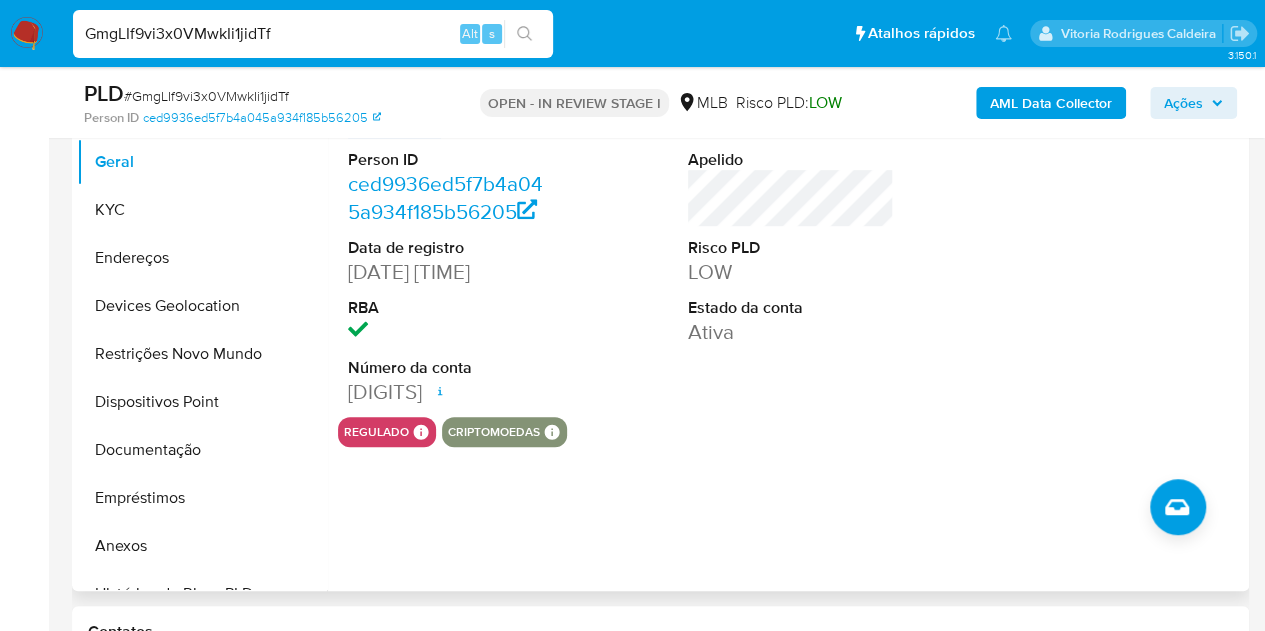 scroll, scrollTop: 500, scrollLeft: 0, axis: vertical 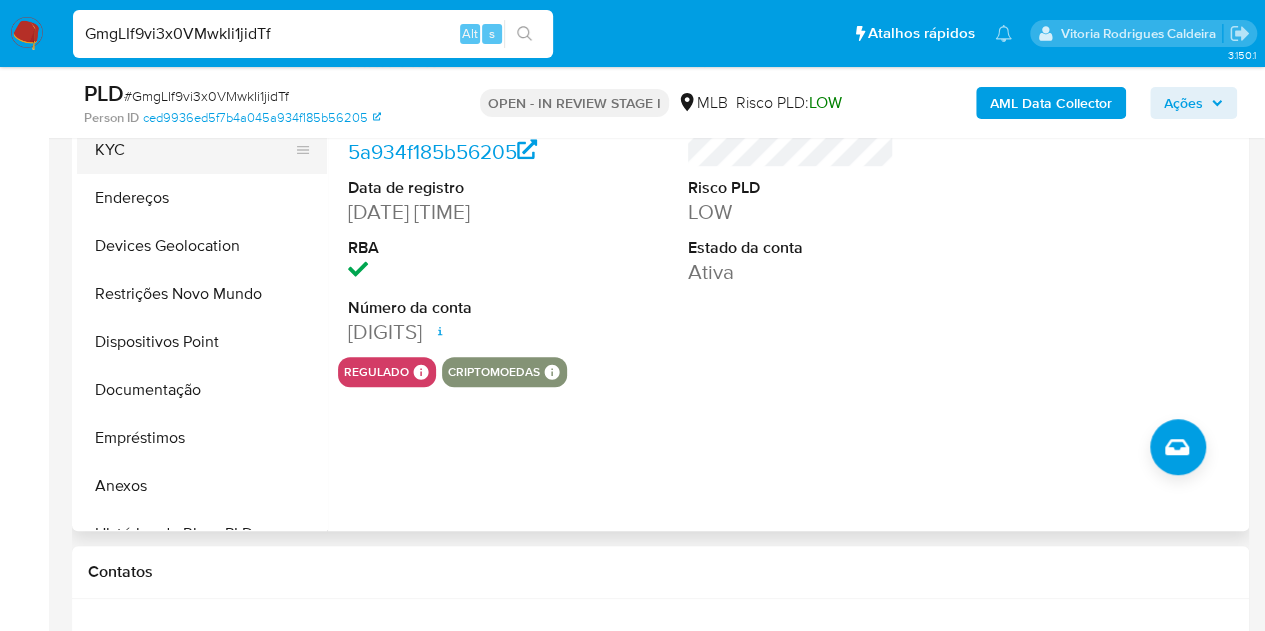 click on "KYC" at bounding box center [194, 150] 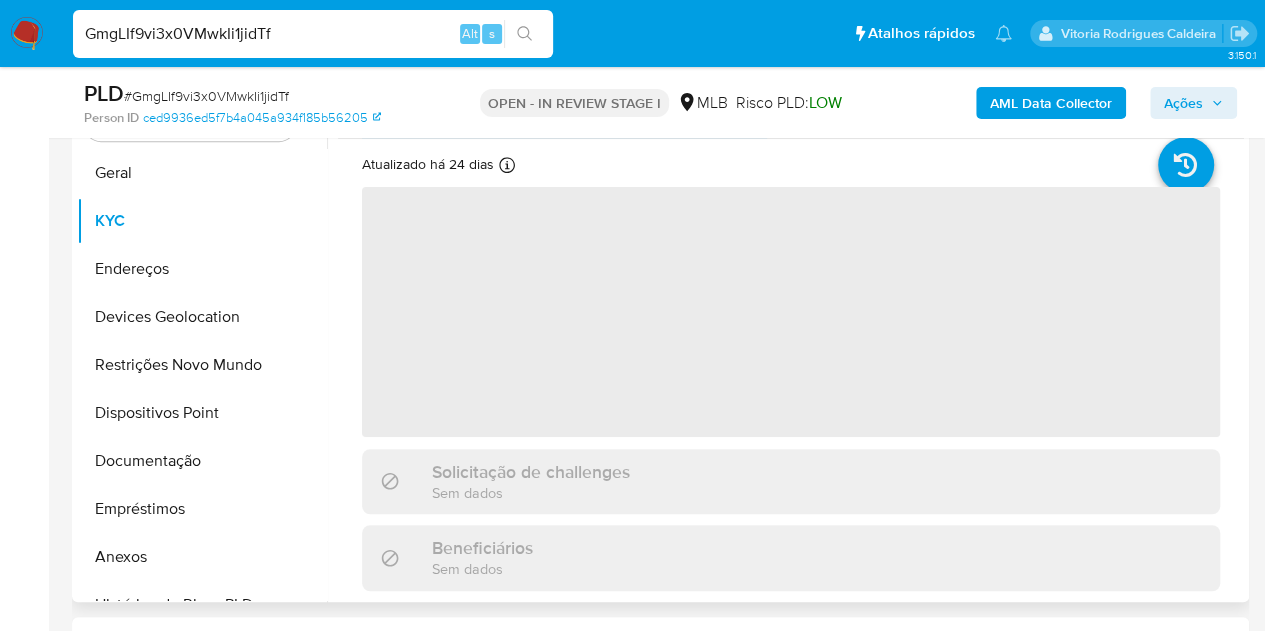 scroll, scrollTop: 300, scrollLeft: 0, axis: vertical 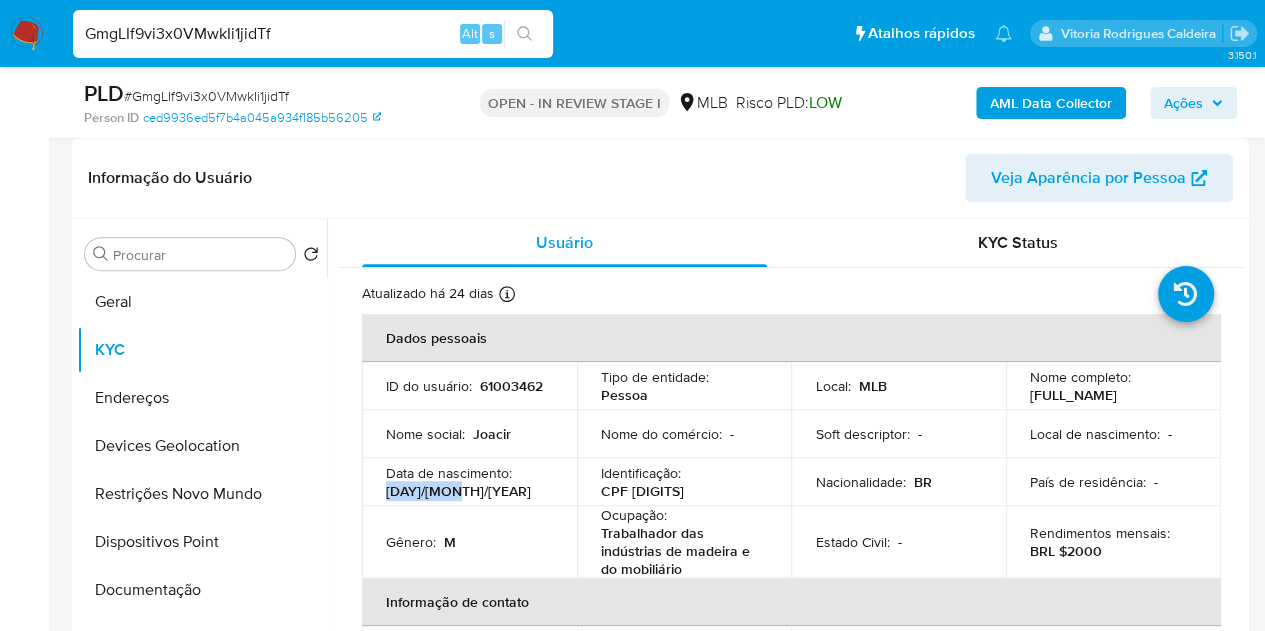 drag, startPoint x: 460, startPoint y: 501, endPoint x: 373, endPoint y: 493, distance: 87.36704 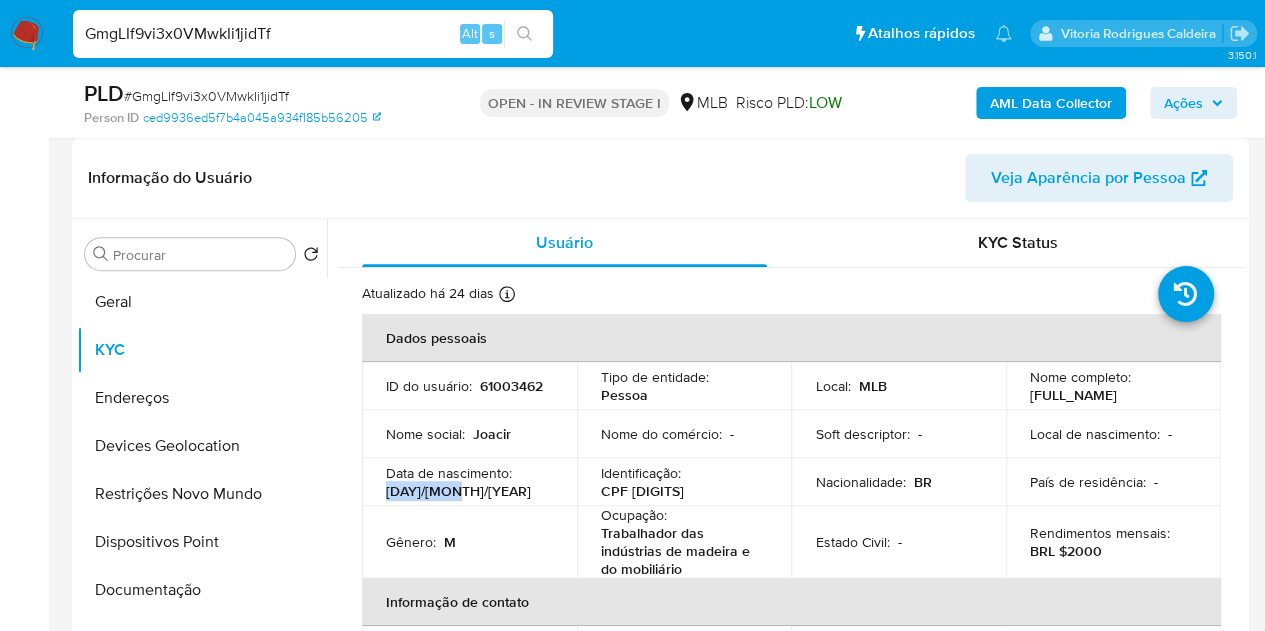 copy on "[DAY]/[MONTH]/[YEAR]" 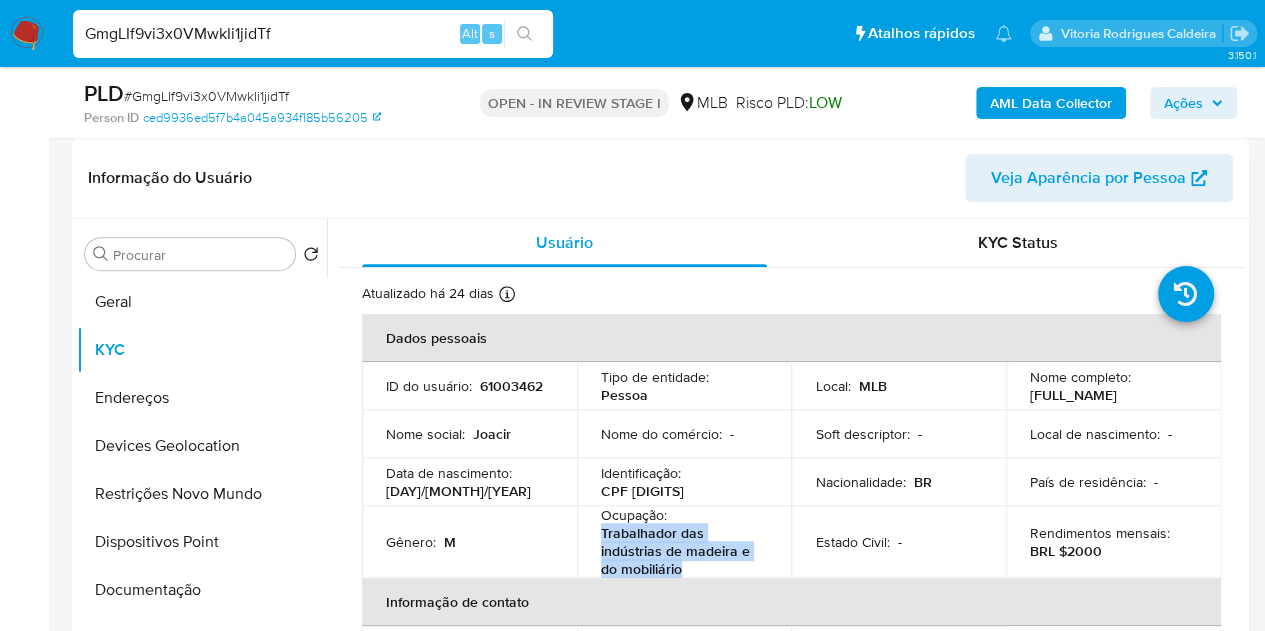 drag, startPoint x: 685, startPoint y: 571, endPoint x: 590, endPoint y: 533, distance: 102.31813 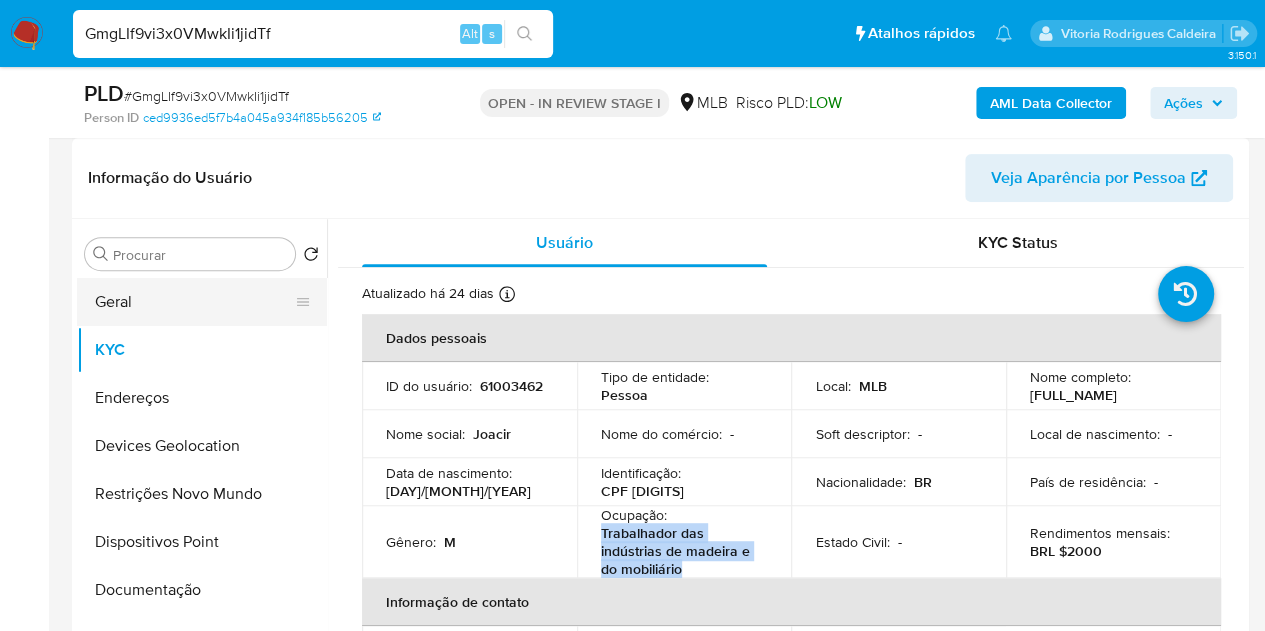click on "Geral" at bounding box center [194, 302] 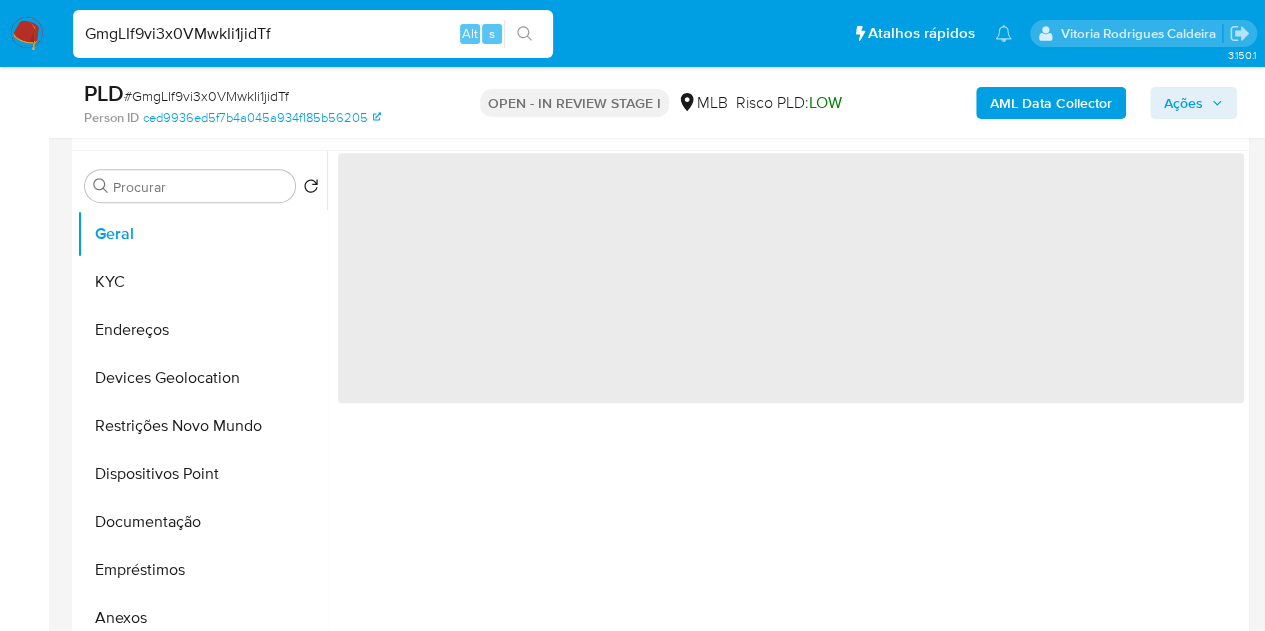 scroll, scrollTop: 400, scrollLeft: 0, axis: vertical 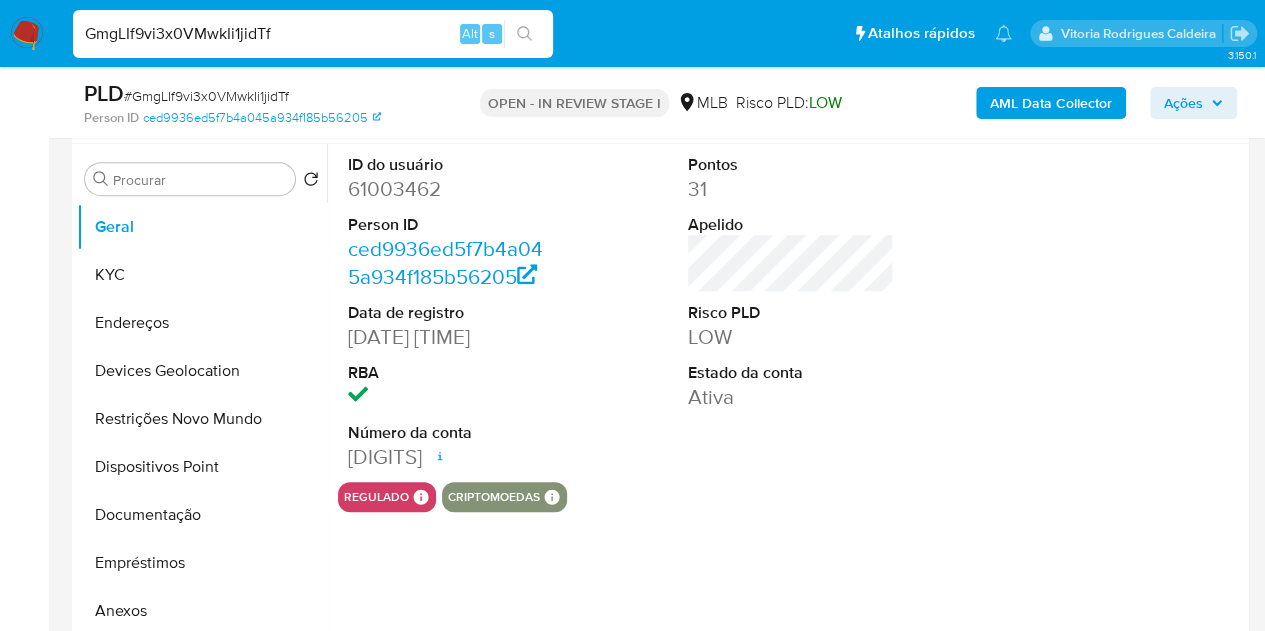type 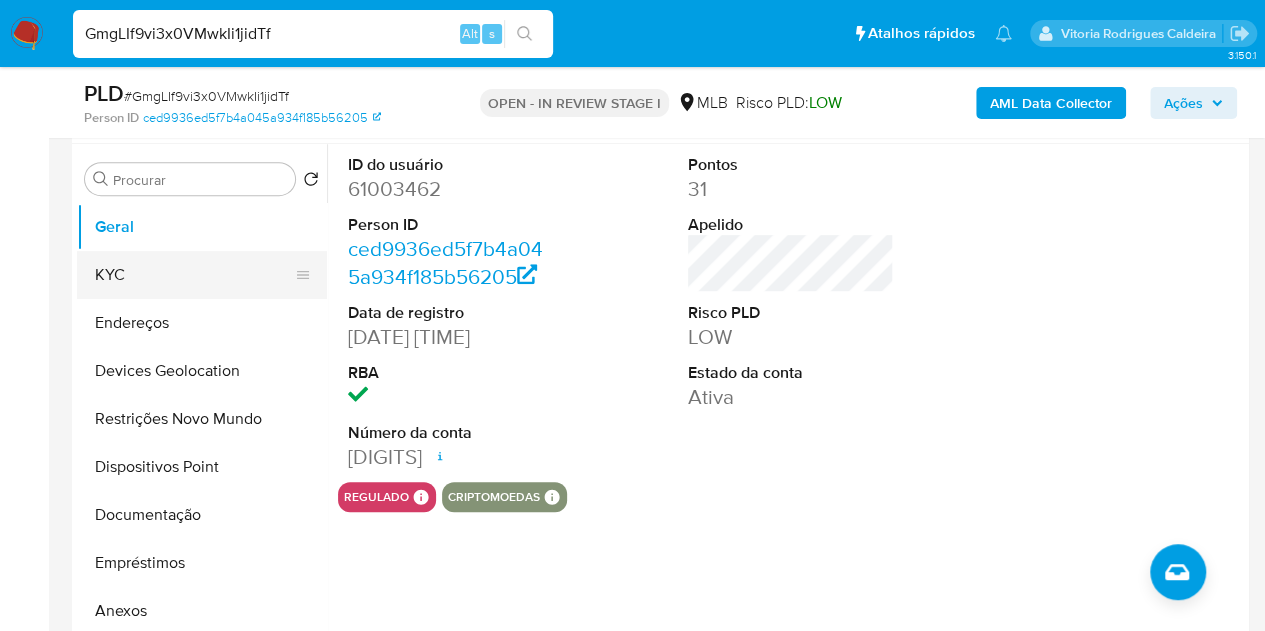 click on "KYC" at bounding box center (194, 275) 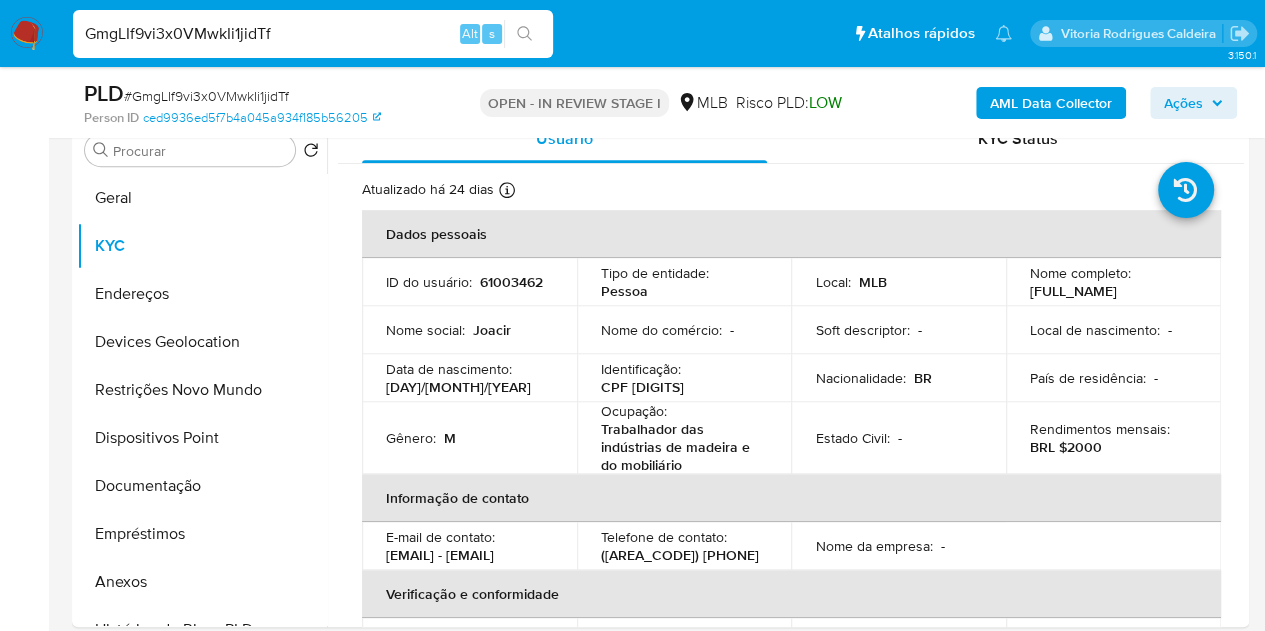 scroll, scrollTop: 400, scrollLeft: 0, axis: vertical 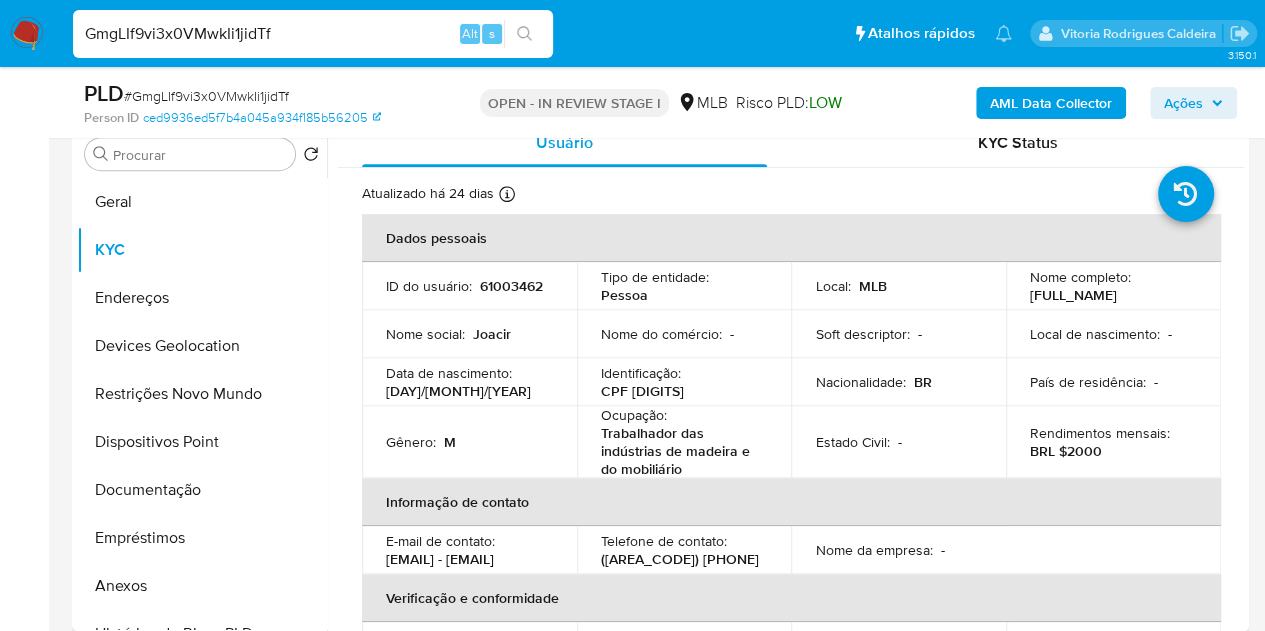 type 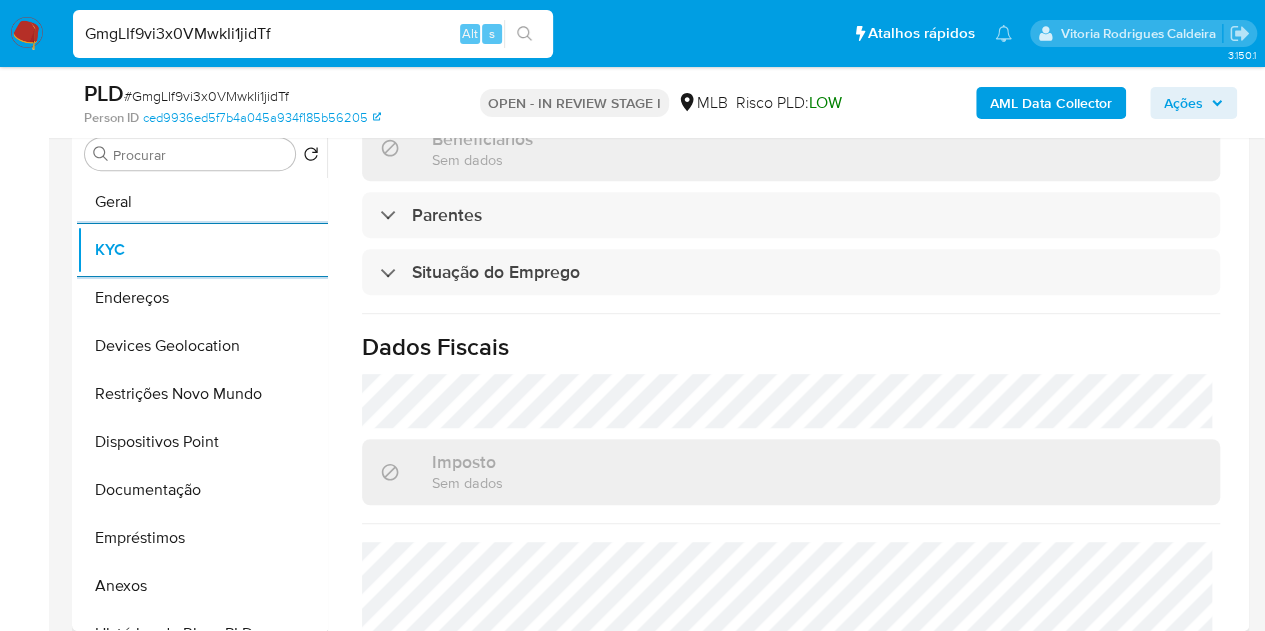 scroll, scrollTop: 900, scrollLeft: 0, axis: vertical 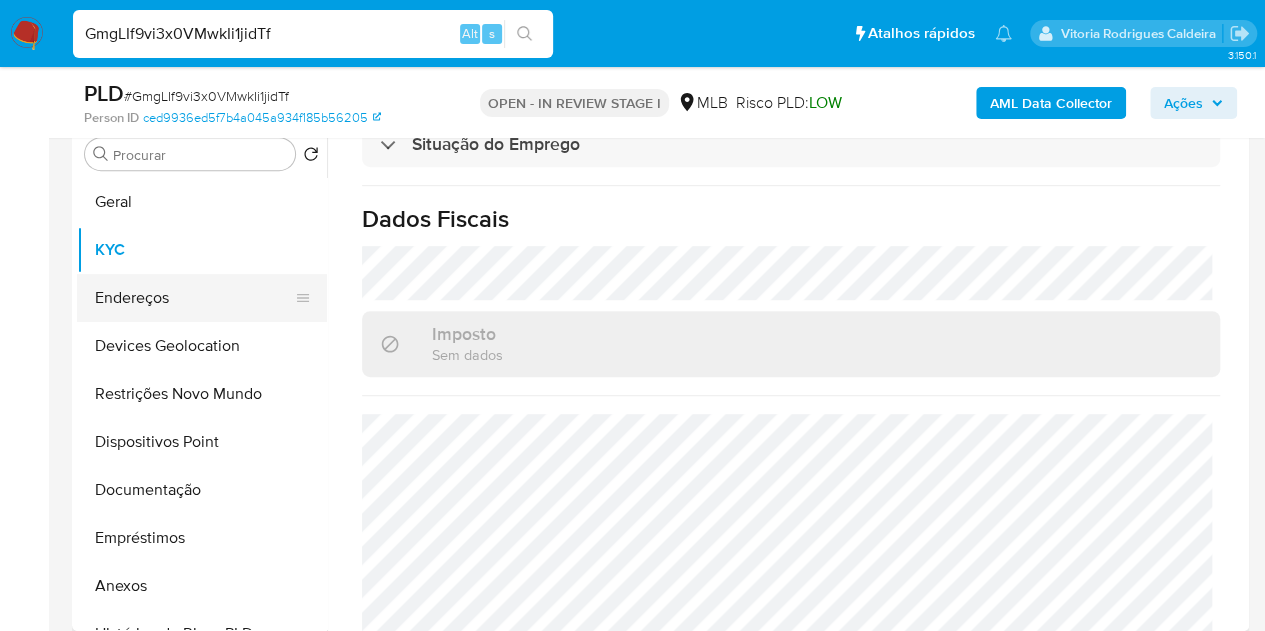 click on "Endereços" at bounding box center (194, 298) 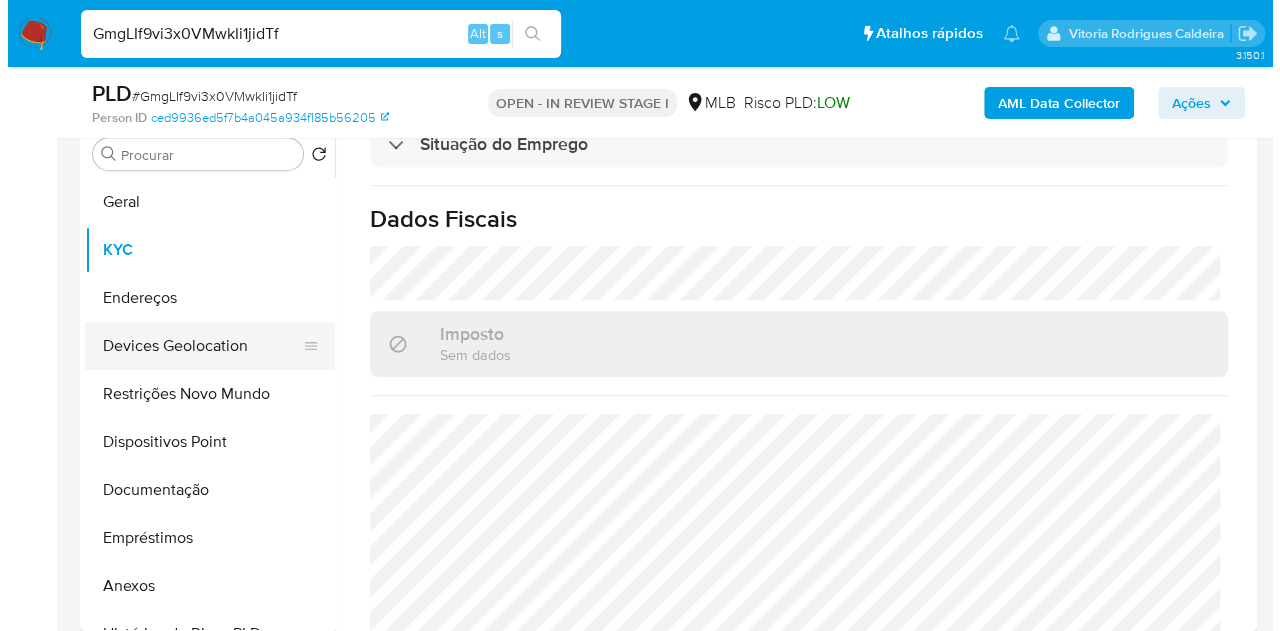 scroll, scrollTop: 0, scrollLeft: 0, axis: both 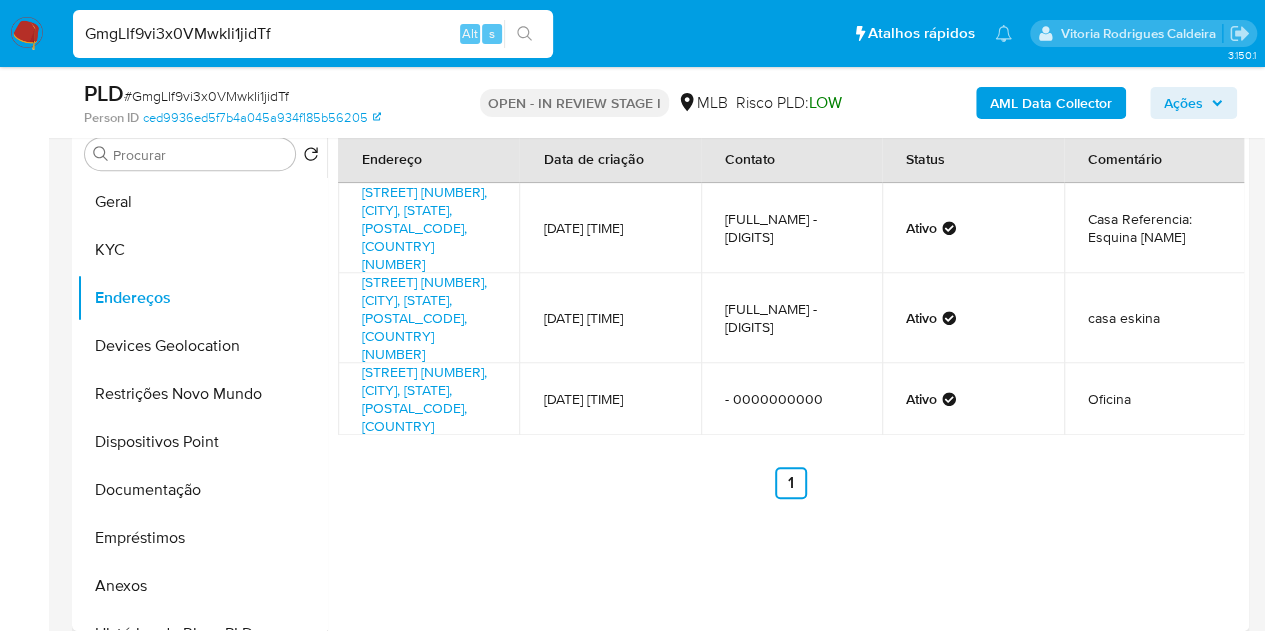 type 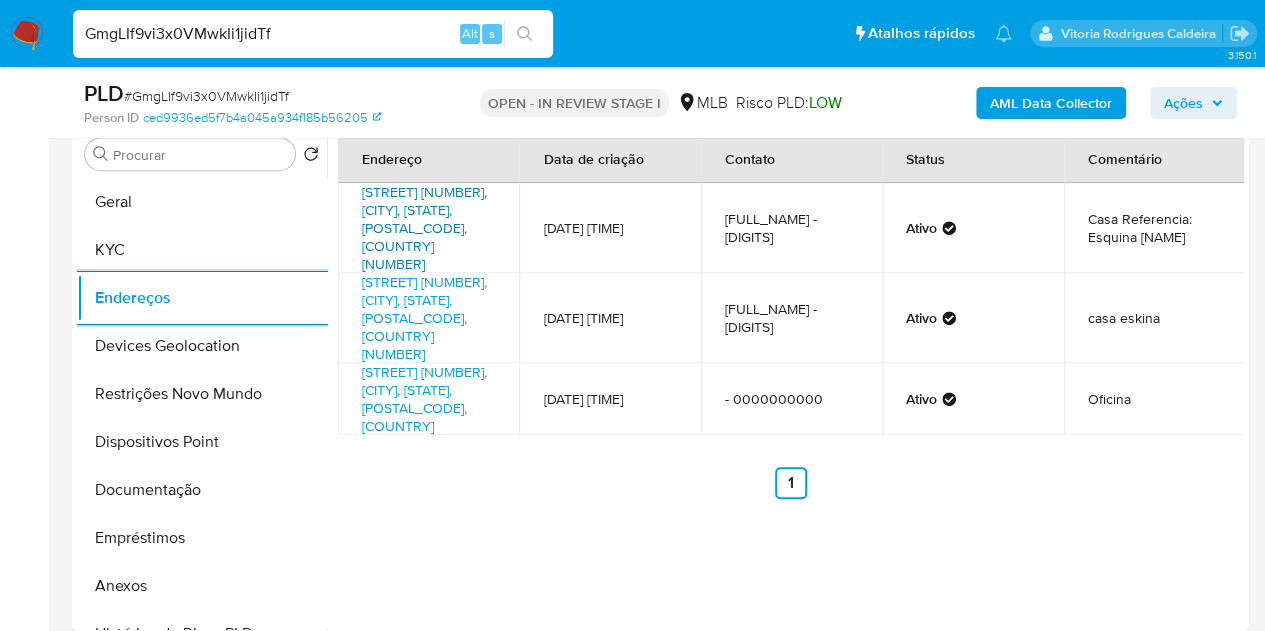 click on "[STREET] [NUMBER], [CITY], [STATE], [POSTAL_CODE], [COUNTRY] [NUMBER]" at bounding box center [424, 228] 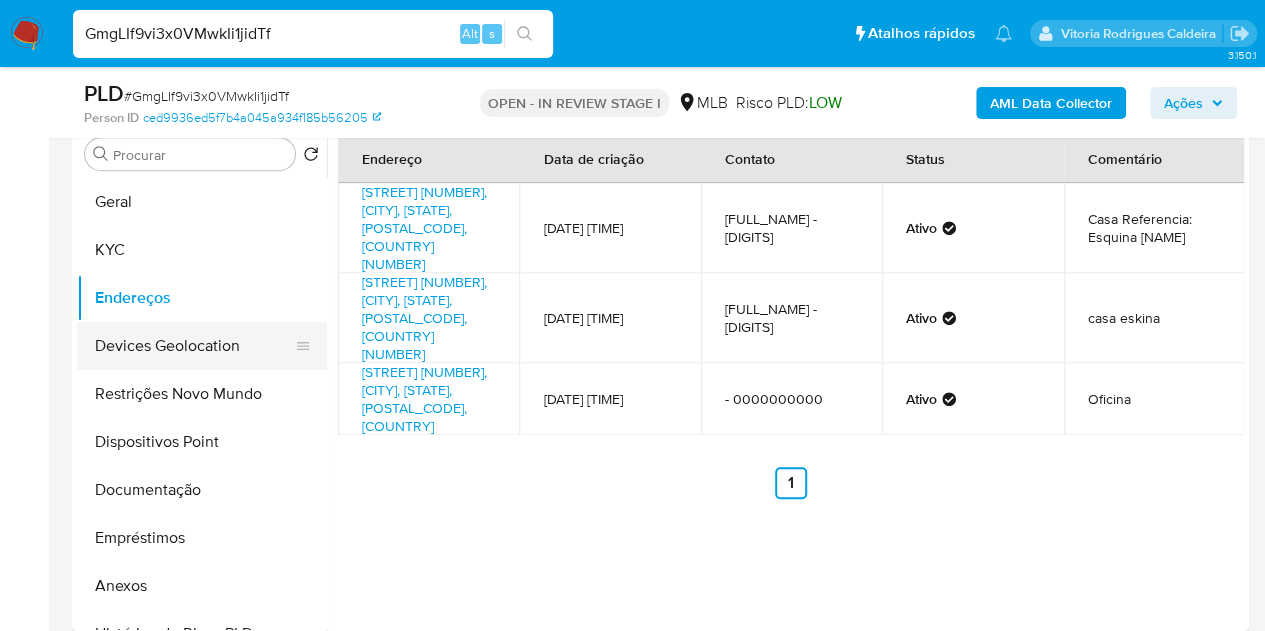 drag, startPoint x: 138, startPoint y: 349, endPoint x: 140, endPoint y: 338, distance: 11.18034 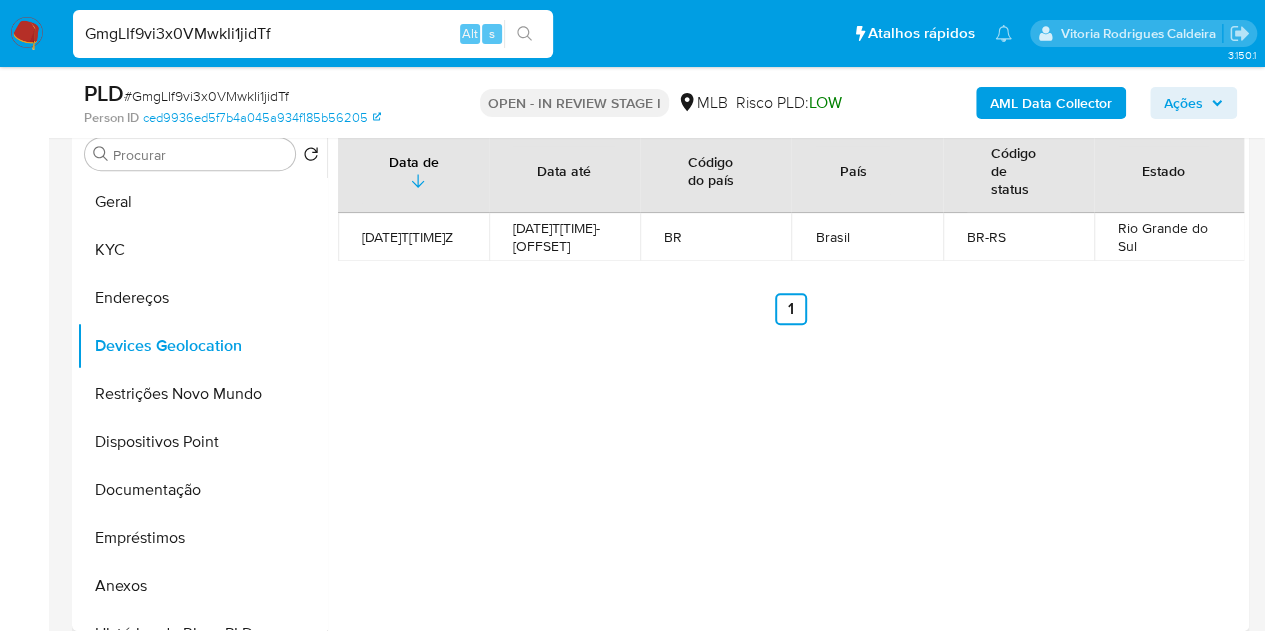 type 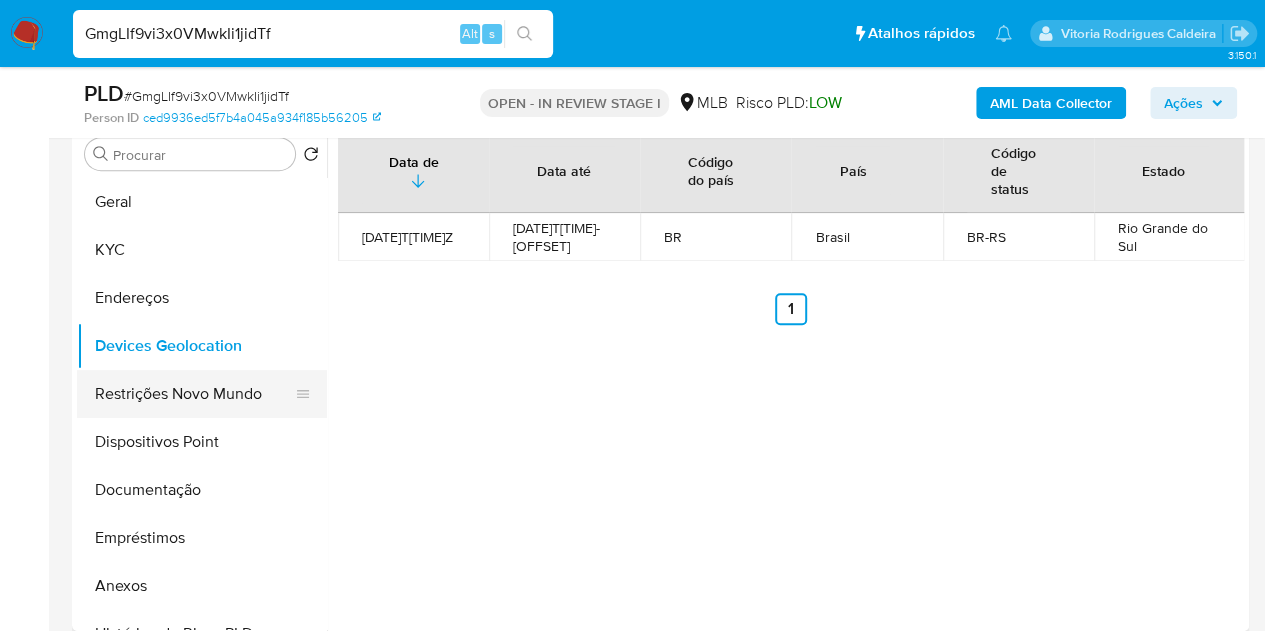 click on "Restrições Novo Mundo" at bounding box center [194, 394] 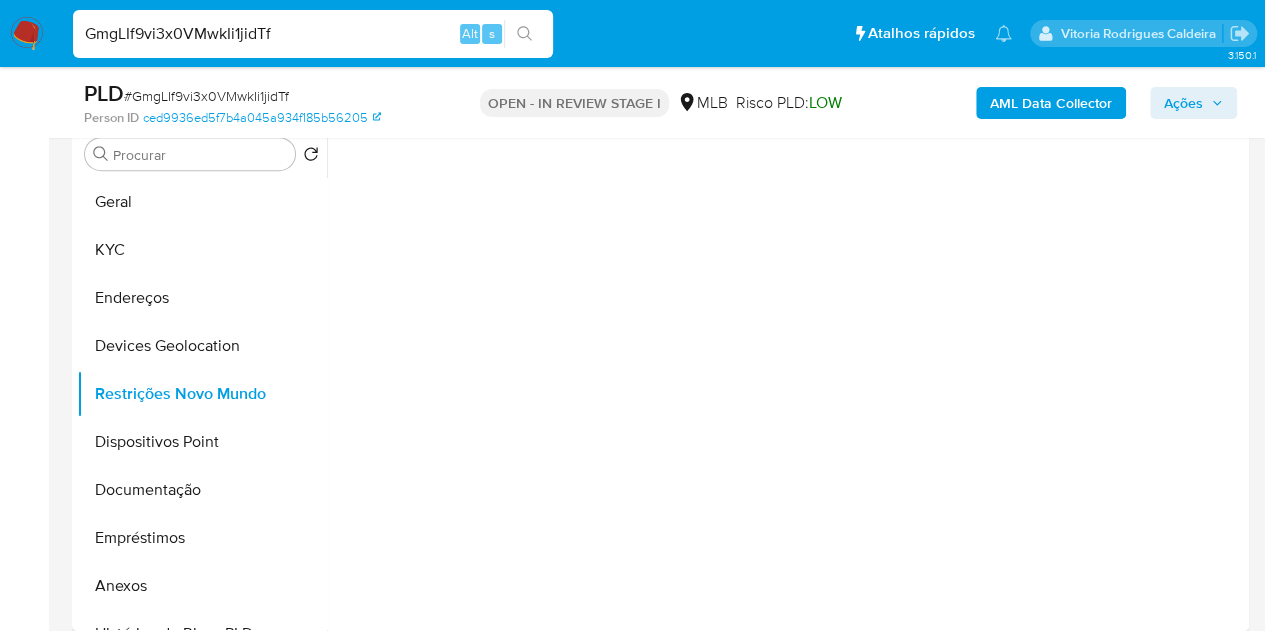 type 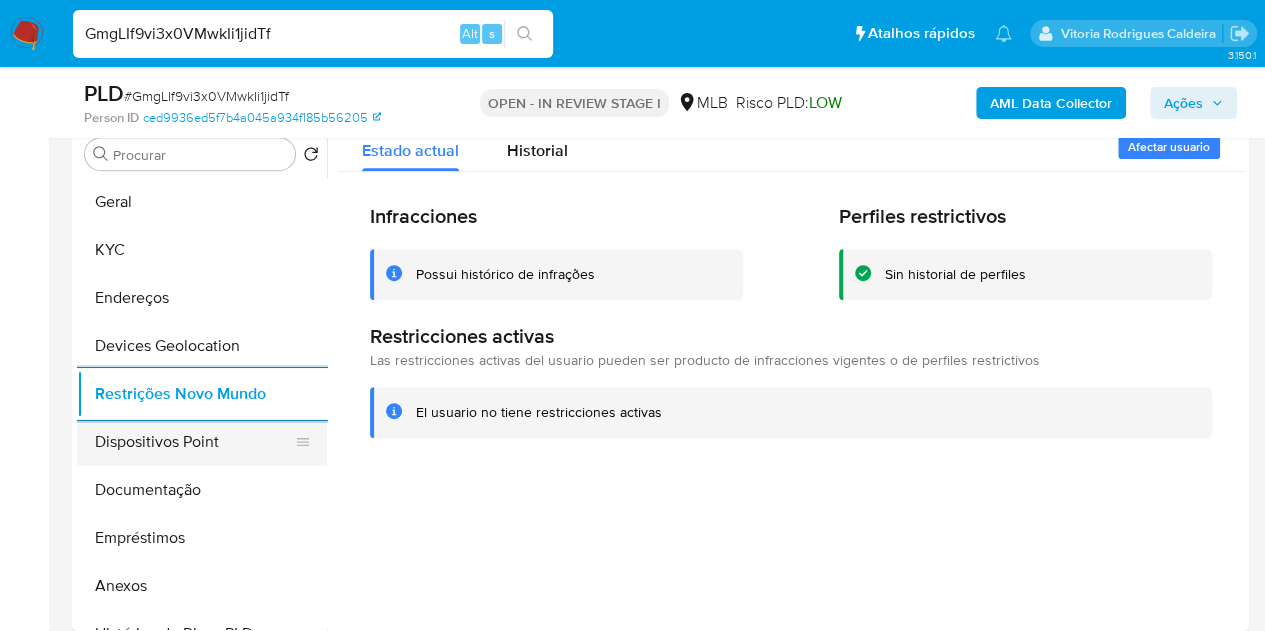 click on "Dispositivos Point" at bounding box center [194, 442] 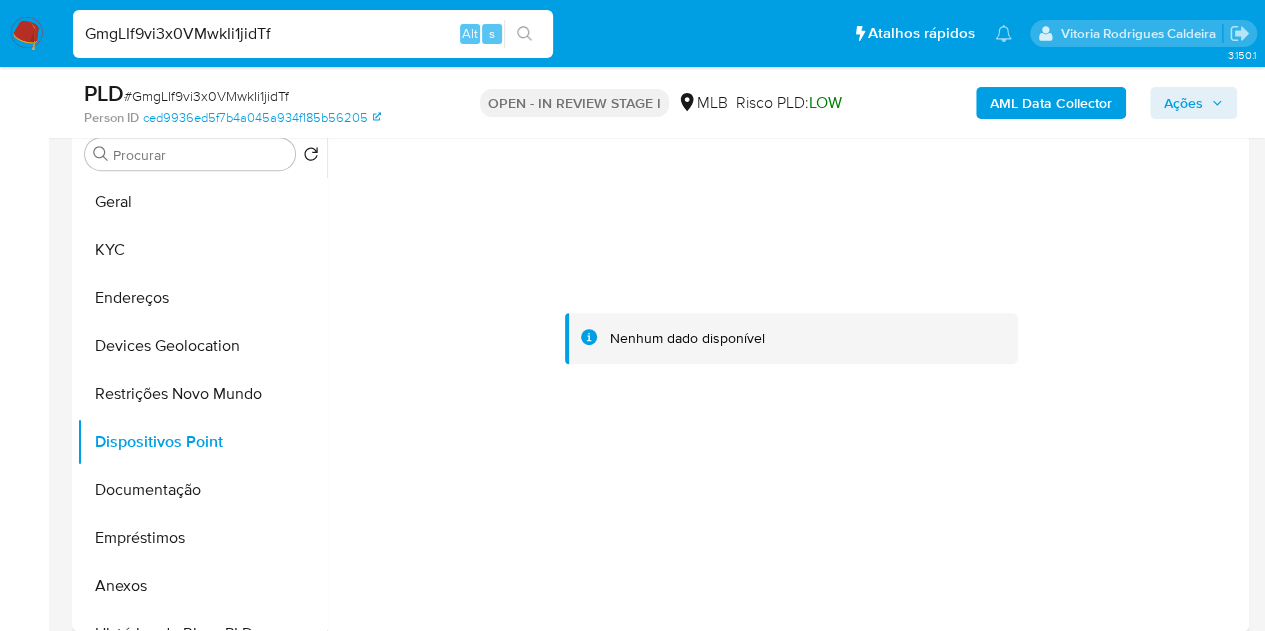 type 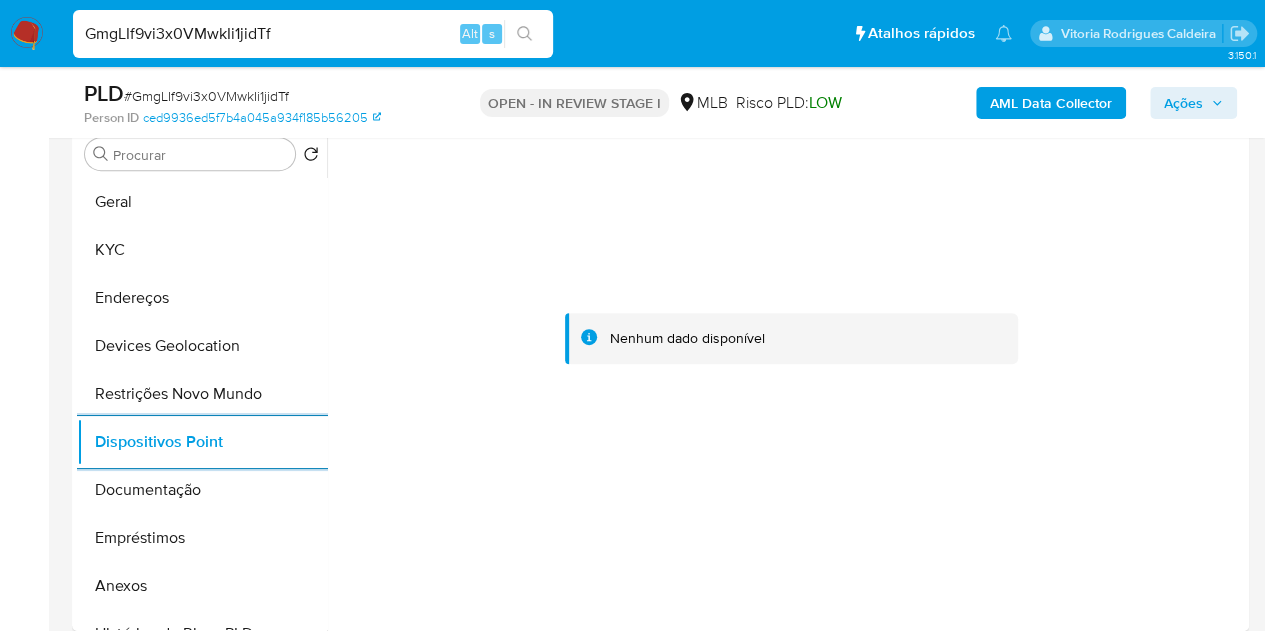 click on "AML Data Collector" at bounding box center [1051, 103] 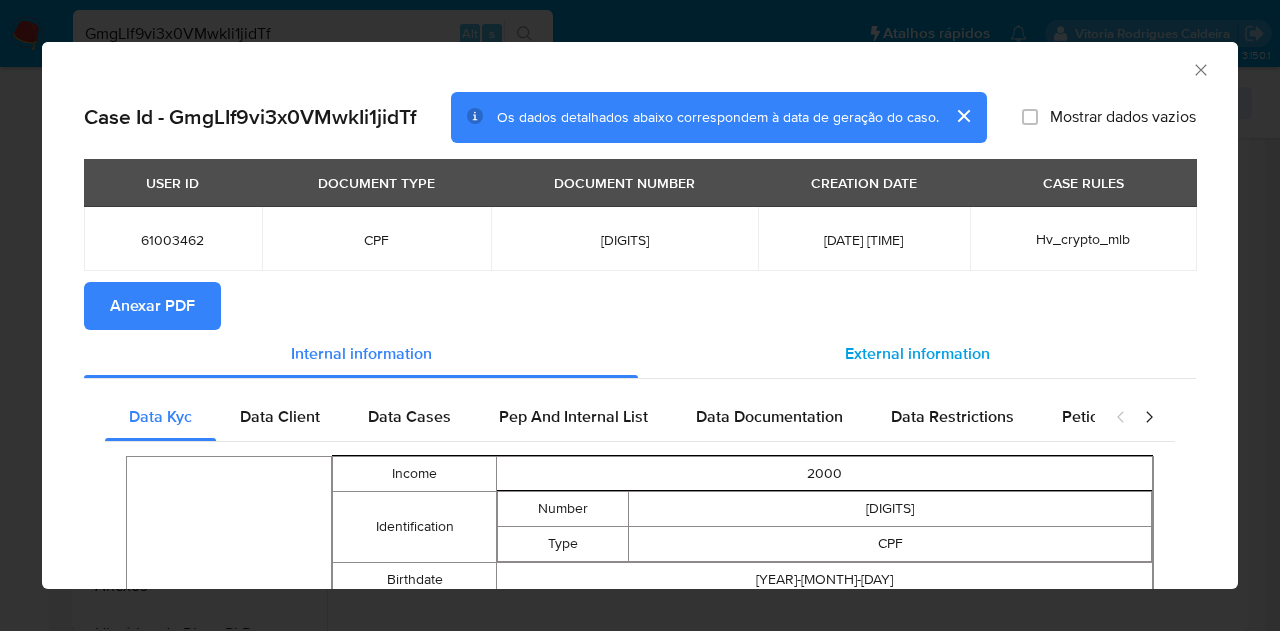 click on "External information" at bounding box center [917, 353] 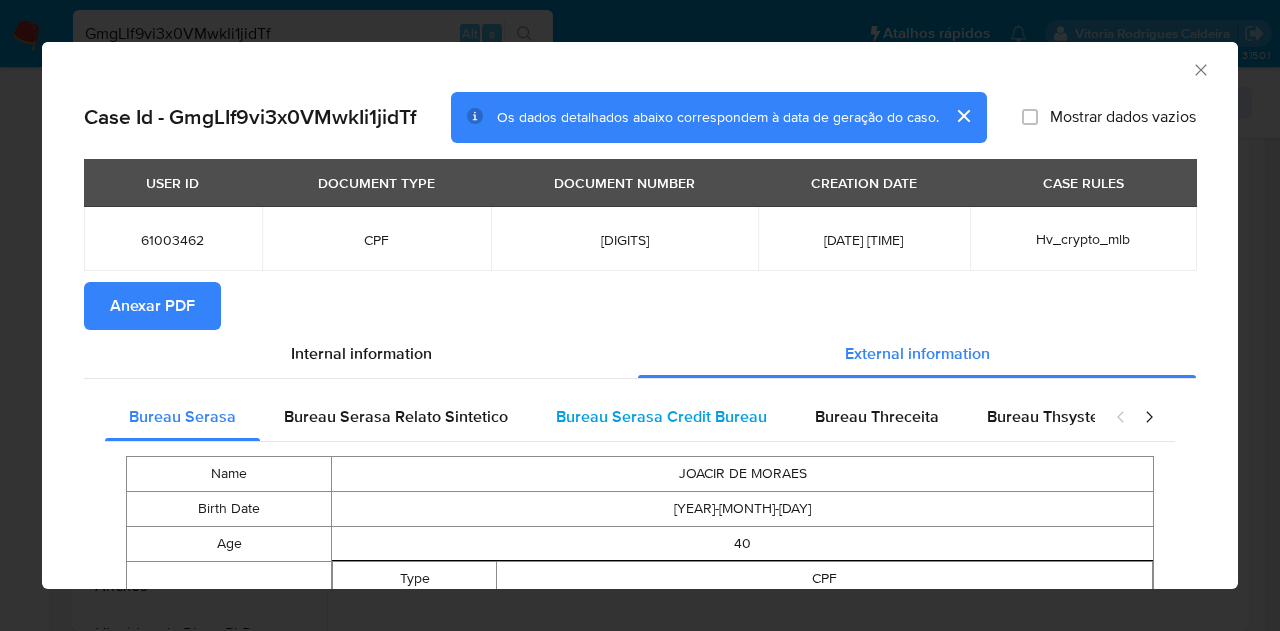type 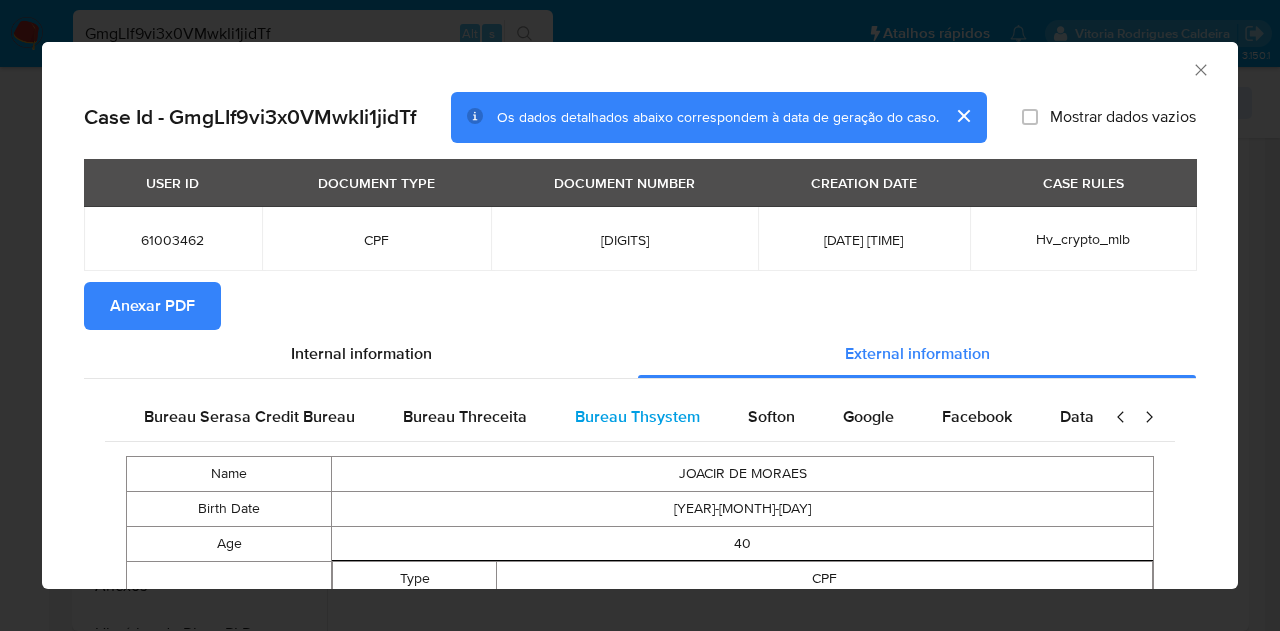 scroll, scrollTop: 0, scrollLeft: 420, axis: horizontal 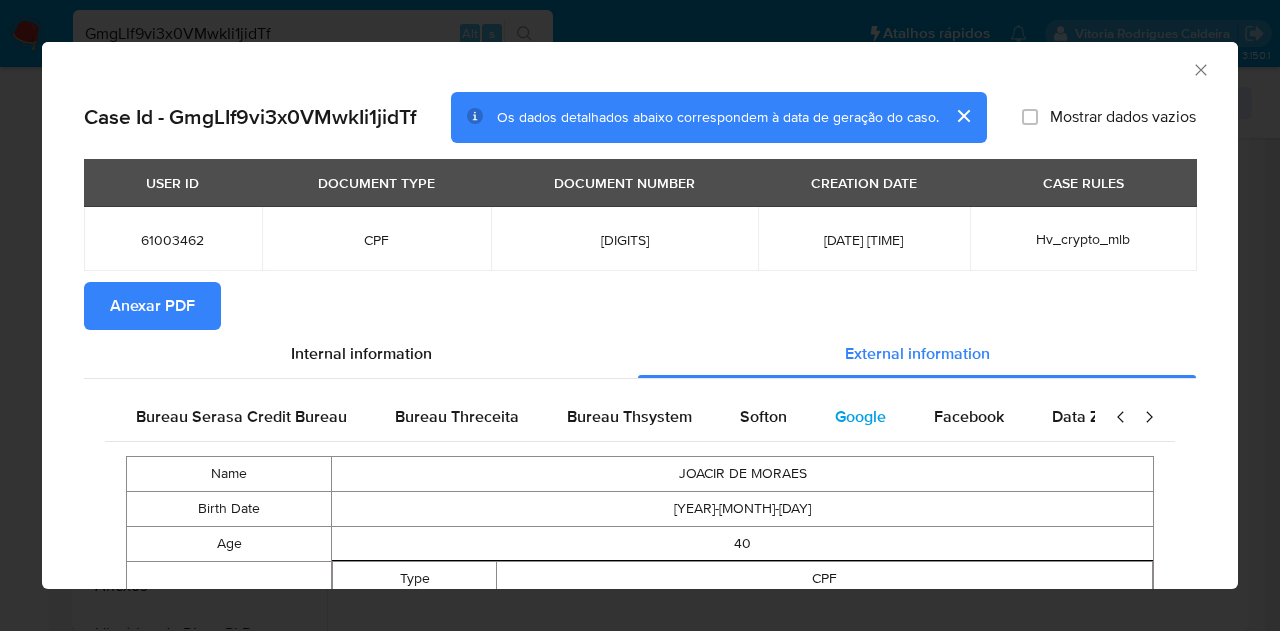 click on "Google" at bounding box center (860, 416) 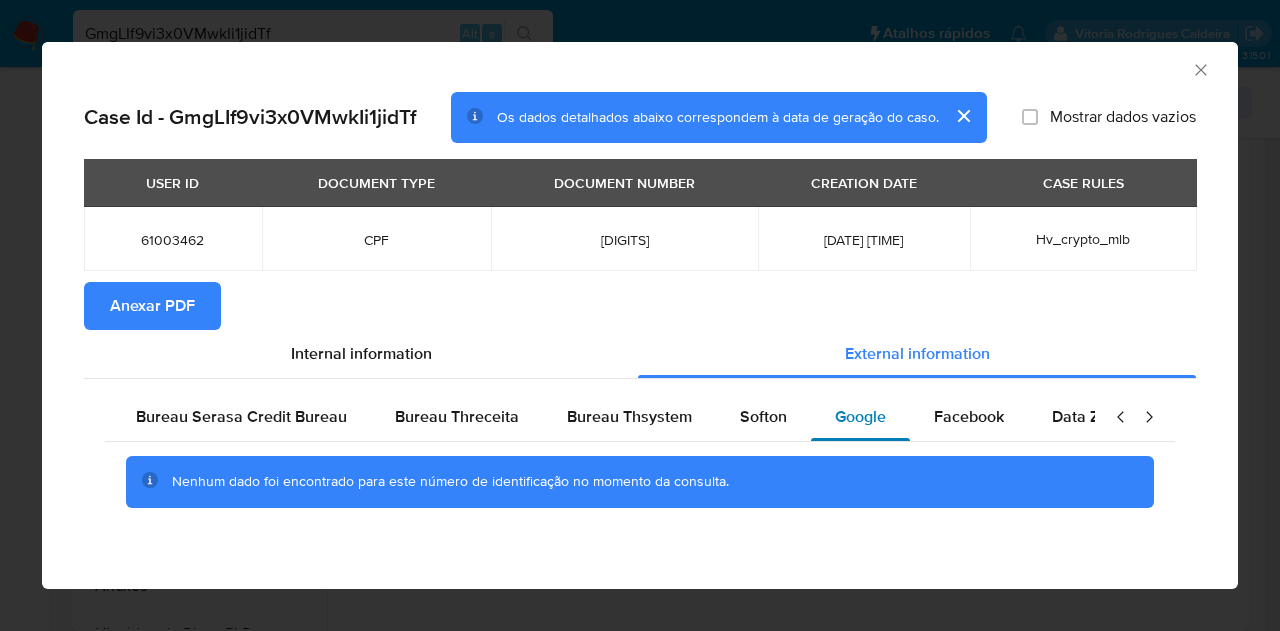 type 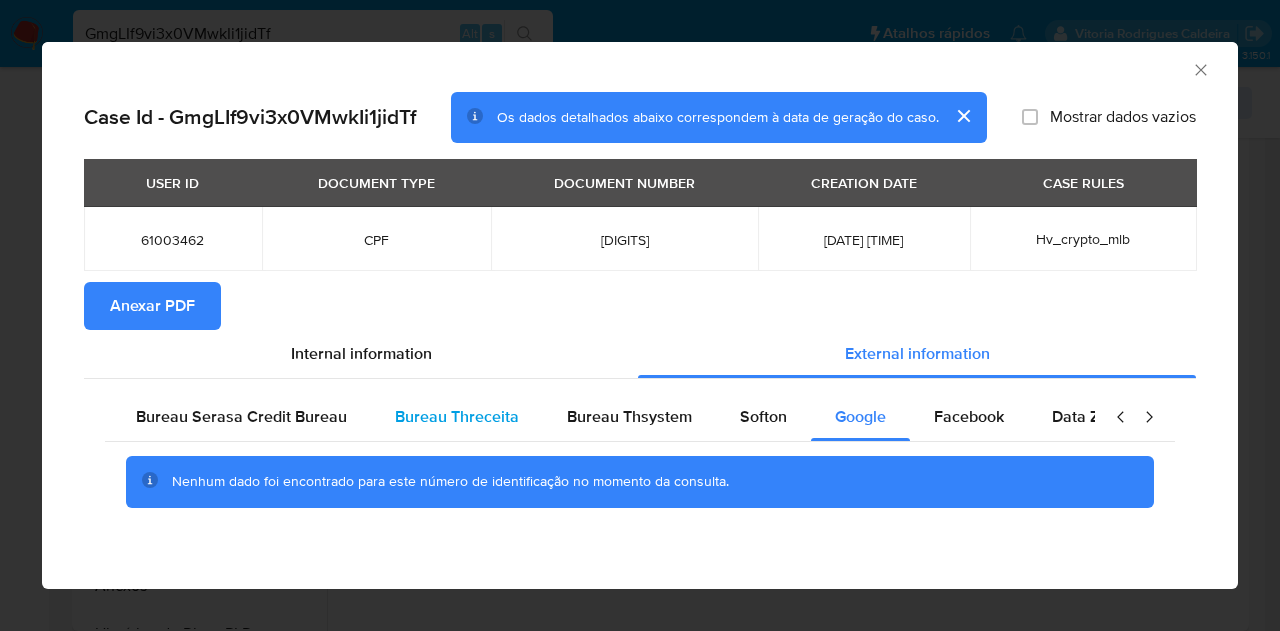 scroll, scrollTop: 0, scrollLeft: 0, axis: both 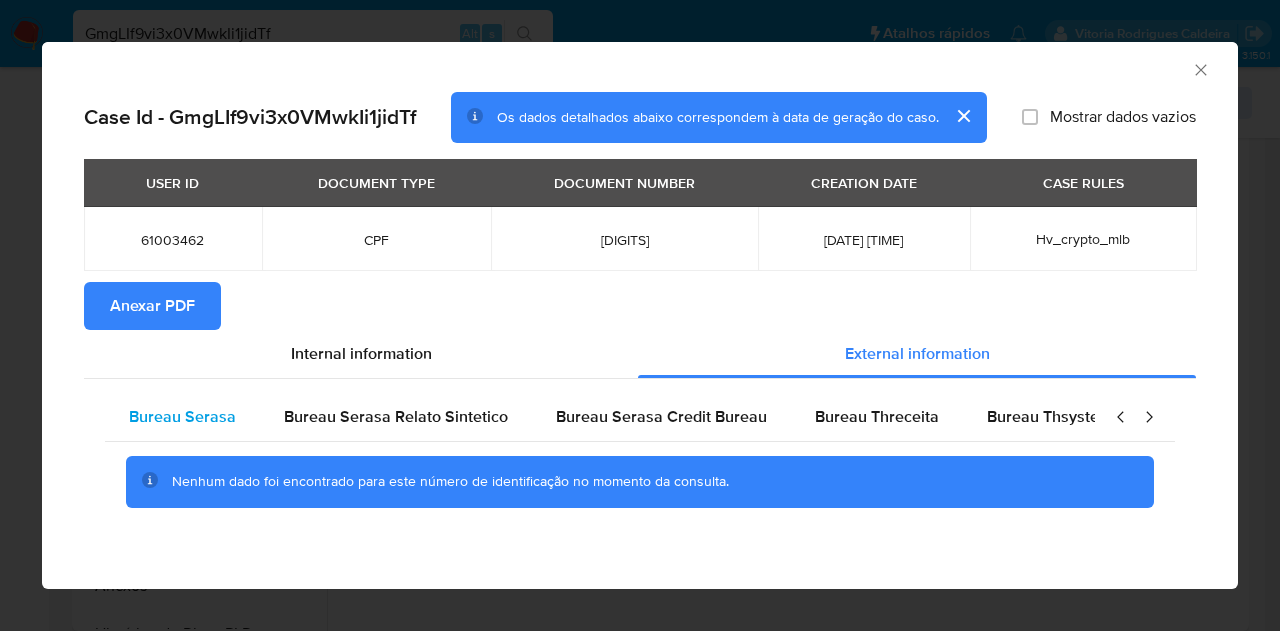 click on "Bureau Serasa" at bounding box center (182, 416) 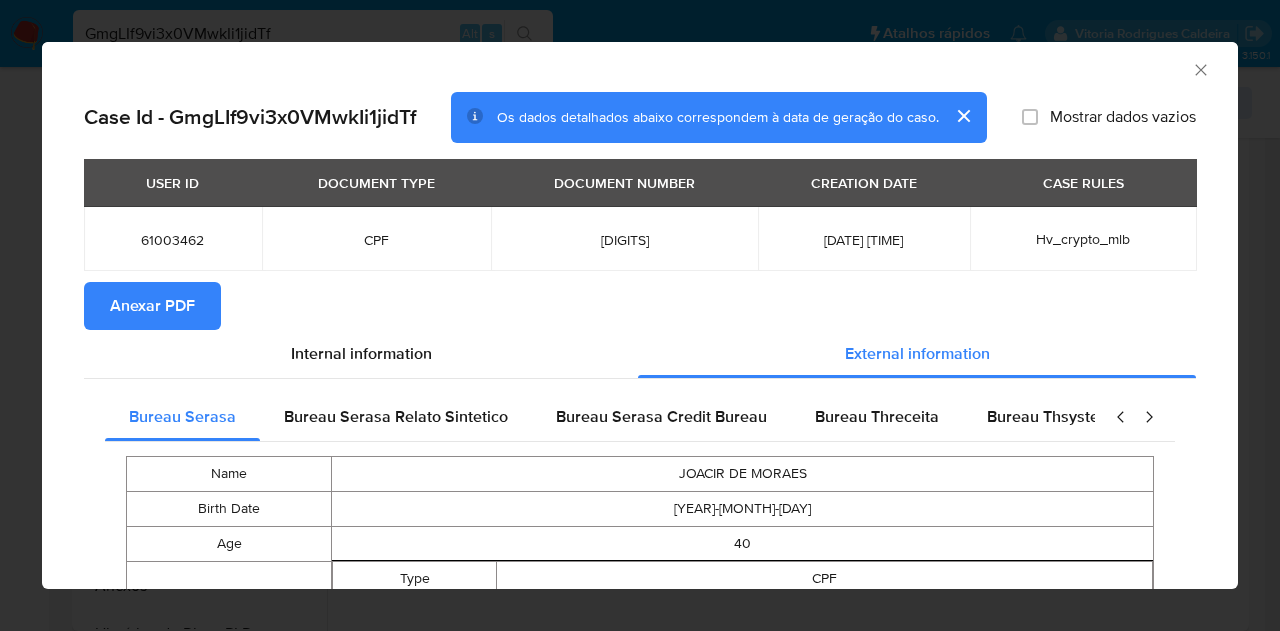 type 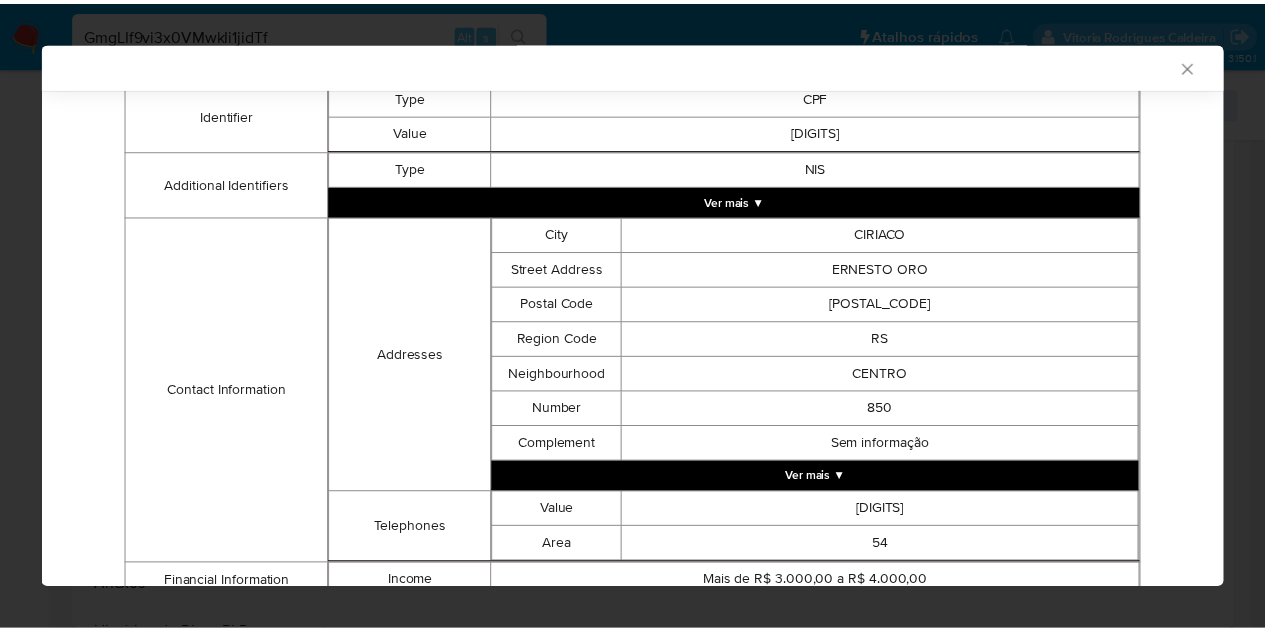 scroll, scrollTop: 496, scrollLeft: 0, axis: vertical 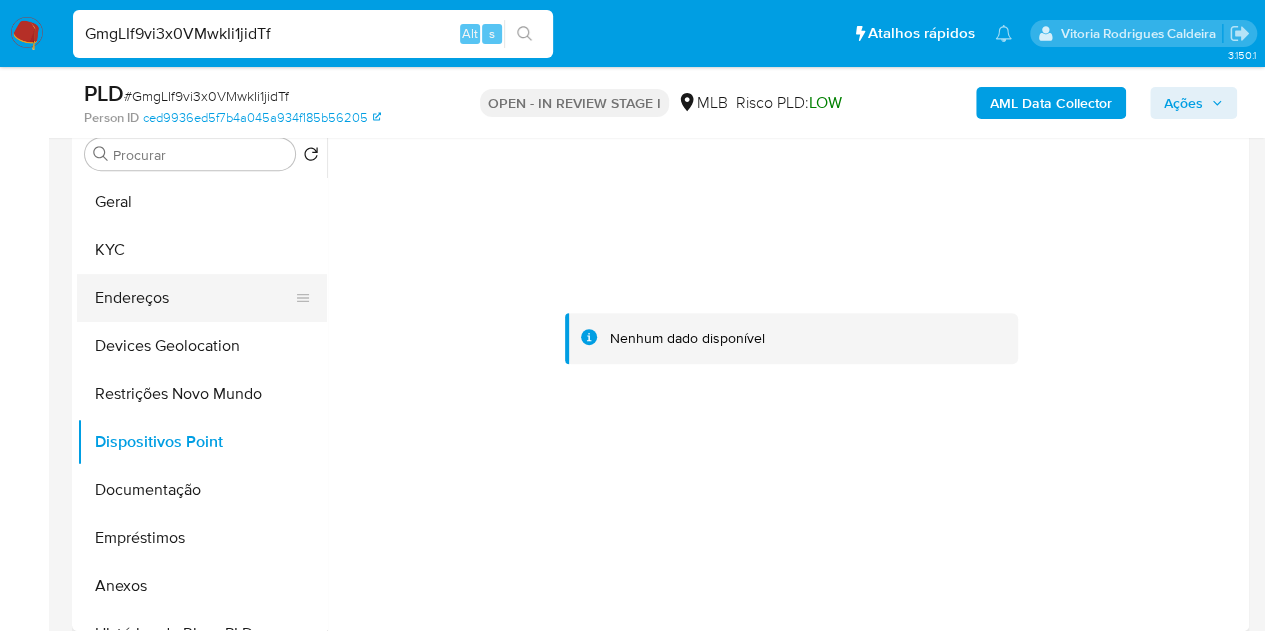 click on "Endereços" at bounding box center [194, 298] 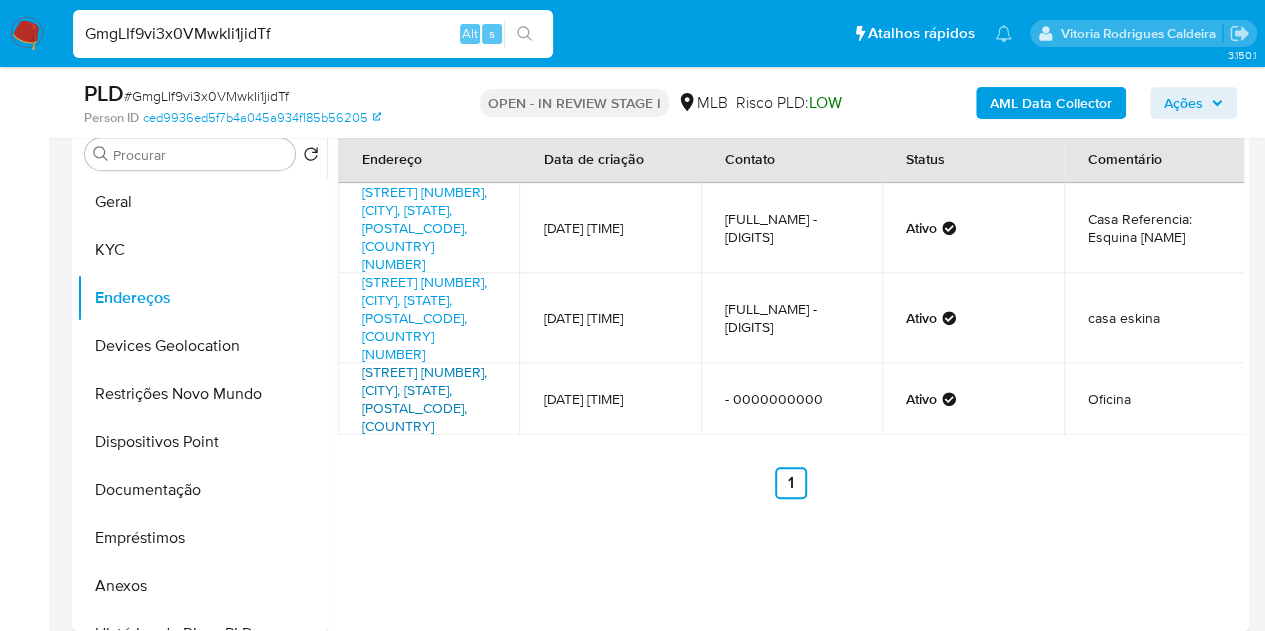 click on "Avenida 19 De Maio 1050, Ciríaco, Rio Grande Do Sul, 99970000, Brasil" at bounding box center [424, 399] 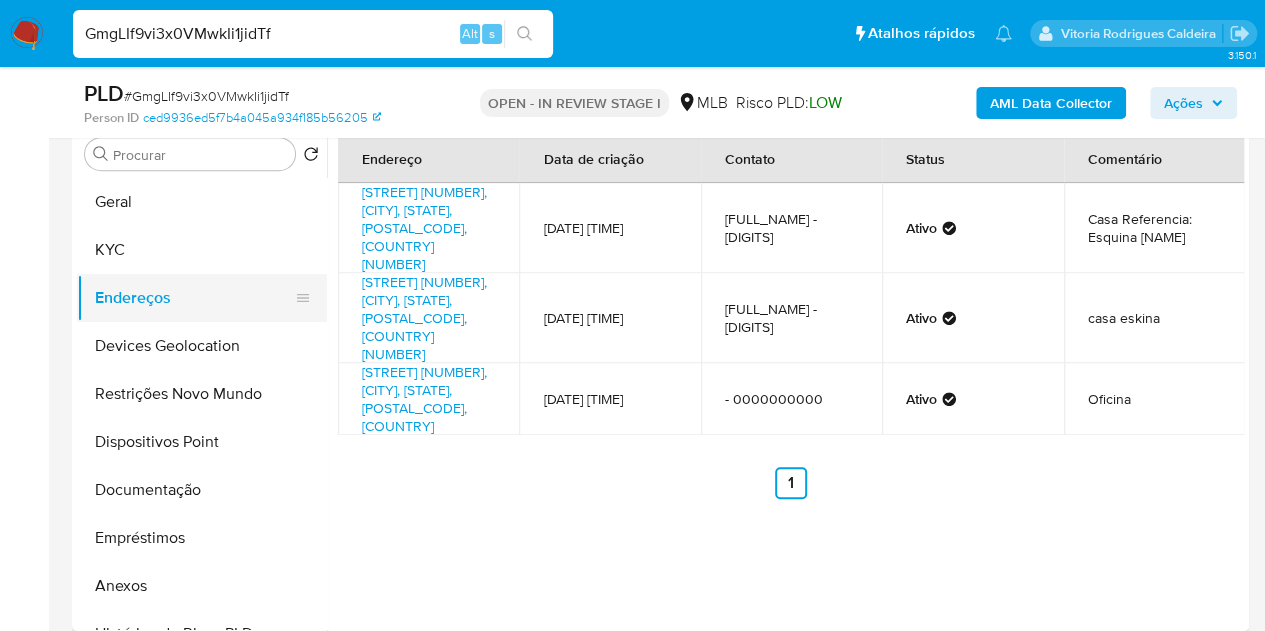 drag, startPoint x: 124, startPoint y: 389, endPoint x: 204, endPoint y: 308, distance: 113.84639 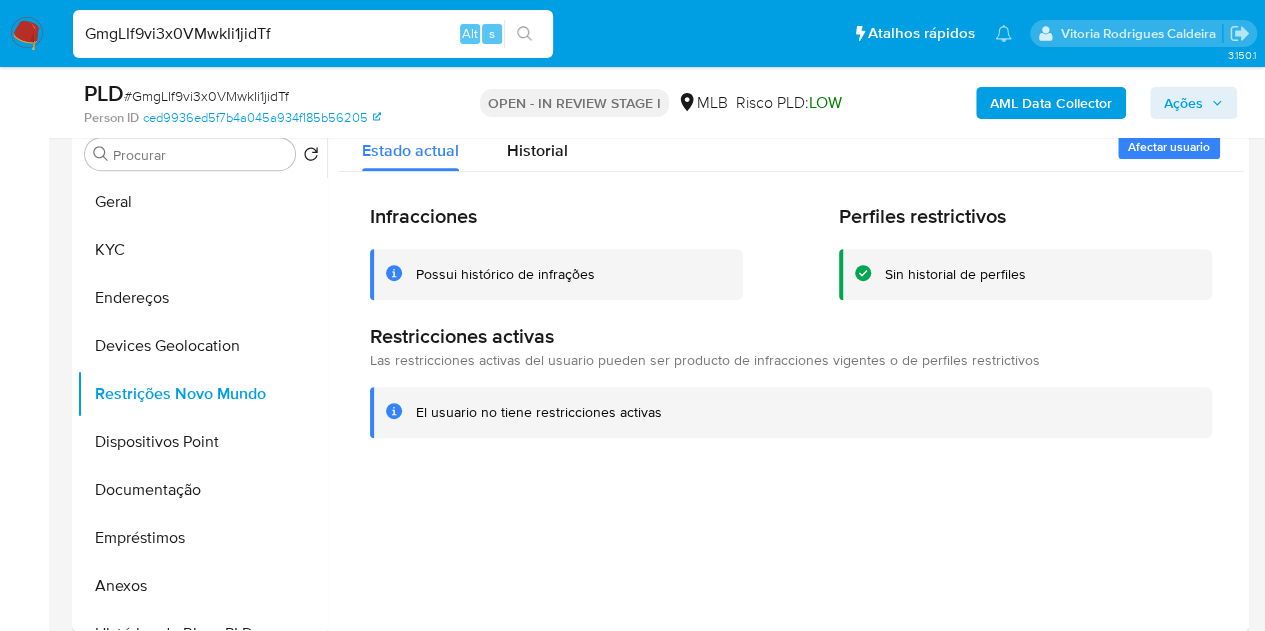 click on "Ações" at bounding box center [1193, 103] 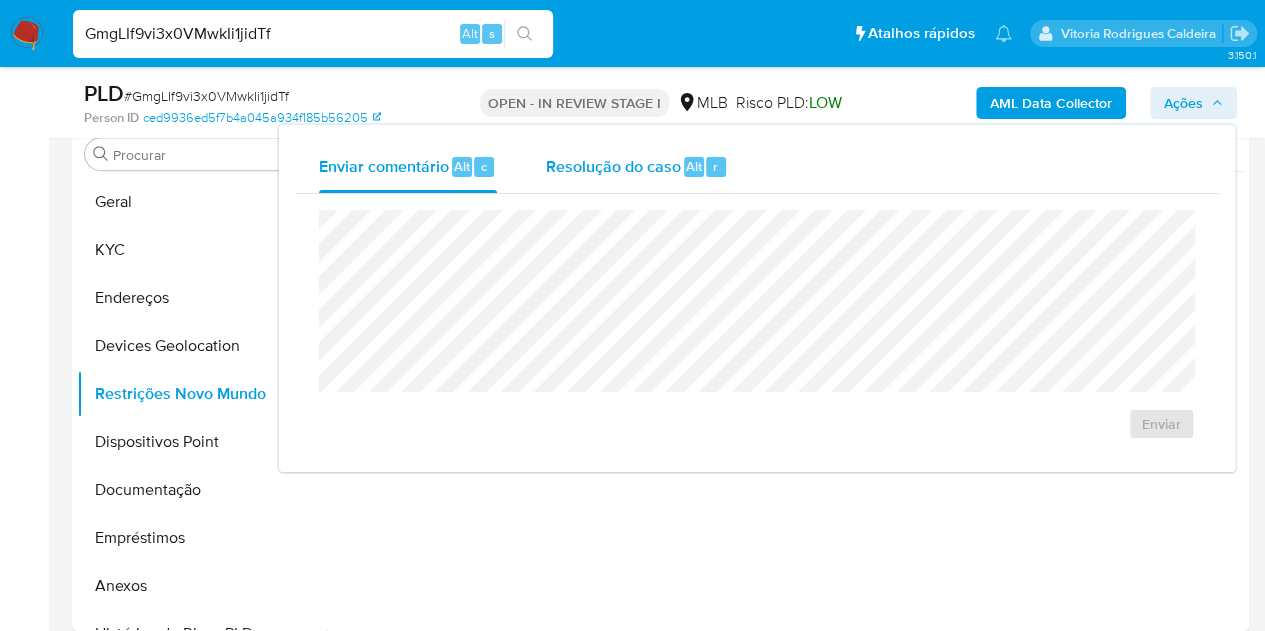 click on "Resolução do caso" at bounding box center [612, 165] 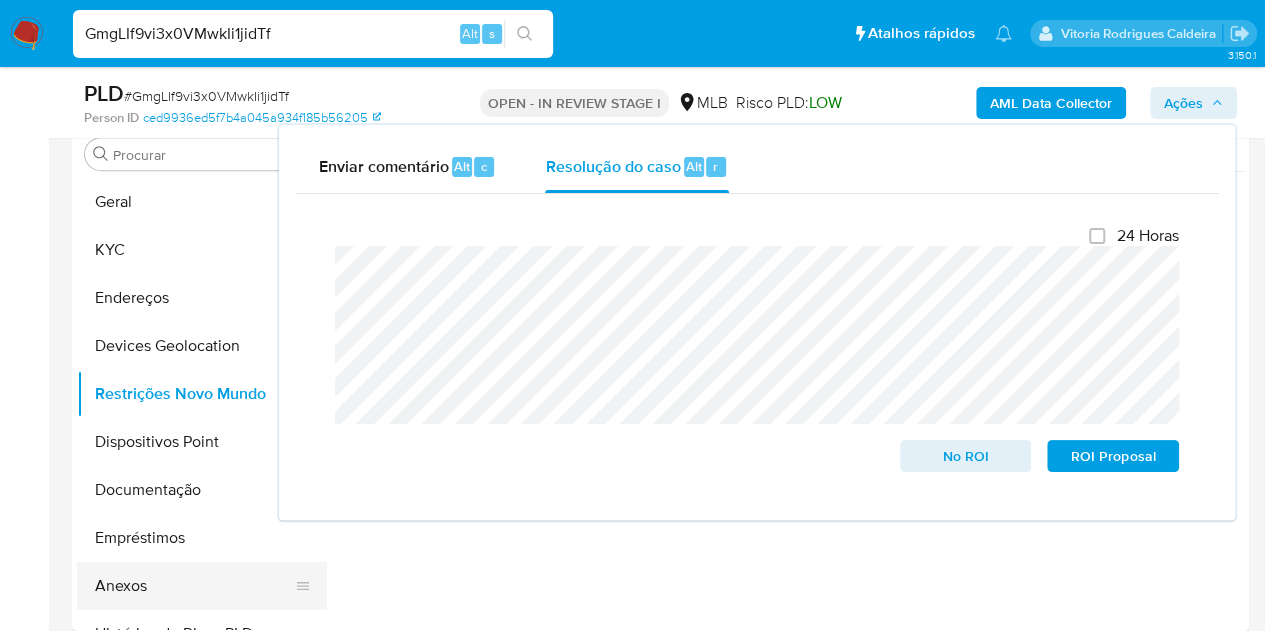 click on "Anexos" at bounding box center [194, 586] 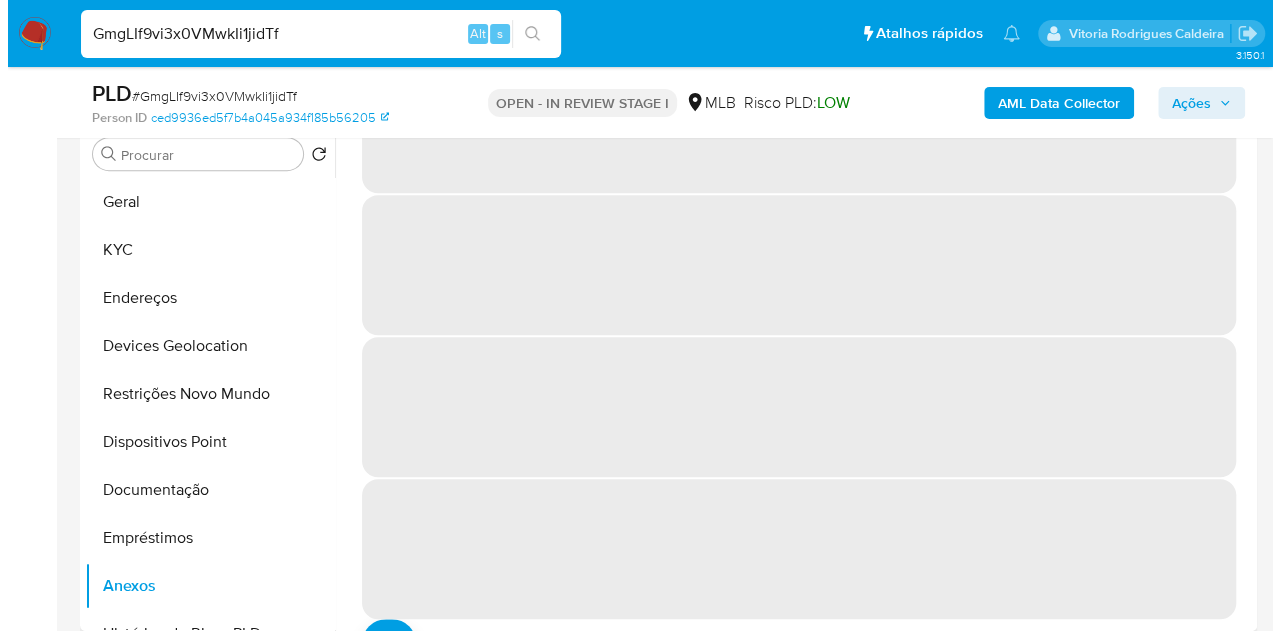 scroll, scrollTop: 0, scrollLeft: 0, axis: both 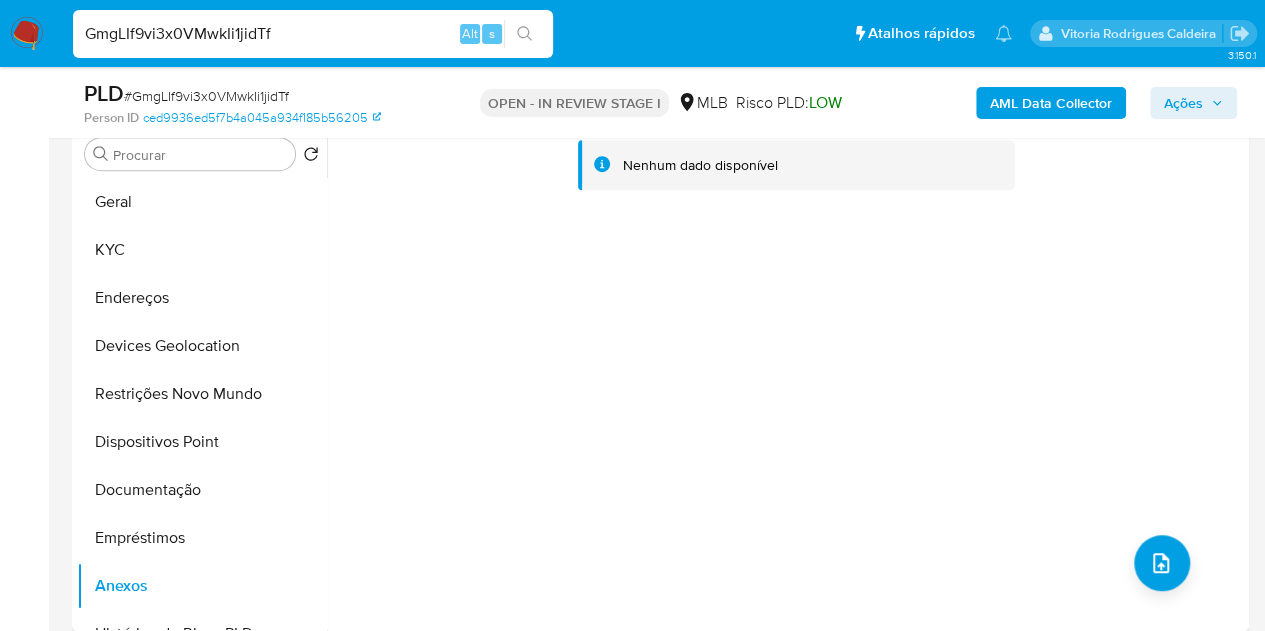 click on "Nenhum dado disponível" at bounding box center [785, 375] 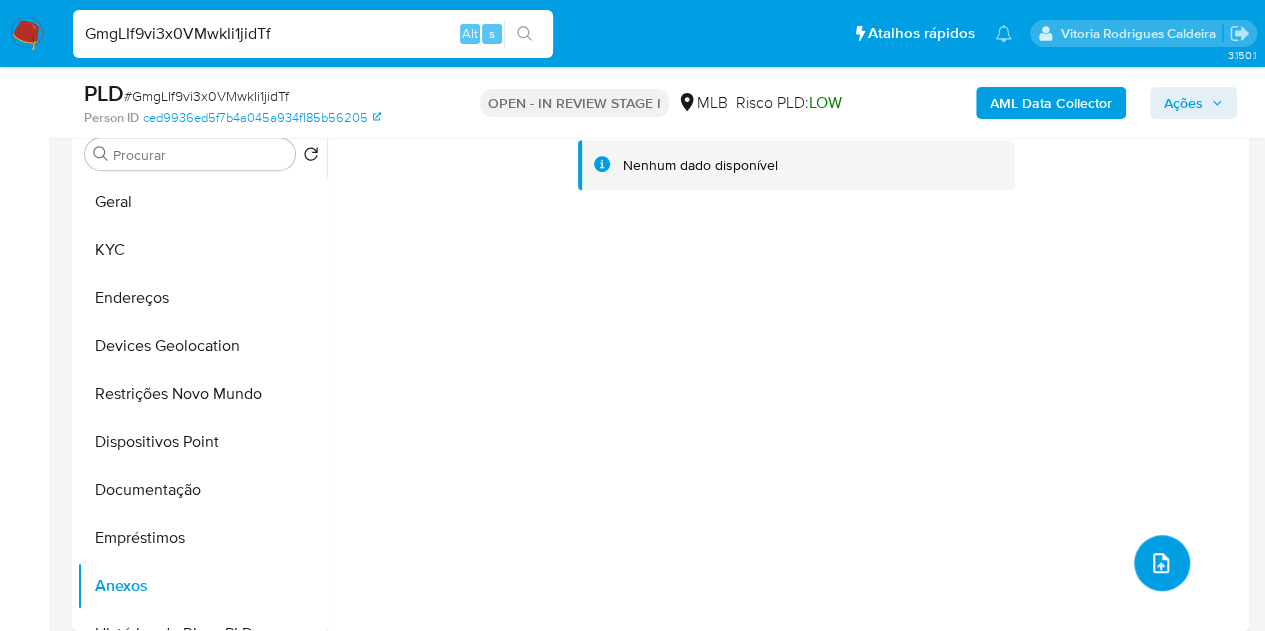 click 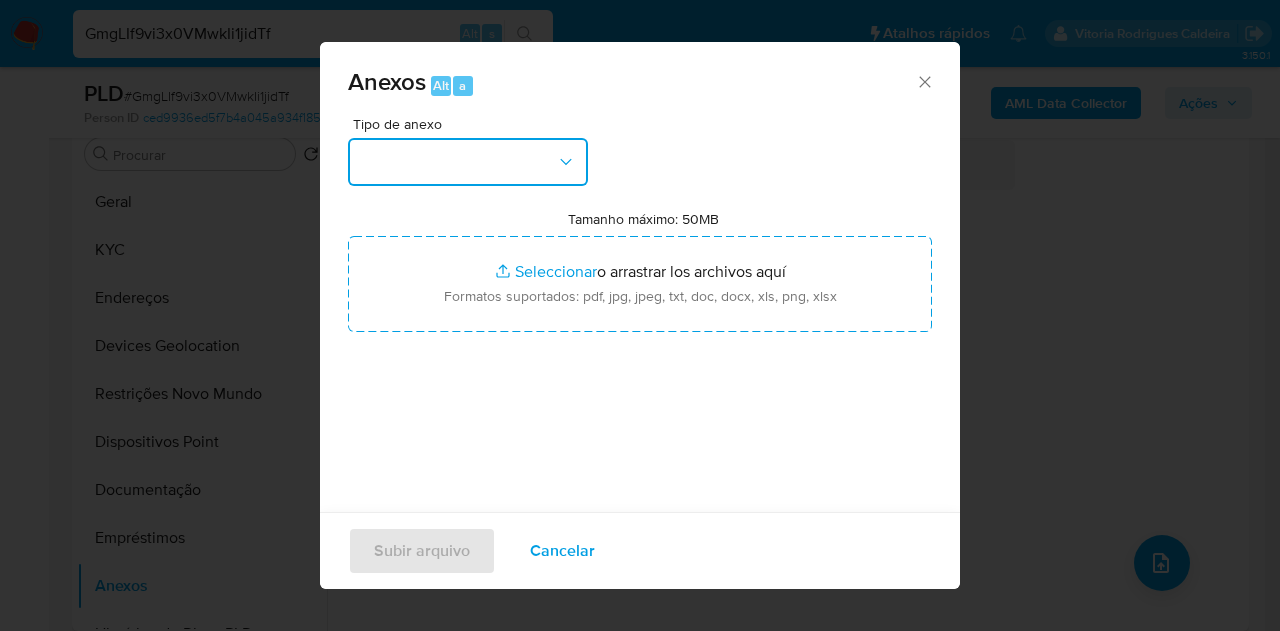 click at bounding box center (468, 162) 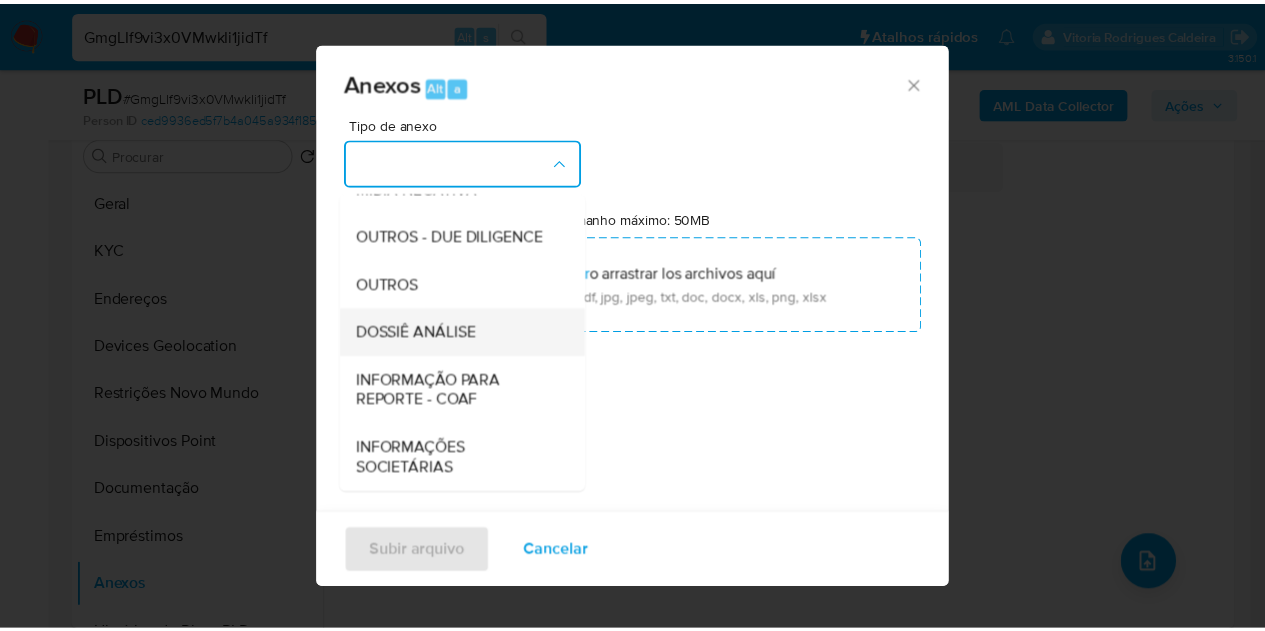 scroll, scrollTop: 300, scrollLeft: 0, axis: vertical 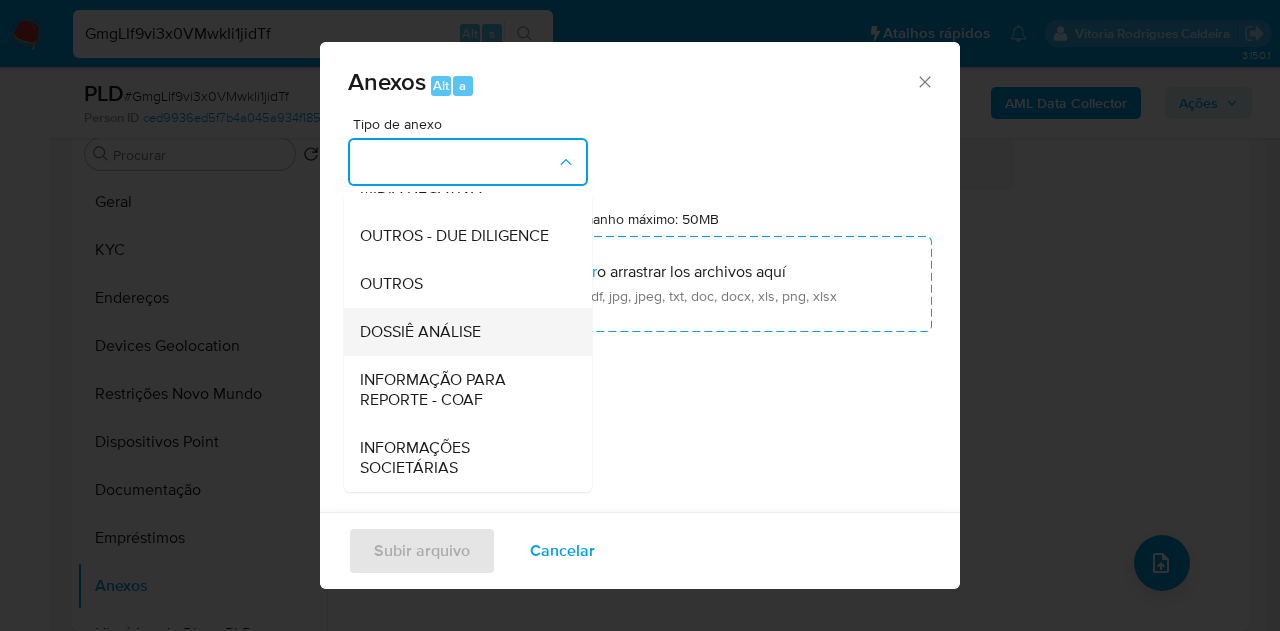 click on "DOSSIÊ ANÁLISE" at bounding box center [420, 332] 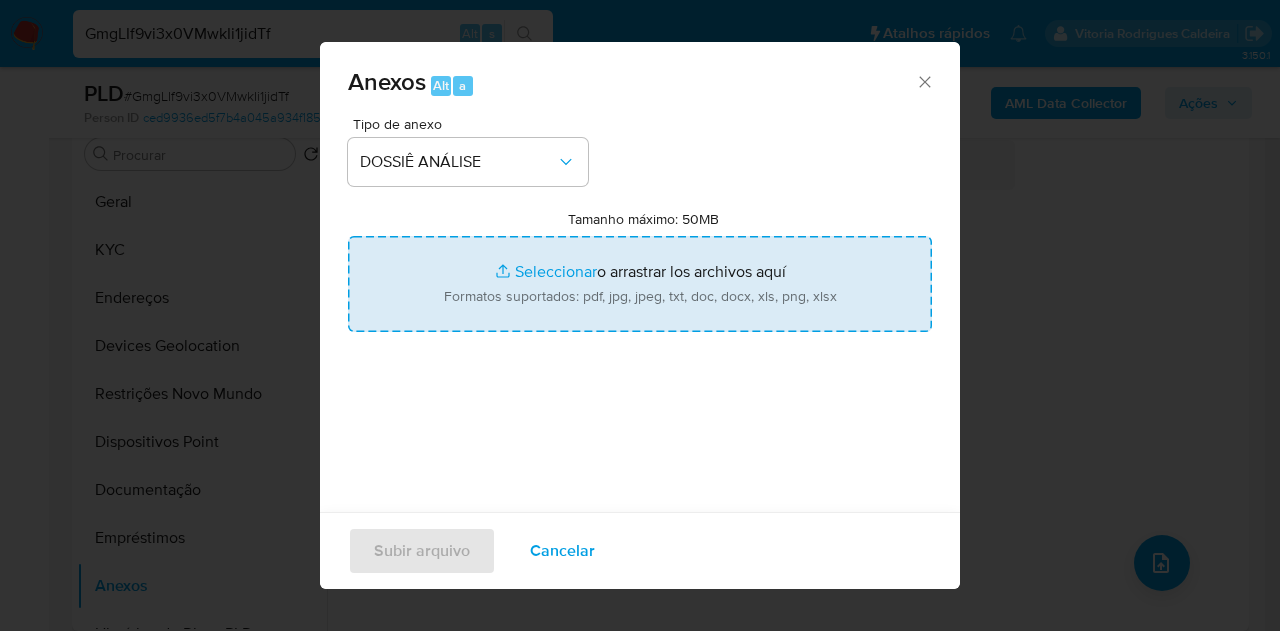 type on "C:\fakepath\Mulan 61003462_2025_08_08_07_18_23.pdf" 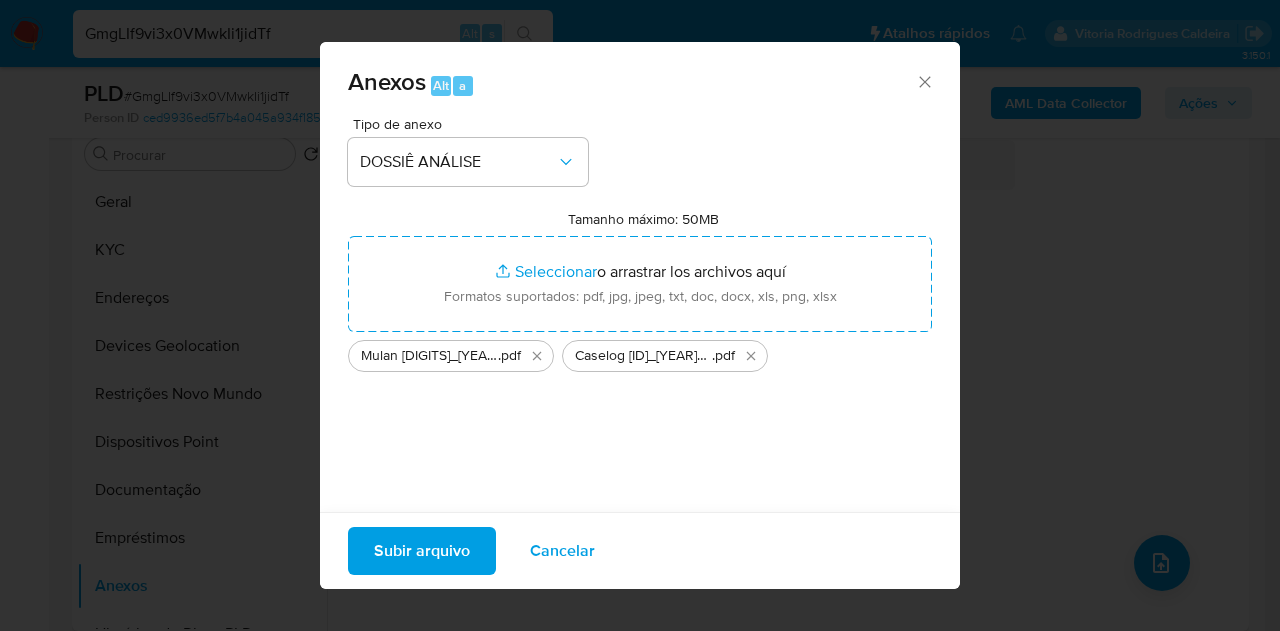 click on "Subir arquivo" at bounding box center (422, 551) 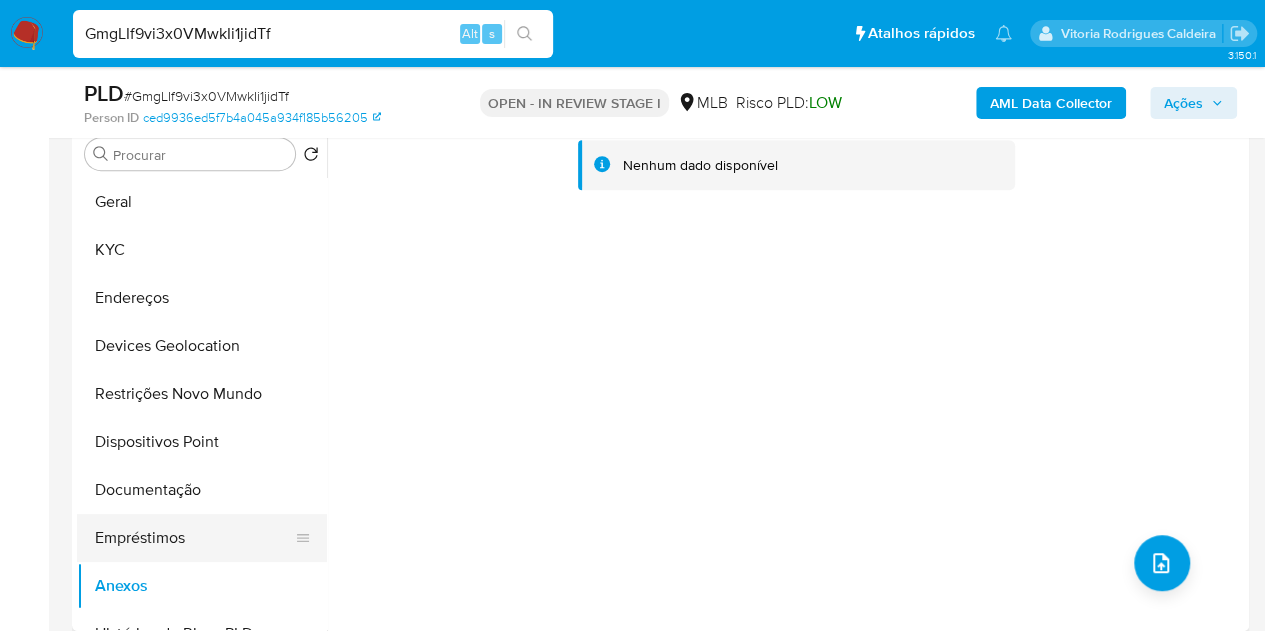click on "Empréstimos" at bounding box center [194, 538] 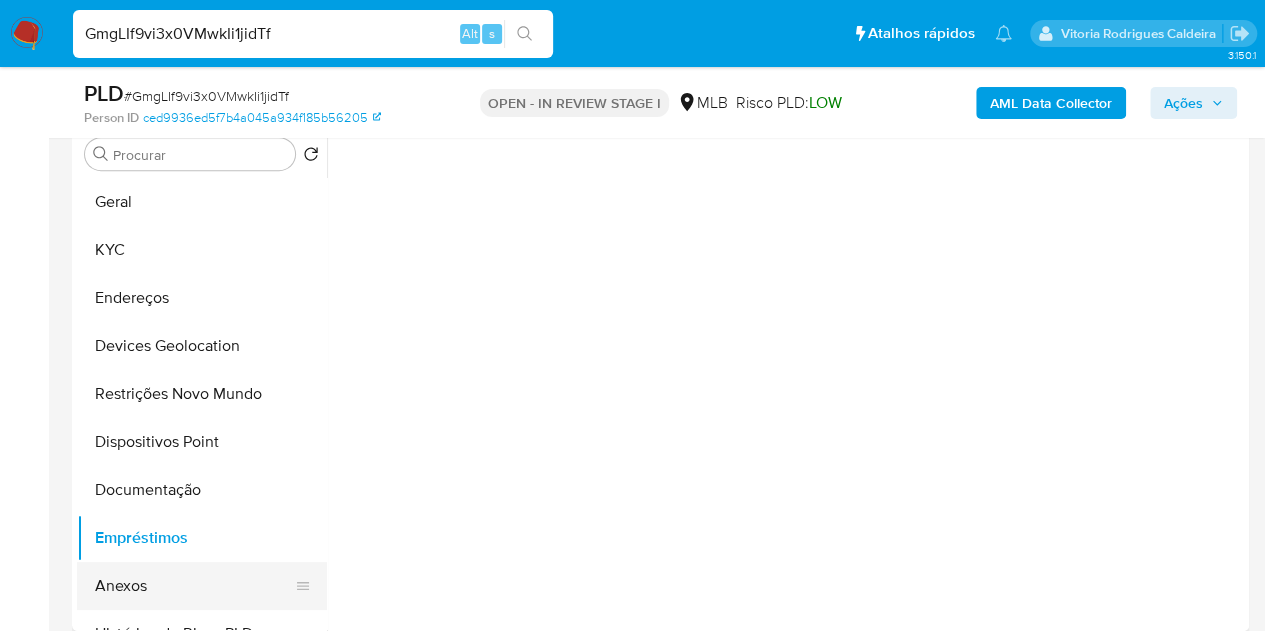 click on "Anexos" at bounding box center [194, 586] 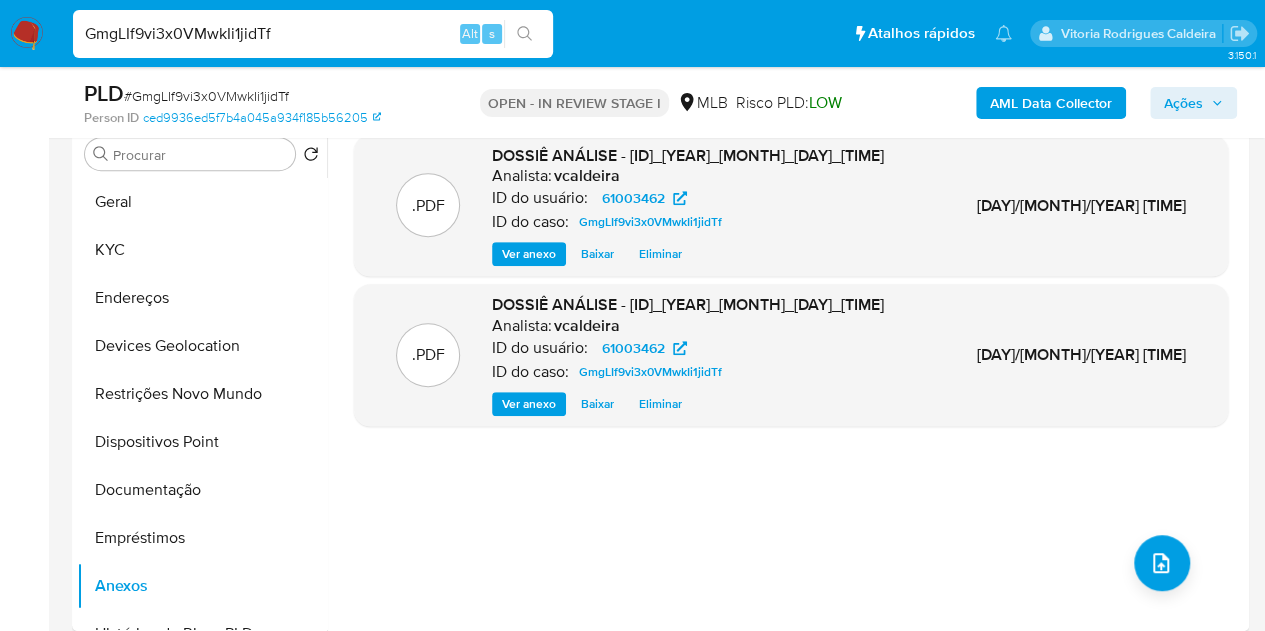 click on "Ações" at bounding box center (1183, 103) 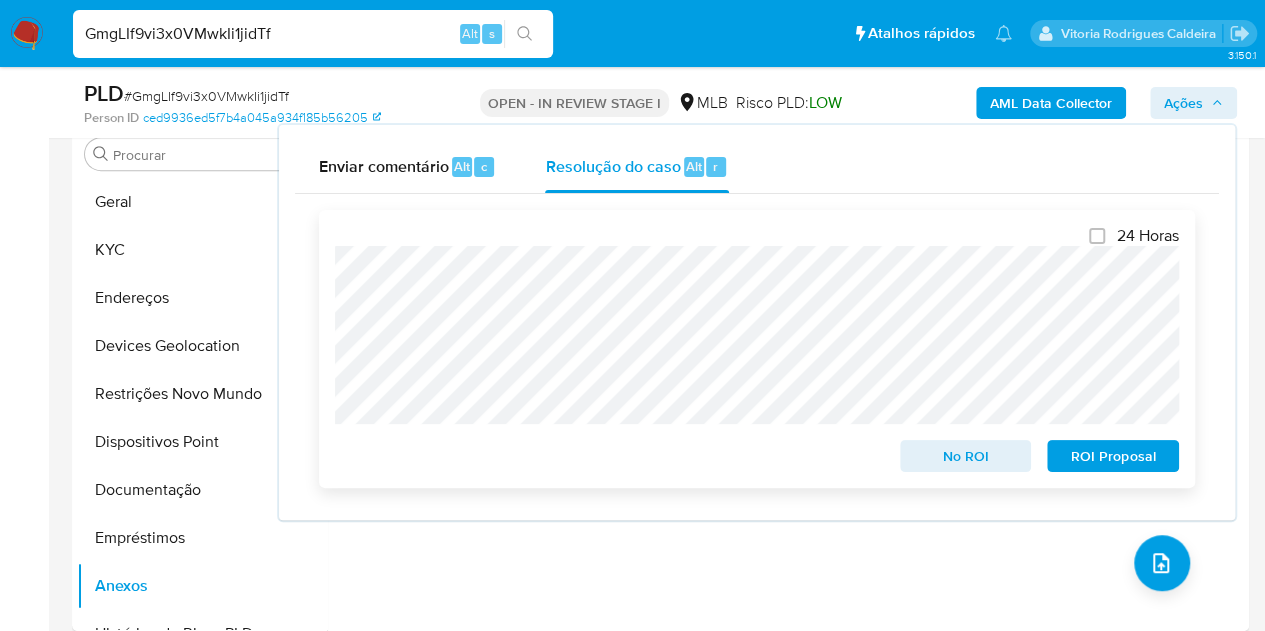 click on "No ROI" at bounding box center [966, 456] 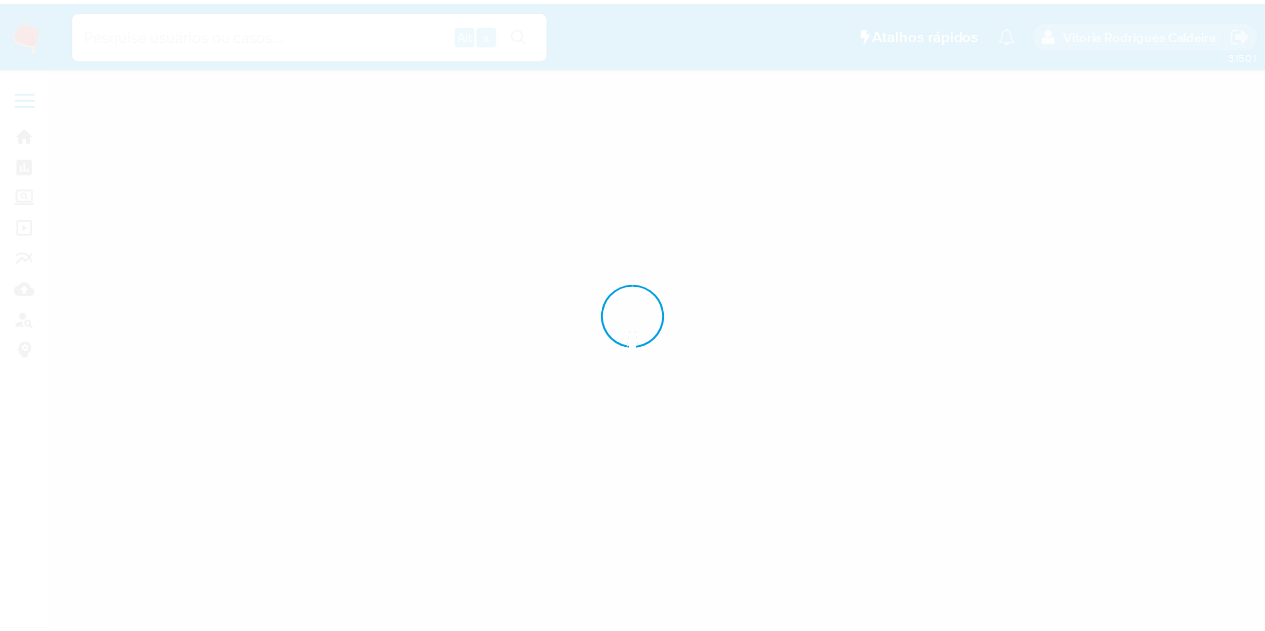 scroll, scrollTop: 0, scrollLeft: 0, axis: both 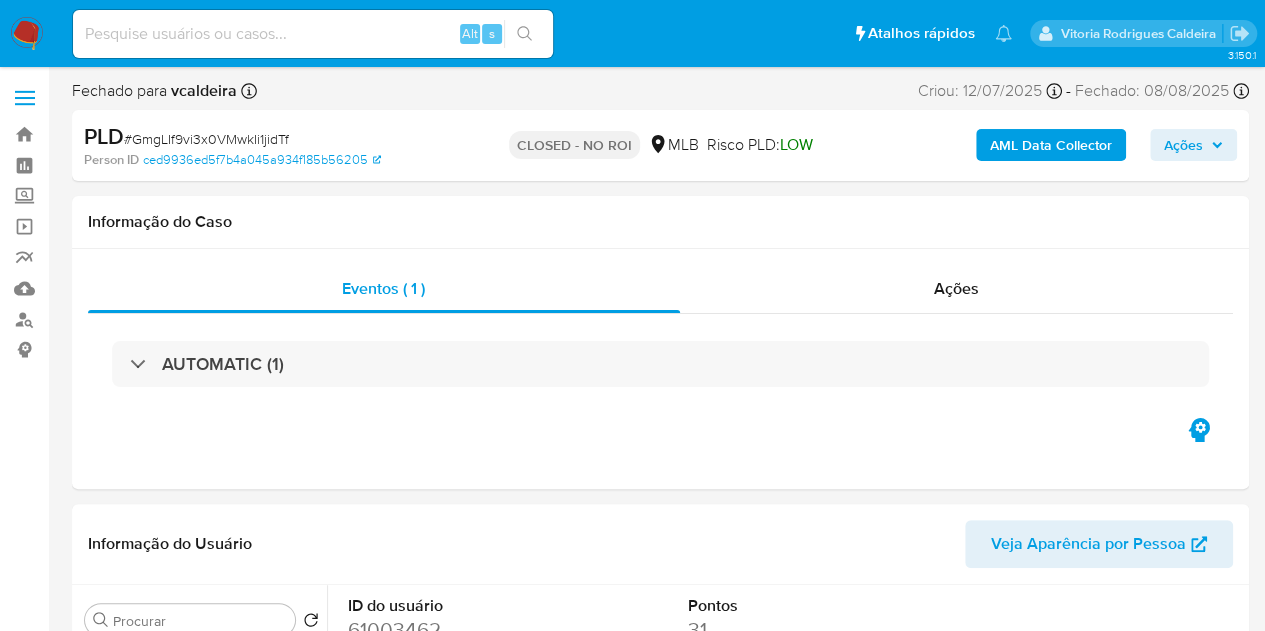 select on "10" 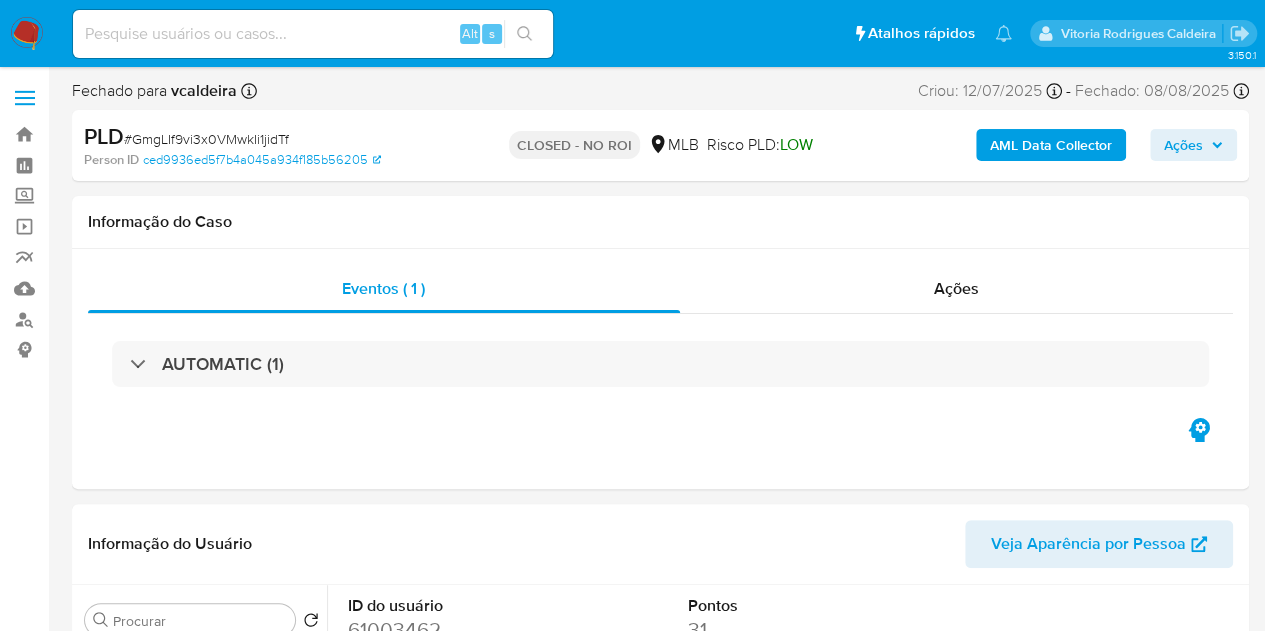 click at bounding box center [313, 34] 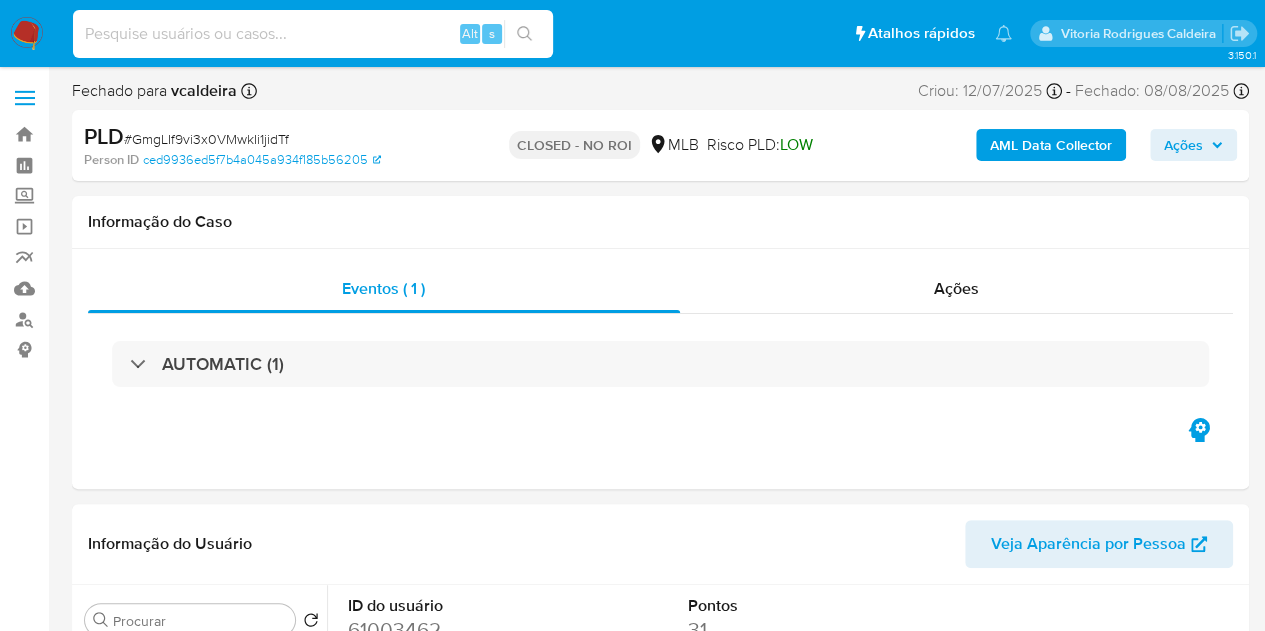 paste on "60kcnb0Ik65ZwRNSfE1iZT8f" 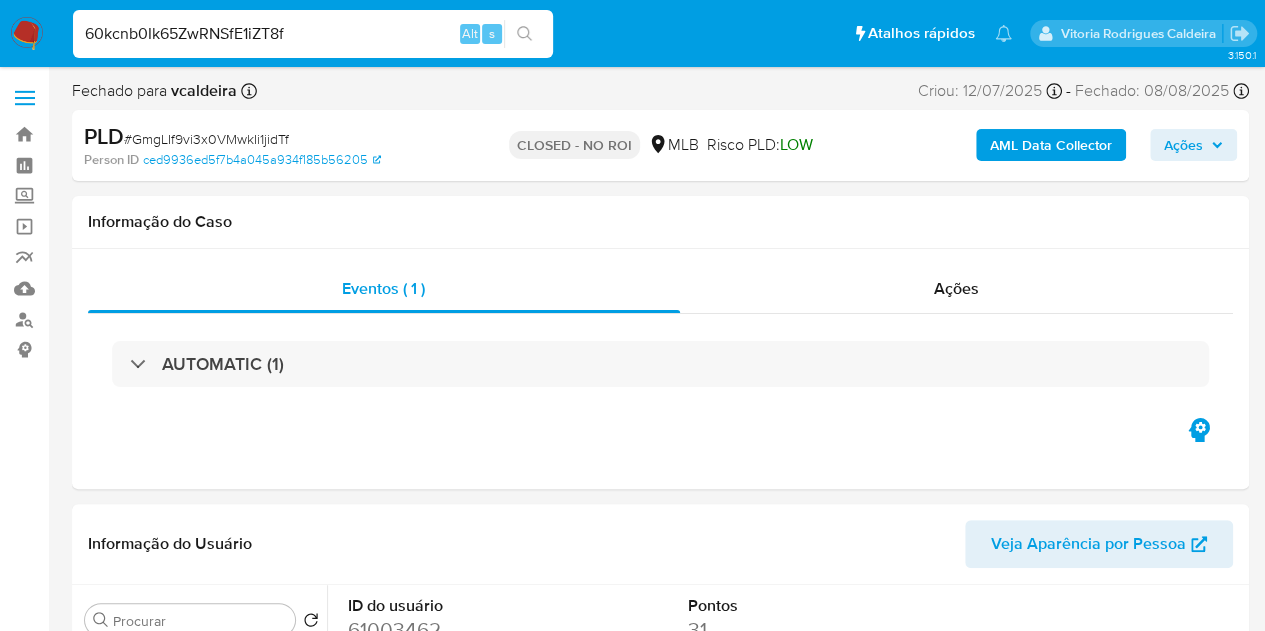 type on "60kcnb0Ik65ZwRNSfE1iZT8f" 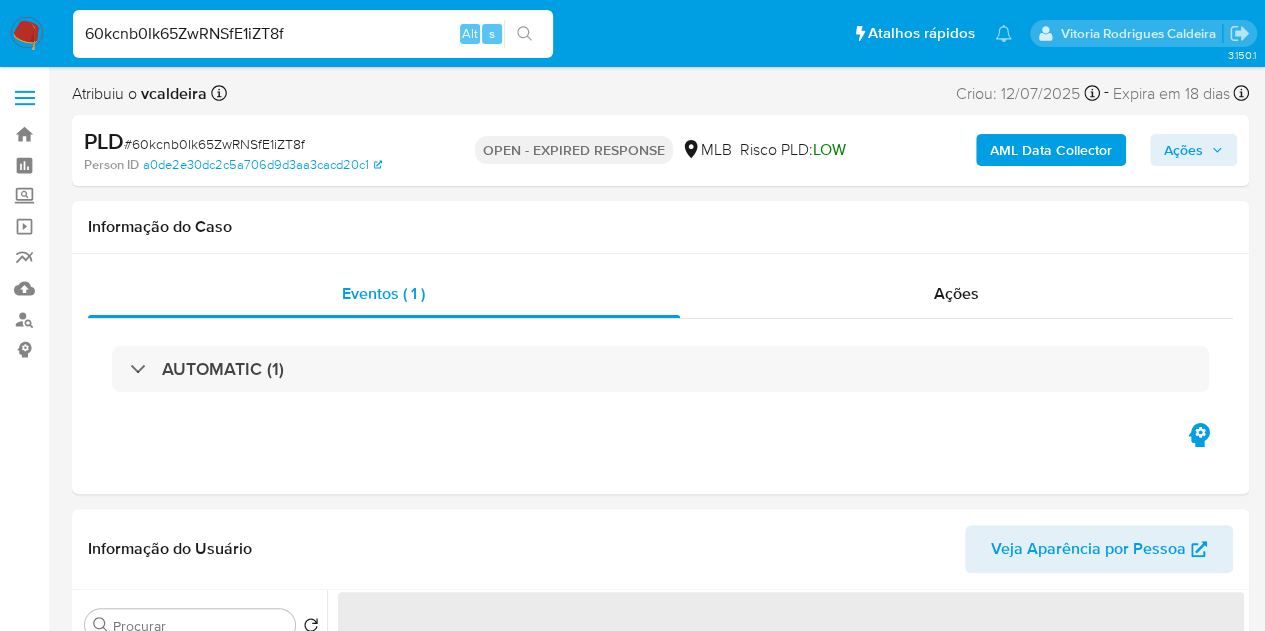 select on "10" 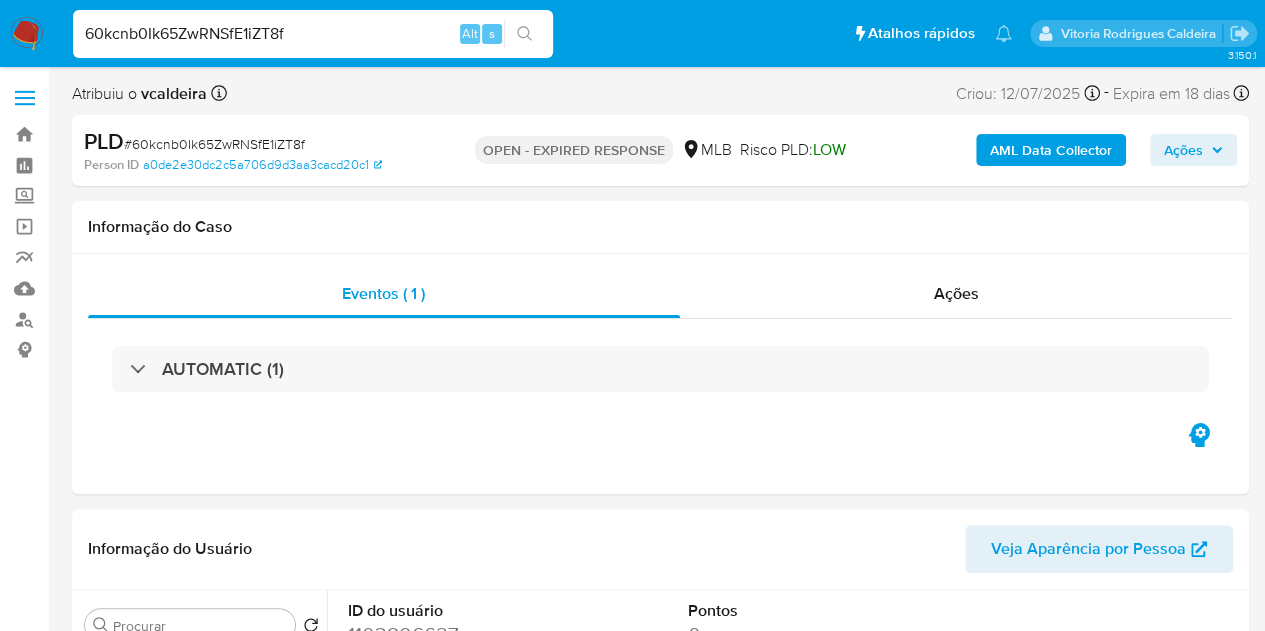 click on "60kcnb0Ik65ZwRNSfE1iZT8f" at bounding box center [313, 34] 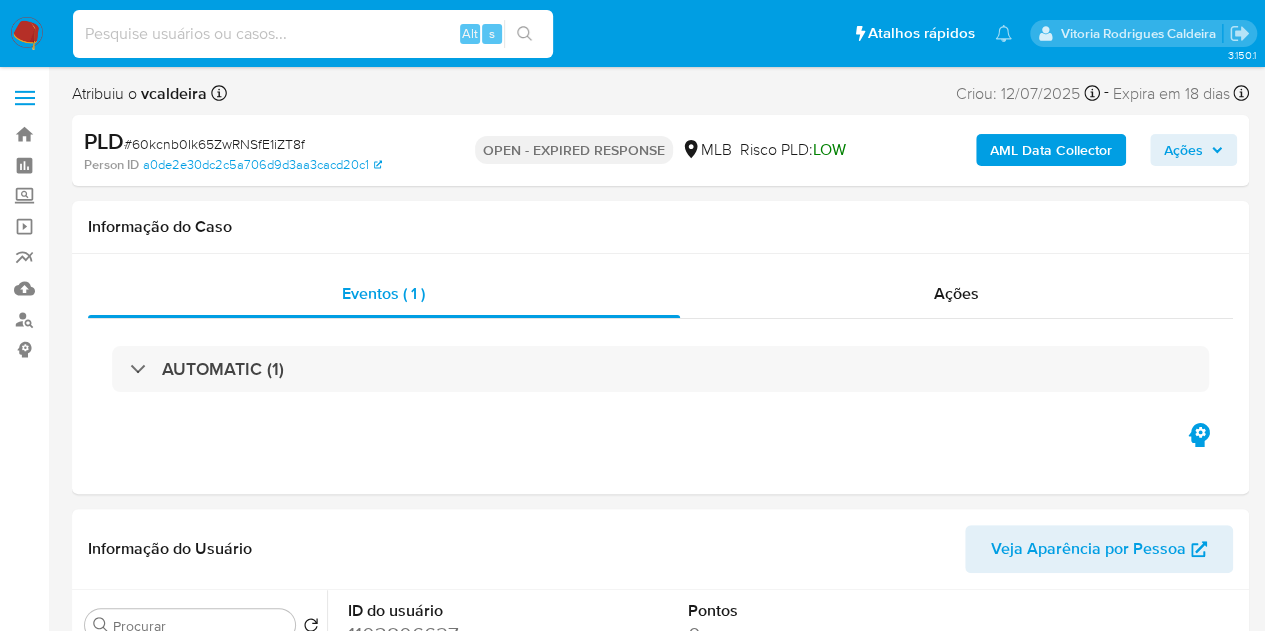 type 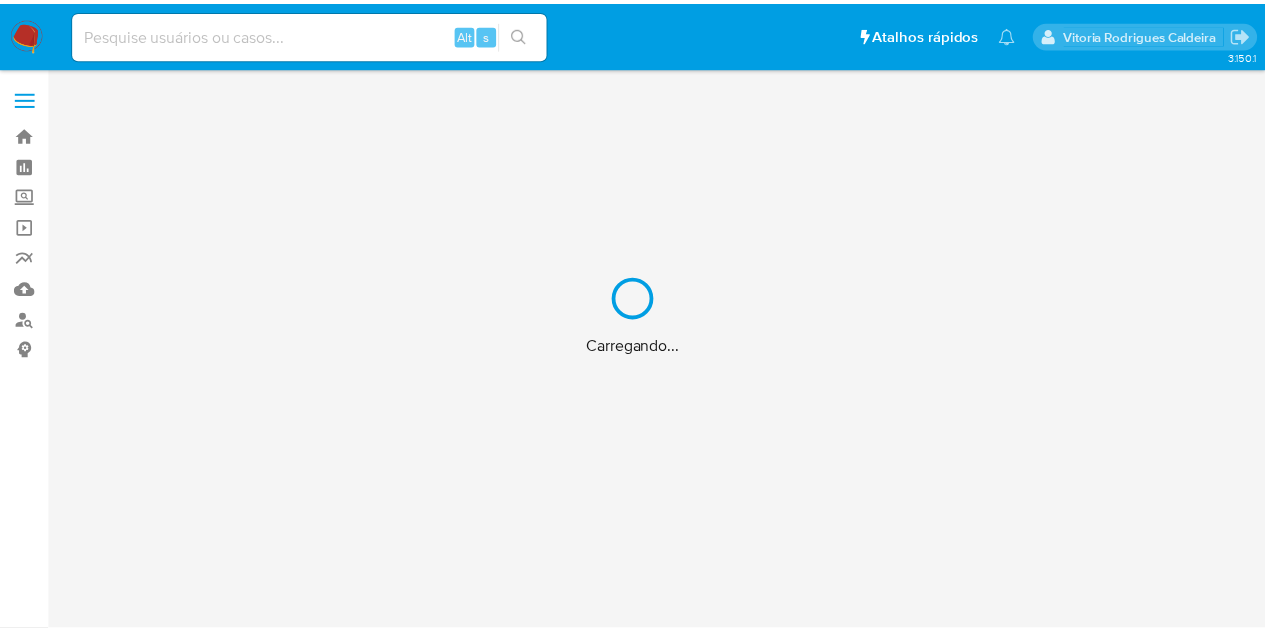 scroll, scrollTop: 0, scrollLeft: 0, axis: both 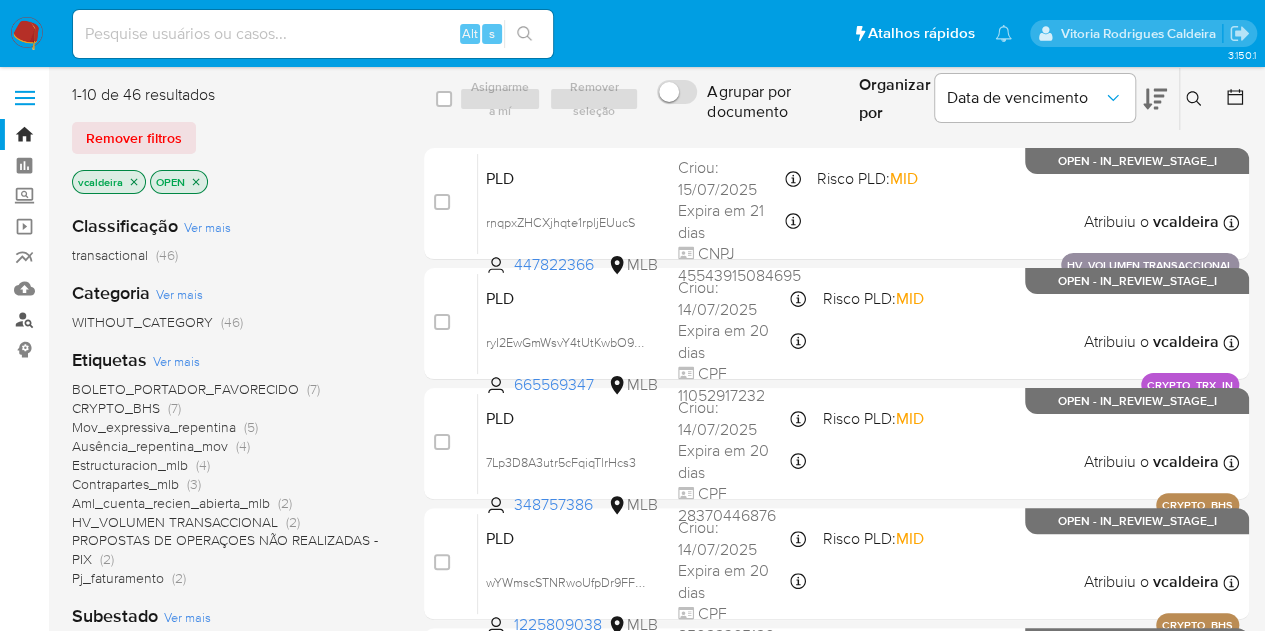 click on "Localizador de pessoas" at bounding box center (119, 319) 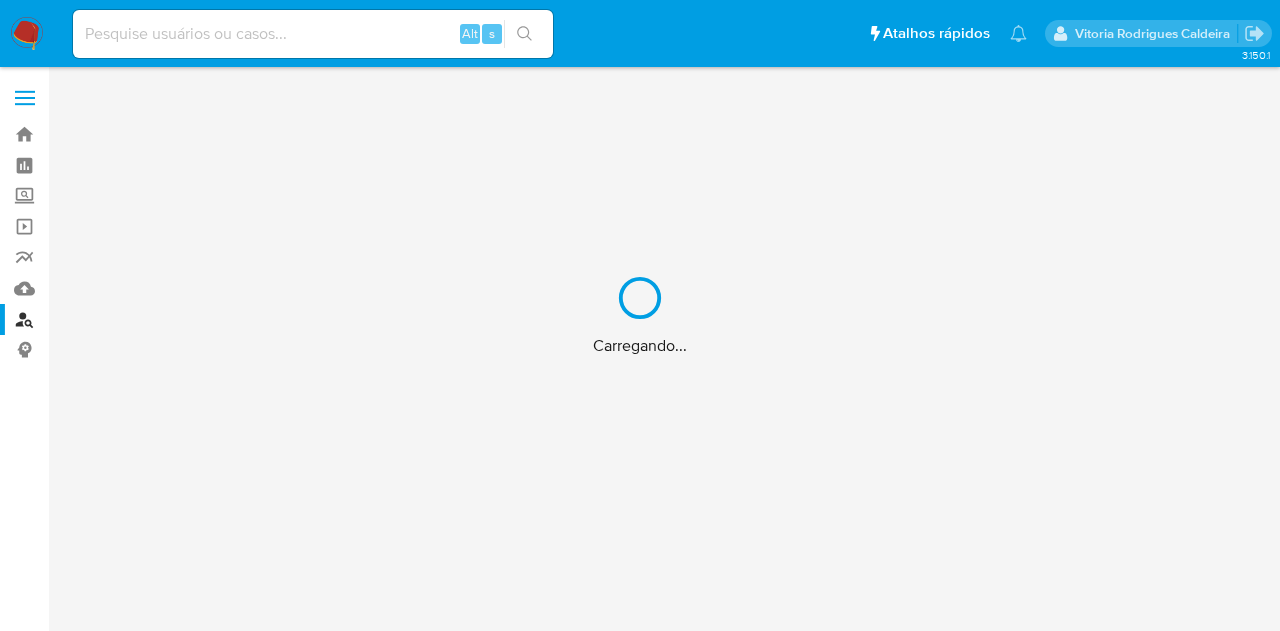 scroll, scrollTop: 0, scrollLeft: 0, axis: both 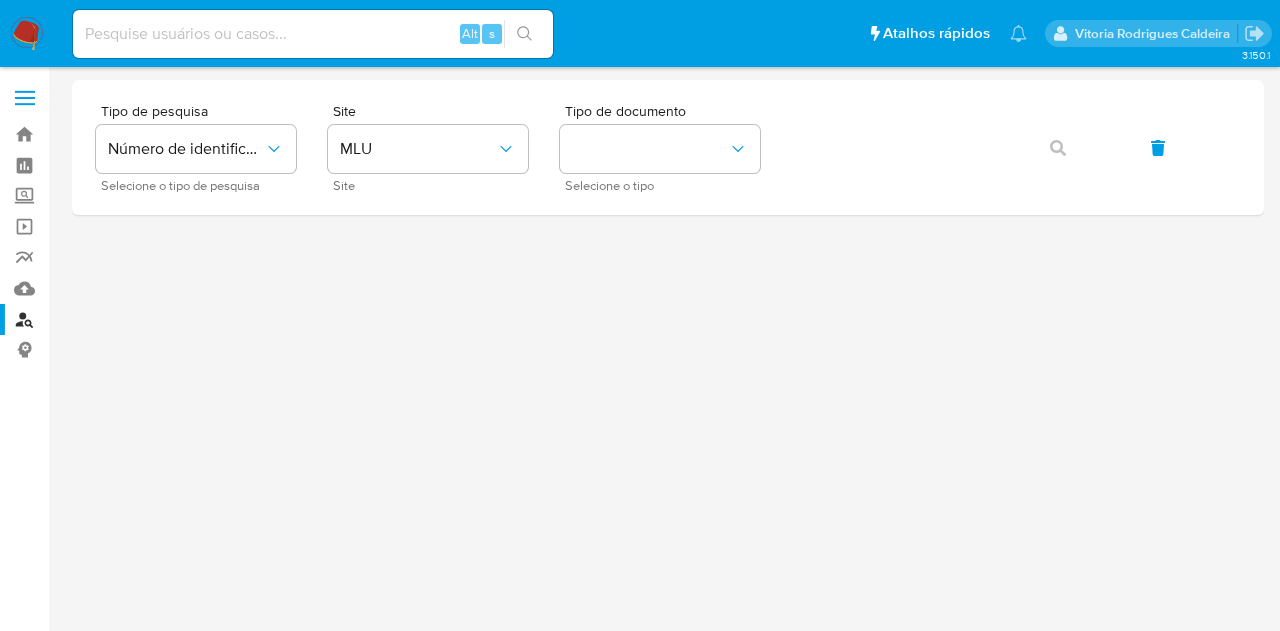 click at bounding box center (27, 34) 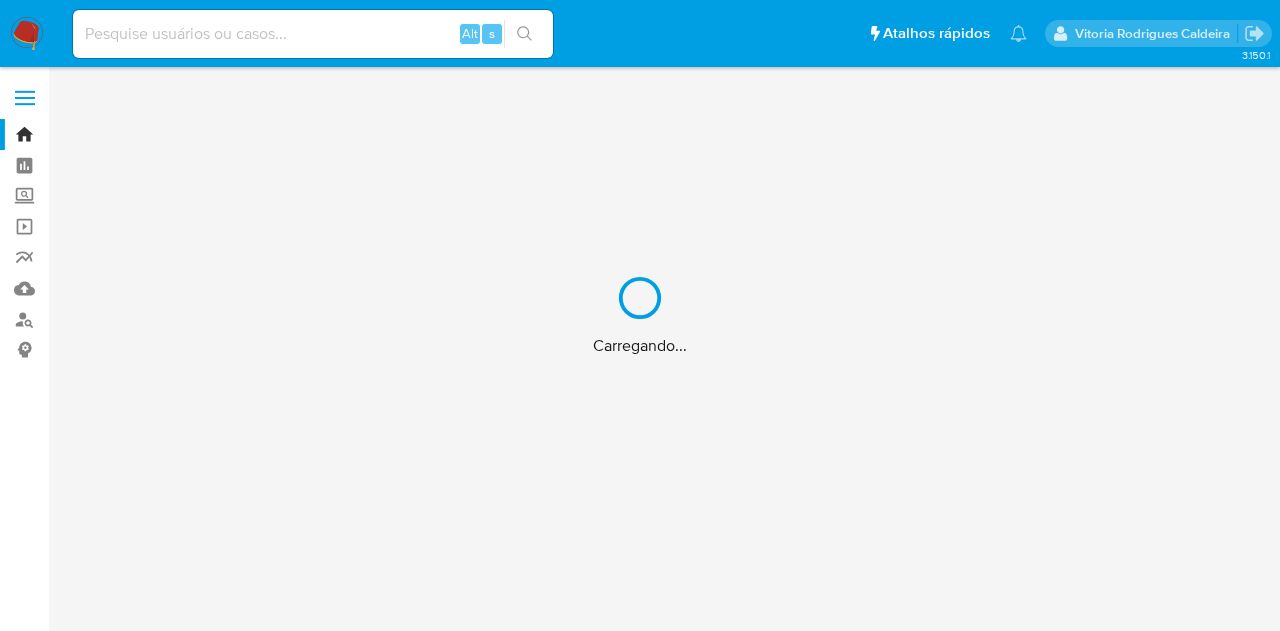 scroll, scrollTop: 0, scrollLeft: 0, axis: both 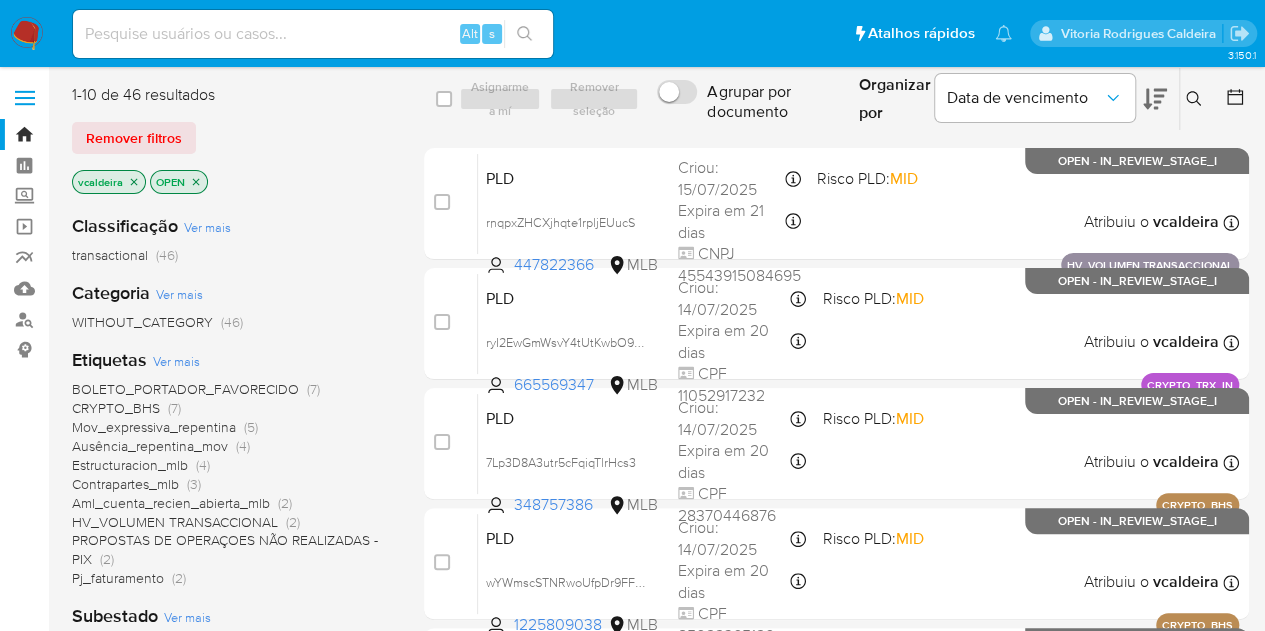 click 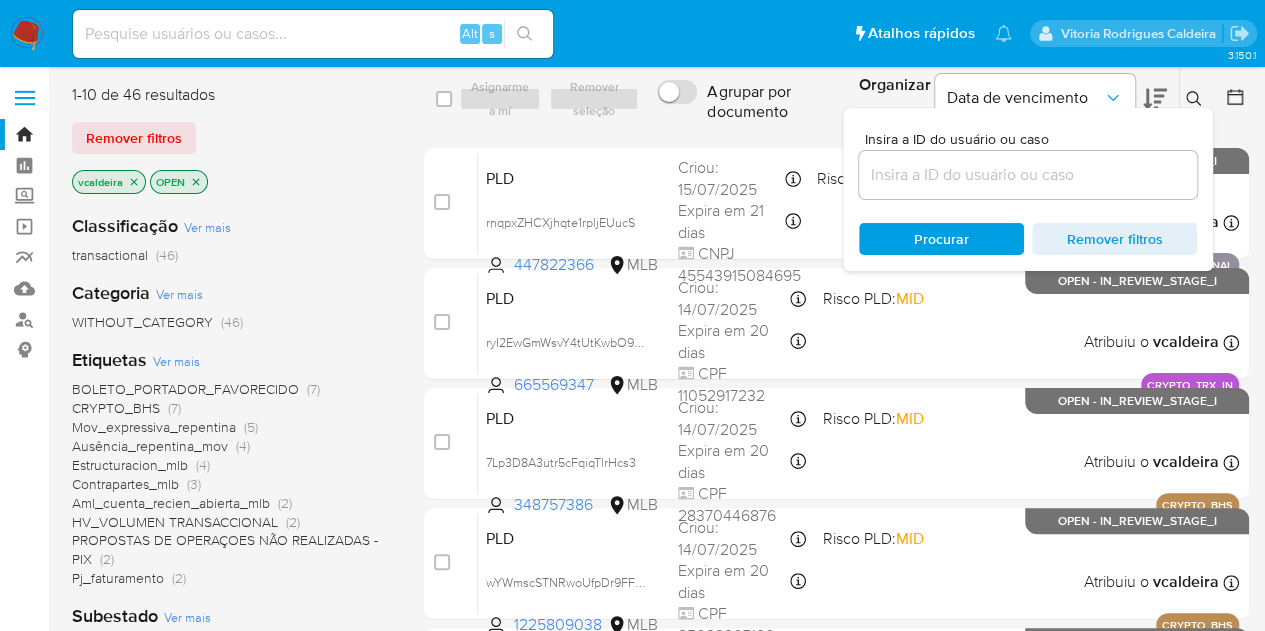 click at bounding box center (1028, 175) 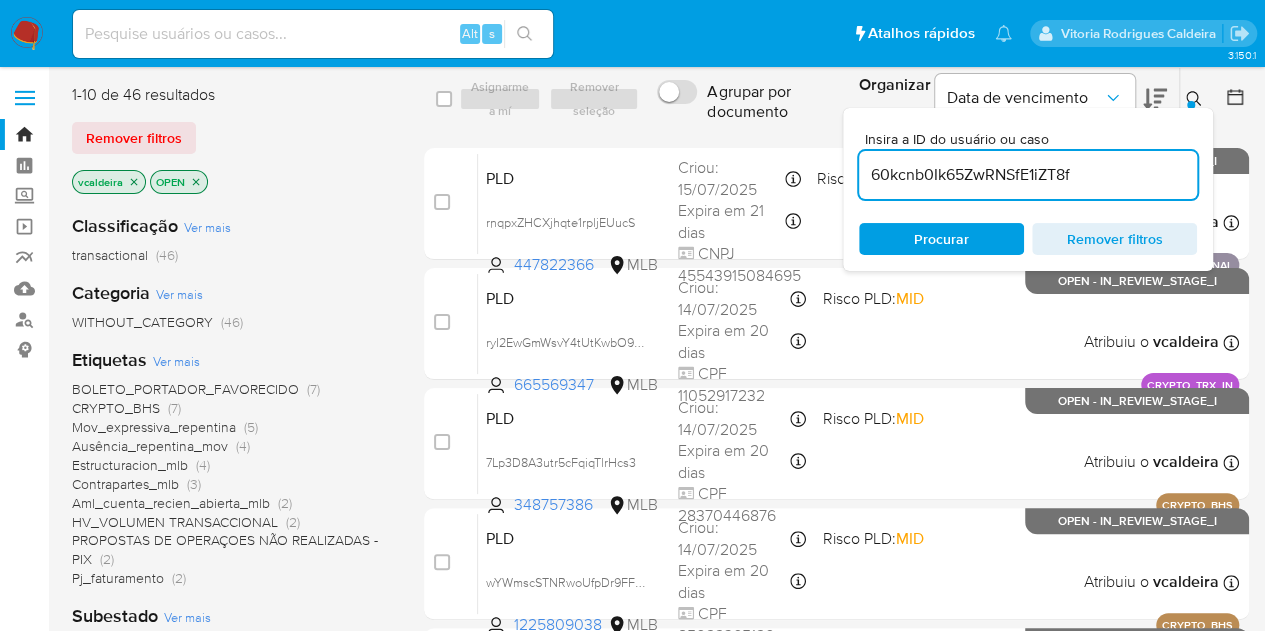 type on "60kcnb0Ik65ZwRNSfE1iZT8f" 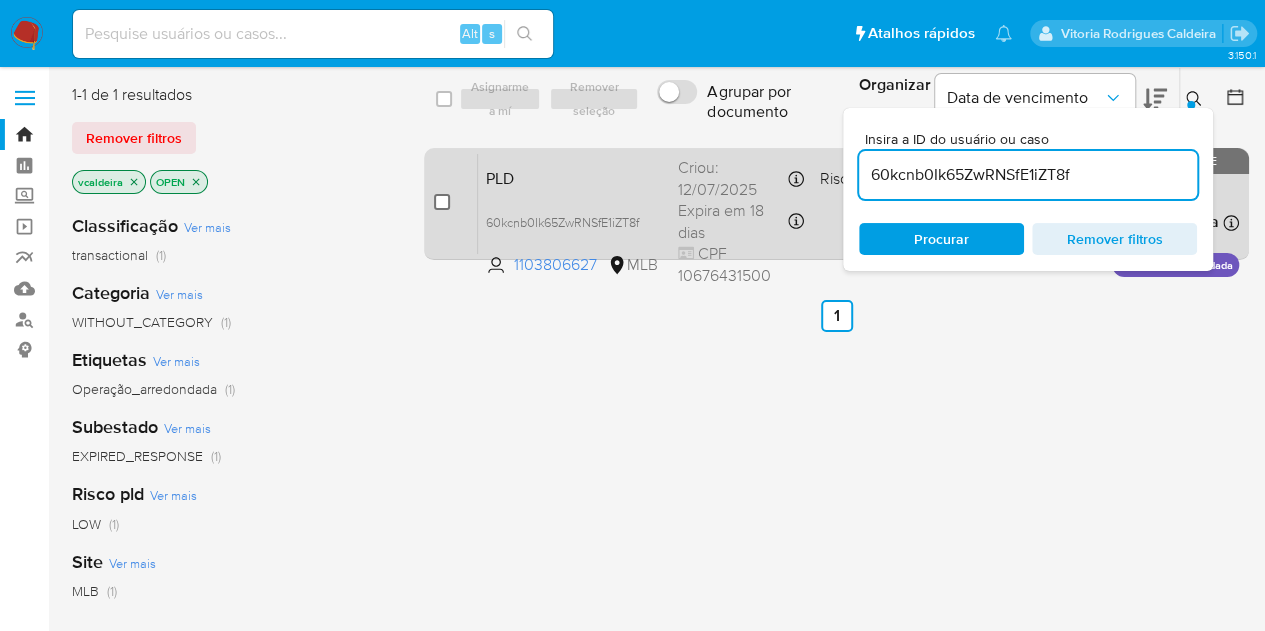 click at bounding box center [442, 202] 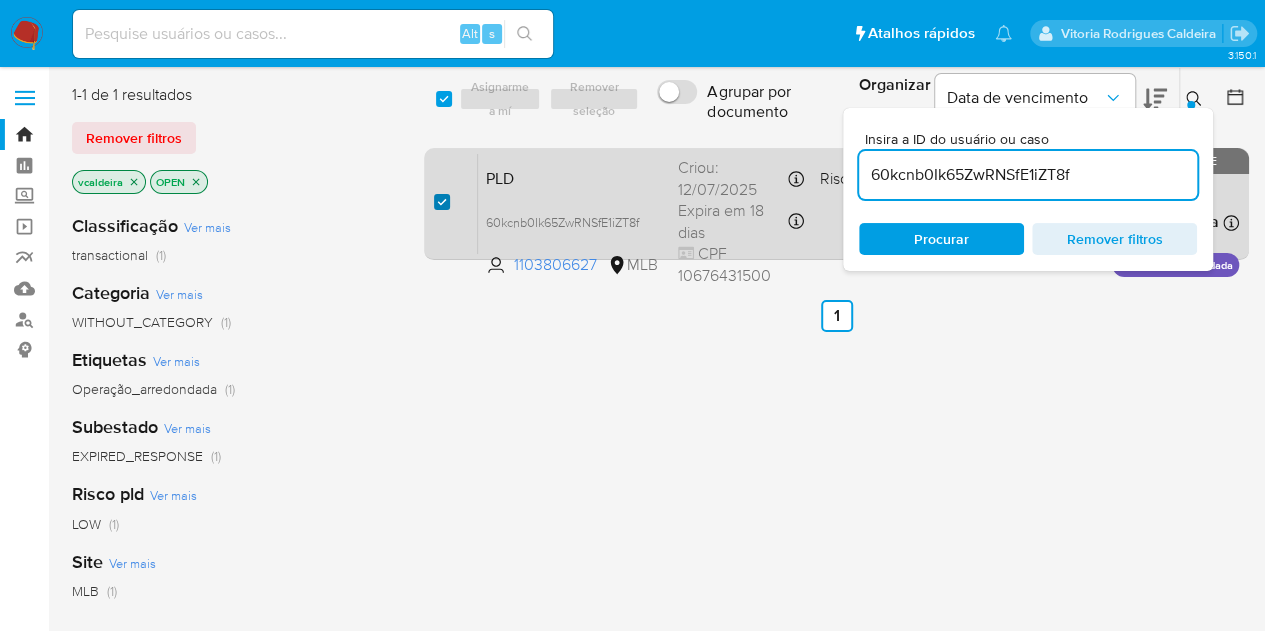 checkbox on "true" 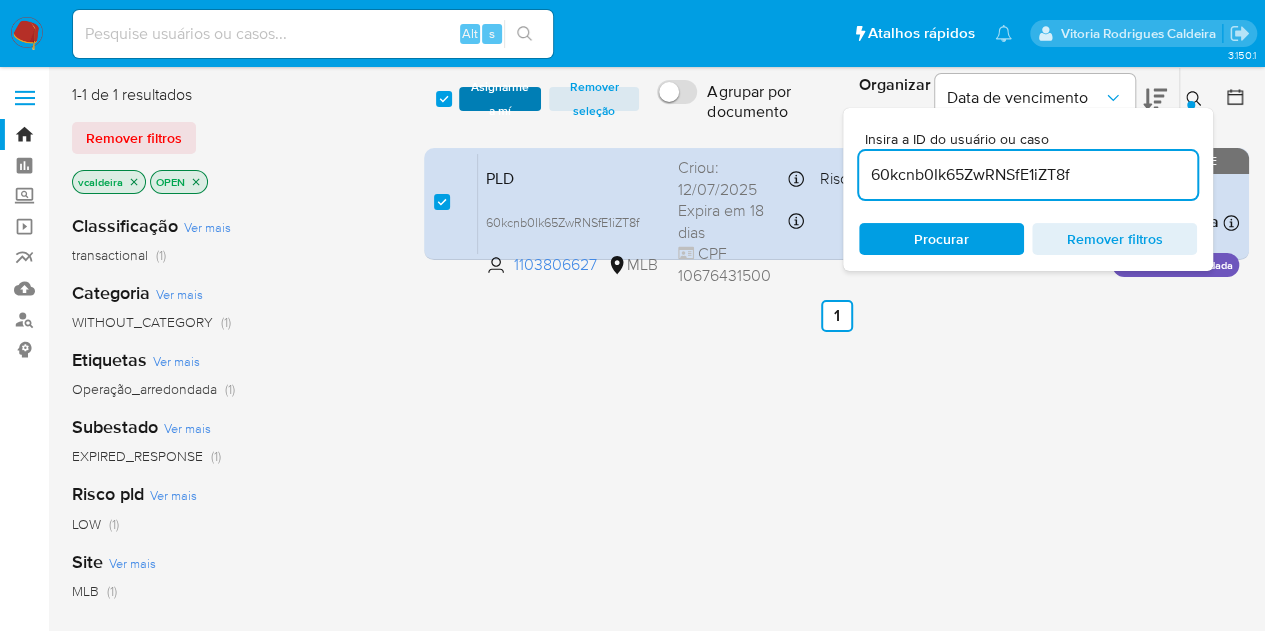 click on "Asignarme a mí" at bounding box center (500, 99) 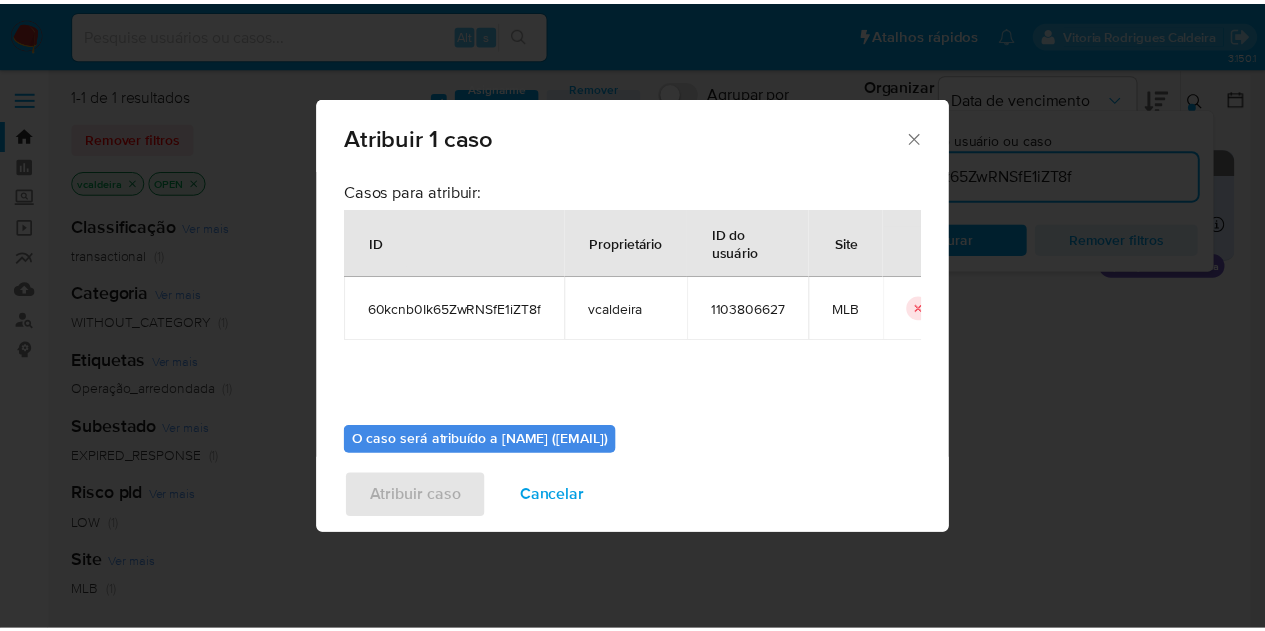 scroll, scrollTop: 102, scrollLeft: 0, axis: vertical 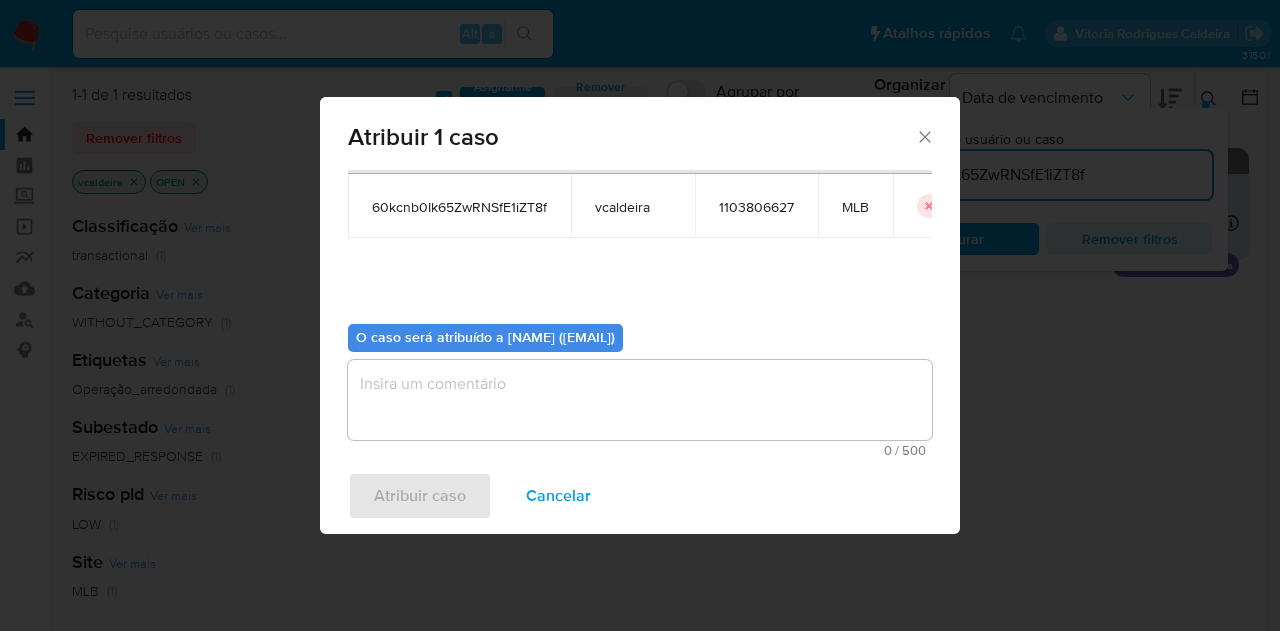 click at bounding box center (640, 400) 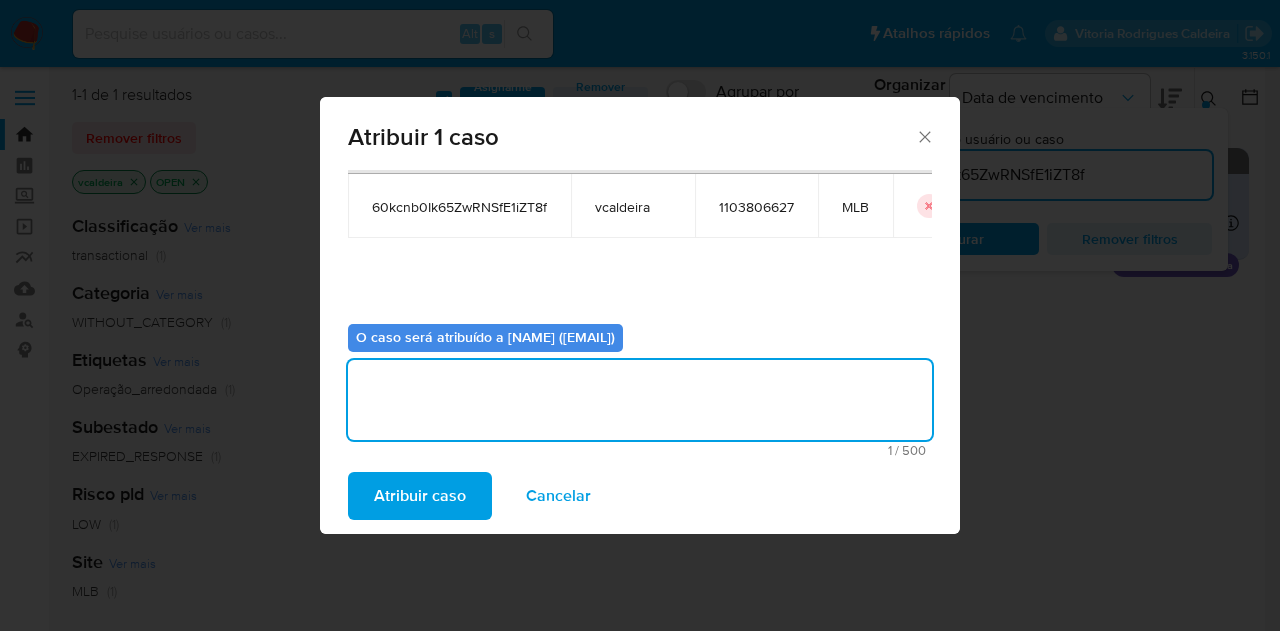 click on "Atribuir caso" at bounding box center [420, 496] 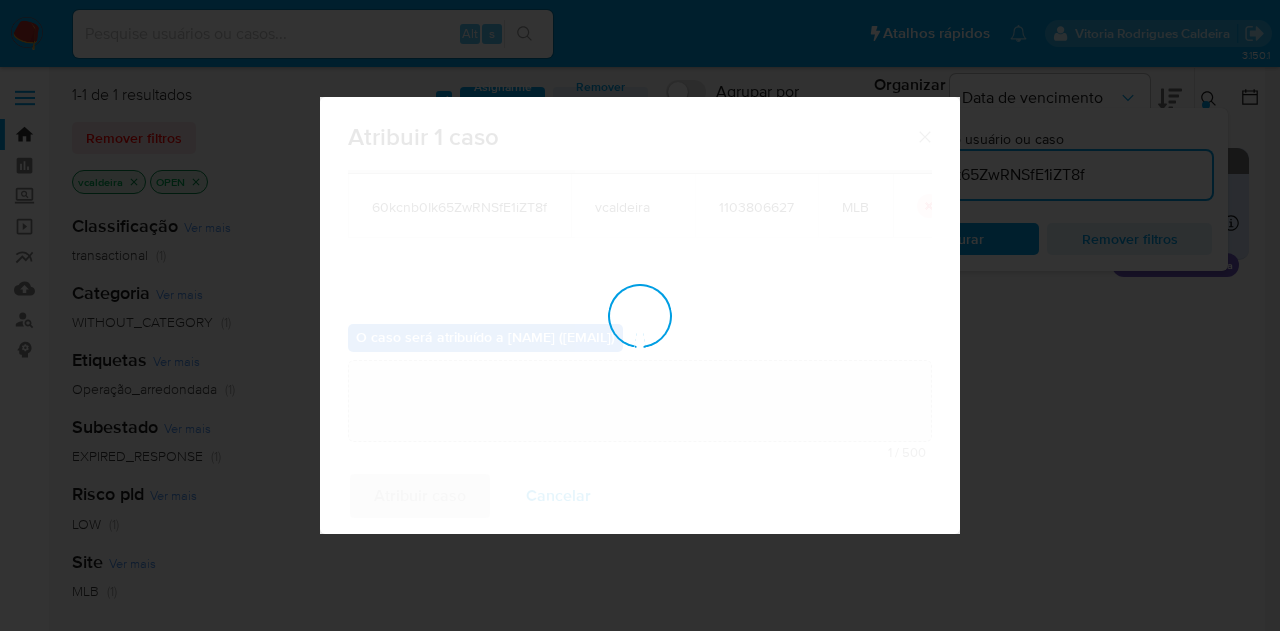 type 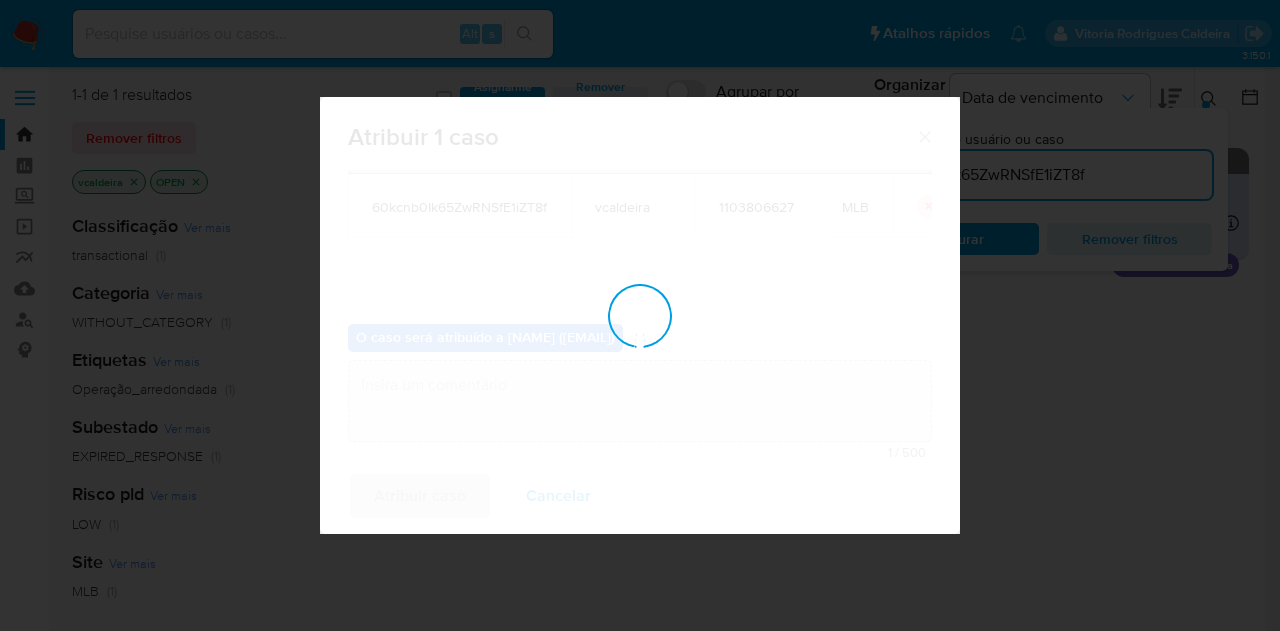 checkbox on "false" 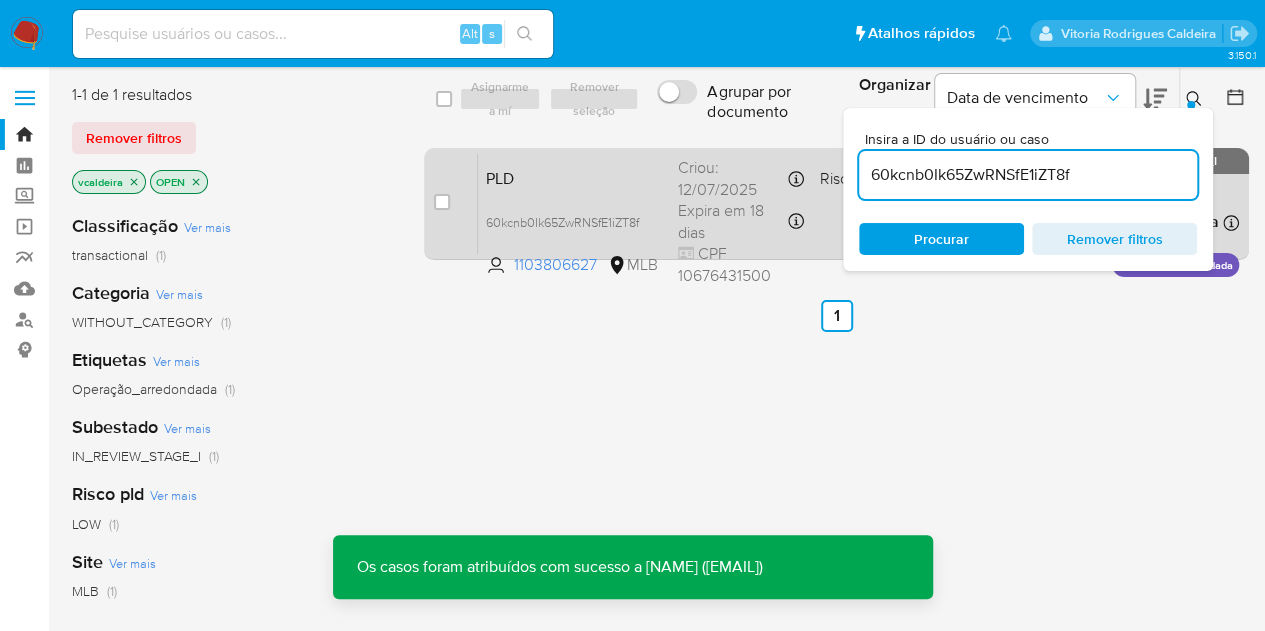 click on "PLD" at bounding box center [574, 177] 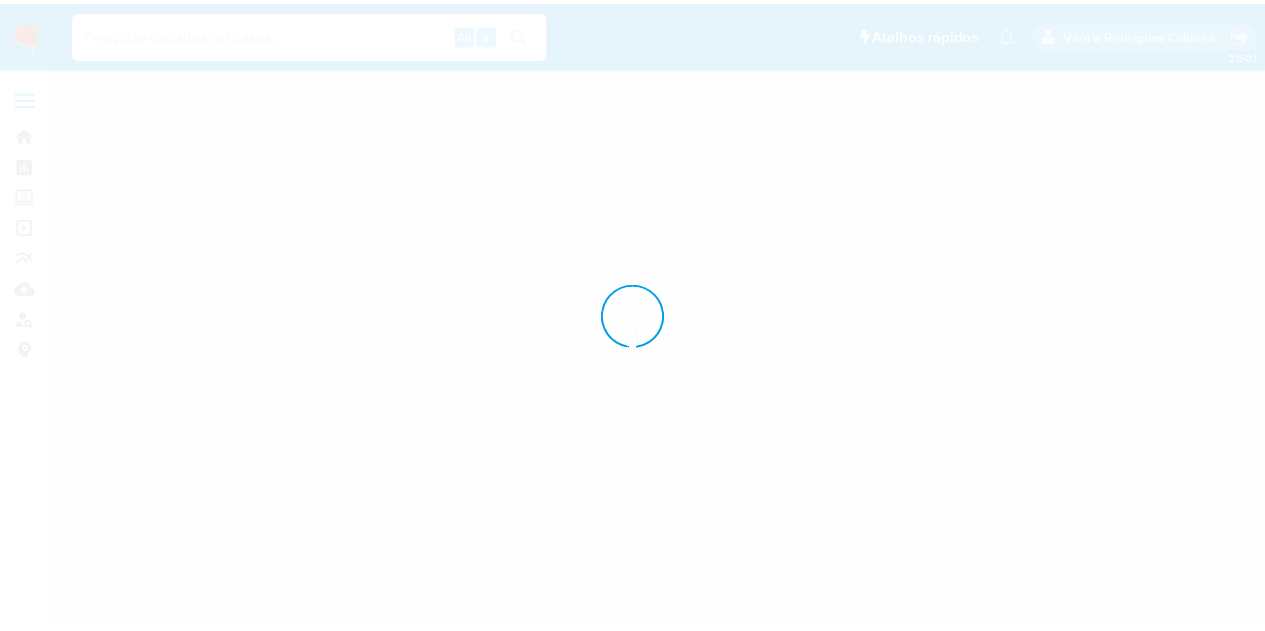 scroll, scrollTop: 0, scrollLeft: 0, axis: both 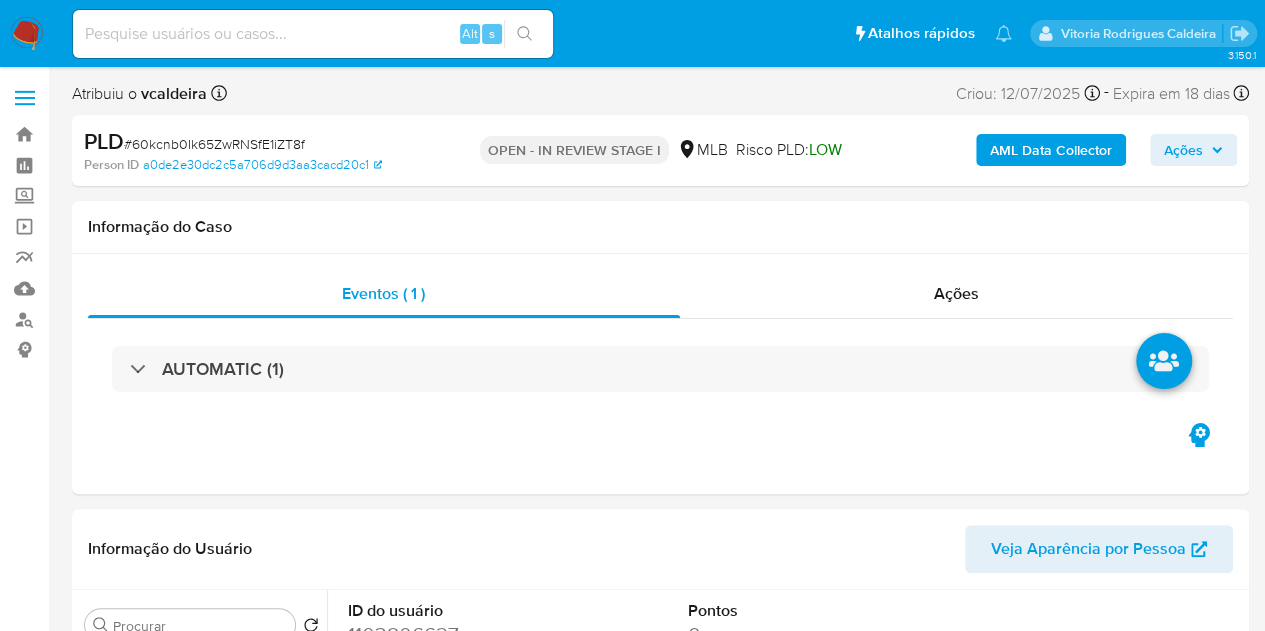 select on "10" 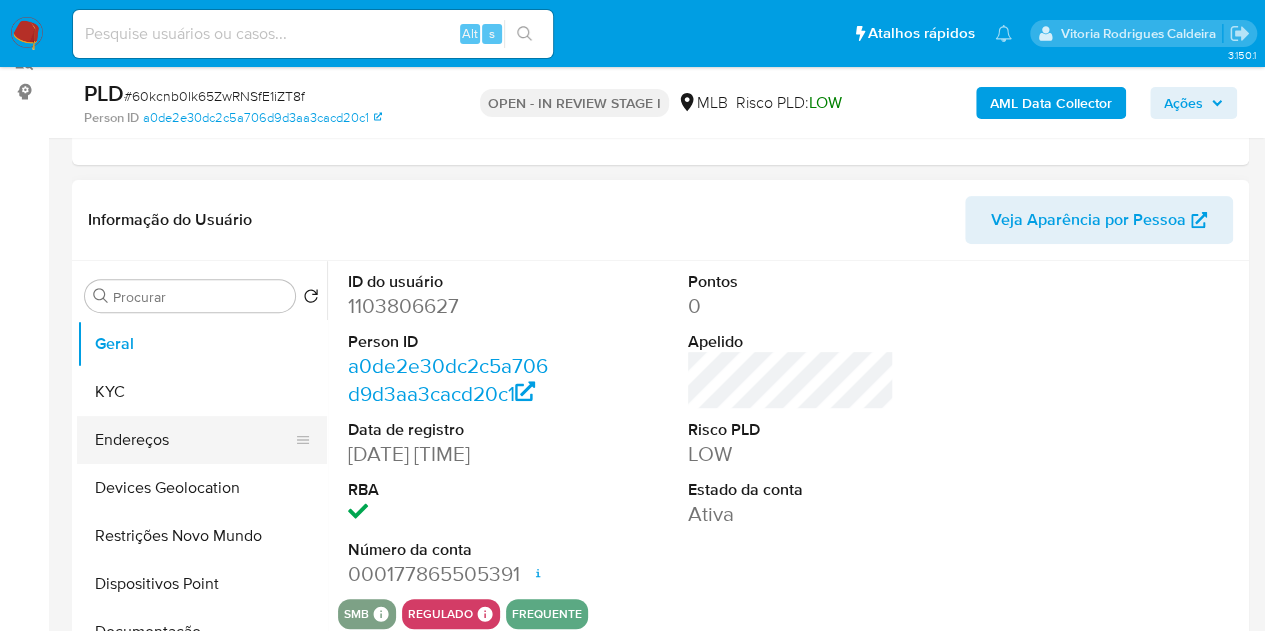 scroll, scrollTop: 300, scrollLeft: 0, axis: vertical 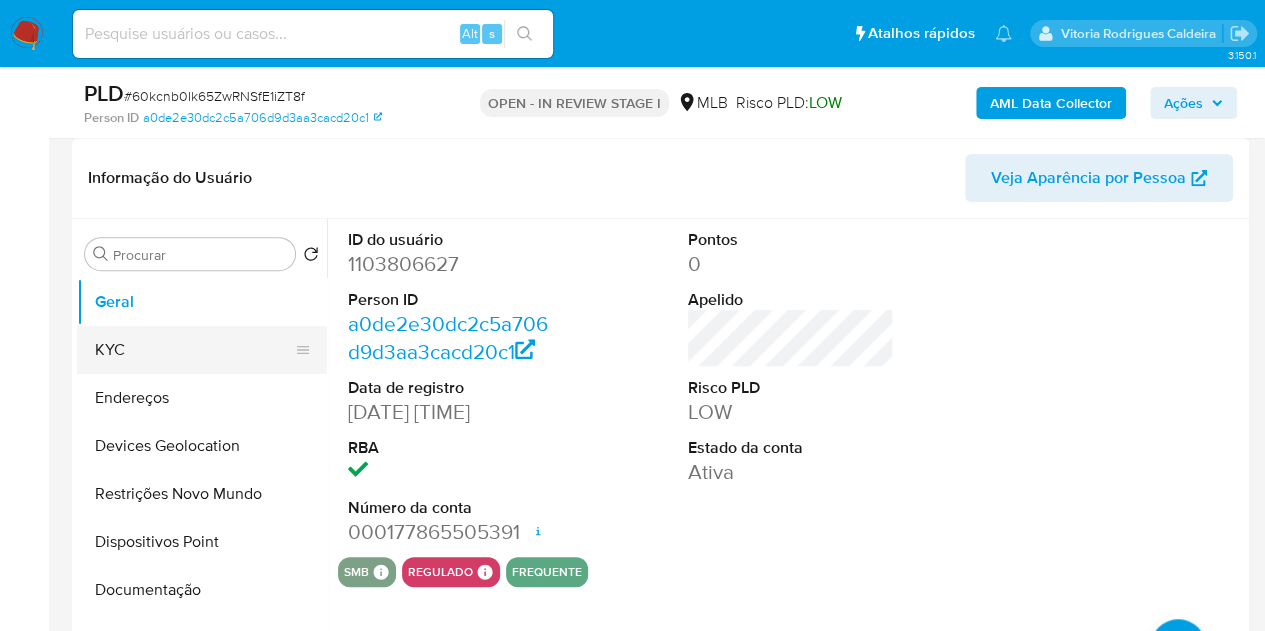 click on "KYC" at bounding box center [194, 350] 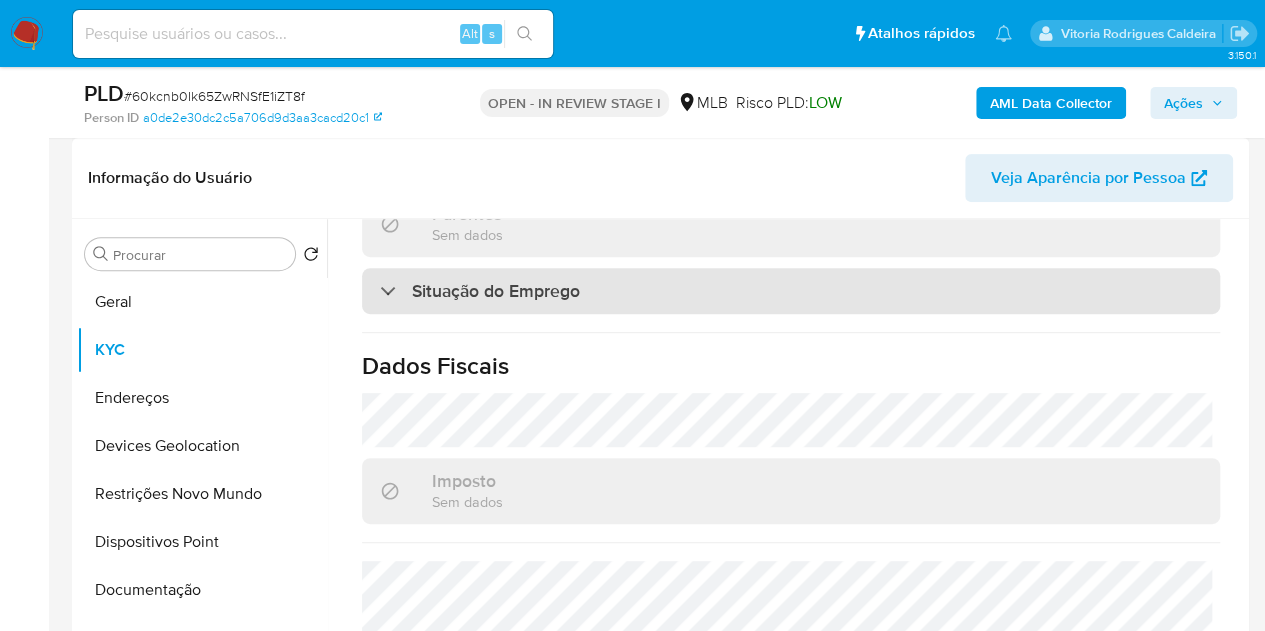scroll, scrollTop: 611, scrollLeft: 0, axis: vertical 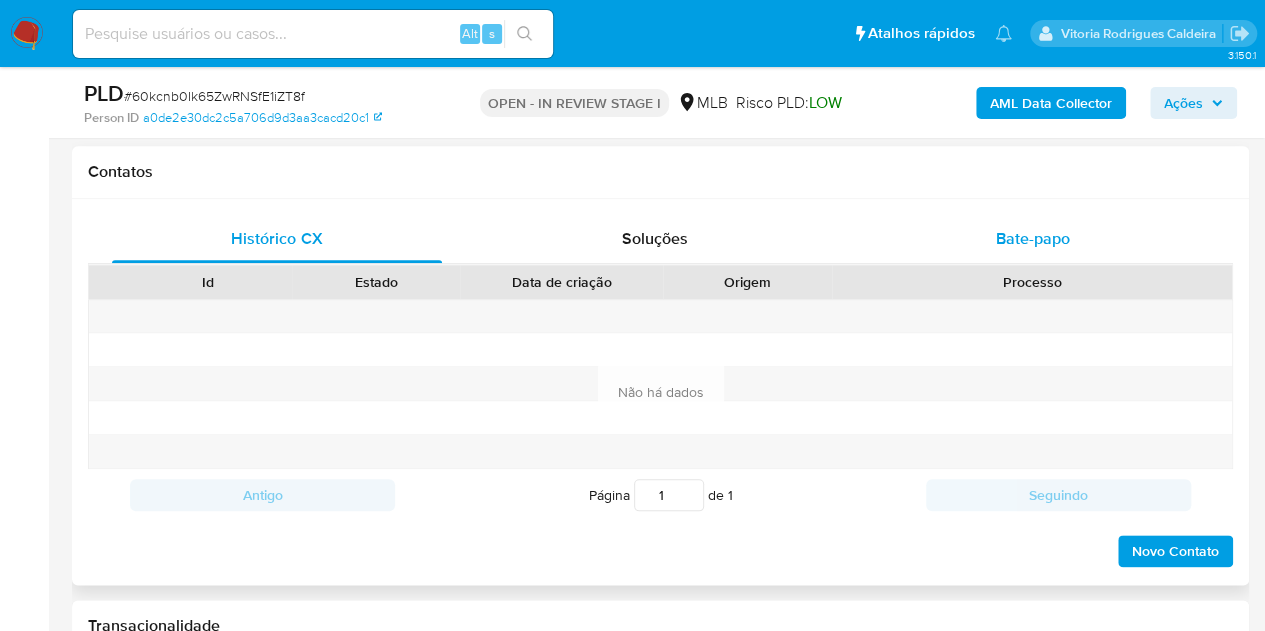 click on "Bate-papo" at bounding box center (1033, 239) 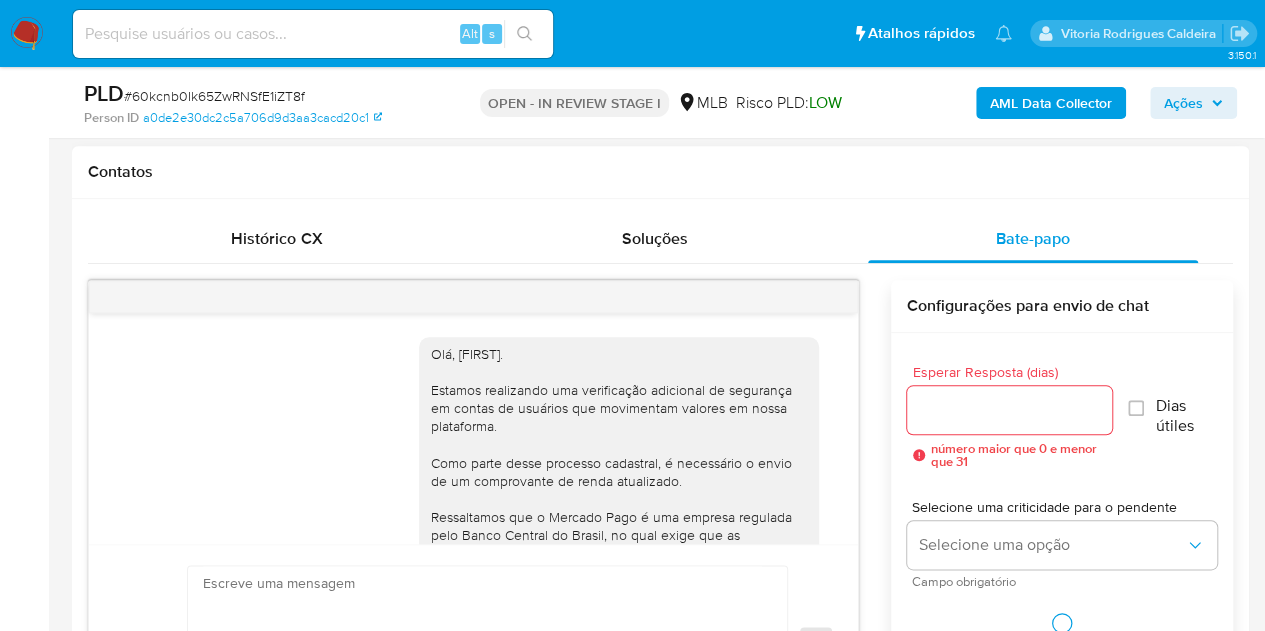 scroll, scrollTop: 320, scrollLeft: 0, axis: vertical 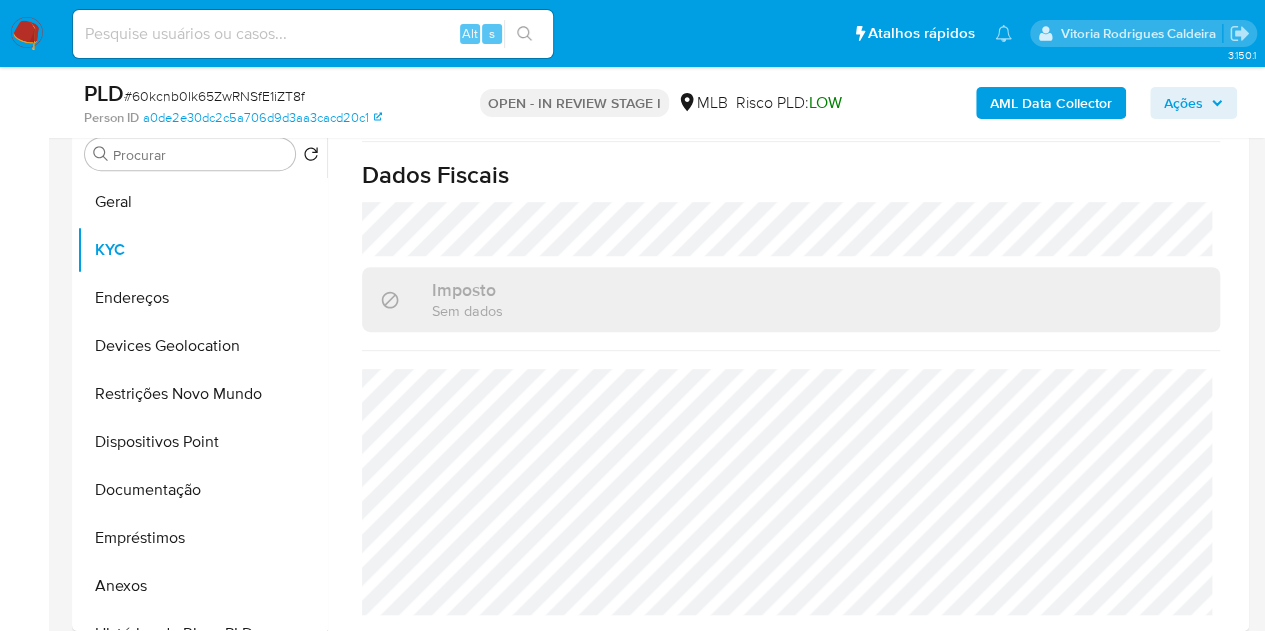 click on "Ações" at bounding box center [1183, 103] 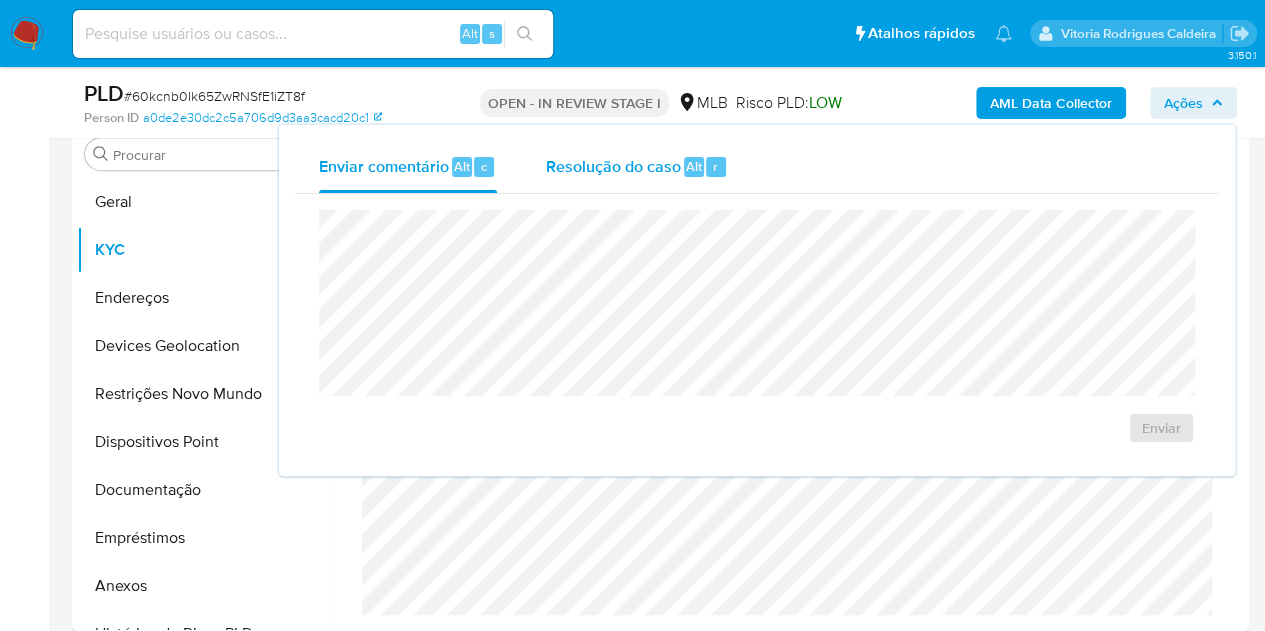 click on "Resolução do caso" at bounding box center (612, 165) 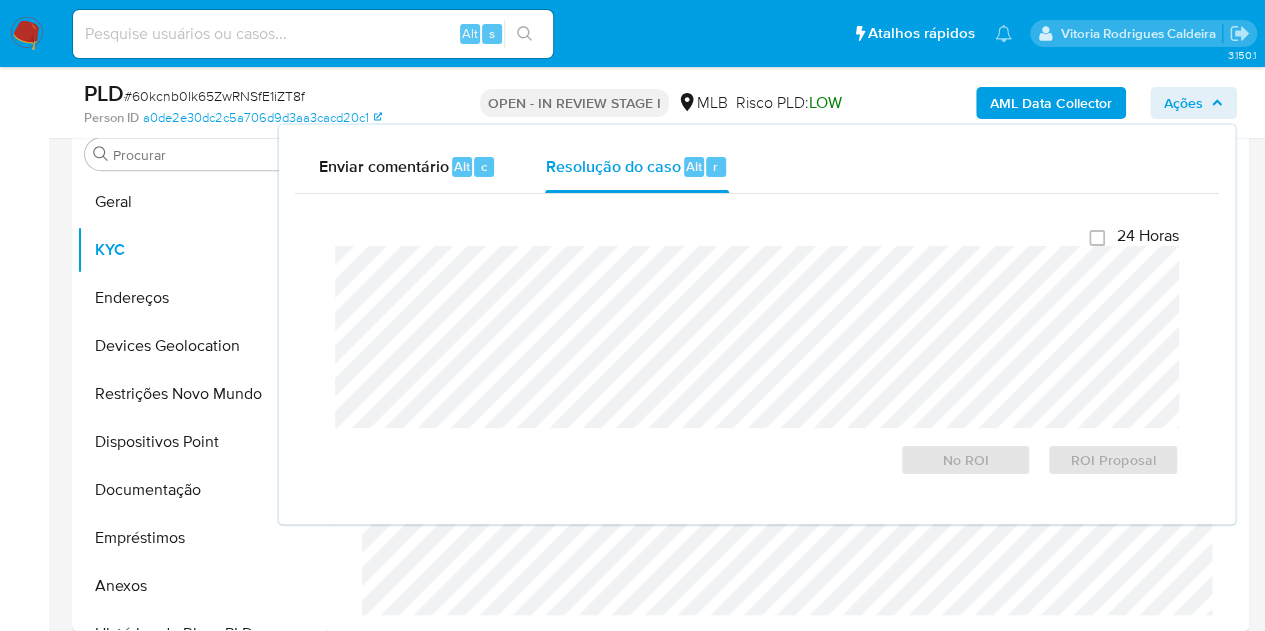click on "Ações" at bounding box center (1183, 103) 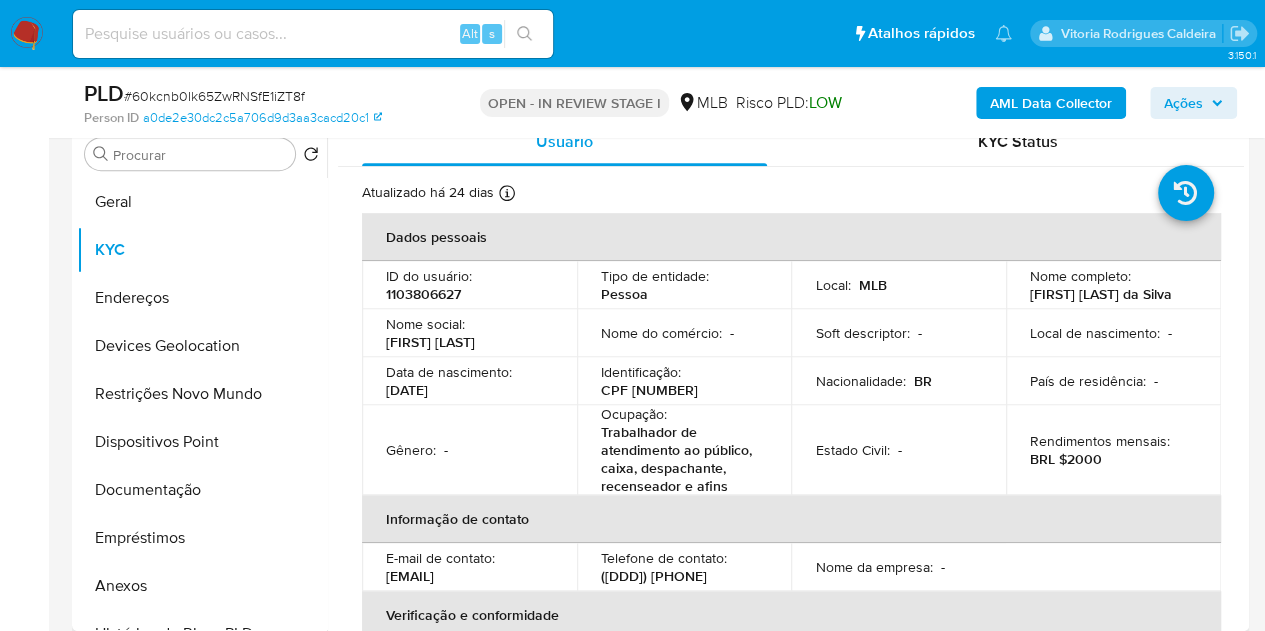 scroll, scrollTop: 0, scrollLeft: 0, axis: both 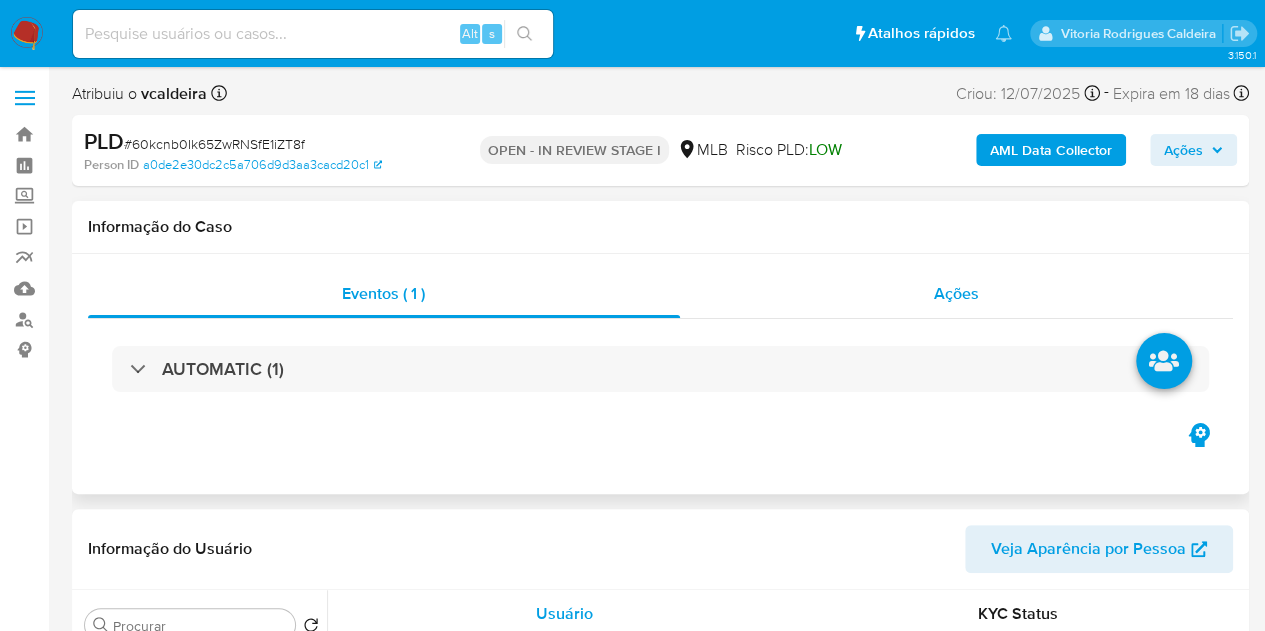 click on "Ações" at bounding box center (956, 293) 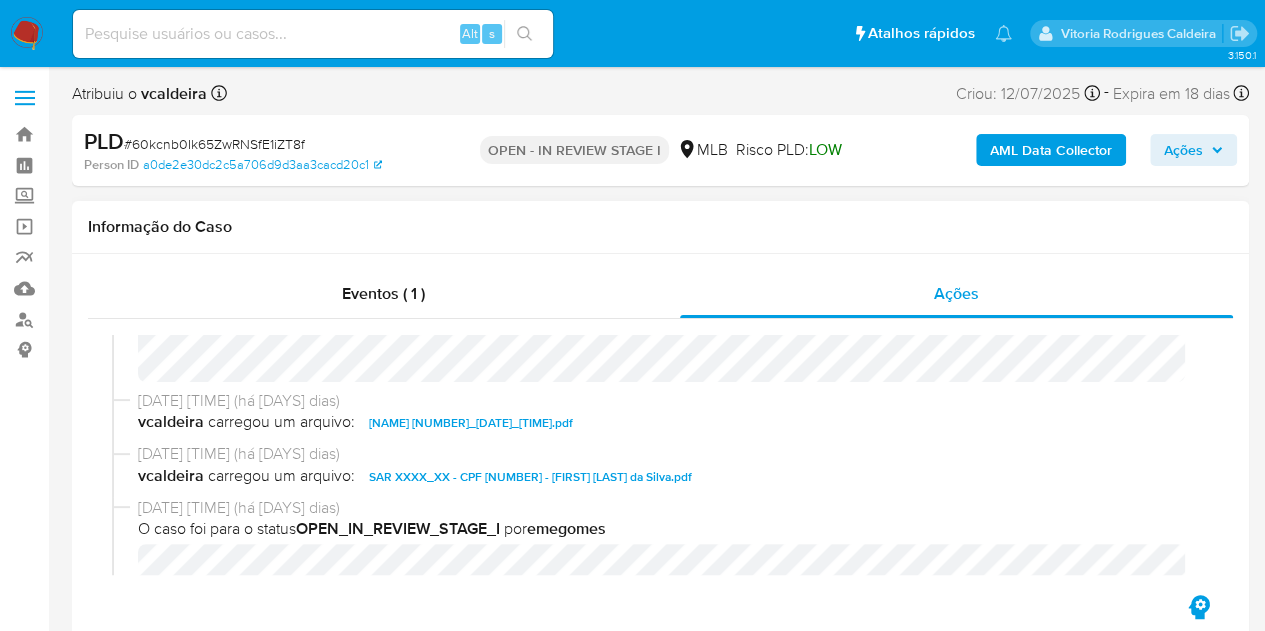 scroll, scrollTop: 892, scrollLeft: 0, axis: vertical 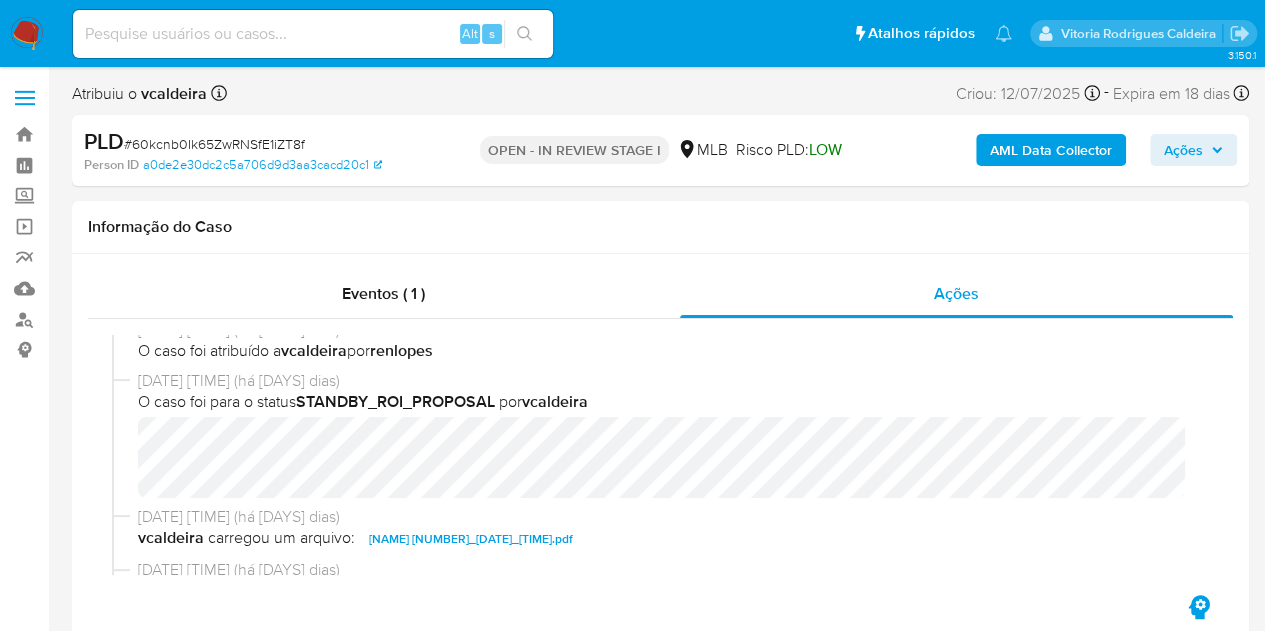 click on "Ações" at bounding box center [1183, 150] 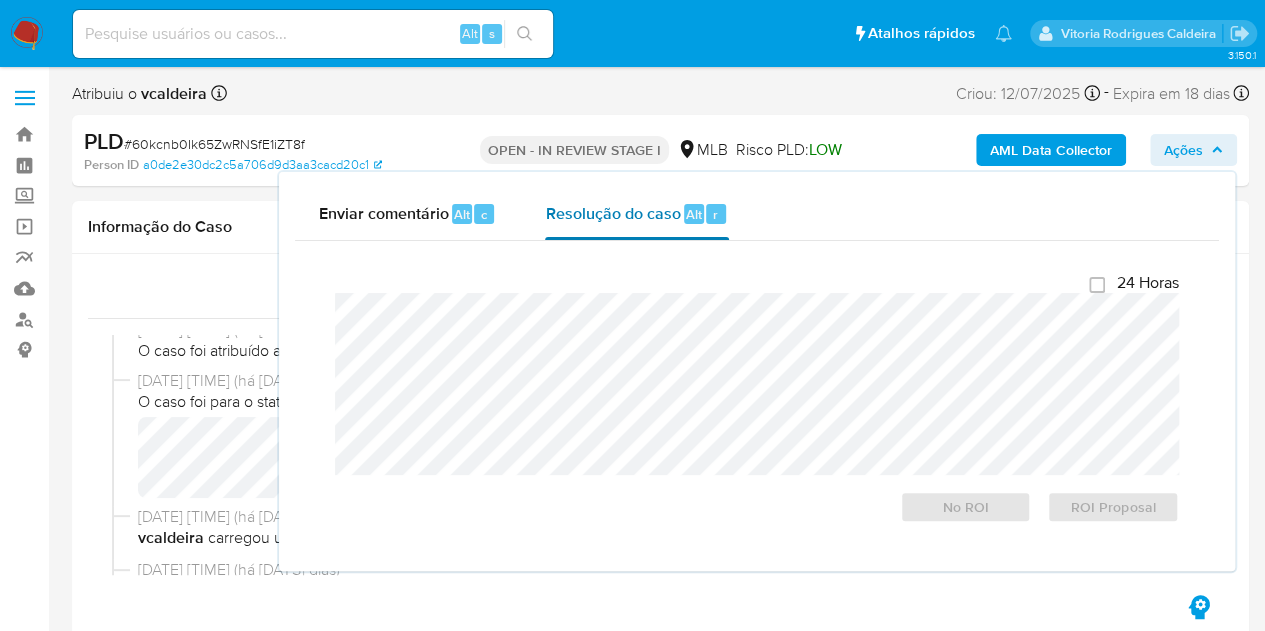 click on "Resolução do caso" at bounding box center (612, 213) 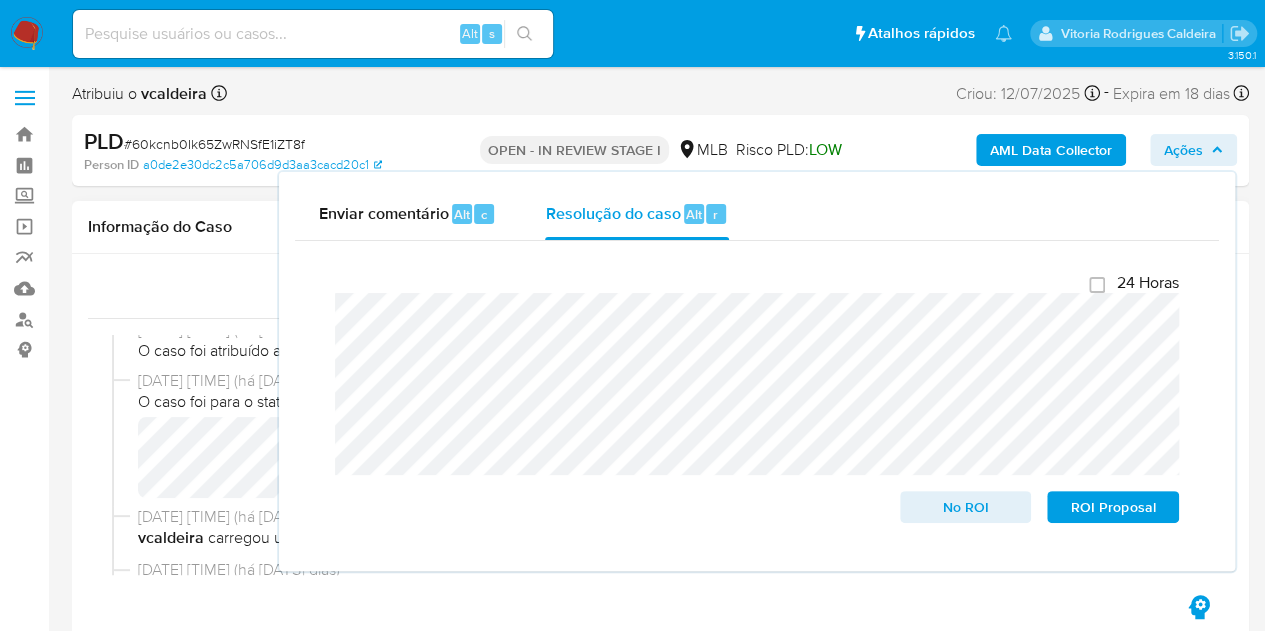 click on "Eventos ( 1 )" at bounding box center [384, 294] 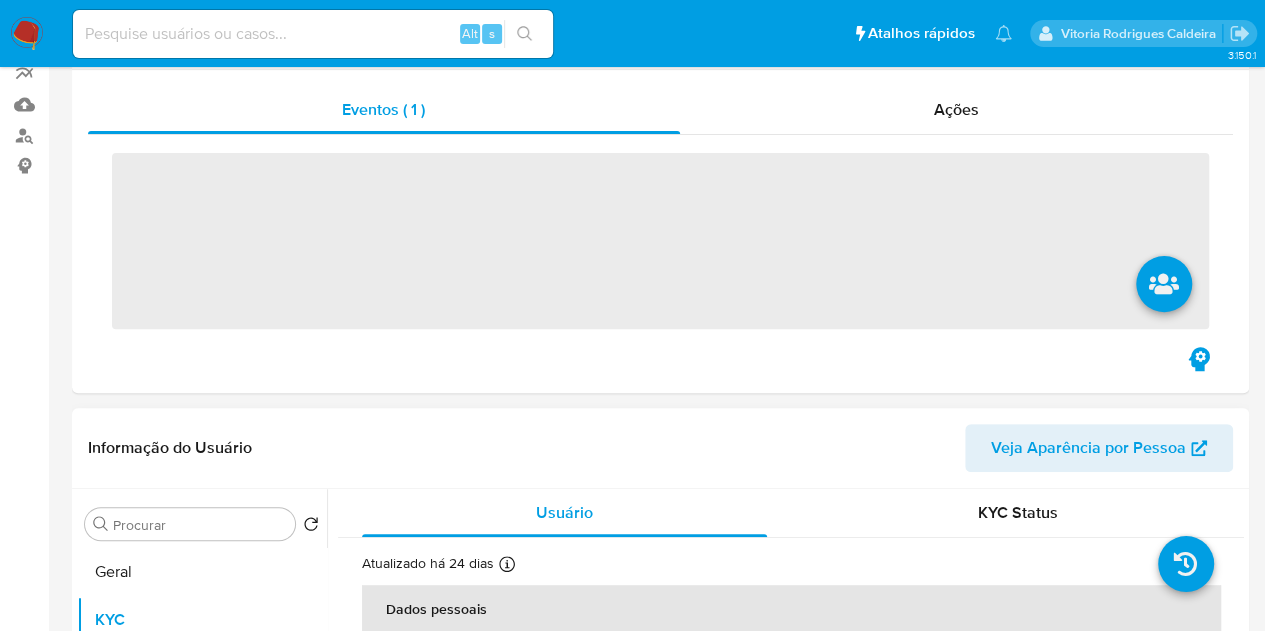 scroll, scrollTop: 600, scrollLeft: 0, axis: vertical 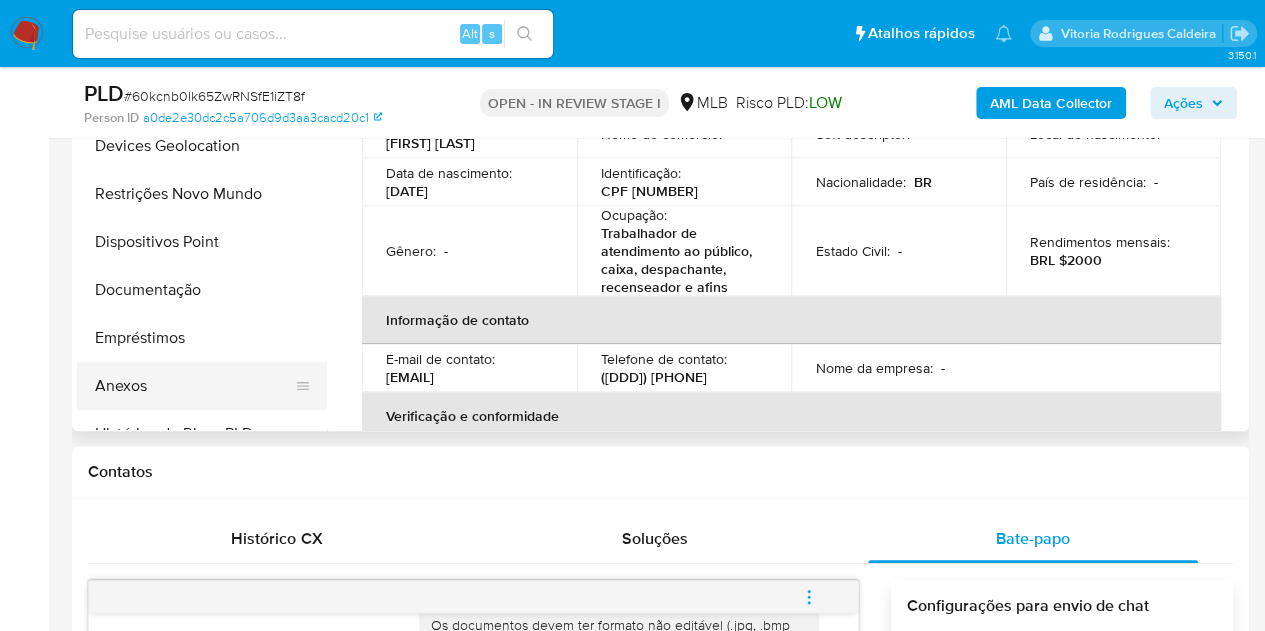 click on "Anexos" at bounding box center (194, 386) 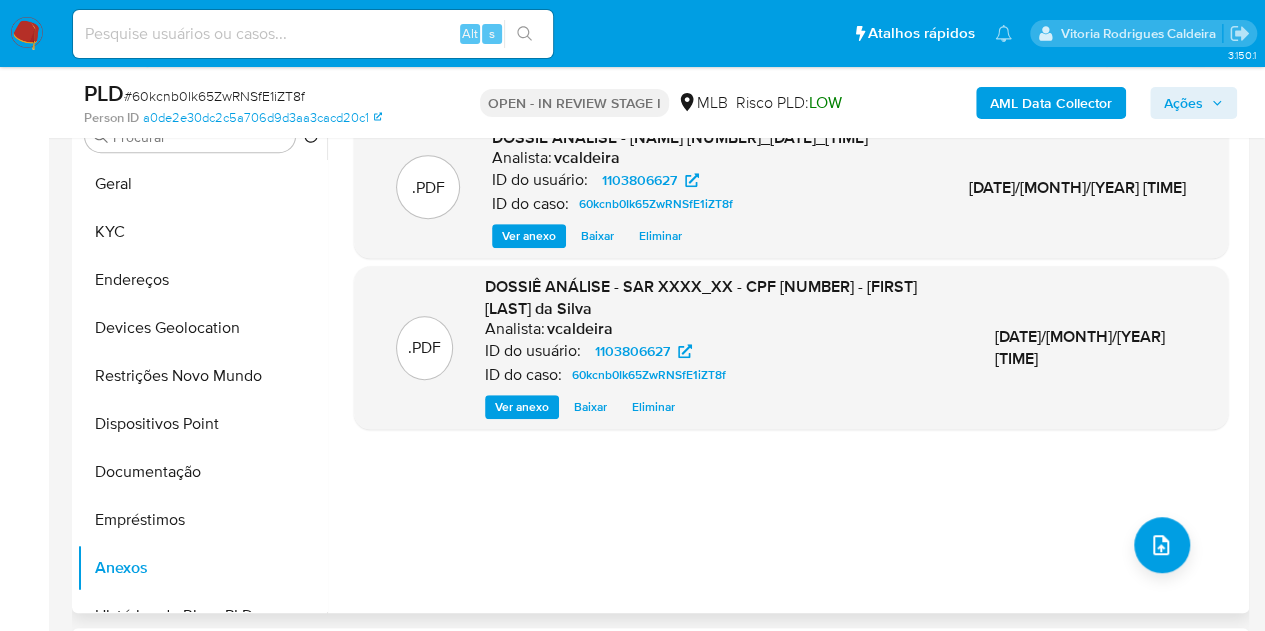 scroll, scrollTop: 400, scrollLeft: 0, axis: vertical 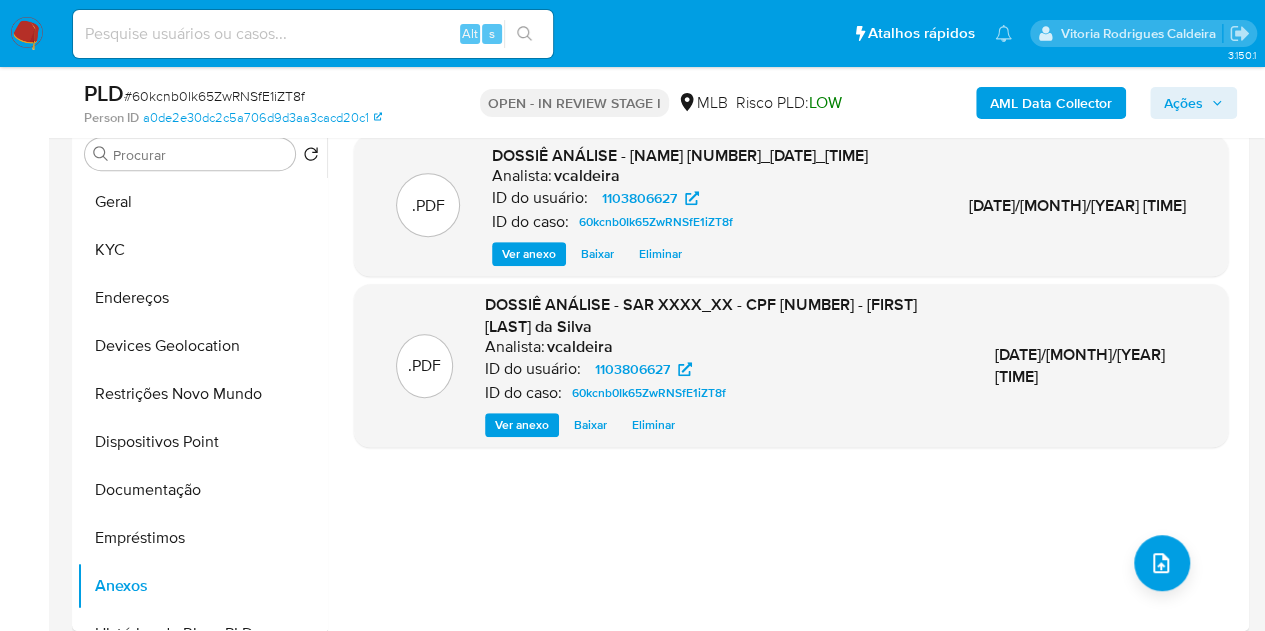 click on "Ações" at bounding box center [1183, 103] 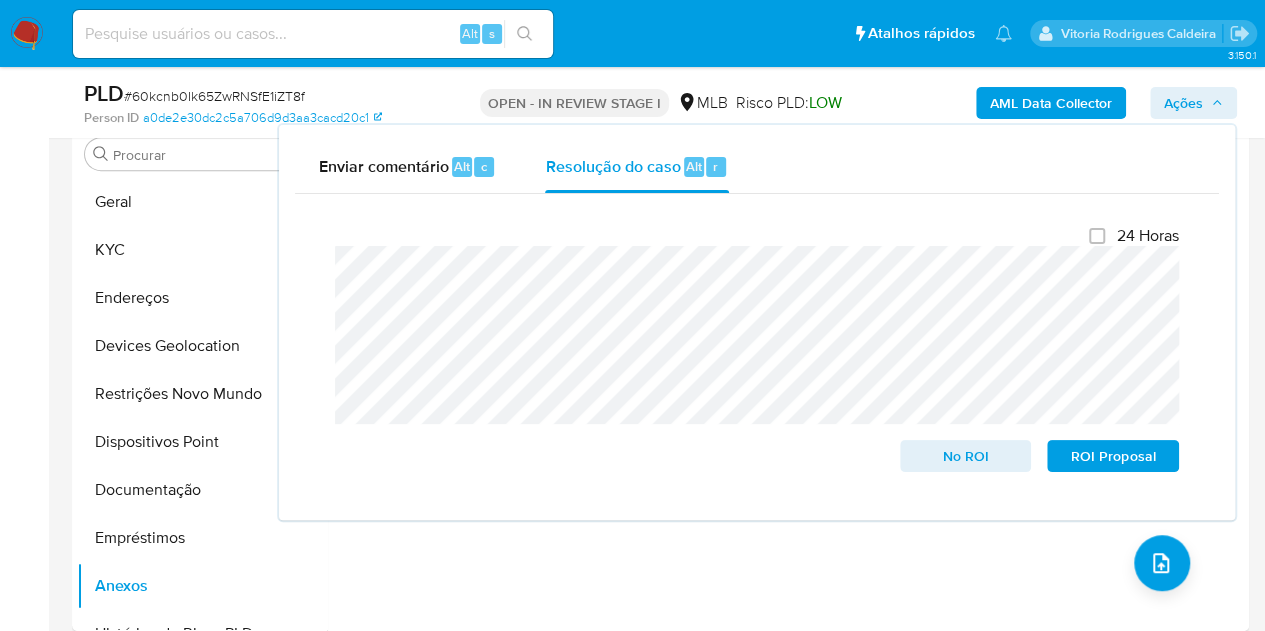 click on "Fechamento do caso 24 Horas No ROI ROI Proposal" at bounding box center (757, 349) 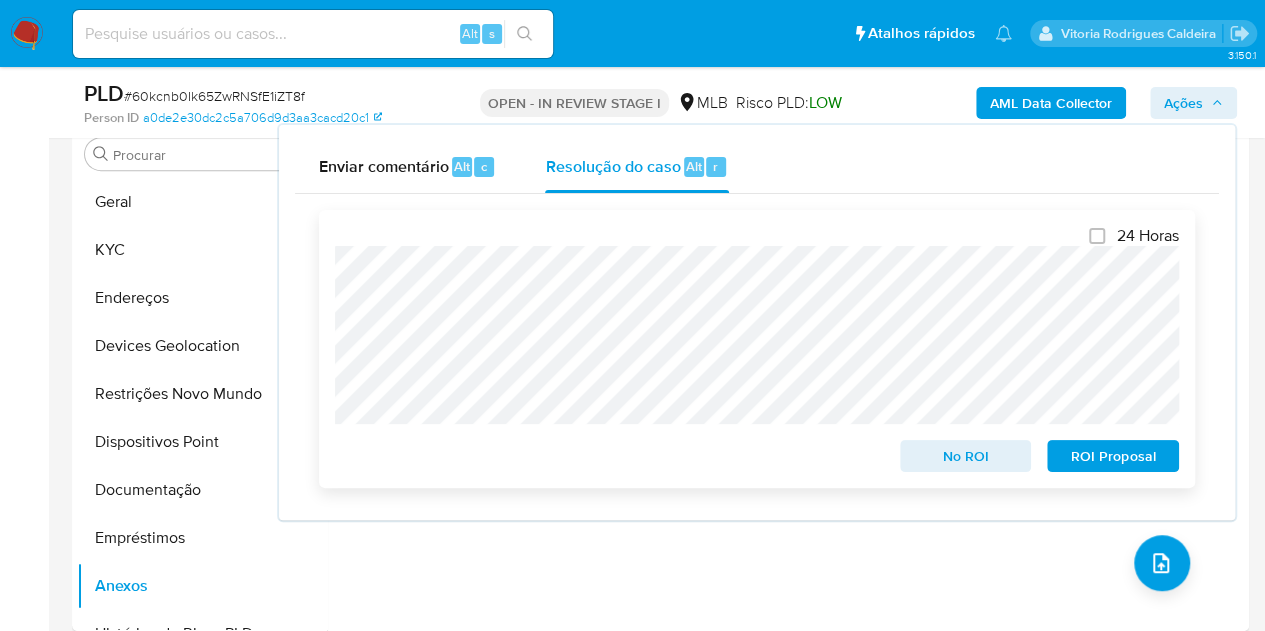 click on "ROI Proposal" at bounding box center (1113, 456) 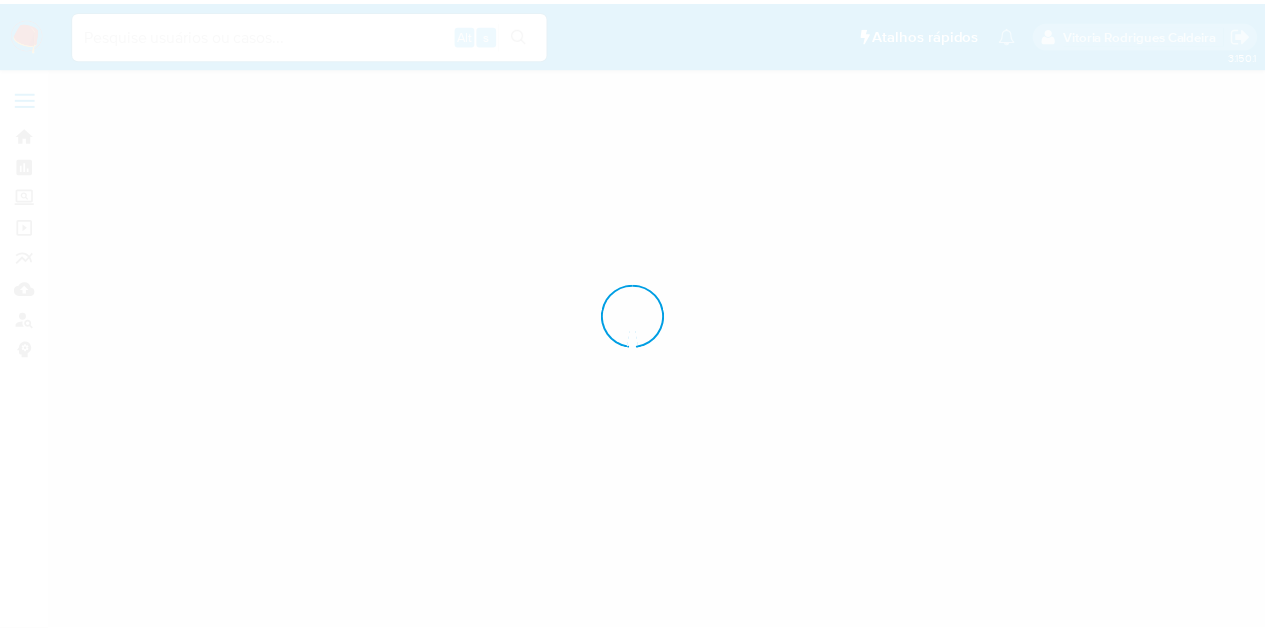 scroll, scrollTop: 0, scrollLeft: 0, axis: both 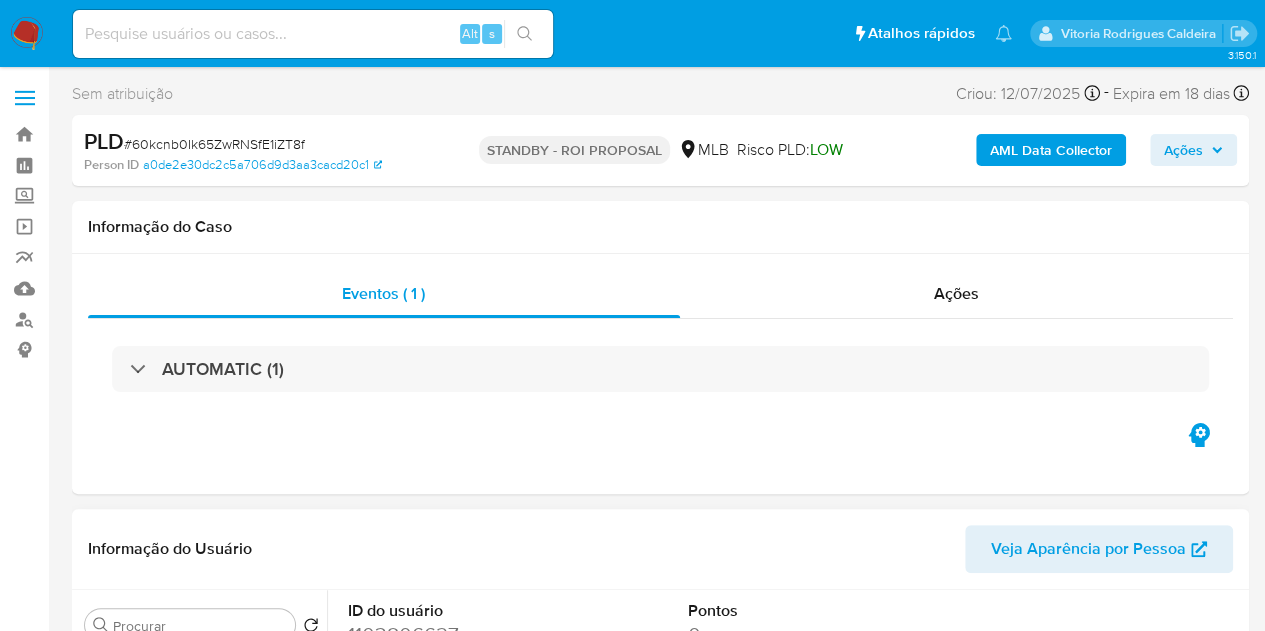select on "10" 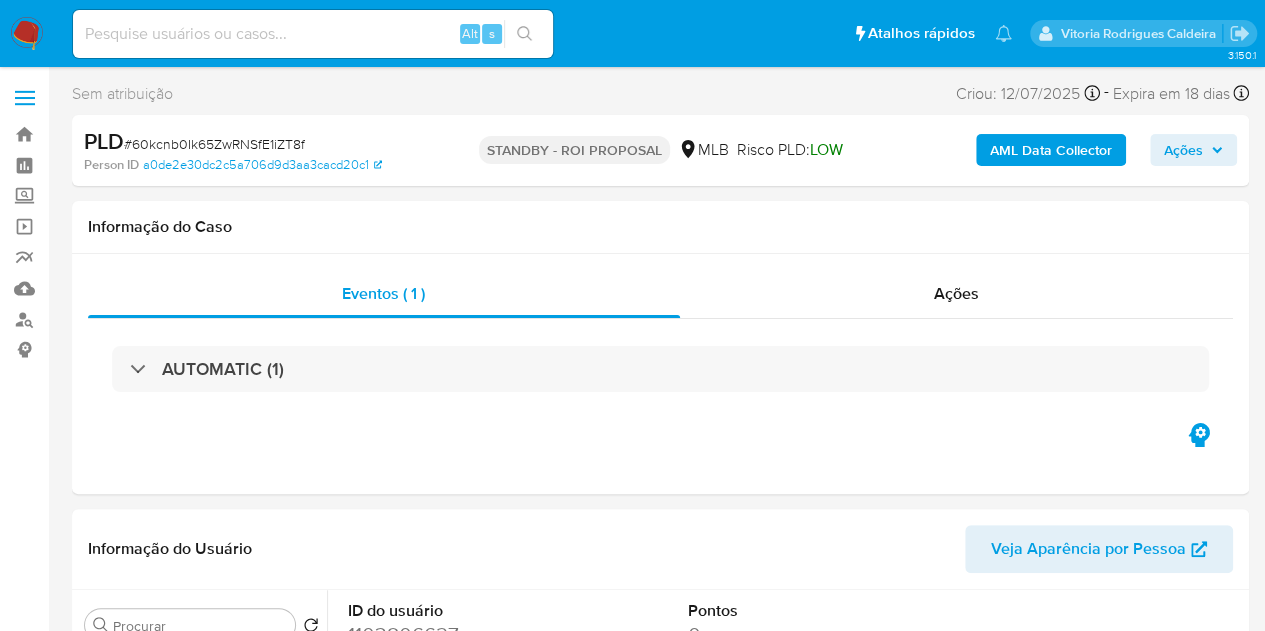 click at bounding box center (313, 34) 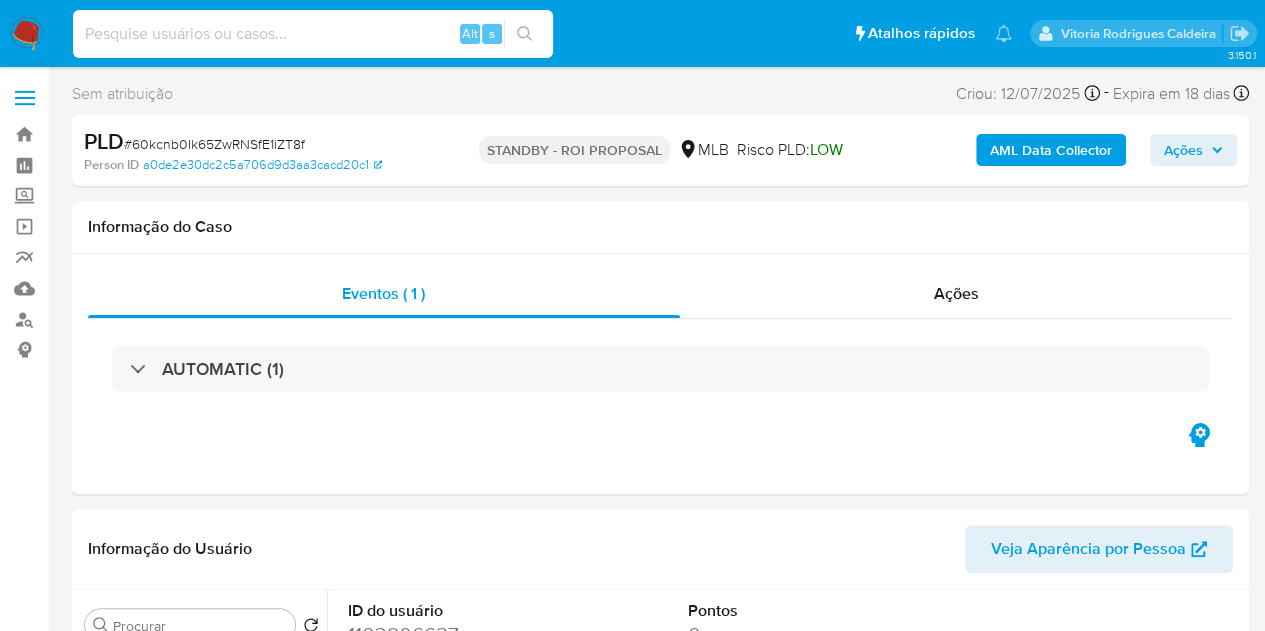 paste on "pcLAgbmNhPyFhjwNs8DyRZdH" 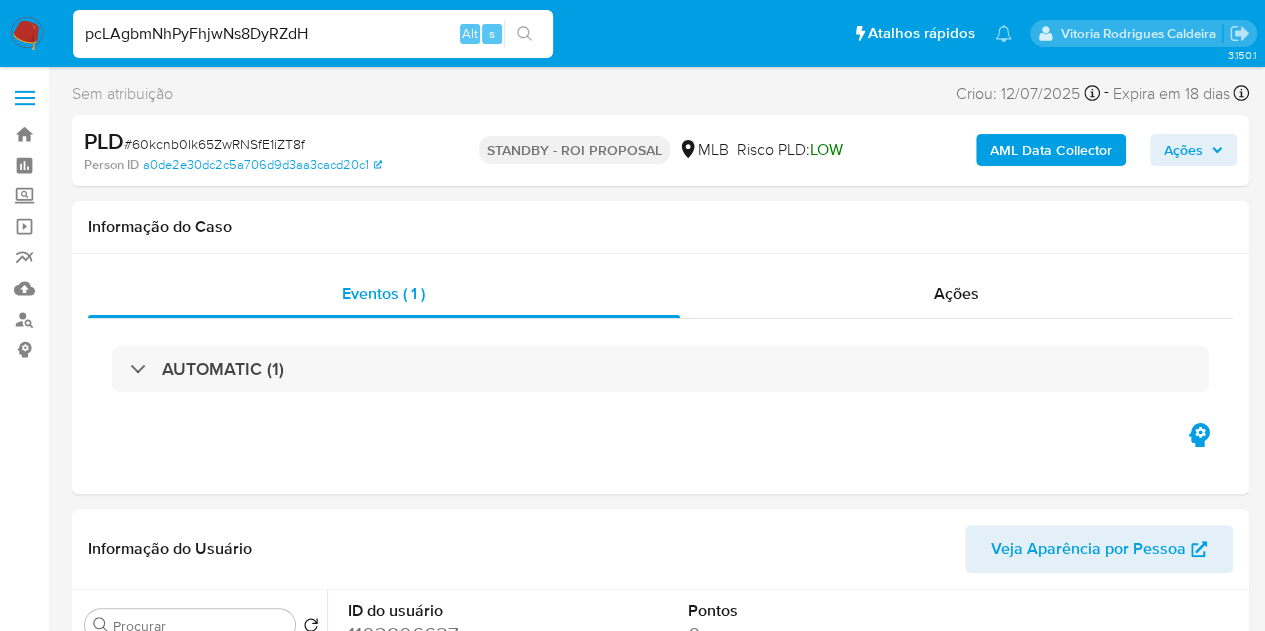type on "pcLAgbmNhPyFhjwNs8DyRZdH" 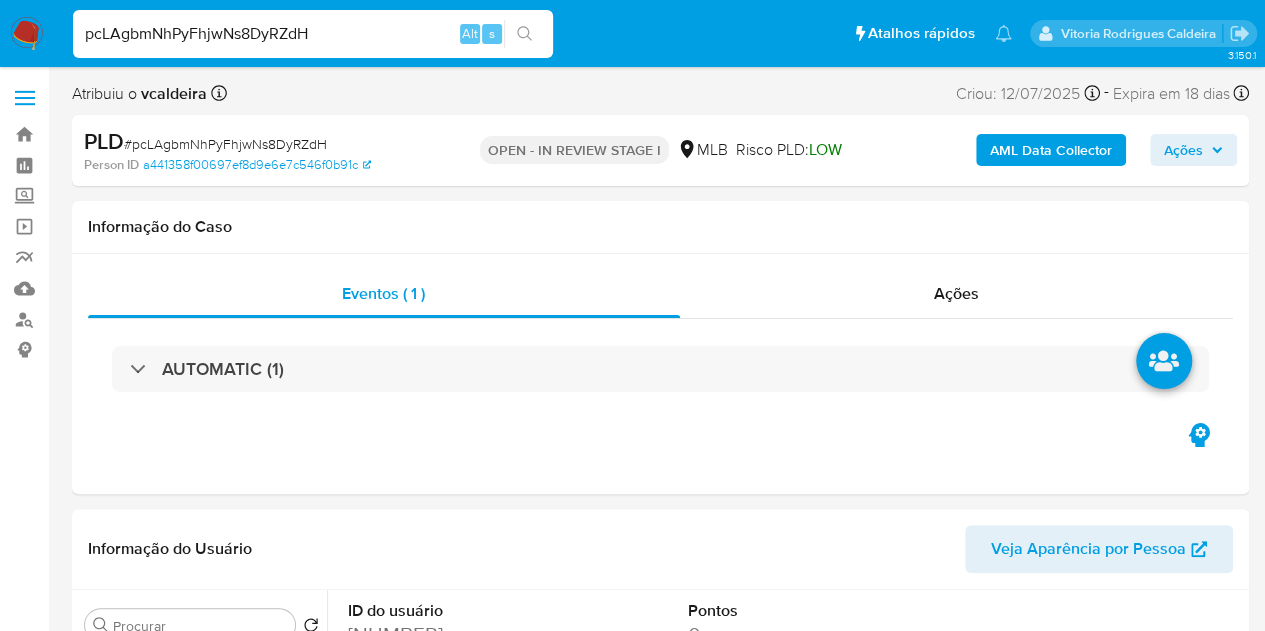 select on "10" 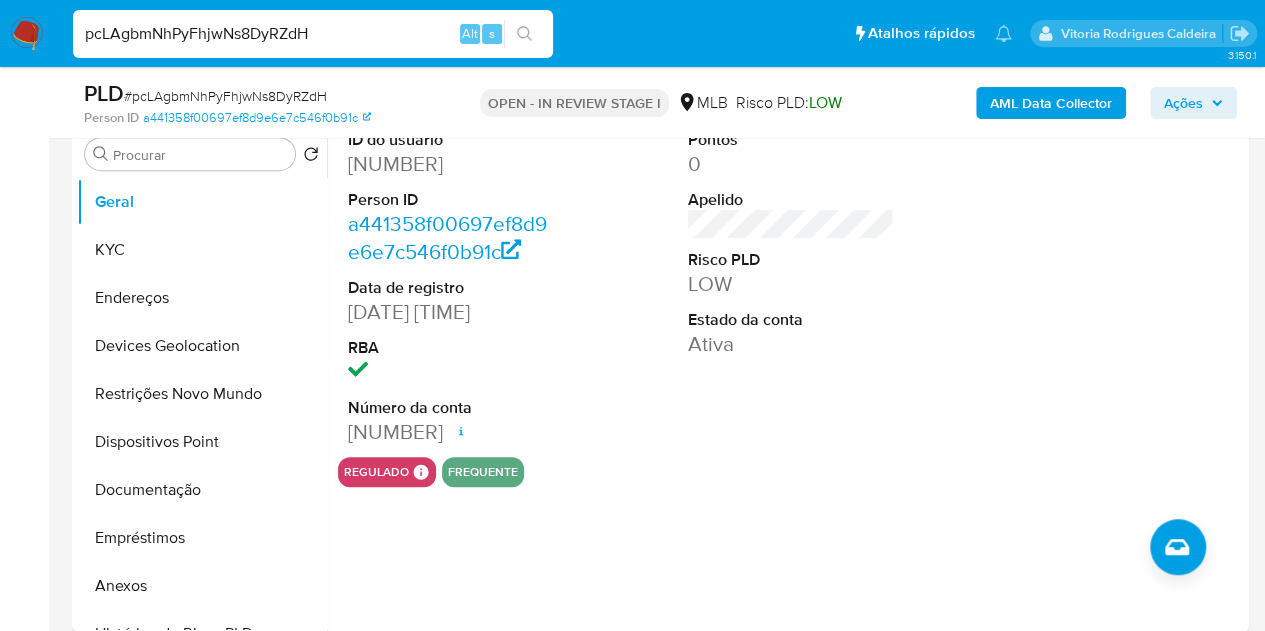 scroll, scrollTop: 200, scrollLeft: 0, axis: vertical 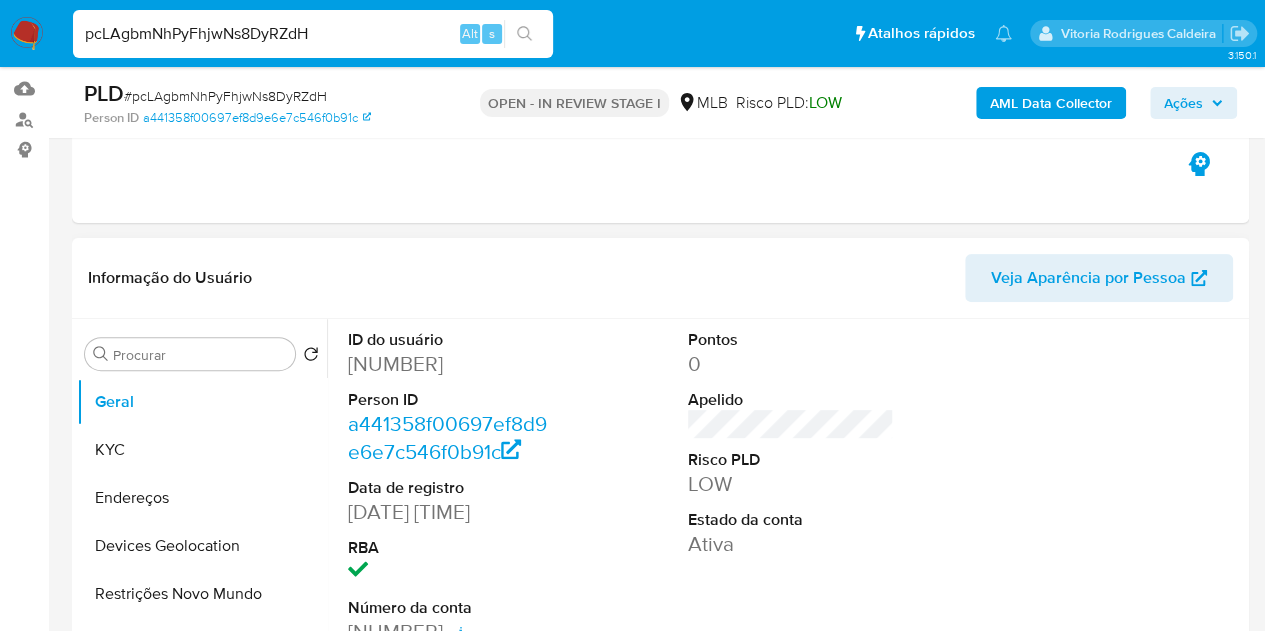 click on "ID do usuário [NUMBER] Person ID [ID] Data de registro [DATE] [TIME] RBA Número da conta [NUMBER]   Data de abertura [DATE] [TIME] Status ACTIVE" at bounding box center [451, 488] 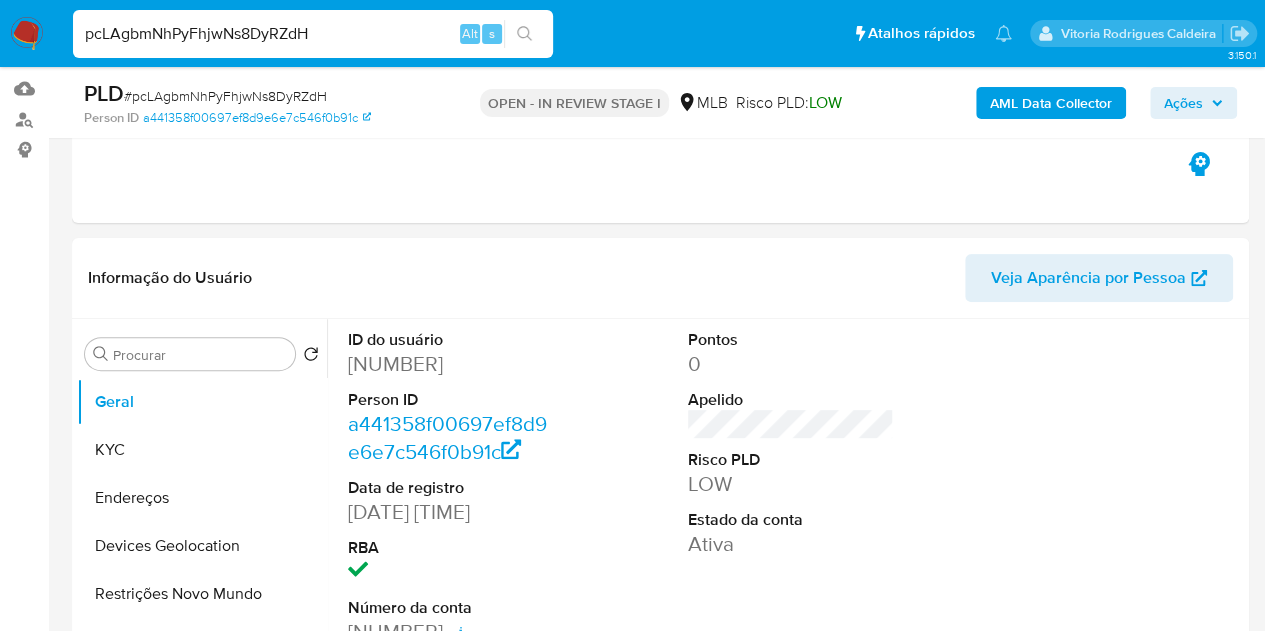 copy on "[NUMBER]" 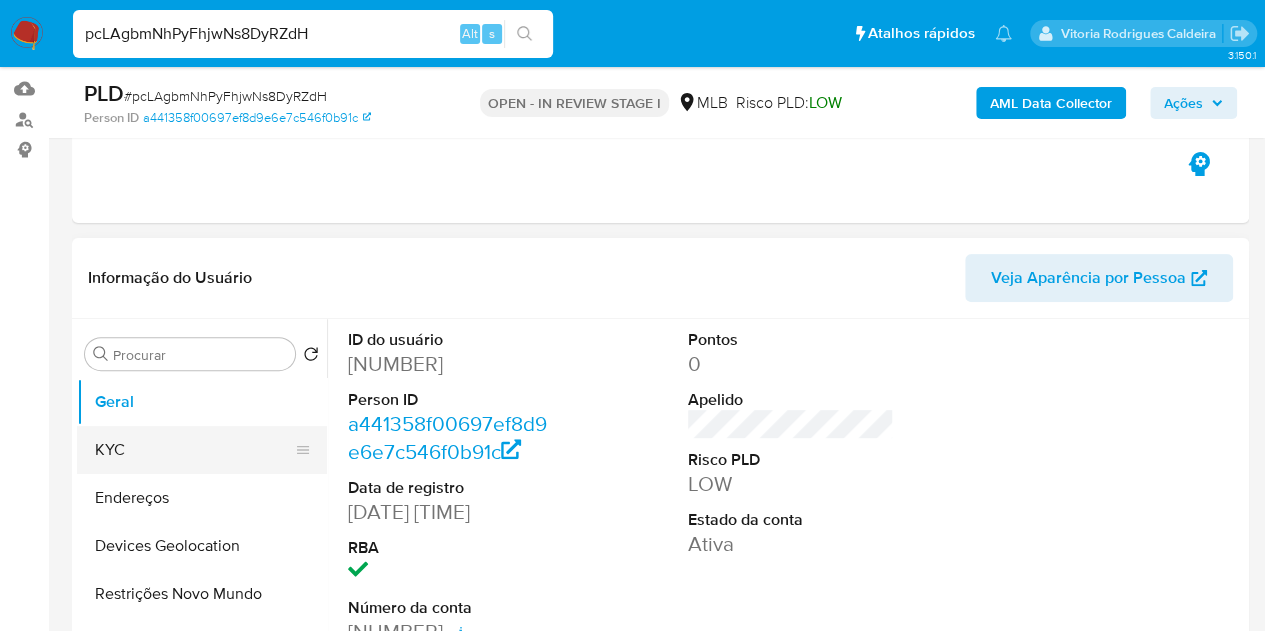click on "KYC" at bounding box center [194, 450] 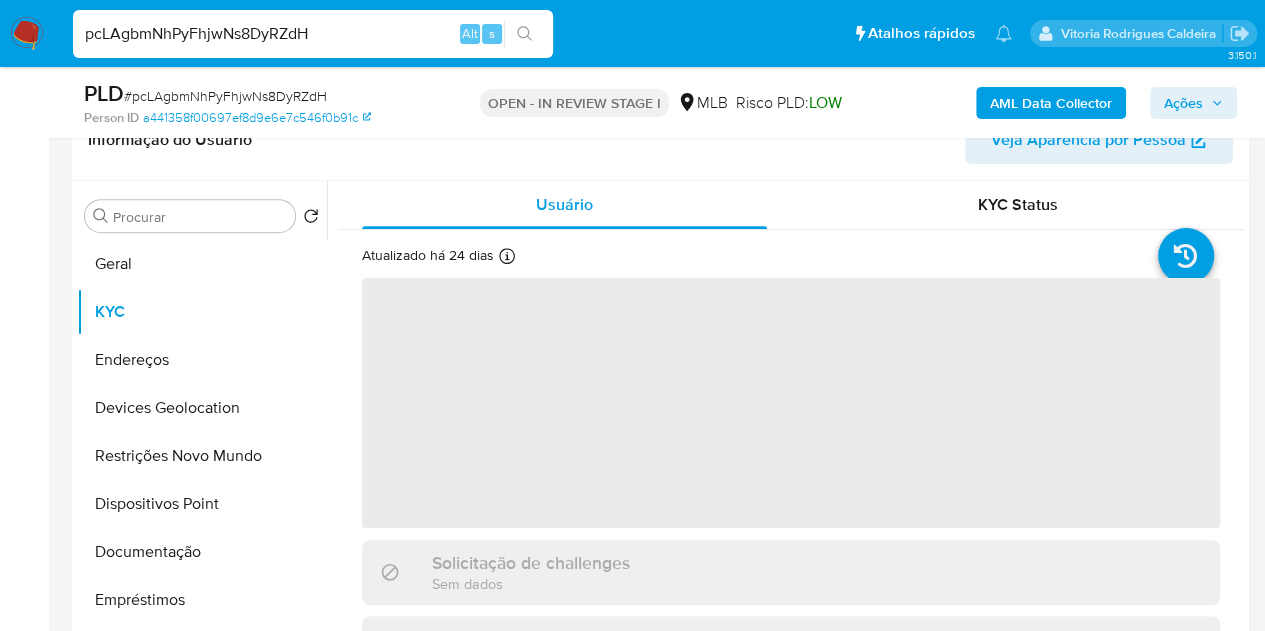 scroll, scrollTop: 400, scrollLeft: 0, axis: vertical 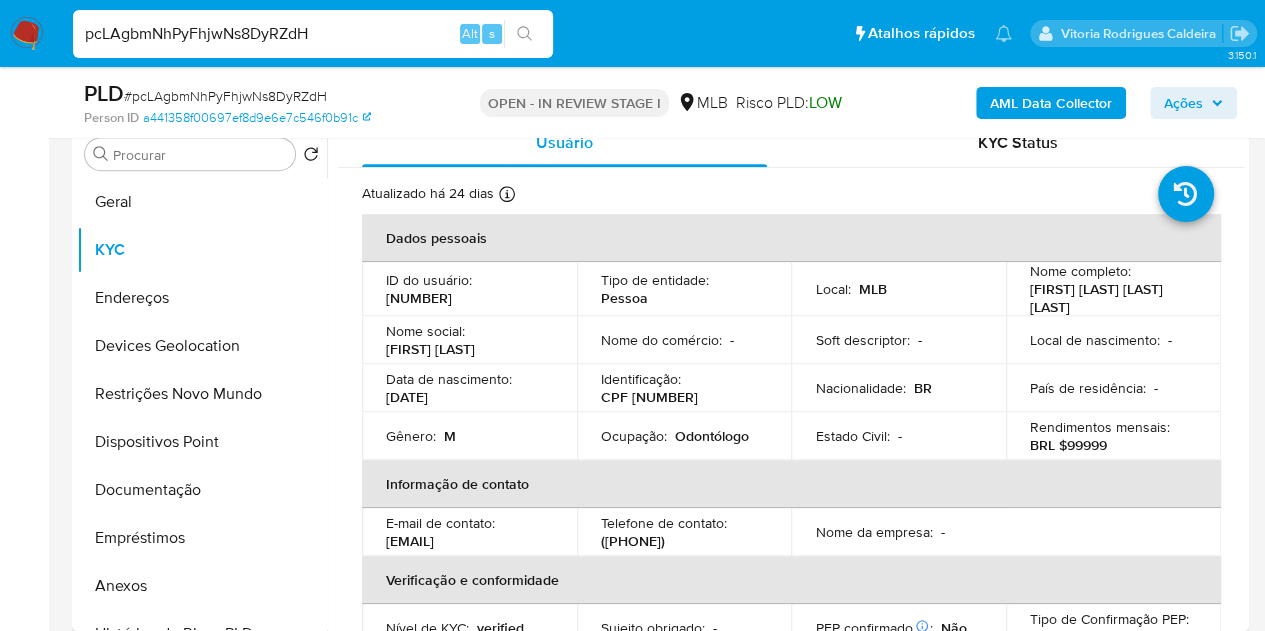 drag, startPoint x: 1134, startPoint y: 312, endPoint x: 1021, endPoint y: 293, distance: 114.58621 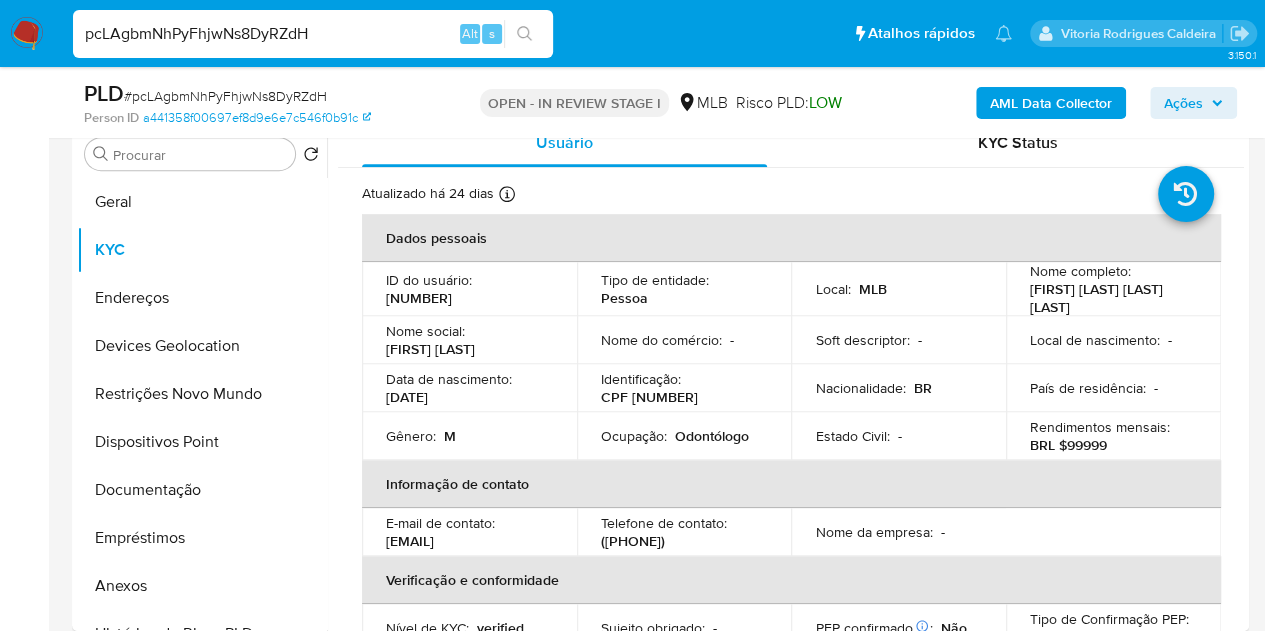 copy on "[FIRST] [LAST] [LAST] [LAST]" 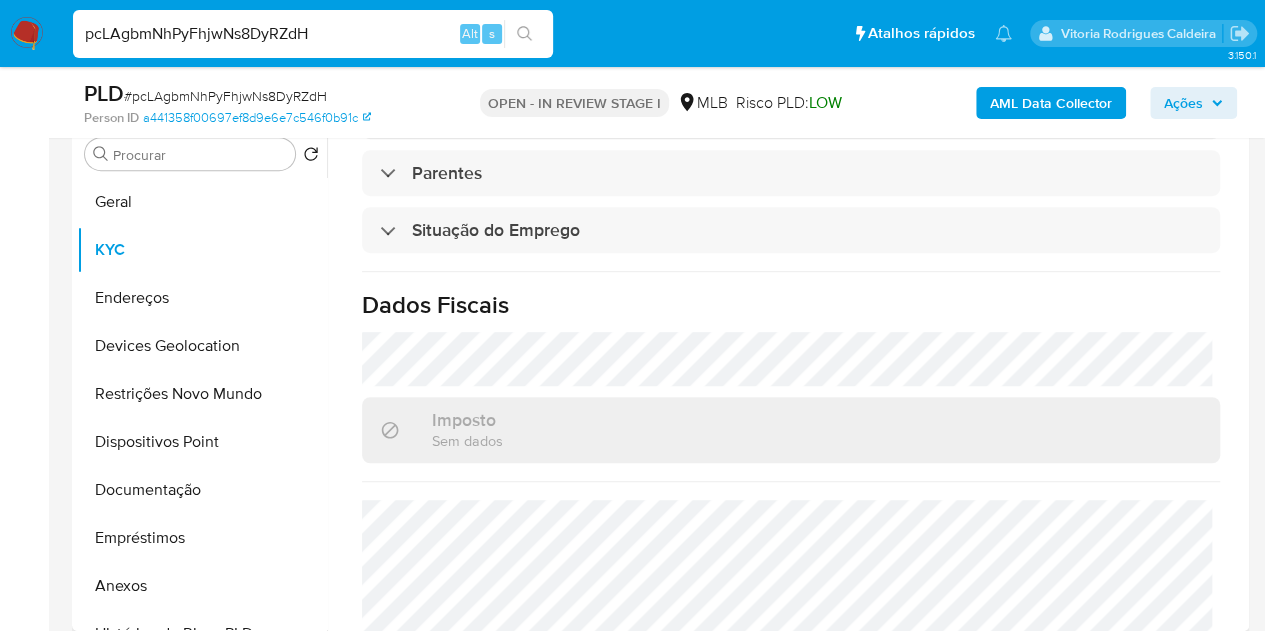 scroll, scrollTop: 926, scrollLeft: 0, axis: vertical 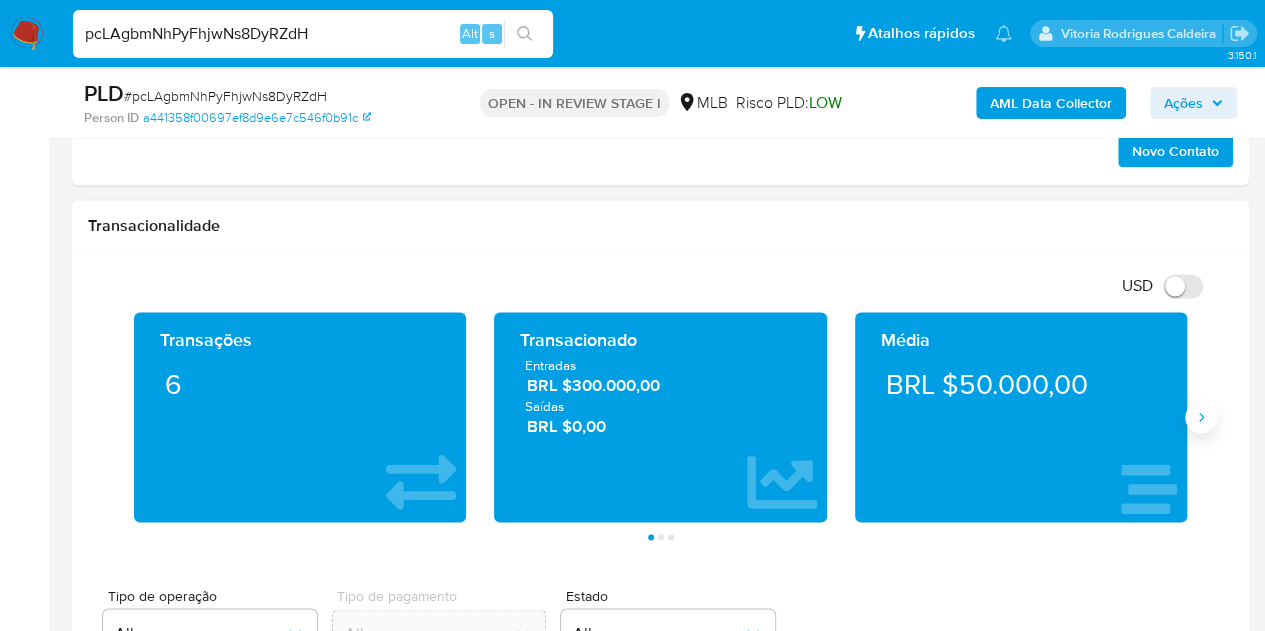 click 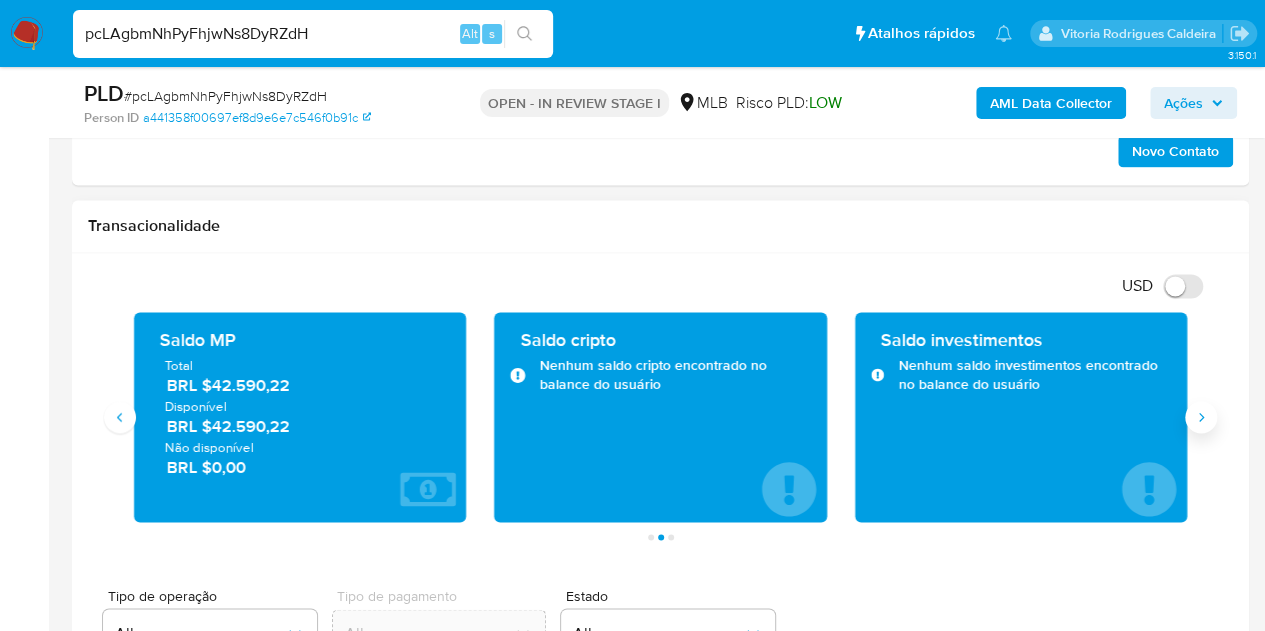 click 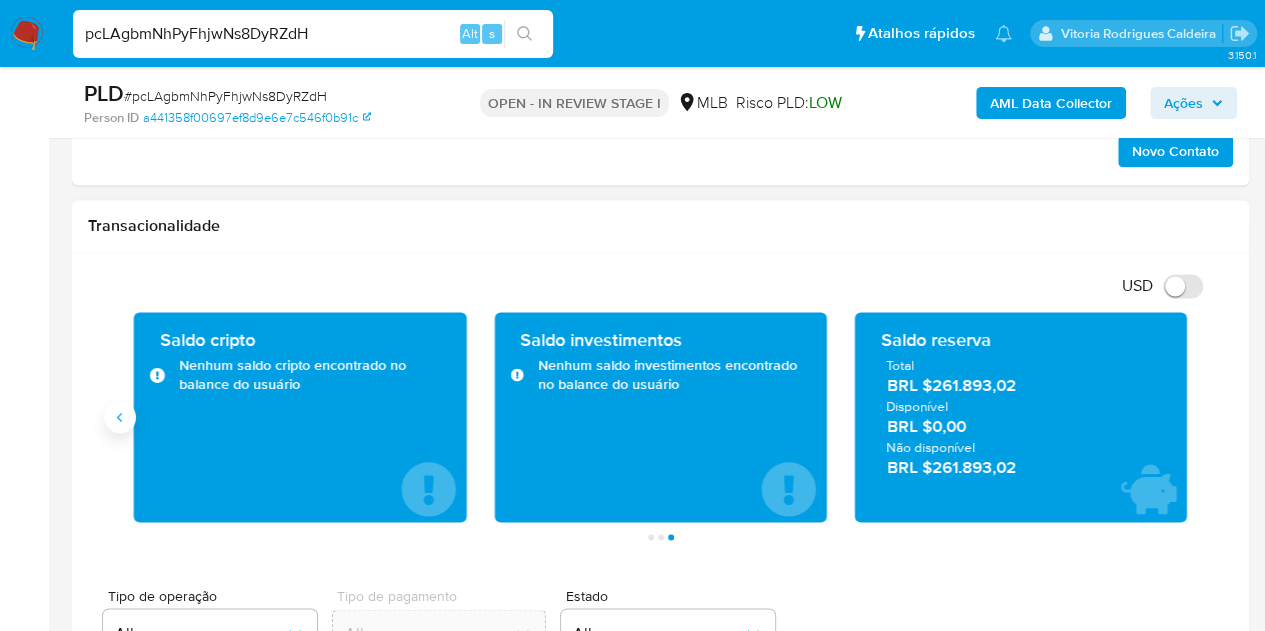 click at bounding box center [120, 417] 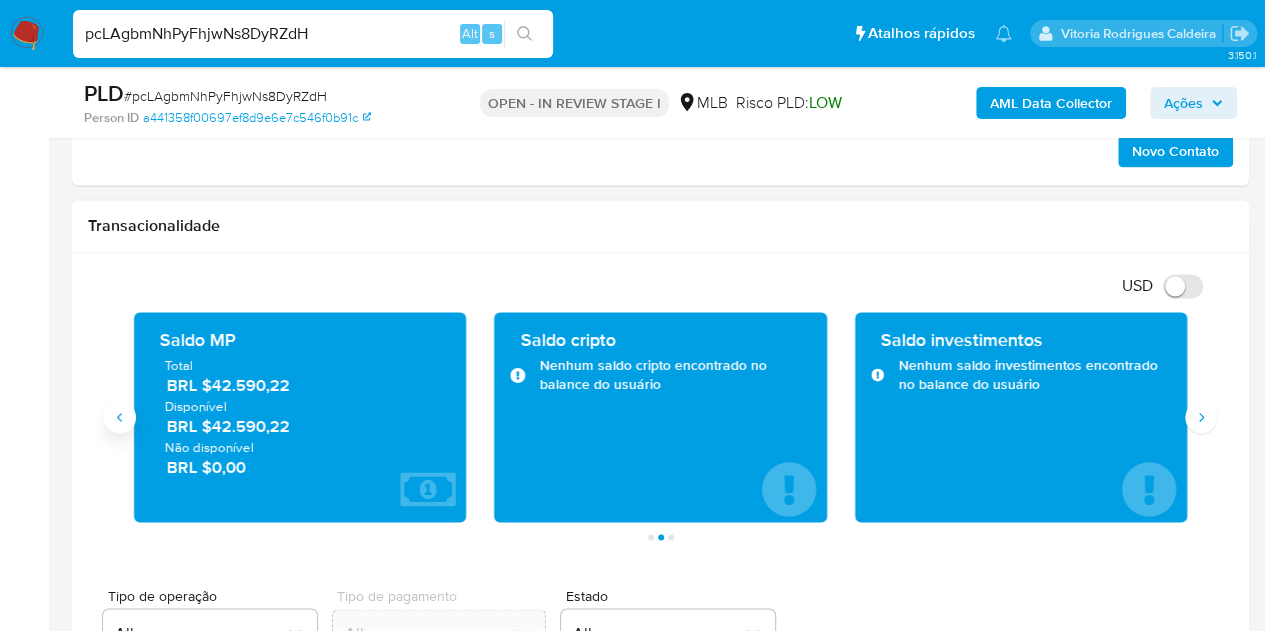 type 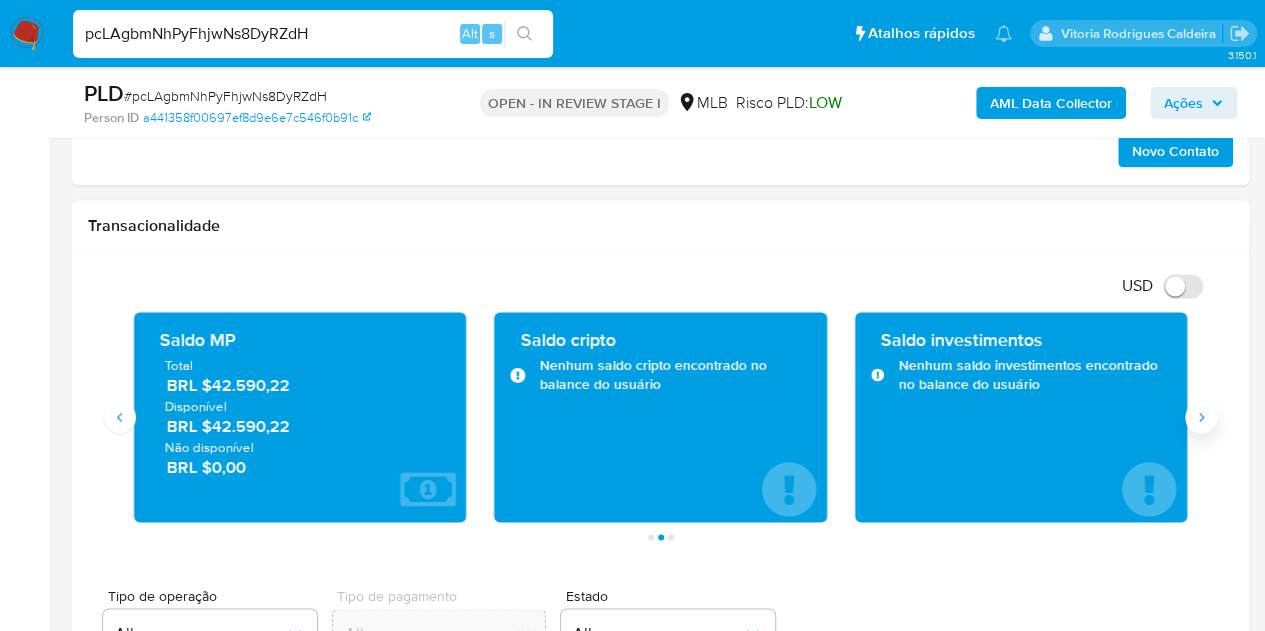 click 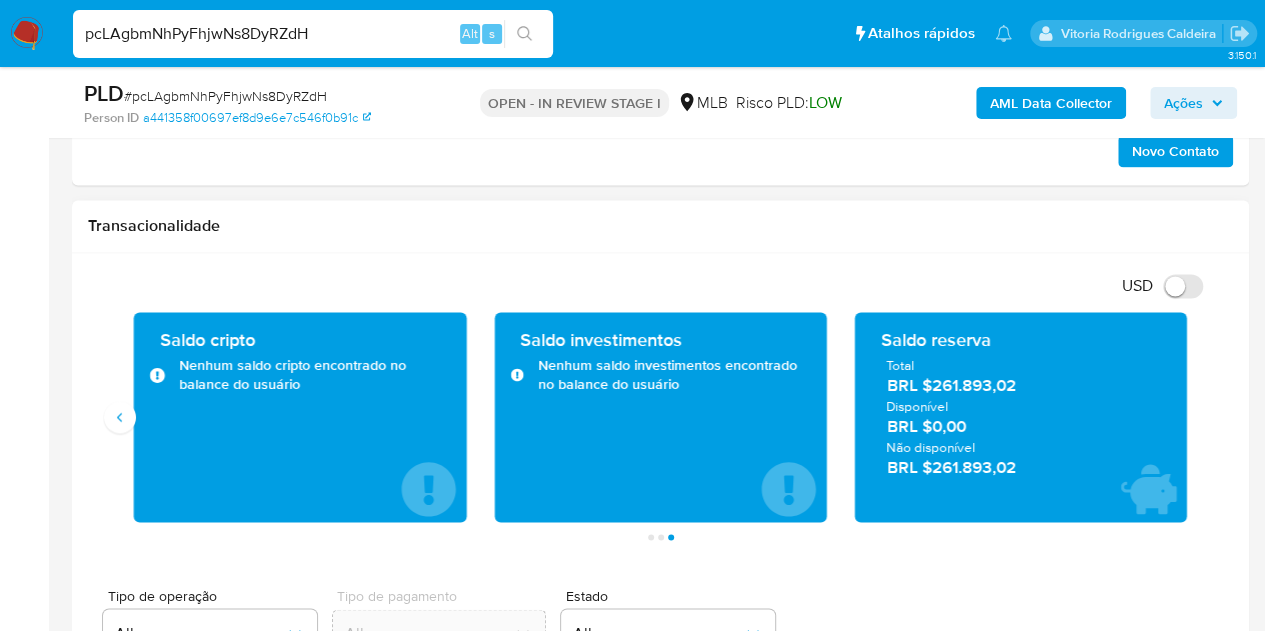 click at bounding box center [660, 961] 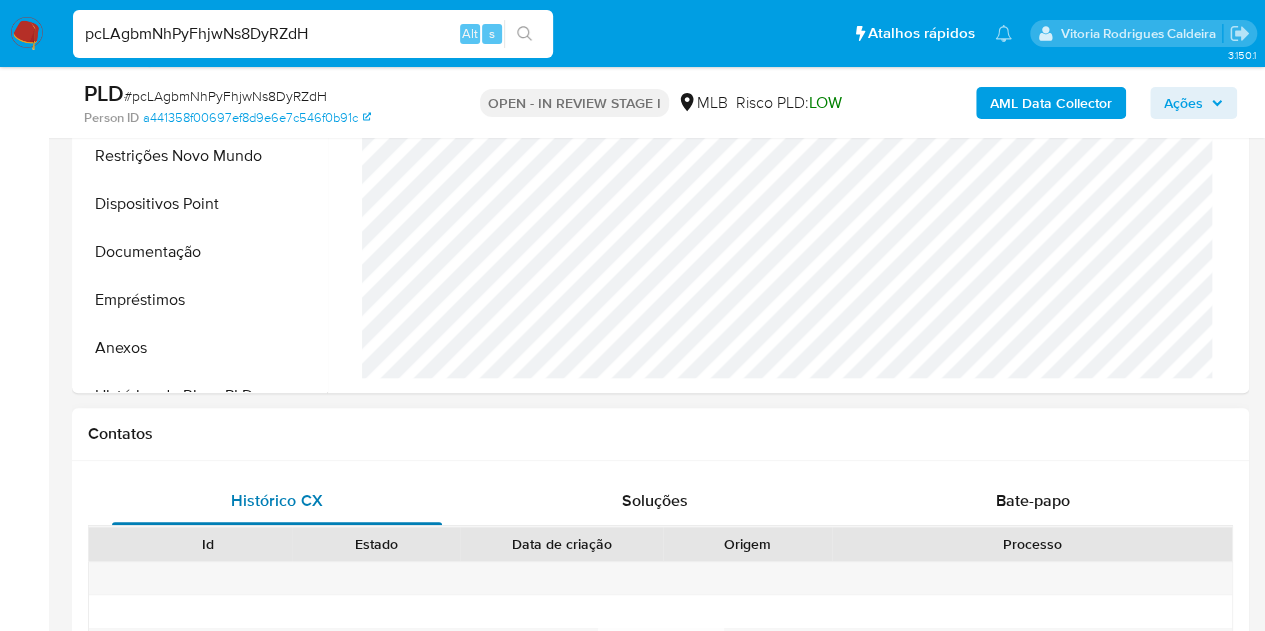 scroll, scrollTop: 600, scrollLeft: 0, axis: vertical 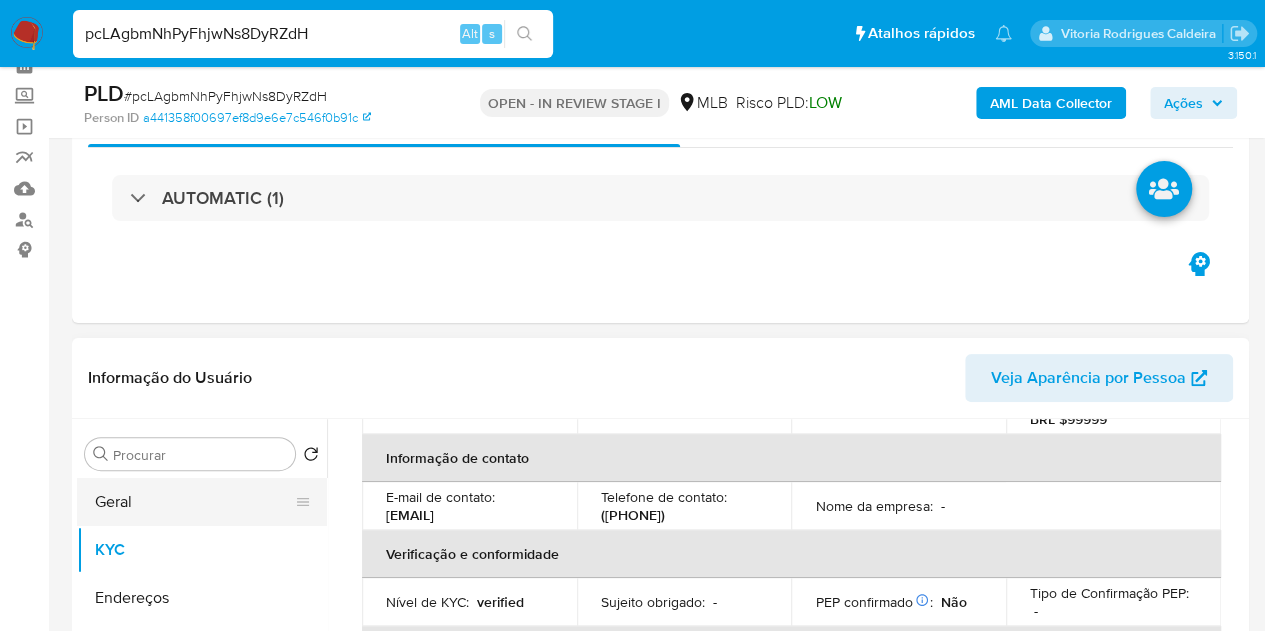 click on "Geral" at bounding box center (194, 502) 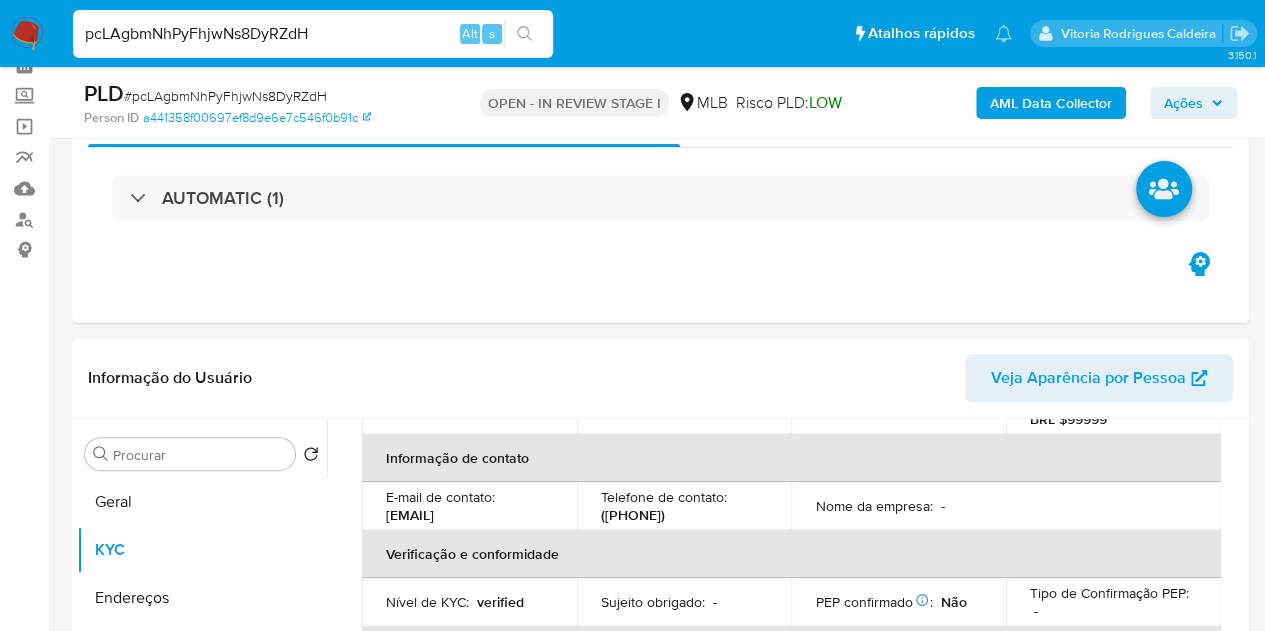 scroll, scrollTop: 0, scrollLeft: 0, axis: both 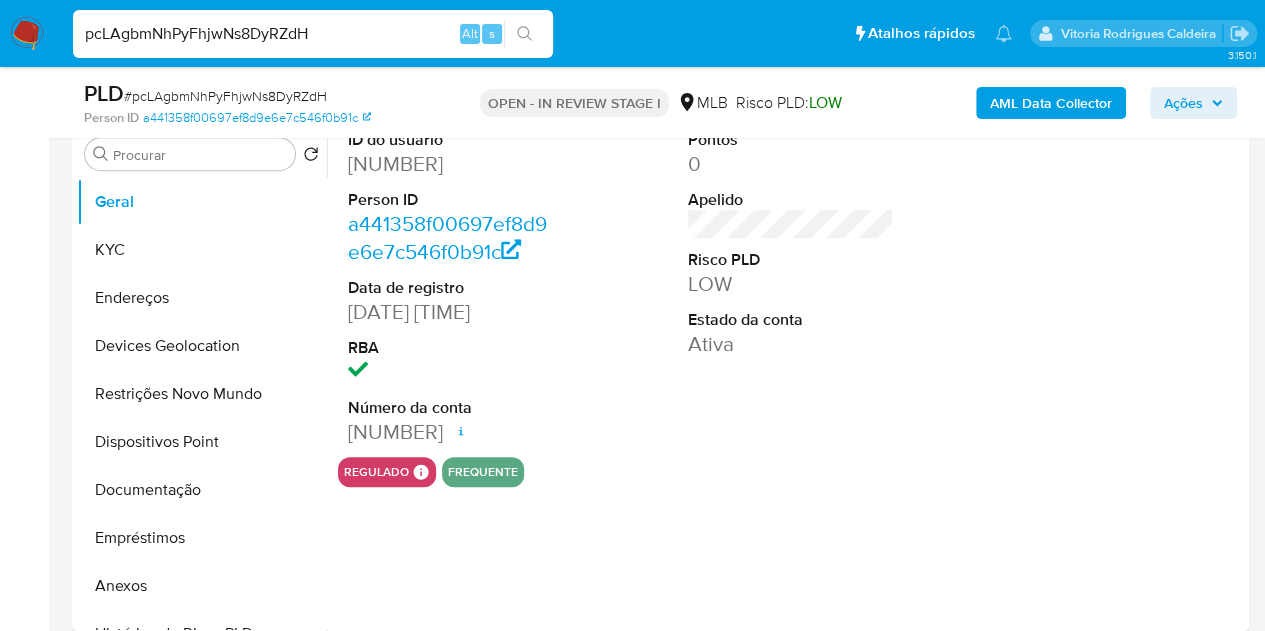 type 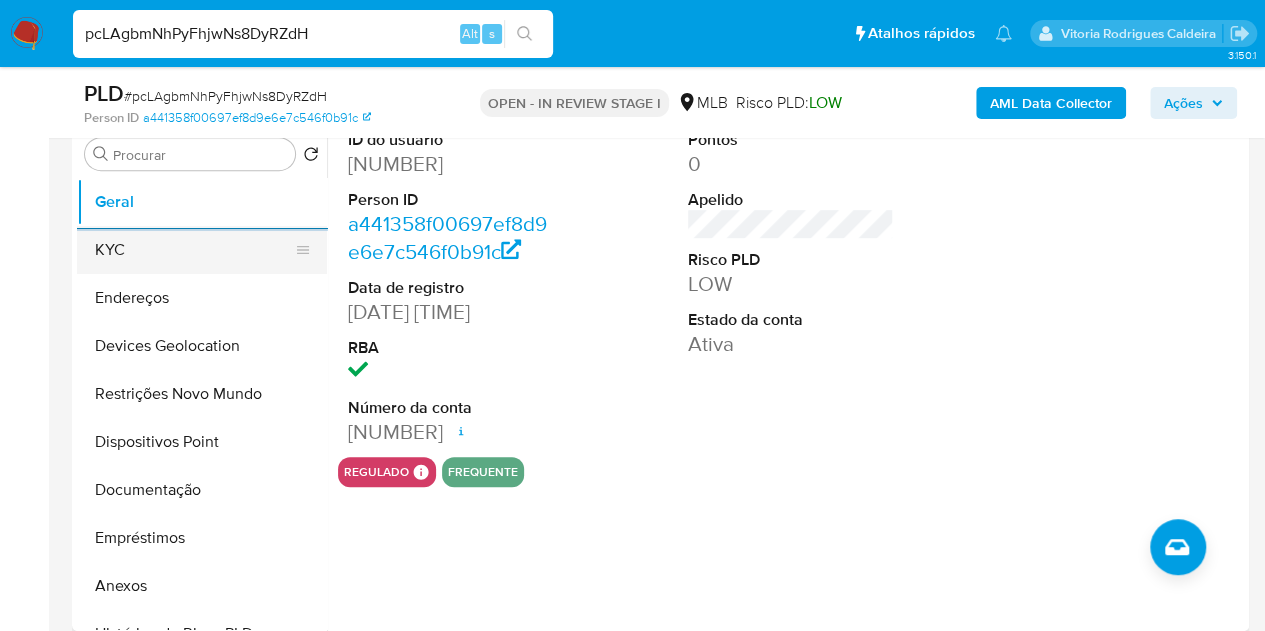 click on "KYC" at bounding box center [194, 250] 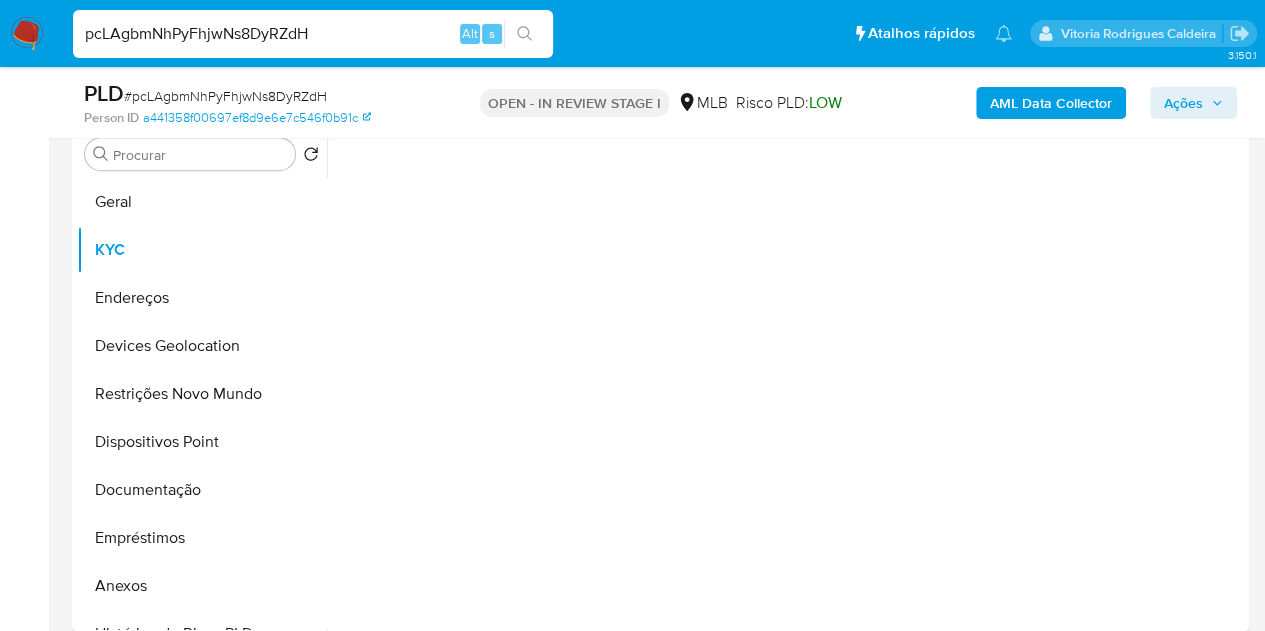 scroll, scrollTop: 300, scrollLeft: 0, axis: vertical 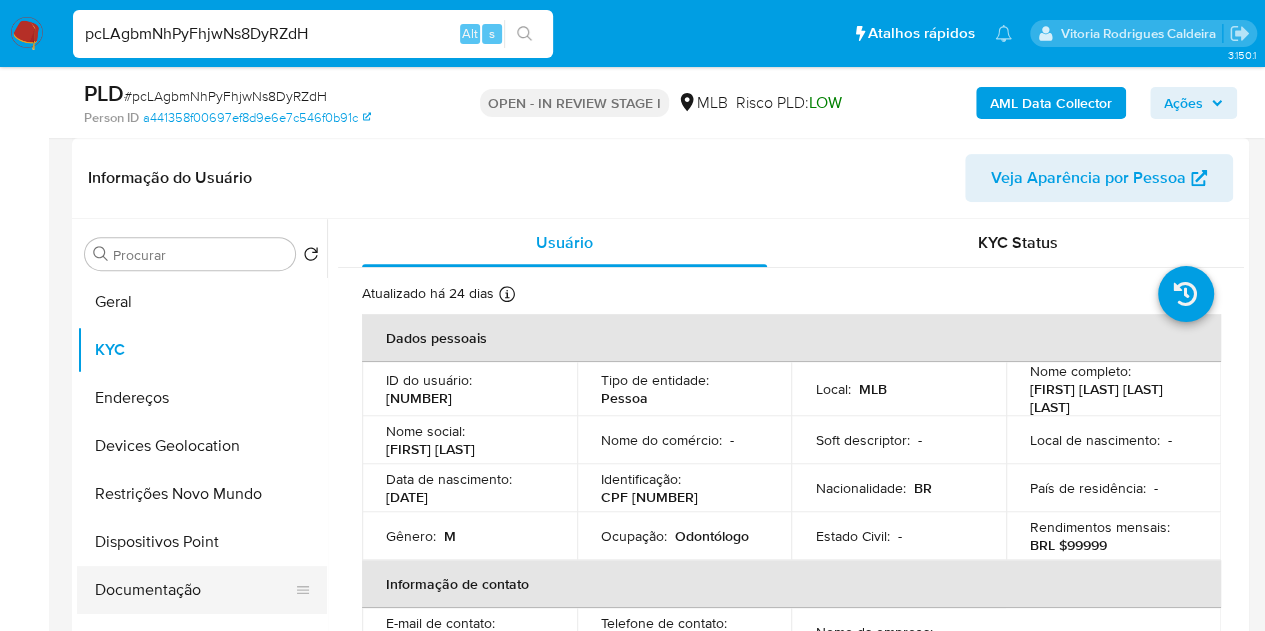 click on "Documentação" at bounding box center (194, 590) 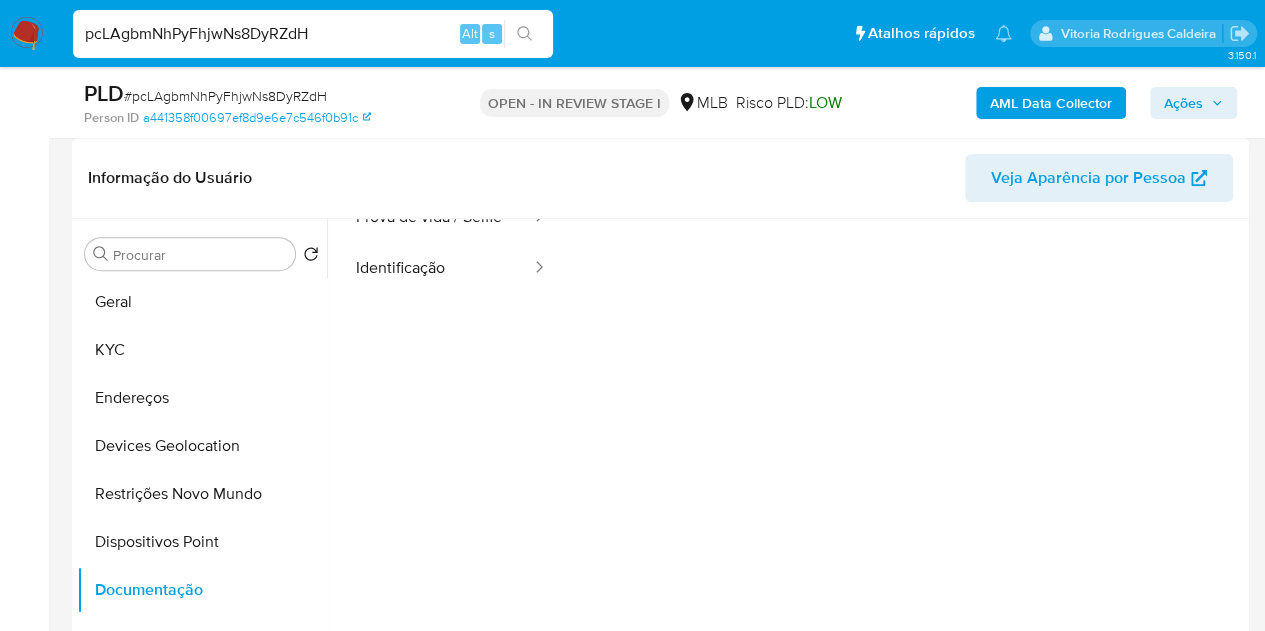 scroll, scrollTop: 0, scrollLeft: 0, axis: both 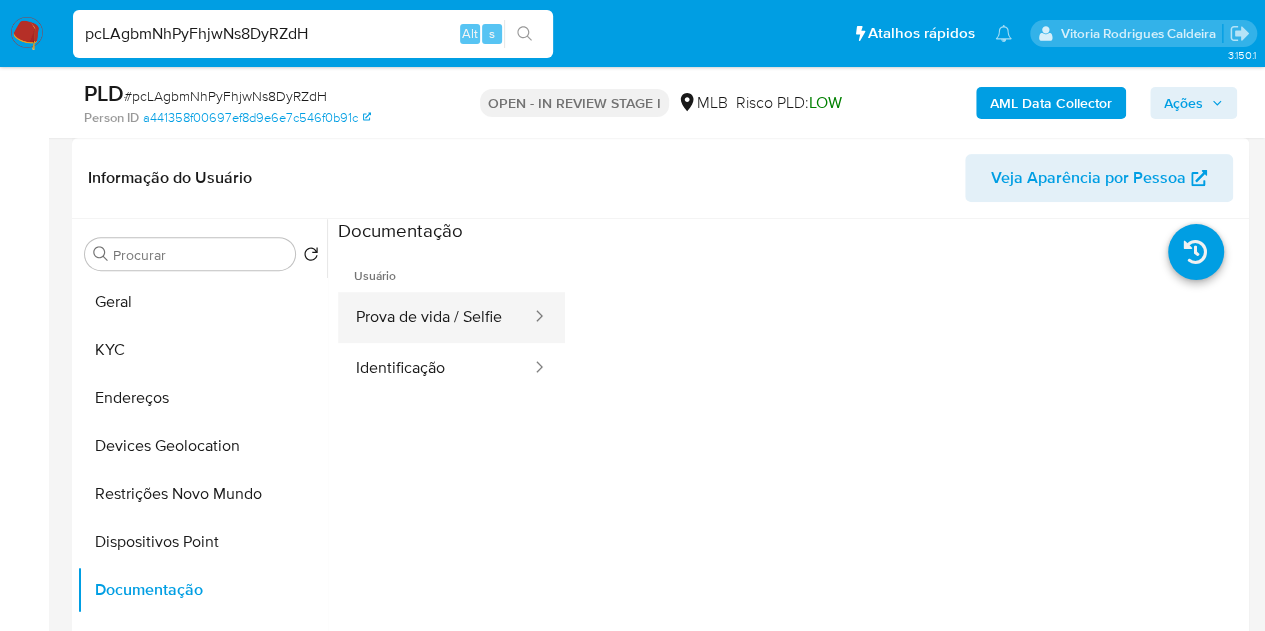 click on "Prova de vida / Selfie" at bounding box center [435, 317] 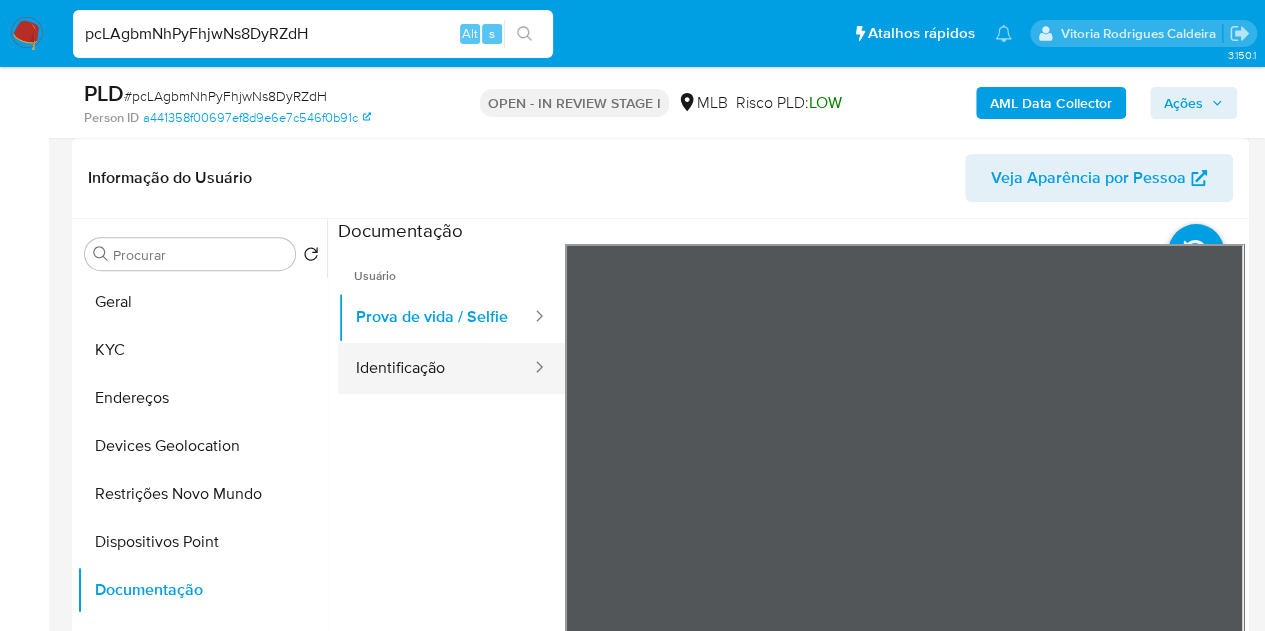 click on "Identificação" at bounding box center (435, 368) 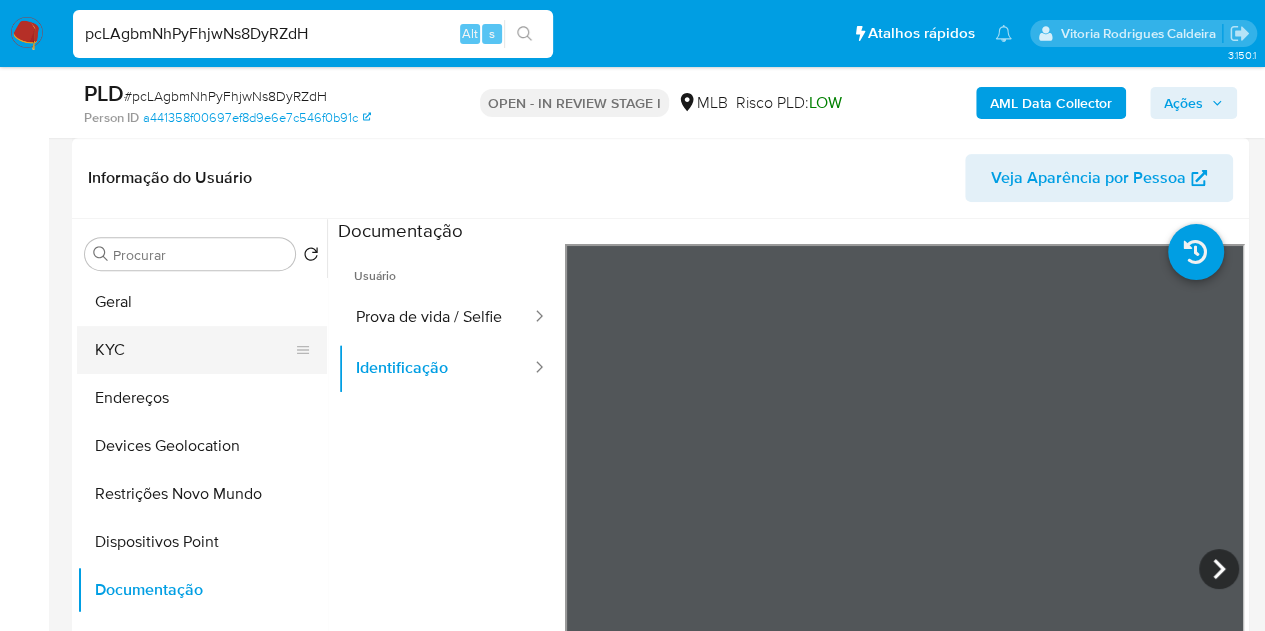 click on "KYC" at bounding box center [194, 350] 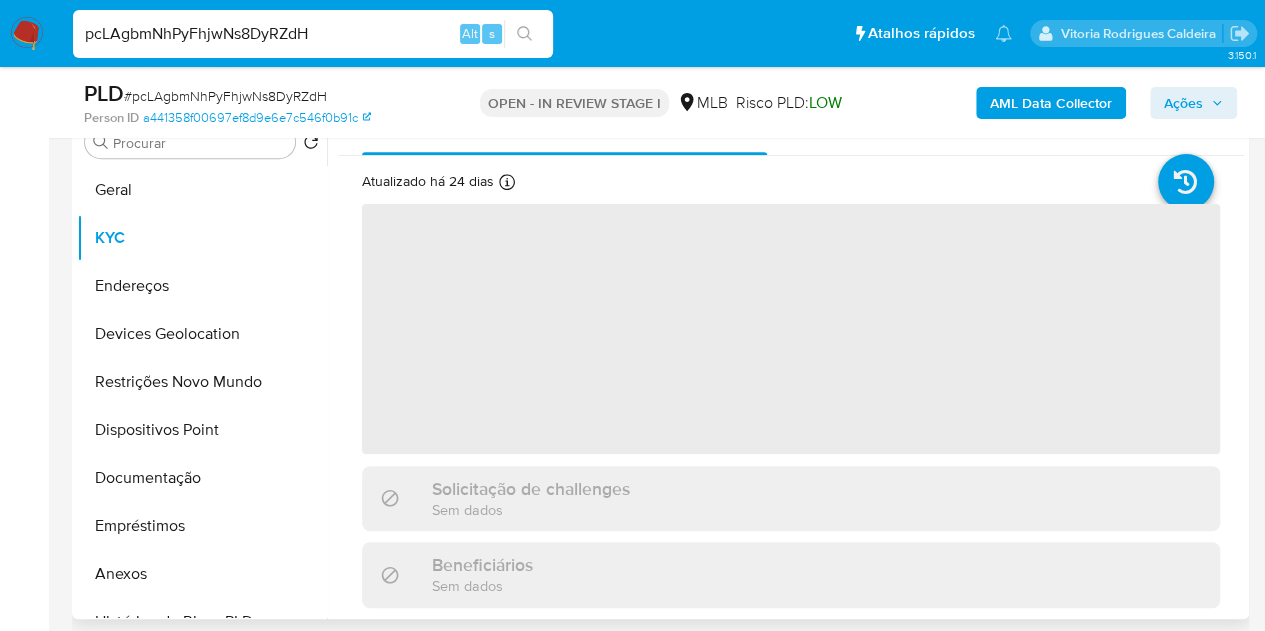 scroll, scrollTop: 600, scrollLeft: 0, axis: vertical 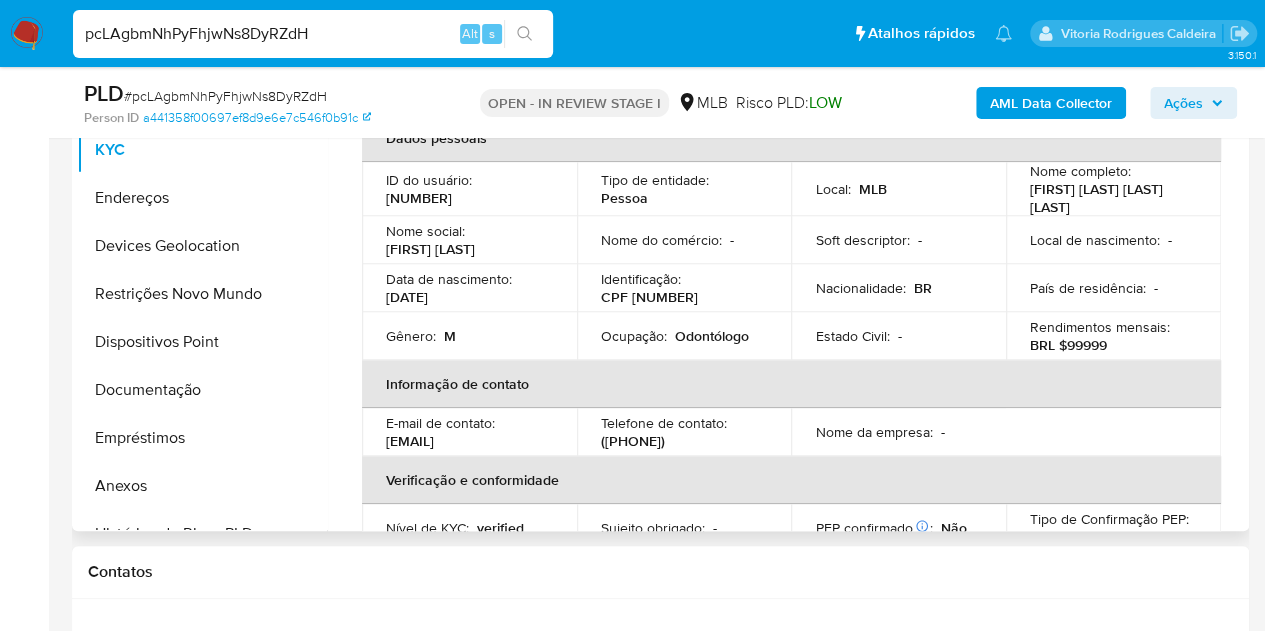 click on "Odontólogo" at bounding box center (712, 336) 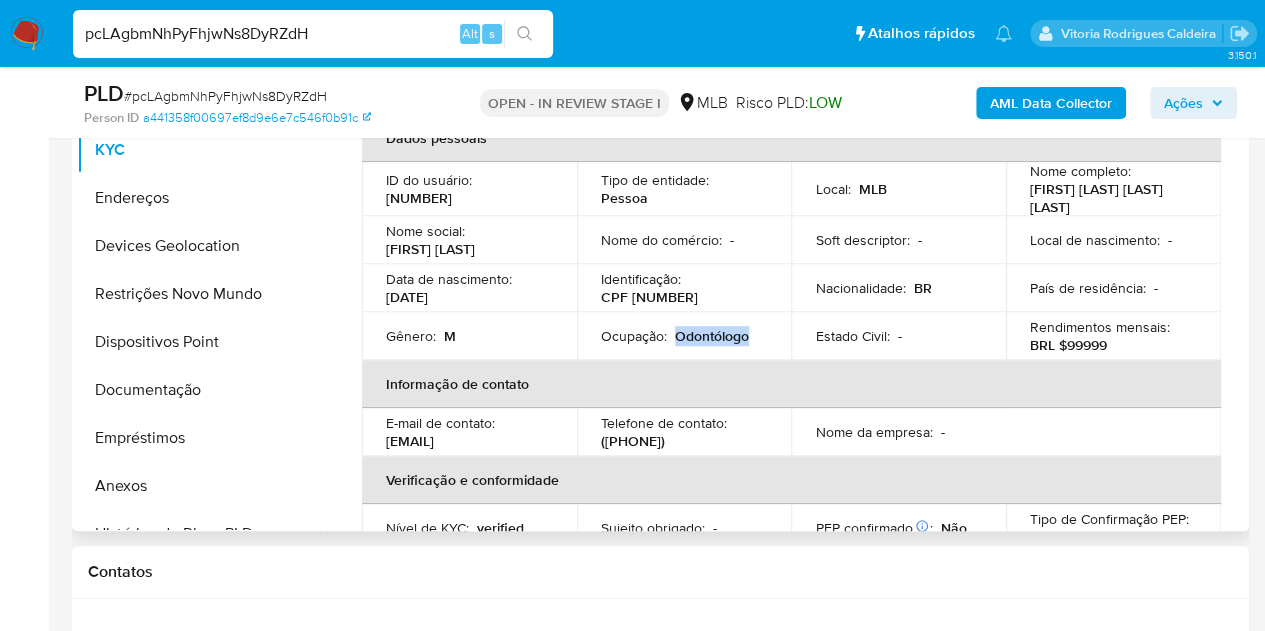 click on "Odontólogo" at bounding box center [712, 336] 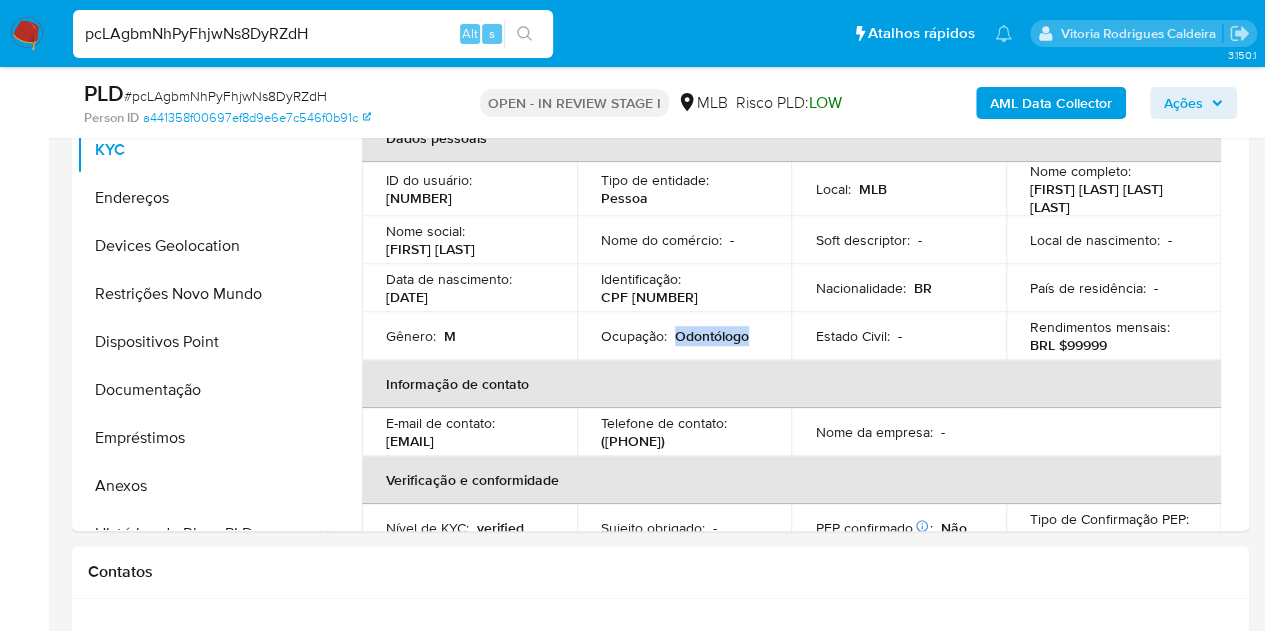 copy on "Odontólogo" 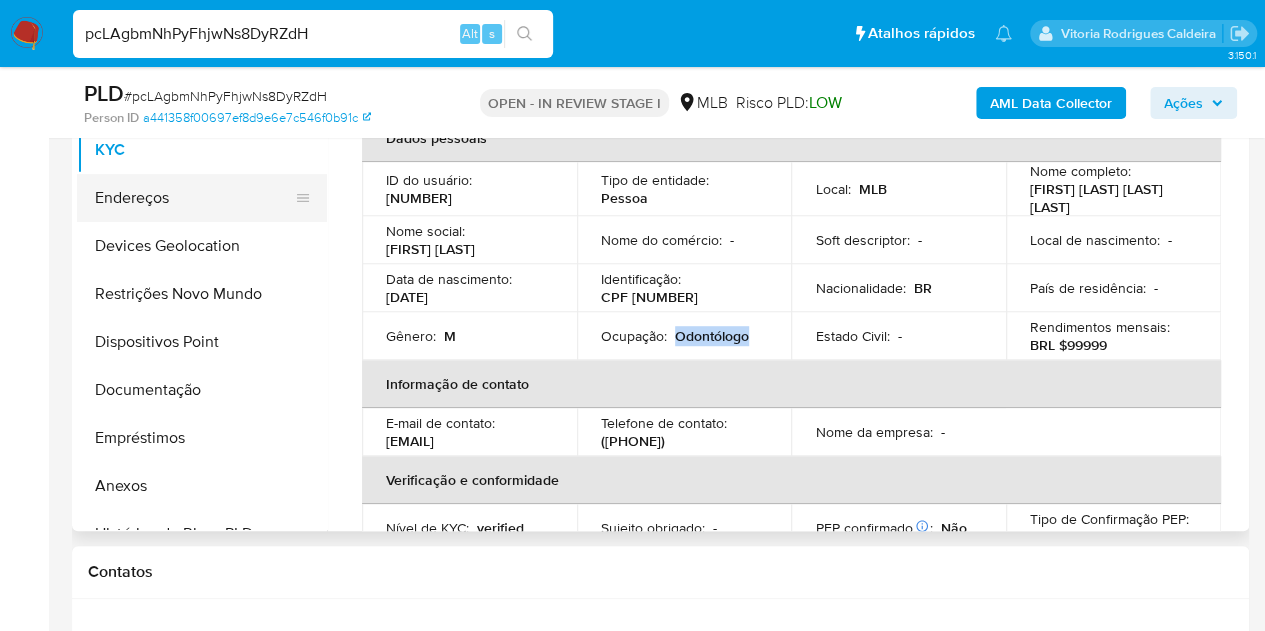 click on "Endereços" at bounding box center [194, 198] 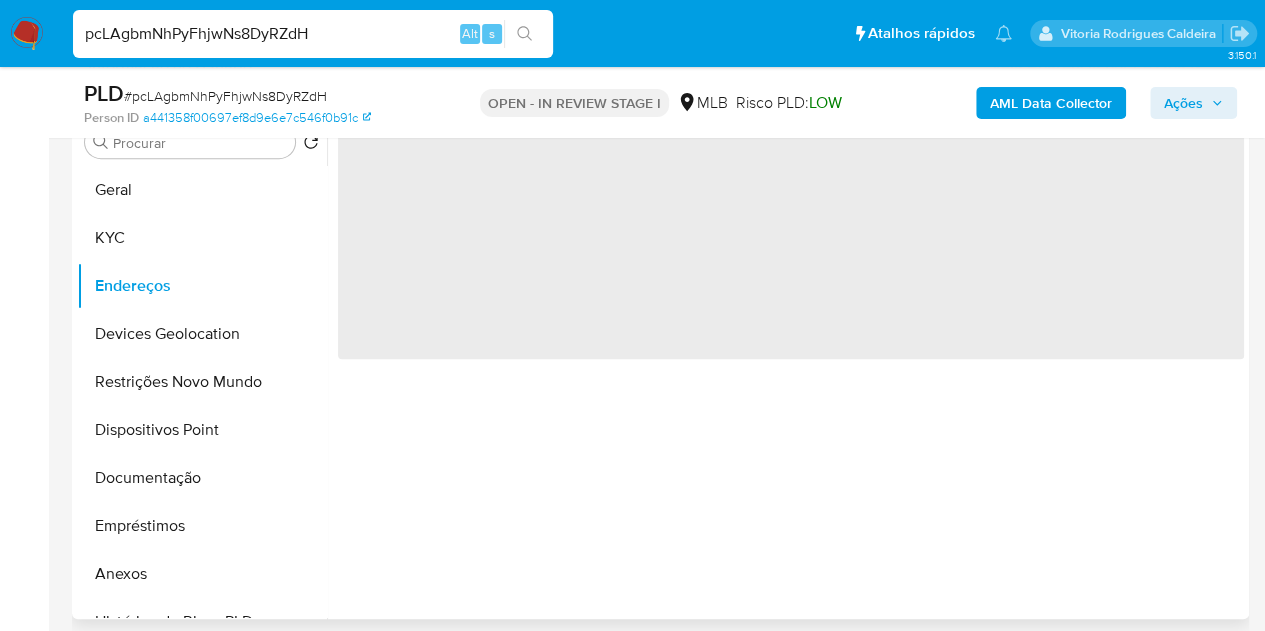 scroll, scrollTop: 300, scrollLeft: 0, axis: vertical 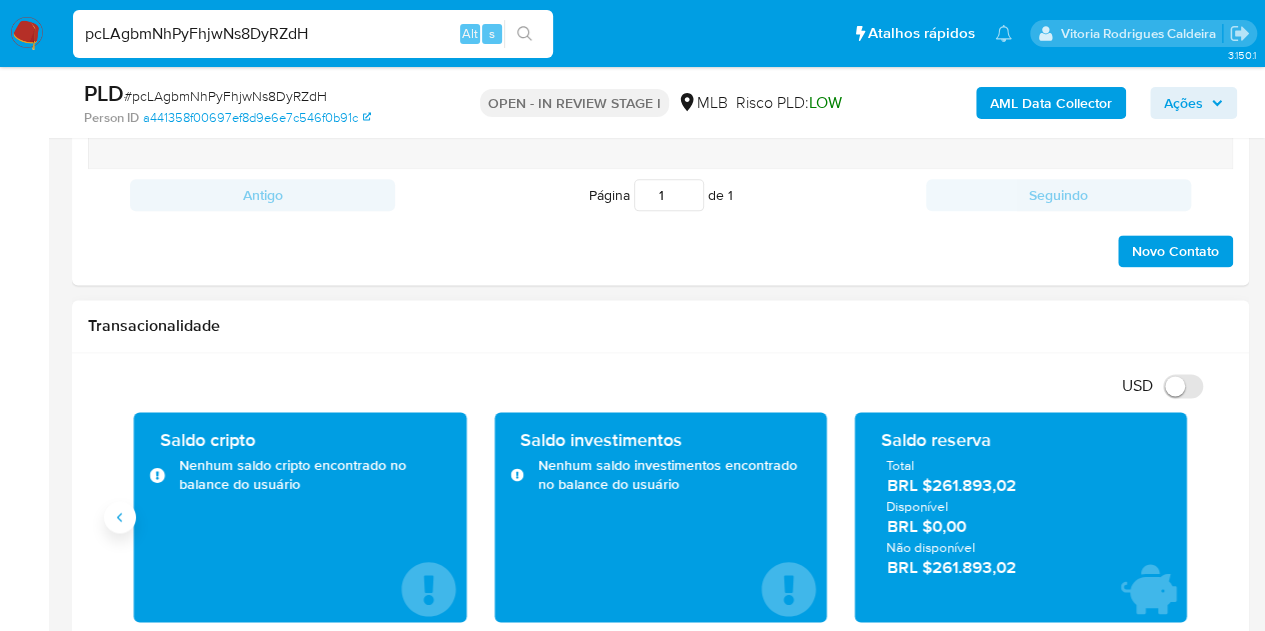 click at bounding box center (120, 517) 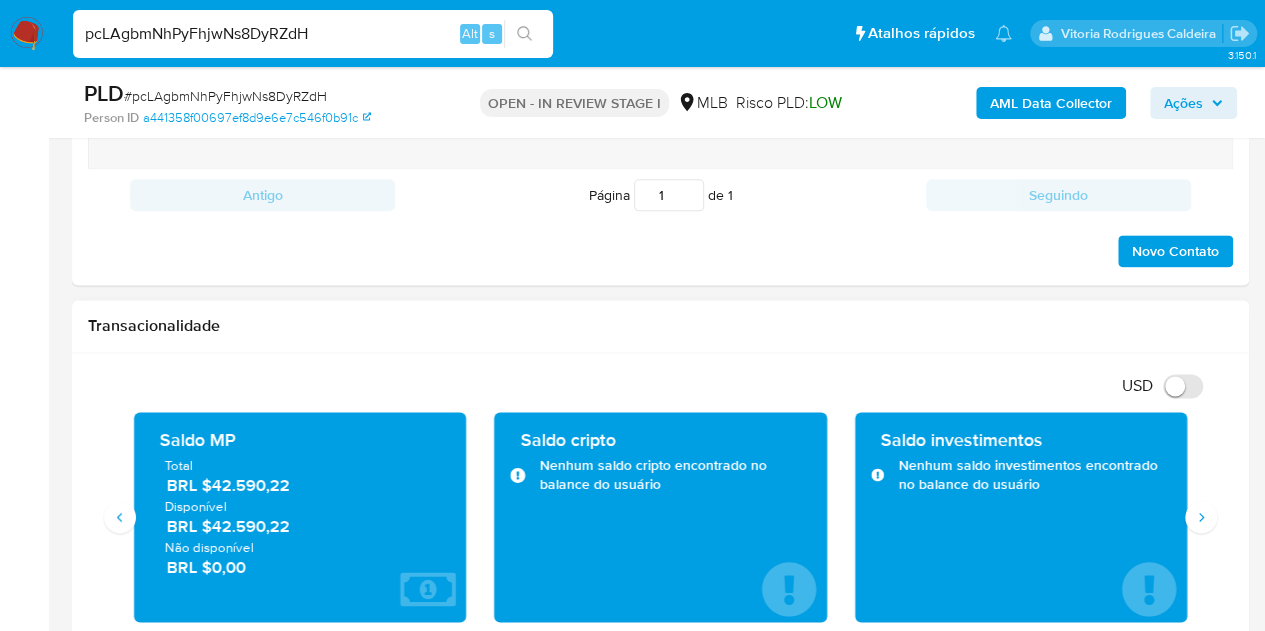 drag, startPoint x: 260, startPoint y: 527, endPoint x: 214, endPoint y: 525, distance: 46.043457 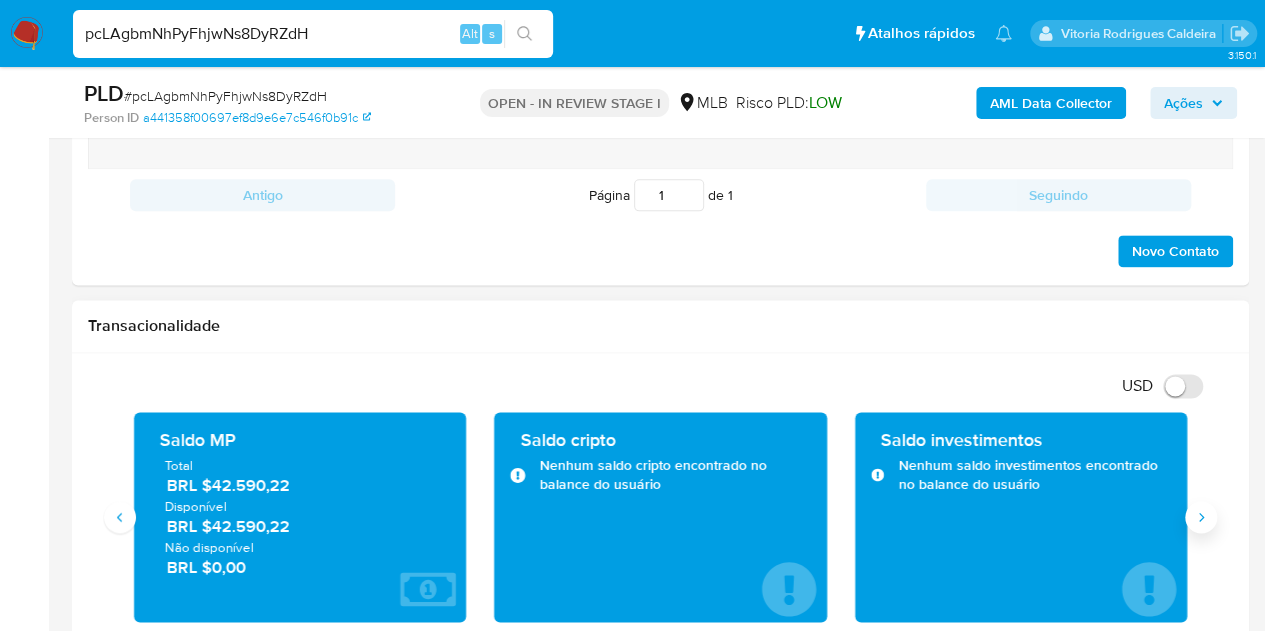 click at bounding box center [1201, 517] 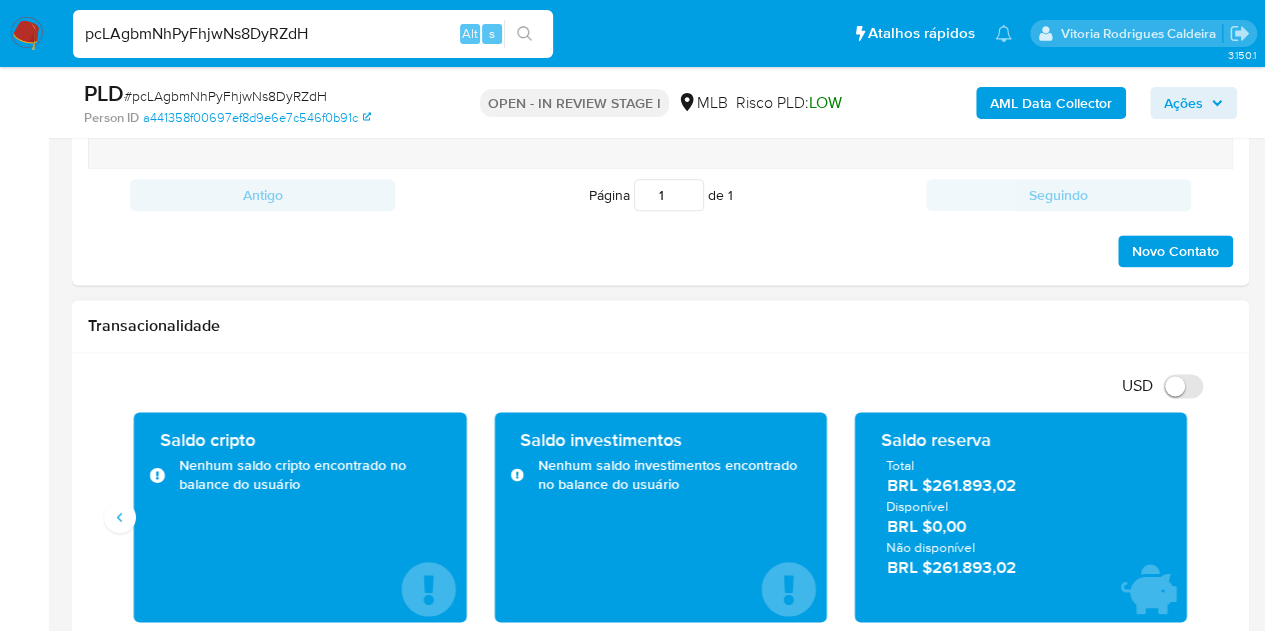drag, startPoint x: 1018, startPoint y: 571, endPoint x: 922, endPoint y: 561, distance: 96.519424 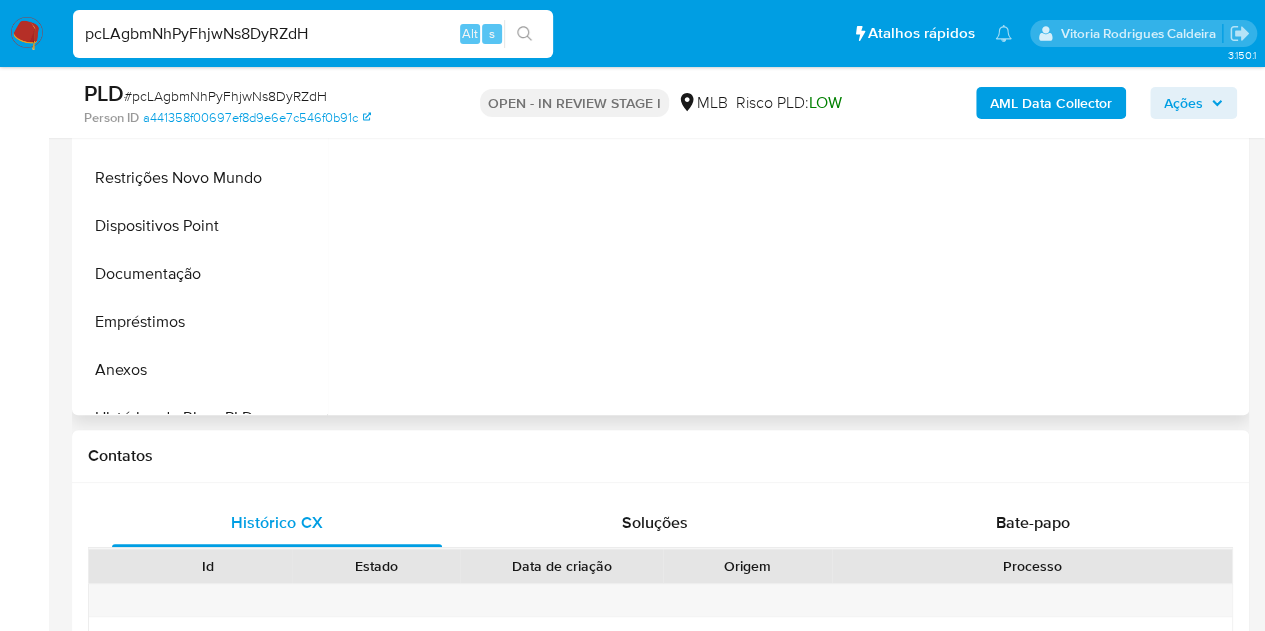 scroll, scrollTop: 400, scrollLeft: 0, axis: vertical 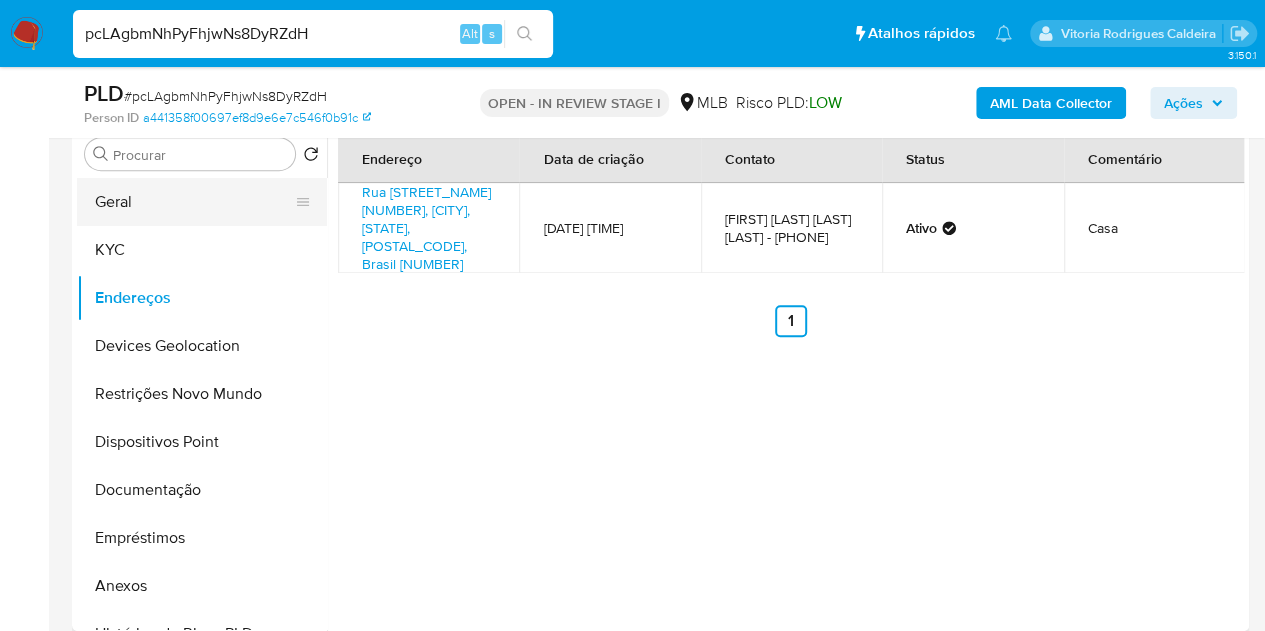 click on "Geral" at bounding box center (194, 202) 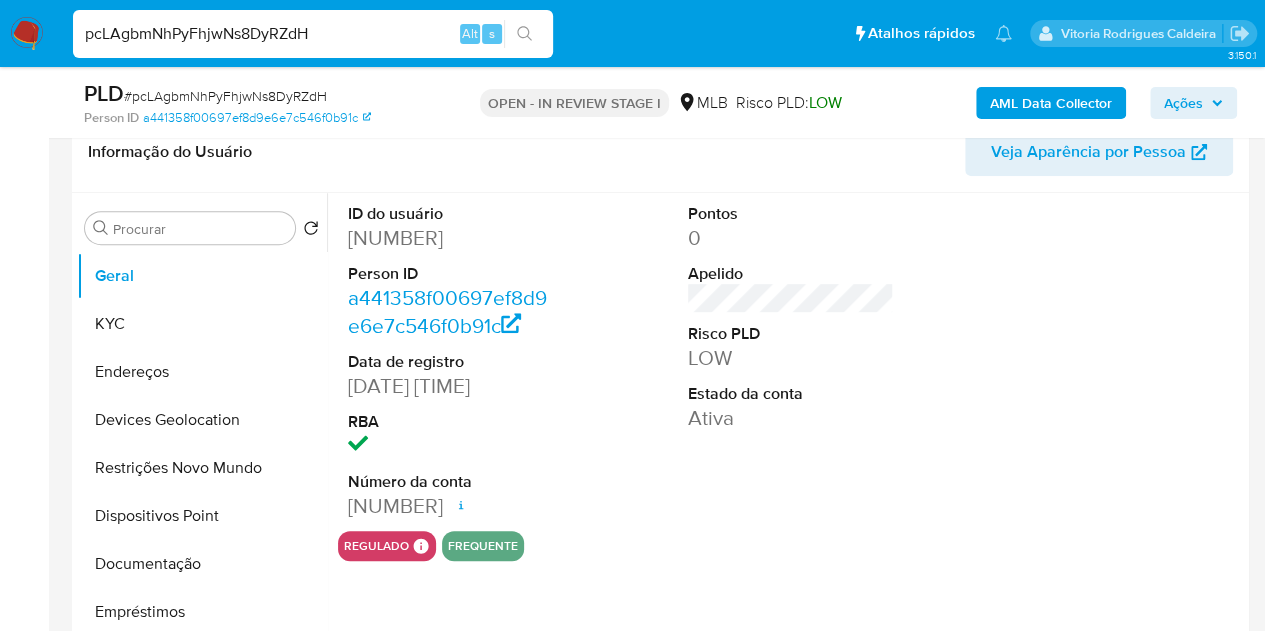 scroll, scrollTop: 300, scrollLeft: 0, axis: vertical 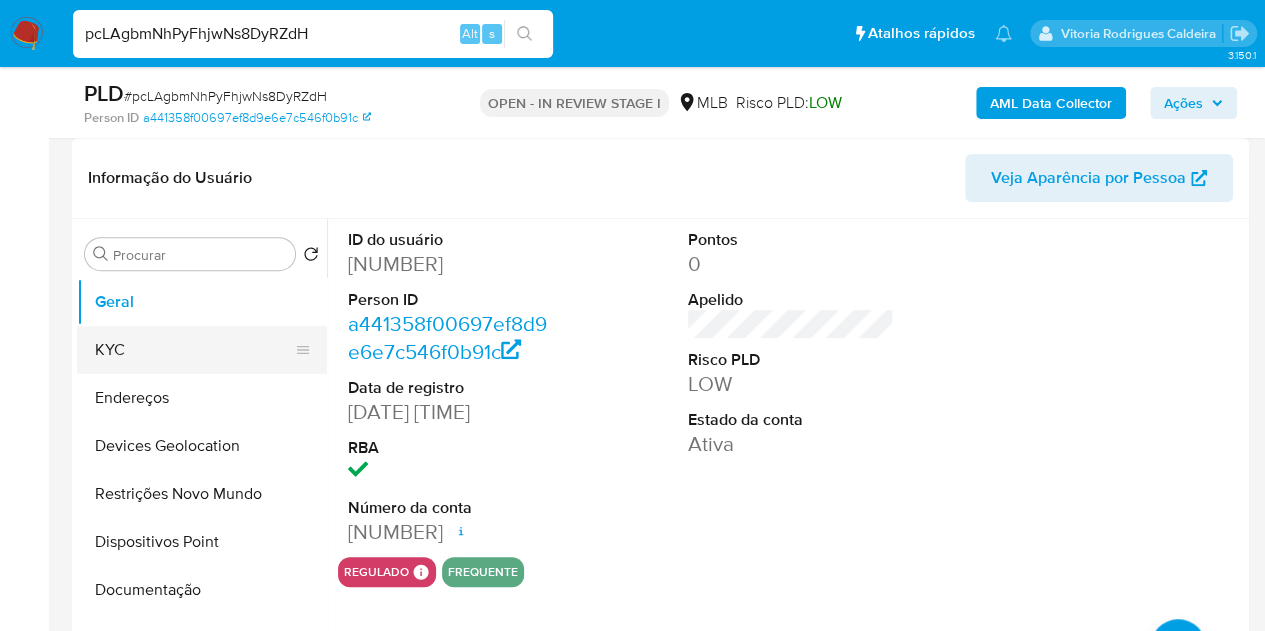 click on "KYC" at bounding box center [194, 350] 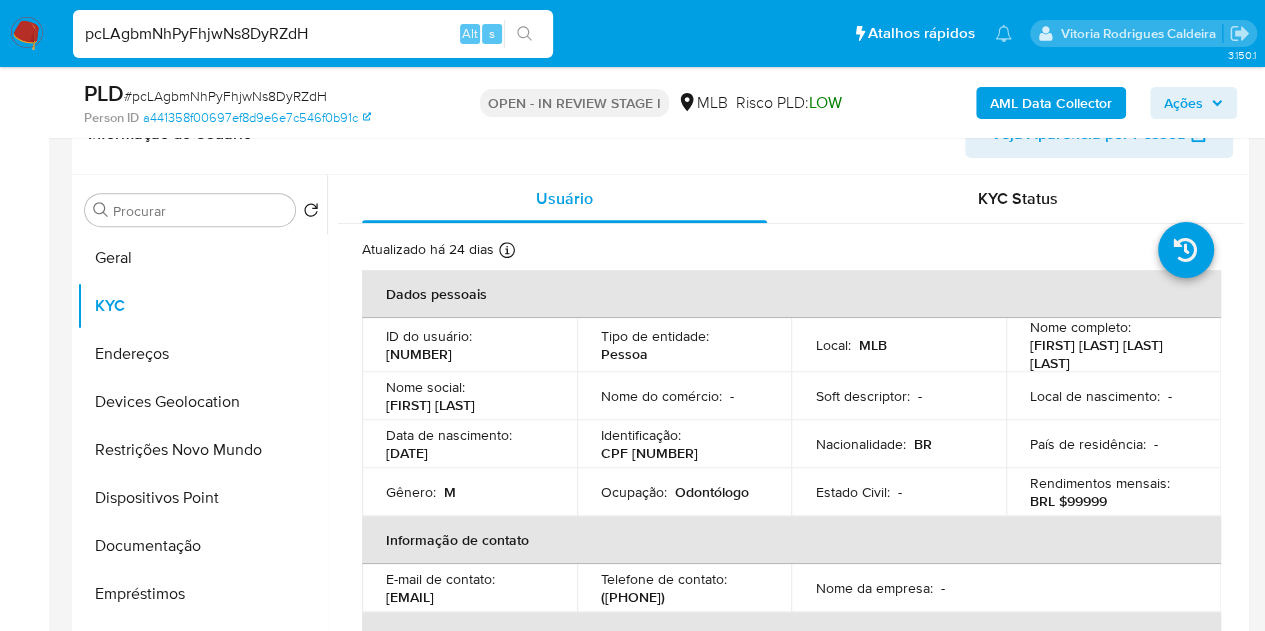 scroll, scrollTop: 396, scrollLeft: 0, axis: vertical 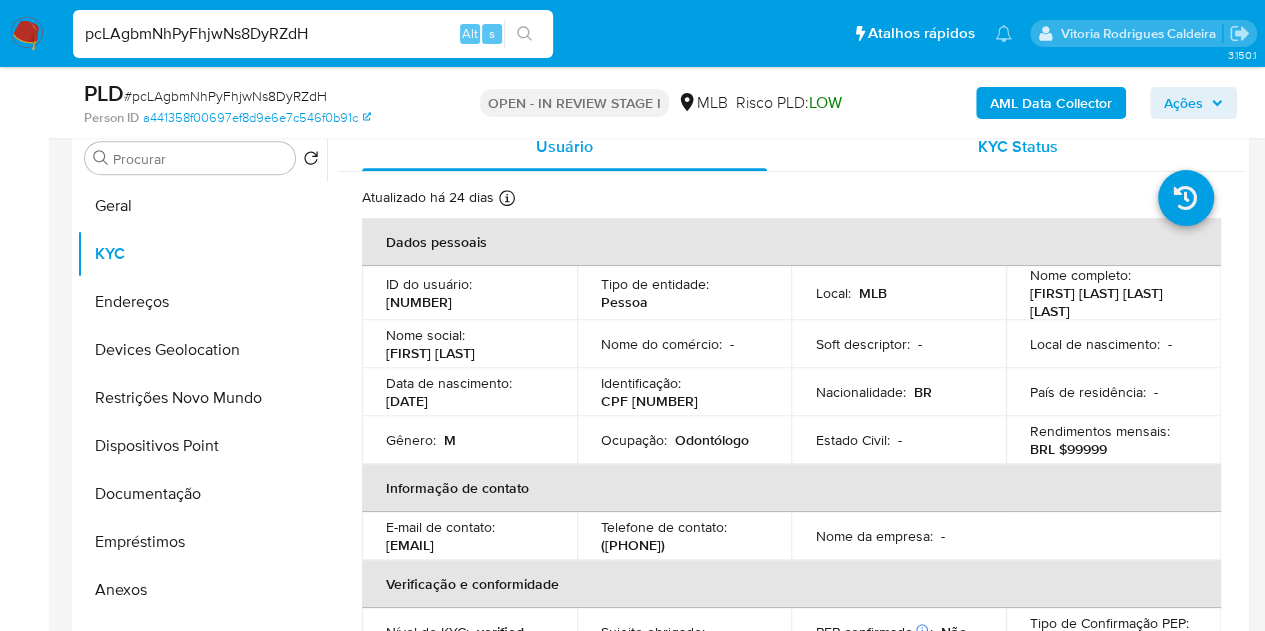 type 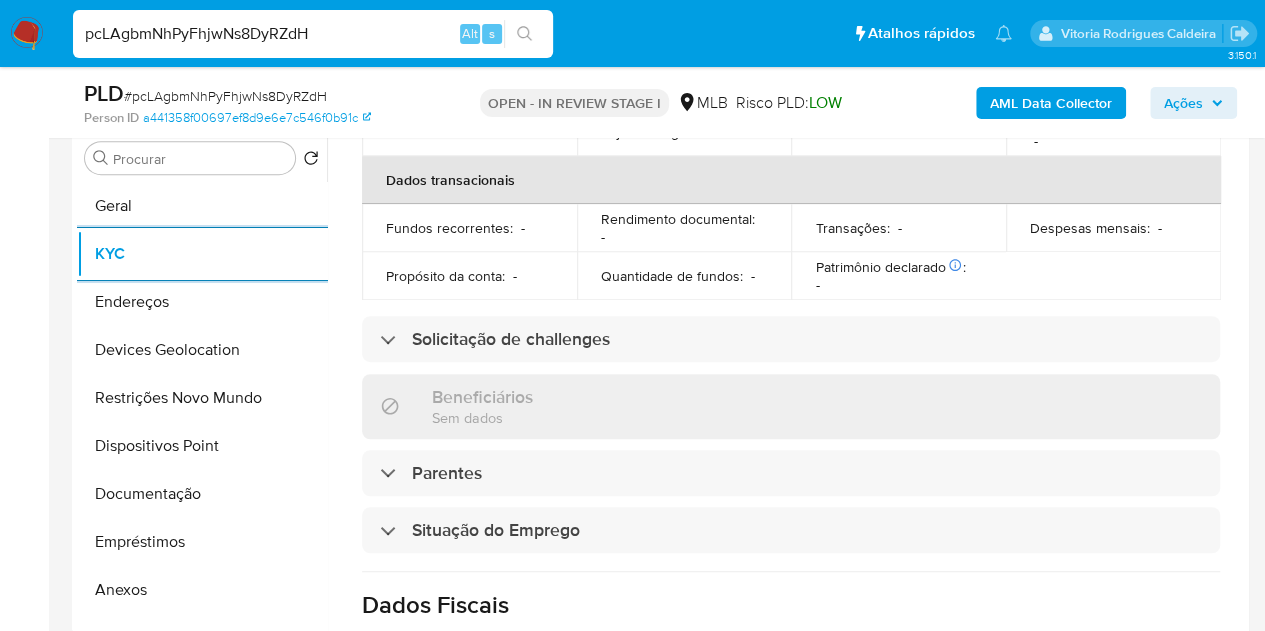 scroll, scrollTop: 900, scrollLeft: 0, axis: vertical 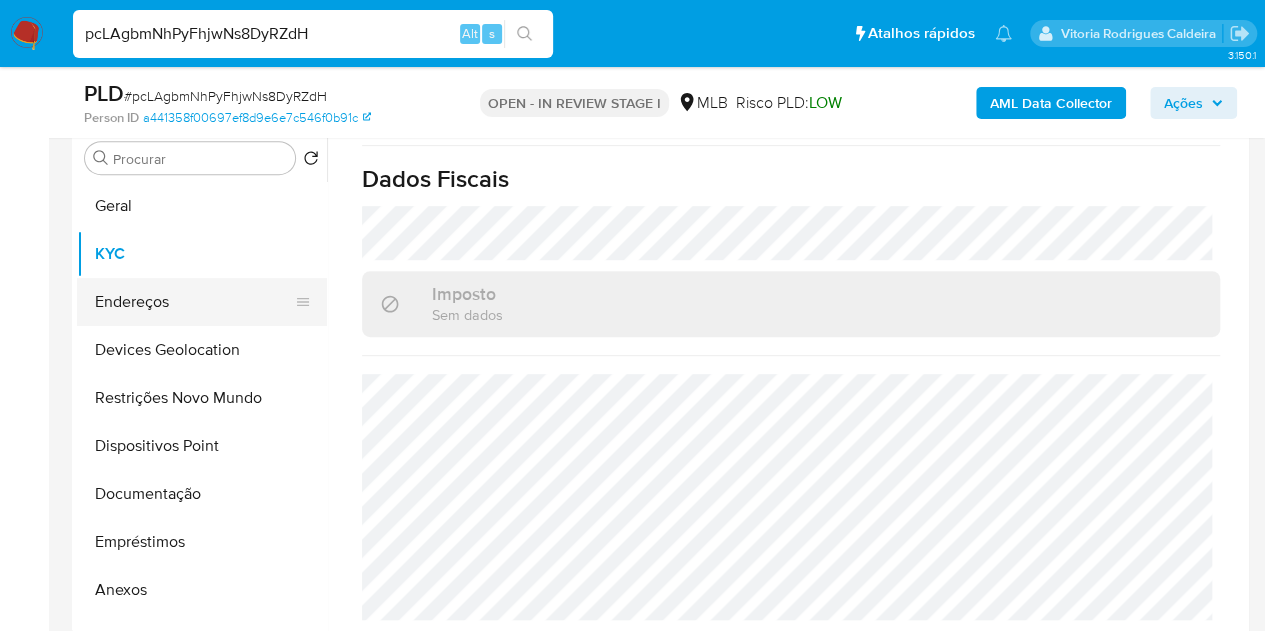 click on "Endereços" at bounding box center (194, 302) 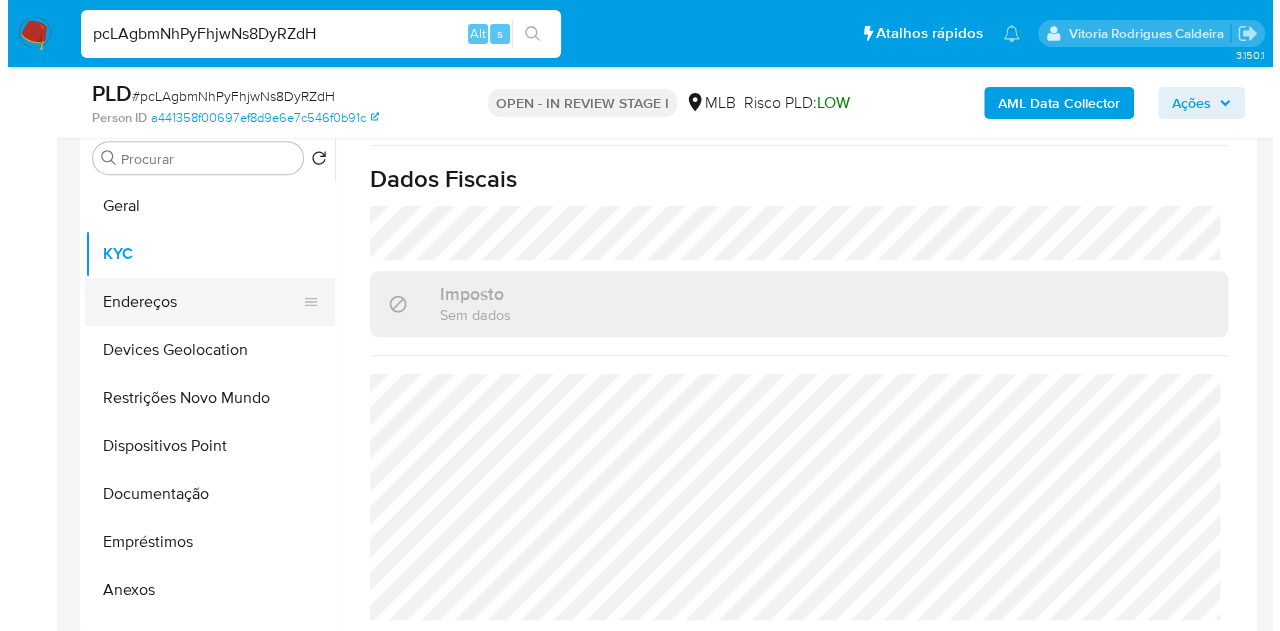 scroll, scrollTop: 0, scrollLeft: 0, axis: both 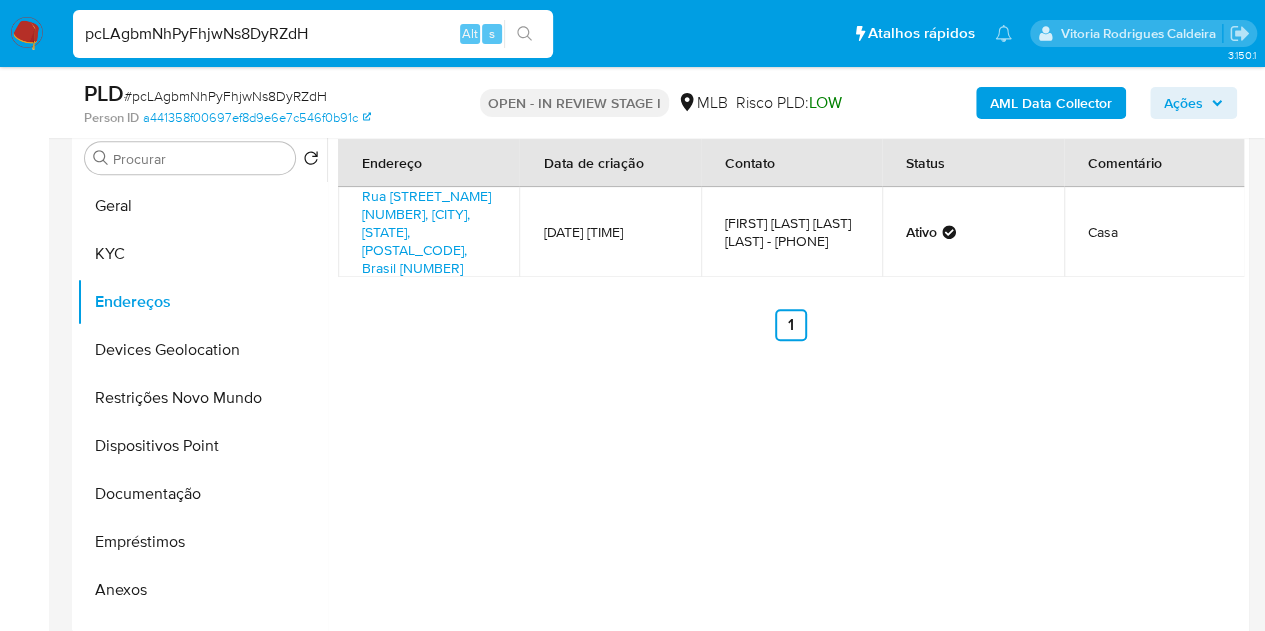 type 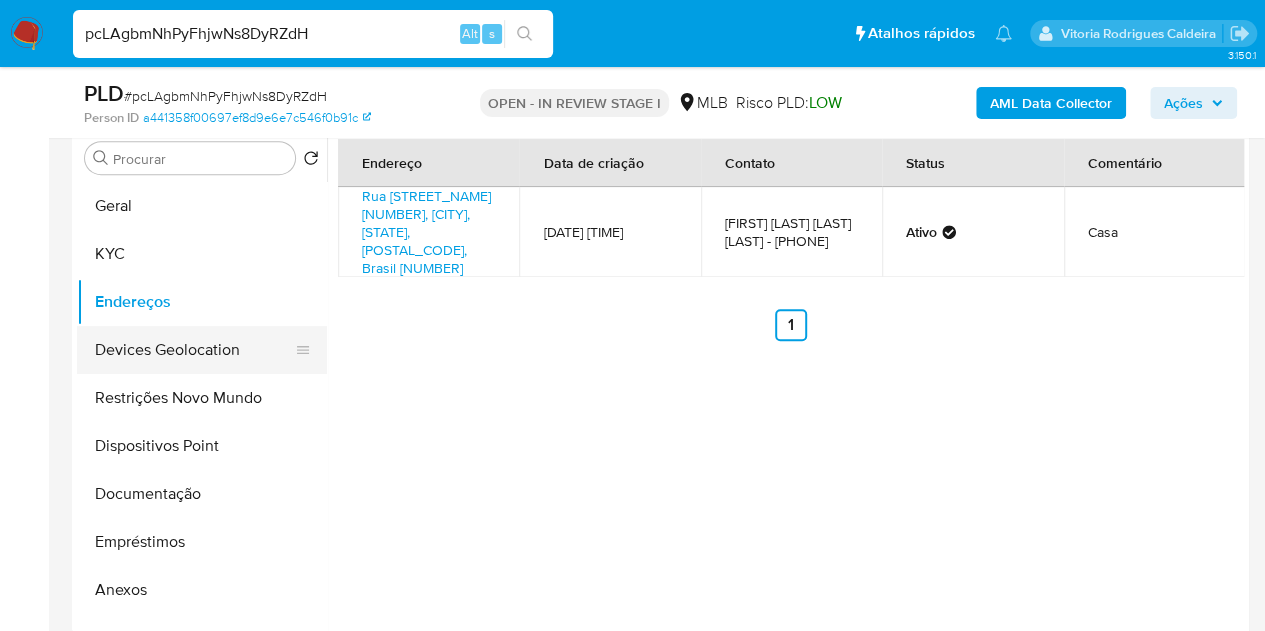 click on "Devices Geolocation" at bounding box center (194, 350) 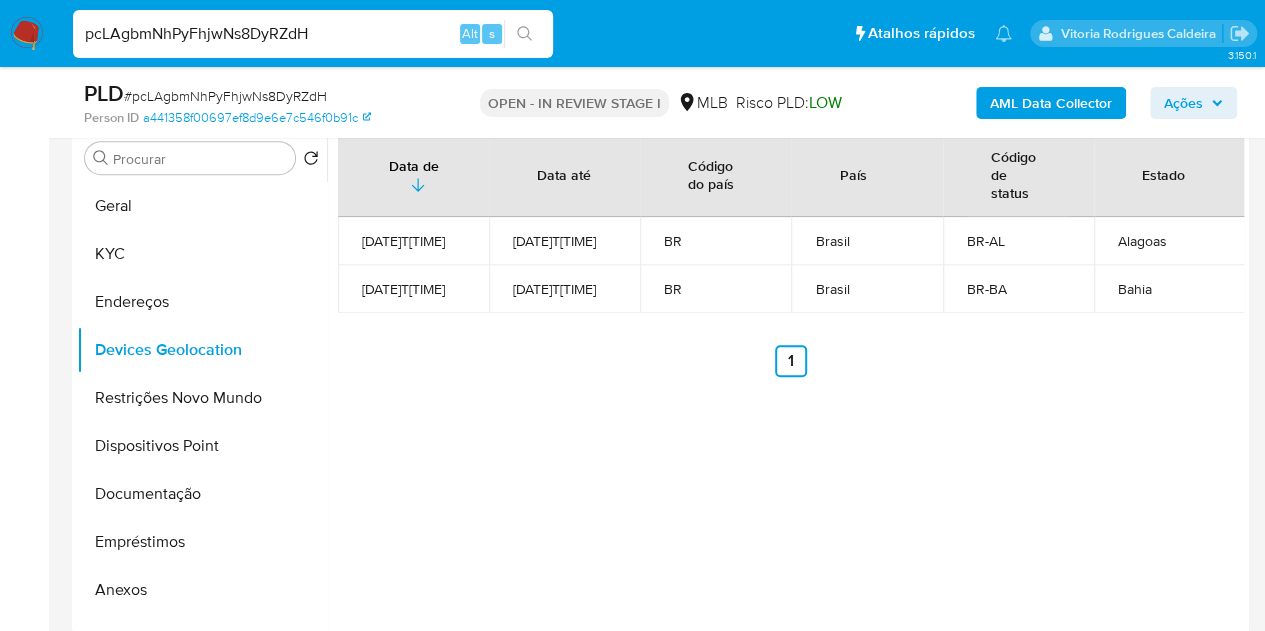 type 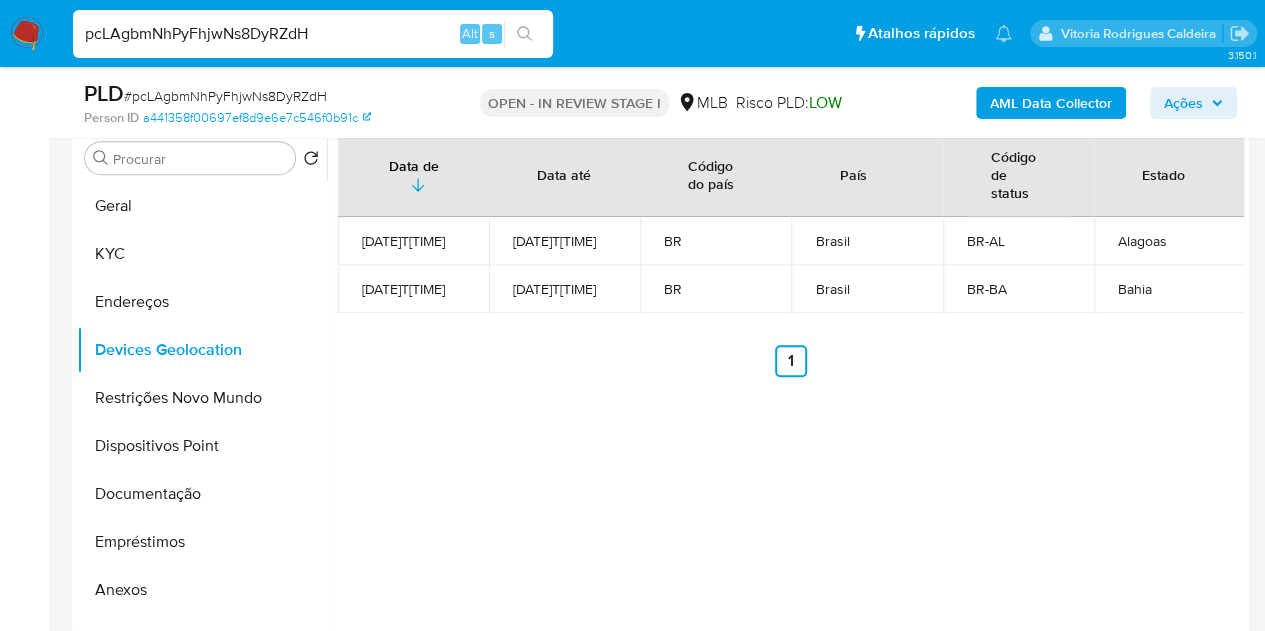 click on "Data de     Data até     Código do país     País     Código de status     Estado     [DATE]T[TIME]     [DATE]T[TIME]     BR     Brasil     BR-AL     Alagoas     [DATE]T[TIME]     [DATE]T[TIME]     BR     Brasil     BR-BA     Bahia   Anterior [NUMBER] Siguiente" at bounding box center [785, 379] 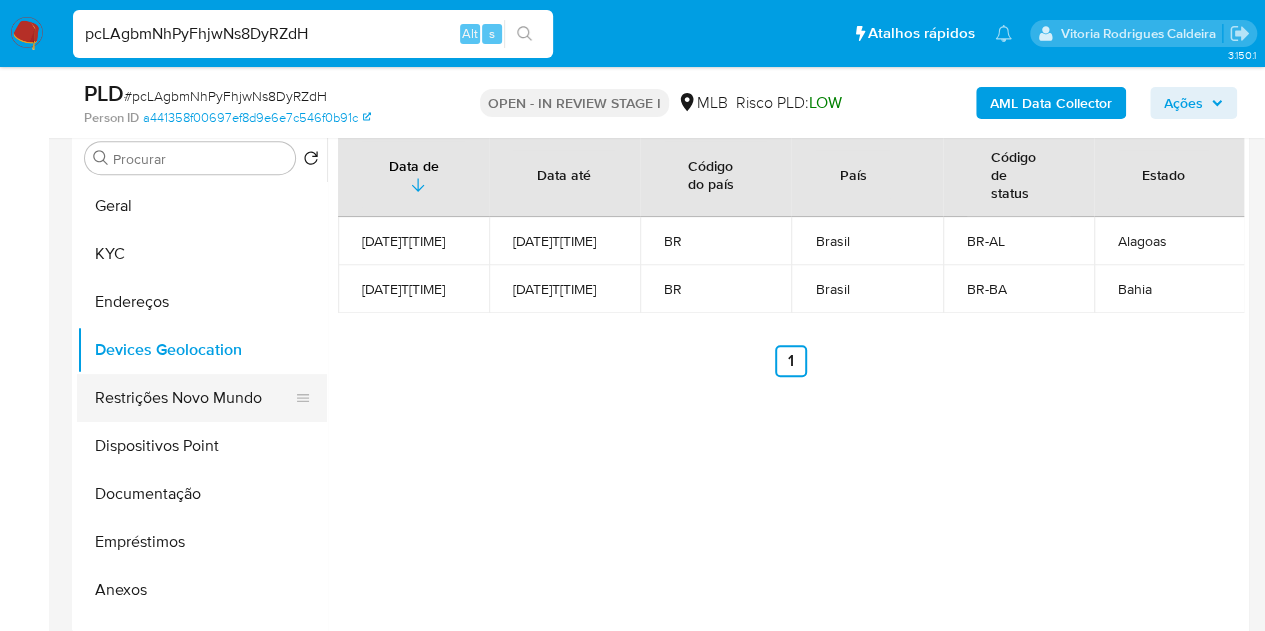 click on "Restrições Novo Mundo" at bounding box center [194, 398] 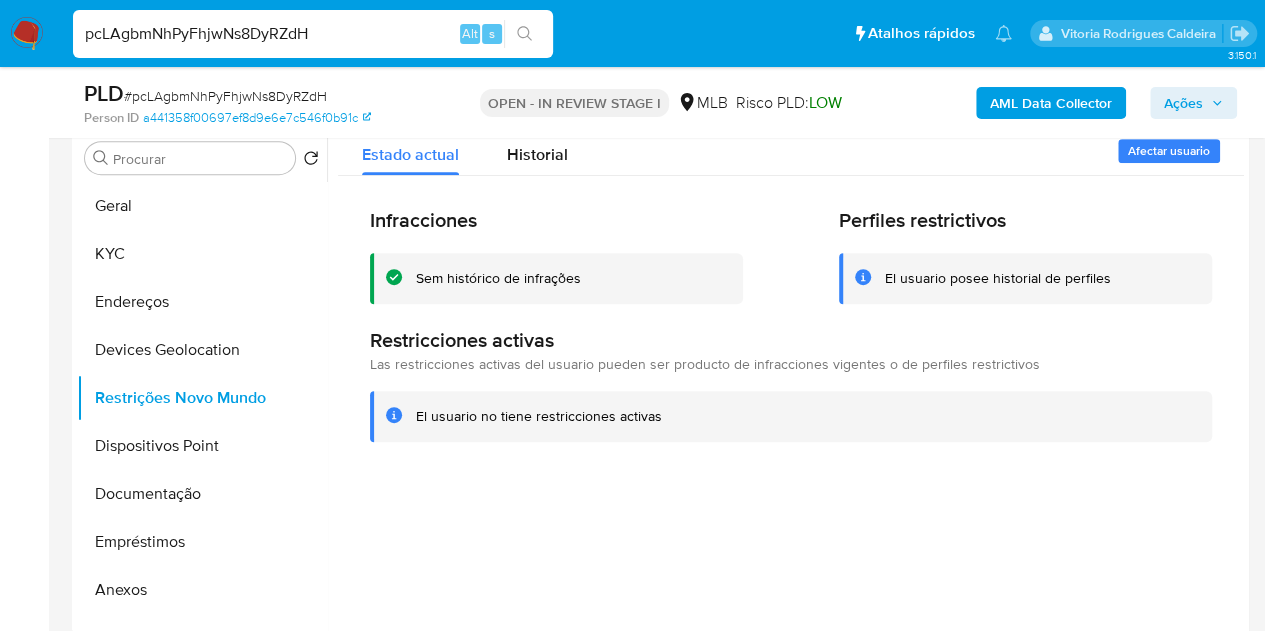 type 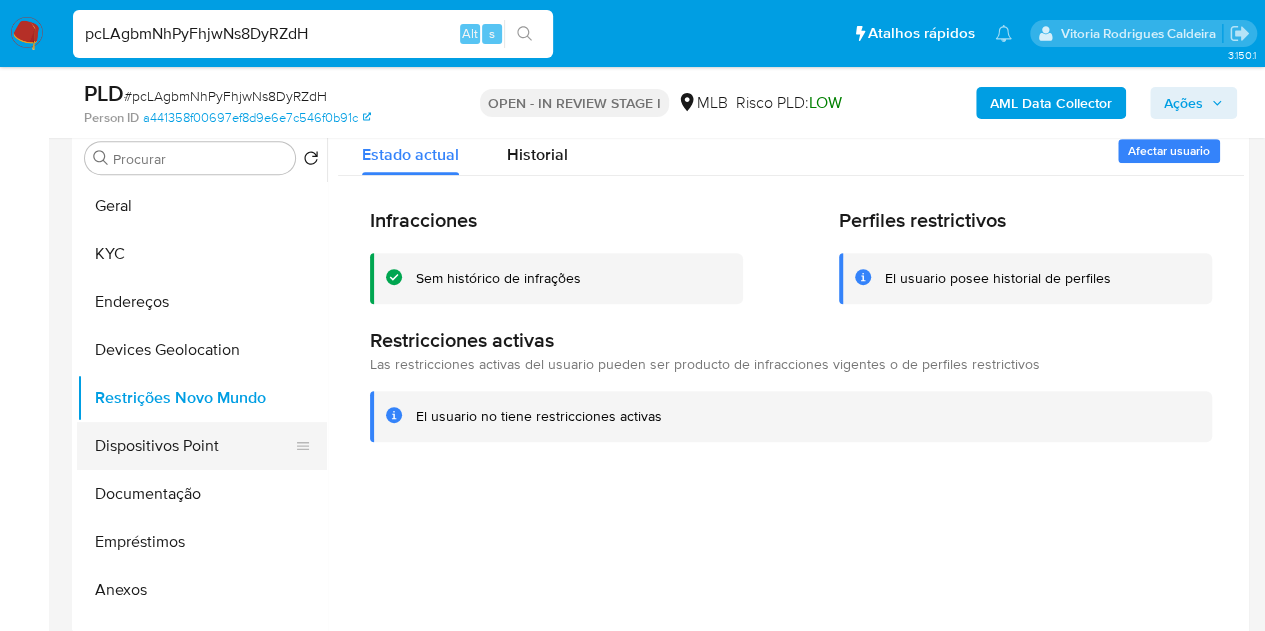click on "Dispositivos Point" at bounding box center (194, 446) 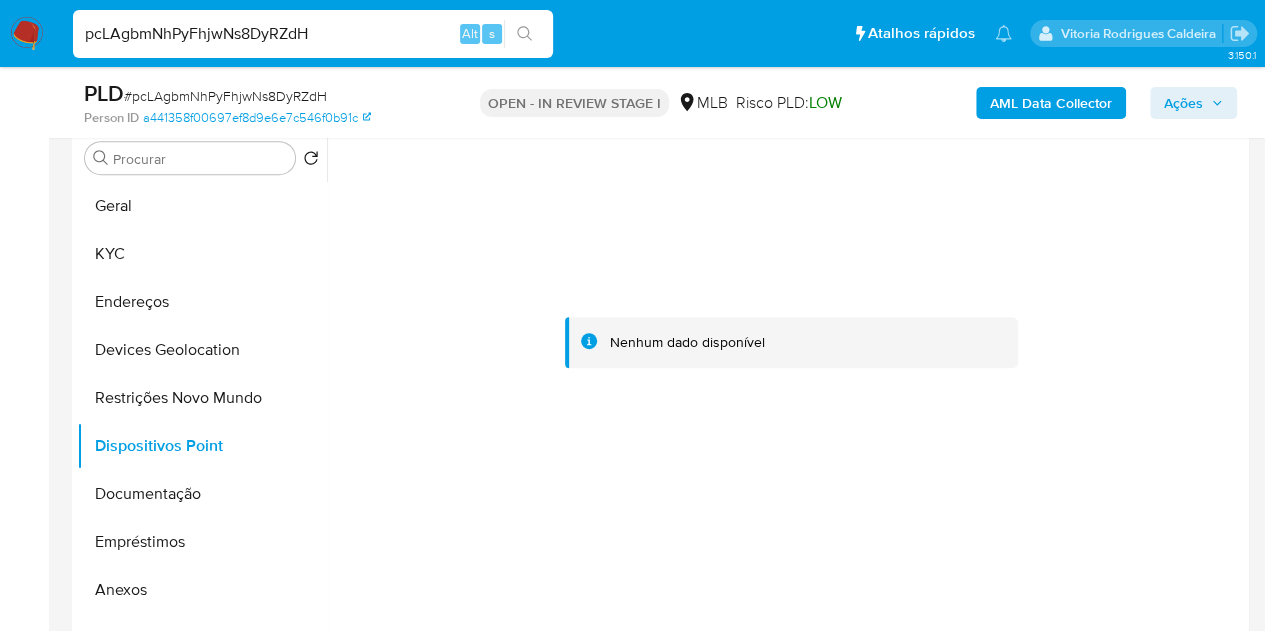 type 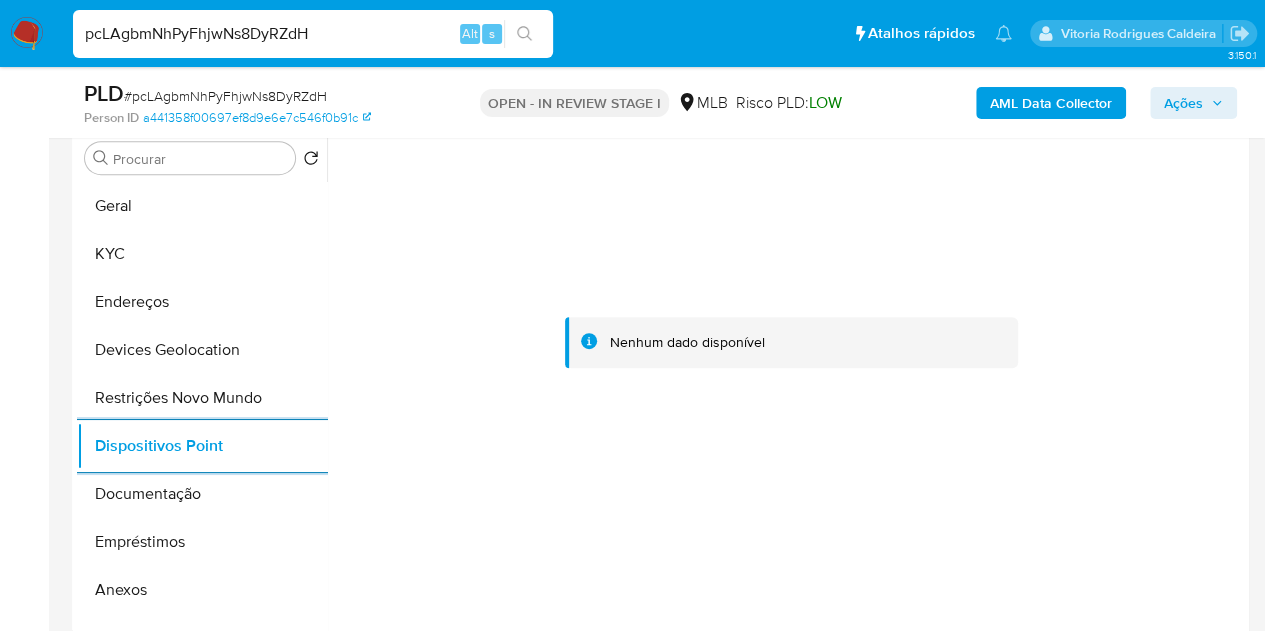 click on "AML Data Collector" at bounding box center [1051, 103] 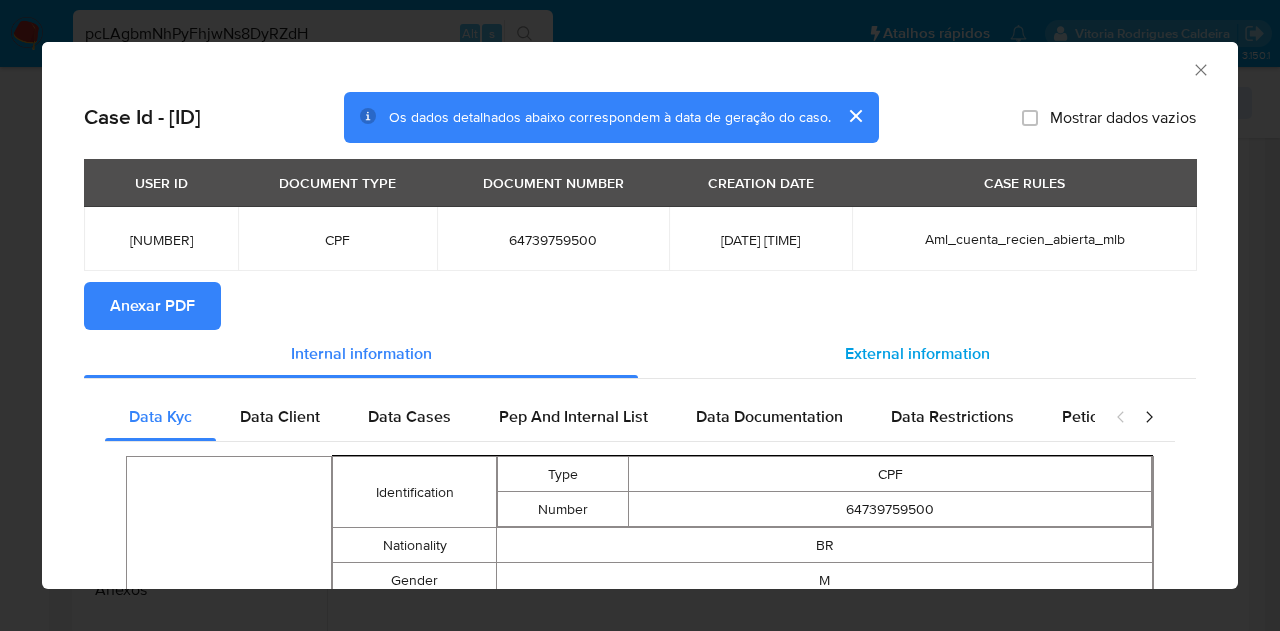 click on "External information" at bounding box center (917, 353) 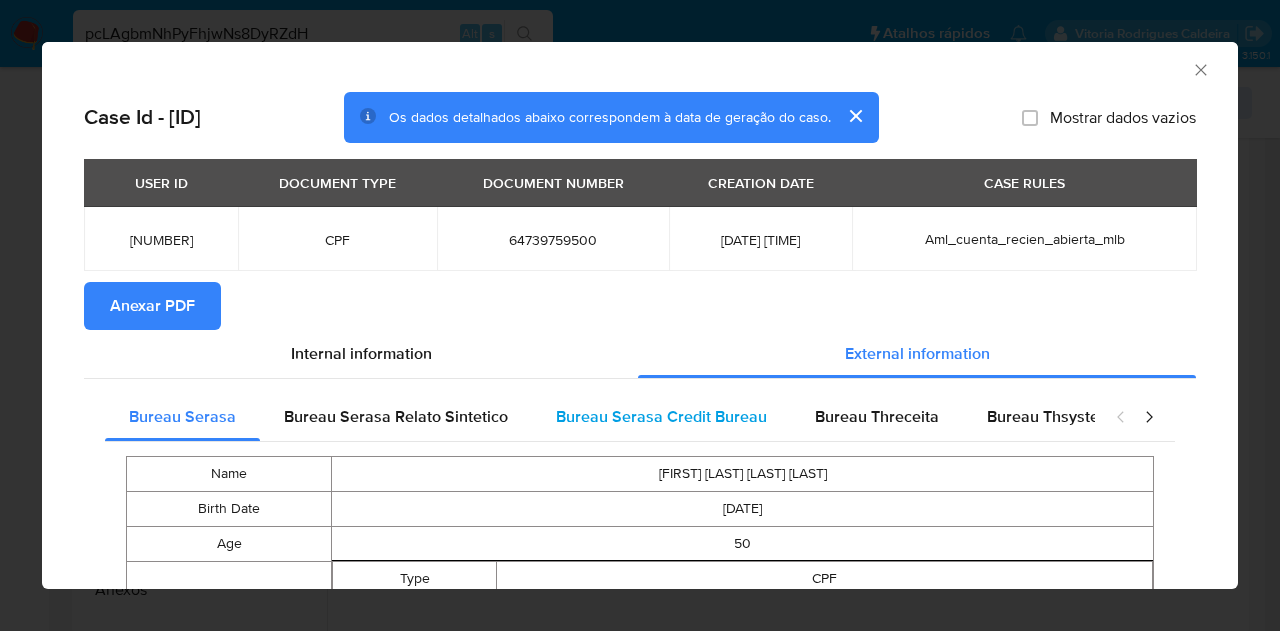 type 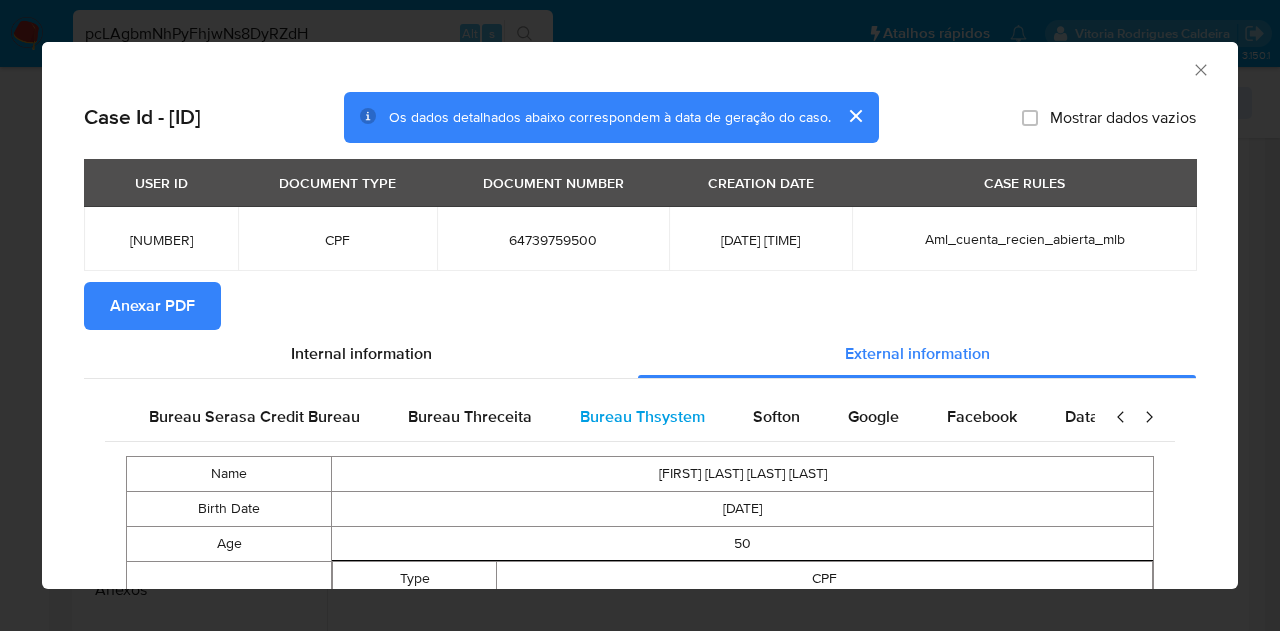 scroll, scrollTop: 0, scrollLeft: 420, axis: horizontal 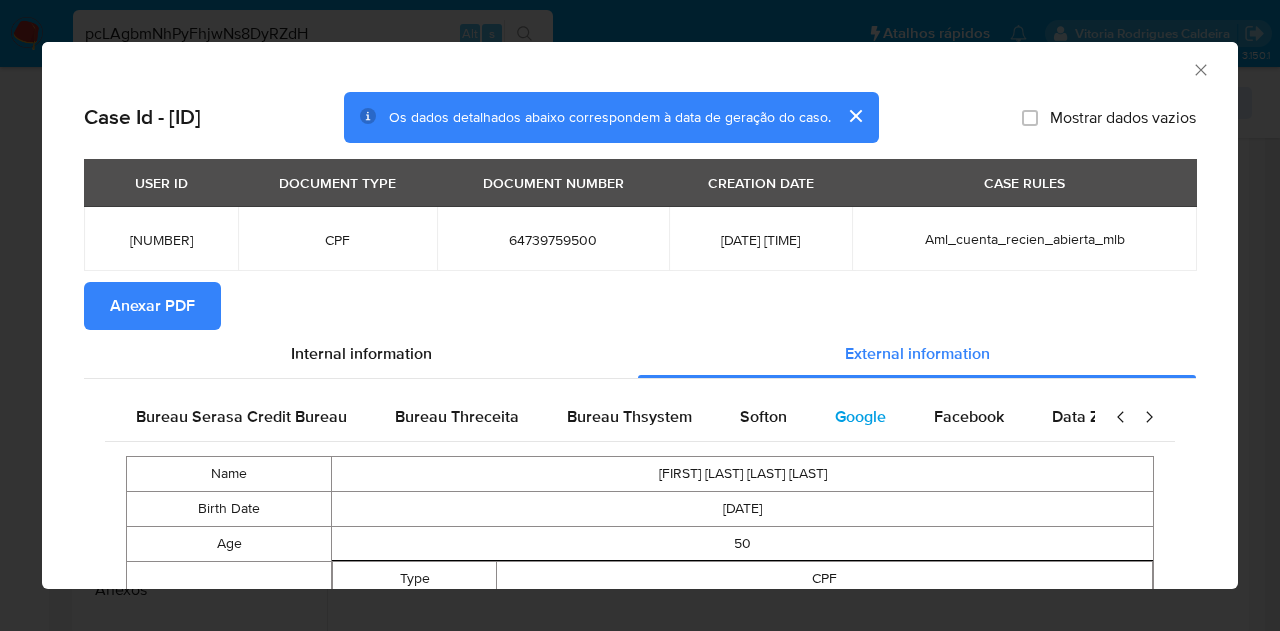 click on "Google" at bounding box center (860, 416) 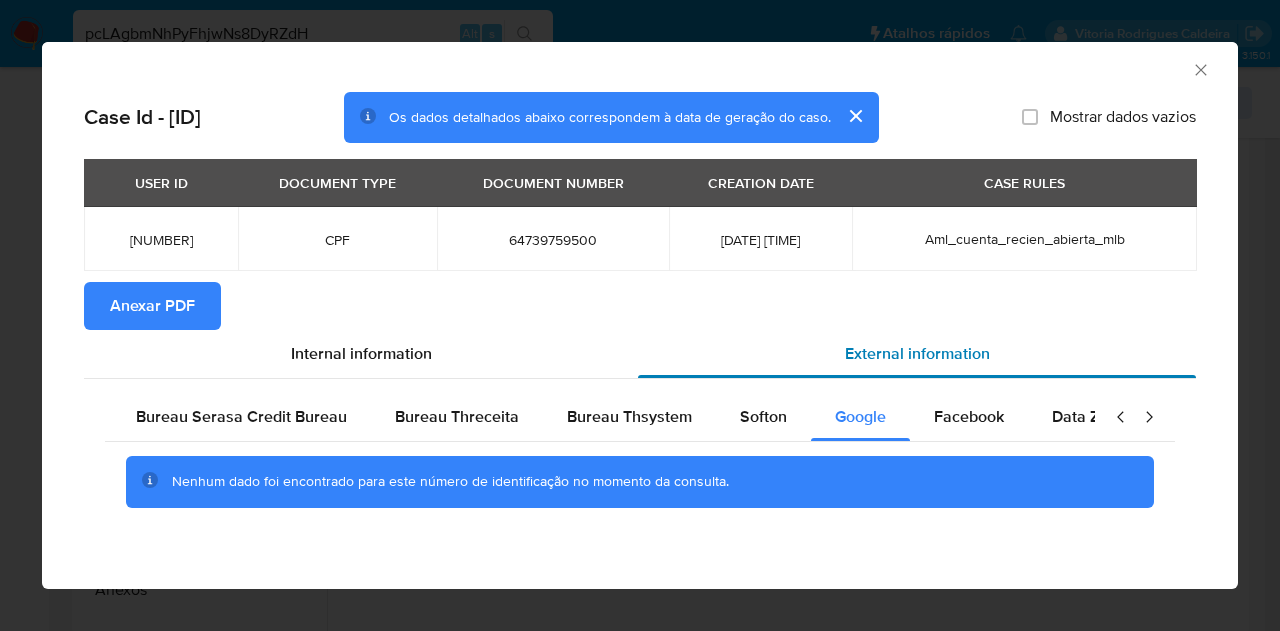 type 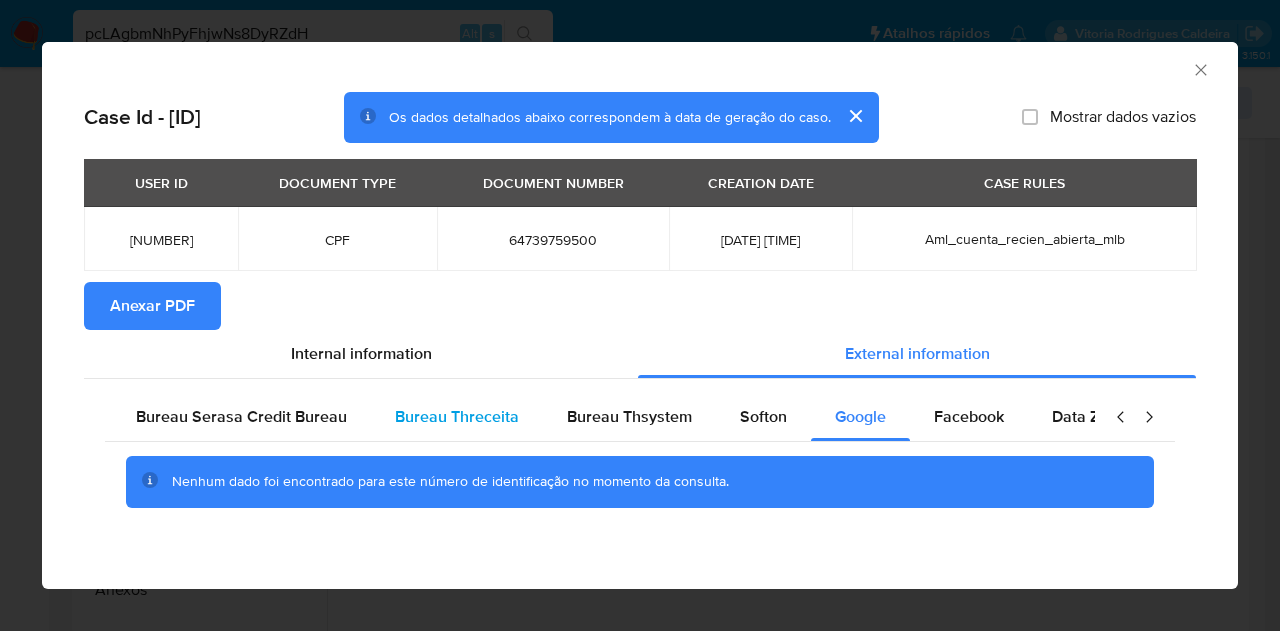 scroll, scrollTop: 0, scrollLeft: 0, axis: both 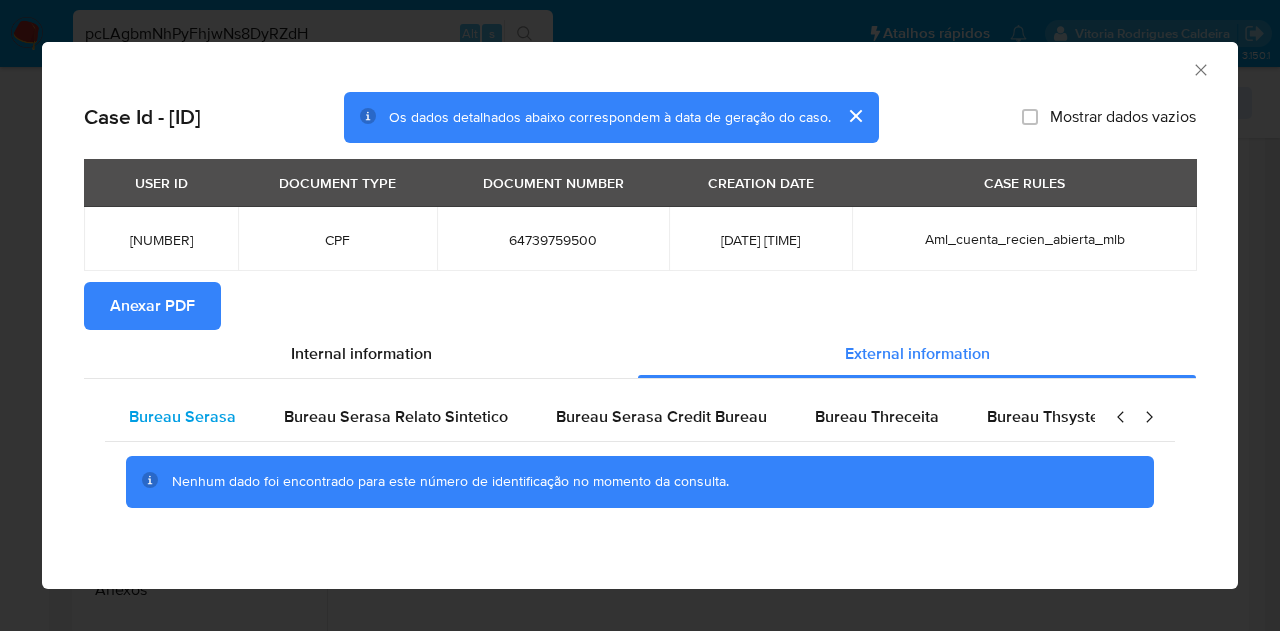 click on "Bureau Serasa" at bounding box center (182, 416) 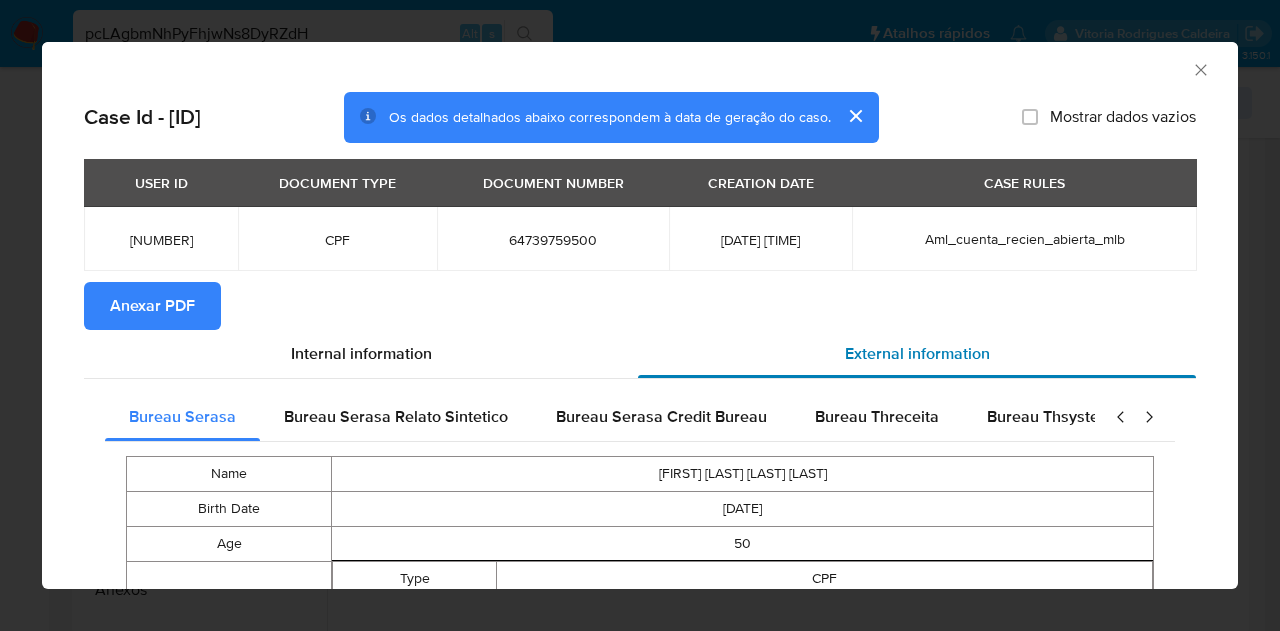 type 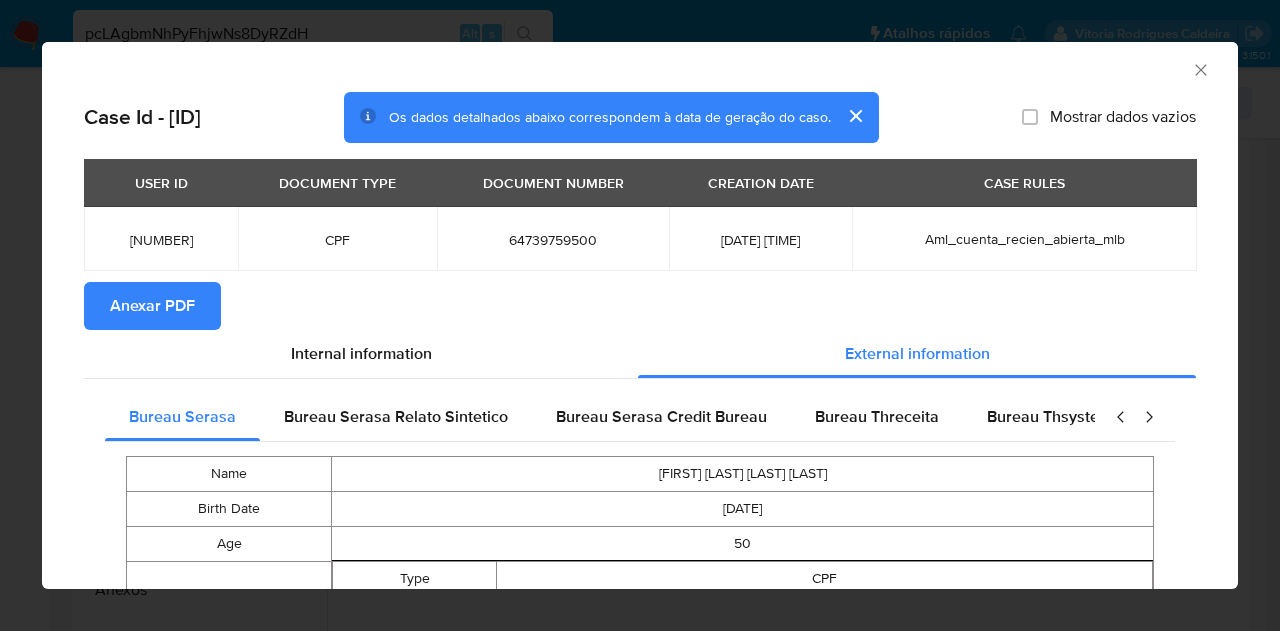 click on "Anexar PDF" at bounding box center [640, 306] 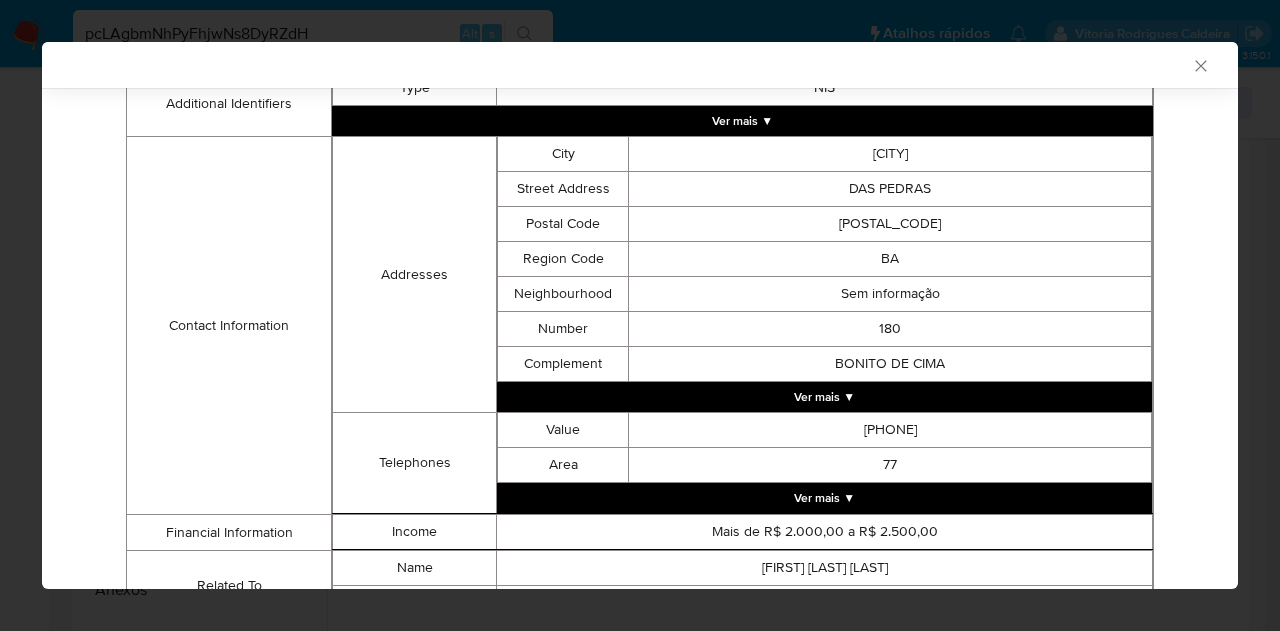 scroll, scrollTop: 560, scrollLeft: 0, axis: vertical 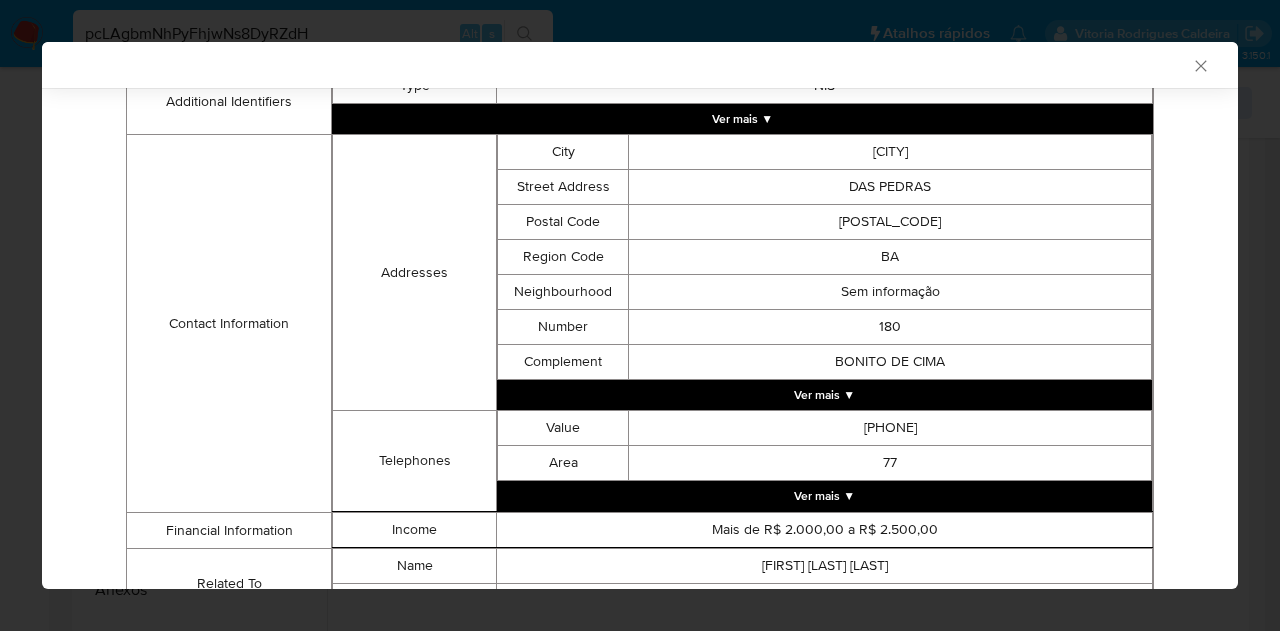 click on "Bureau Serasa Bureau Serasa Relato Sintetico Bureau Serasa Credit Bureau Bureau Threceita Bureau Thsystem Softon Google Facebook Data Ziponline Data Serpro Pf Data Serpro Pj Name [FIRST] [LAST] [LAST] [LAST] Birth Date [DATE] Age [NUMBER] Identifier Type CPF Value [NUMBER] Additional Identifiers Type NIS Ver mais ▼ Contact Information Addresses City [CITY] Street Address [STREET_NAME] Postal Code [POSTAL_CODE] Region Code BA Neighbourhood Sem informação Number [NUMBER] Complement [NEIGHBORHOOD] Ver mais ▼ Telephones Value [PHONE] Area [AREA_CODE] Ver mais ▼ Financial Information Income Mais de R$ [NUMBER] a R$ [NUMBER] Related To Name [FIRST] [LAST] [LAST] Relationship Mother" at bounding box center [640, 231] 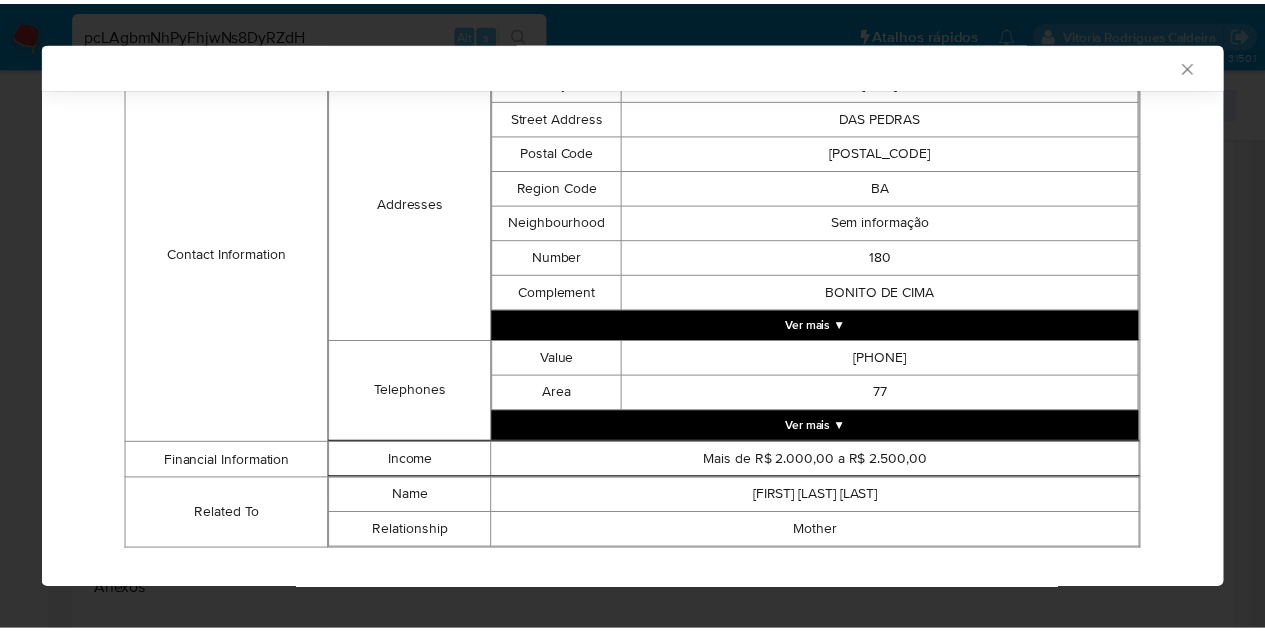 scroll, scrollTop: 660, scrollLeft: 0, axis: vertical 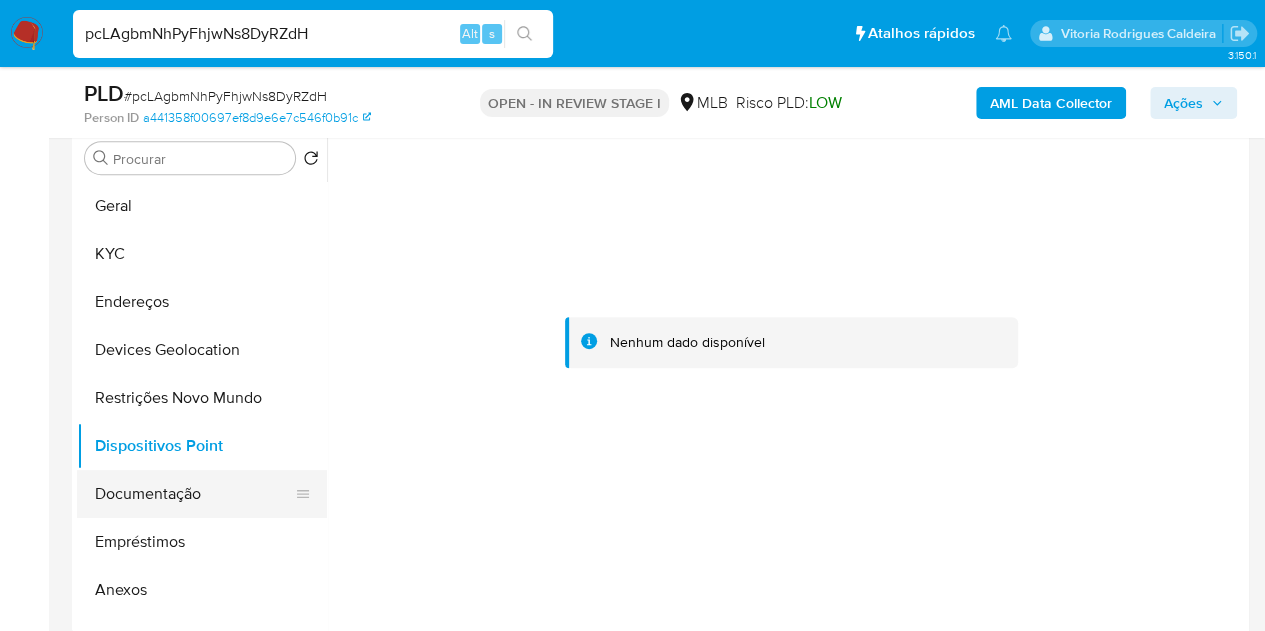 click on "Documentação" at bounding box center [194, 494] 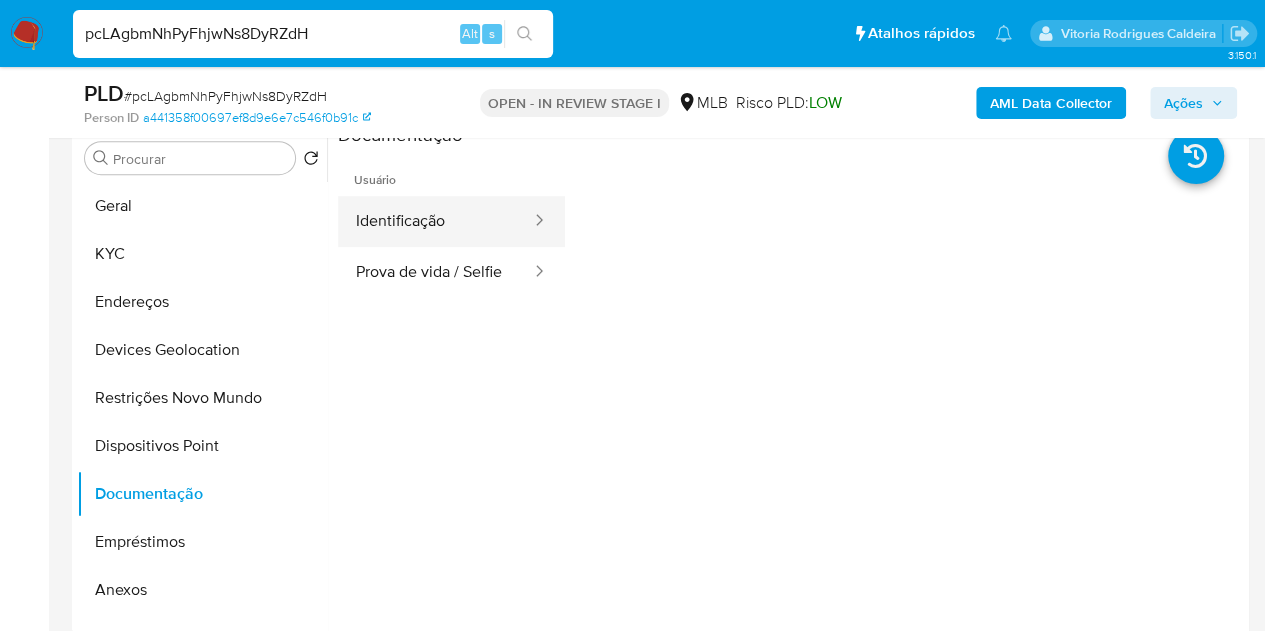 click on "Identificação" at bounding box center [435, 221] 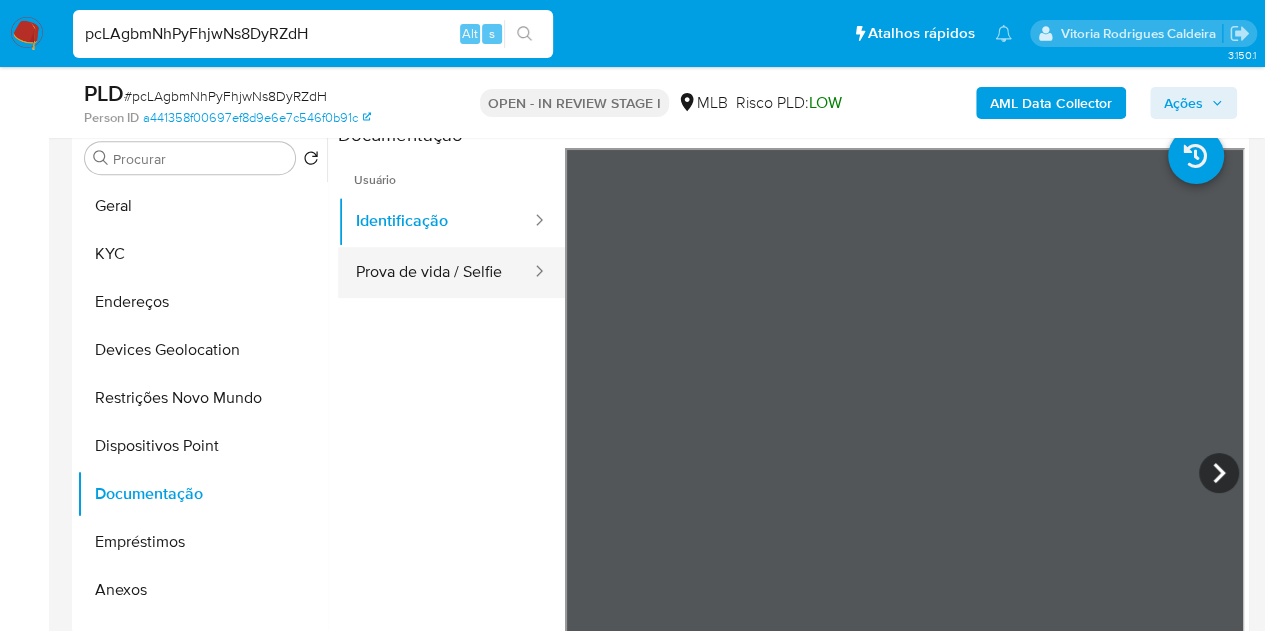 click on "Prova de vida / Selfie" at bounding box center [435, 272] 